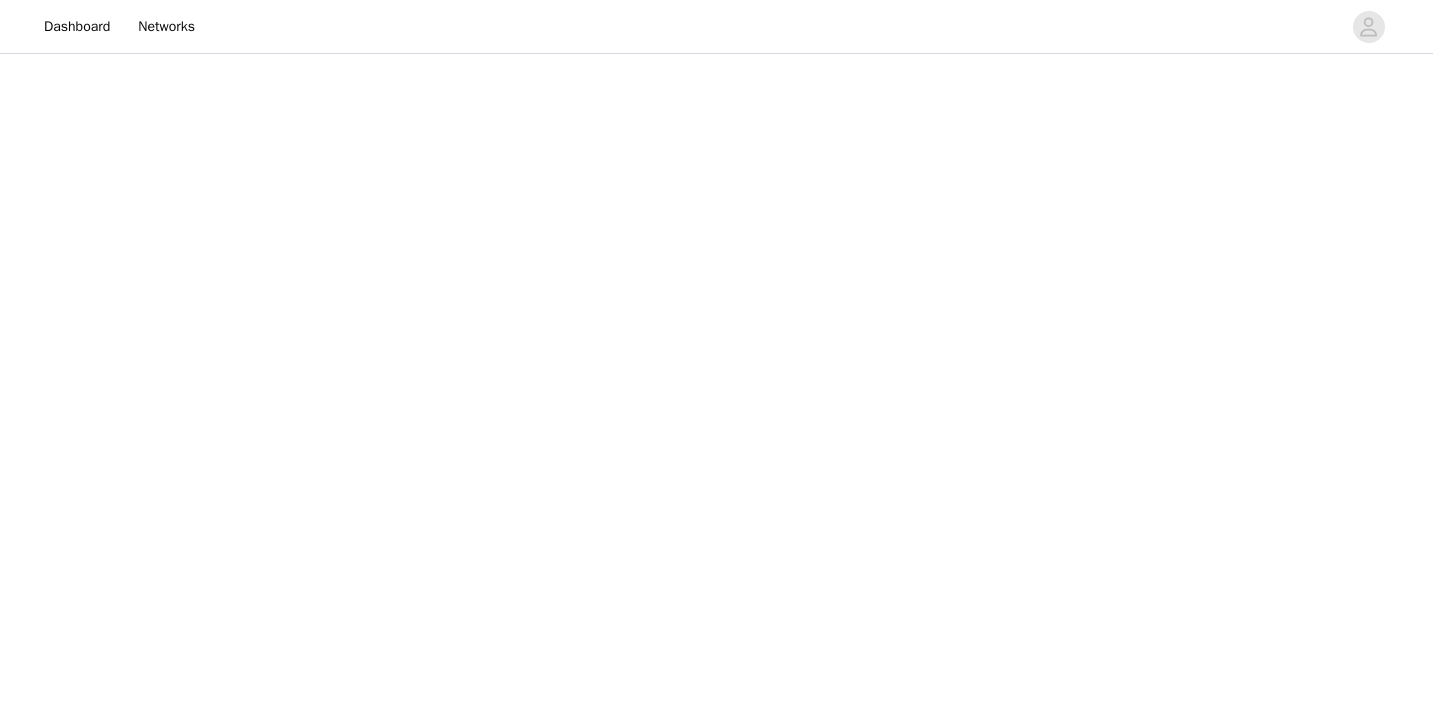 scroll, scrollTop: 0, scrollLeft: 0, axis: both 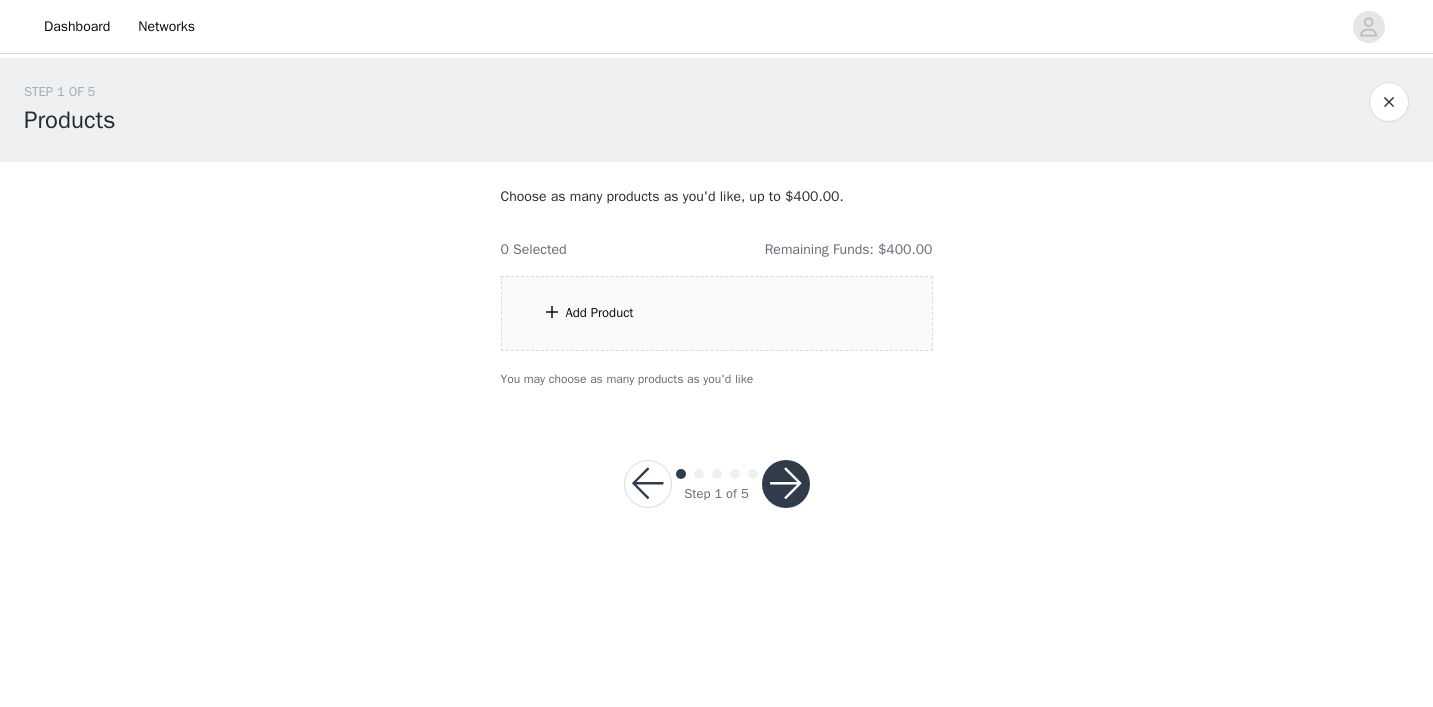 click on "Add Product" at bounding box center [717, 313] 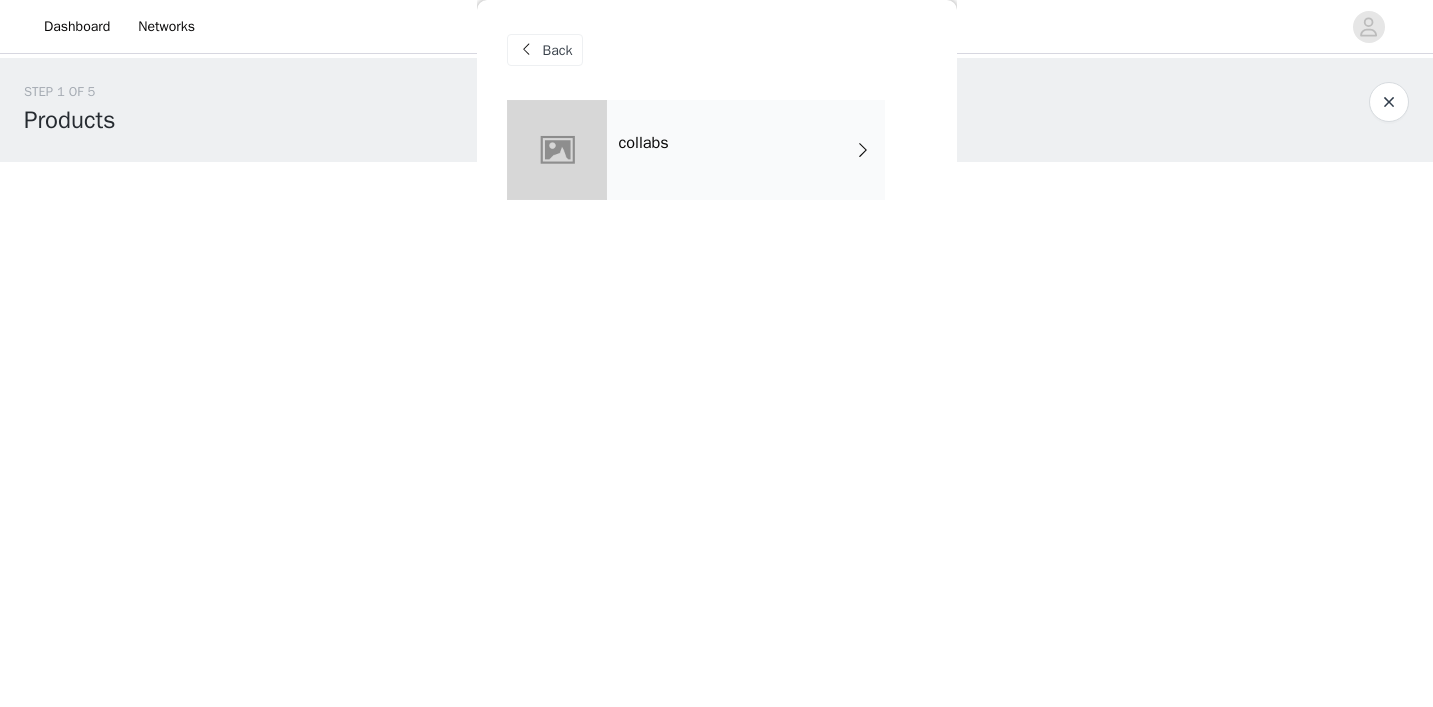 click on "collabs" at bounding box center [746, 150] 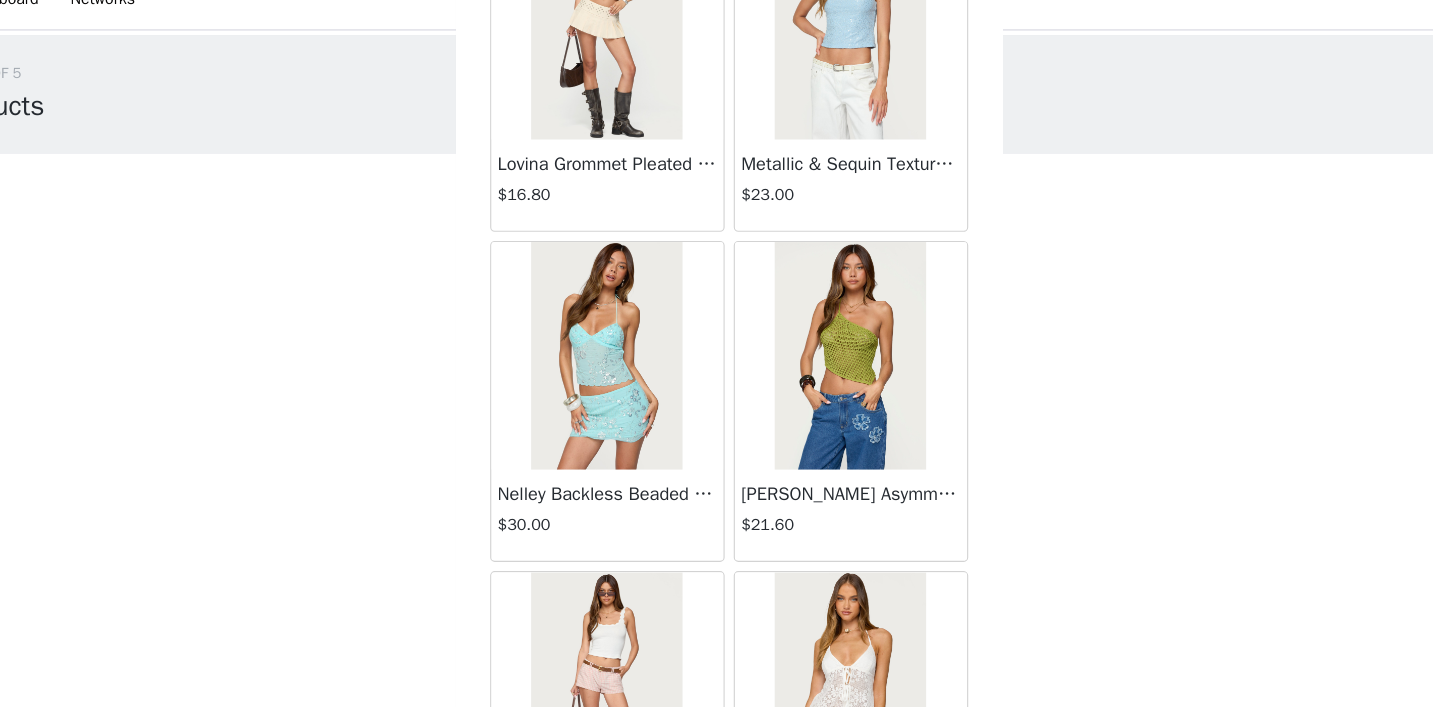scroll, scrollTop: 403, scrollLeft: 0, axis: vertical 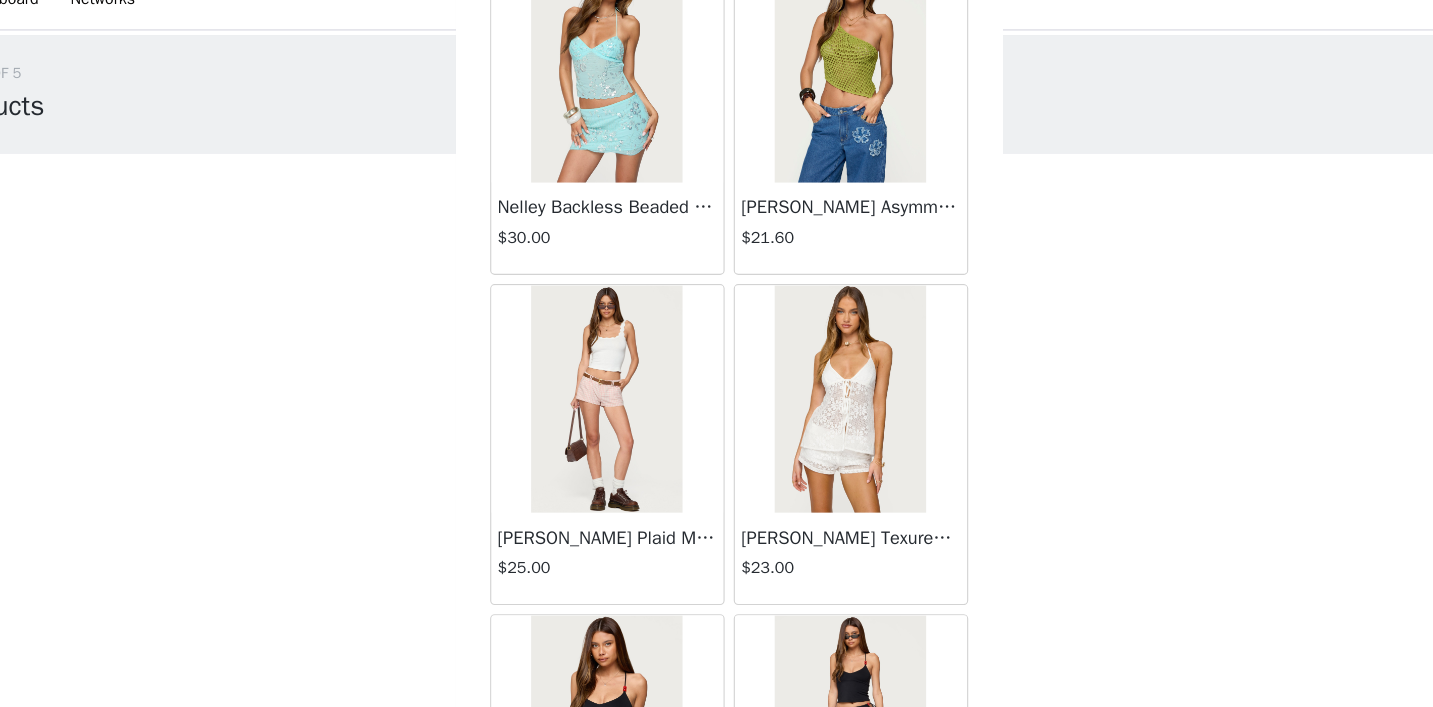 click at bounding box center (823, 378) 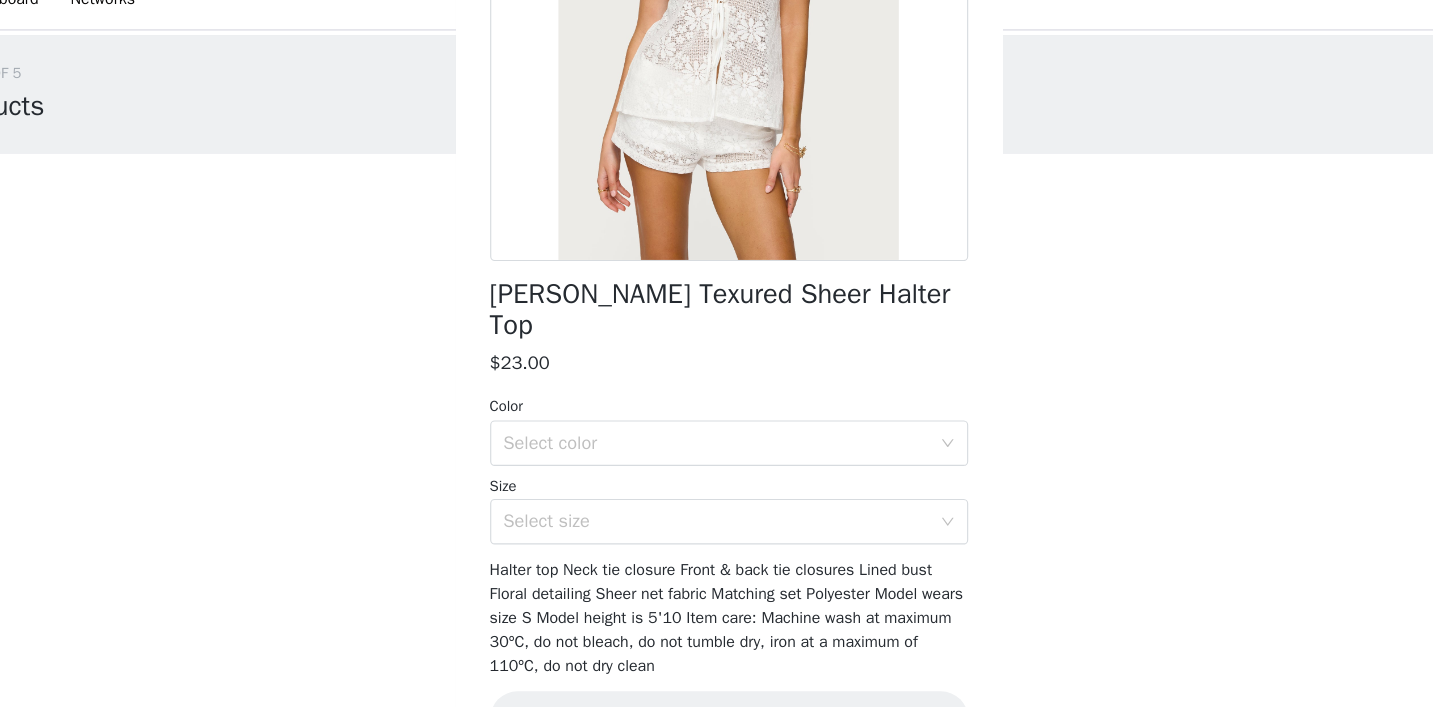 scroll, scrollTop: 265, scrollLeft: 0, axis: vertical 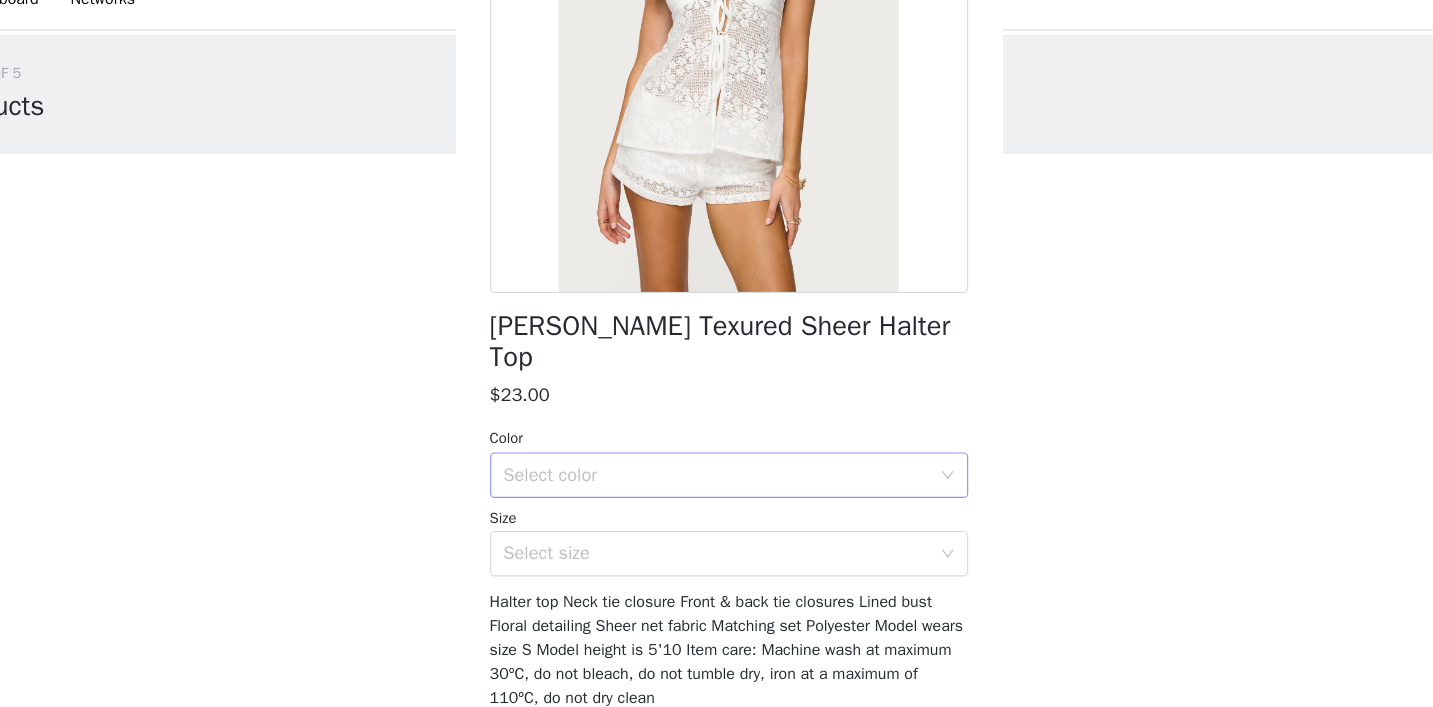 click on "Select color" at bounding box center (710, 445) 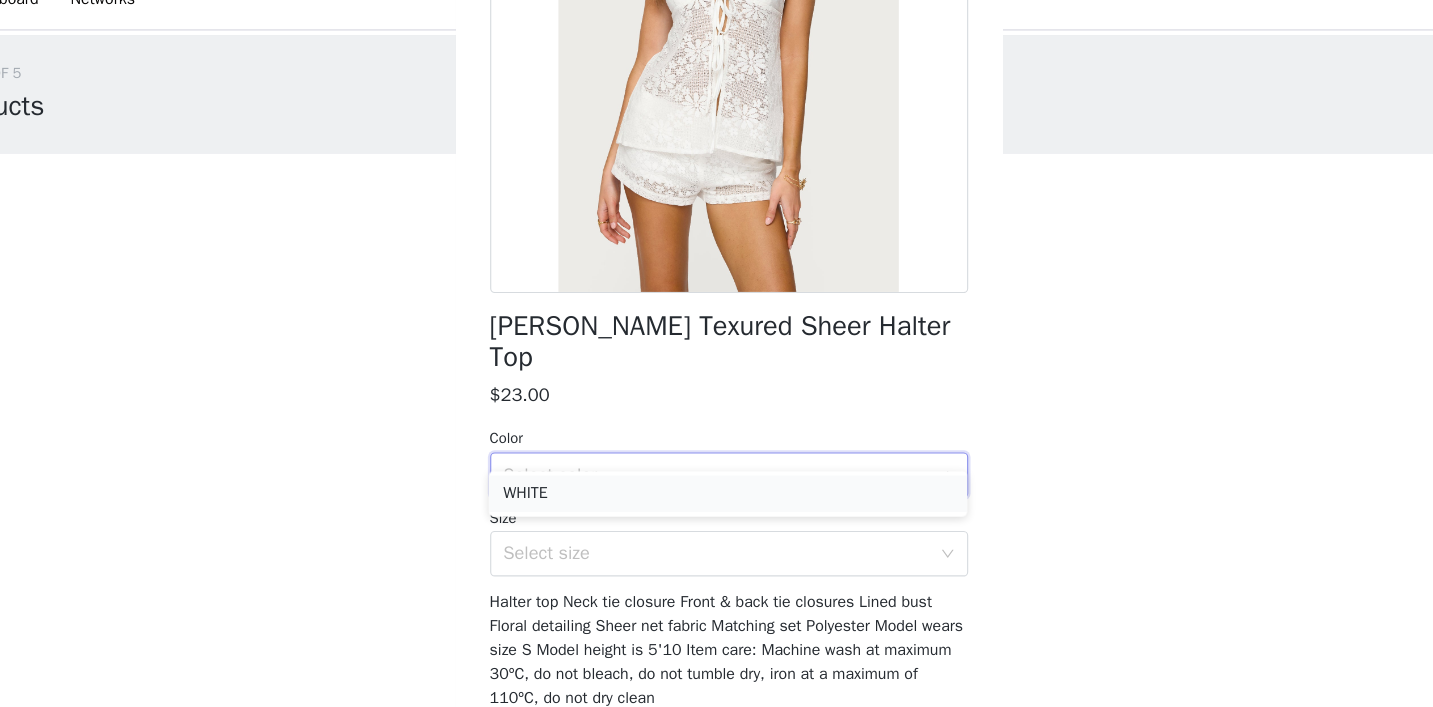 click on "WHITE" at bounding box center [716, 461] 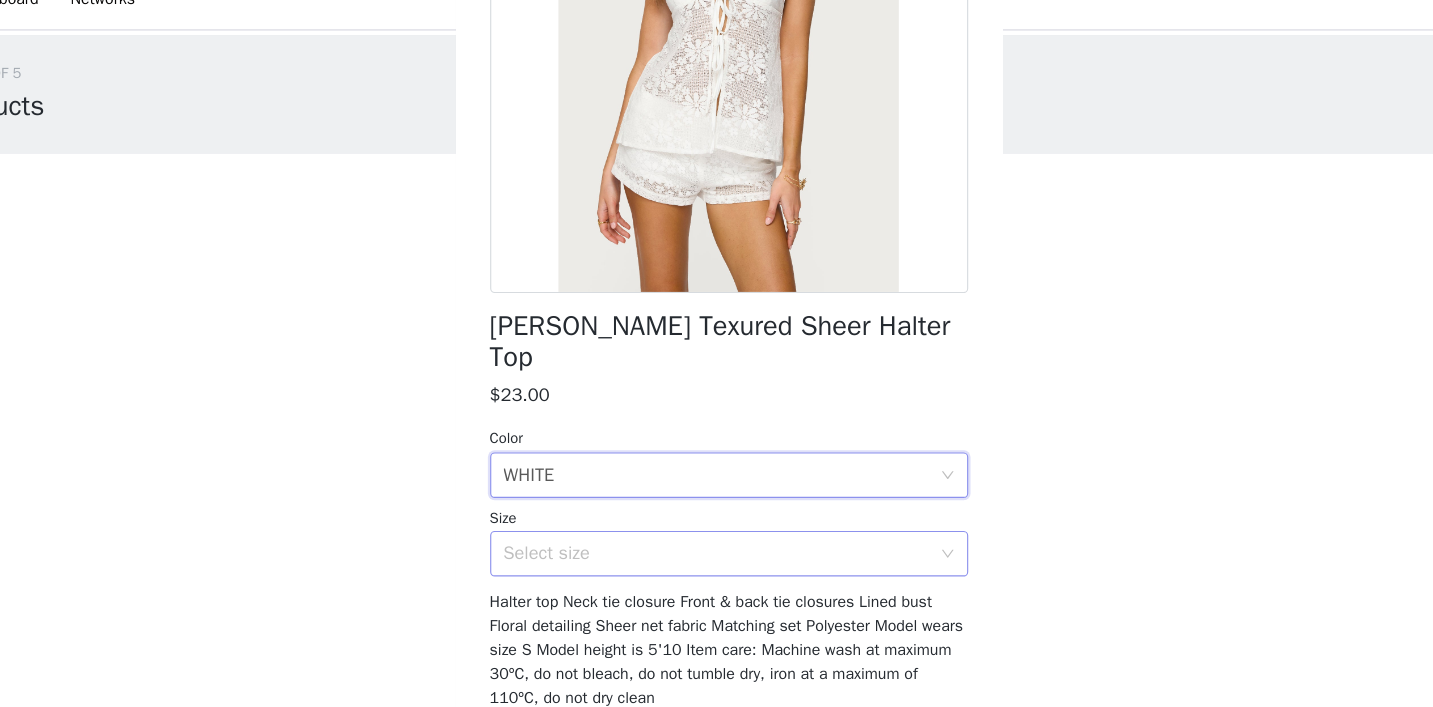 click on "Select size" at bounding box center [706, 514] 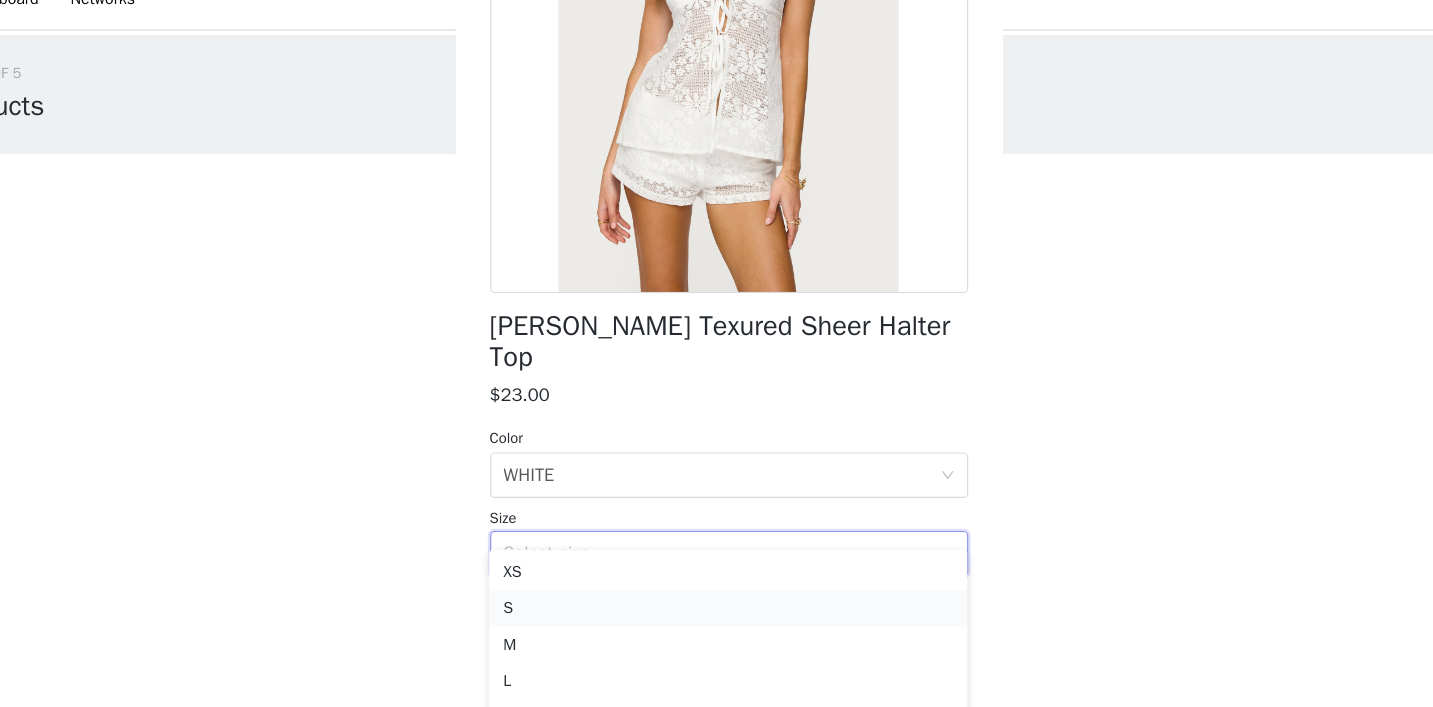 click on "S" at bounding box center (716, 562) 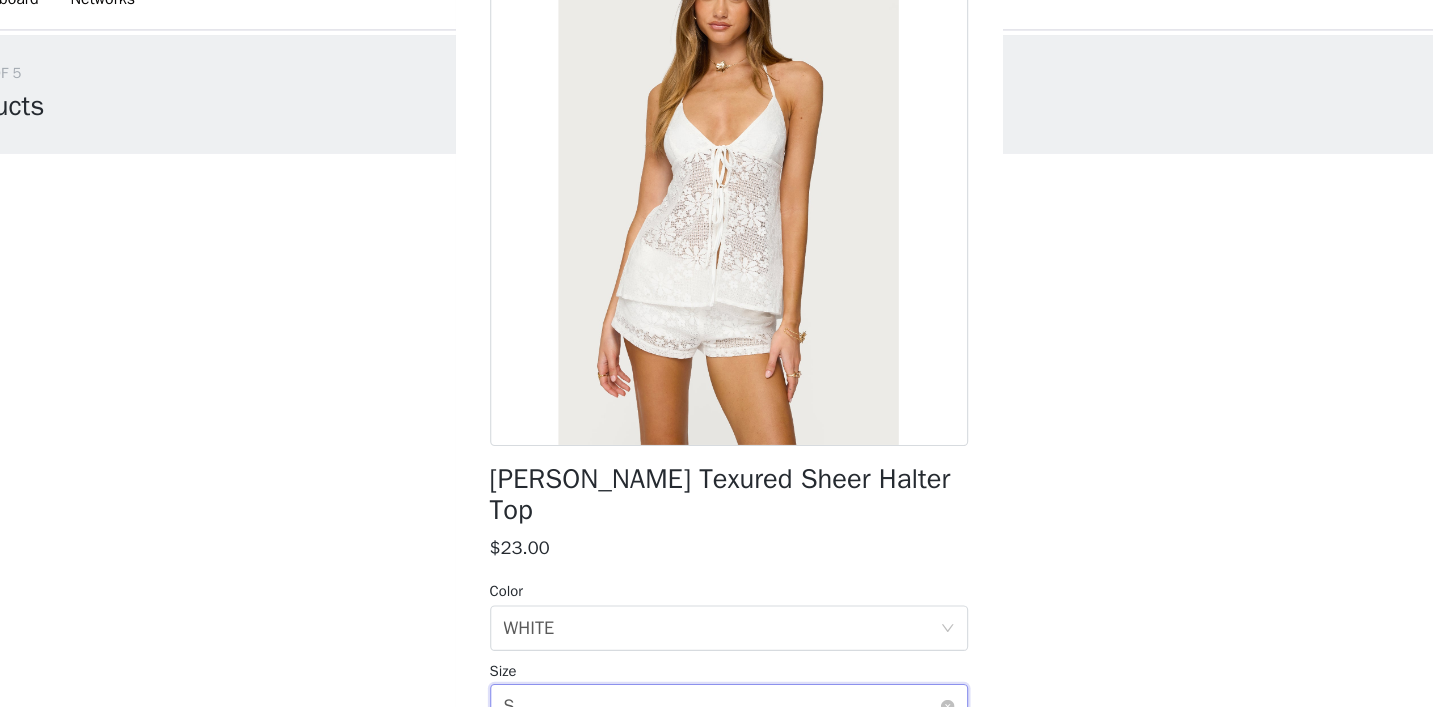 scroll, scrollTop: 133, scrollLeft: 0, axis: vertical 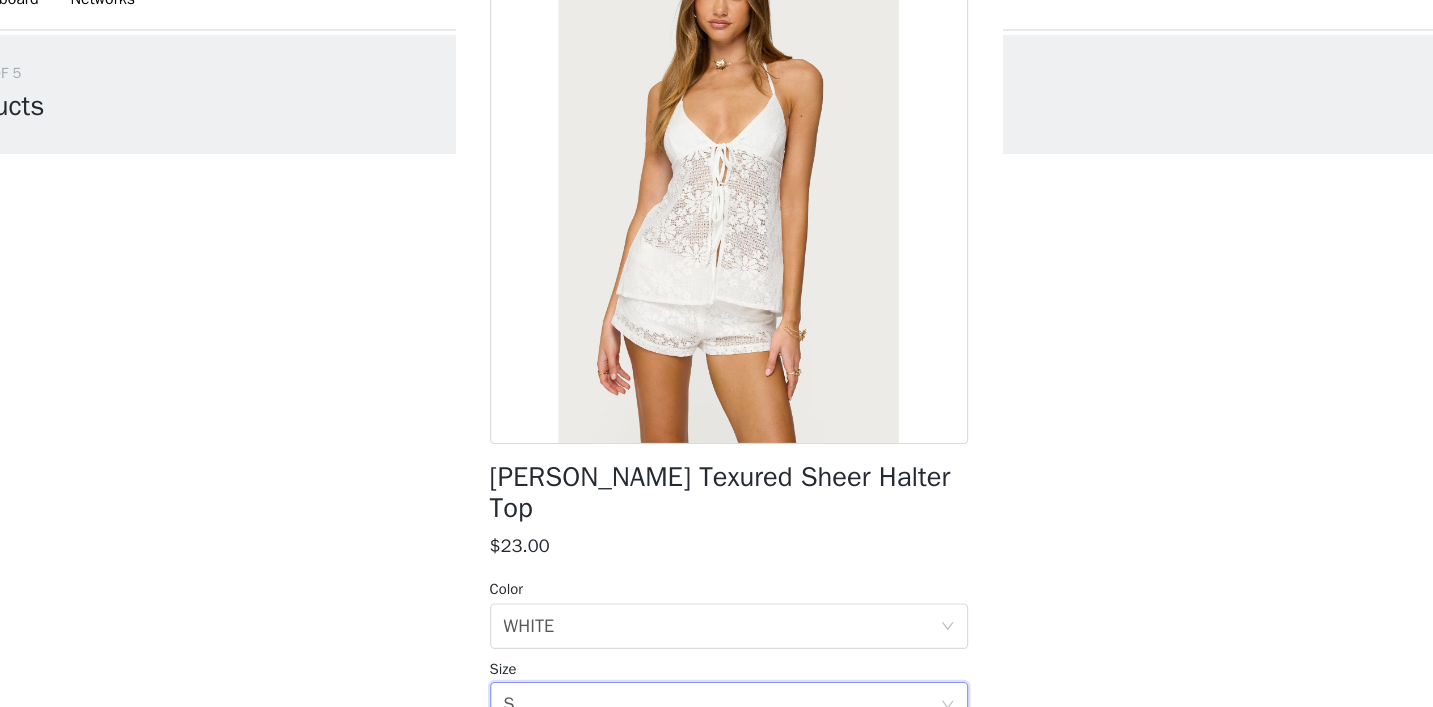click on "Add Product" at bounding box center (717, 819) 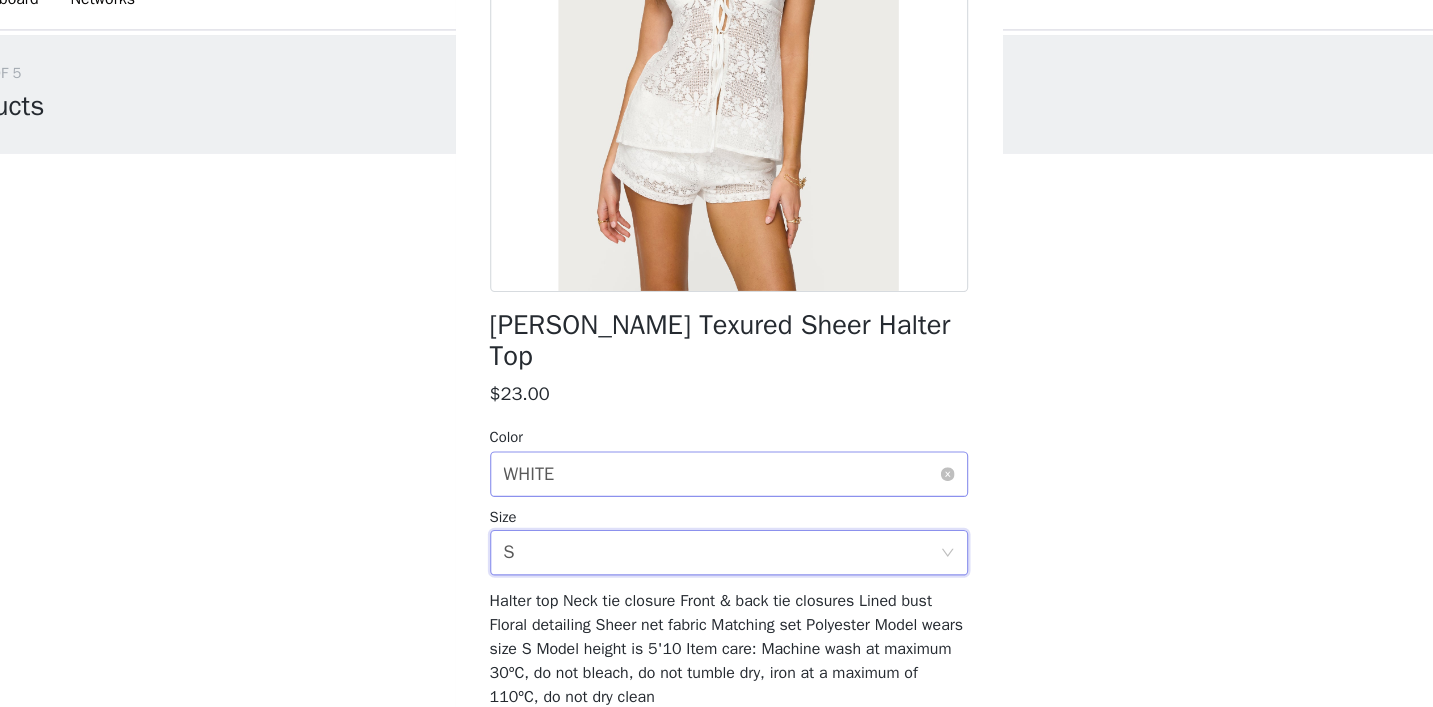 scroll, scrollTop: 265, scrollLeft: 0, axis: vertical 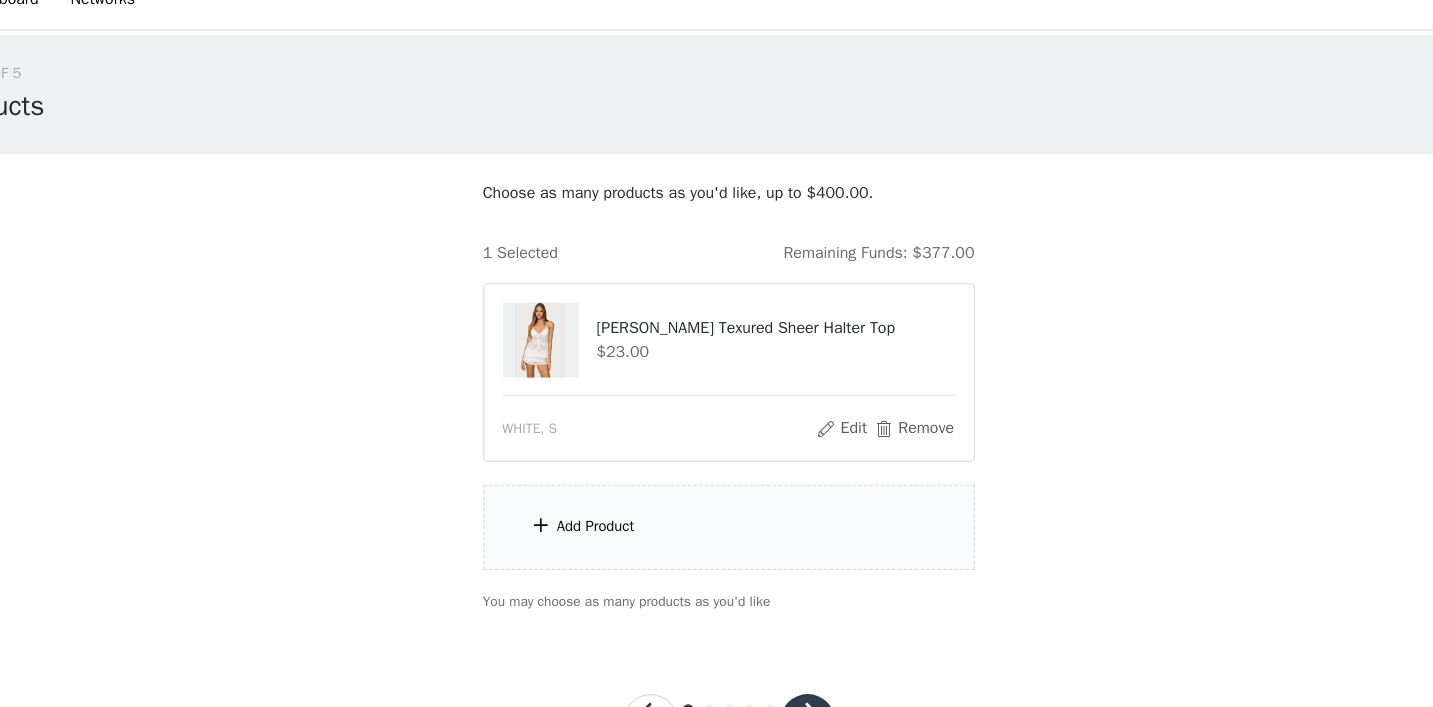 click on "Add Product" at bounding box center [600, 490] 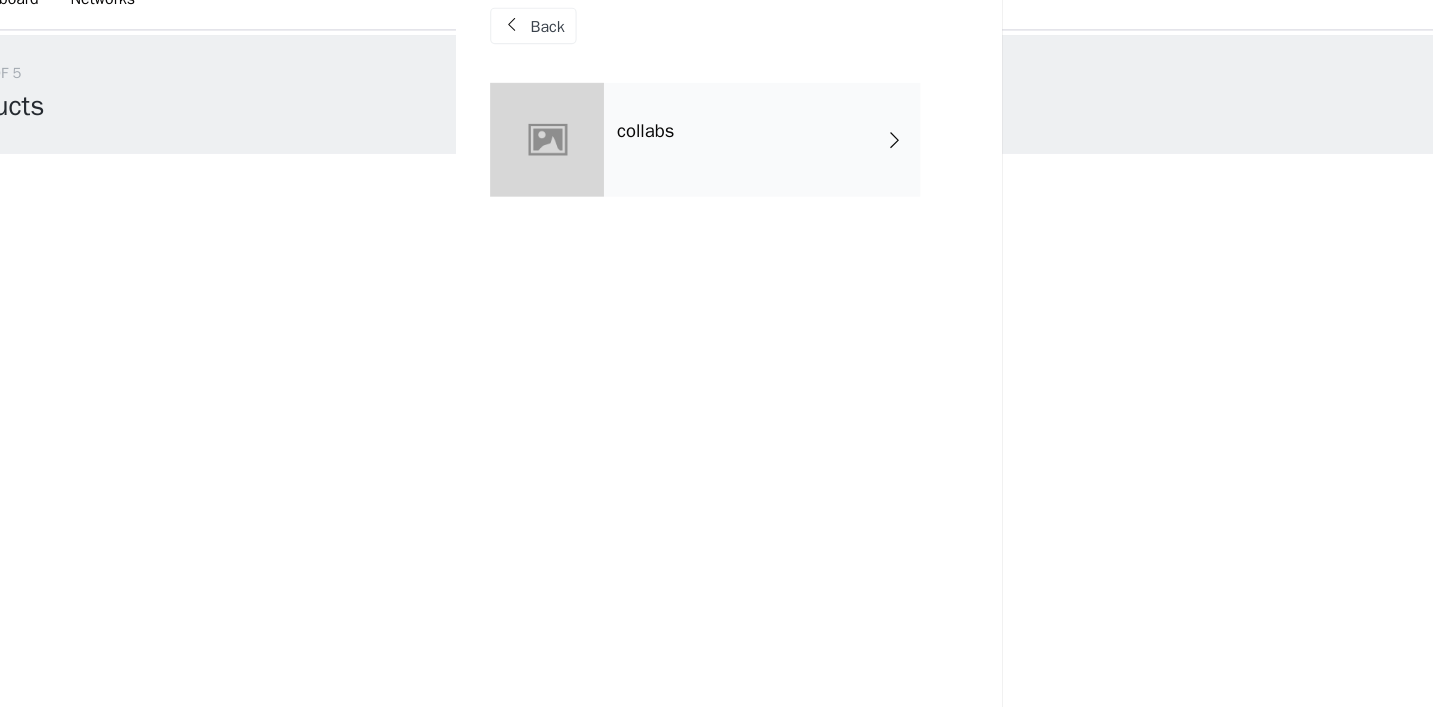click on "collabs" at bounding box center (717, 165) 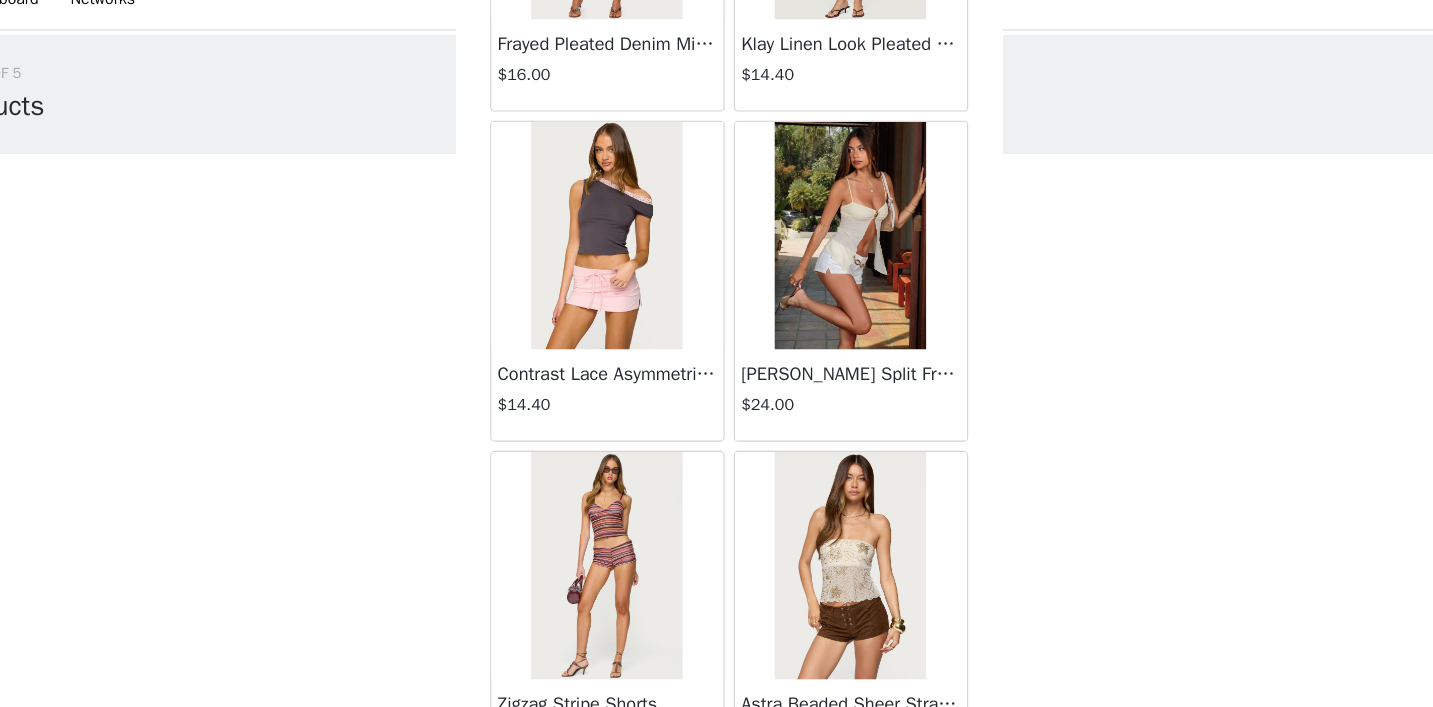 scroll, scrollTop: 2346, scrollLeft: 0, axis: vertical 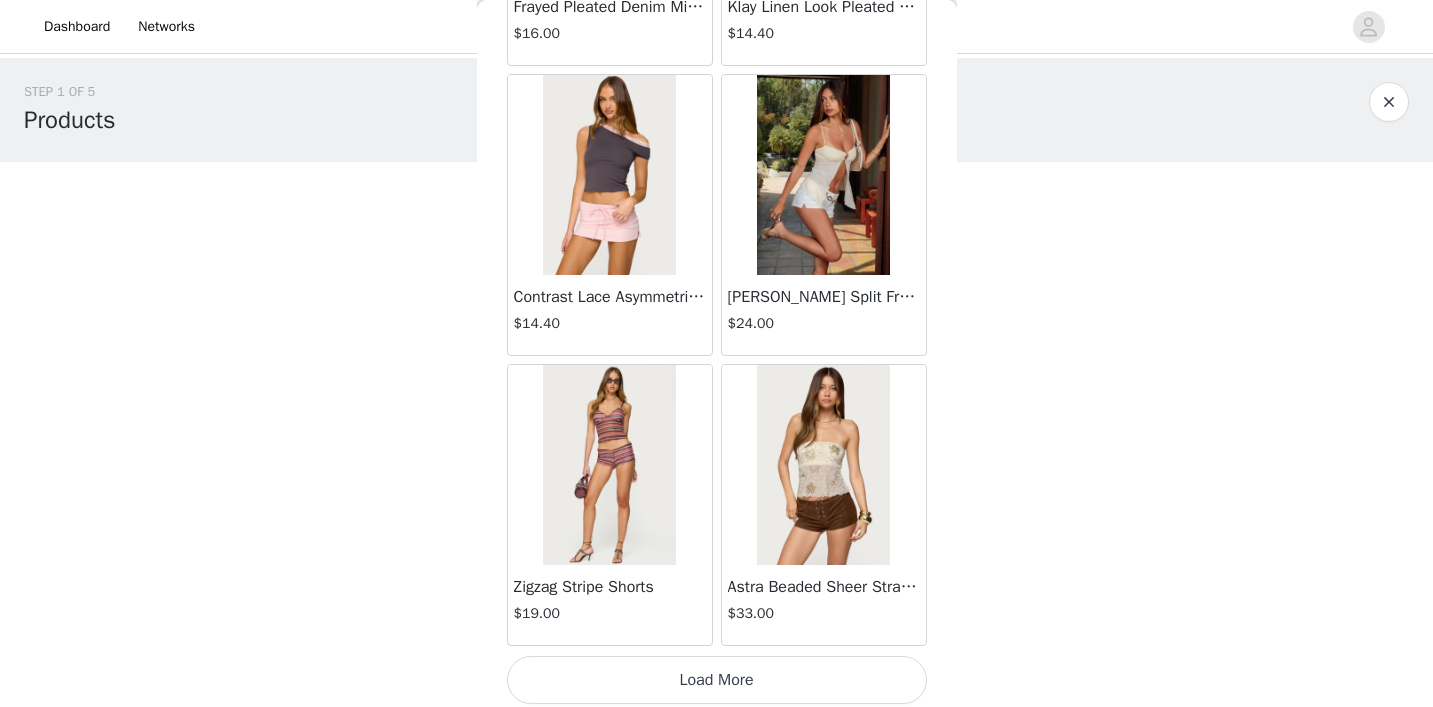 click on "Load More" at bounding box center [717, 680] 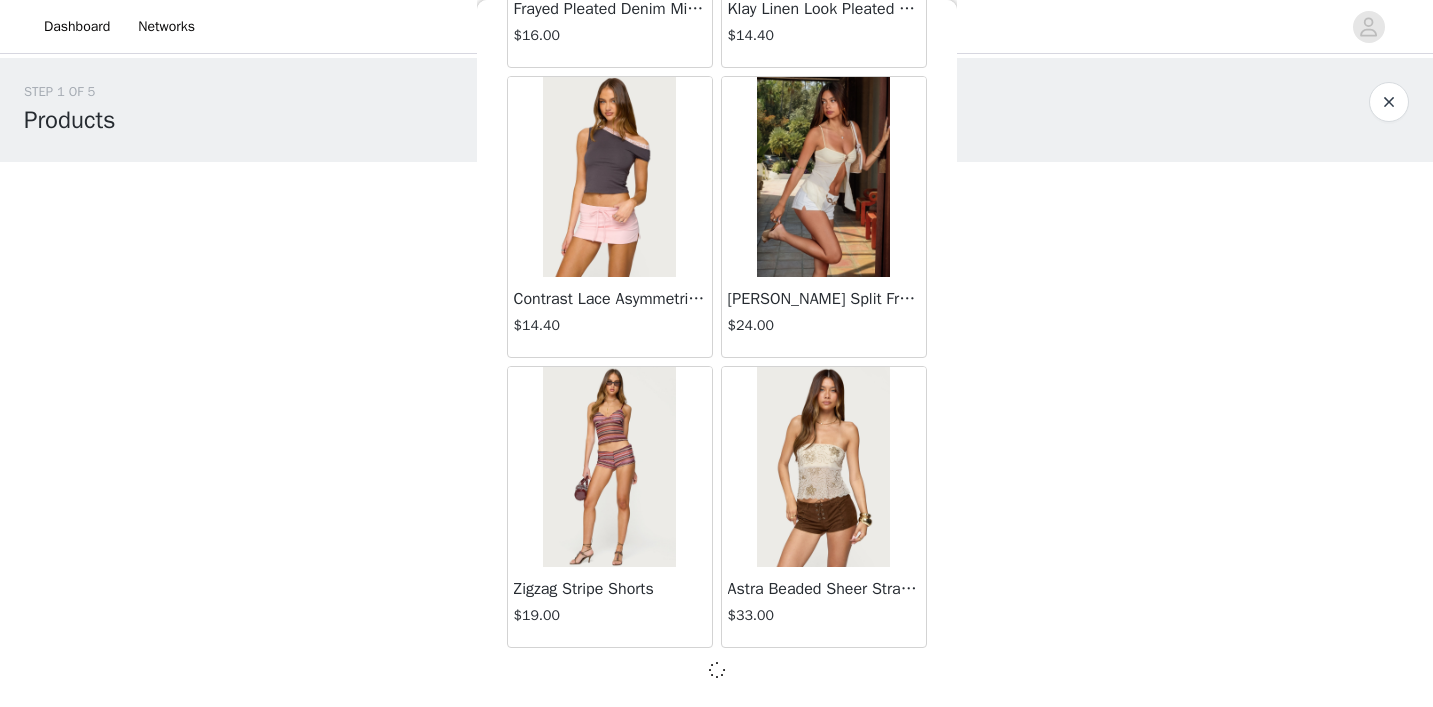 scroll, scrollTop: 2344, scrollLeft: 0, axis: vertical 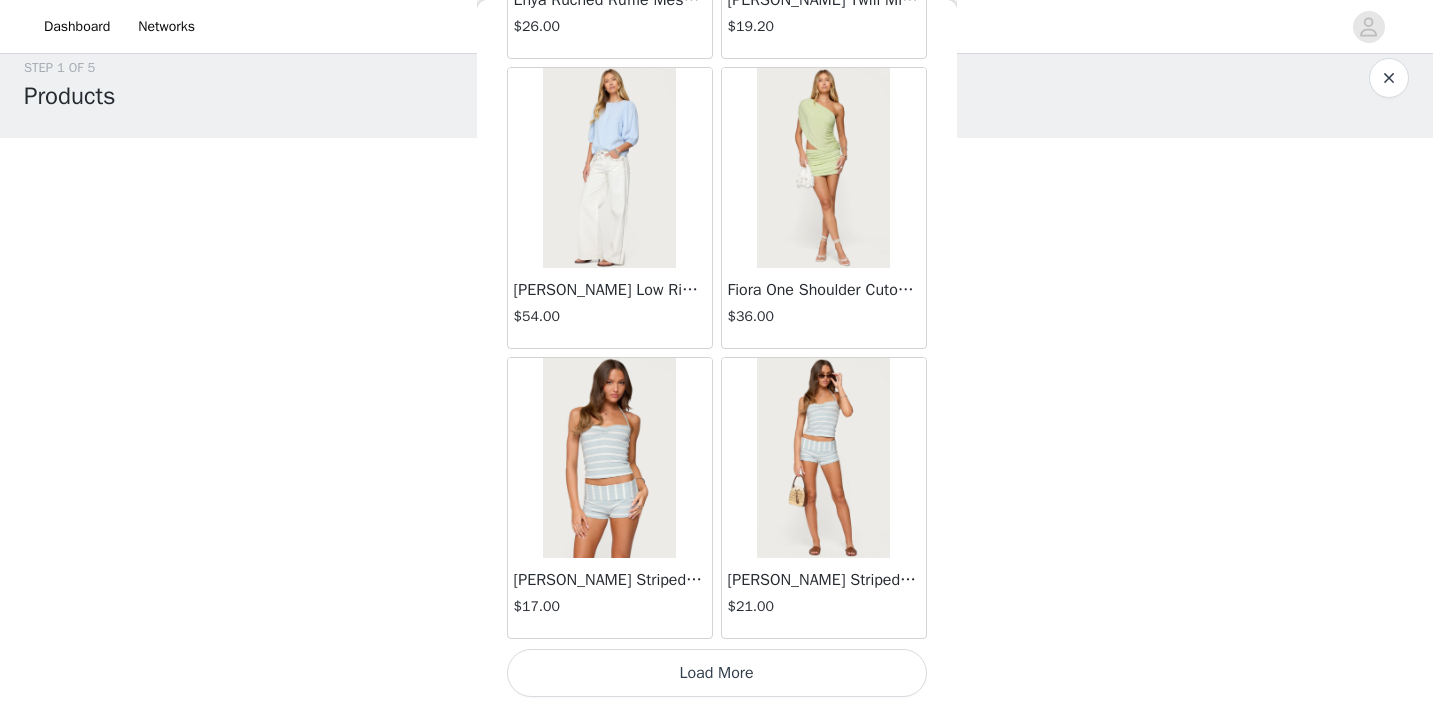 click on "Load More" at bounding box center [717, 673] 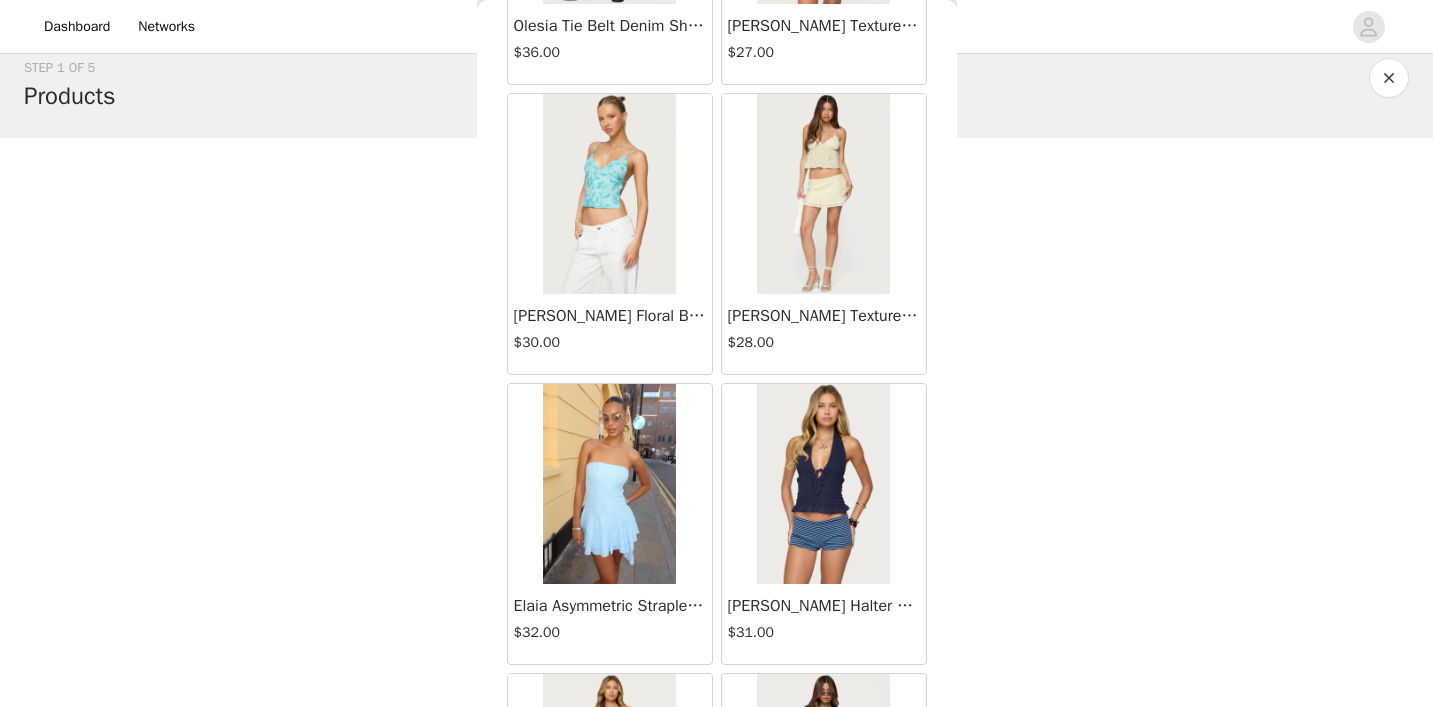 scroll, scrollTop: 6098, scrollLeft: 0, axis: vertical 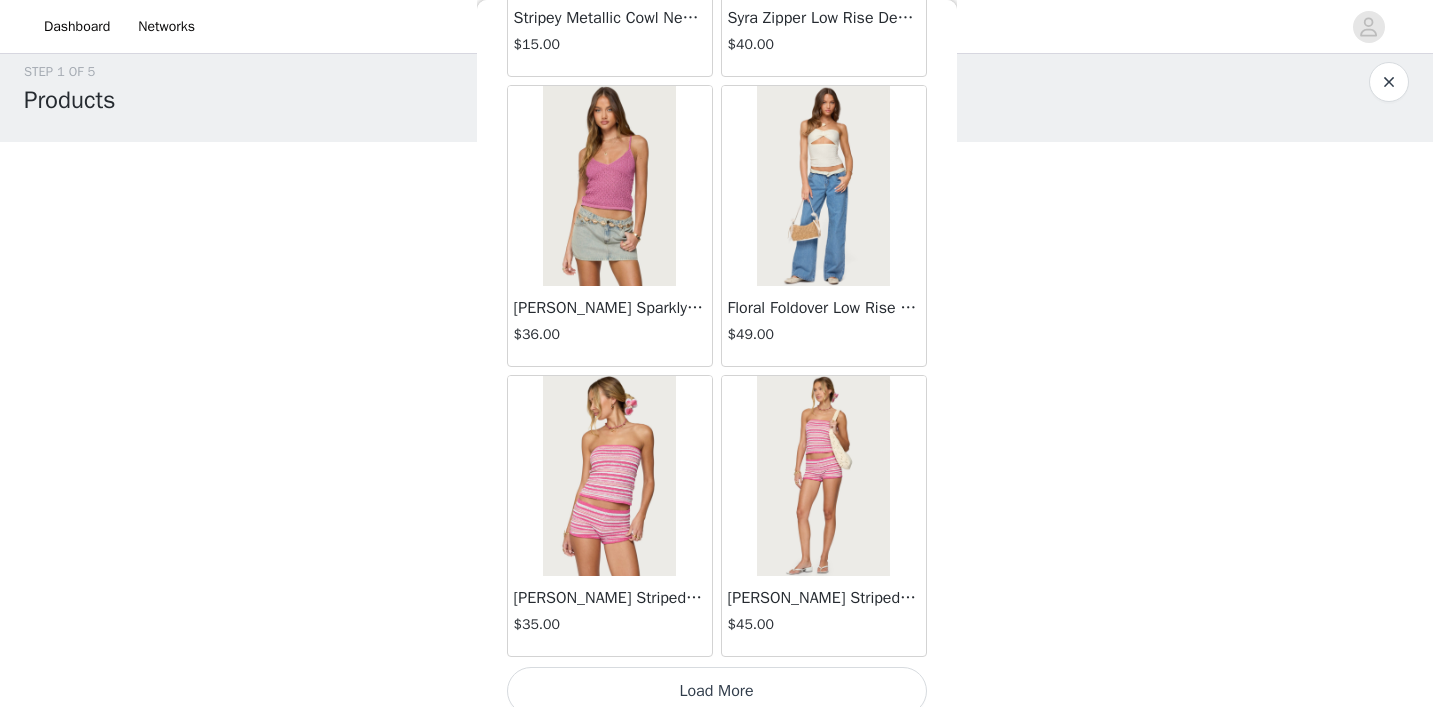 click on "[PERSON_NAME] Striped Textured Knit Strapless Top" at bounding box center [610, 598] 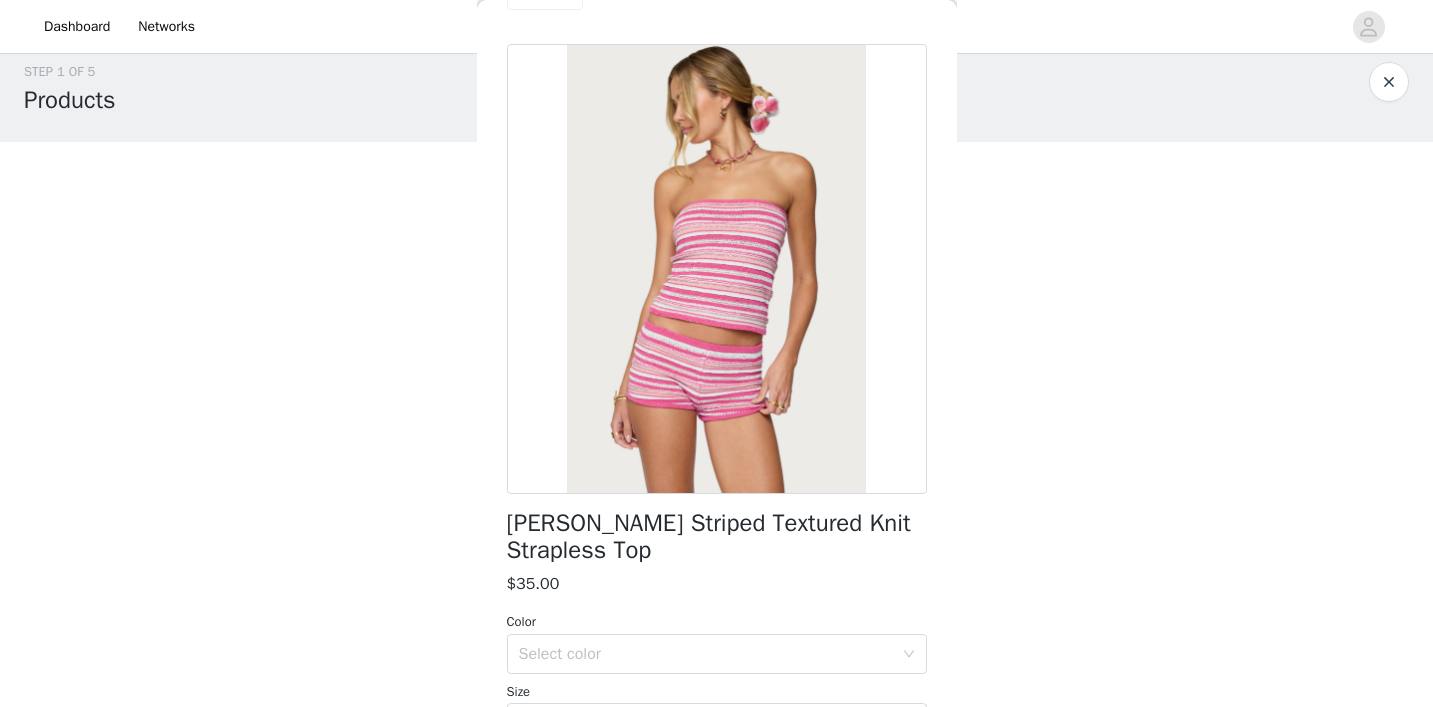 scroll, scrollTop: 8, scrollLeft: 0, axis: vertical 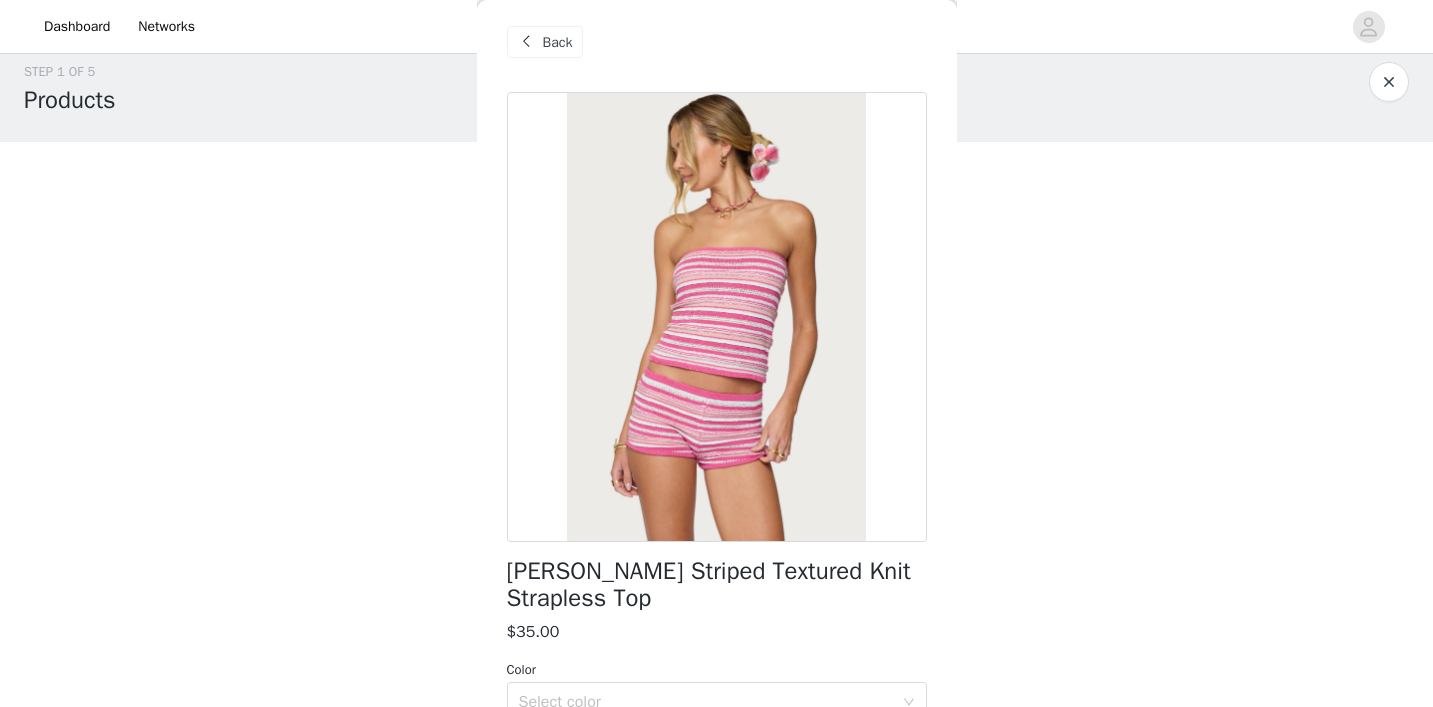 click on "Back" at bounding box center [545, 42] 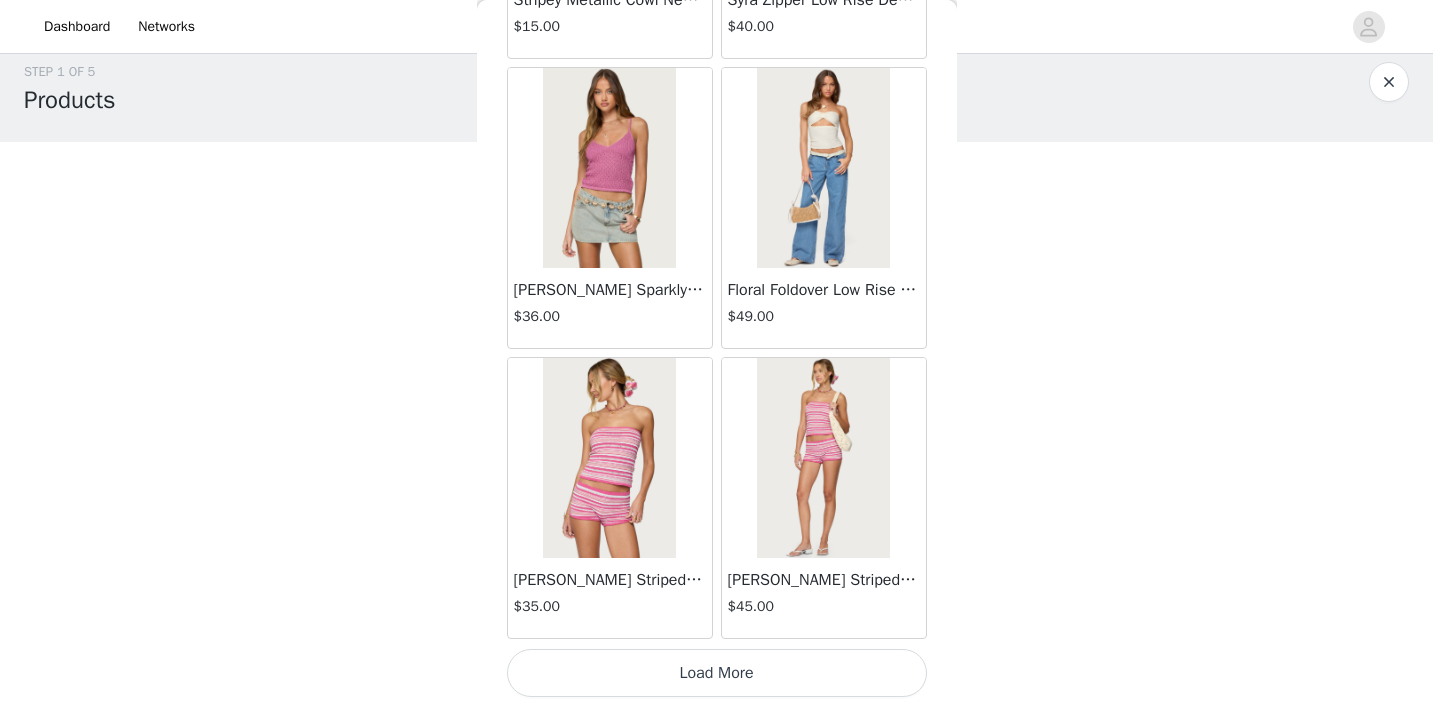 scroll, scrollTop: 8153, scrollLeft: 0, axis: vertical 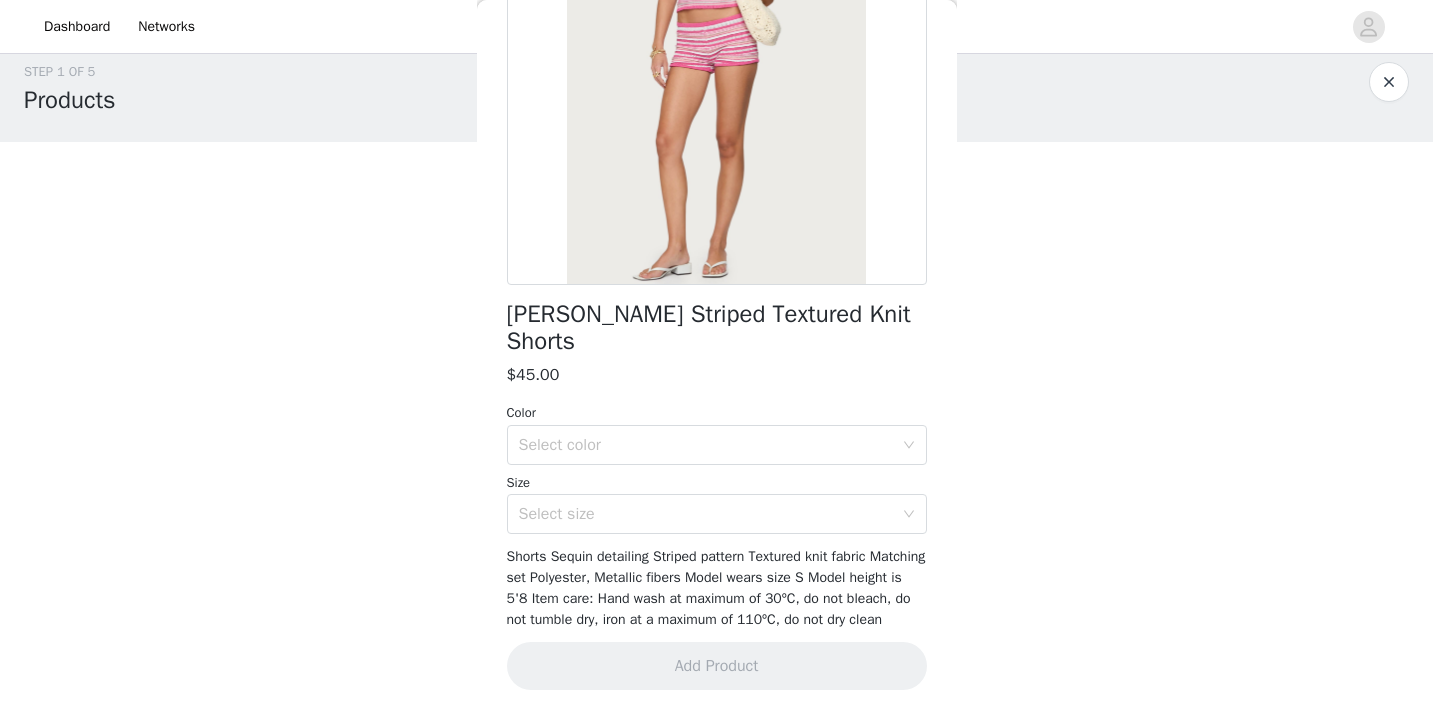 click on "Color" at bounding box center [717, 413] 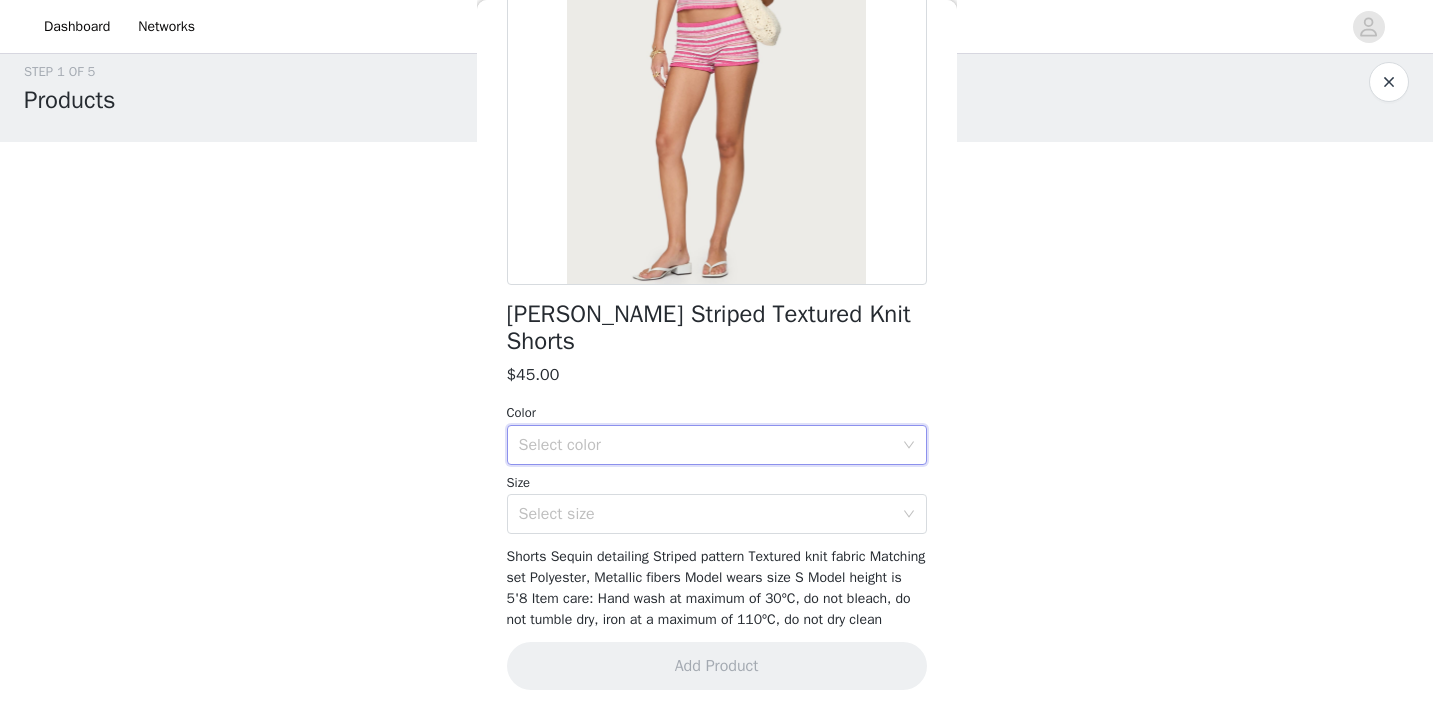 click on "Select color" at bounding box center (710, 445) 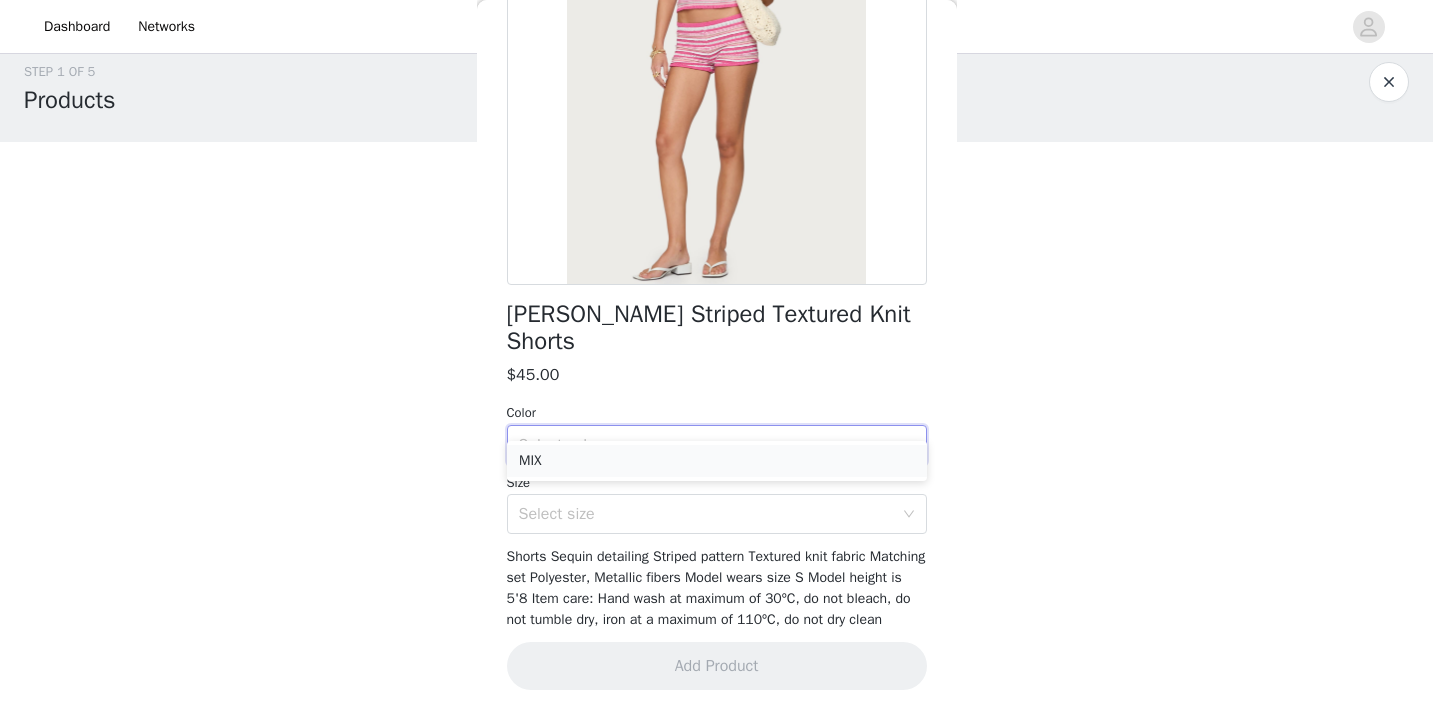 click on "MIX" at bounding box center [717, 461] 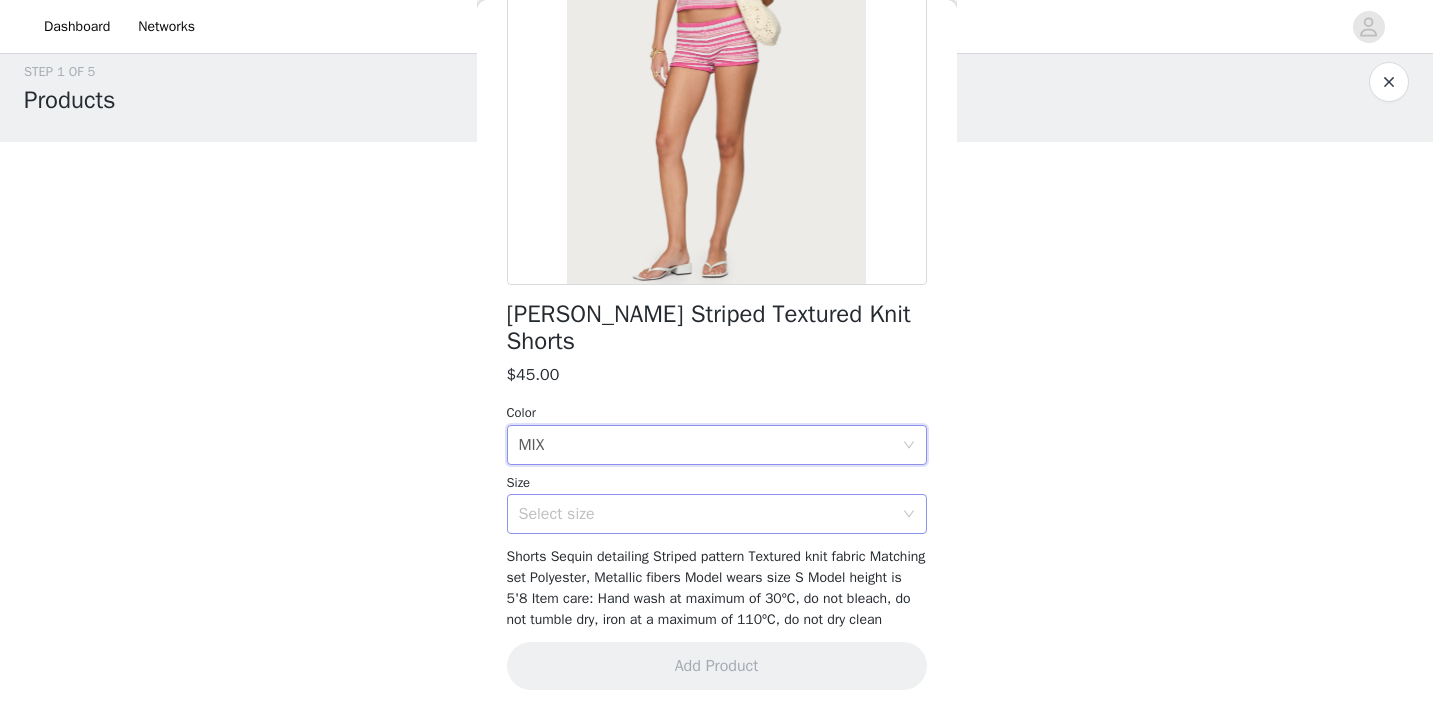 click on "Select size" at bounding box center [710, 514] 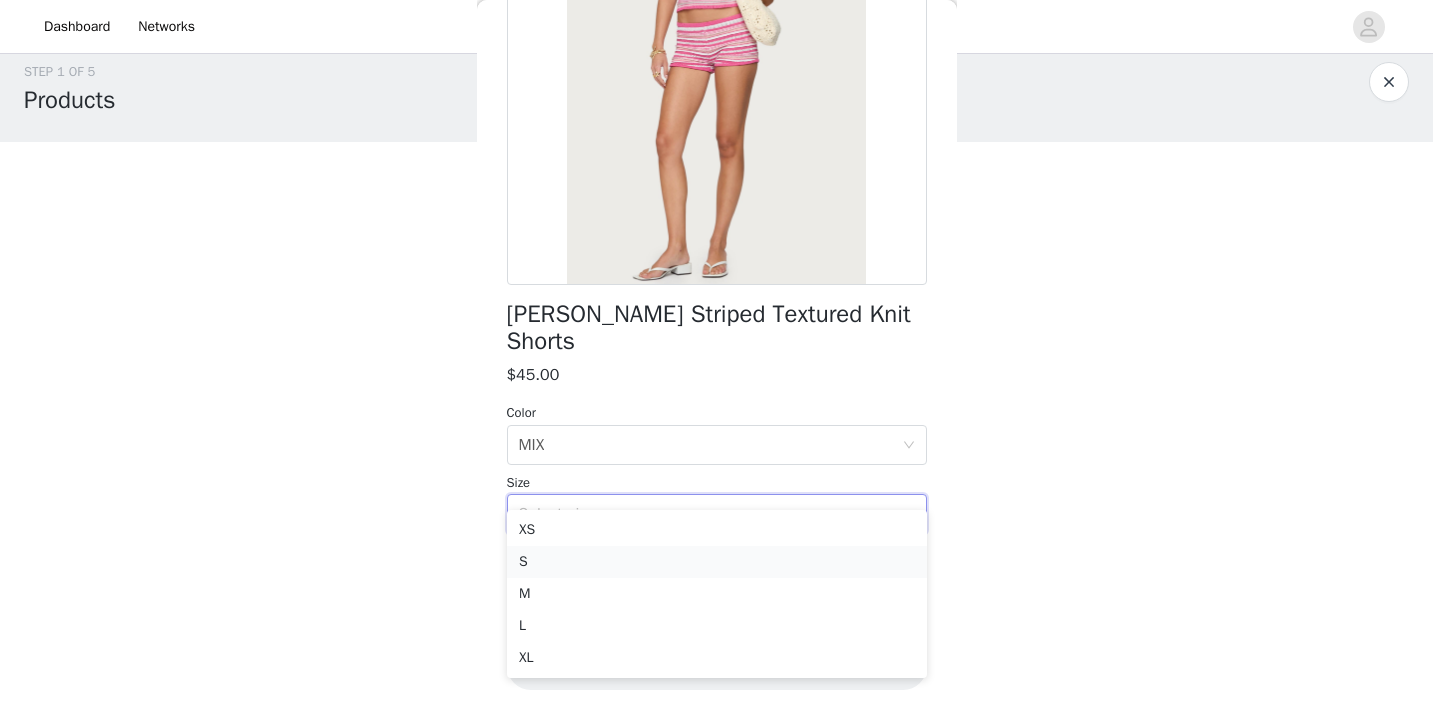 click on "S" at bounding box center [717, 562] 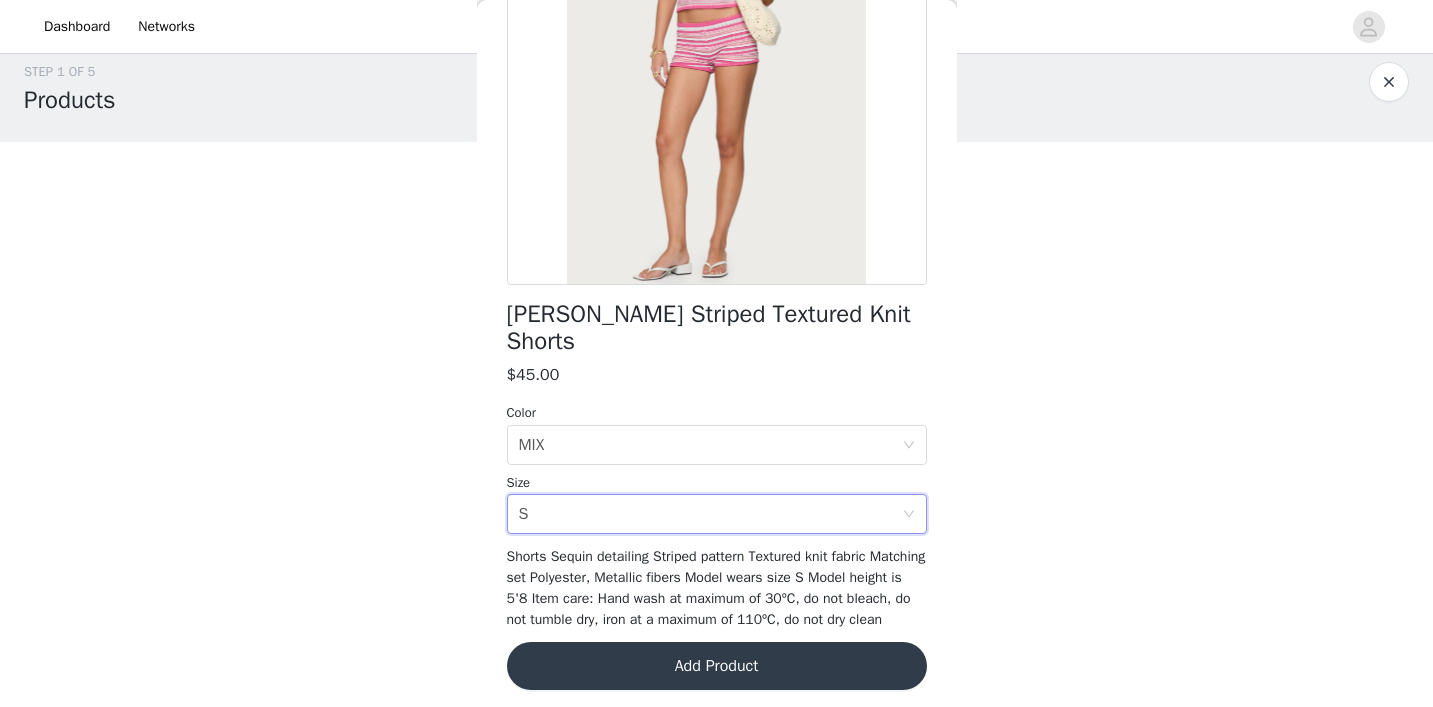 click on "Add Product" at bounding box center (717, 666) 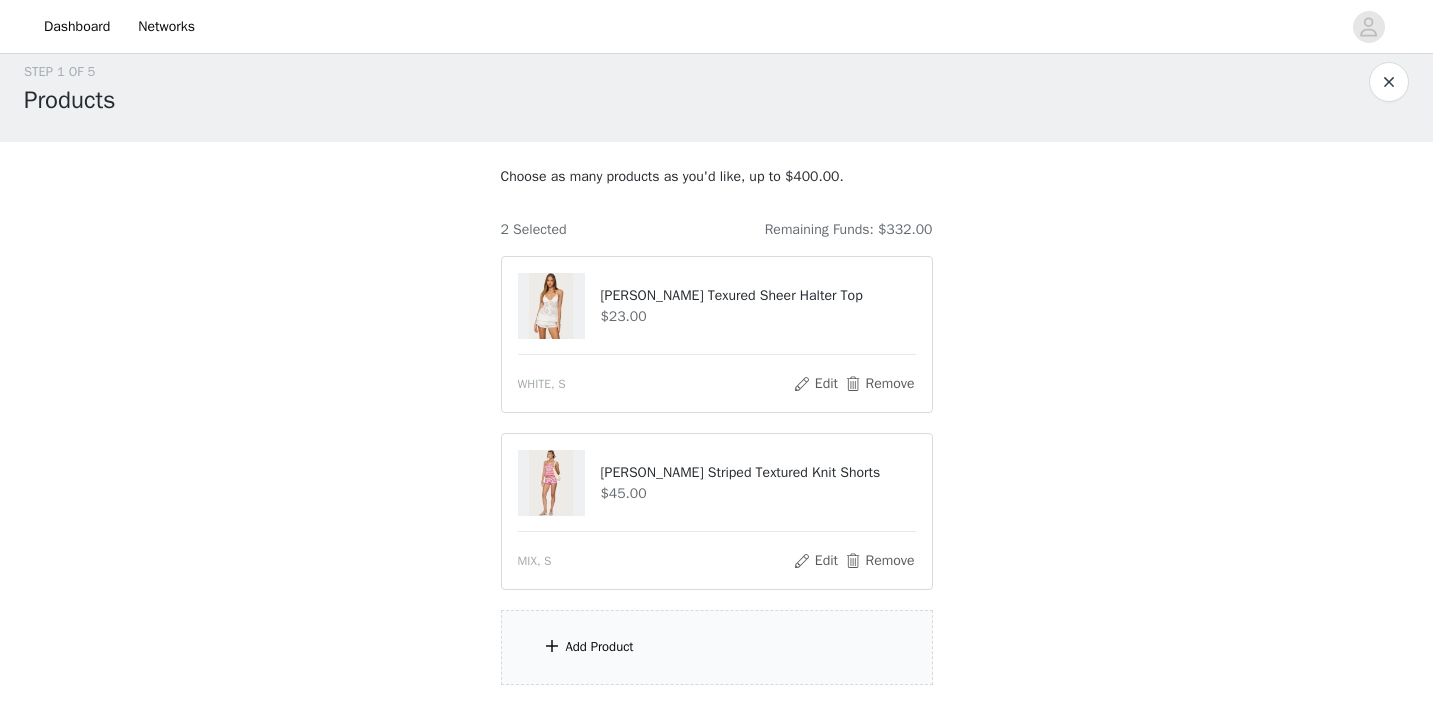 click on "Add Product" at bounding box center [717, 647] 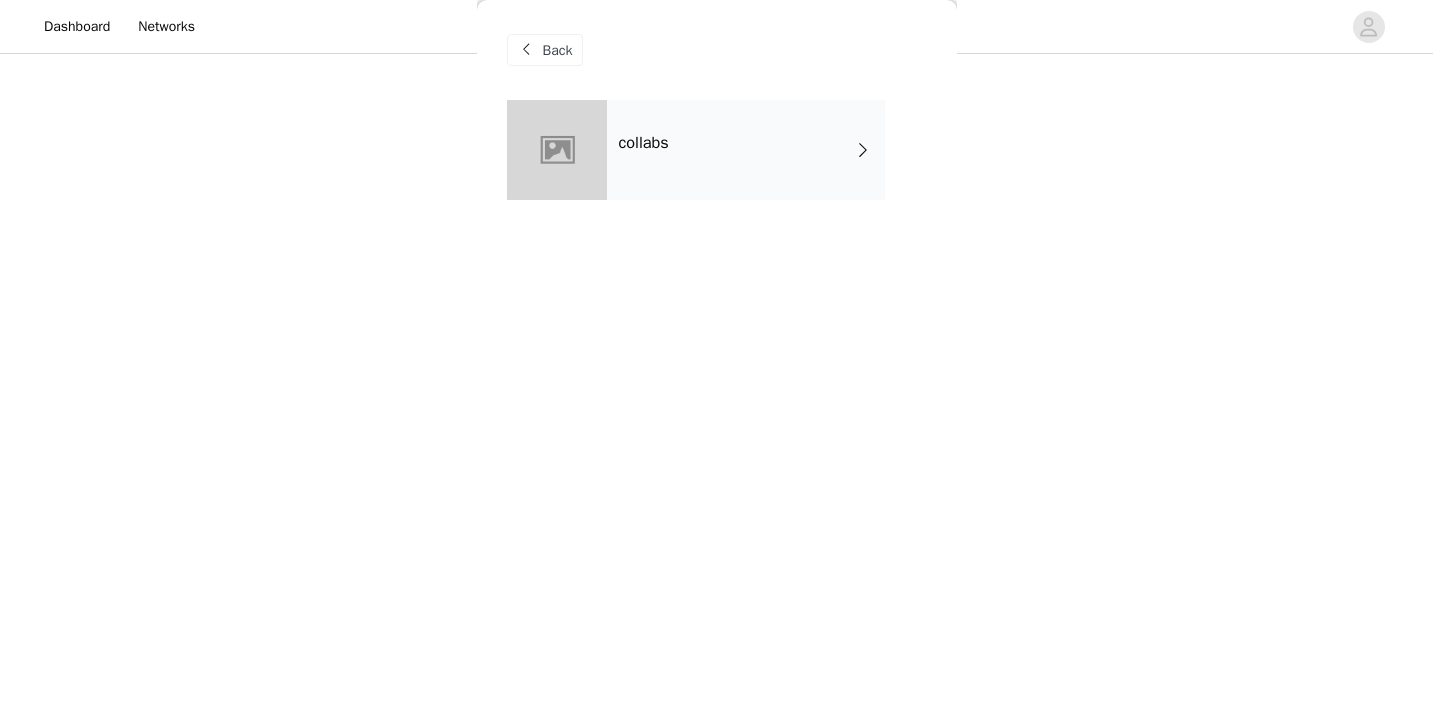 click on "collabs" at bounding box center [746, 150] 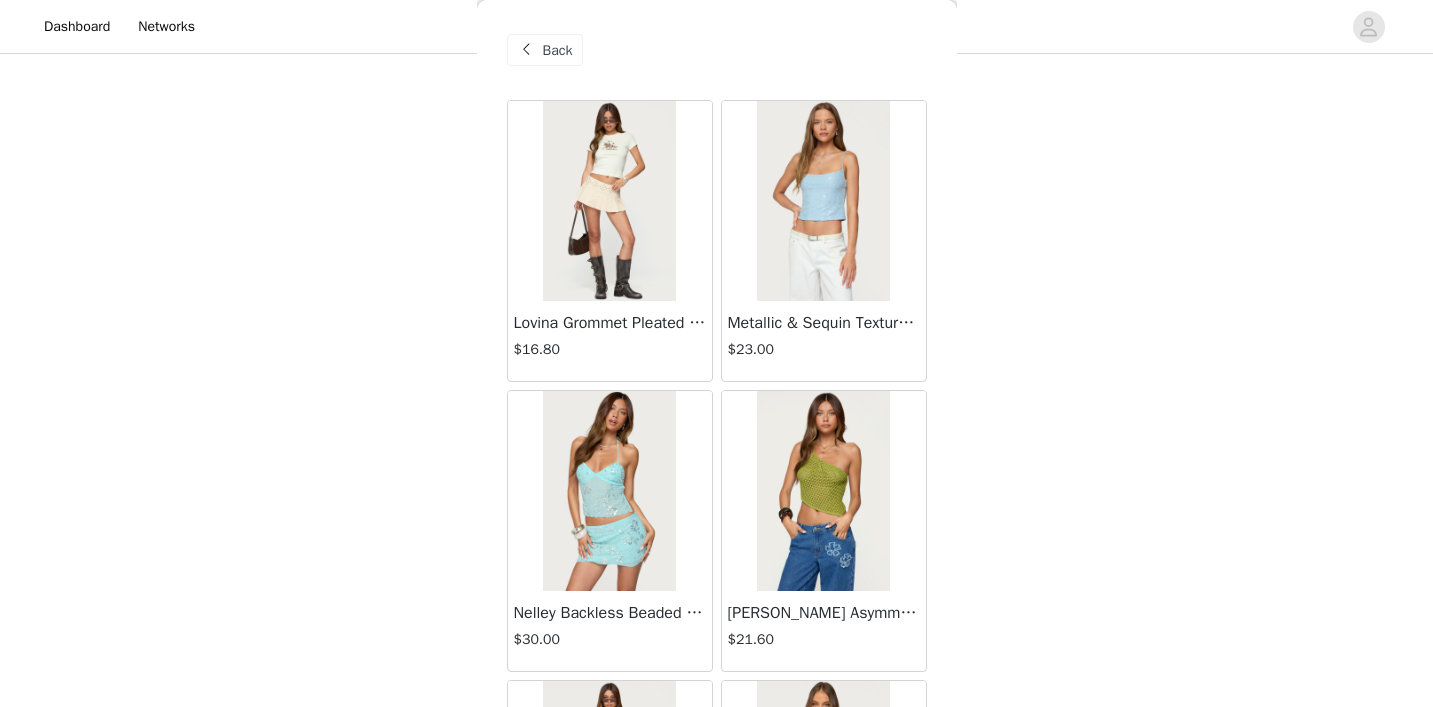 scroll, scrollTop: 202, scrollLeft: 0, axis: vertical 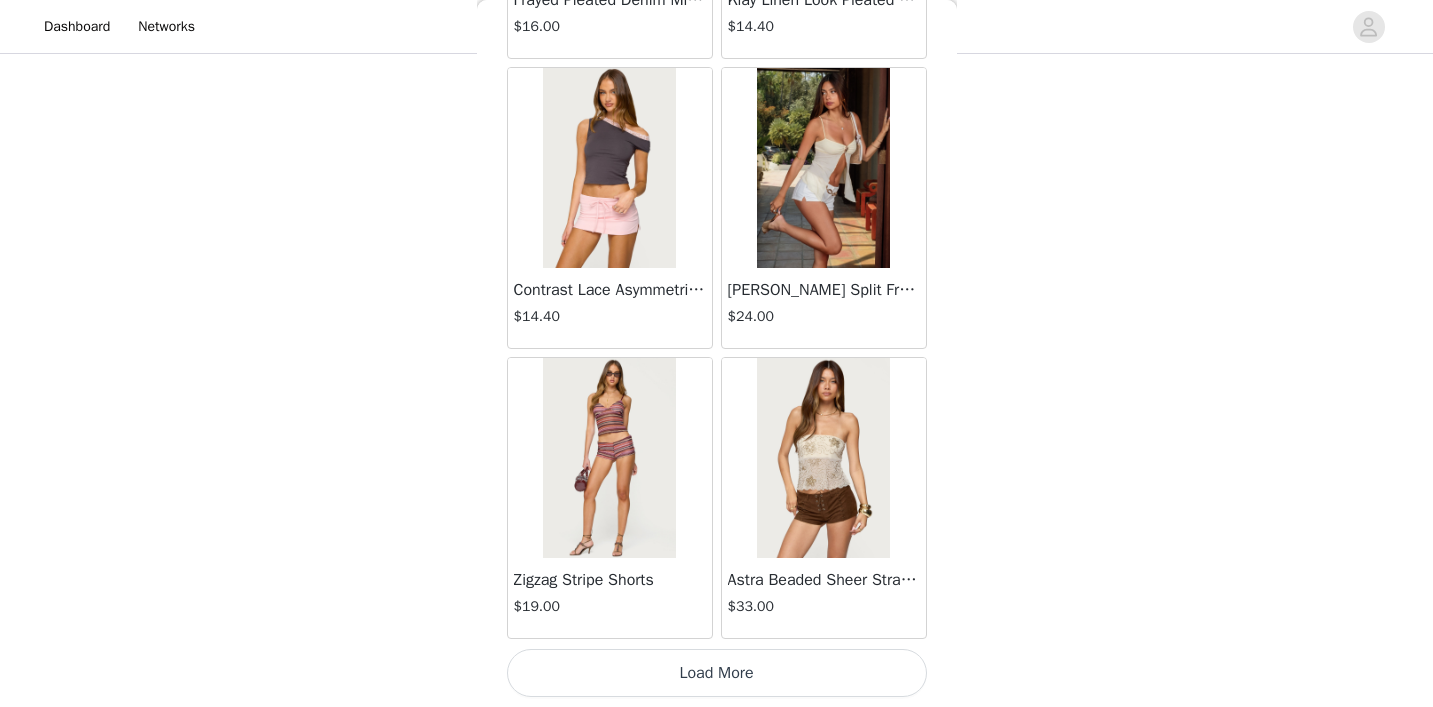 click on "Load More" at bounding box center (717, 673) 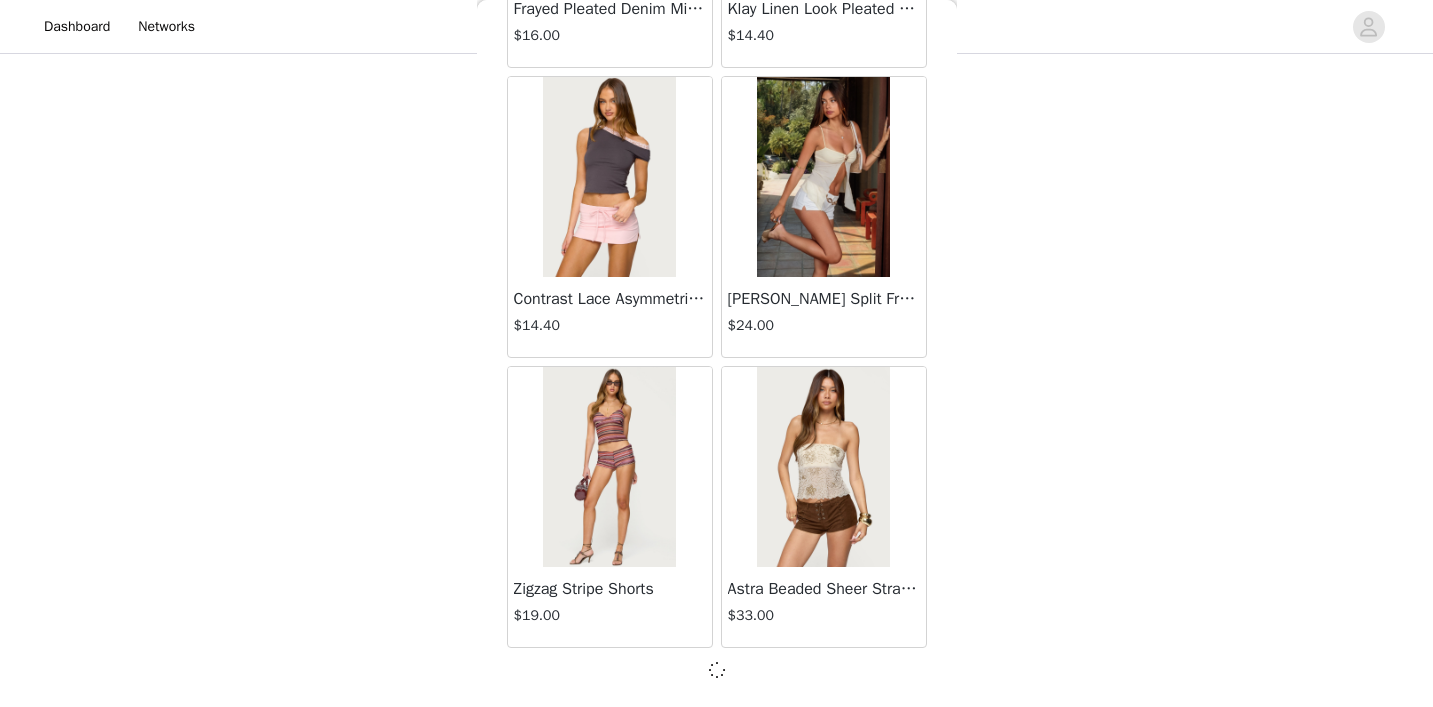 scroll, scrollTop: 2344, scrollLeft: 0, axis: vertical 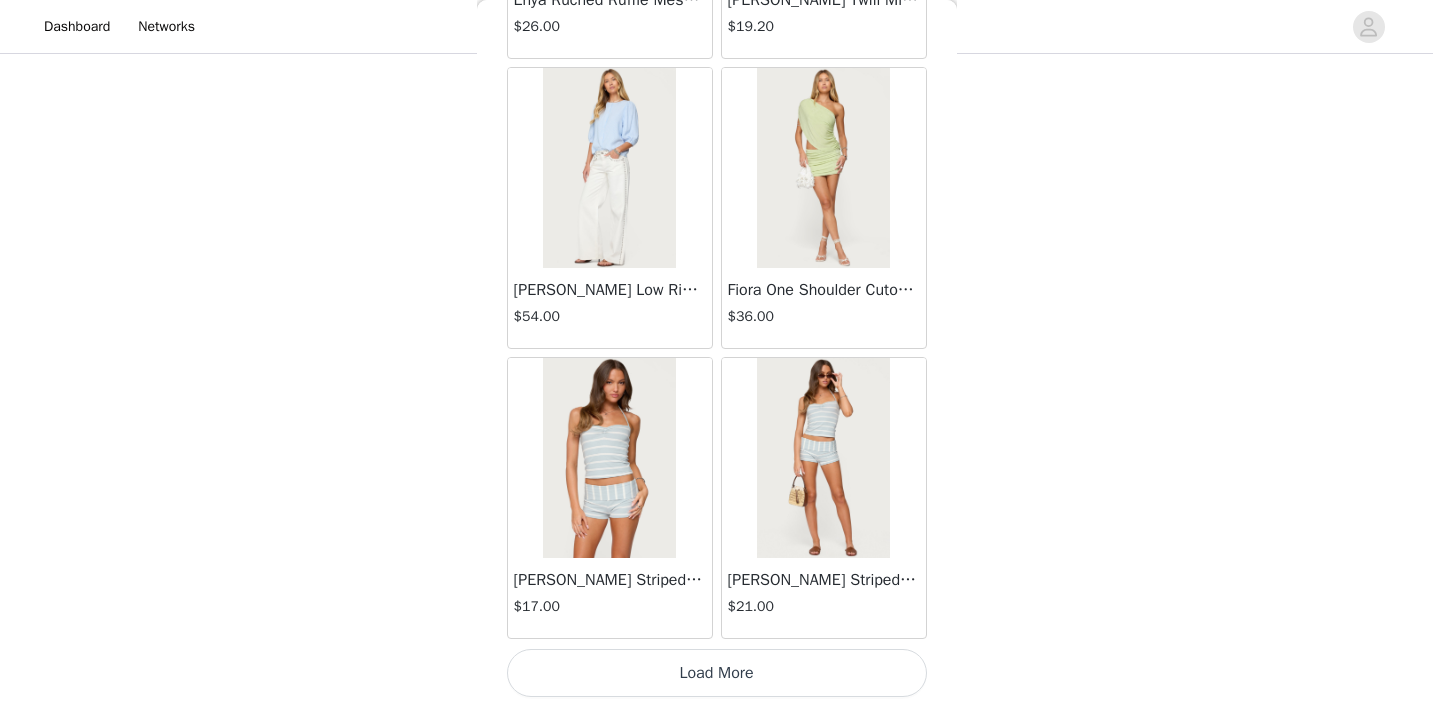 click on "Load More" at bounding box center [717, 673] 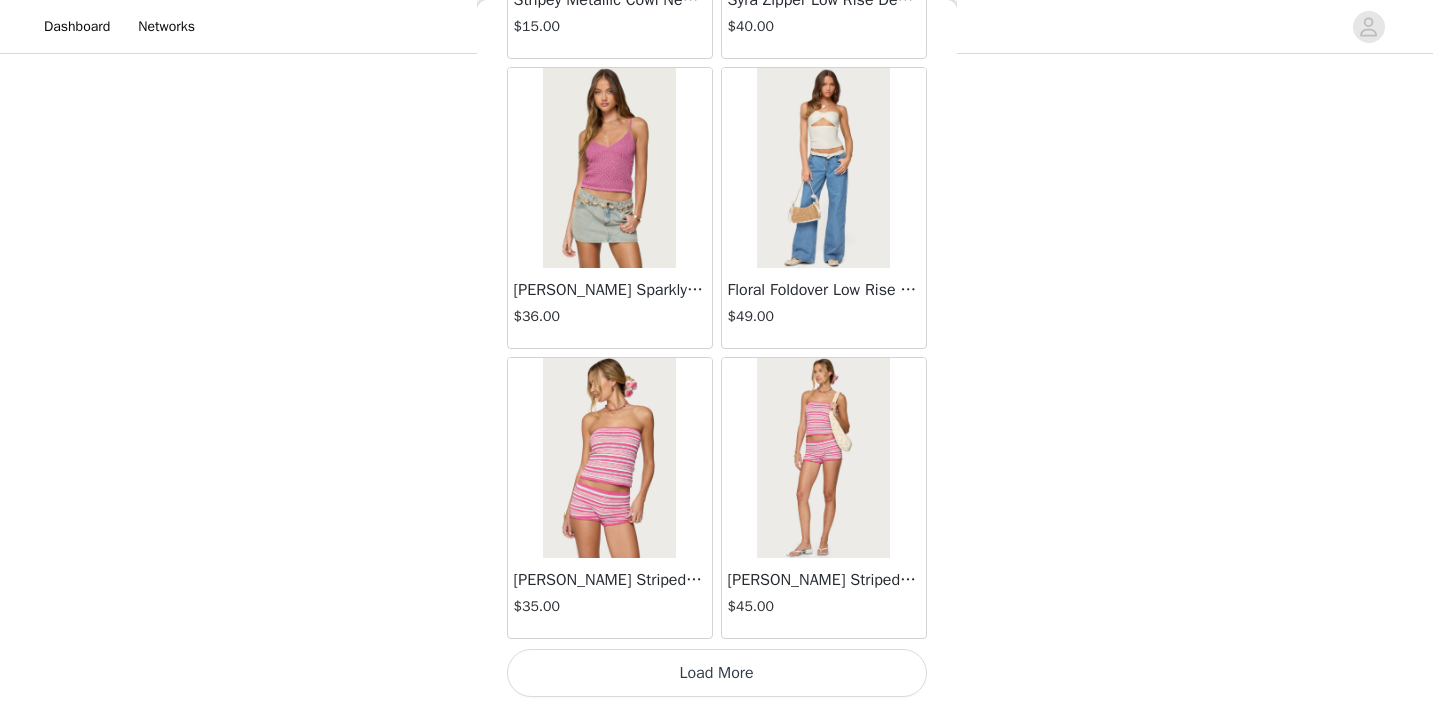 click on "Load More" at bounding box center (717, 673) 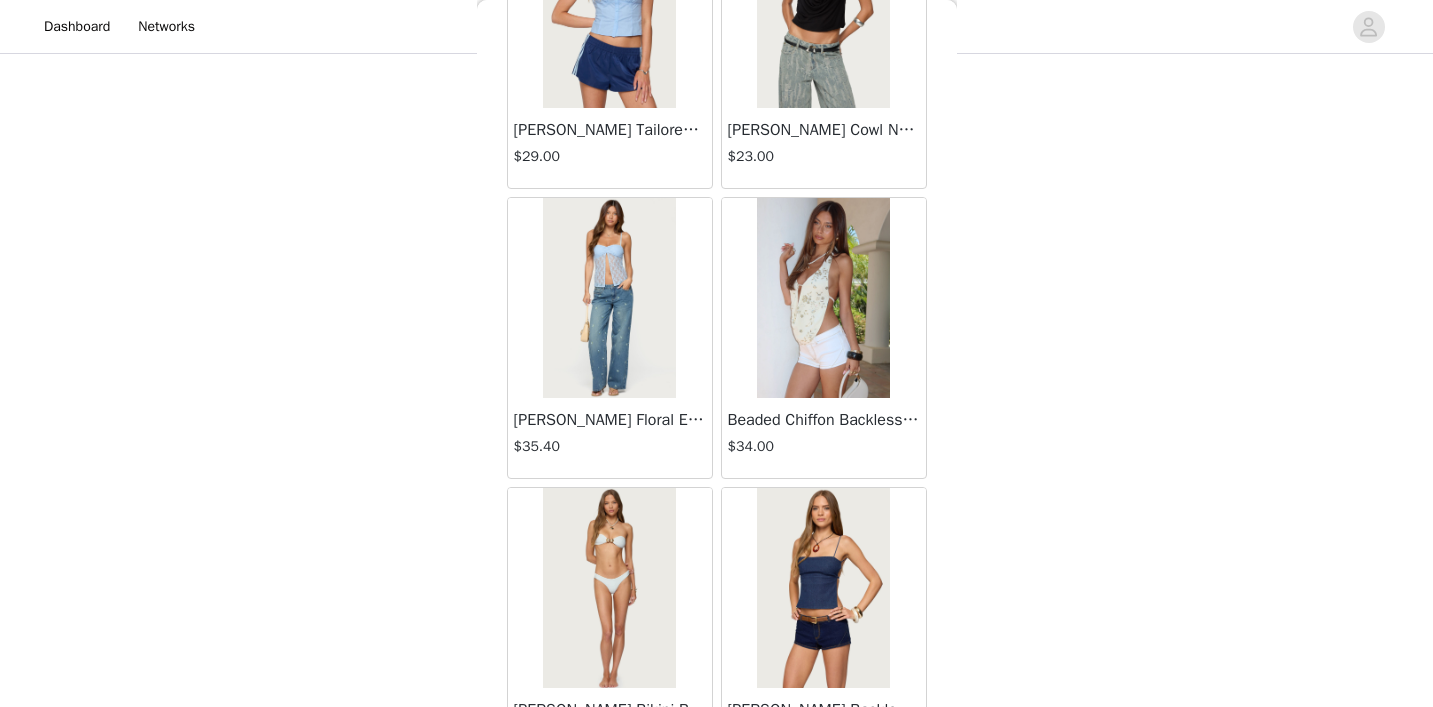 scroll, scrollTop: 8892, scrollLeft: 0, axis: vertical 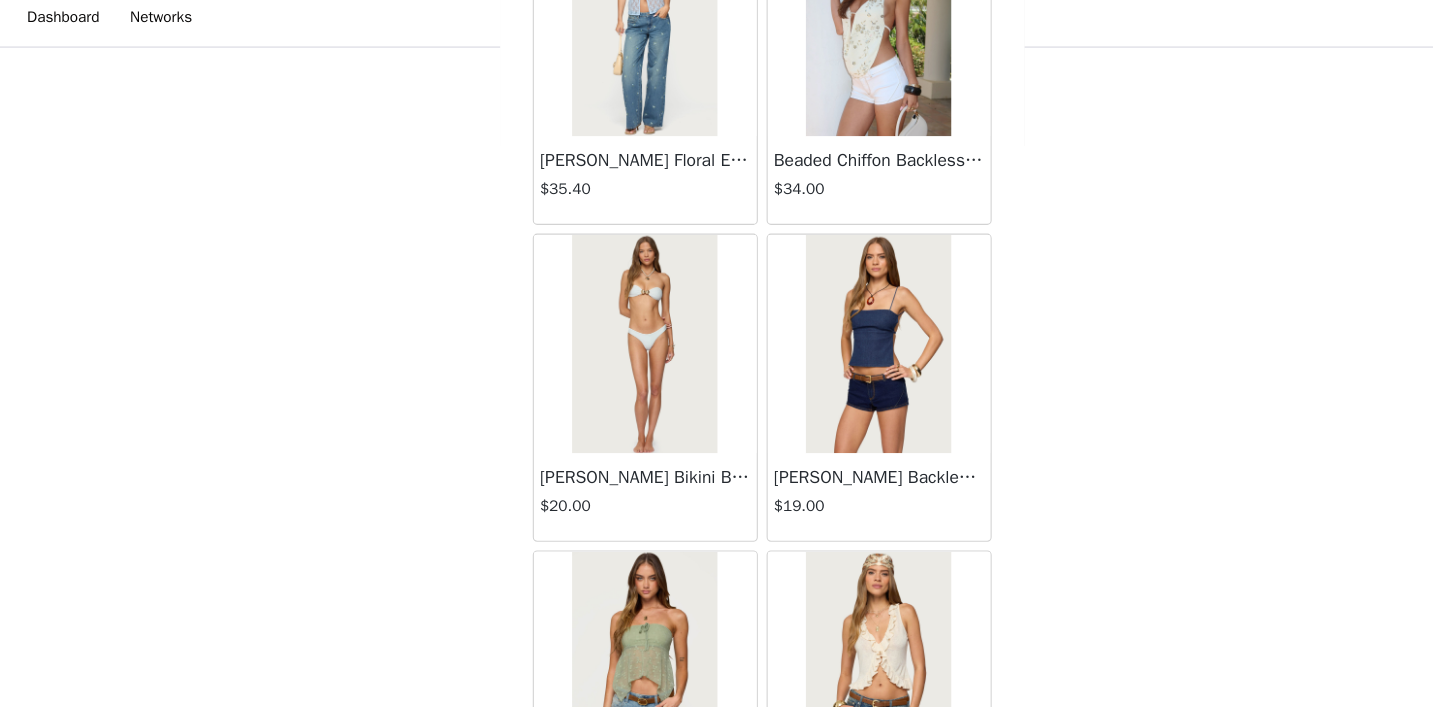 click on "[PERSON_NAME] Backless Denim Top" at bounding box center [824, 447] 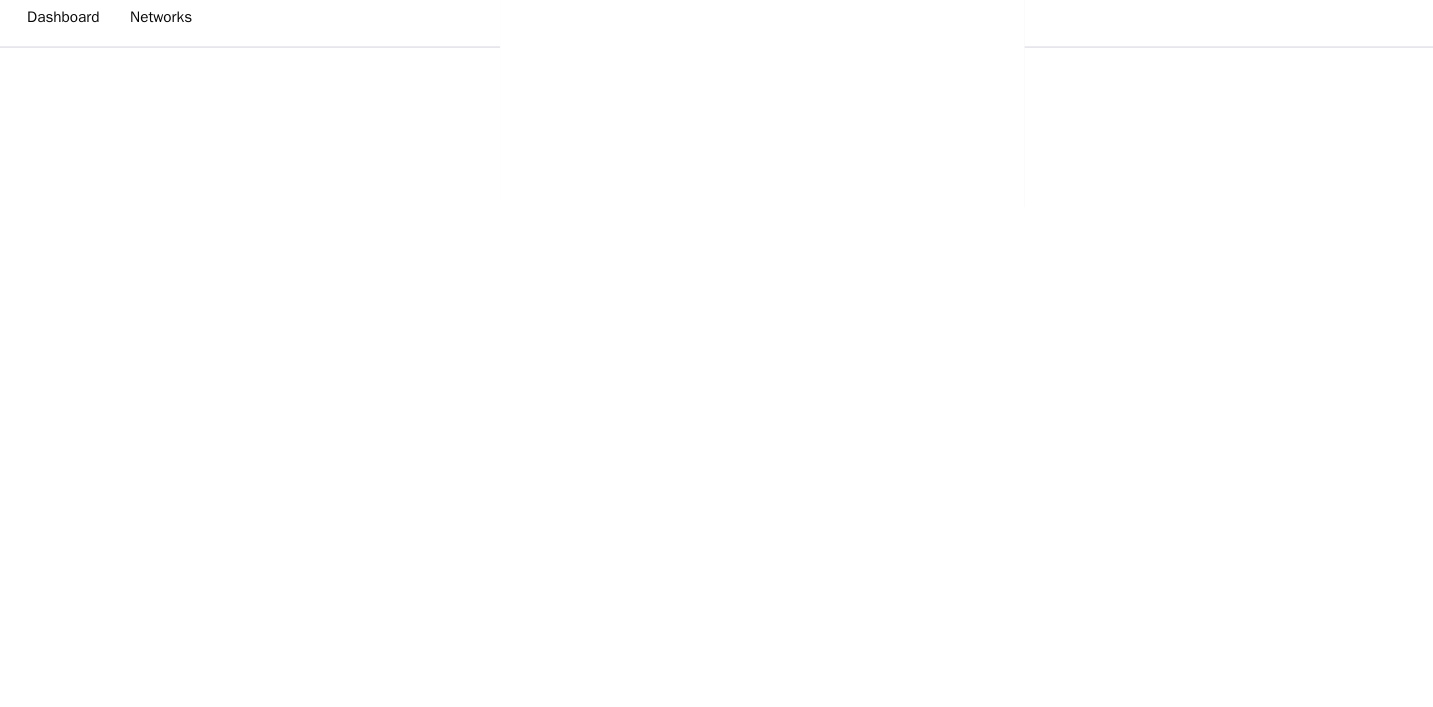 scroll, scrollTop: 265, scrollLeft: 0, axis: vertical 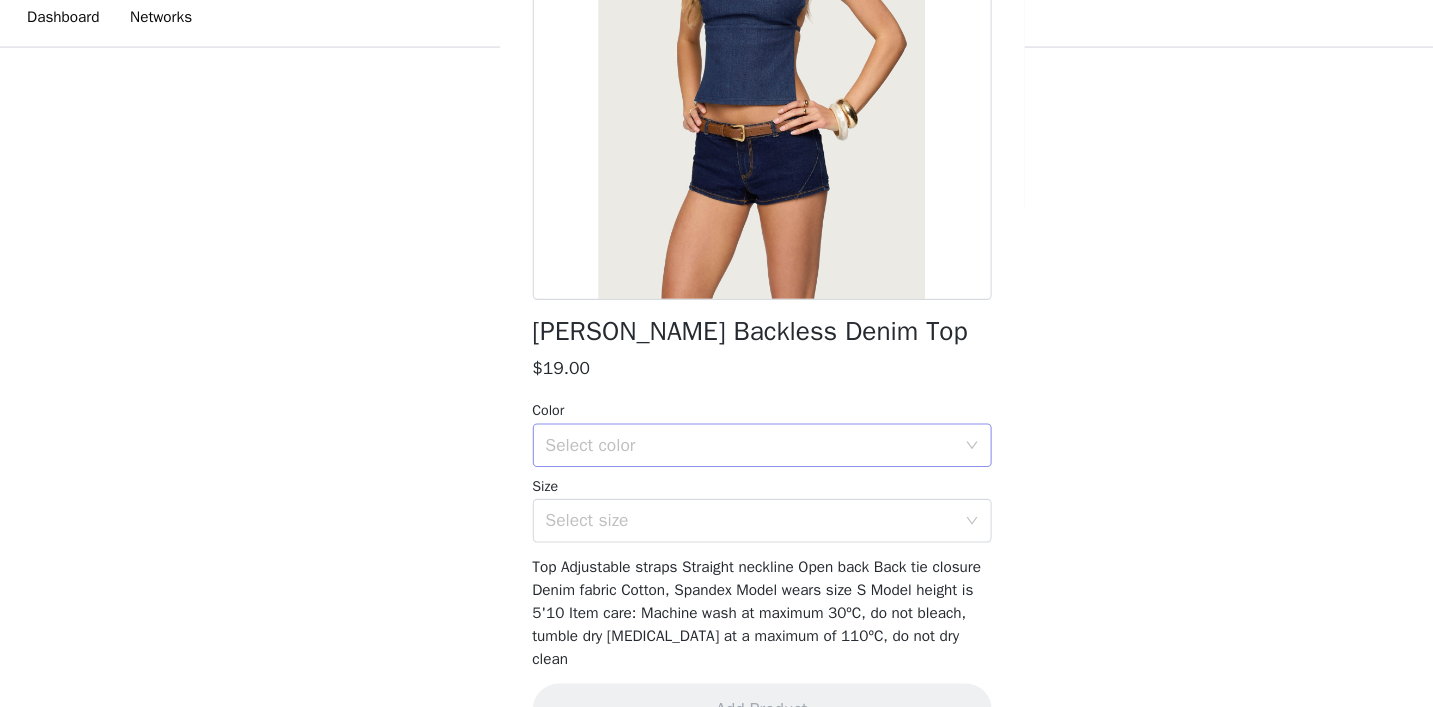 click on "Select color" at bounding box center (706, 418) 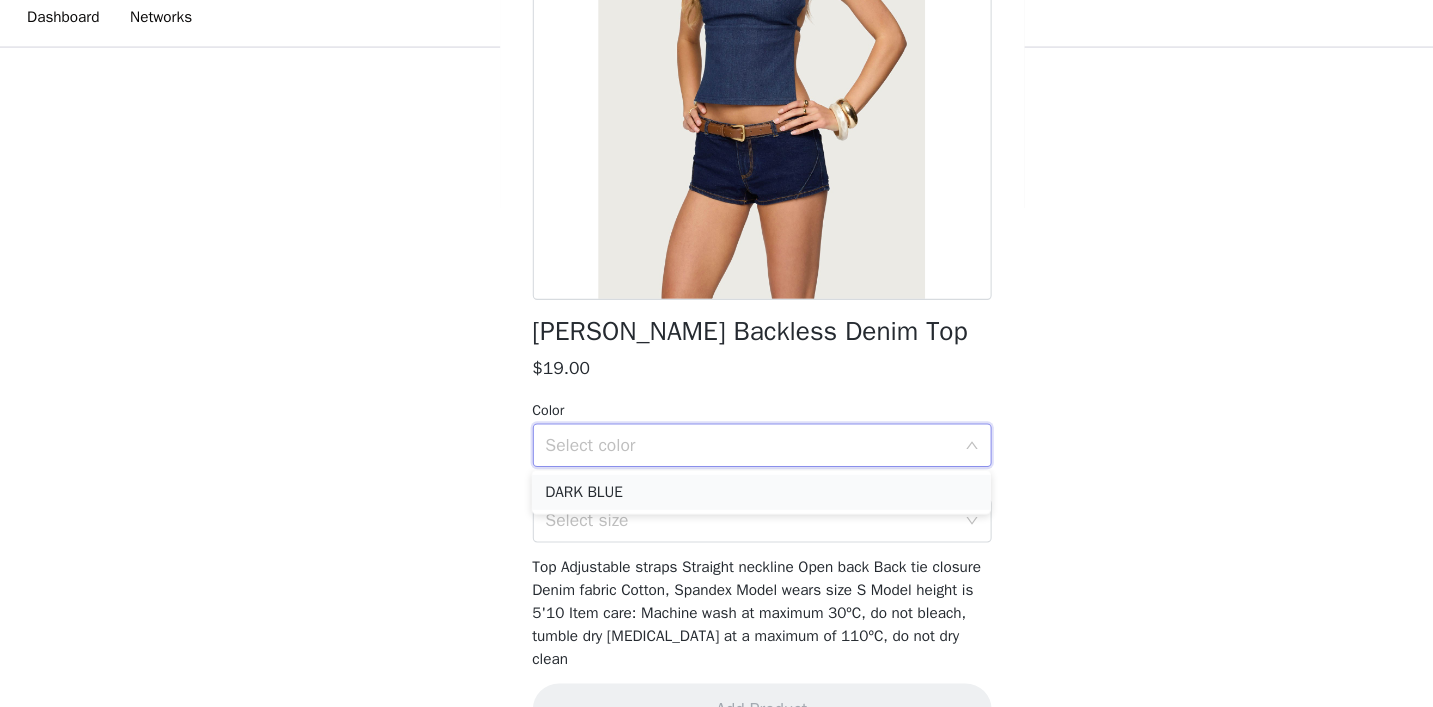click on "DARK BLUE" at bounding box center (716, 461) 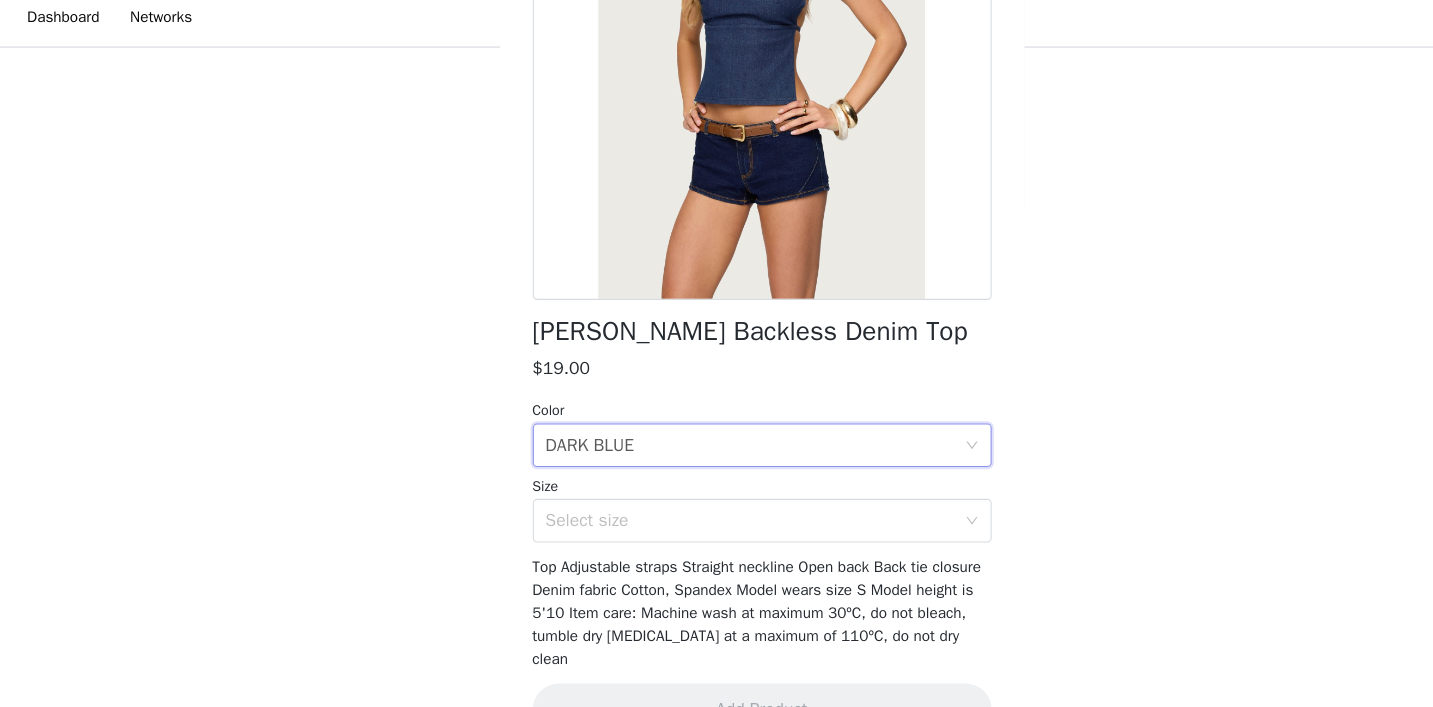 click on "Select size" at bounding box center [710, 487] 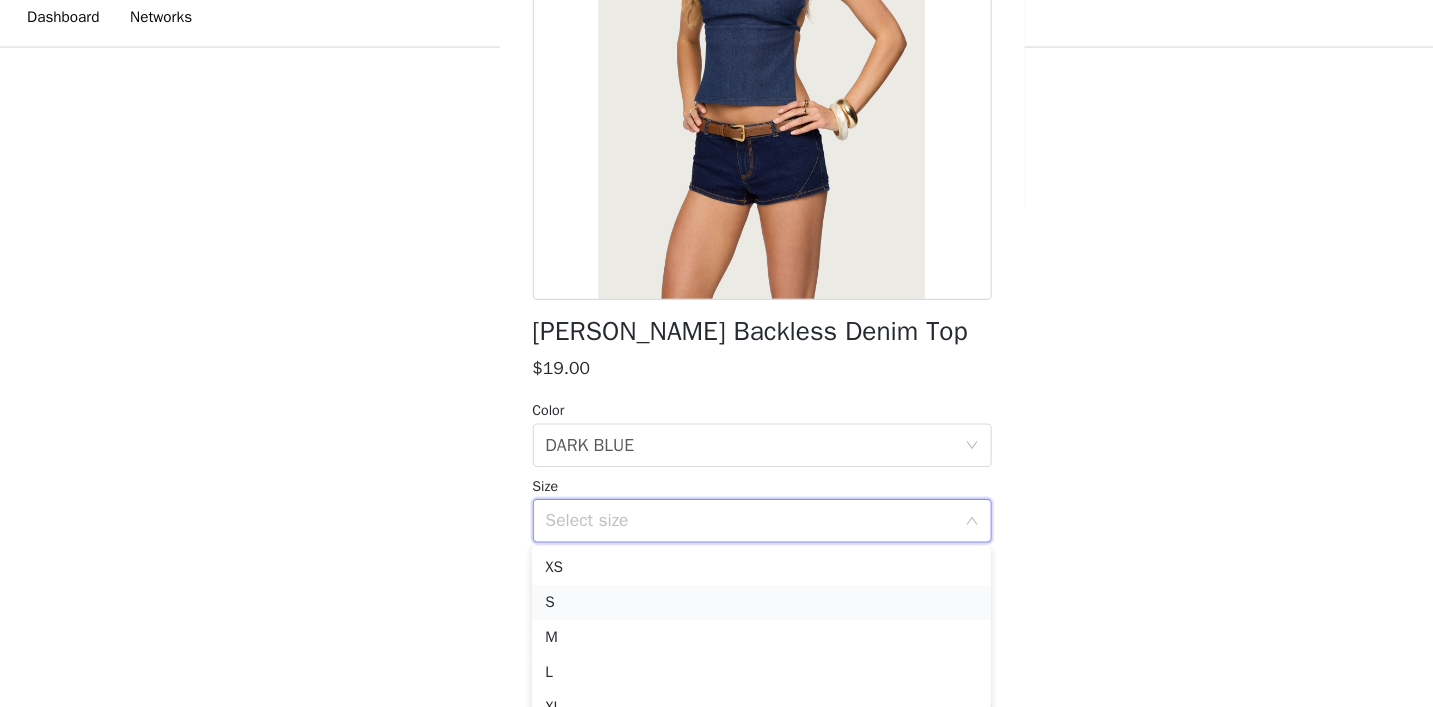 click on "S" at bounding box center [716, 562] 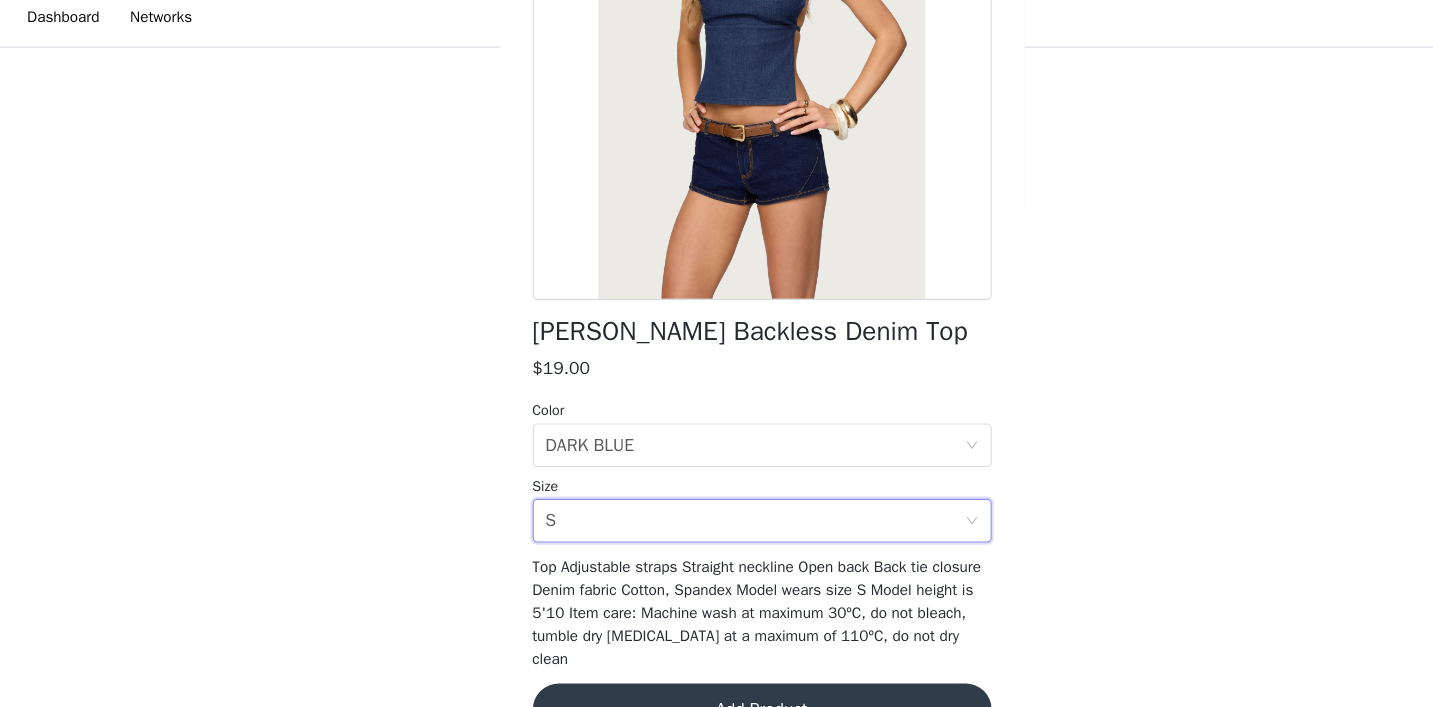 click on "Add Product" at bounding box center (717, 660) 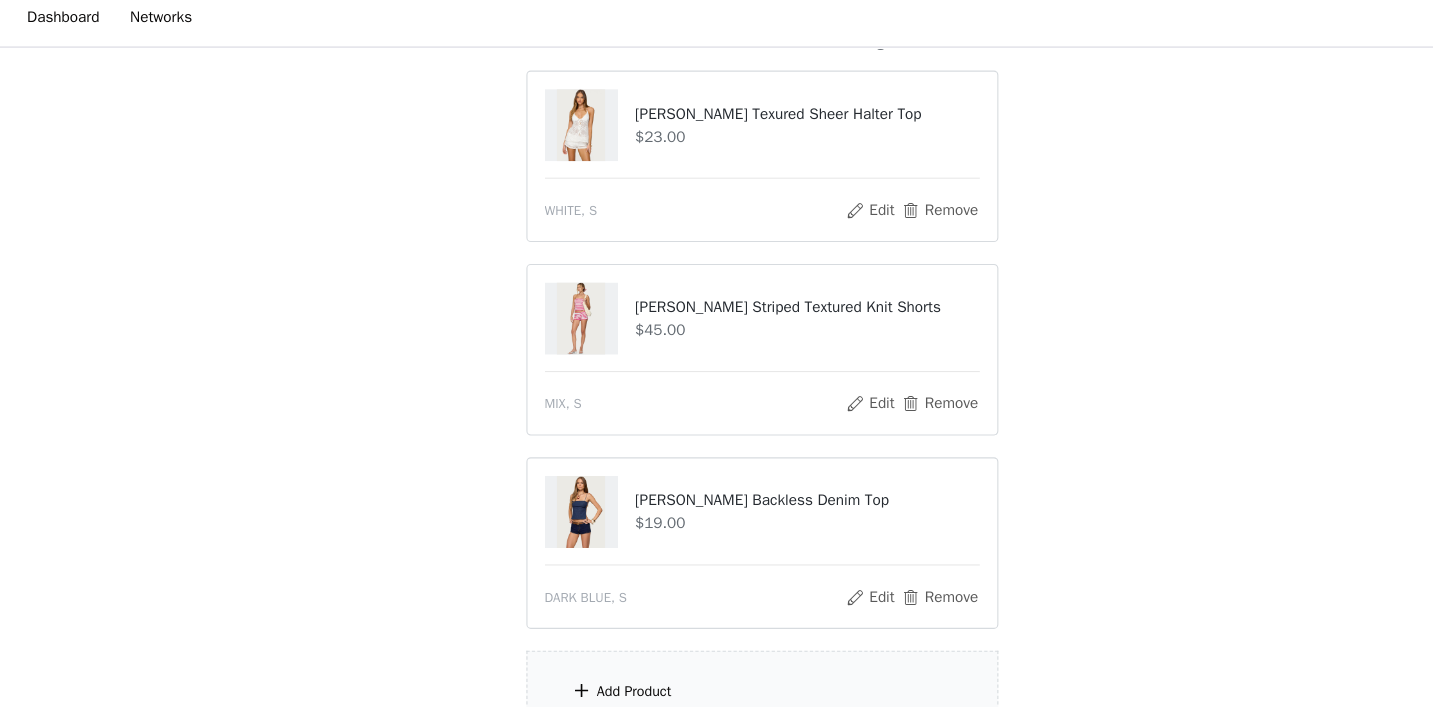click on "Add Product" at bounding box center [600, 643] 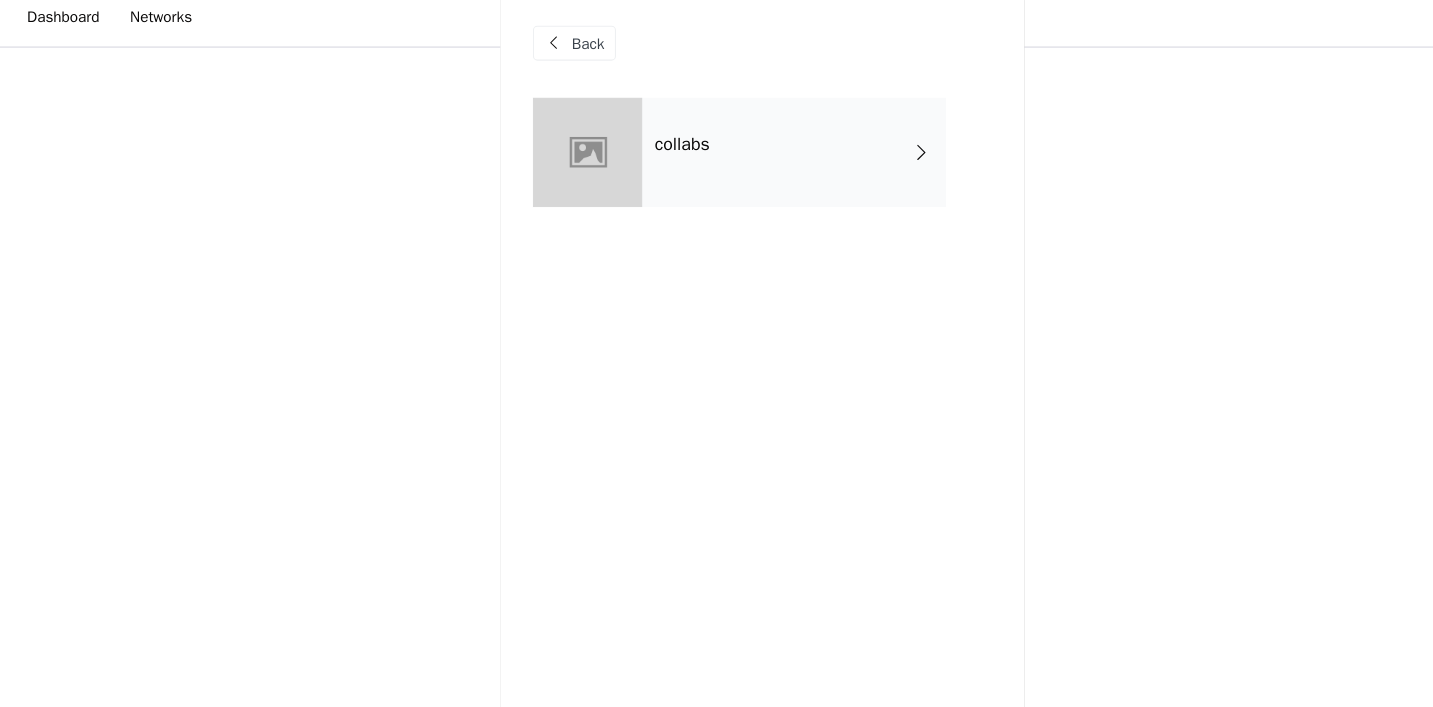 click on "collabs" at bounding box center [746, 150] 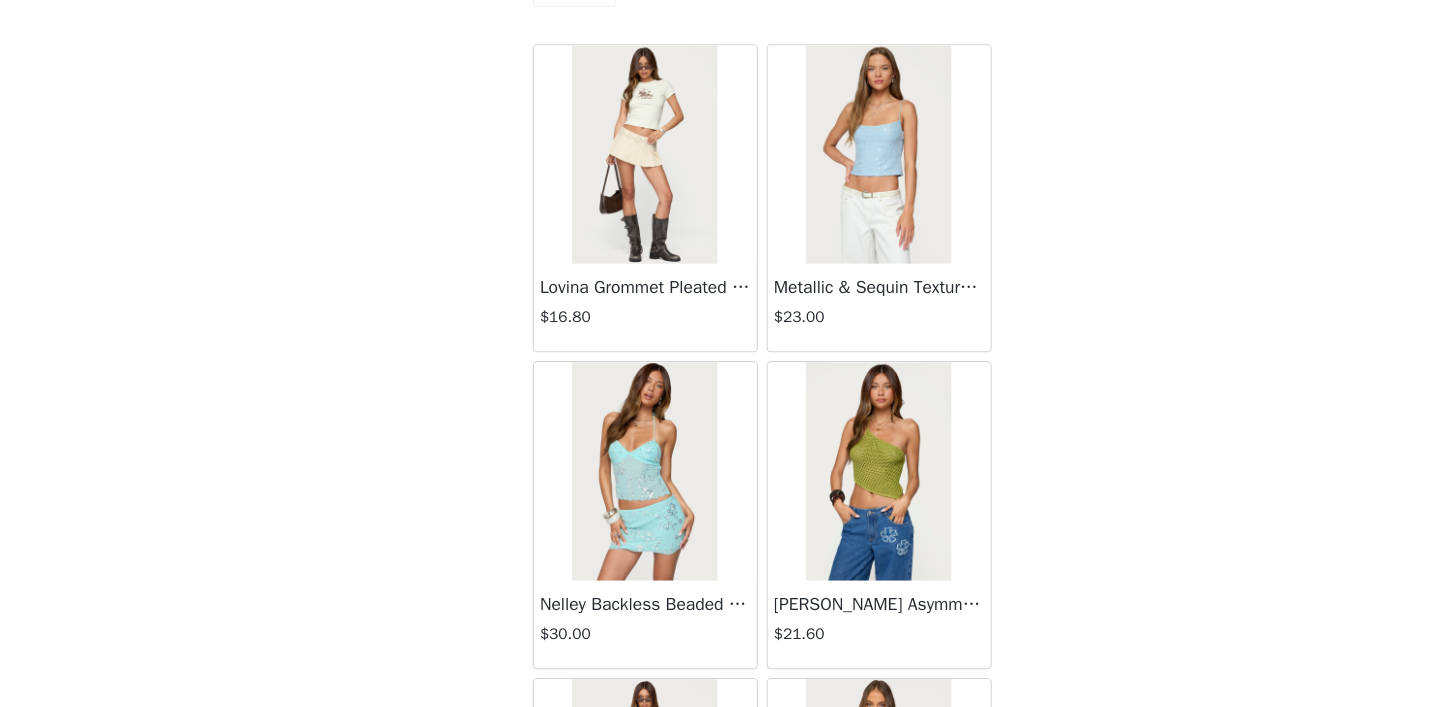 scroll, scrollTop: 379, scrollLeft: 0, axis: vertical 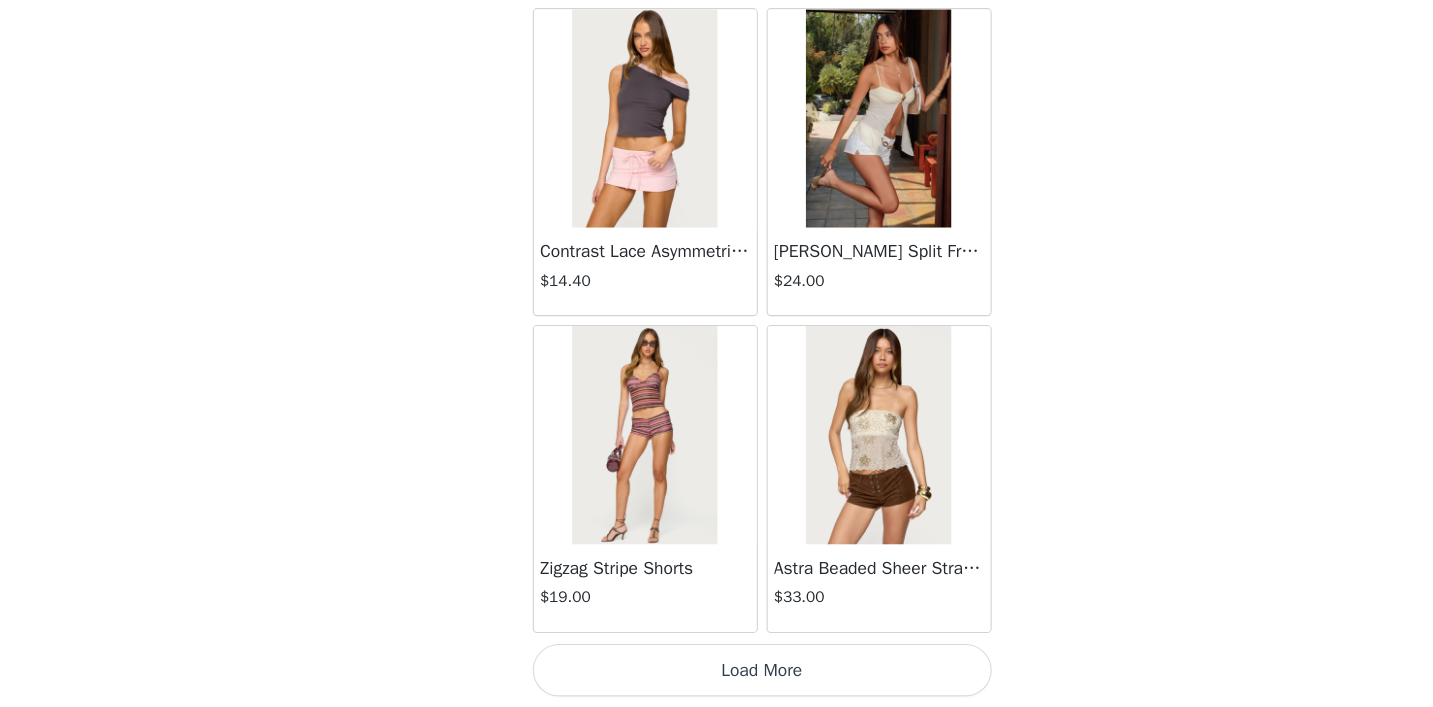 click on "Load More" at bounding box center [717, 673] 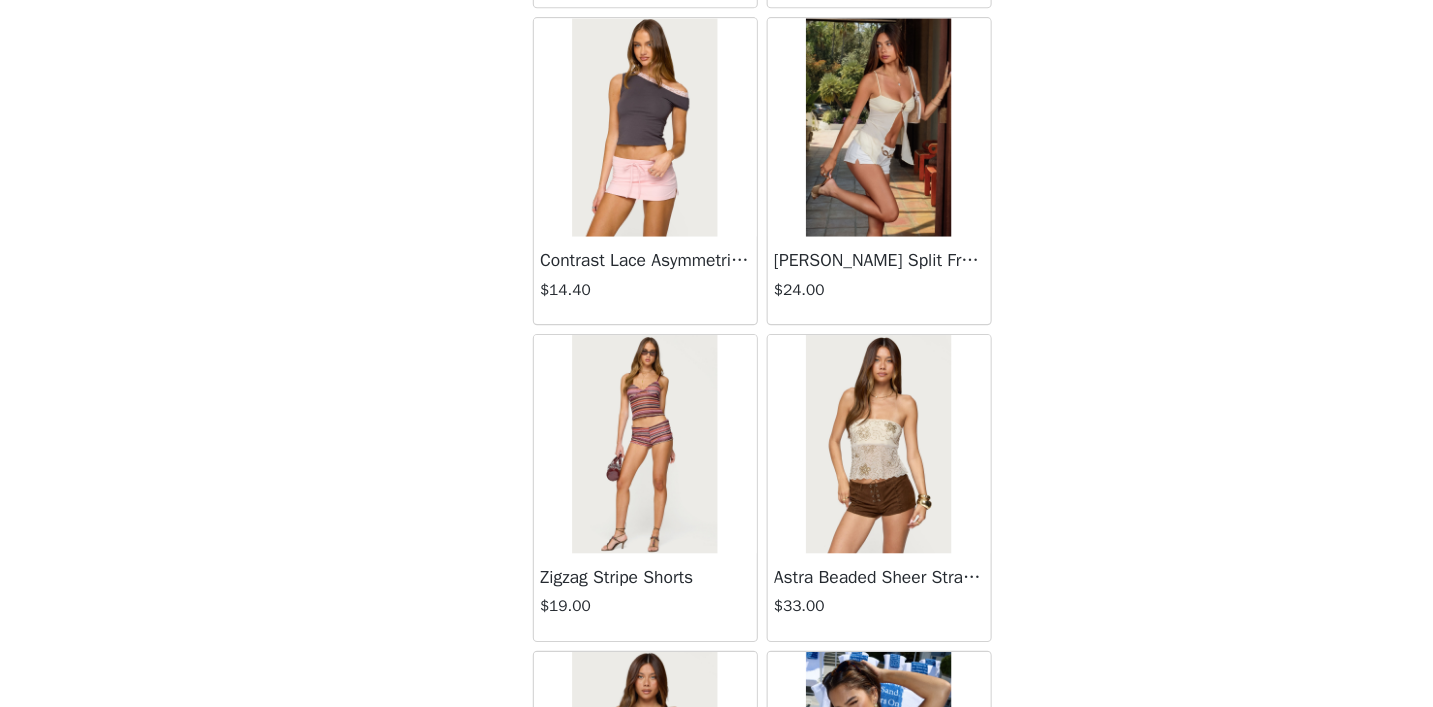 scroll, scrollTop: 380, scrollLeft: 0, axis: vertical 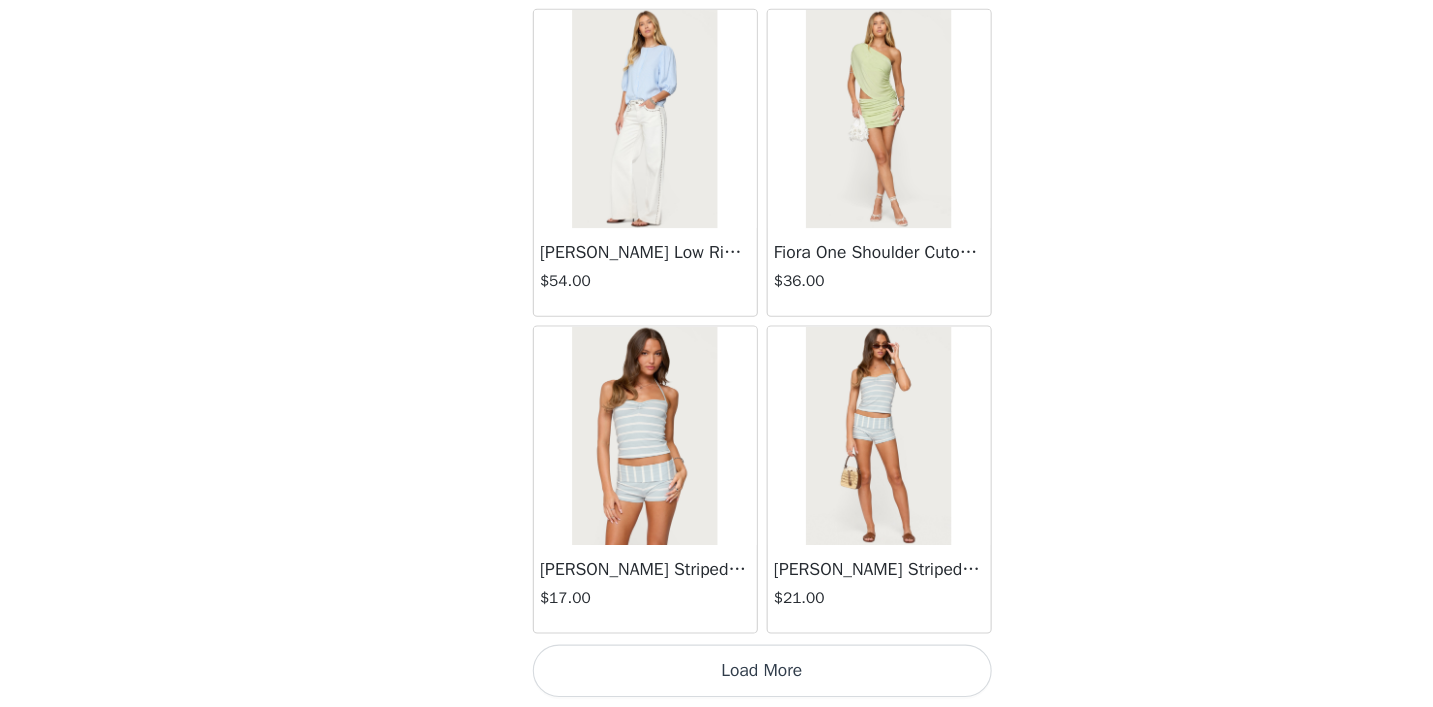 click on "Load More" at bounding box center (717, 673) 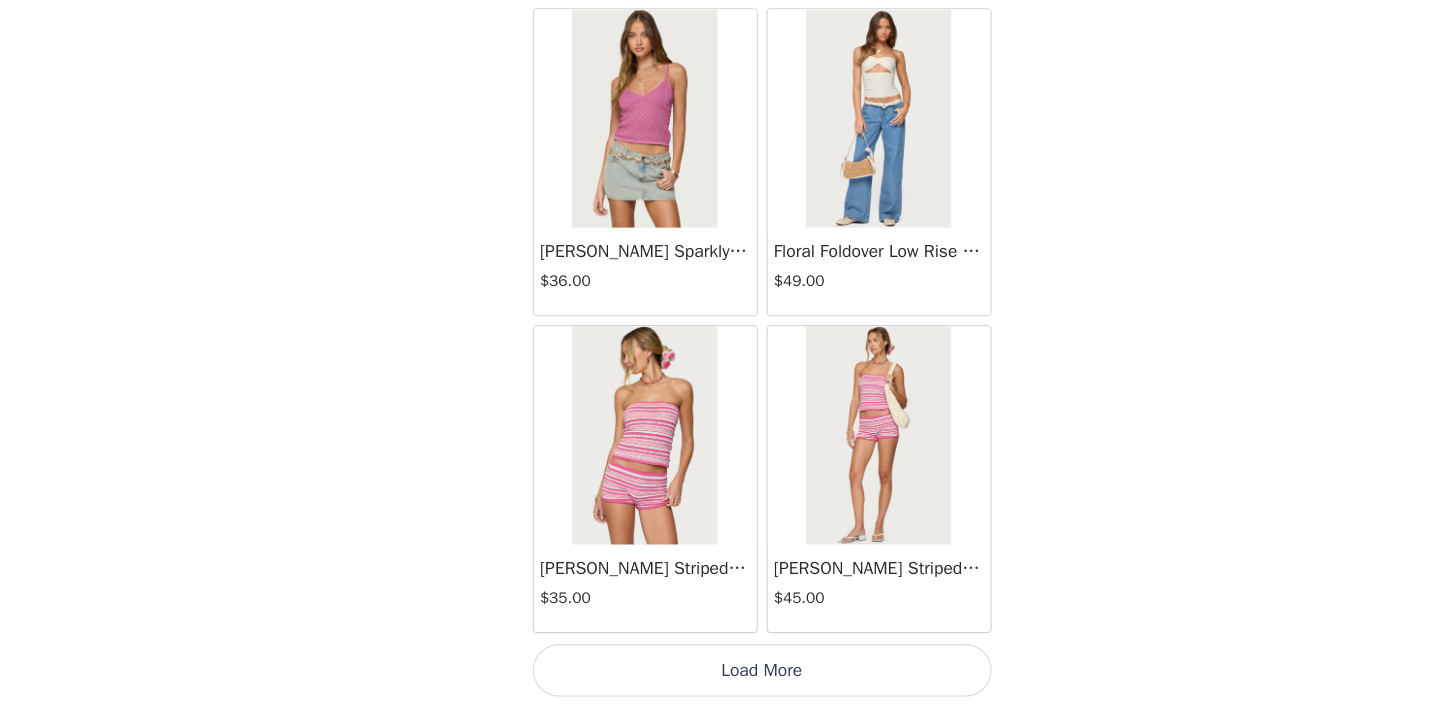 click on "Load More" at bounding box center [717, 673] 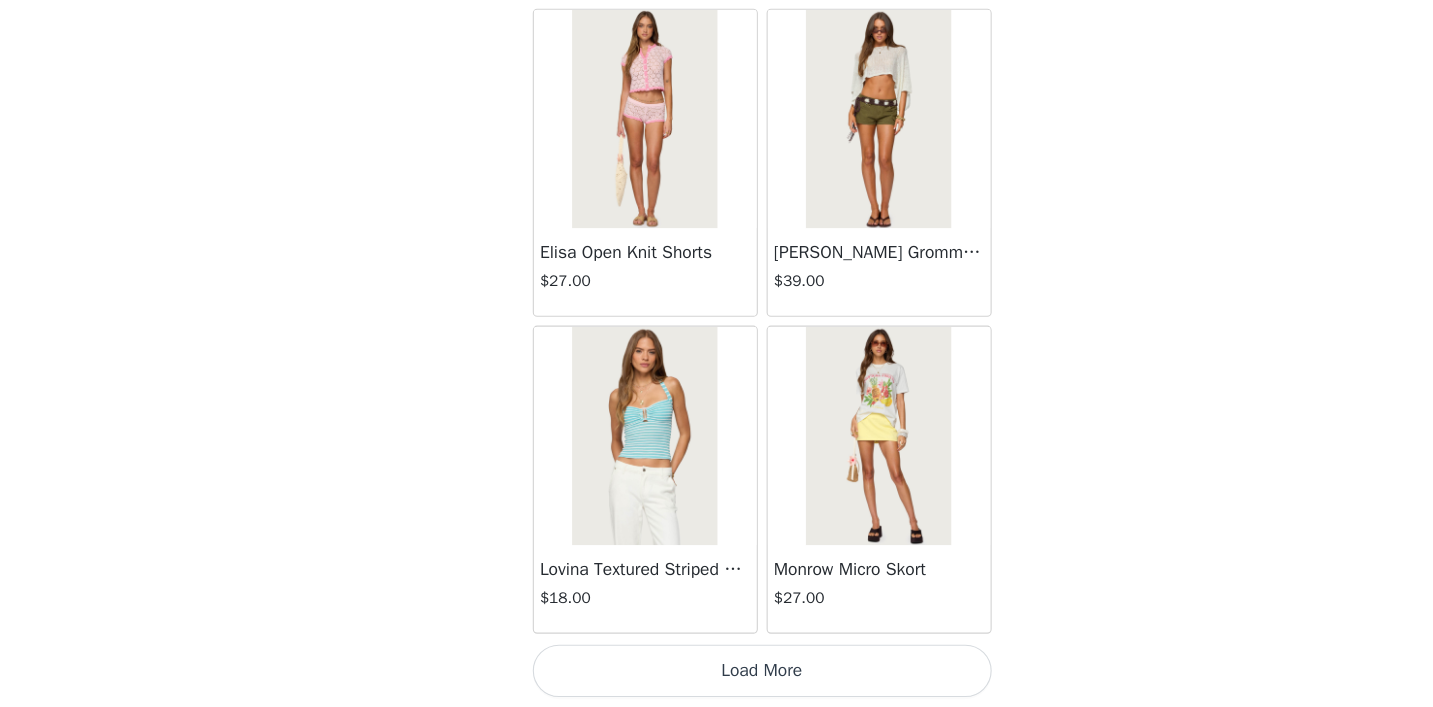 click on "Load More" at bounding box center (717, 673) 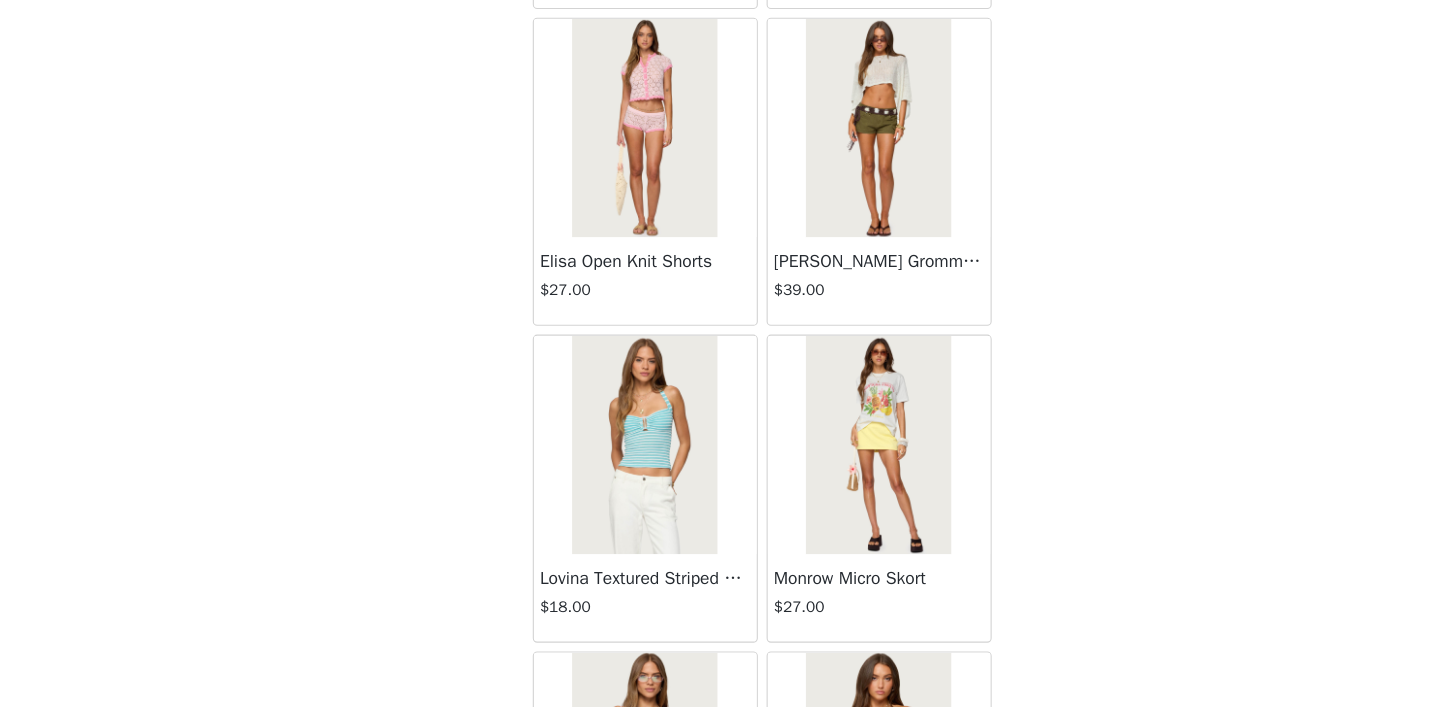 scroll, scrollTop: 379, scrollLeft: 0, axis: vertical 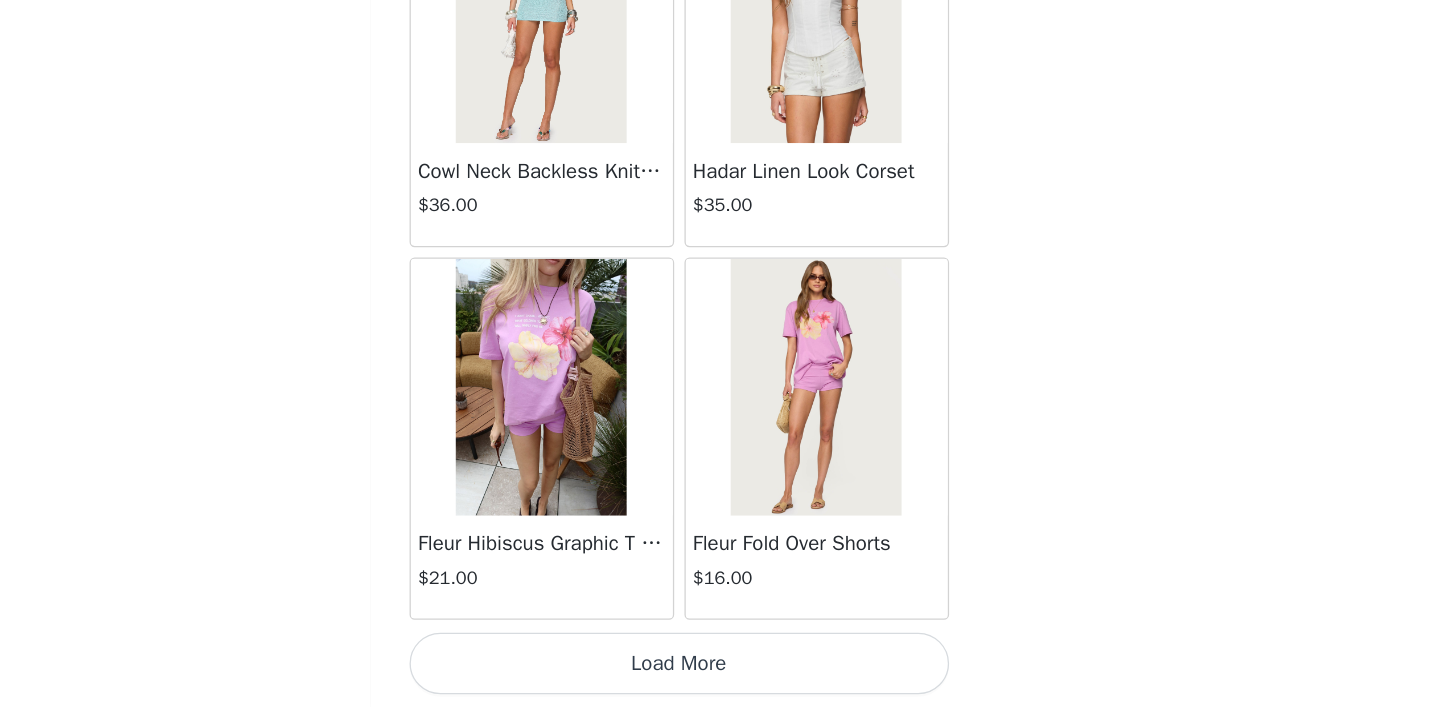 click on "Load More" at bounding box center [717, 673] 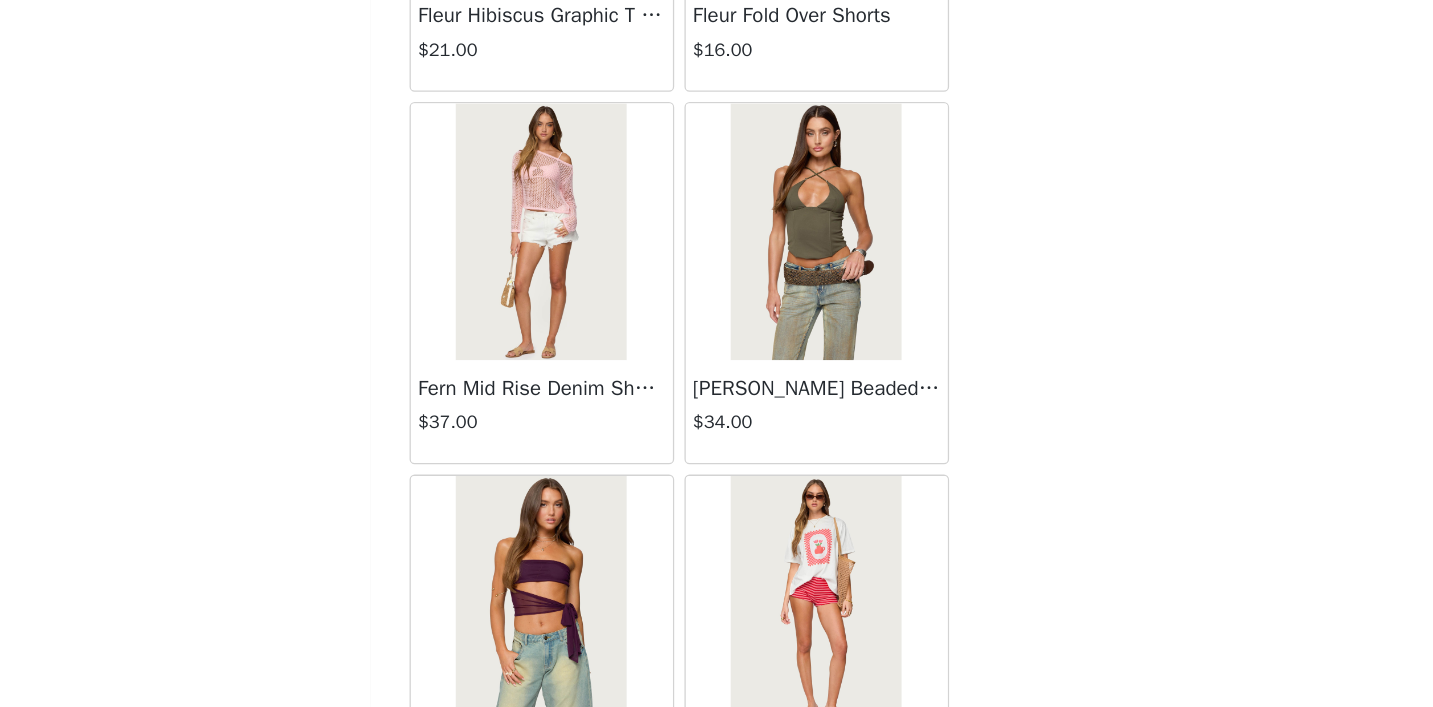 scroll, scrollTop: 14368, scrollLeft: 0, axis: vertical 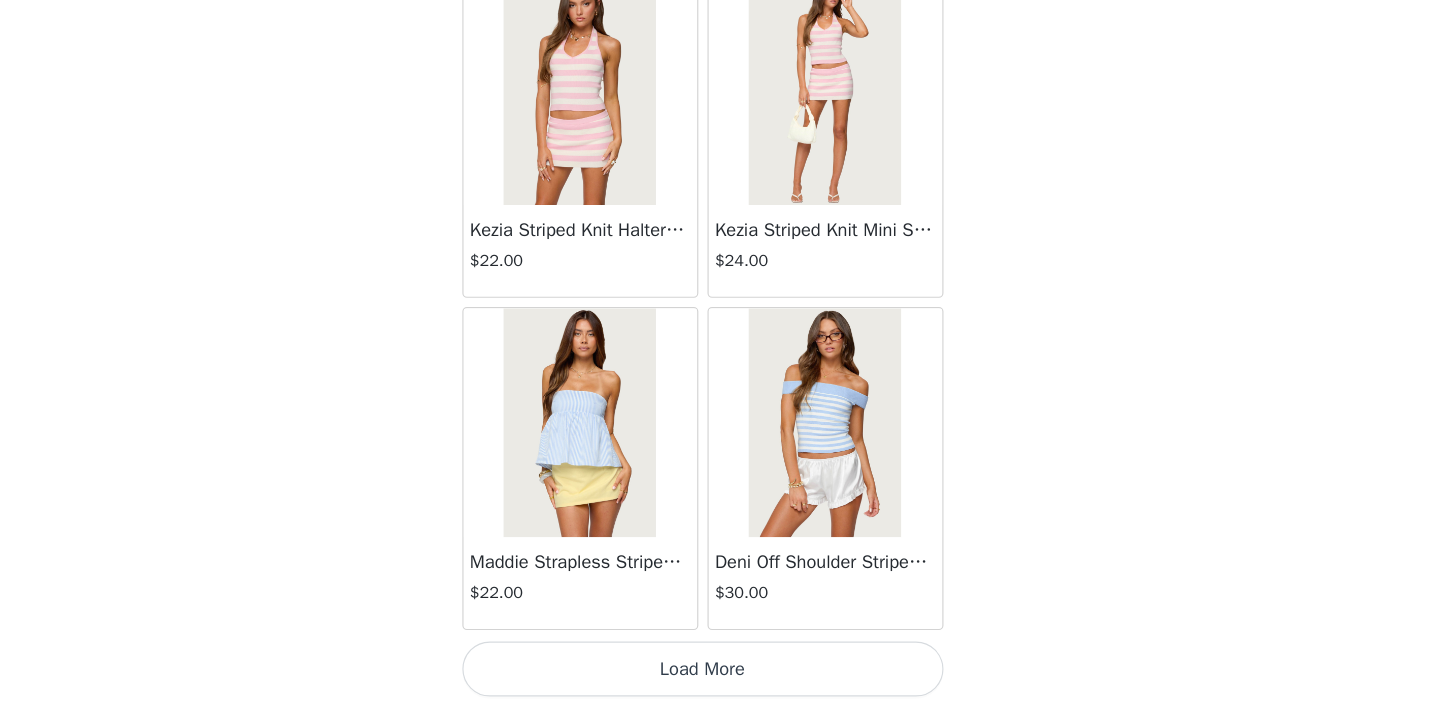 click on "Load More" at bounding box center (717, 673) 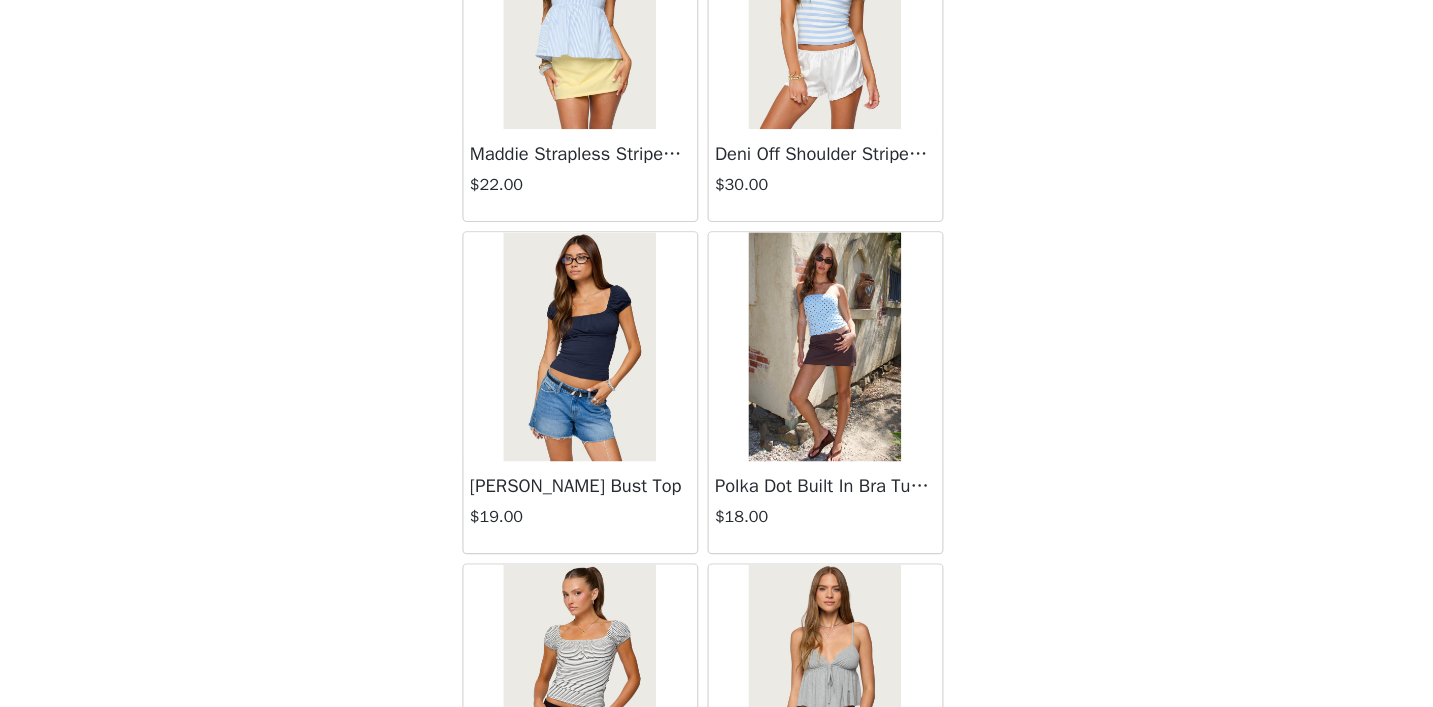 scroll, scrollTop: 17230, scrollLeft: 0, axis: vertical 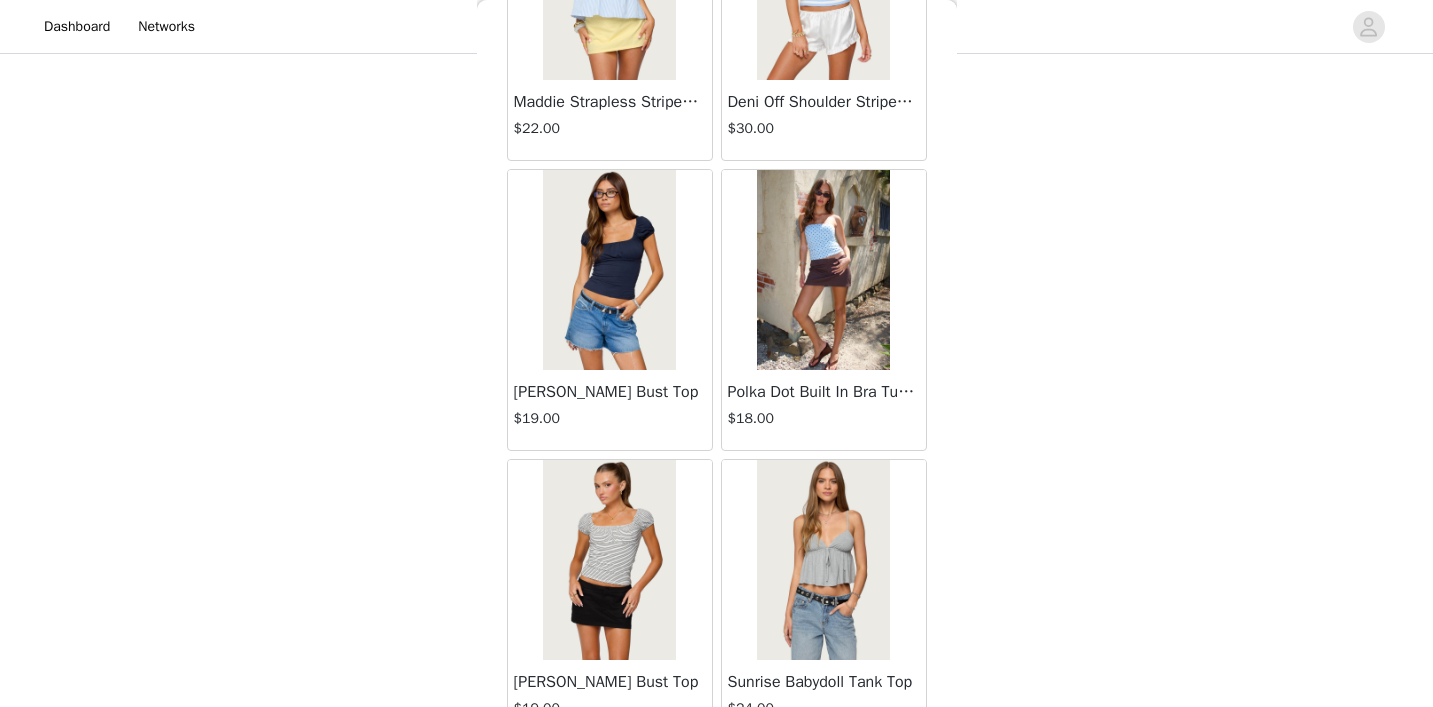 click on "Polka Dot Built In Bra Tube Top" at bounding box center (824, 392) 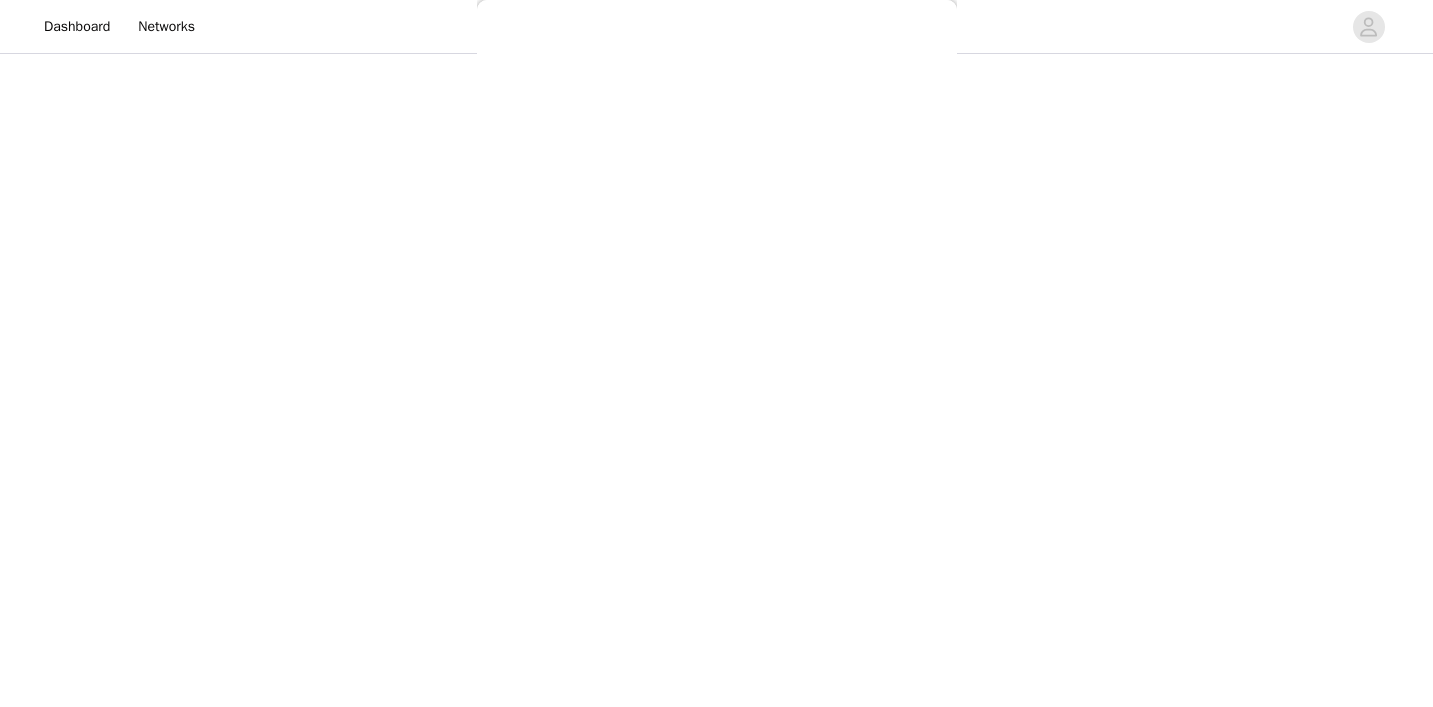 scroll, scrollTop: 244, scrollLeft: 0, axis: vertical 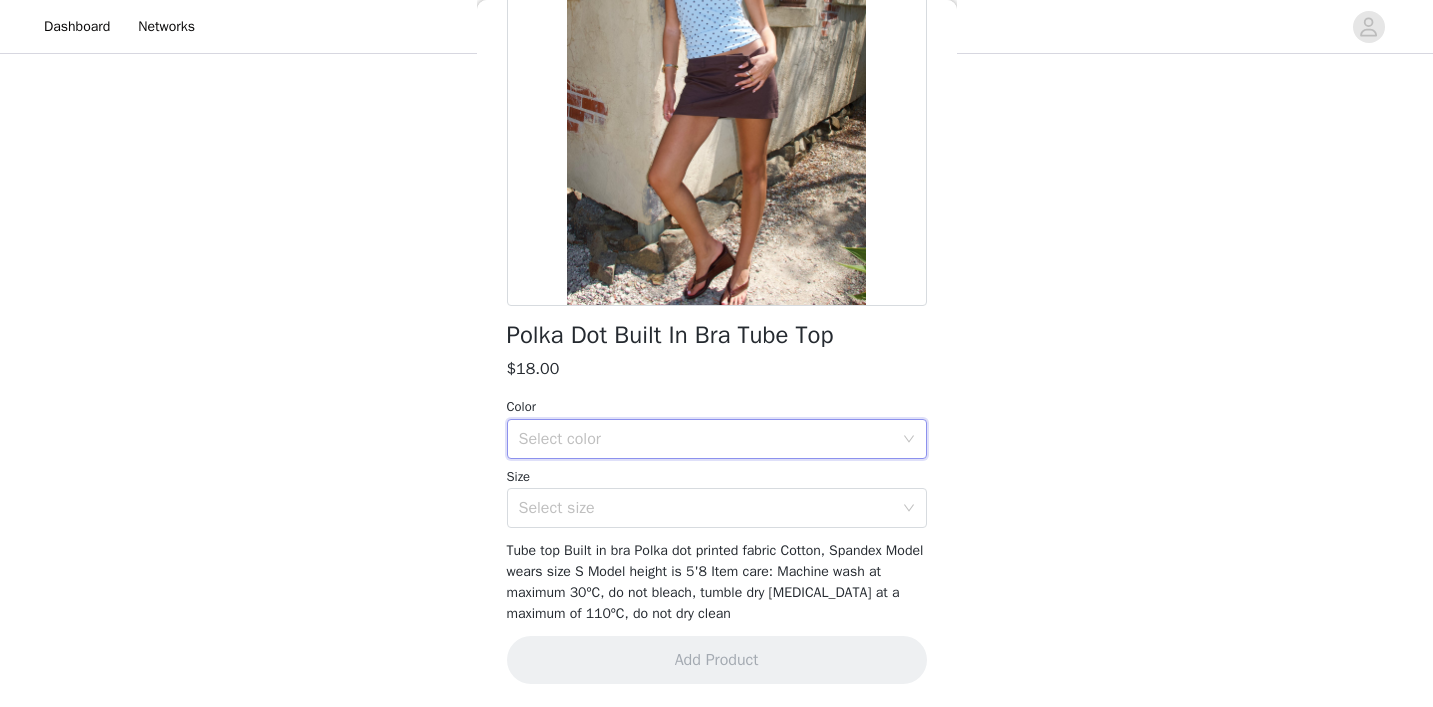 click on "Select color" at bounding box center (710, 439) 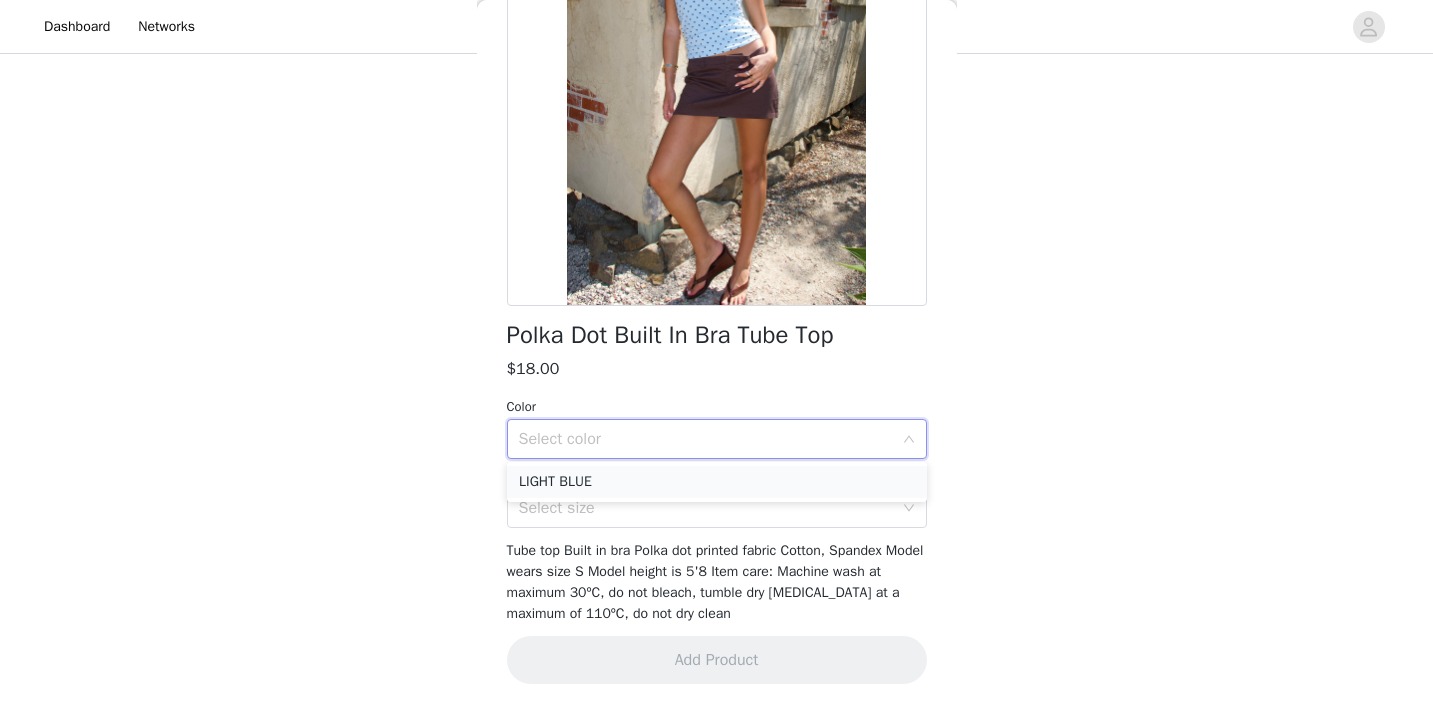 click on "LIGHT BLUE" at bounding box center (717, 482) 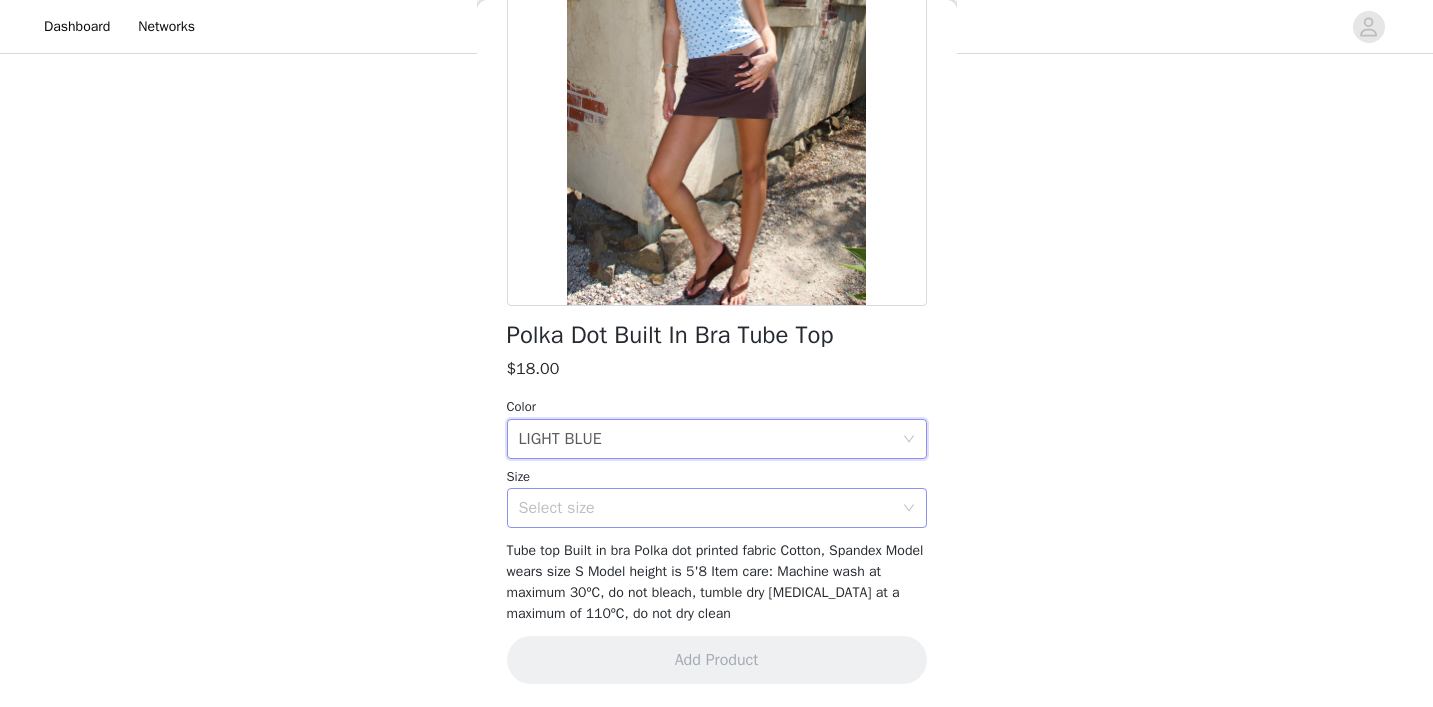 click on "Select size" at bounding box center (706, 508) 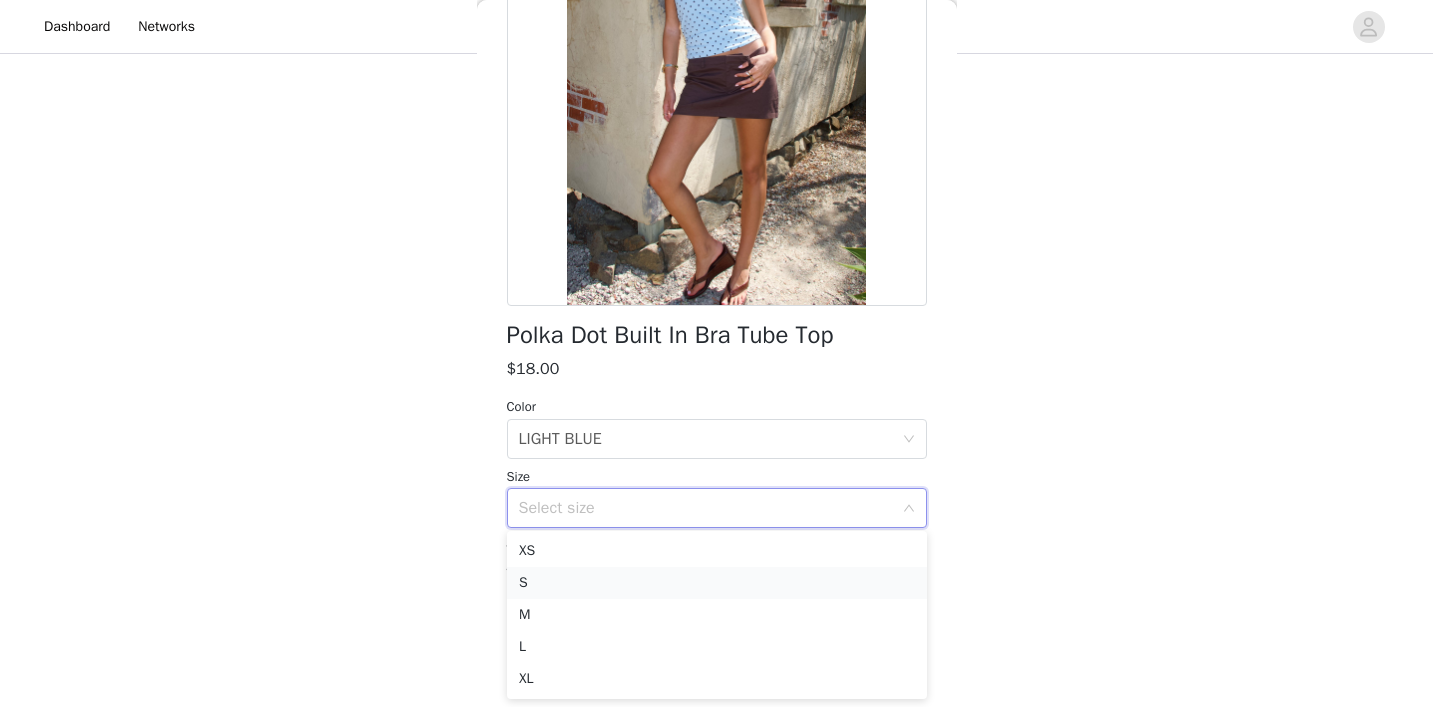 click on "S" at bounding box center (717, 583) 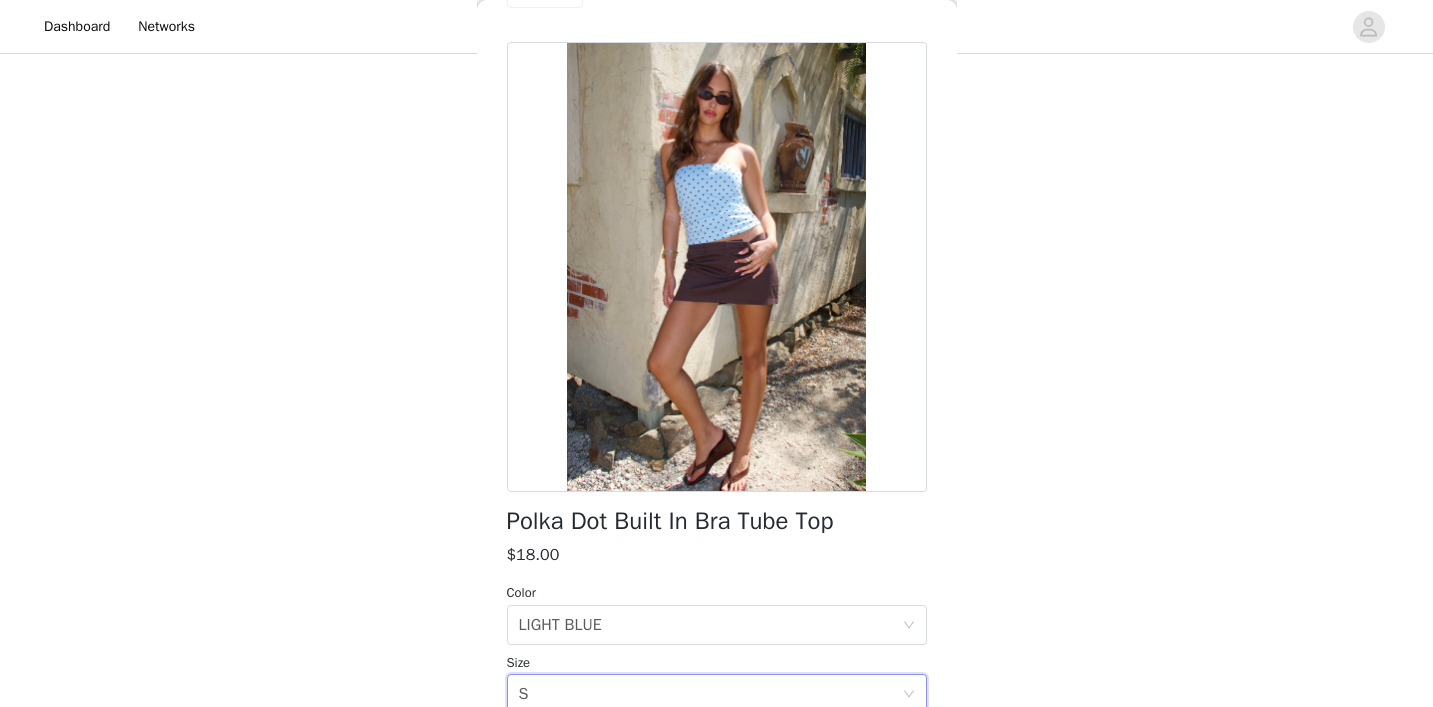 scroll, scrollTop: 47, scrollLeft: 0, axis: vertical 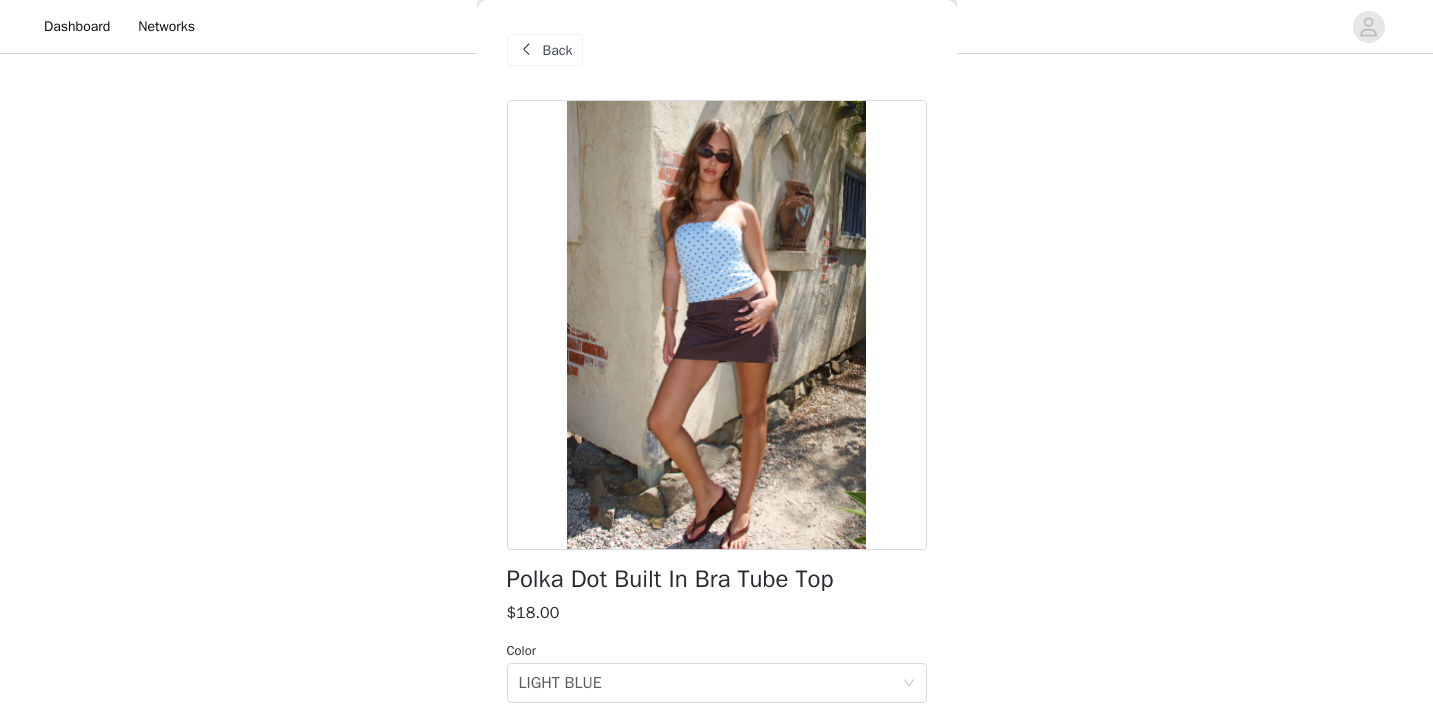 click on "Back" at bounding box center (545, 50) 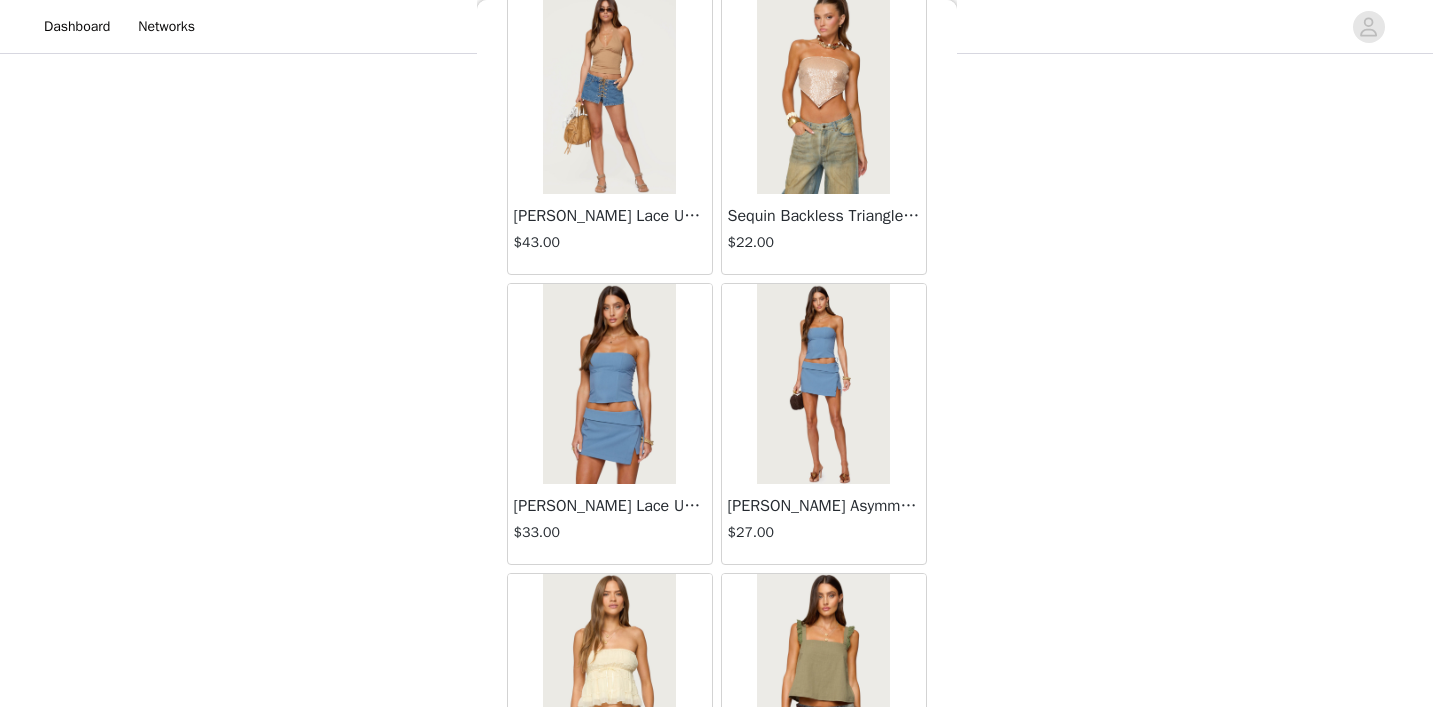 scroll, scrollTop: 18996, scrollLeft: 0, axis: vertical 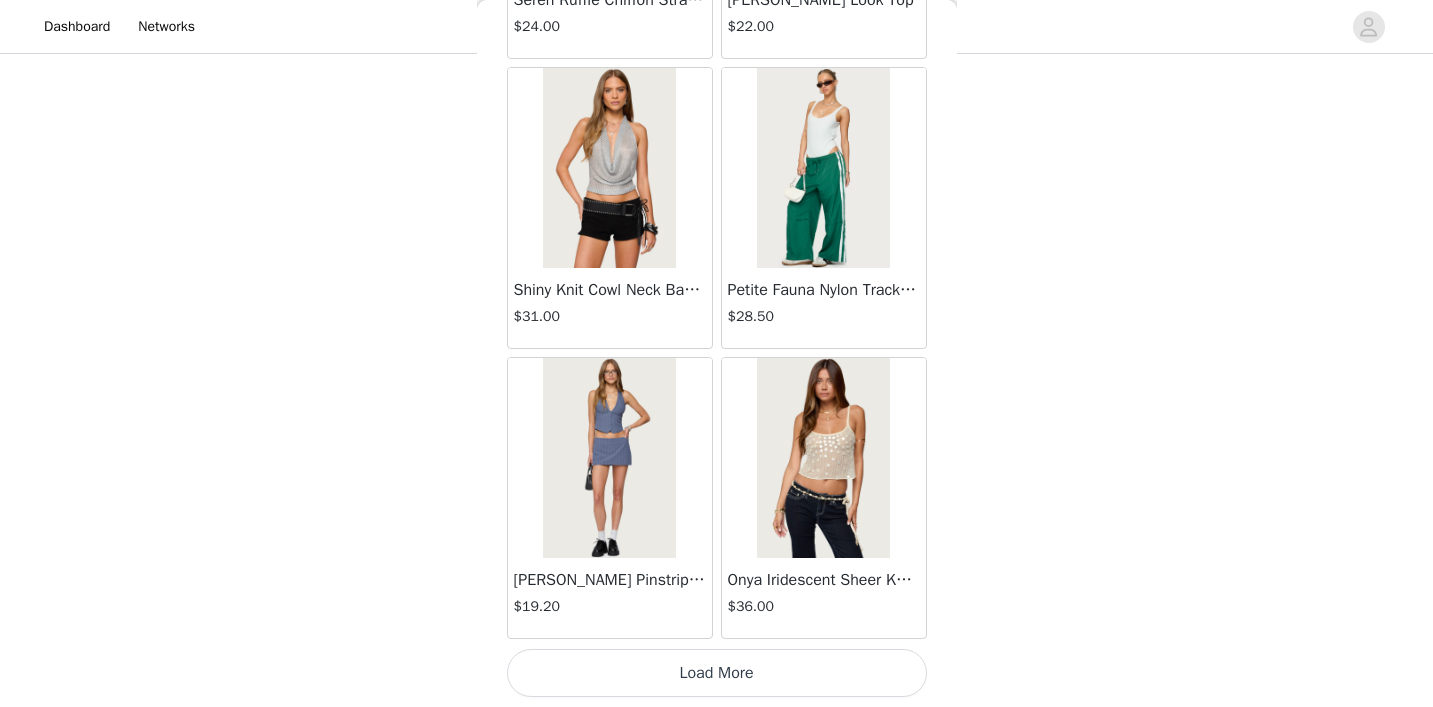 click on "Load More" at bounding box center [717, 673] 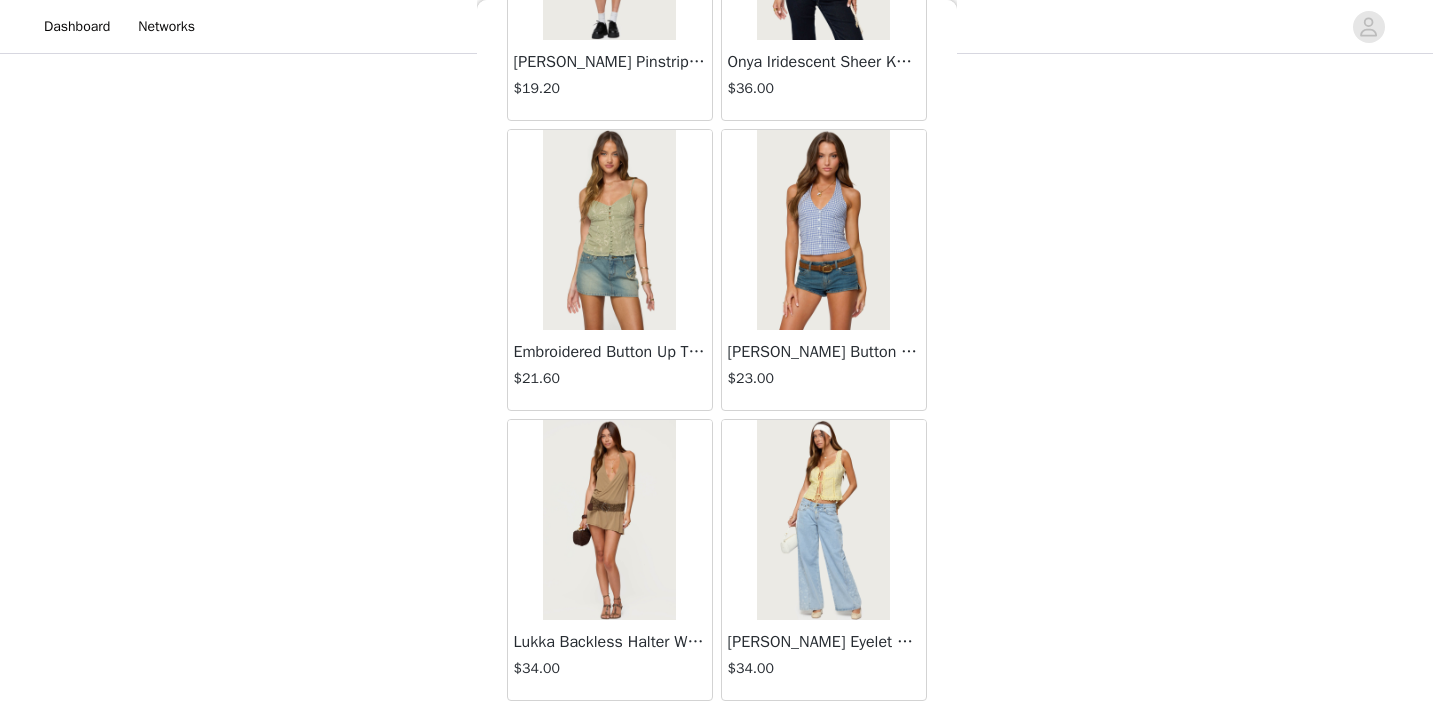 scroll, scrollTop: 20377, scrollLeft: 0, axis: vertical 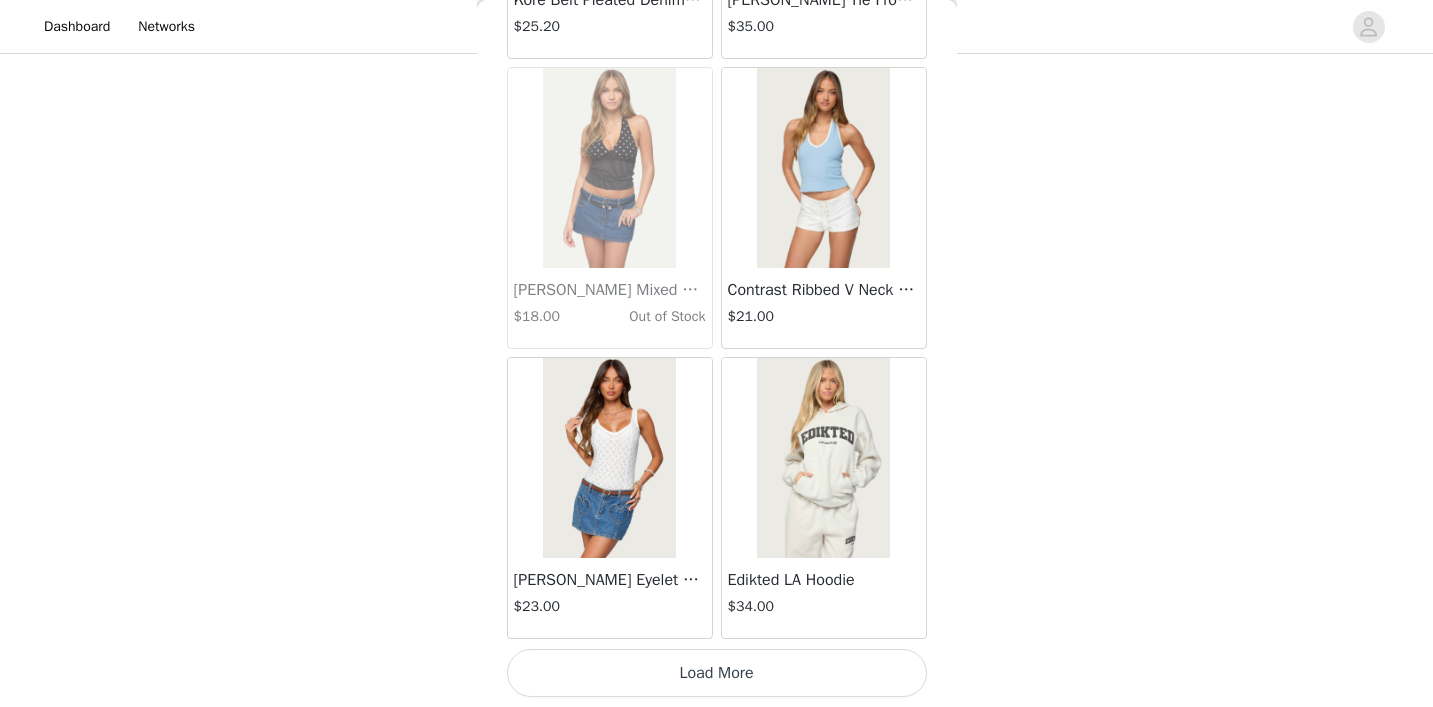 click on "Load More" at bounding box center (717, 673) 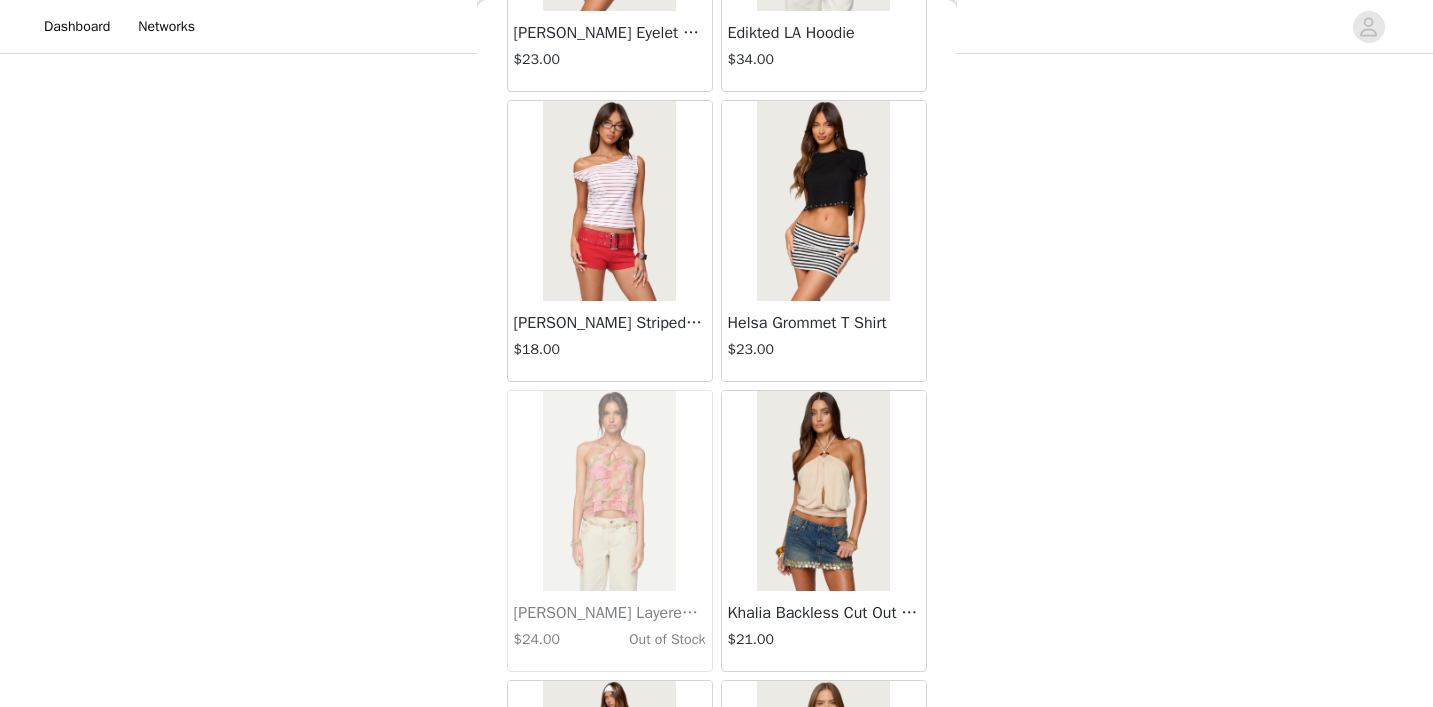 scroll, scrollTop: 23254, scrollLeft: 0, axis: vertical 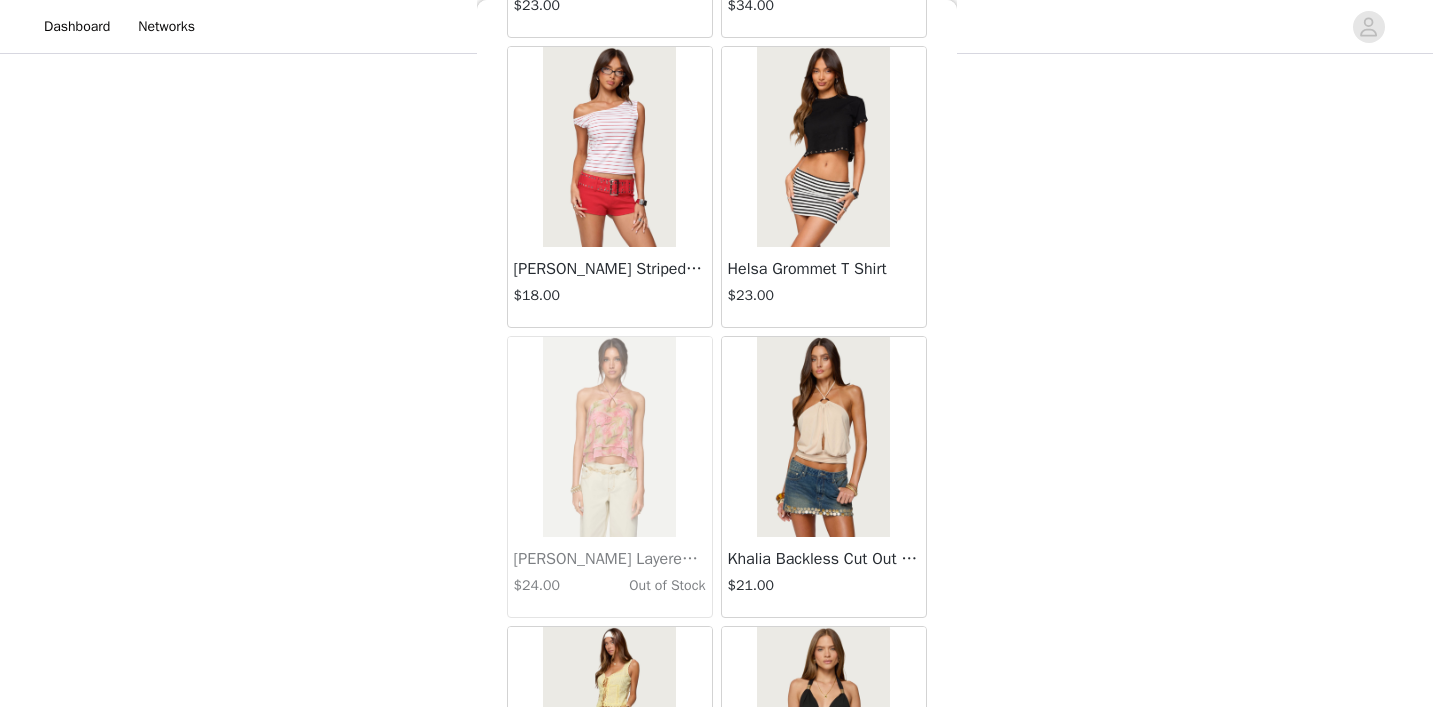 click on "Khalia Backless Cut Out Halter Top   $21.00" at bounding box center [824, 577] 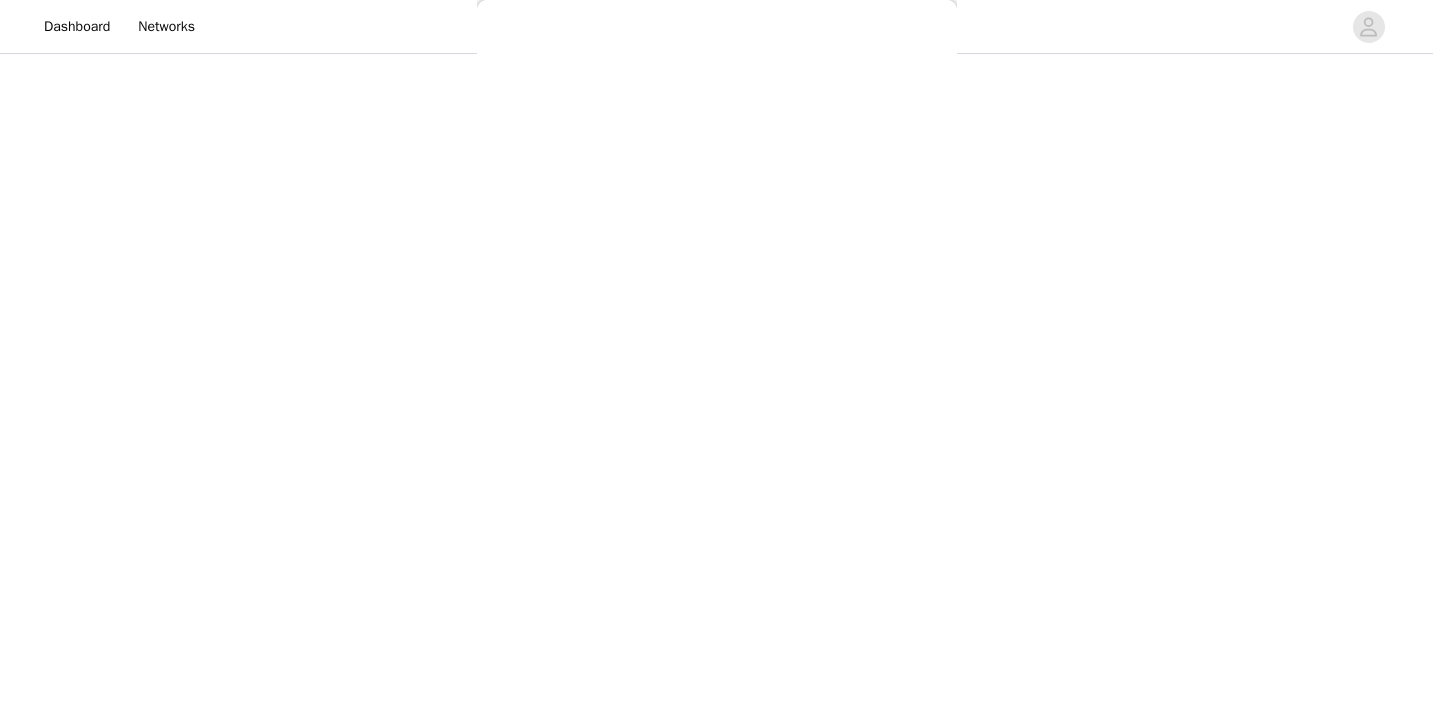 click on "Back       Lovina Grommet Pleated Mini Skort   $16.80       Metallic & Sequin Textured Tank Top   $23.00       Nelley Backless Beaded Sequin Chiffon Top   $30.00       [PERSON_NAME] Asymmetric One Shoulder Crochet Top   $21.60       [PERSON_NAME] Plaid Micro Shorts   $25.00       [PERSON_NAME] Floral Texured Sheer Halter Top   $23.00       Maree Bead V Neck Top   $19.00       Maree Bead Cut Out Mini Skirt   $17.00       [PERSON_NAME] Cut Out Halter Top   $24.00       Juney Pinstripe Tailored Button Up Shirt   $30.00       Avenly Striped Tie Front Babydoll Top   $23.00       [PERSON_NAME] Studded Grommet Tube Top   $25.00       Avalai Linen Look Mini Skort   $32.00       Beaded Deep Cowl Neck Backless Top   $31.00       Frayed Pleated Denim Mini Skort   $16.00       Klay Linen Look Pleated Mini Skort   $14.40       Contrast Lace Asymmetric Off Shoulder Top   $14.40       [PERSON_NAME] Split Front Sheer Mesh Top   $24.00       Zigzag Stripe Shorts   $19.00       Astra Beaded Sheer Strapless Top   $33.00       Beaded Floral Embroidered Tank Top   $32.00" at bounding box center (717, 353) 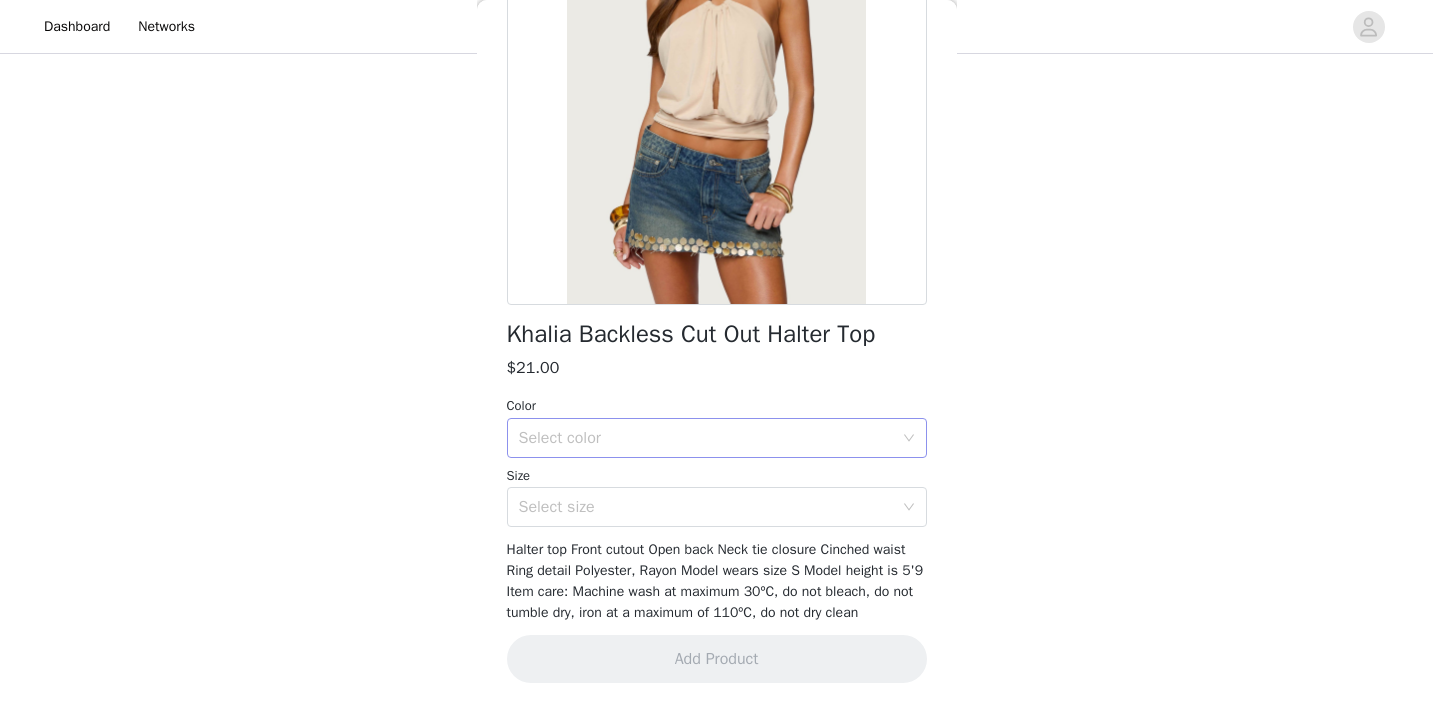 click on "Select color" at bounding box center [706, 438] 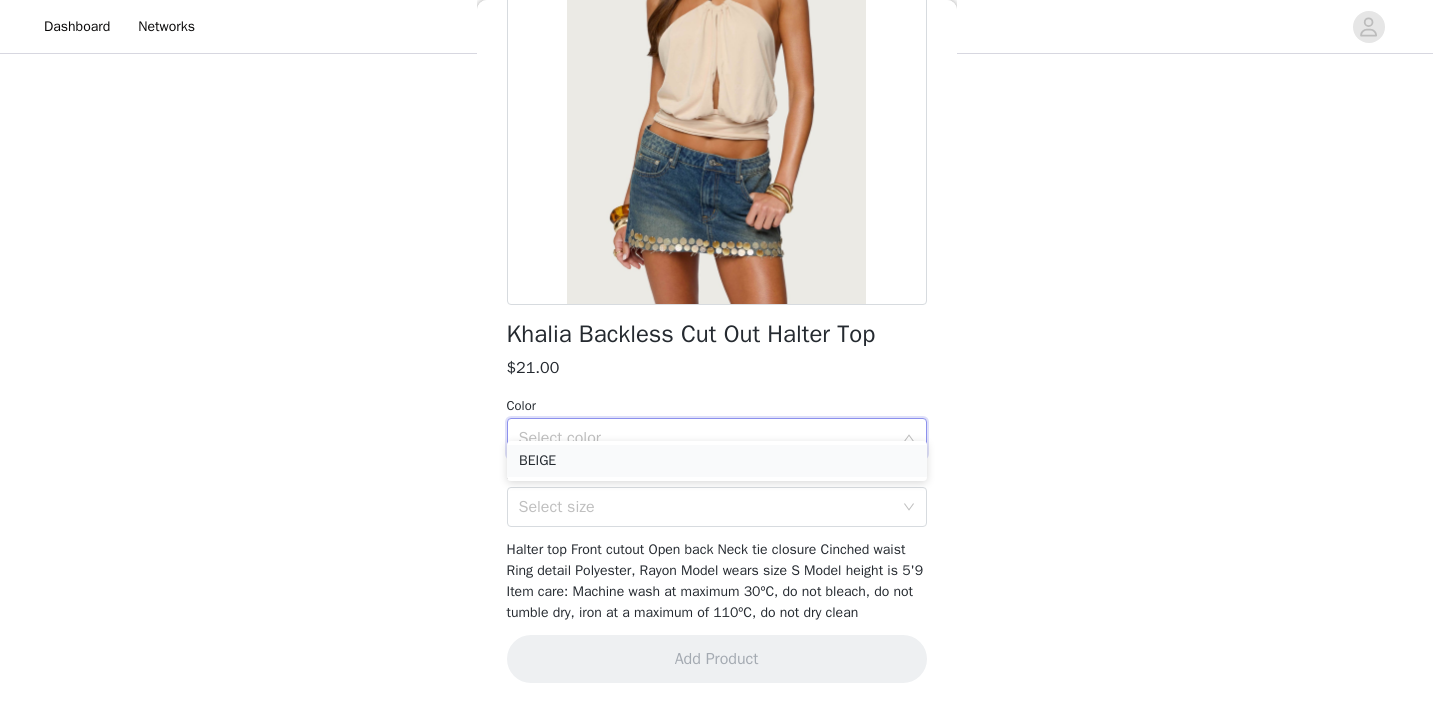 click on "BEIGE" at bounding box center (717, 461) 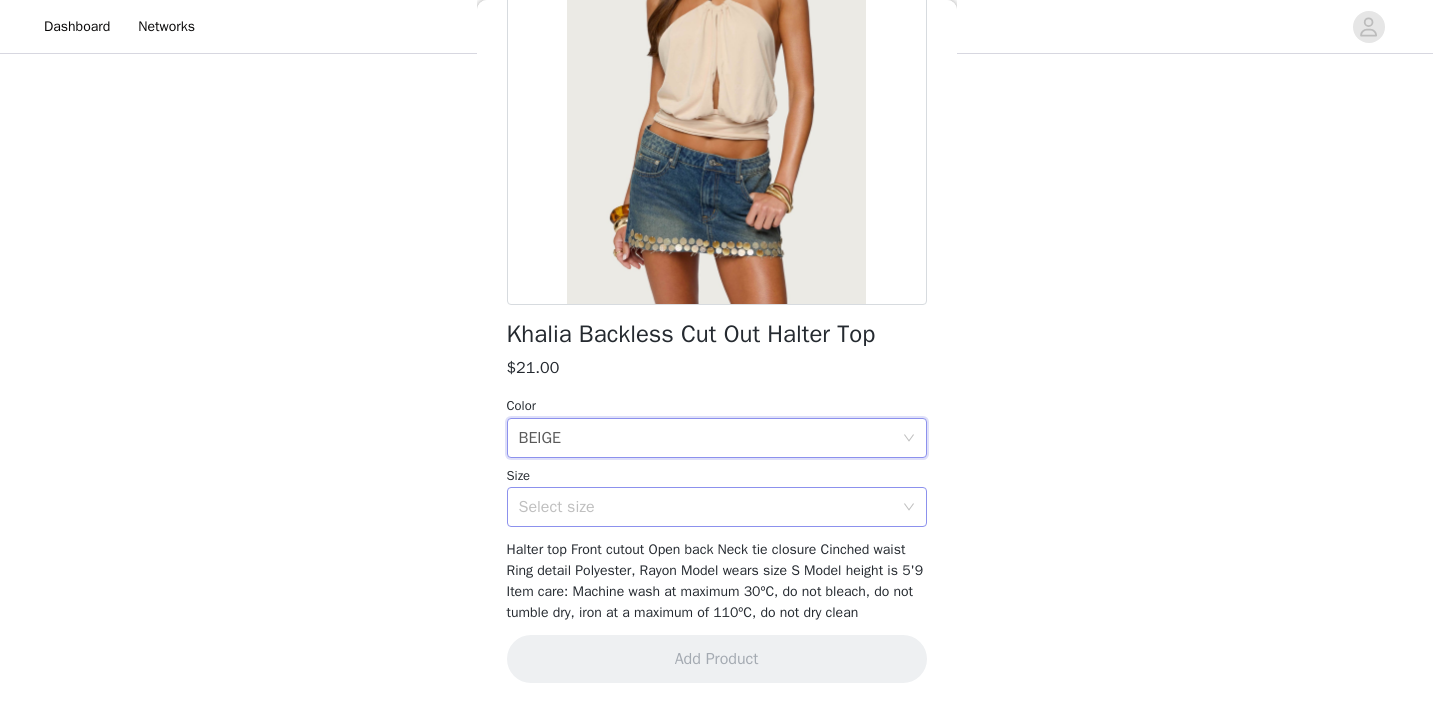 click on "Select size" at bounding box center [706, 507] 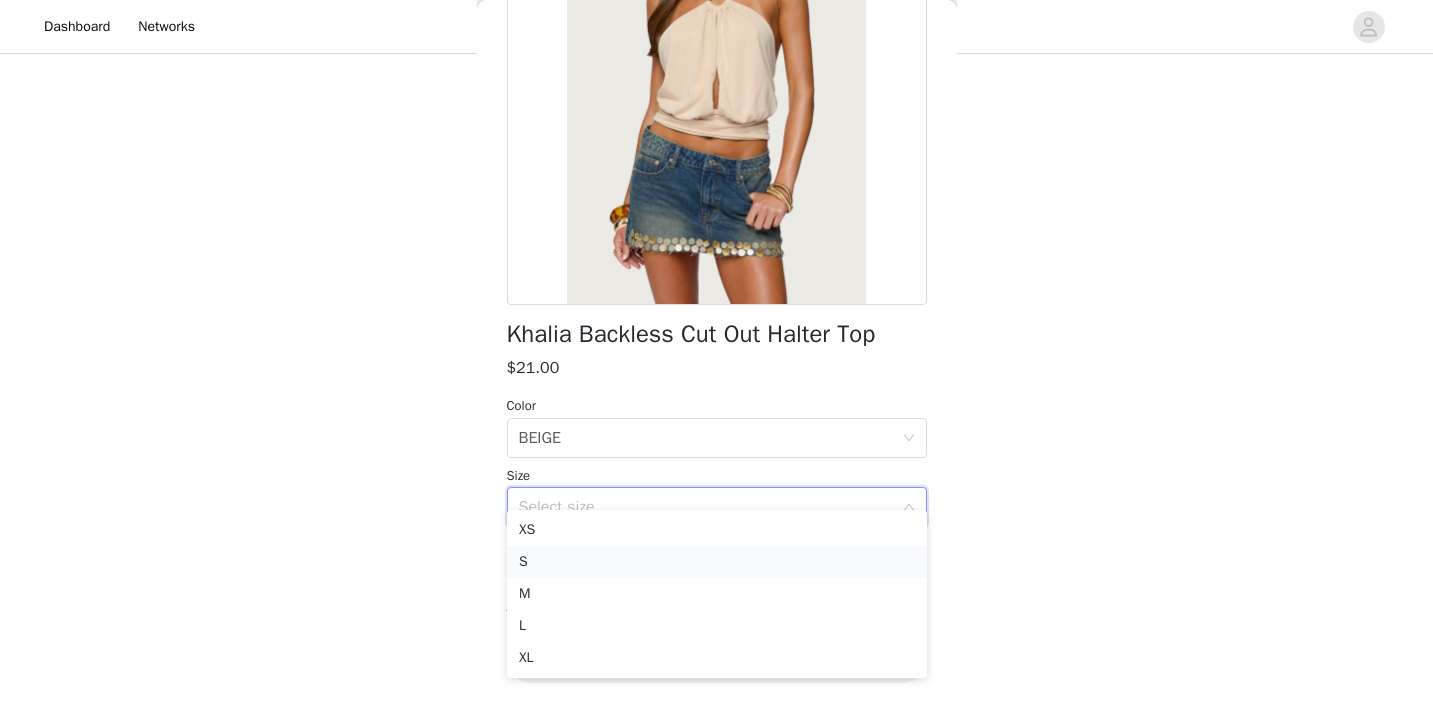 click on "S" at bounding box center [717, 562] 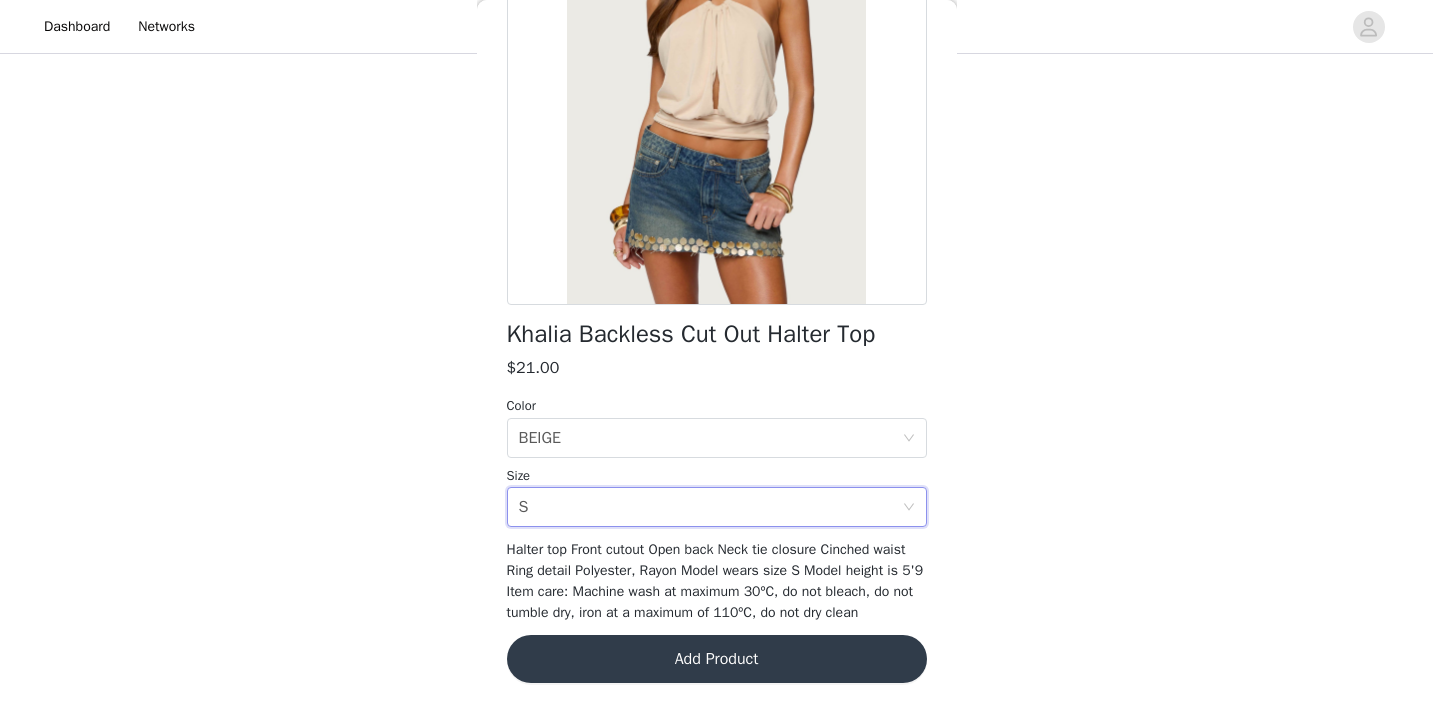 click on "Add Product" at bounding box center [717, 659] 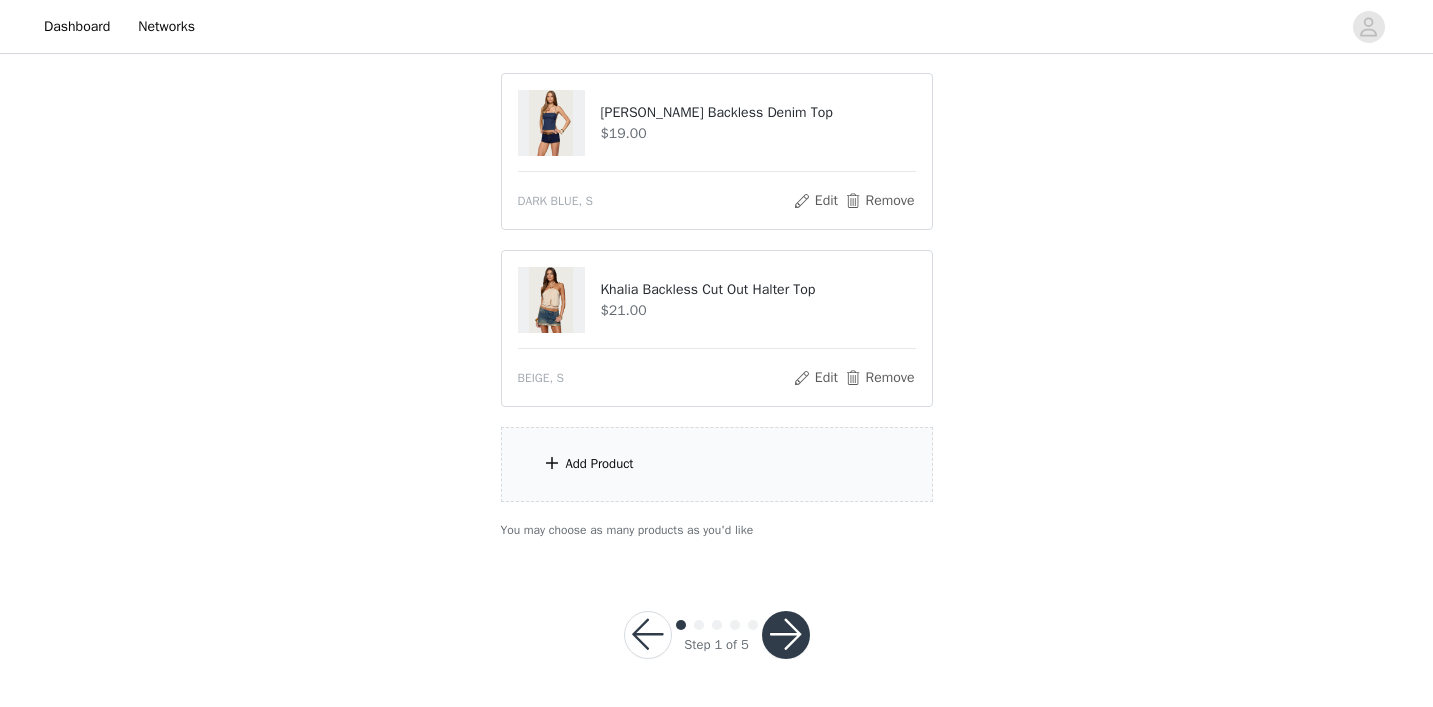 scroll, scrollTop: 556, scrollLeft: 0, axis: vertical 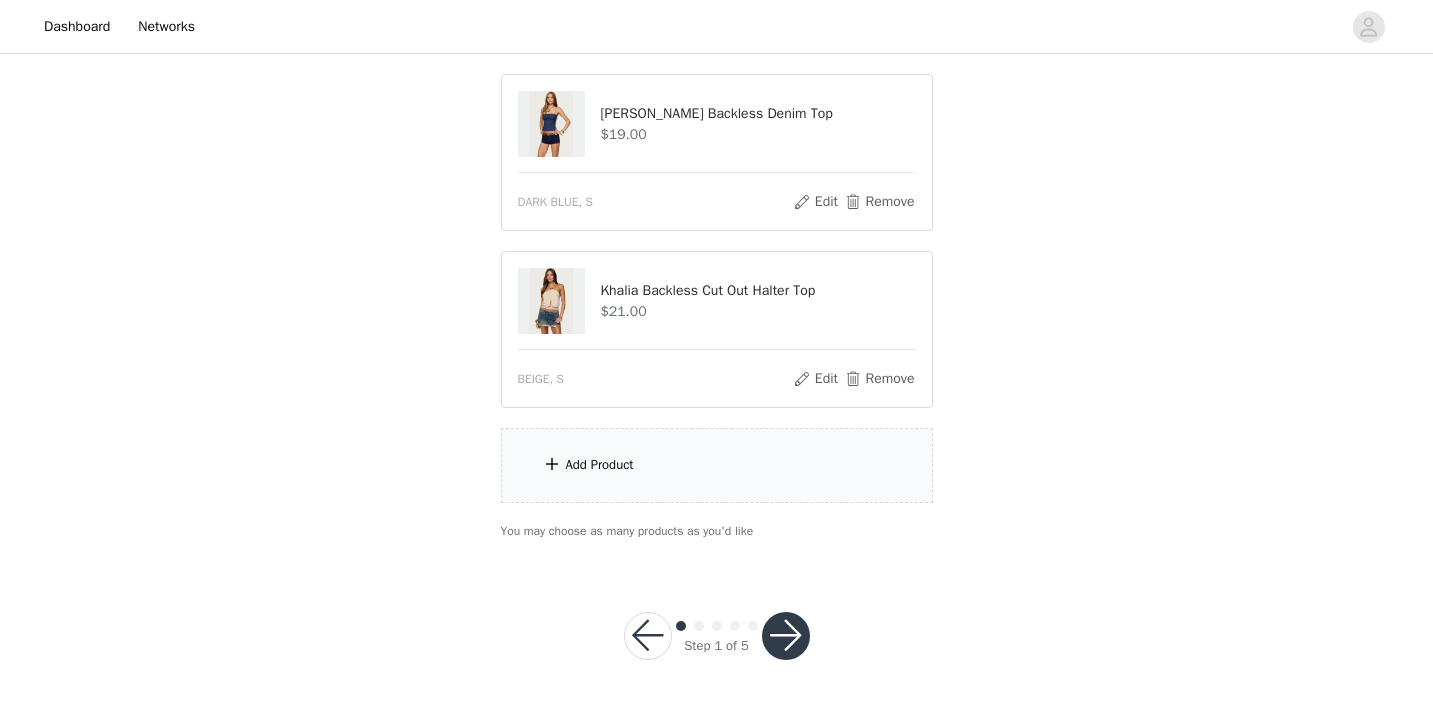 click on "Add Product" at bounding box center (717, 465) 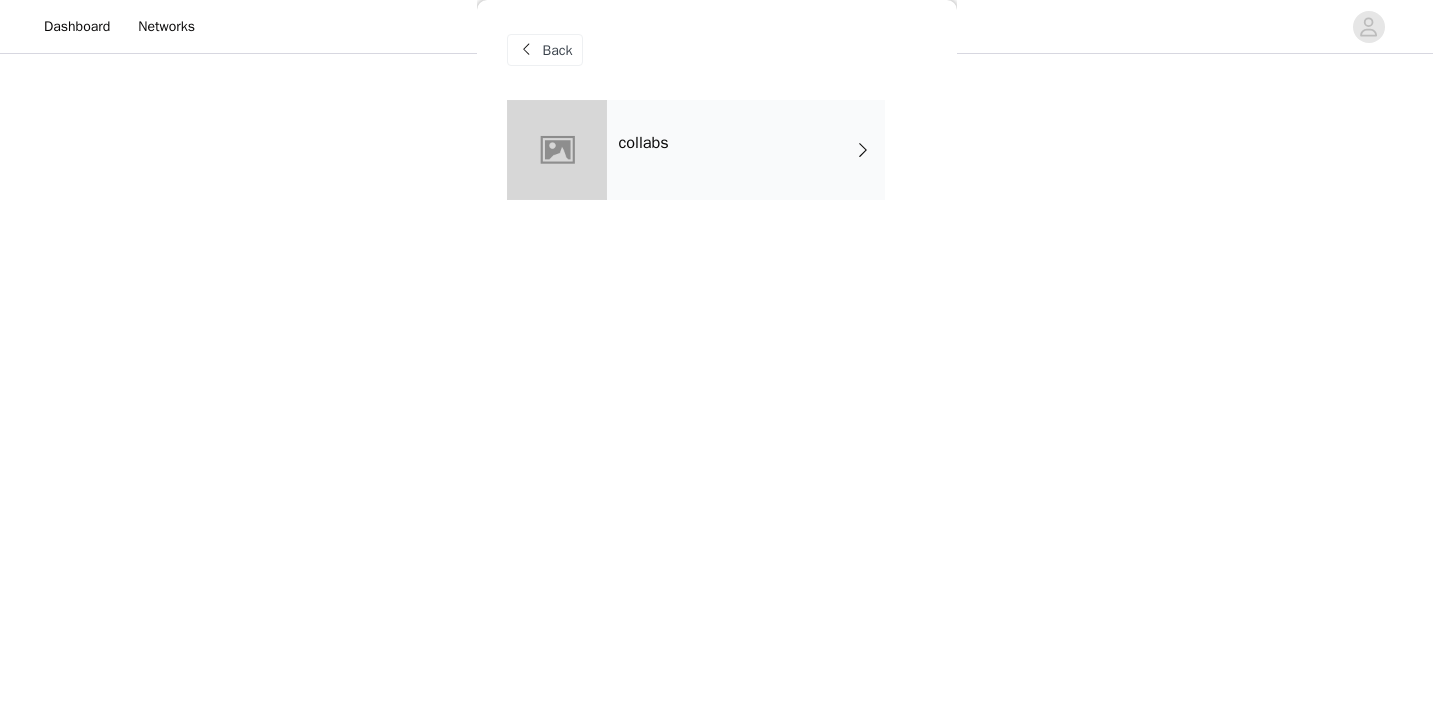 click on "collabs" at bounding box center [746, 150] 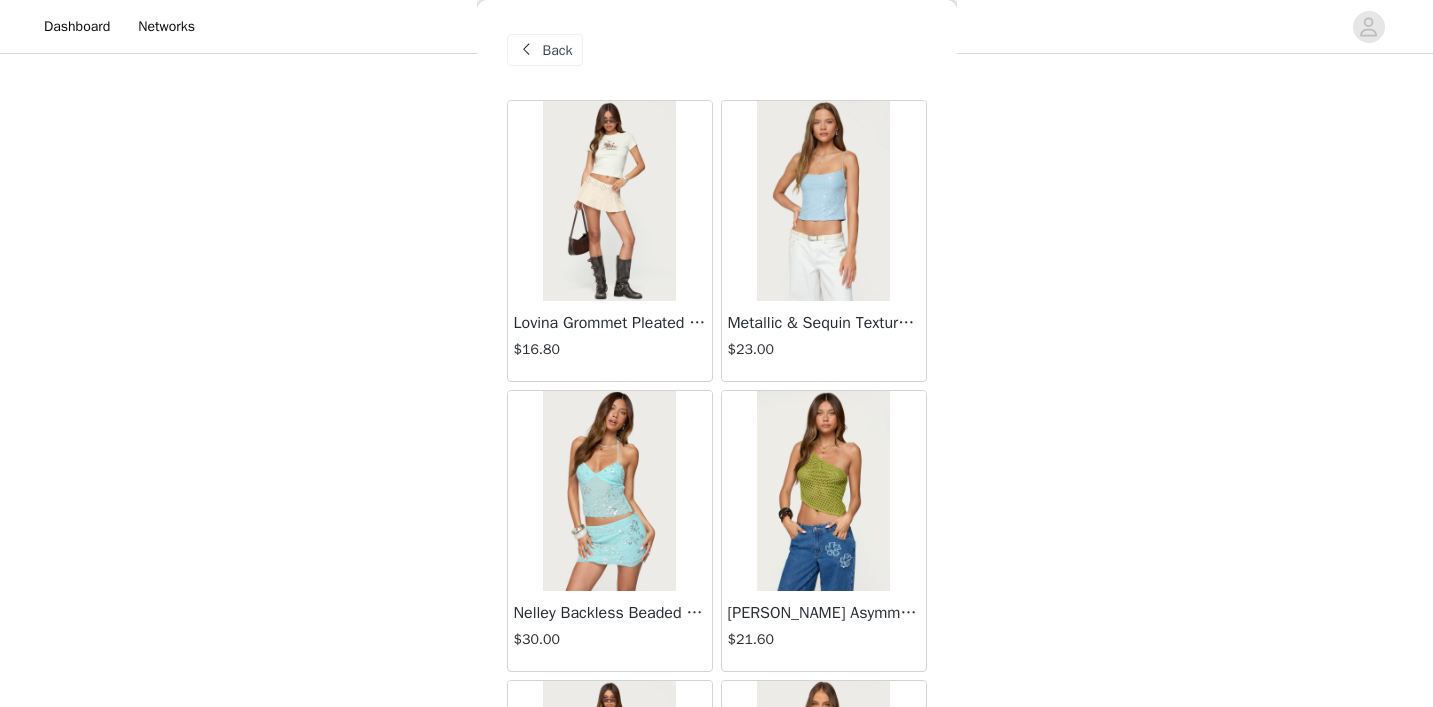 scroll, scrollTop: 557, scrollLeft: 0, axis: vertical 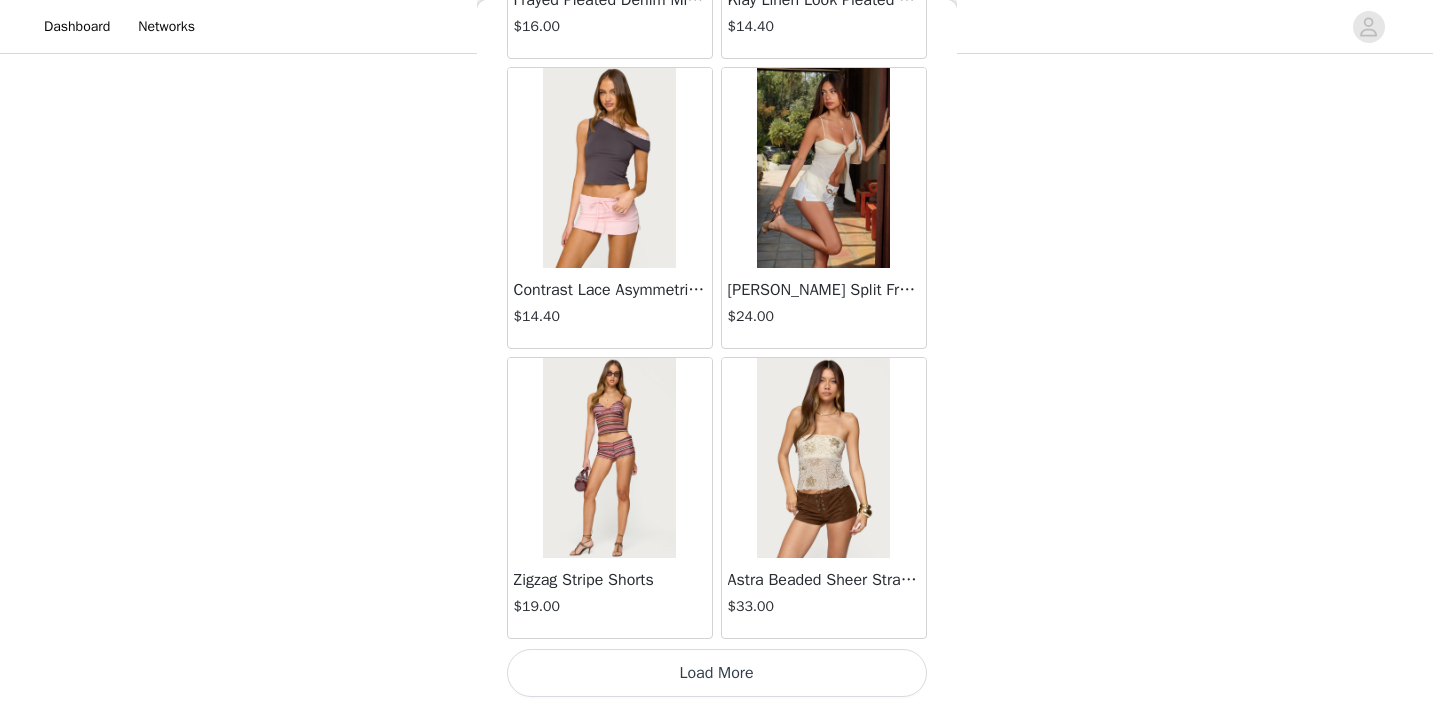 click on "Load More" at bounding box center (717, 673) 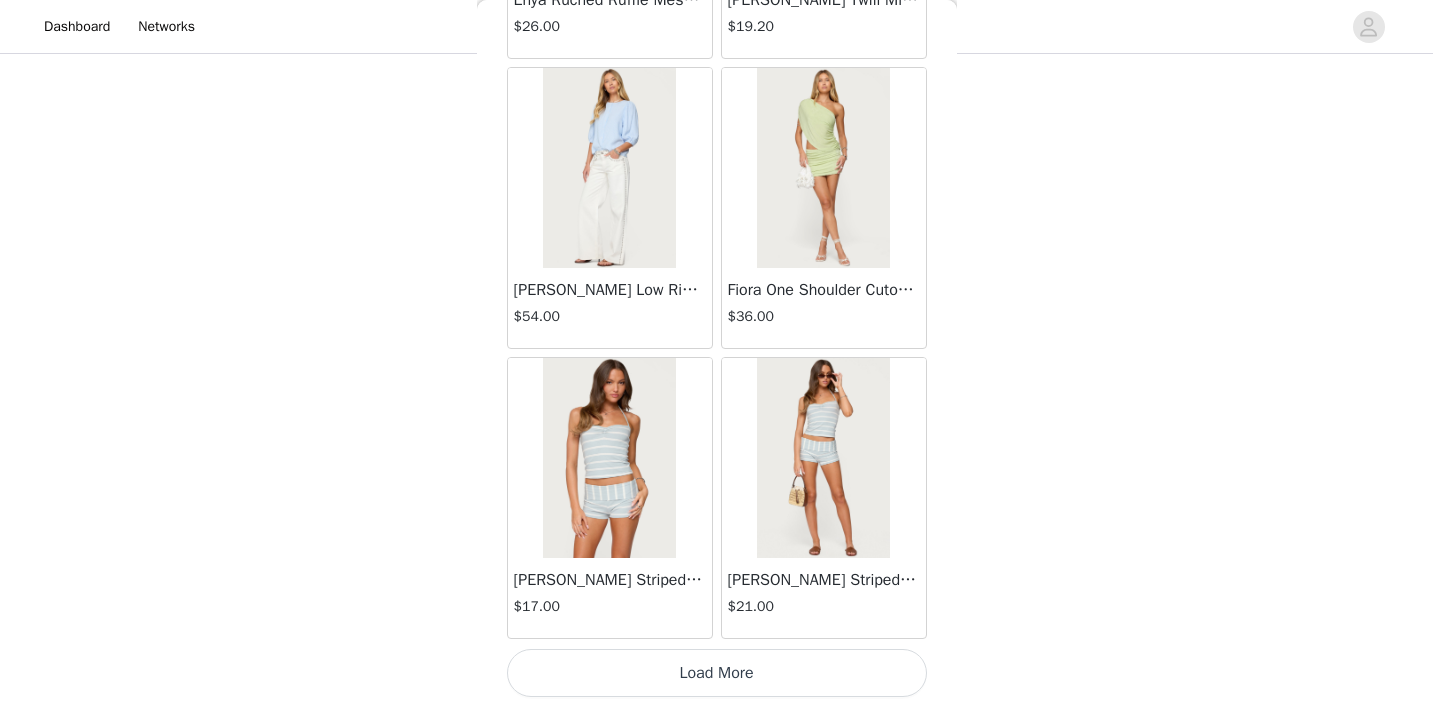 click on "Load More" at bounding box center (717, 673) 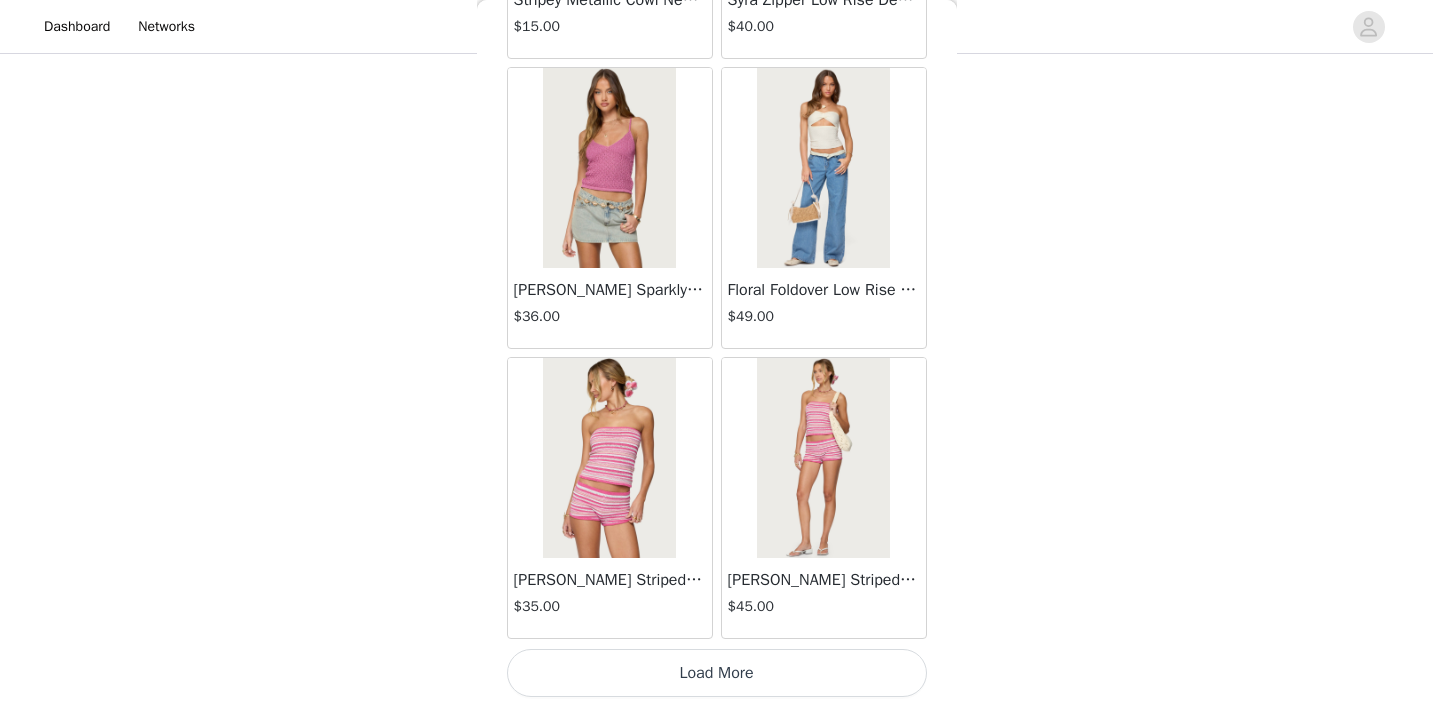 click on "Load More" at bounding box center [717, 673] 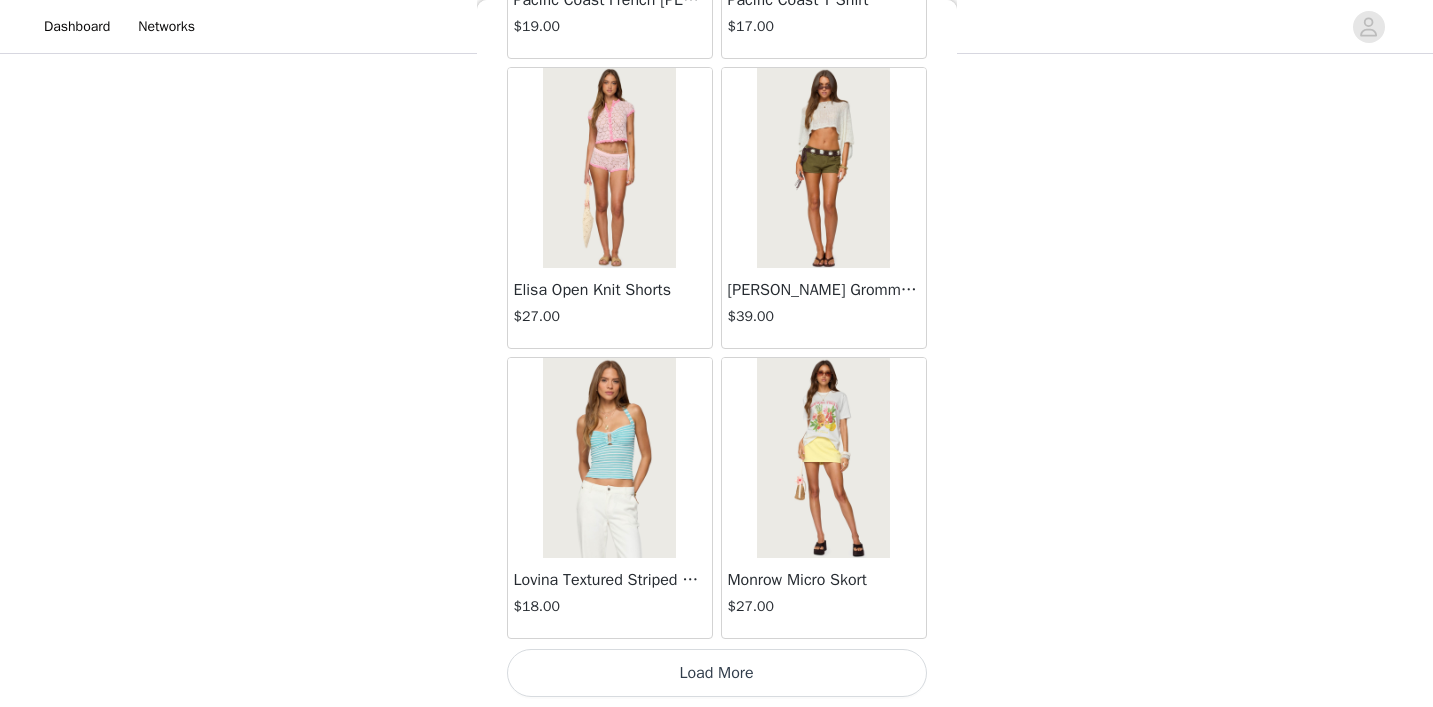 click on "Load More" at bounding box center [717, 673] 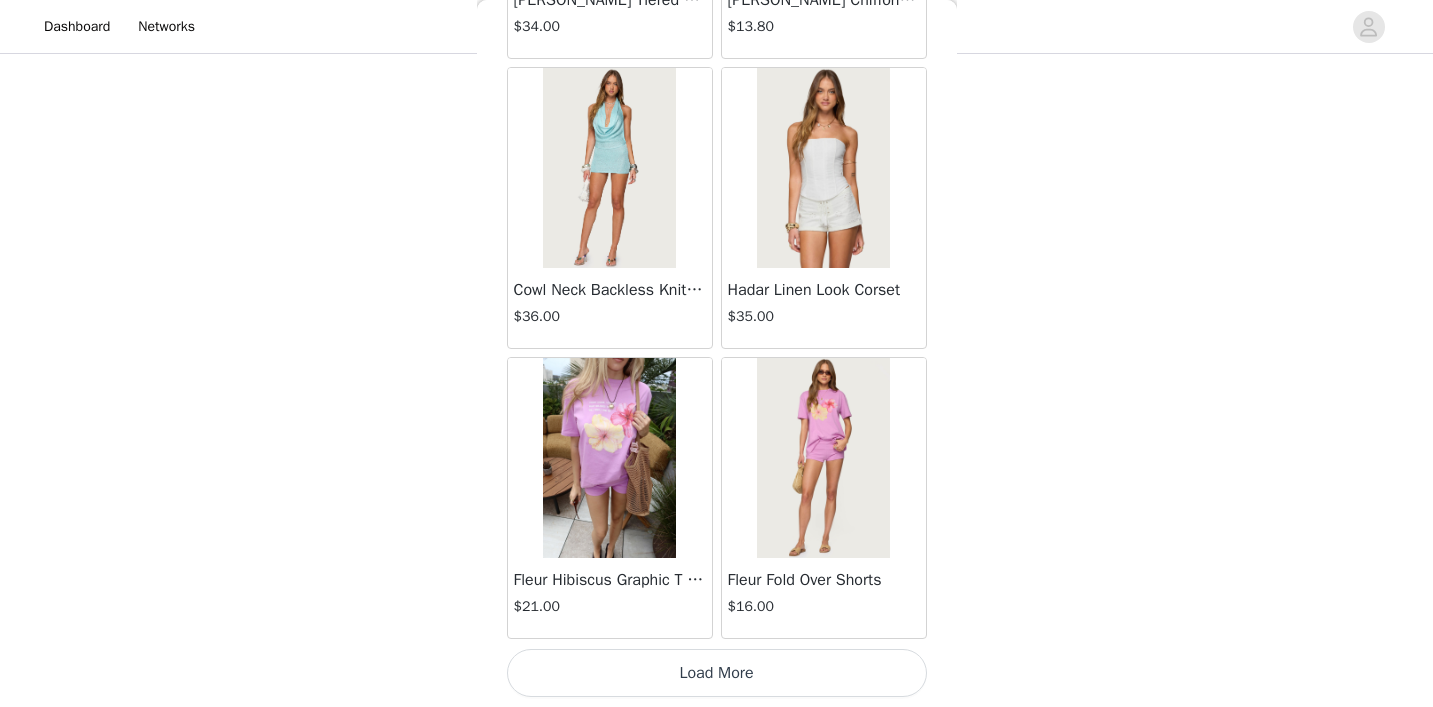 click on "Load More" at bounding box center [717, 673] 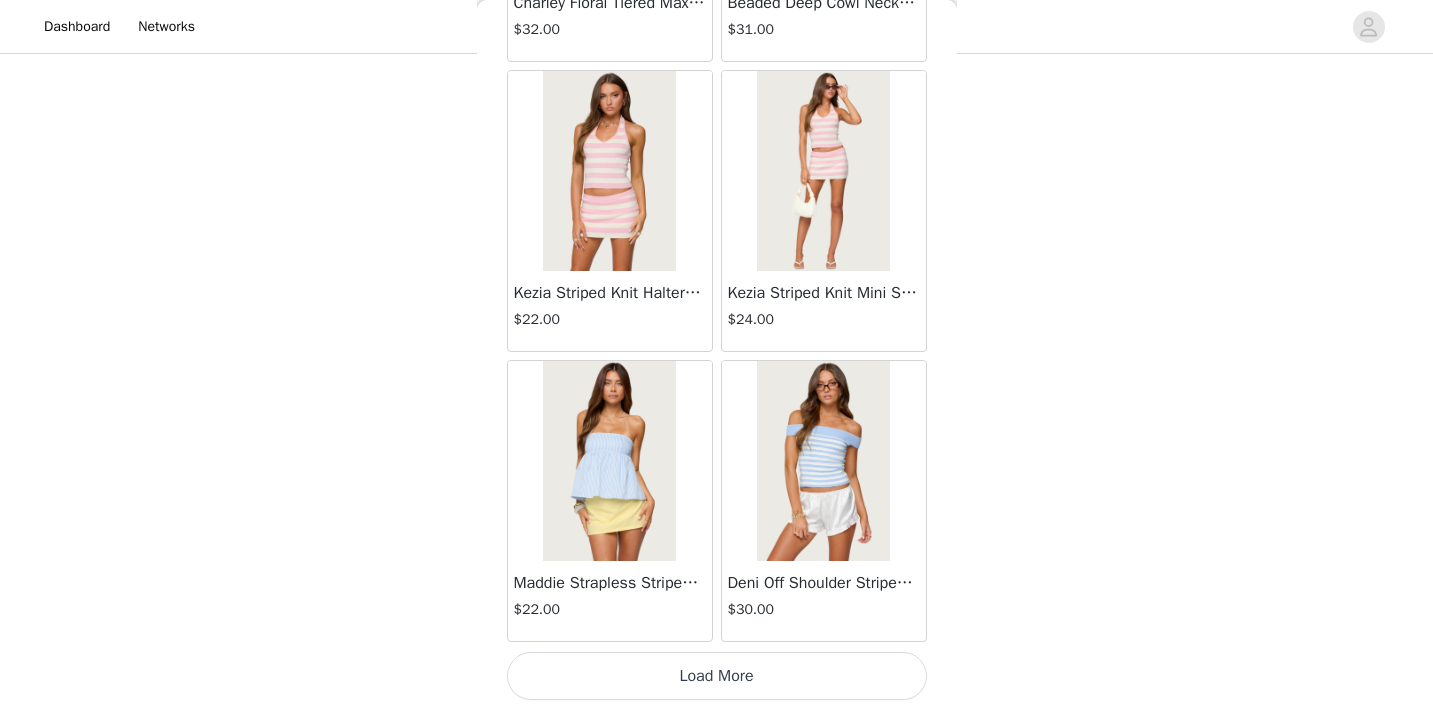 click on "Load More" at bounding box center (717, 676) 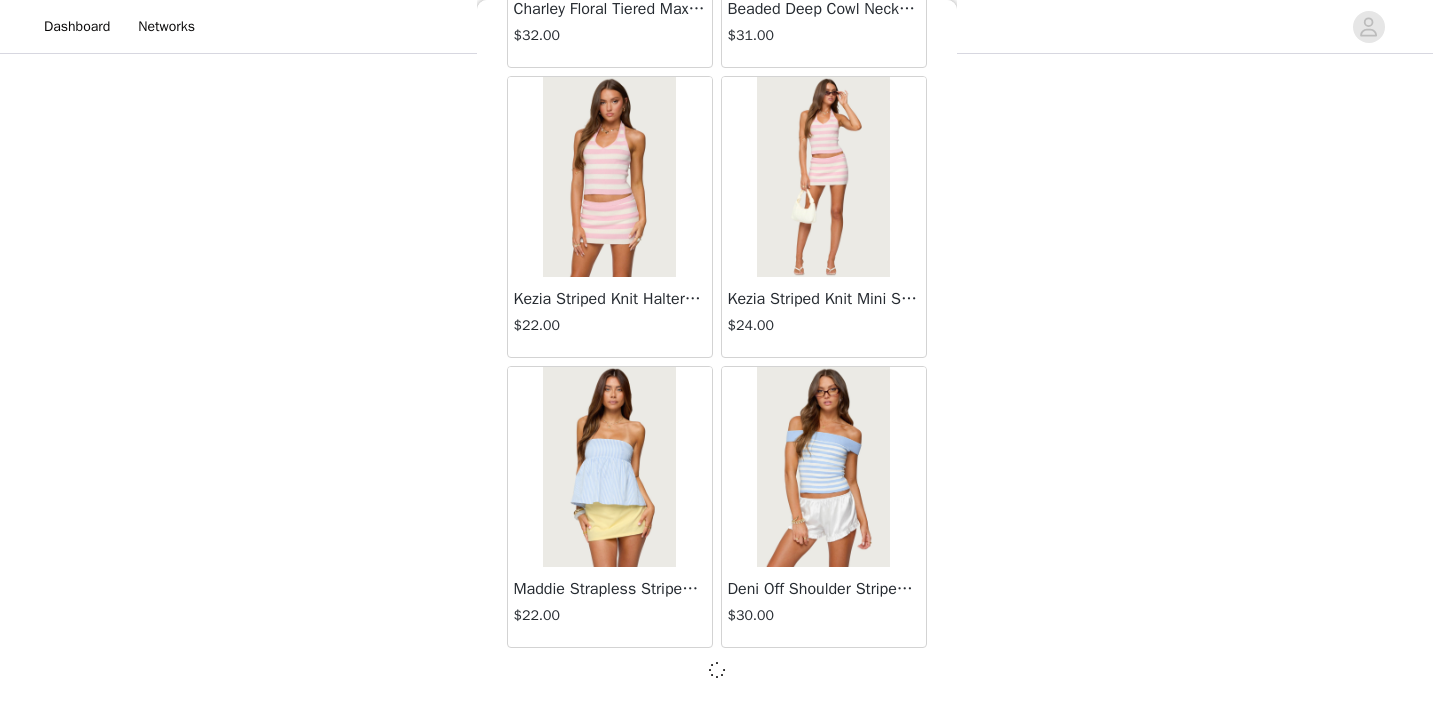 scroll, scrollTop: 16844, scrollLeft: 0, axis: vertical 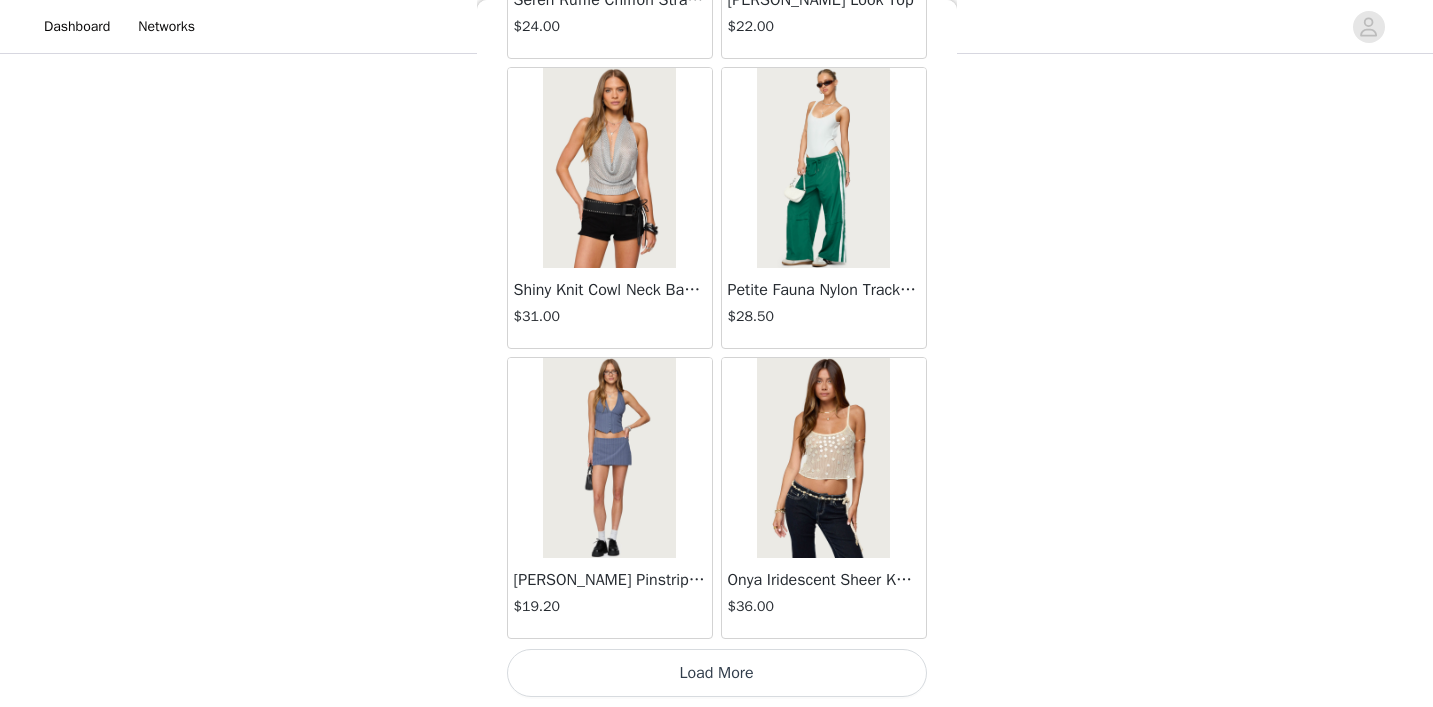 click on "Load More" at bounding box center [717, 673] 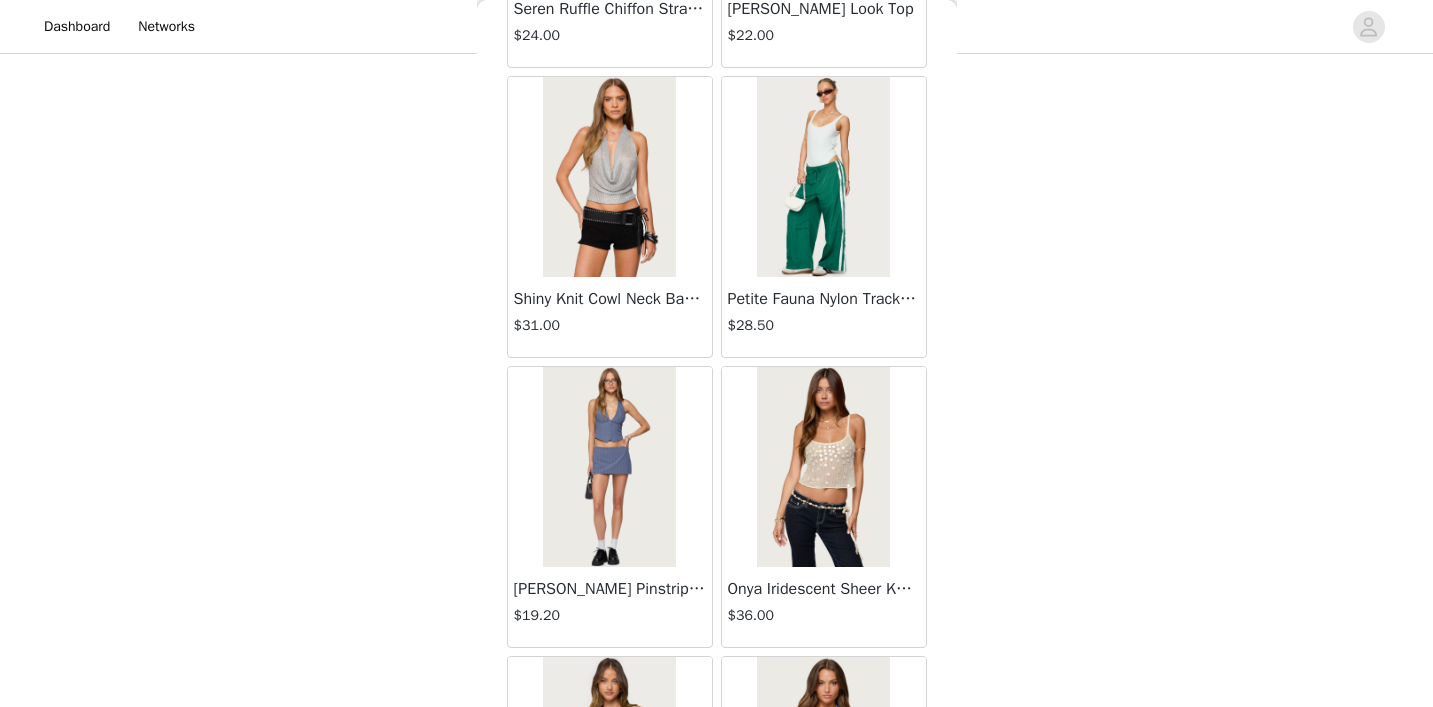 scroll, scrollTop: 558, scrollLeft: 0, axis: vertical 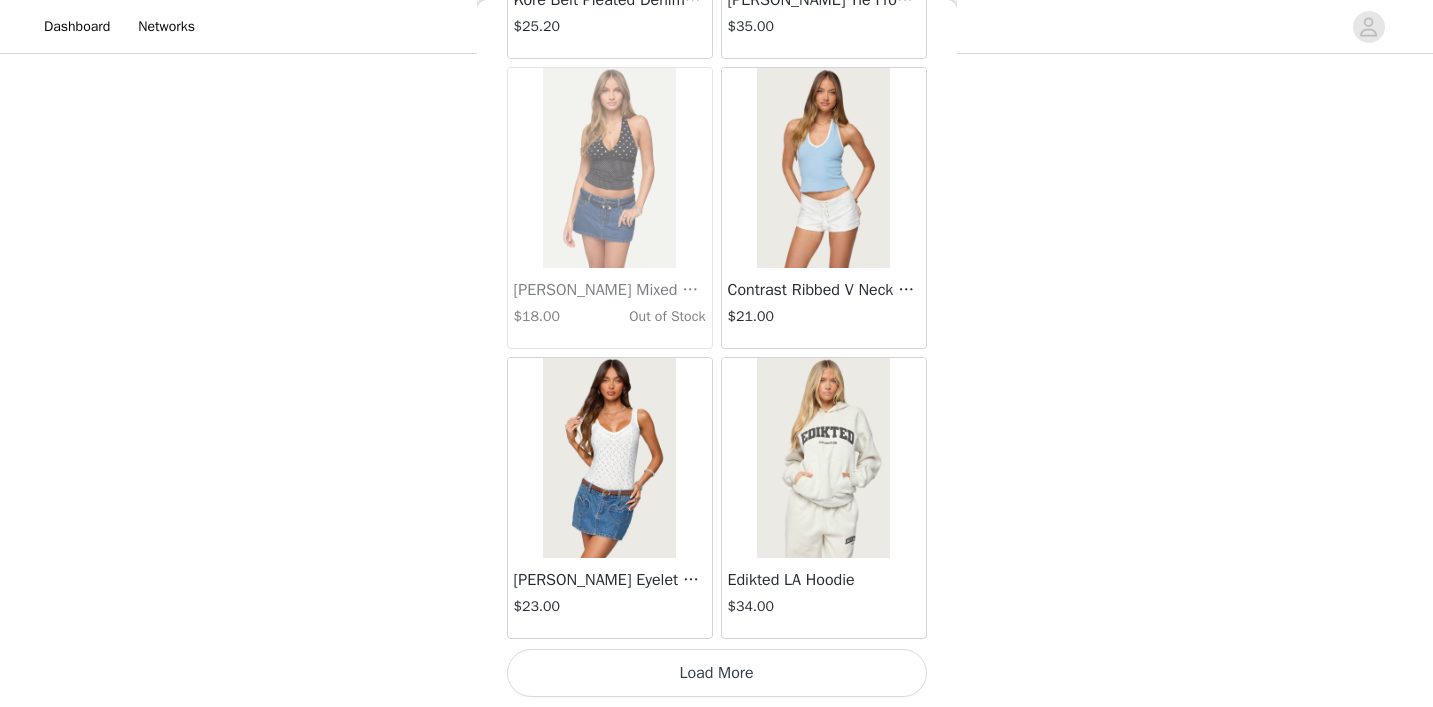 click on "Load More" at bounding box center (717, 673) 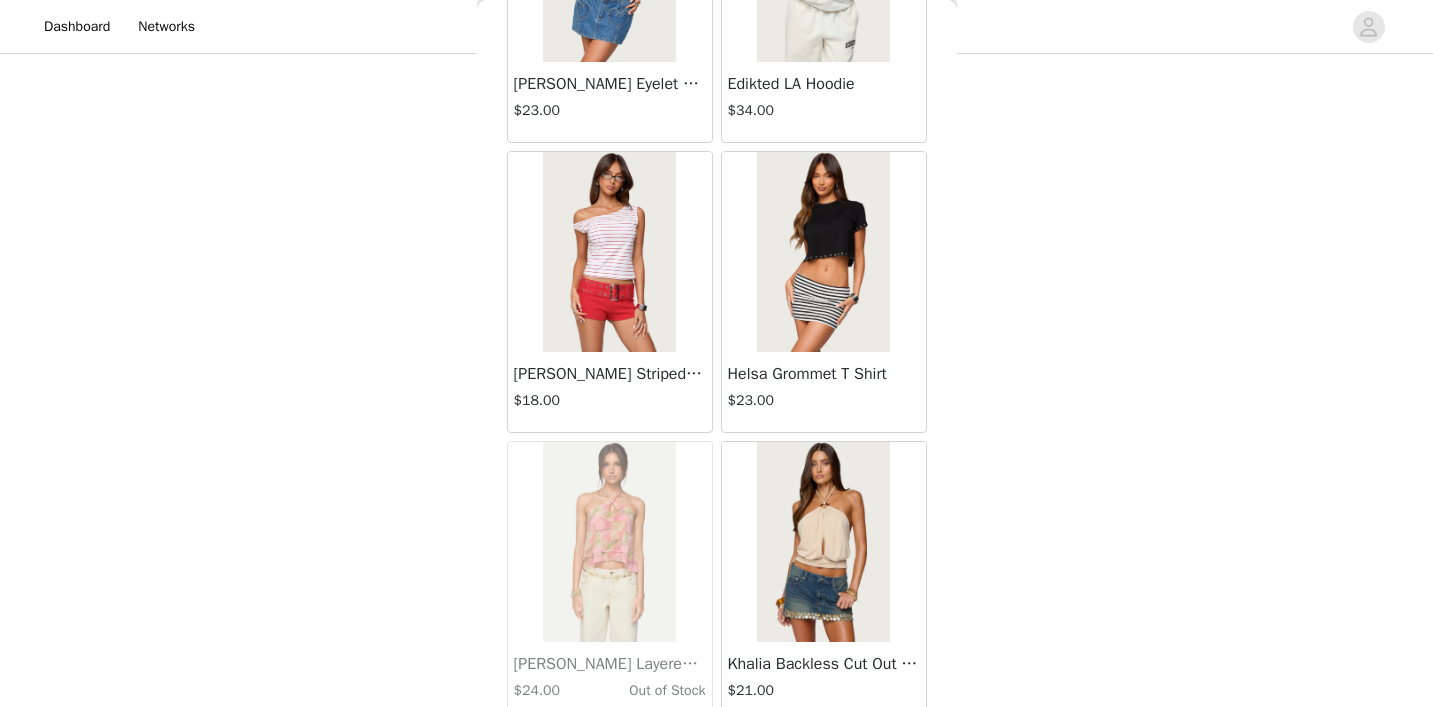 scroll, scrollTop: 23711, scrollLeft: 0, axis: vertical 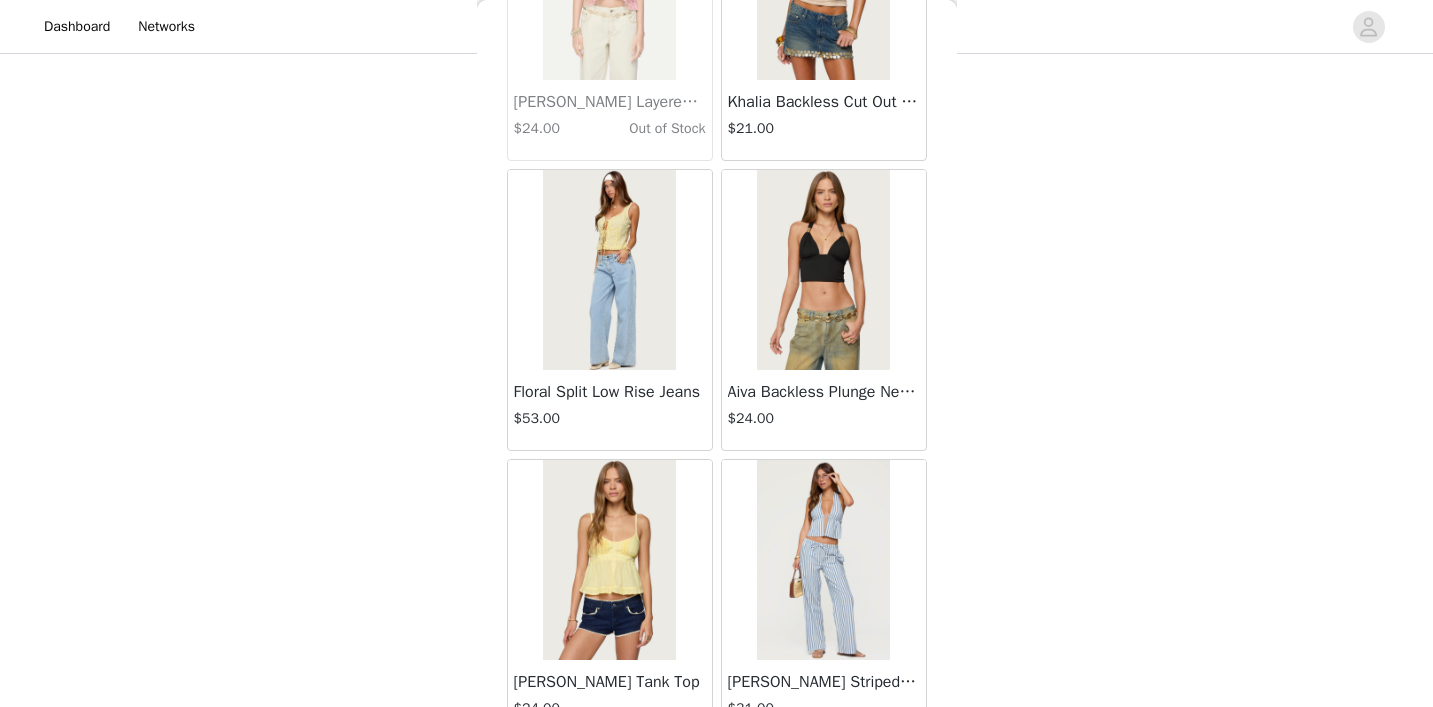 click at bounding box center [823, 270] 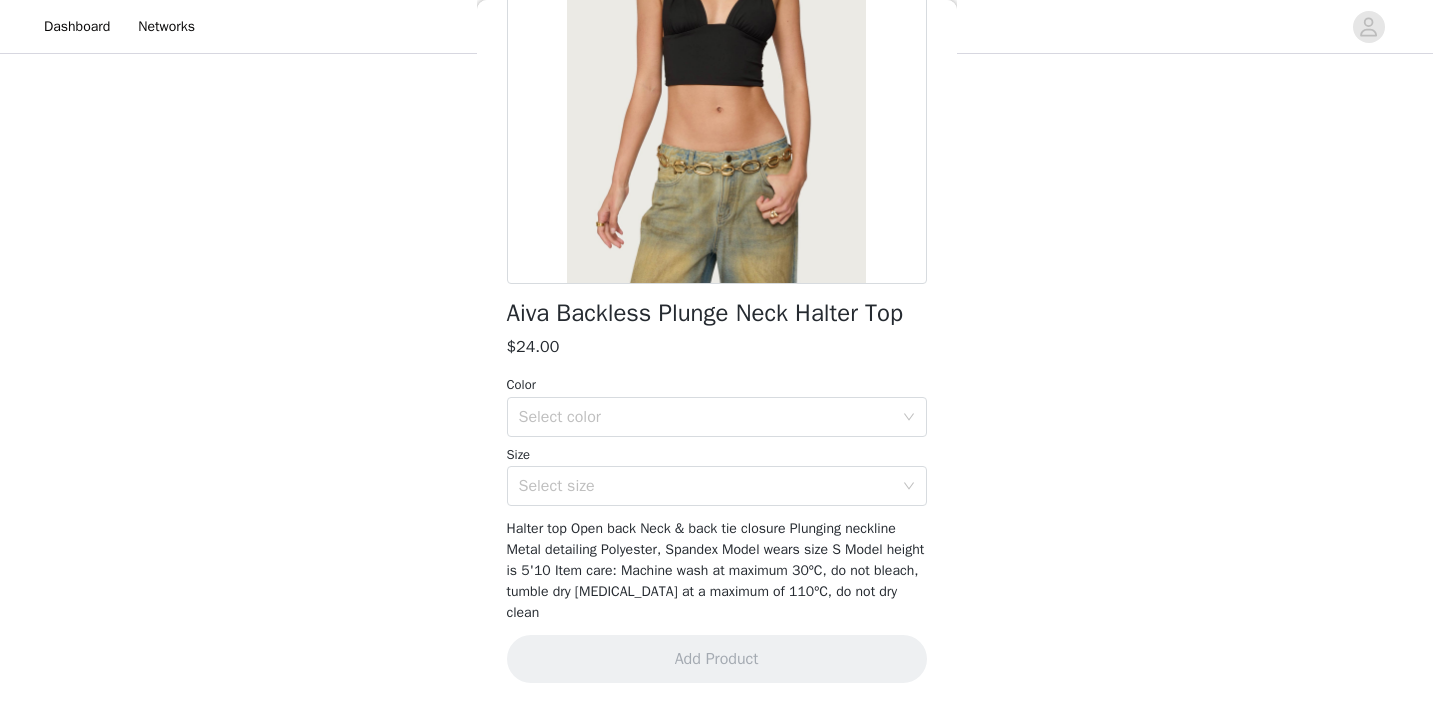scroll, scrollTop: 265, scrollLeft: 0, axis: vertical 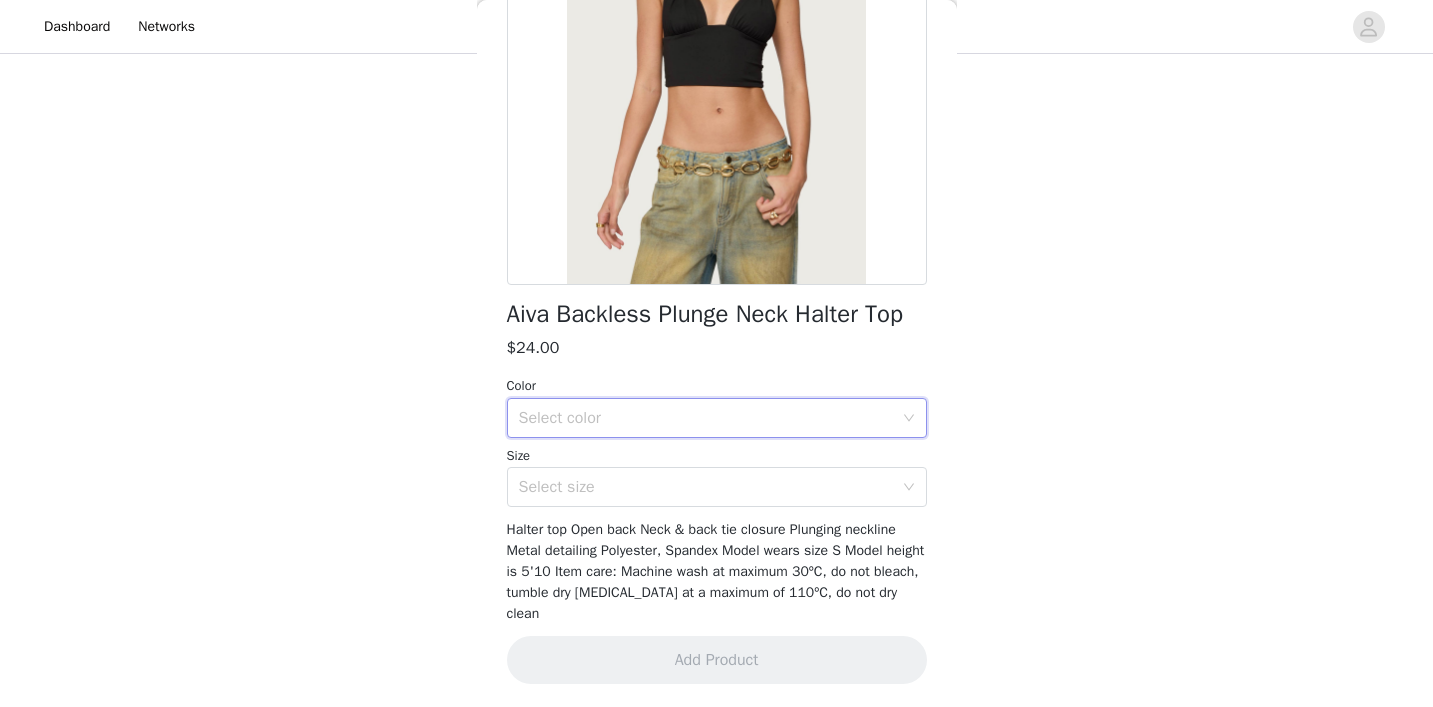 click on "Select color" at bounding box center (710, 418) 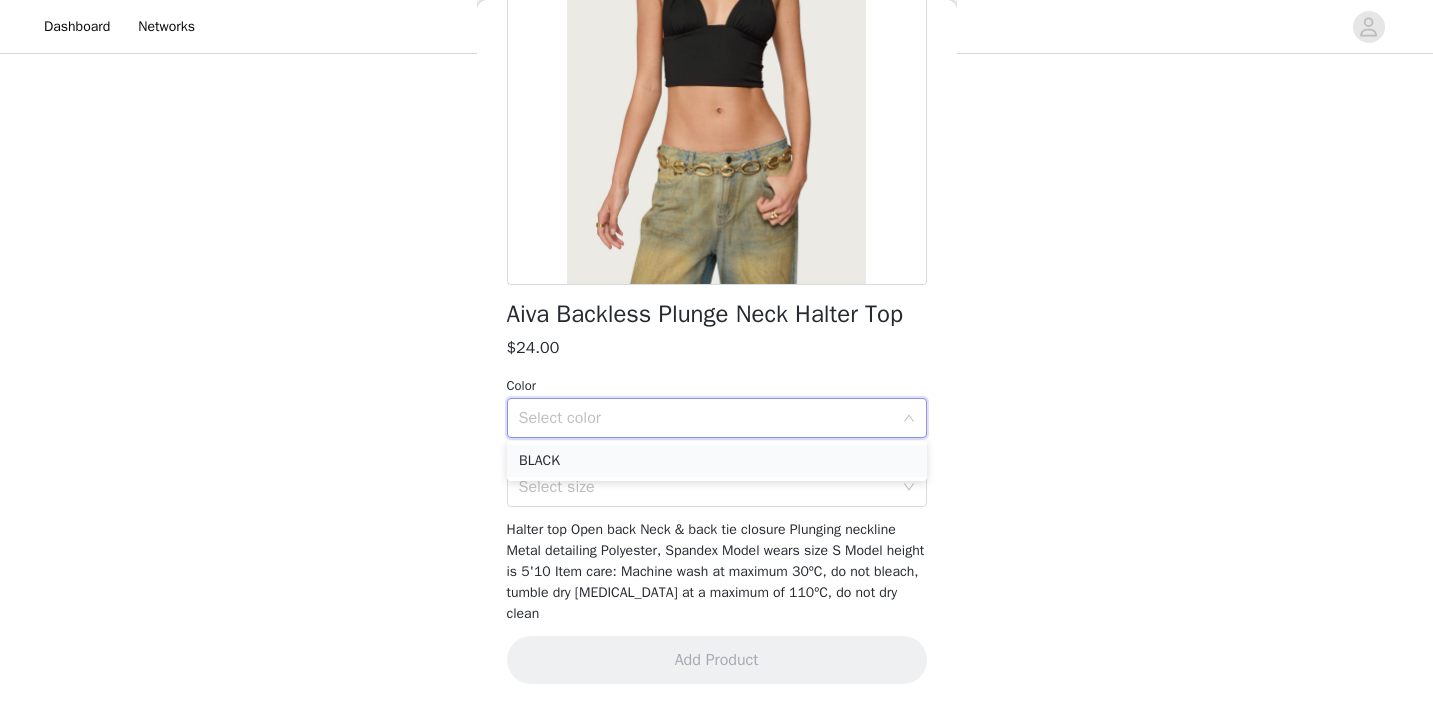 click on "BLACK" at bounding box center [717, 461] 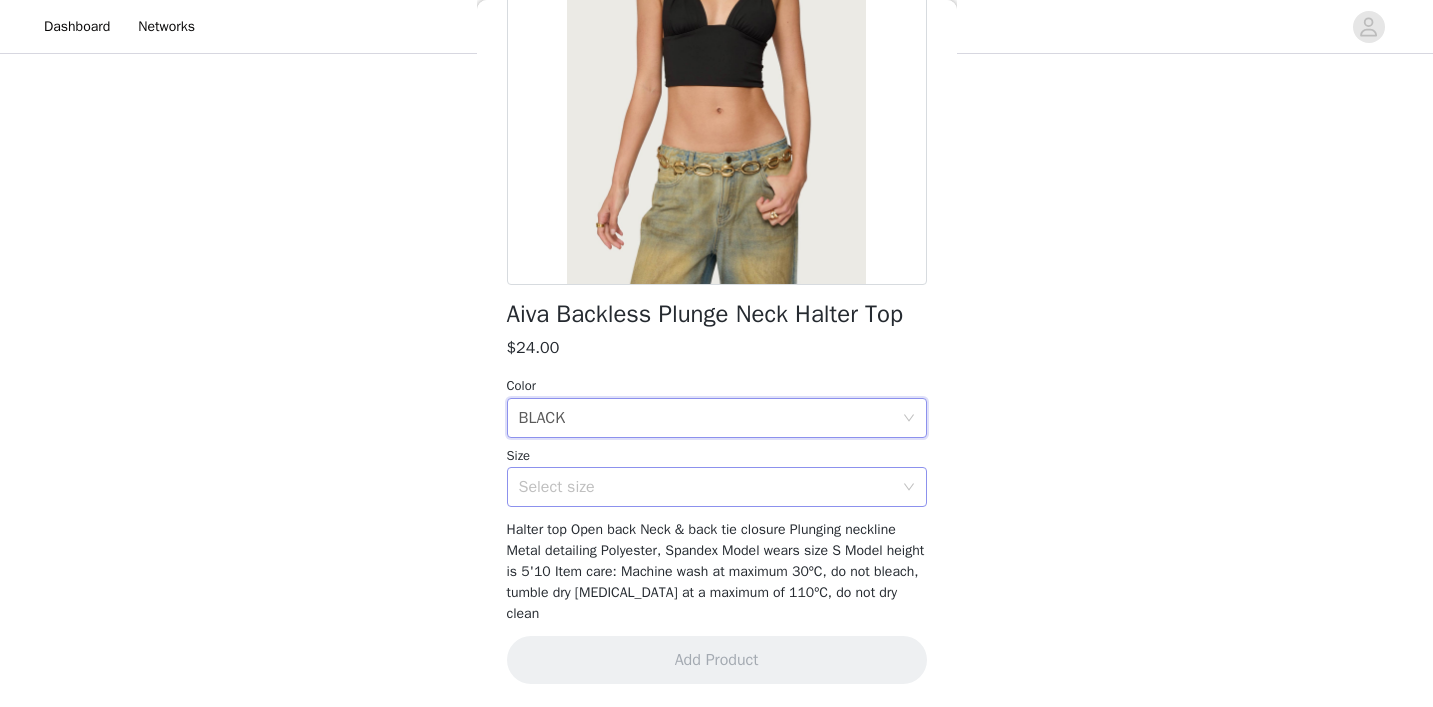 click on "Select size" at bounding box center [706, 487] 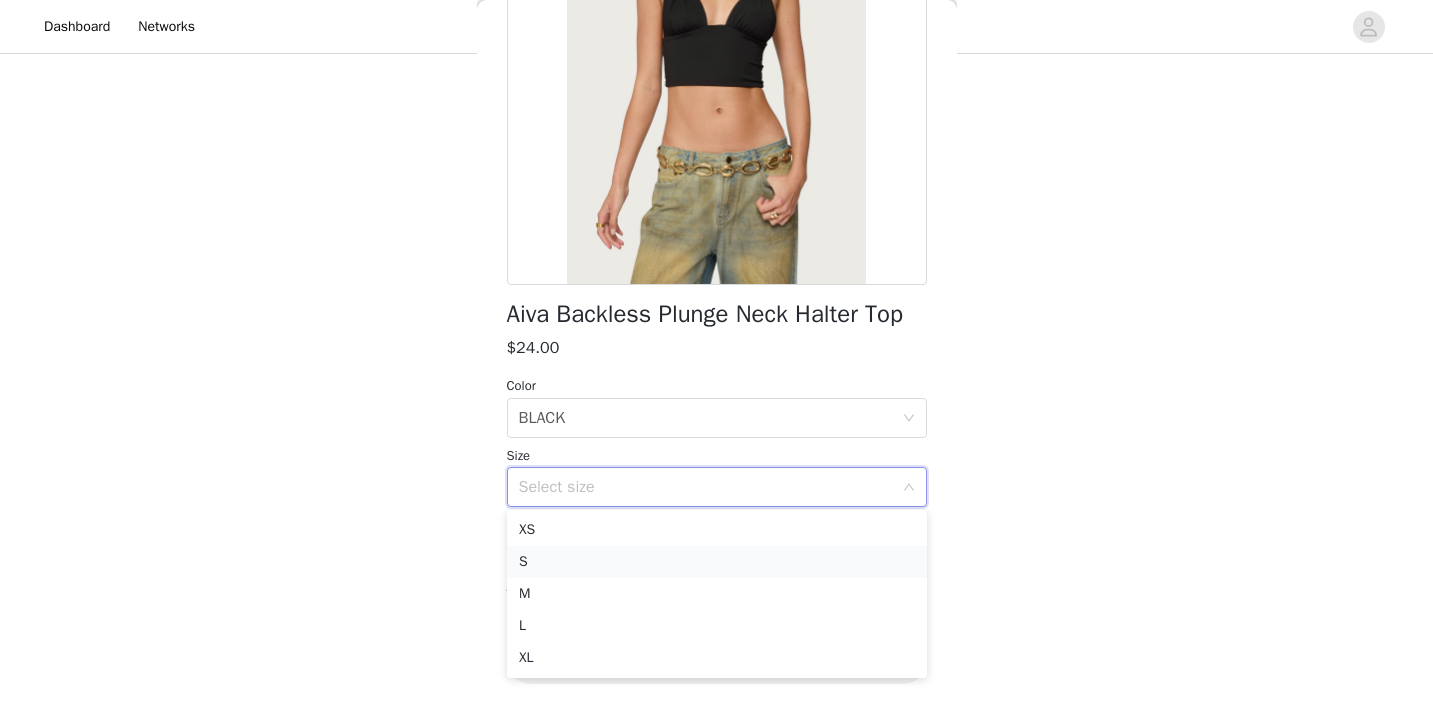 click on "S" at bounding box center [717, 562] 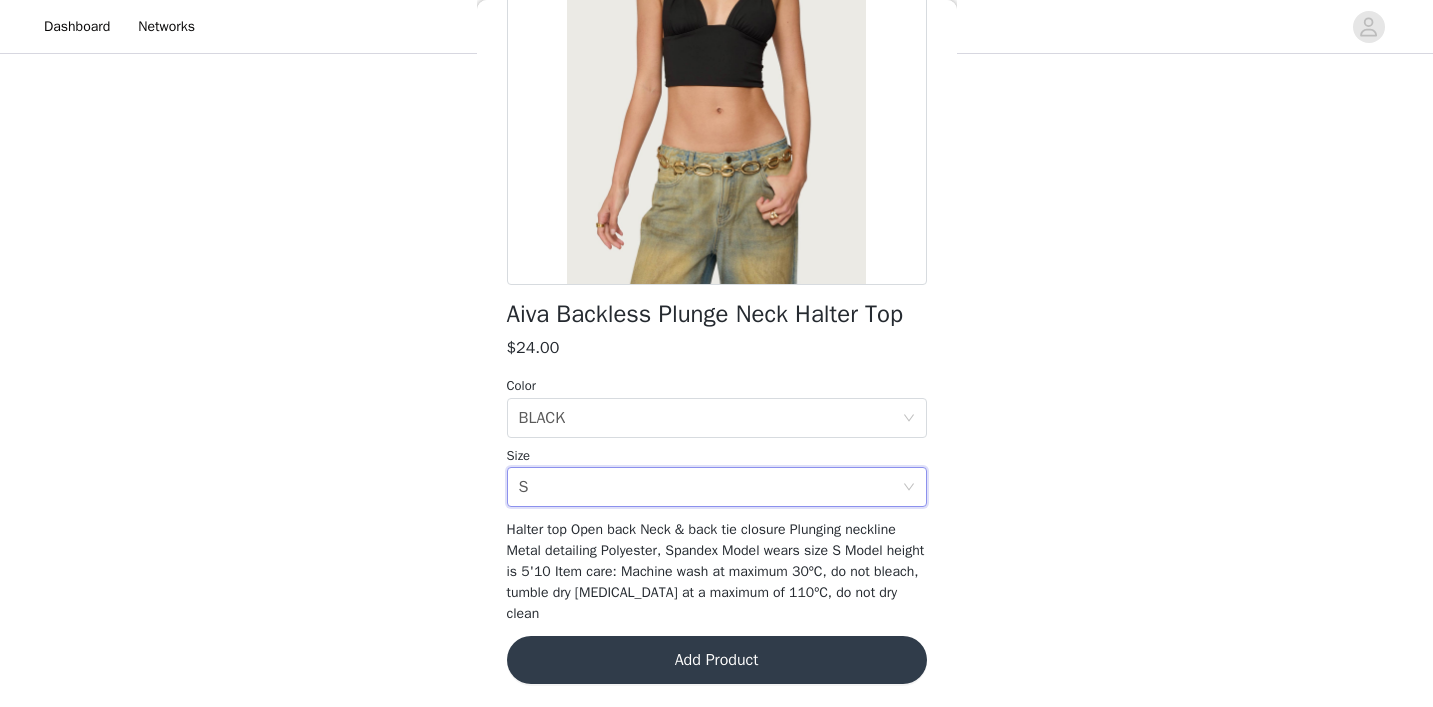 click on "Add Product" at bounding box center (717, 660) 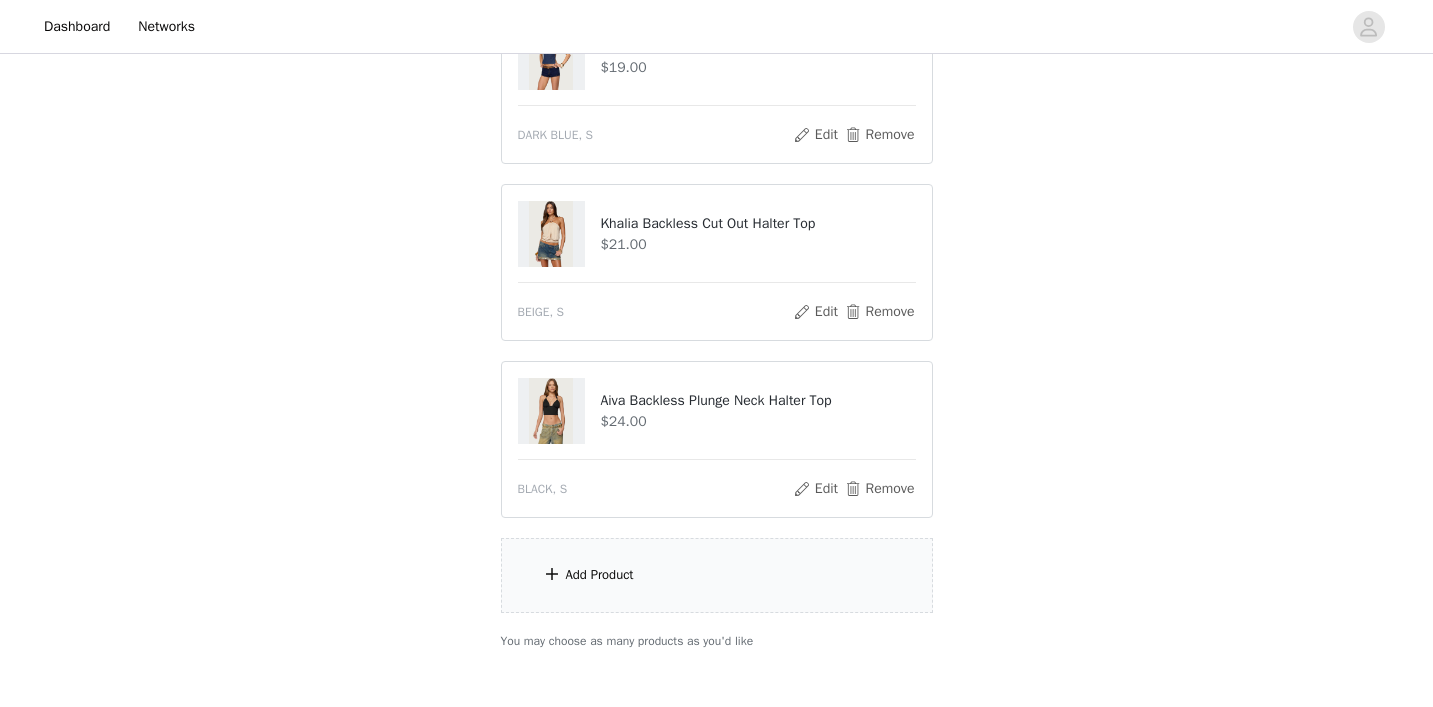 scroll, scrollTop: 624, scrollLeft: 0, axis: vertical 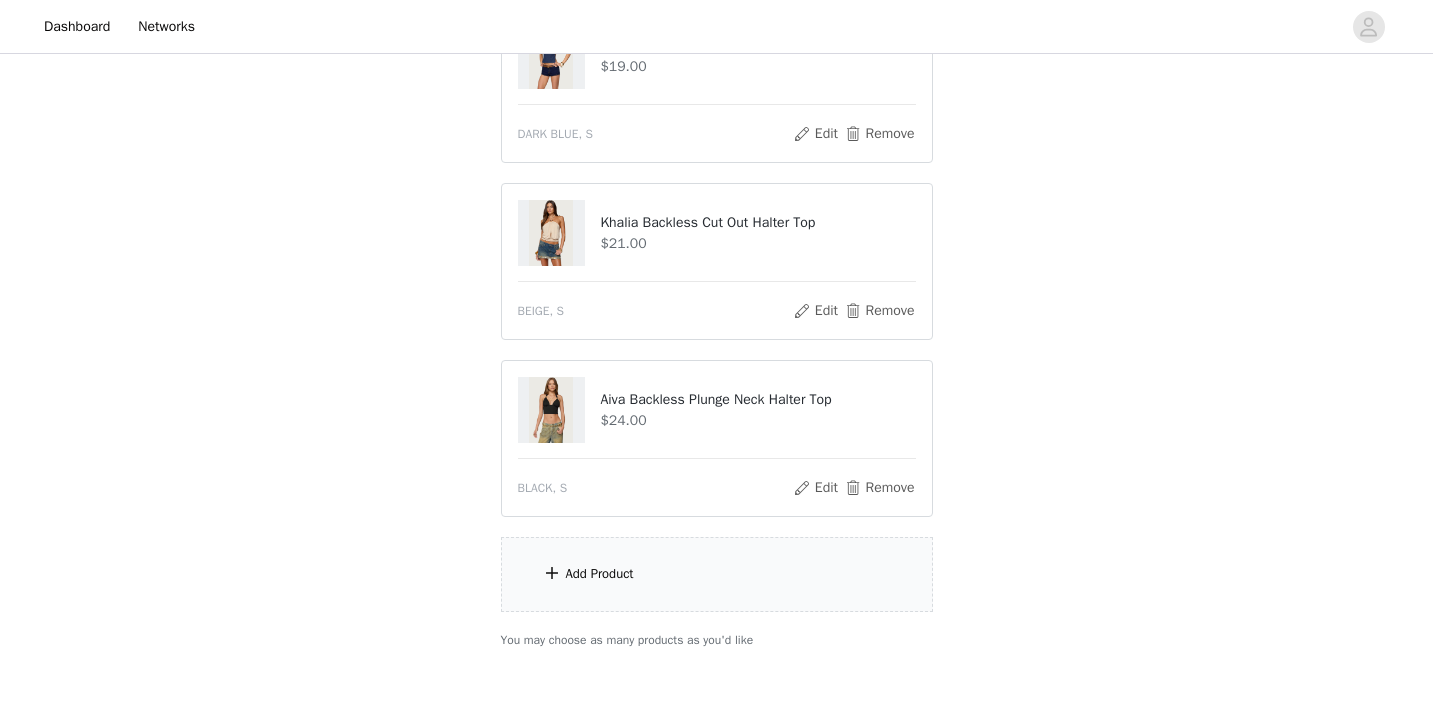 click on "Add Product" at bounding box center [717, 574] 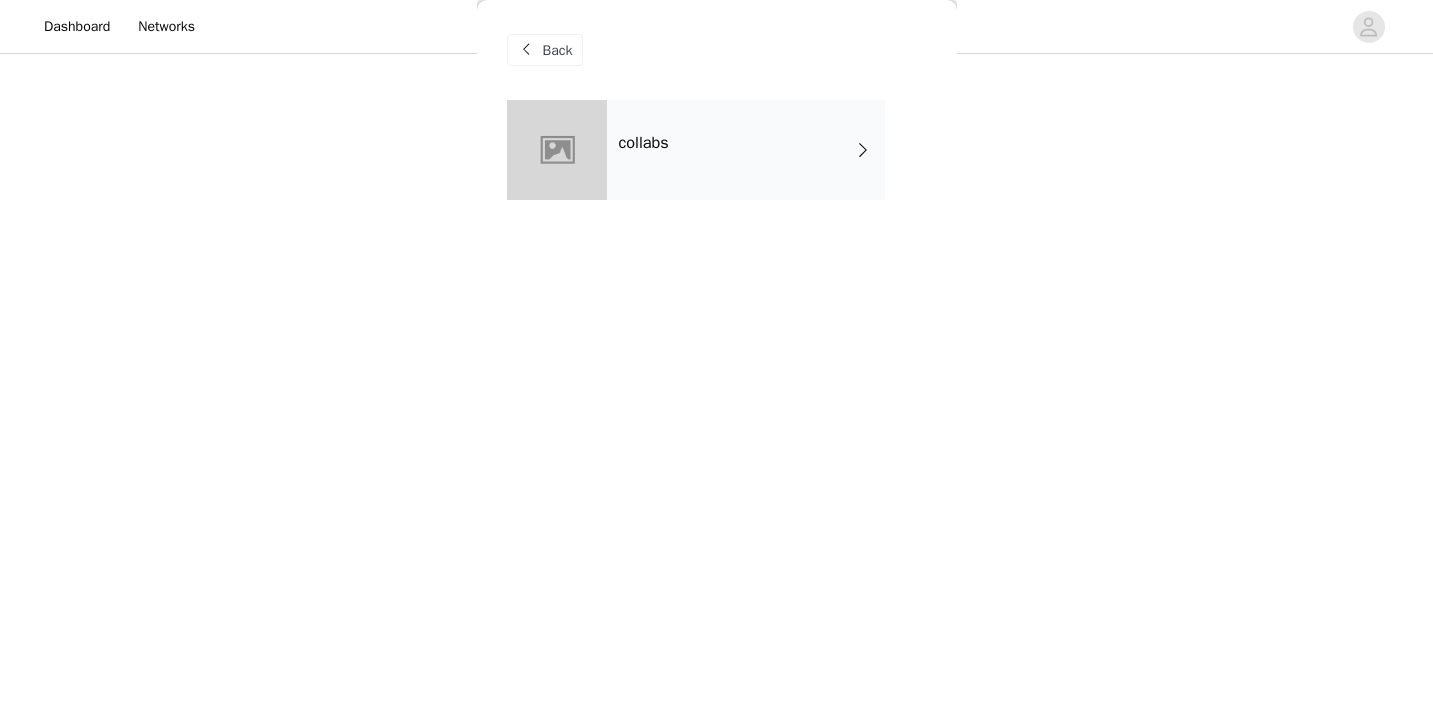 click on "collabs" at bounding box center (746, 150) 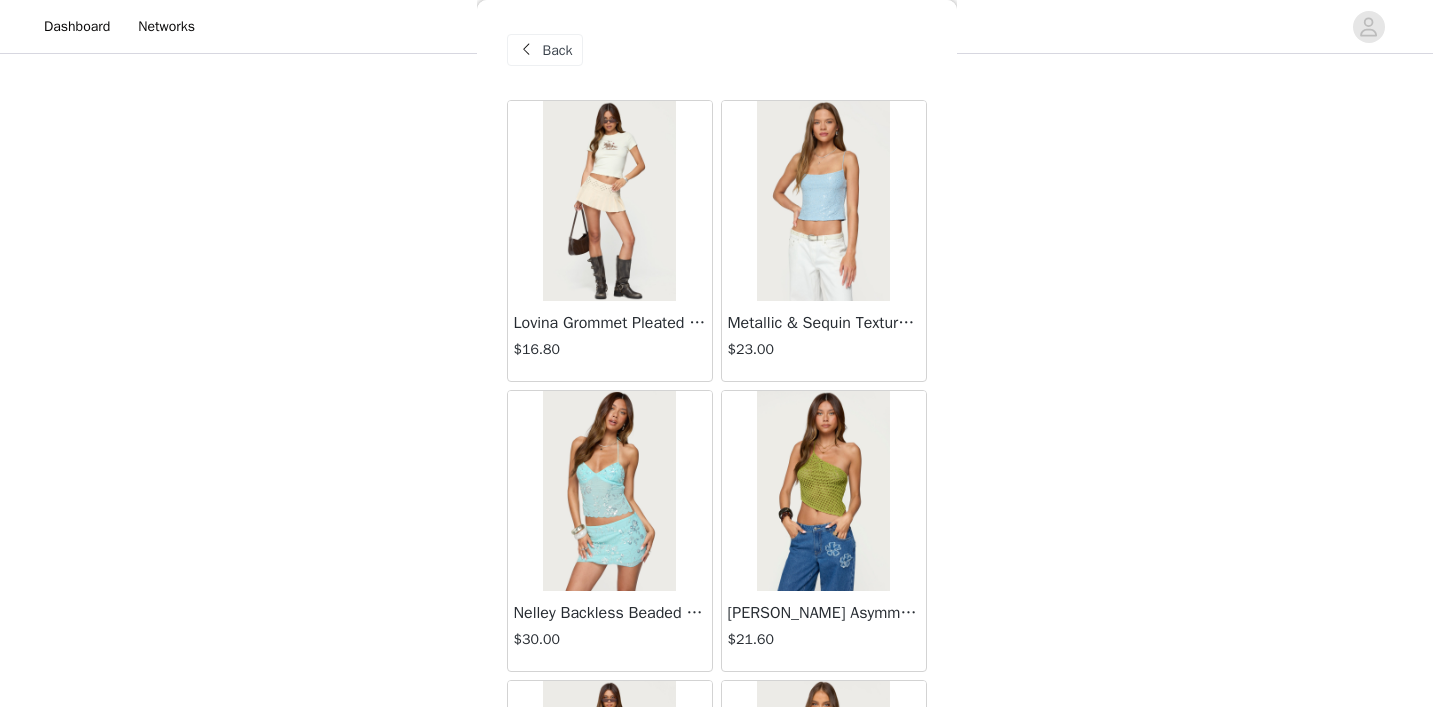 scroll, scrollTop: 734, scrollLeft: 0, axis: vertical 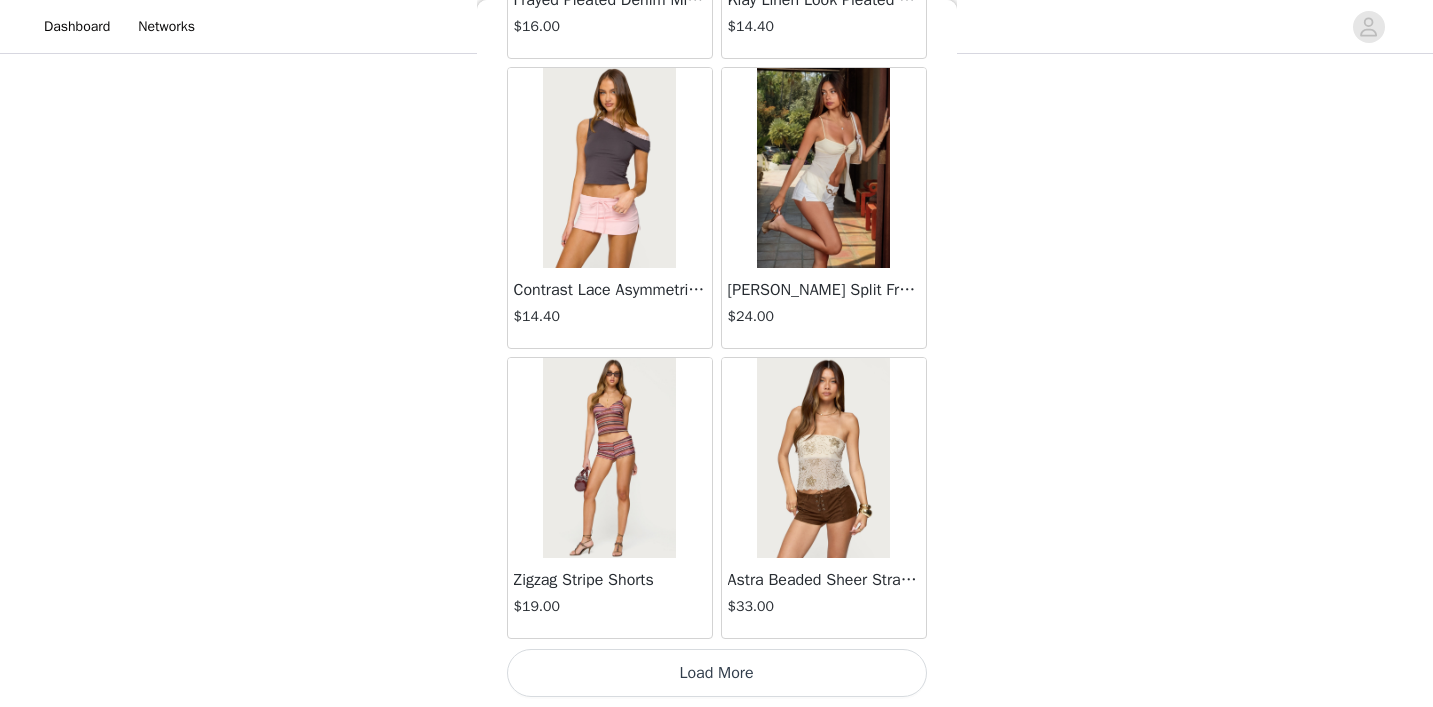 click on "Load More" at bounding box center [717, 673] 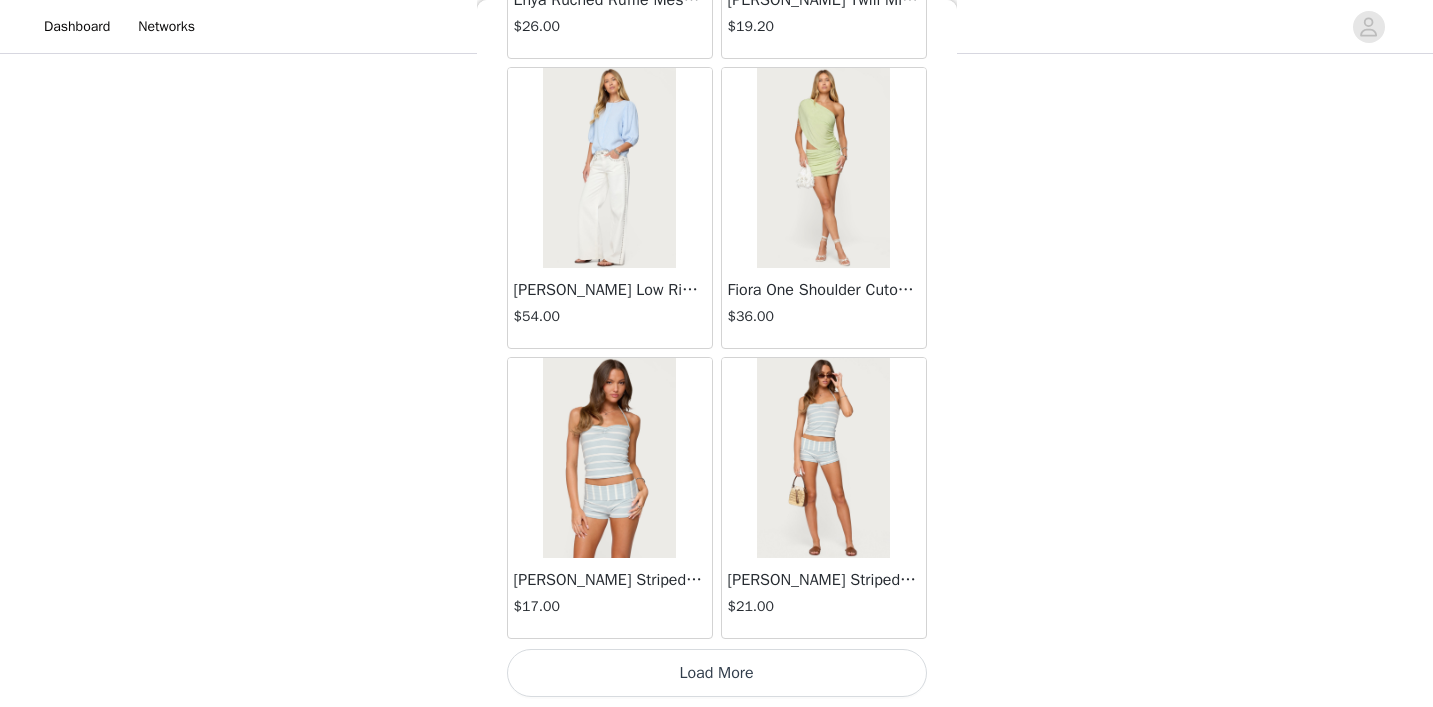 click on "Load More" at bounding box center [717, 673] 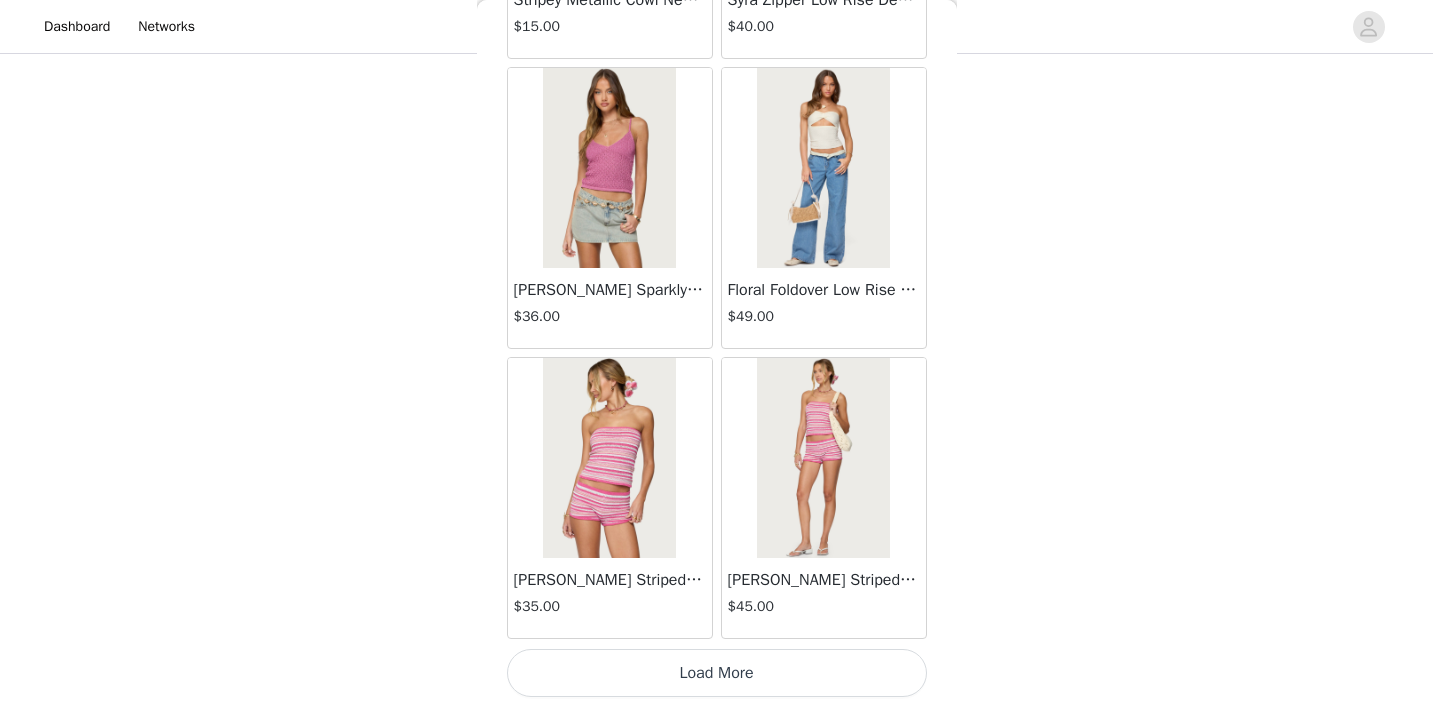 click on "Load More" at bounding box center [717, 673] 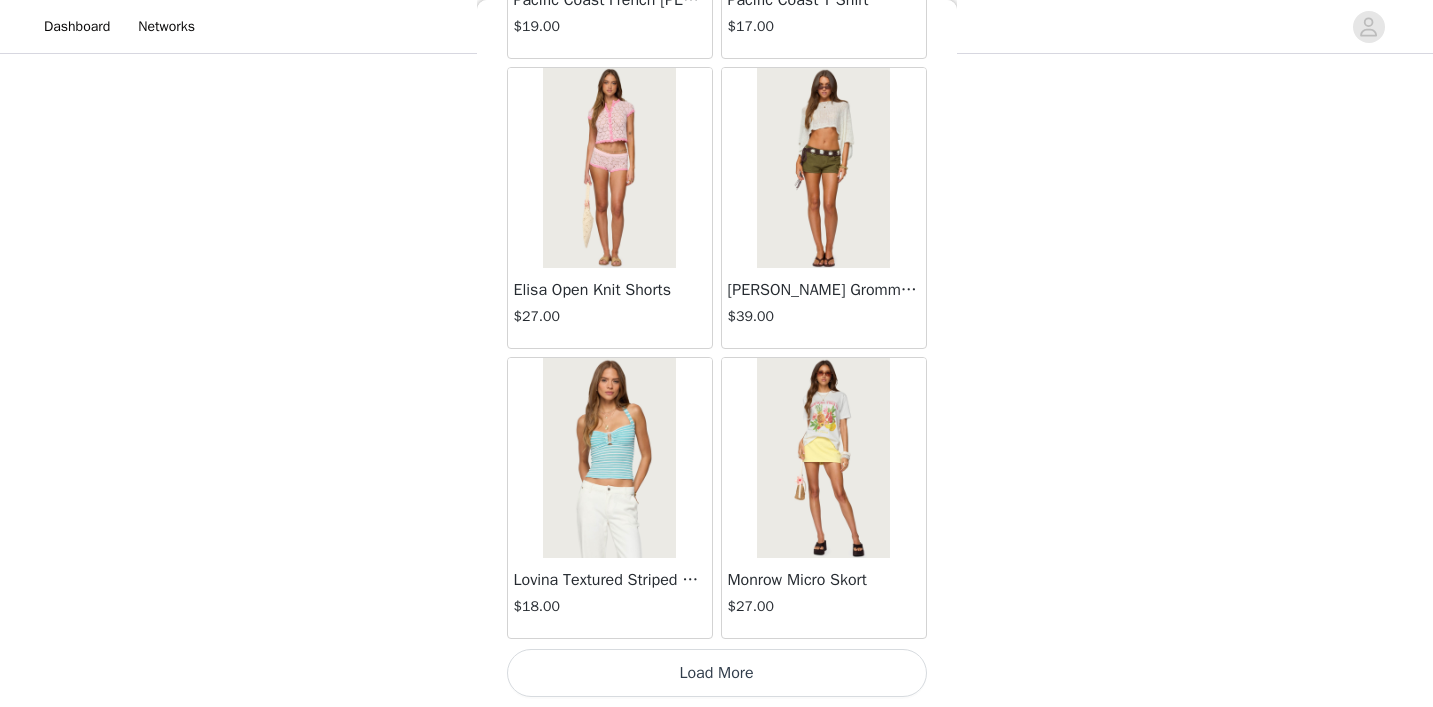 click on "Load More" at bounding box center [717, 673] 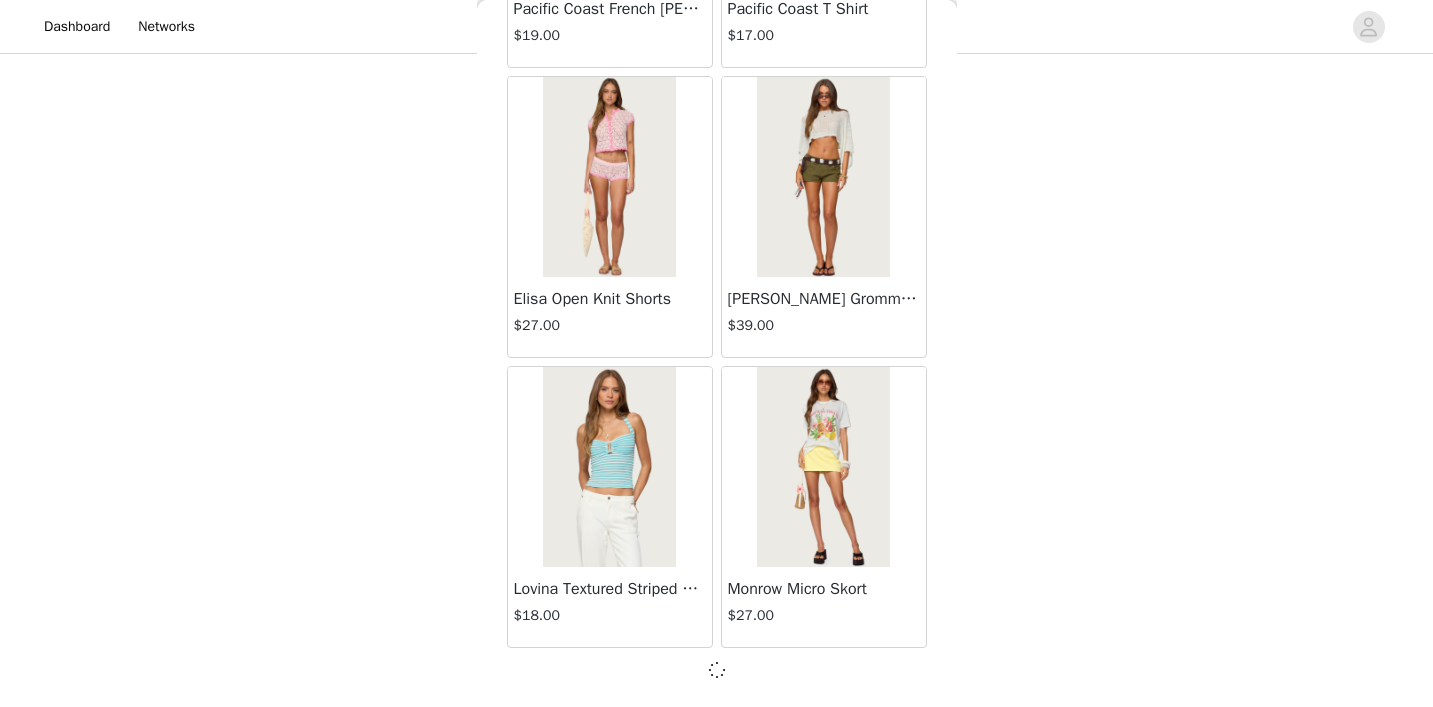 scroll, scrollTop: 11044, scrollLeft: 0, axis: vertical 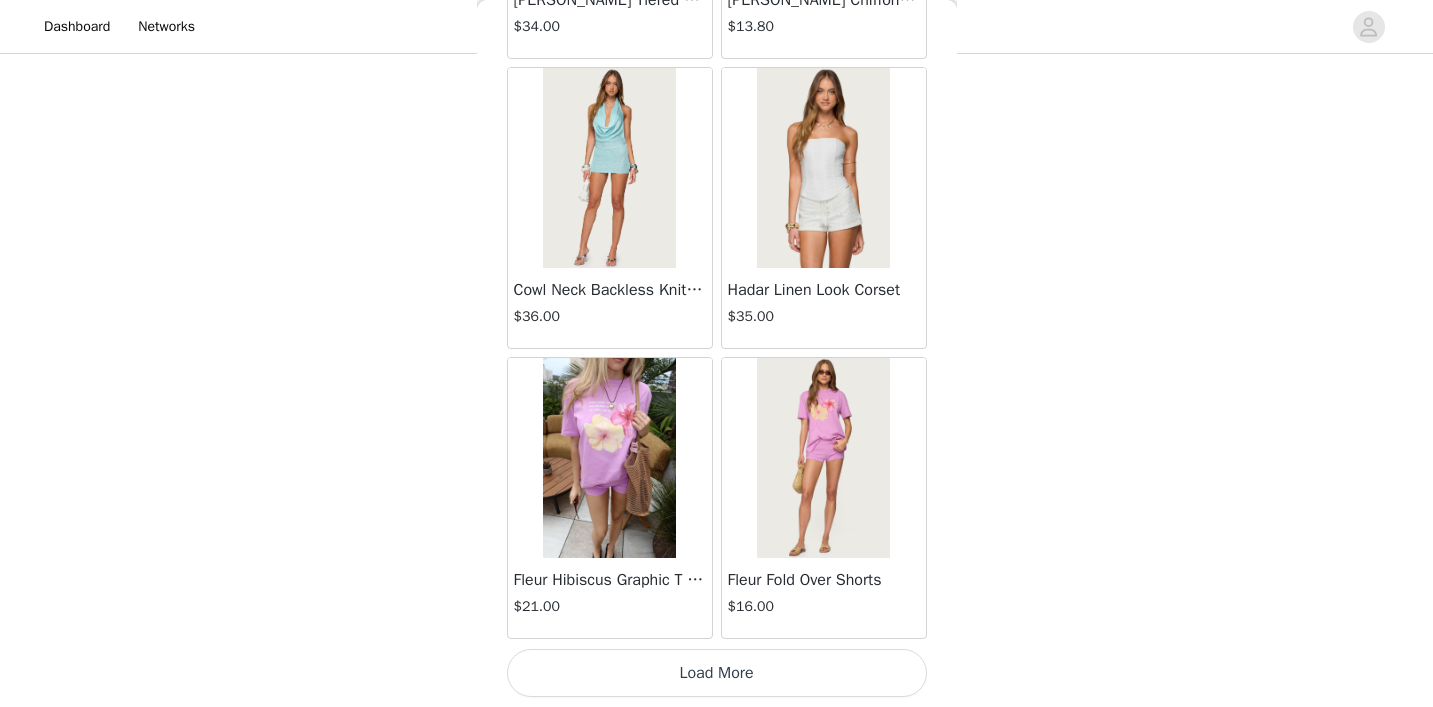 click on "Load More" at bounding box center (717, 673) 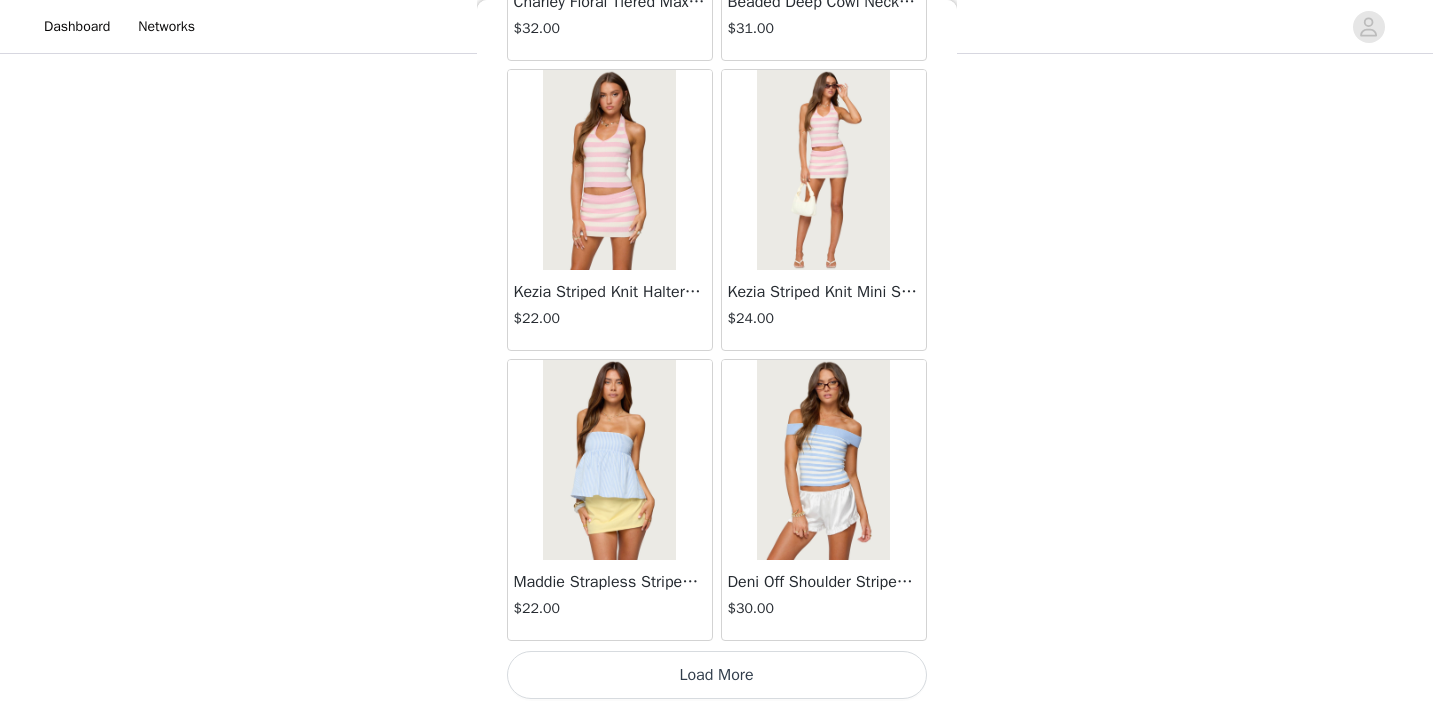 click on "Load More" at bounding box center (717, 675) 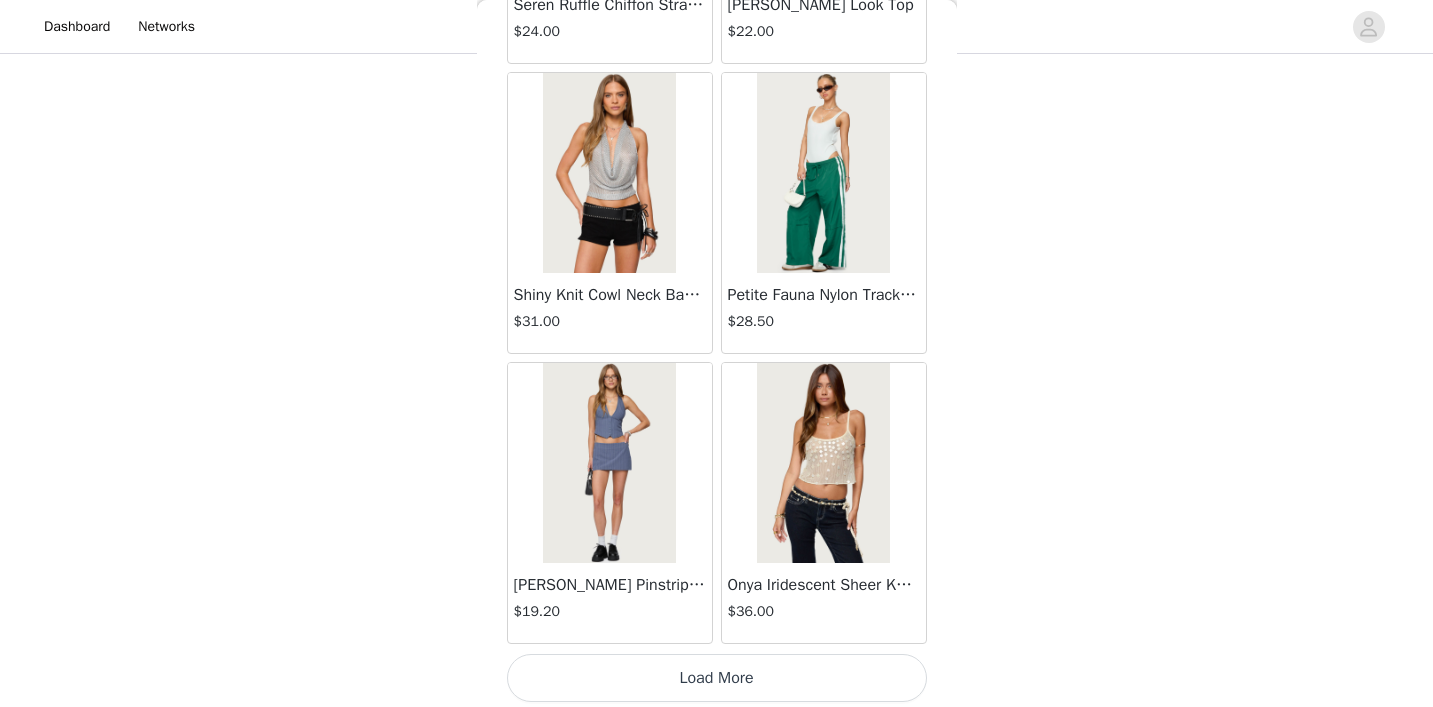 click on "Load More" at bounding box center [717, 678] 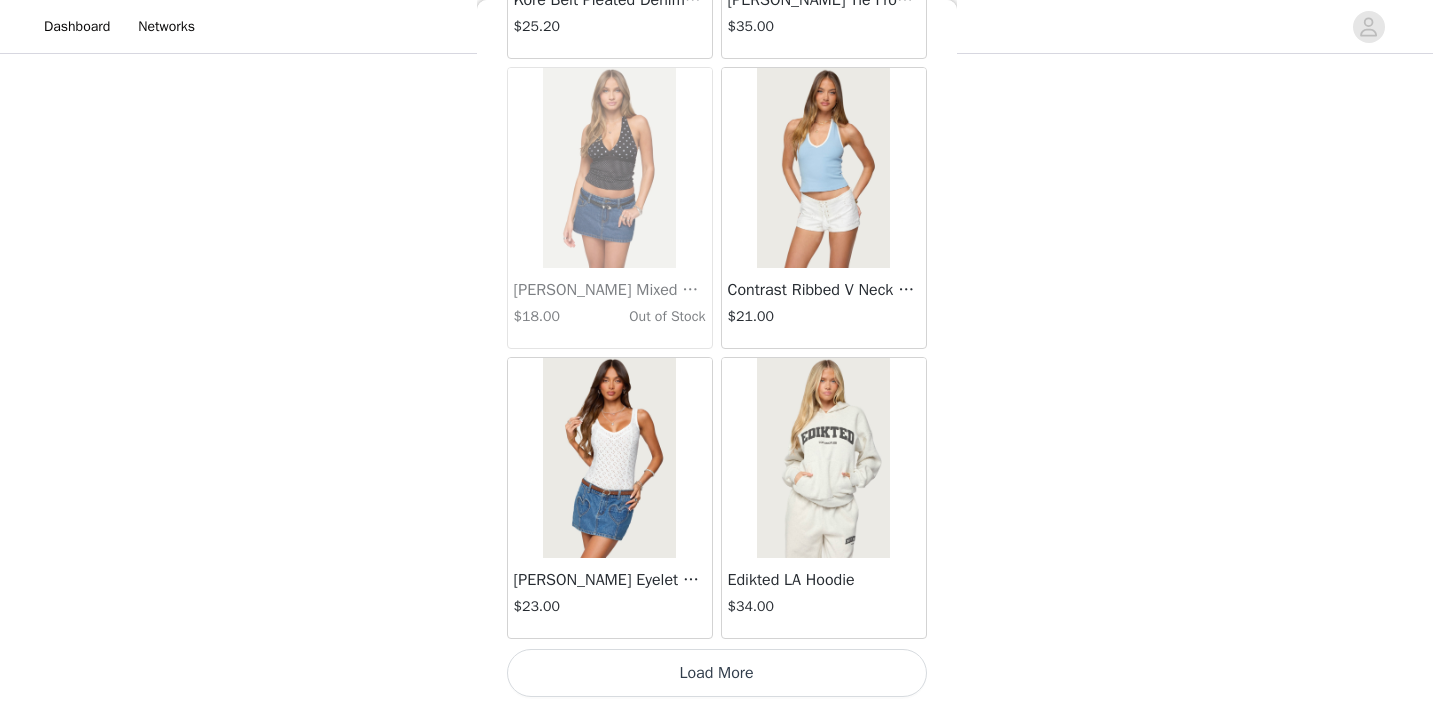 click on "Load More" at bounding box center [717, 673] 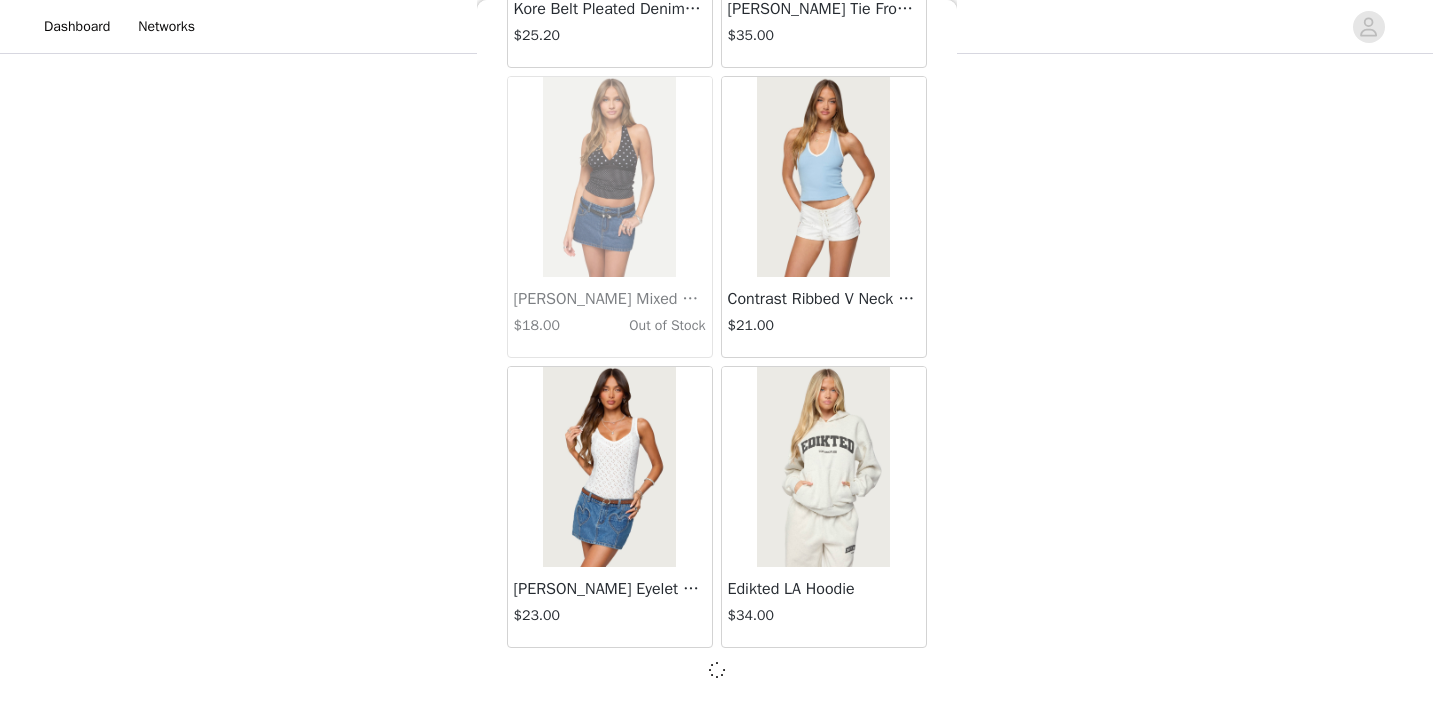 scroll, scrollTop: 22644, scrollLeft: 0, axis: vertical 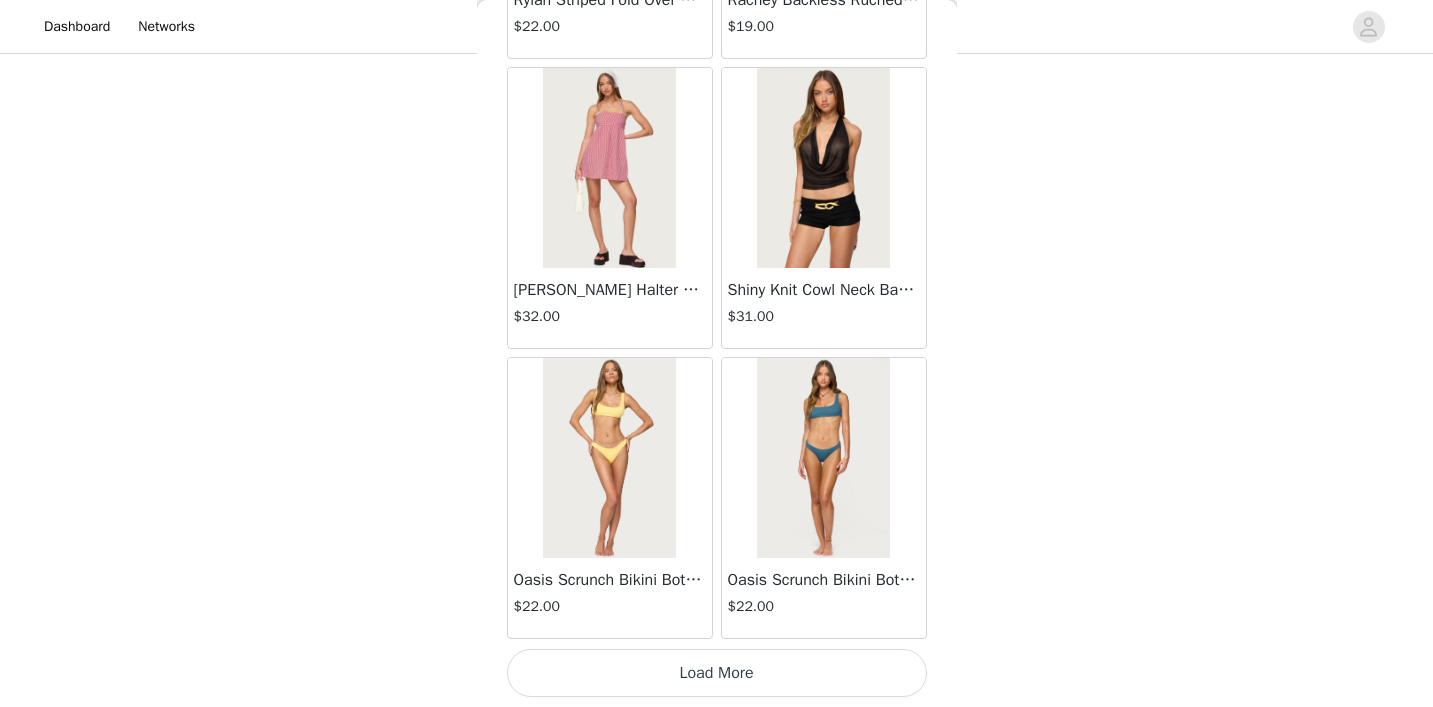 click on "Load More" at bounding box center [717, 673] 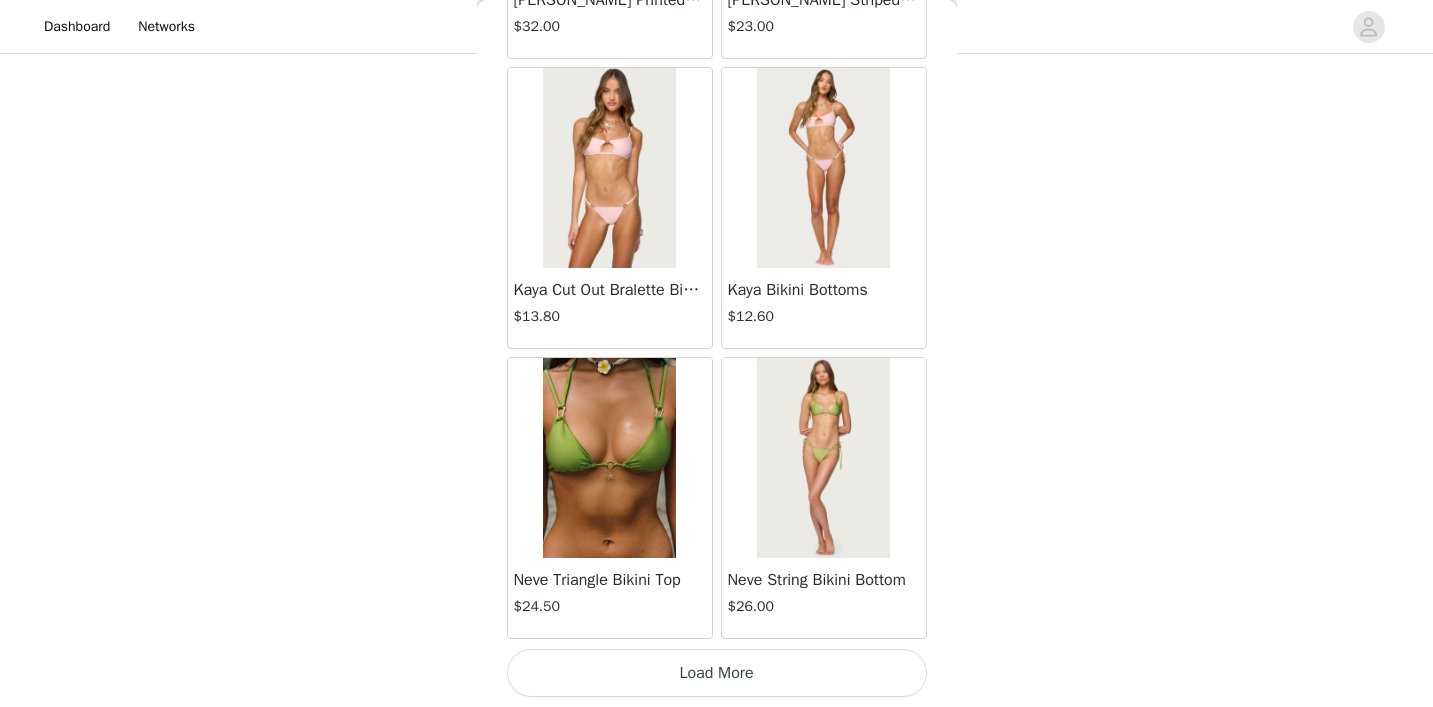 scroll, scrollTop: 28453, scrollLeft: 0, axis: vertical 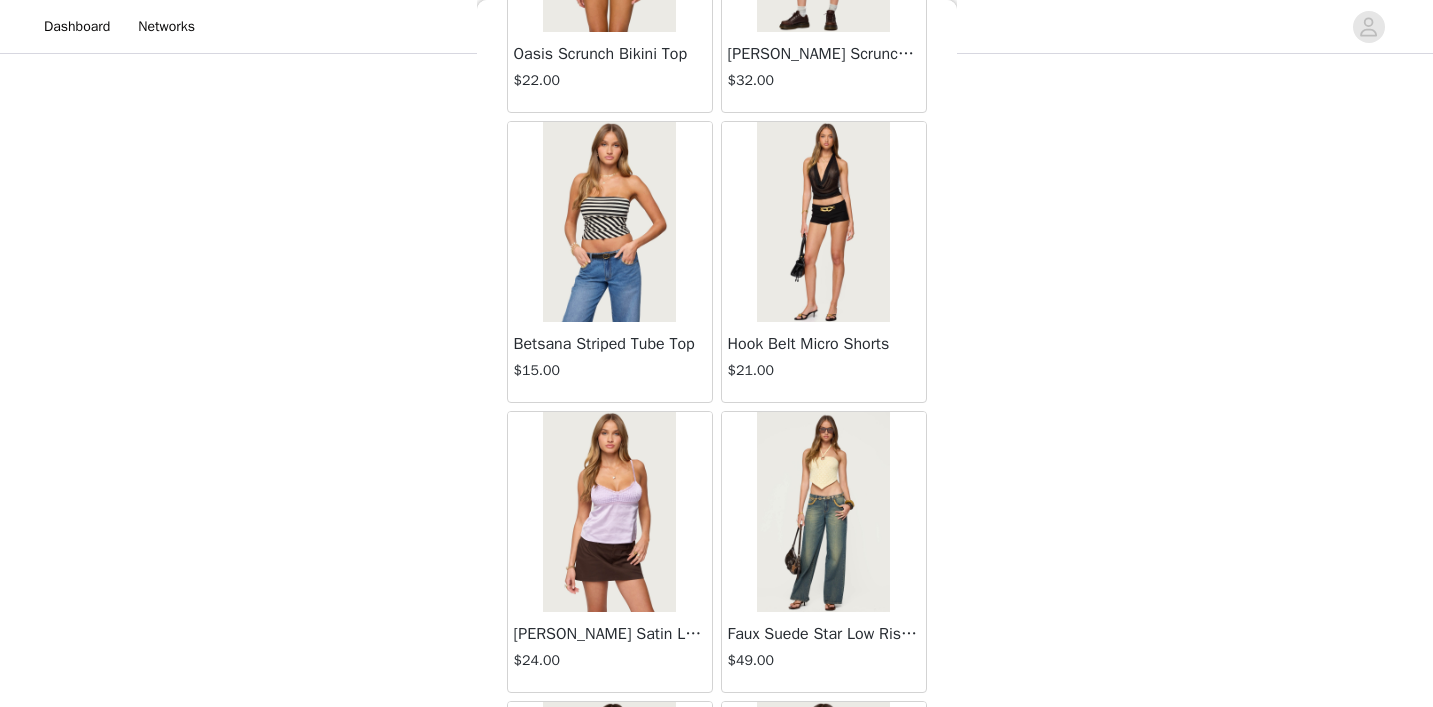 click on "Hook Belt Micro Shorts" at bounding box center (824, 344) 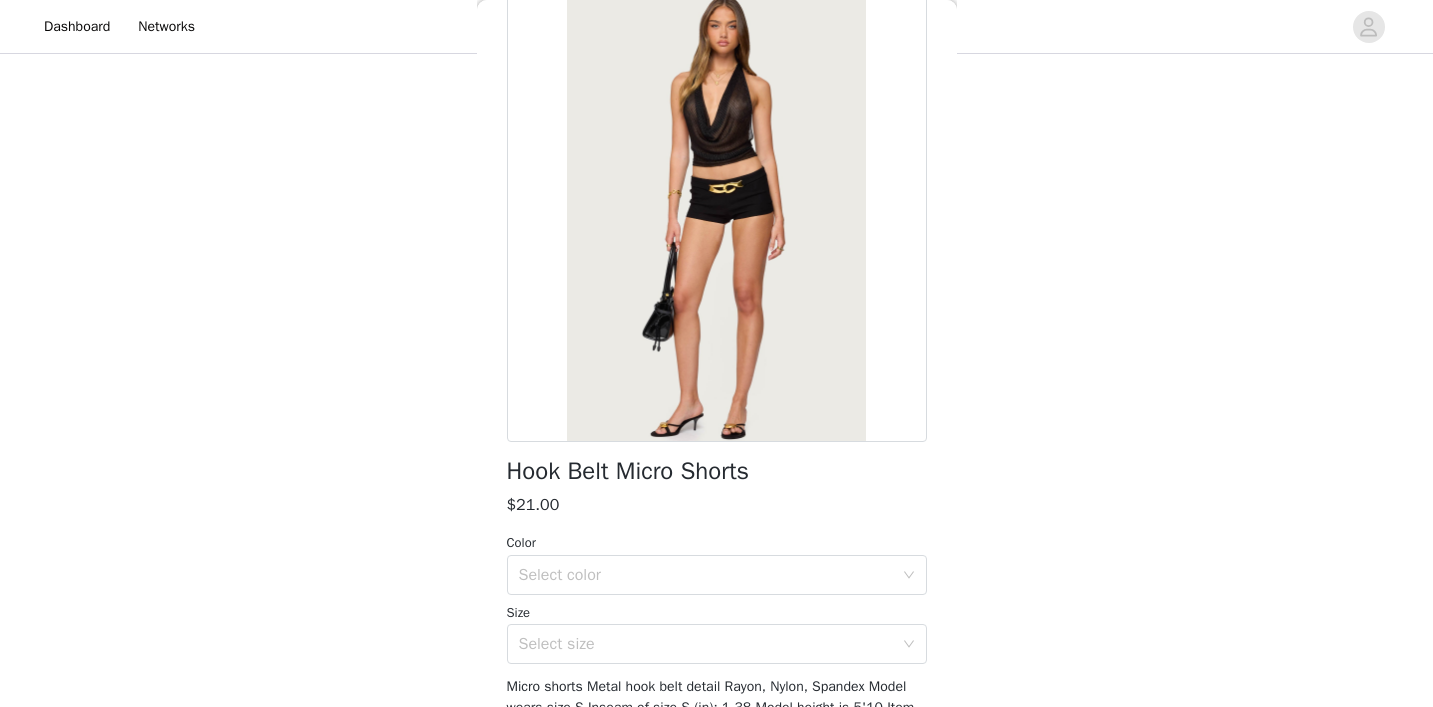 scroll, scrollTop: 105, scrollLeft: 0, axis: vertical 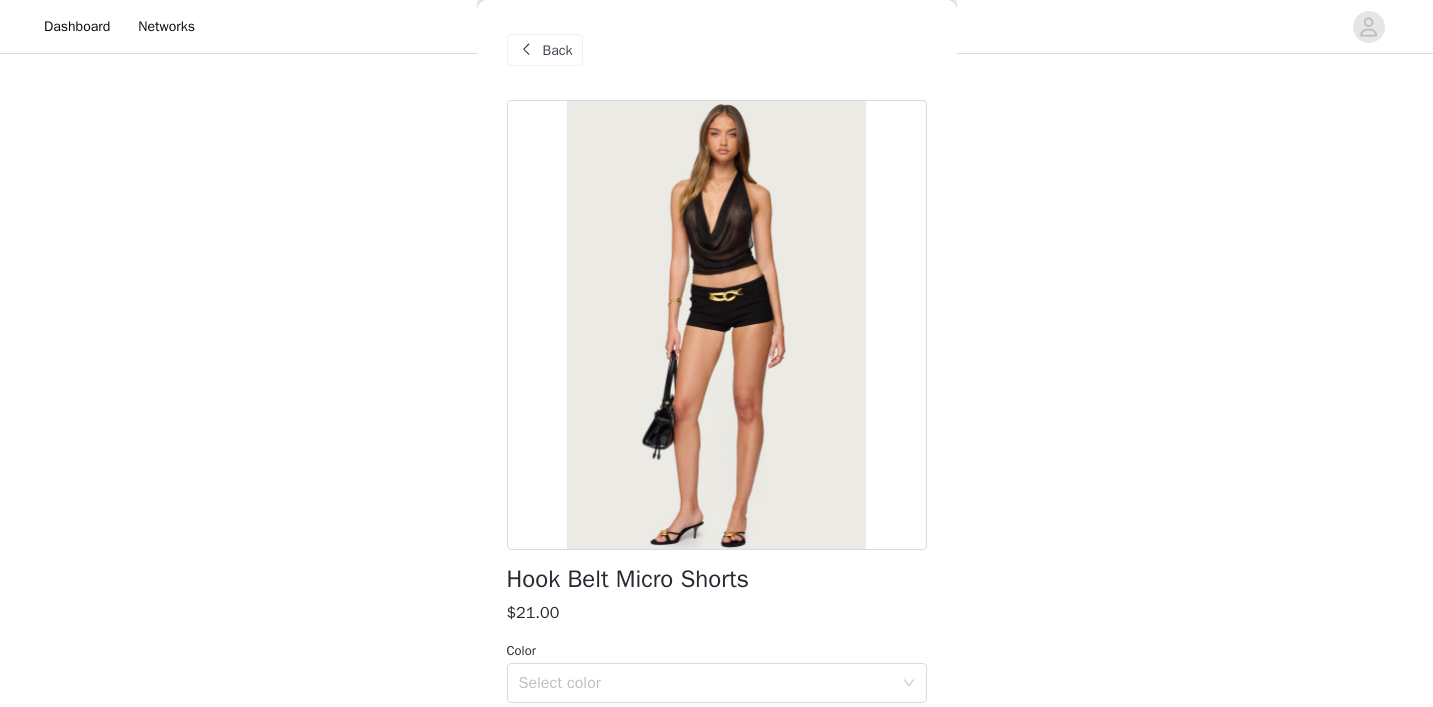 click on "Back" at bounding box center (558, 50) 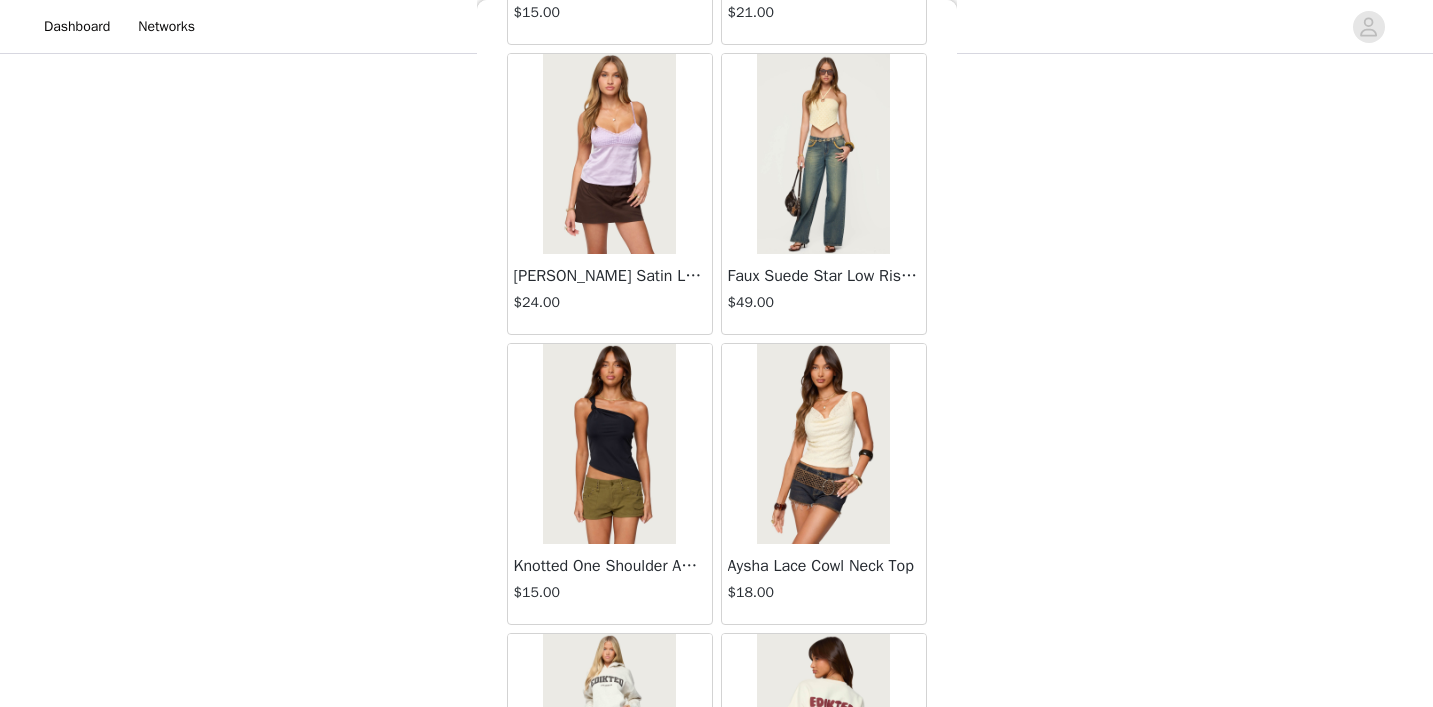 scroll, scrollTop: 31123, scrollLeft: 0, axis: vertical 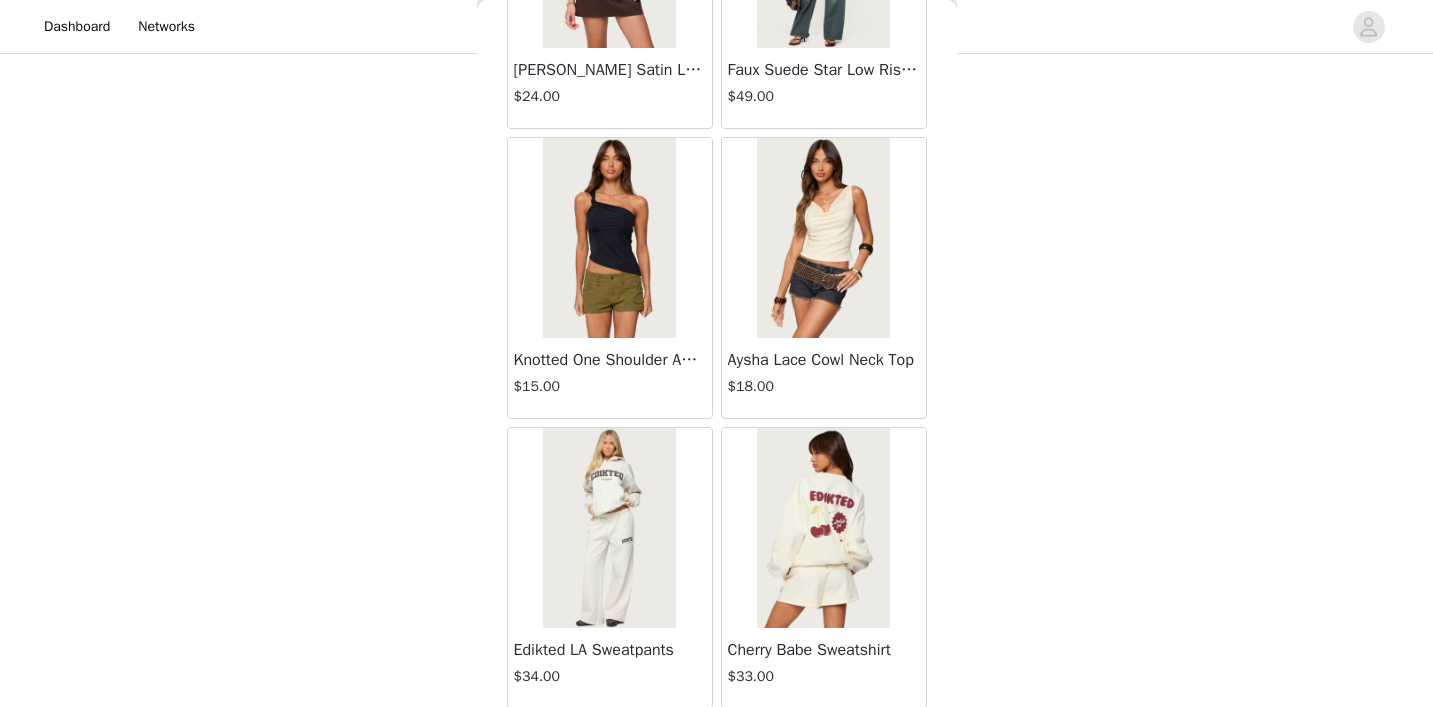 click on "Knotted One Shoulder Asymmetric Top   $15.00" at bounding box center (610, 378) 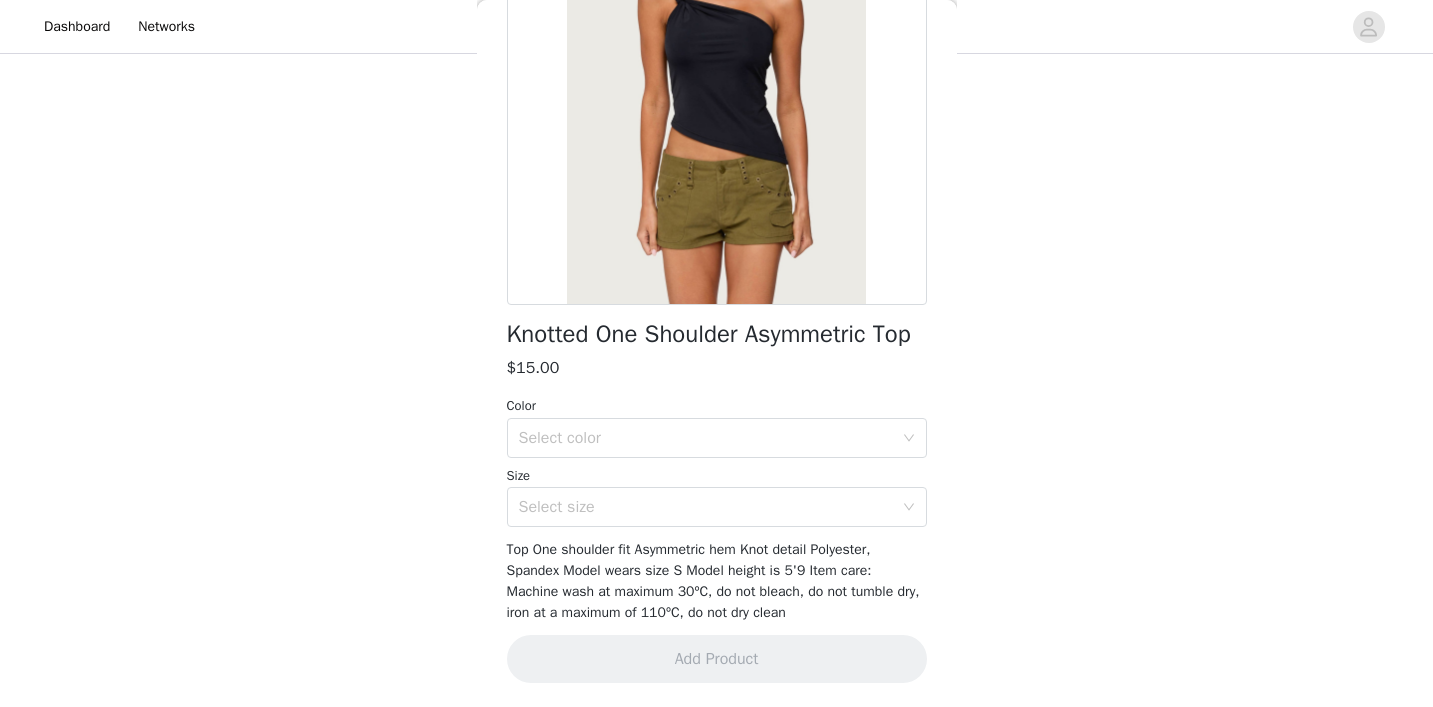 scroll, scrollTop: 271, scrollLeft: 0, axis: vertical 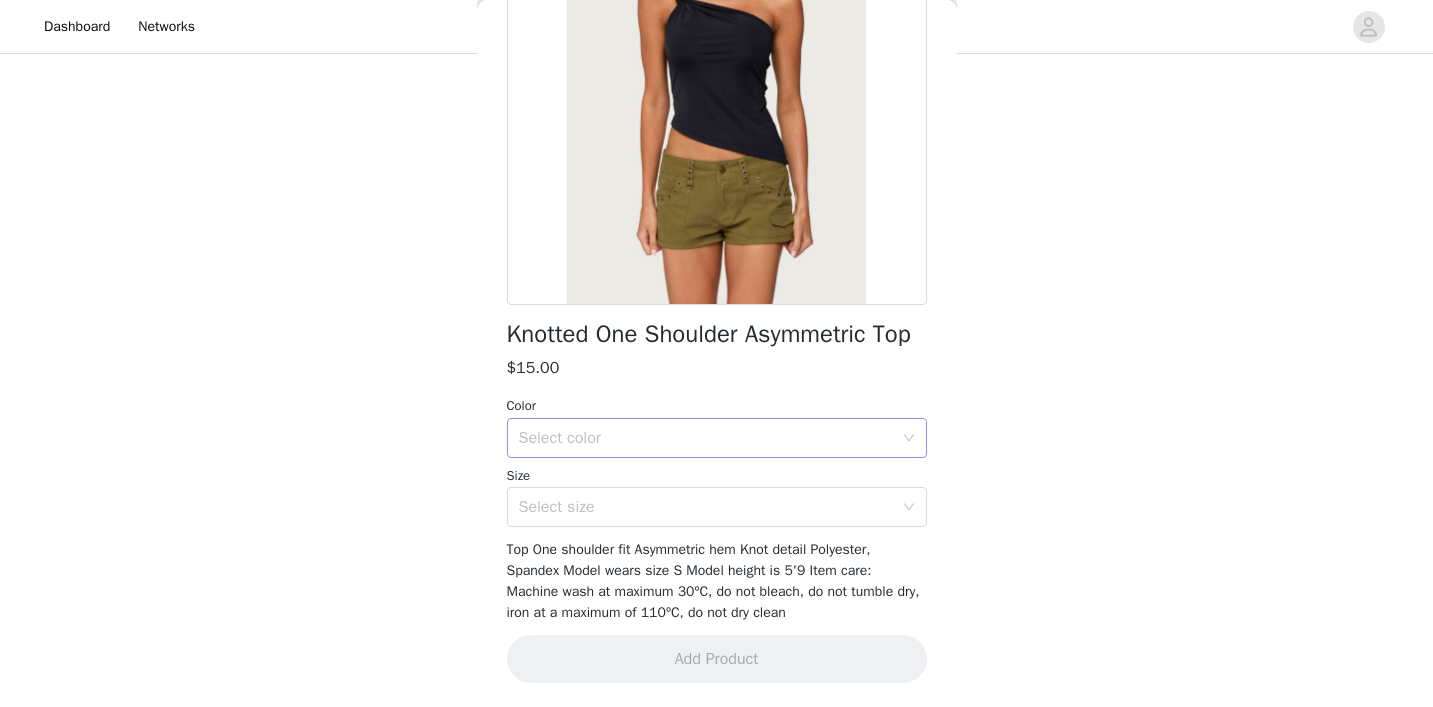 click on "Select color" at bounding box center (706, 438) 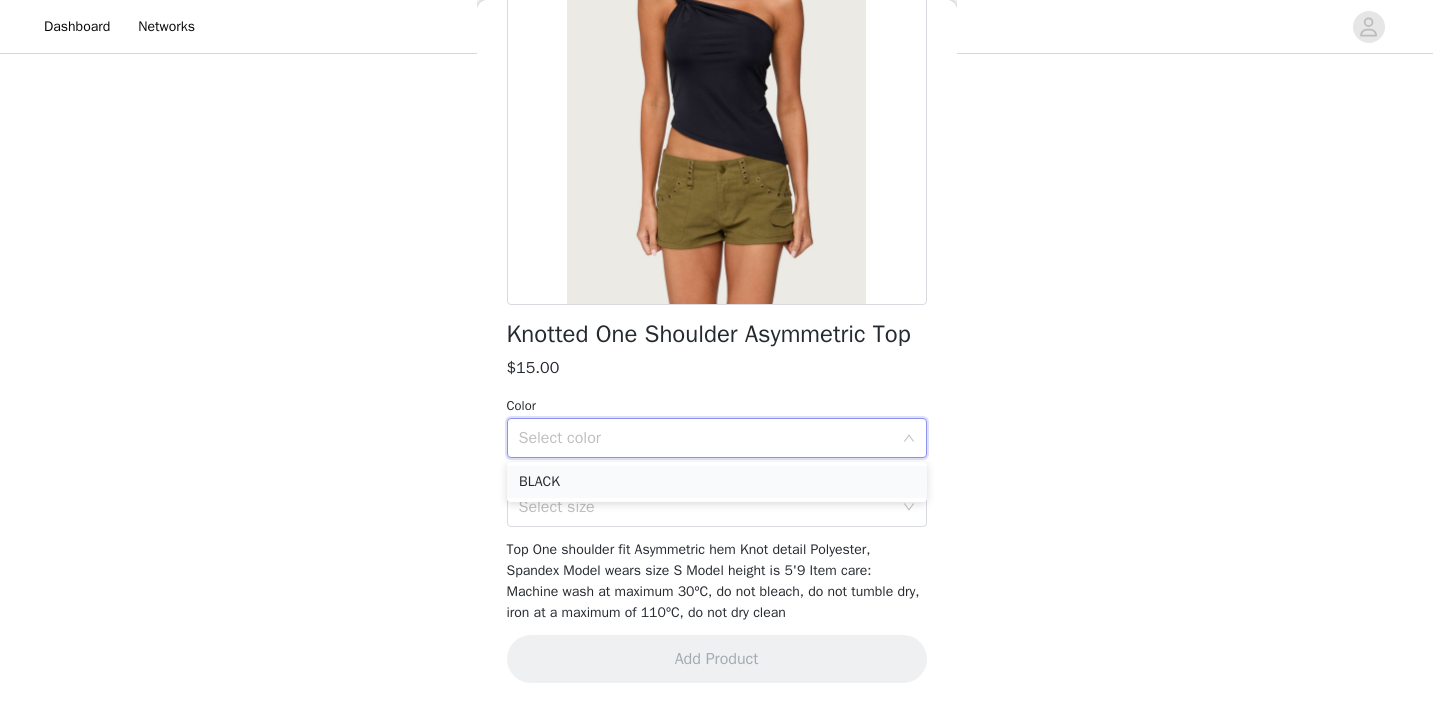 click on "BLACK" at bounding box center (717, 482) 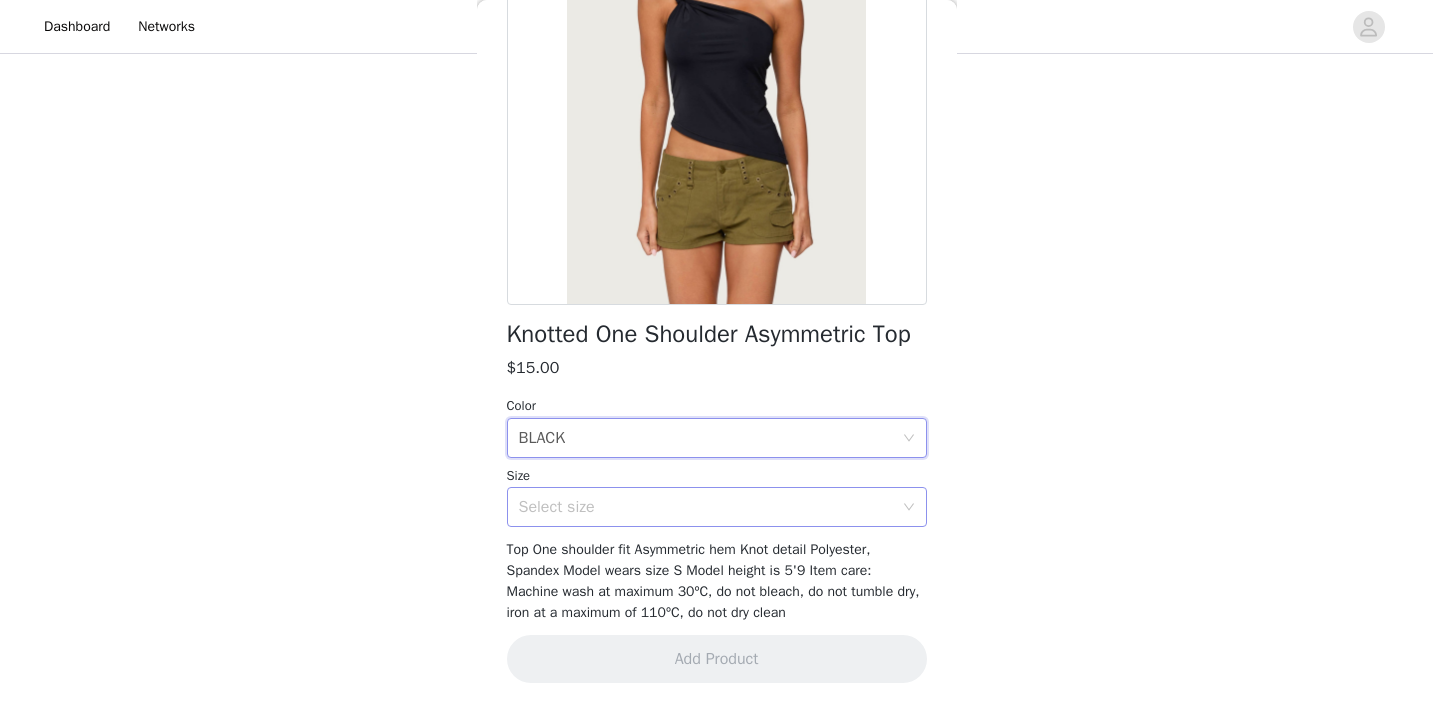 click on "Select size" at bounding box center (706, 507) 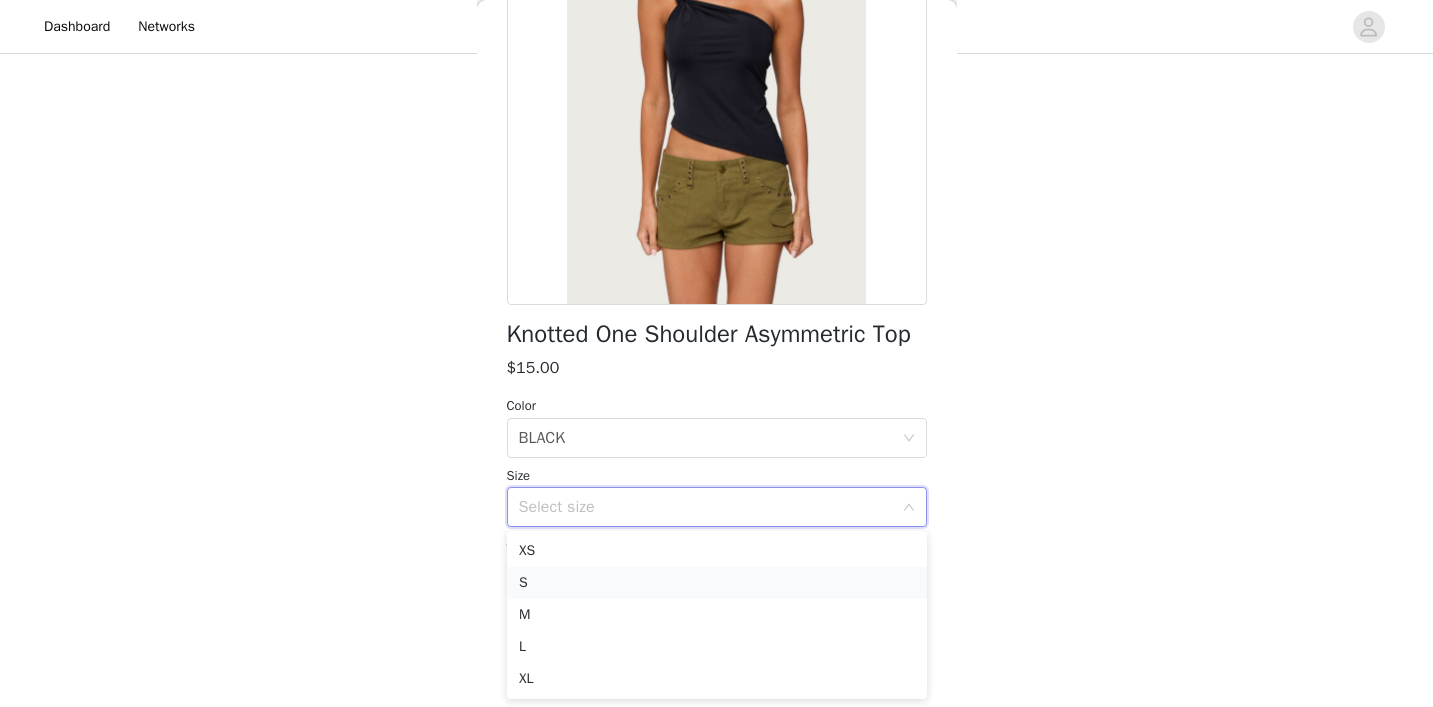 click on "S" at bounding box center [717, 583] 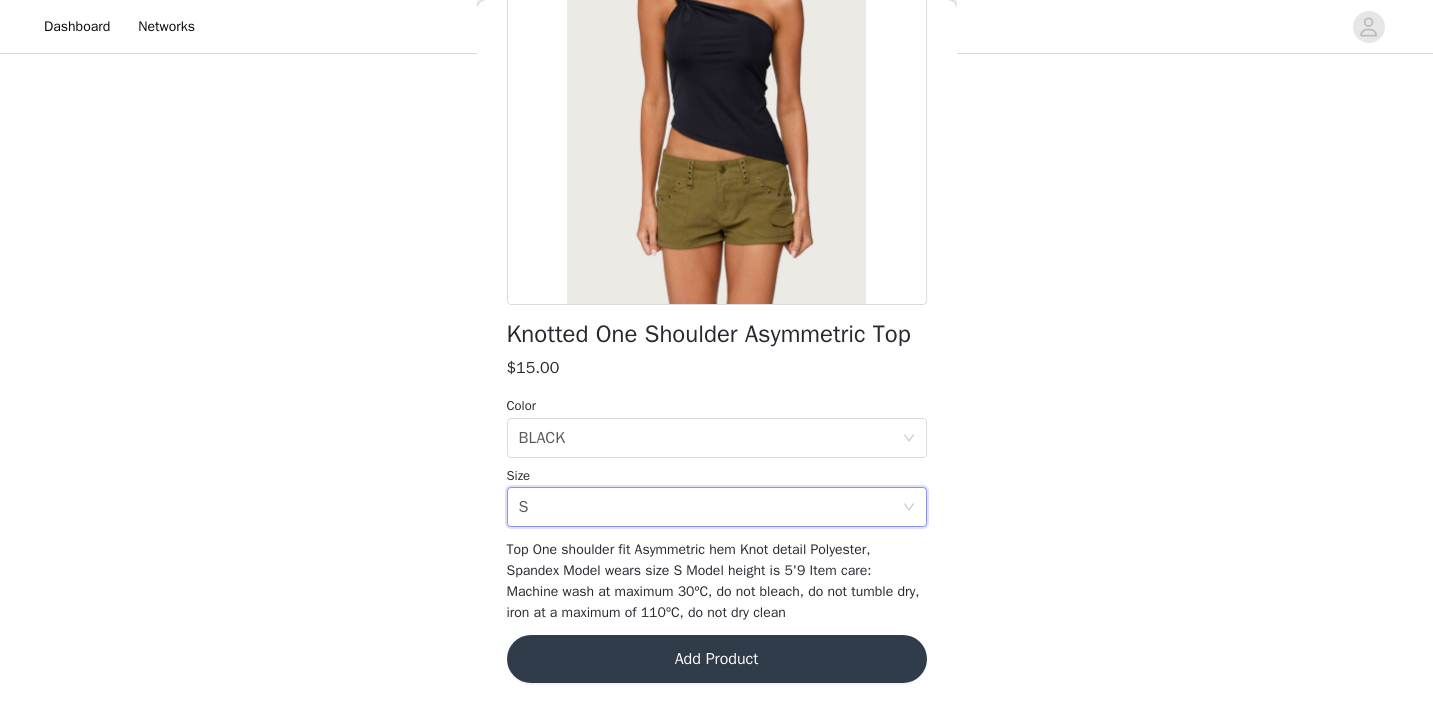 click on "Add Product" at bounding box center [717, 659] 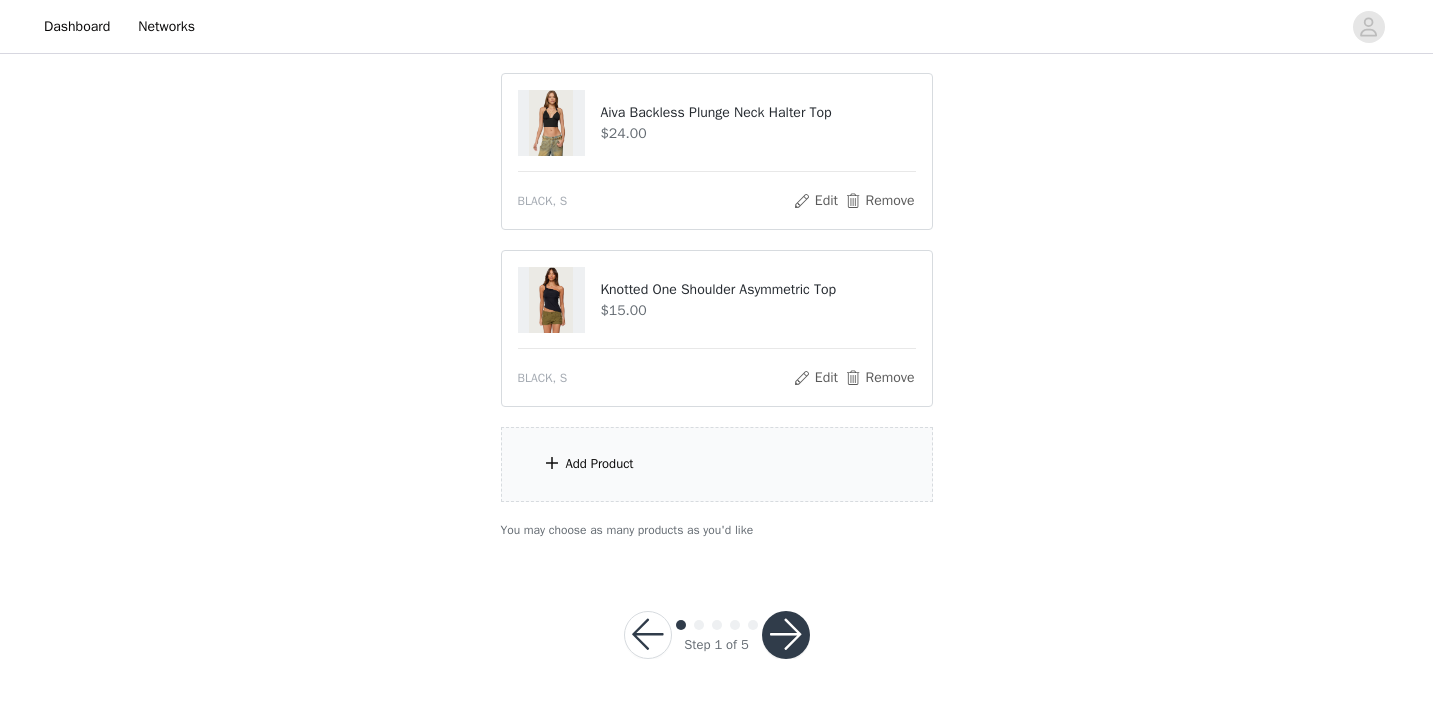 scroll, scrollTop: 910, scrollLeft: 0, axis: vertical 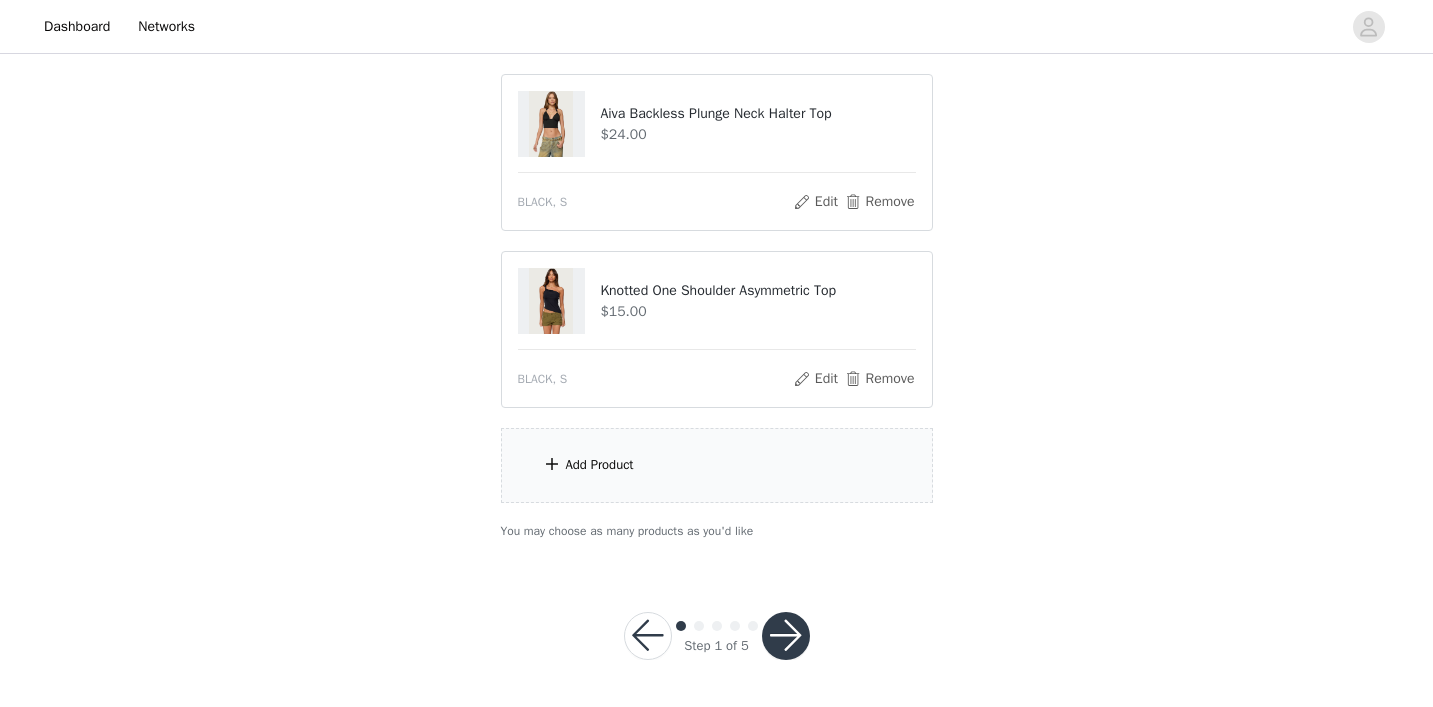 click on "Add Product" at bounding box center (717, 465) 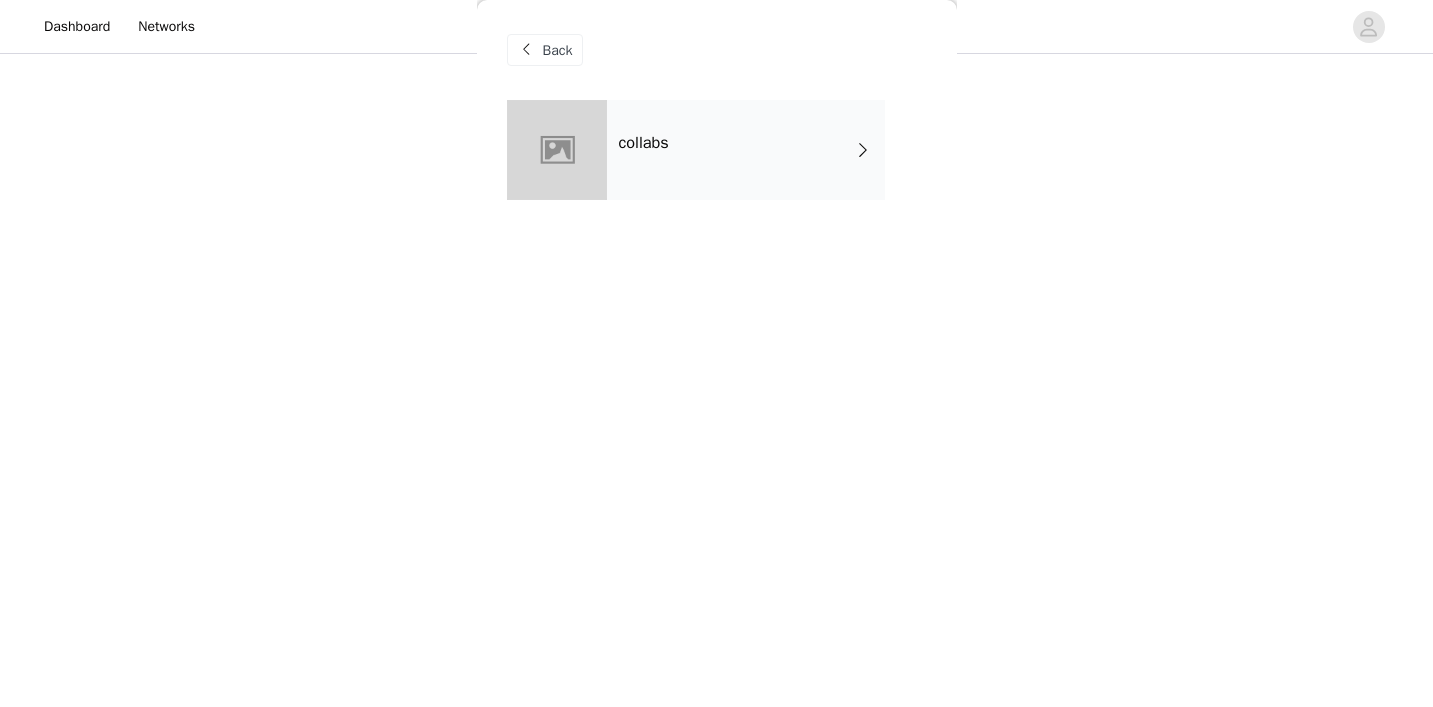 click on "collabs" at bounding box center (746, 150) 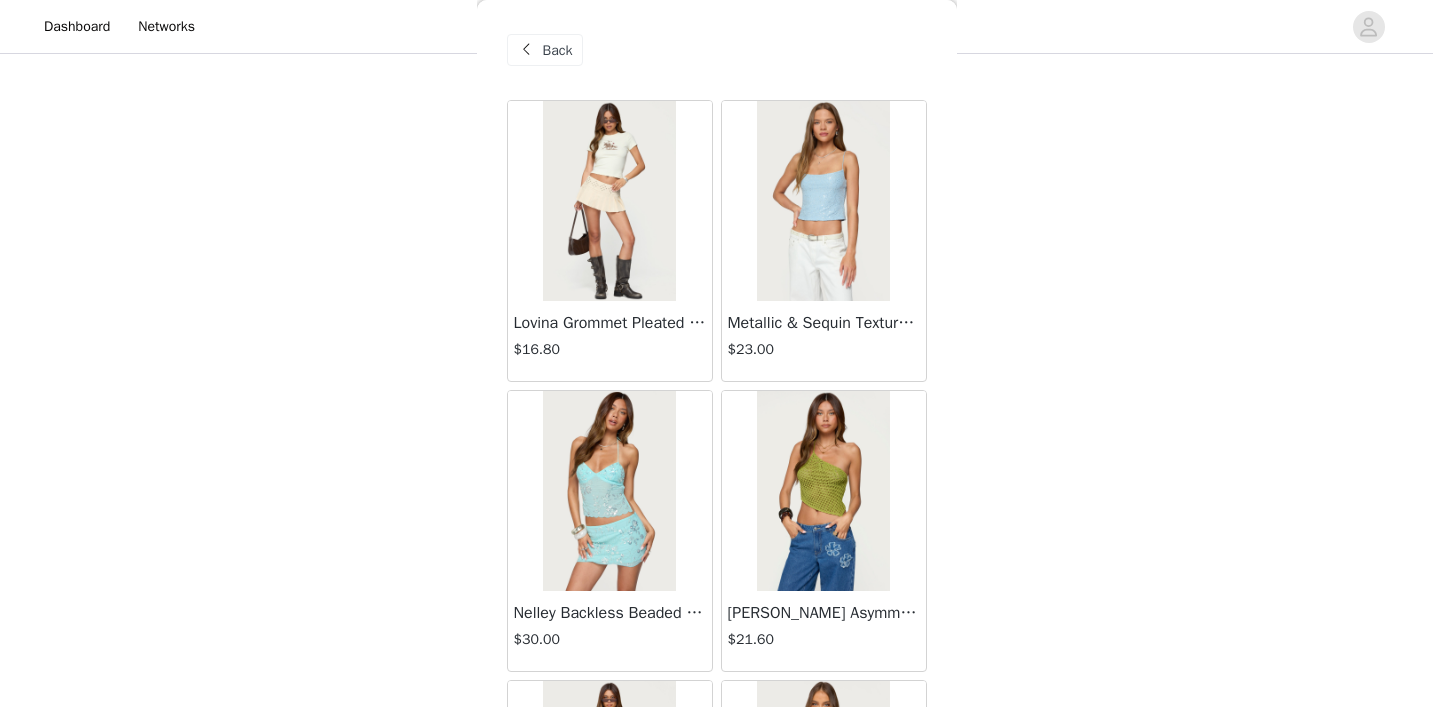 scroll, scrollTop: 912, scrollLeft: 0, axis: vertical 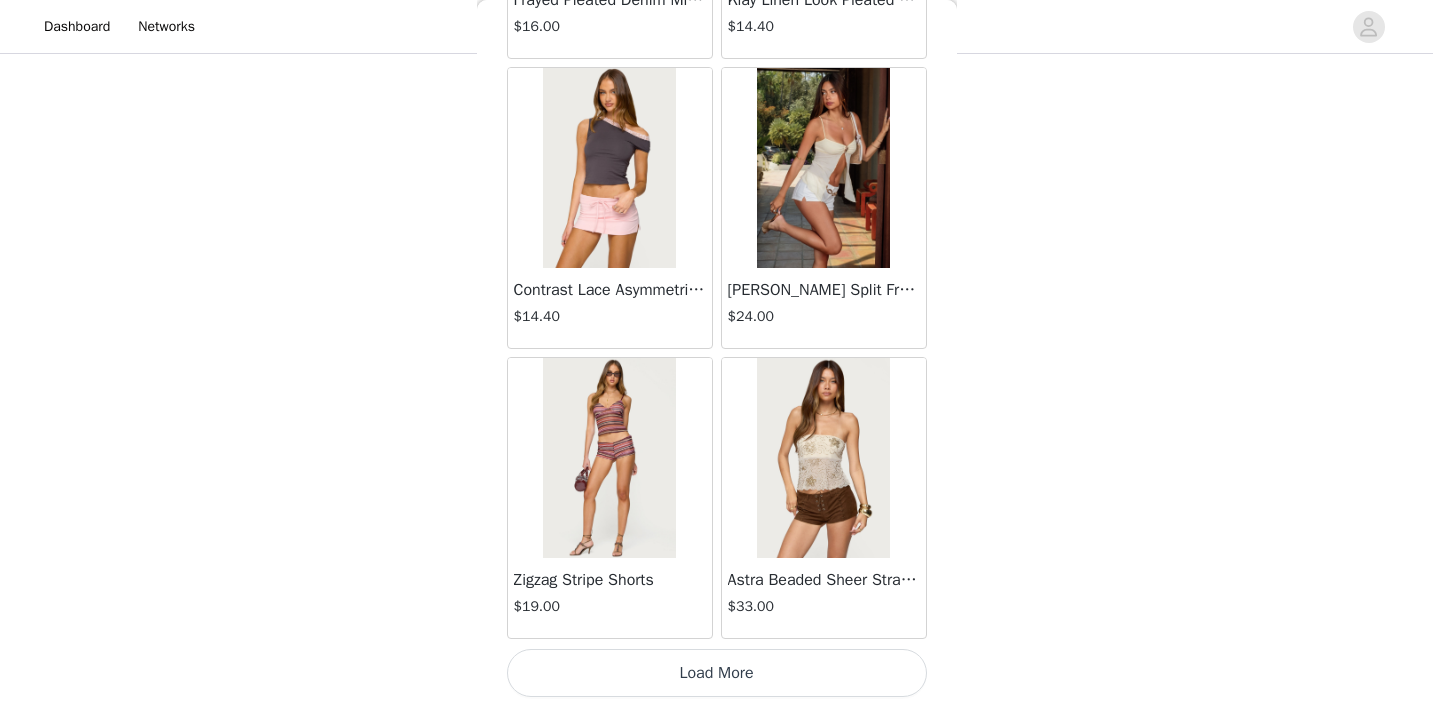 click on "Load More" at bounding box center [717, 673] 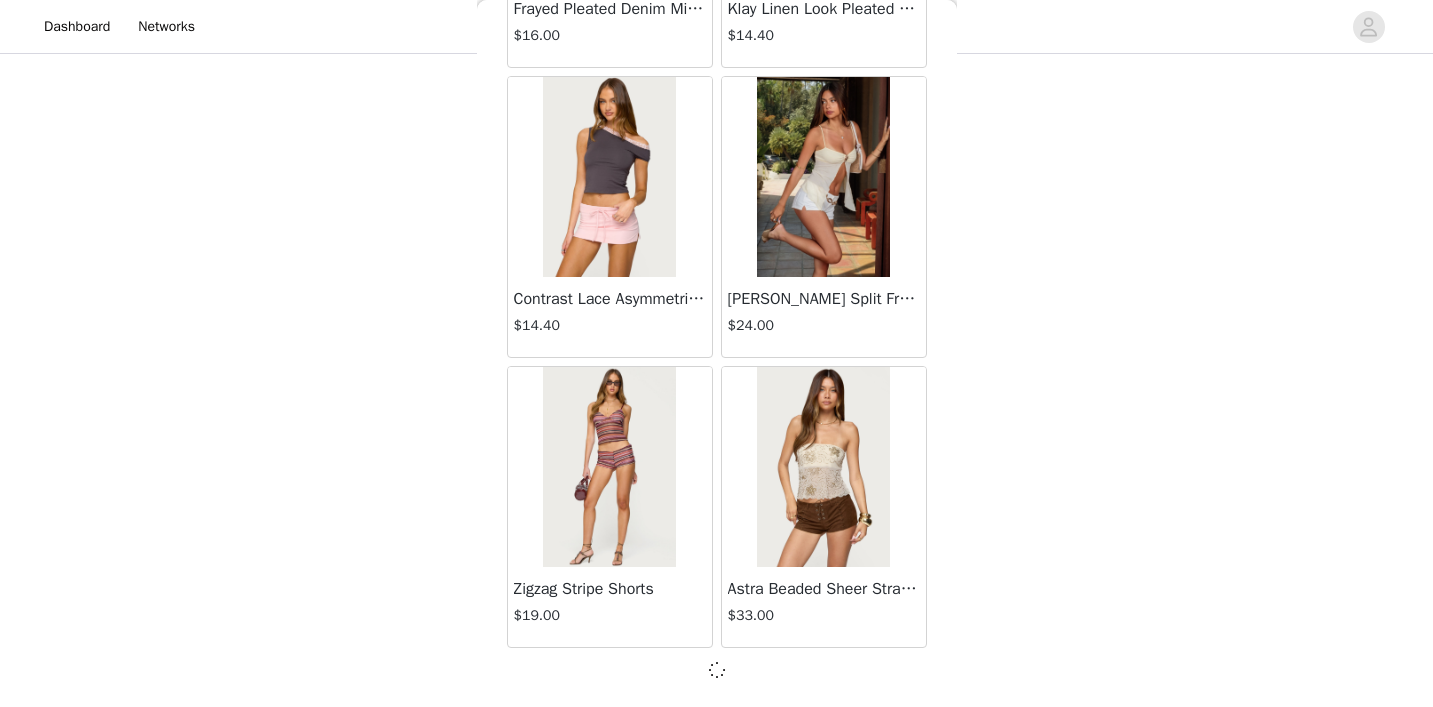 scroll, scrollTop: 2344, scrollLeft: 0, axis: vertical 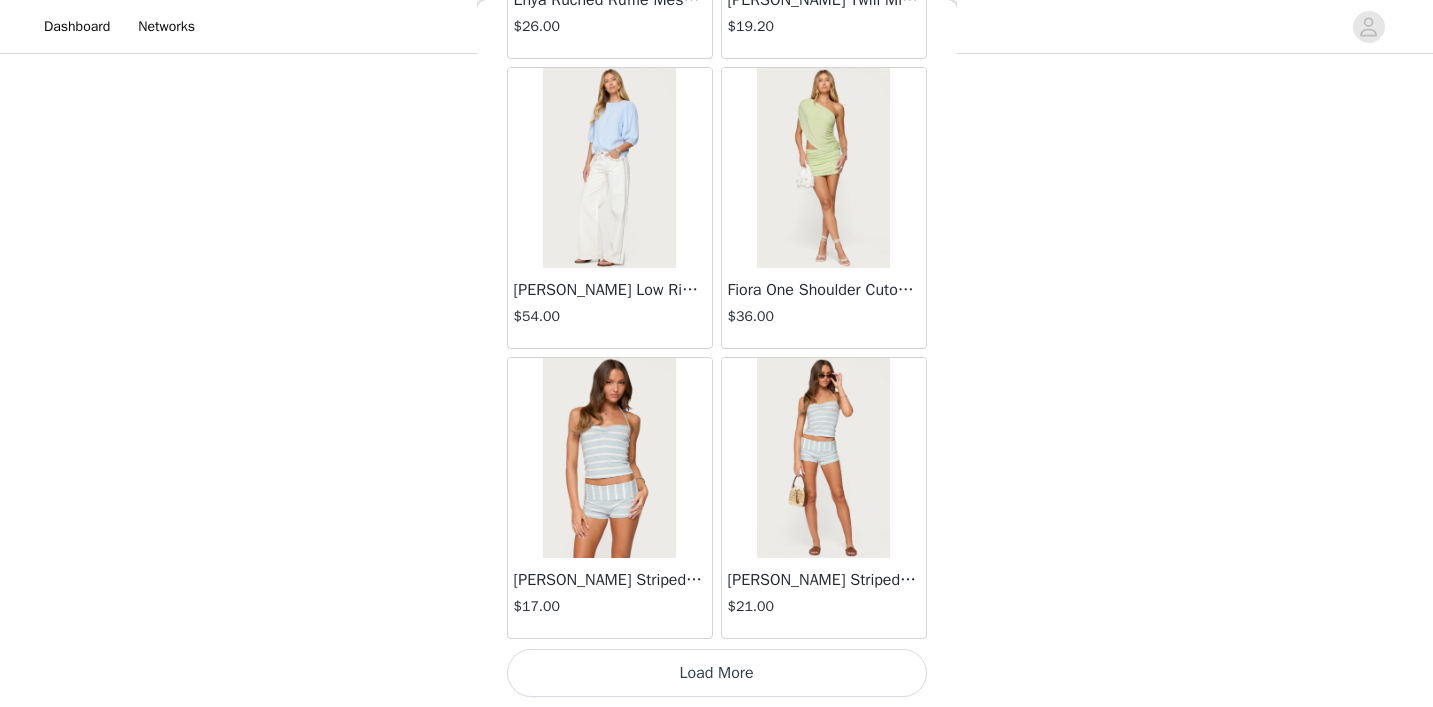 click on "Load More" at bounding box center (717, 673) 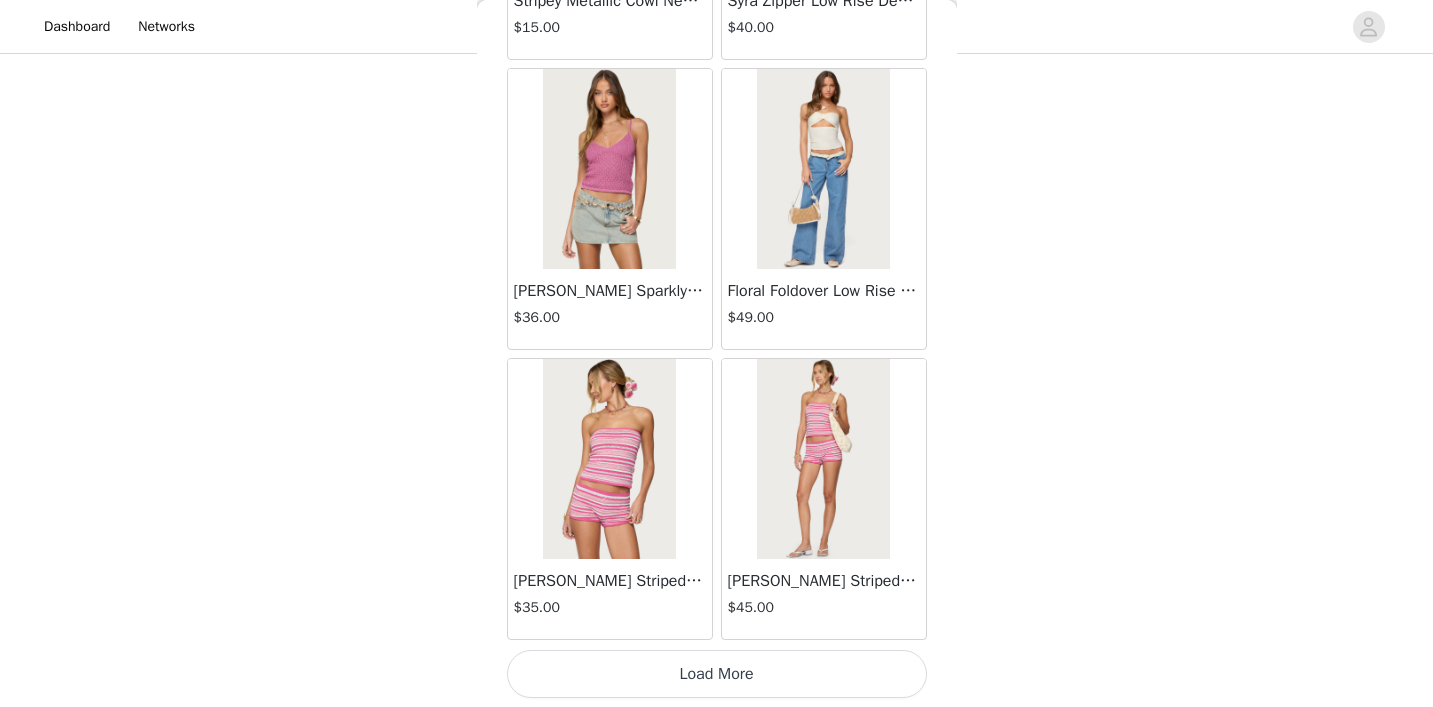 click on "Load More" at bounding box center [717, 674] 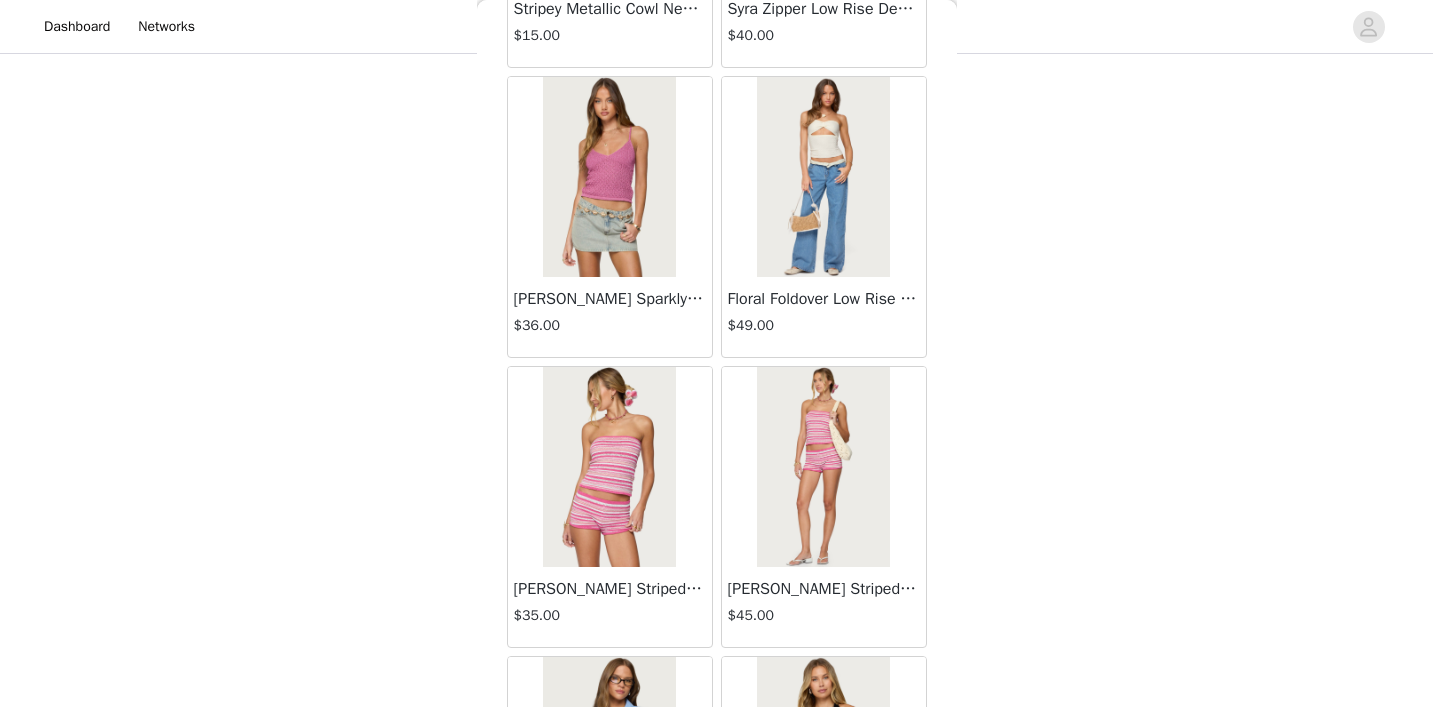 scroll, scrollTop: 912, scrollLeft: 0, axis: vertical 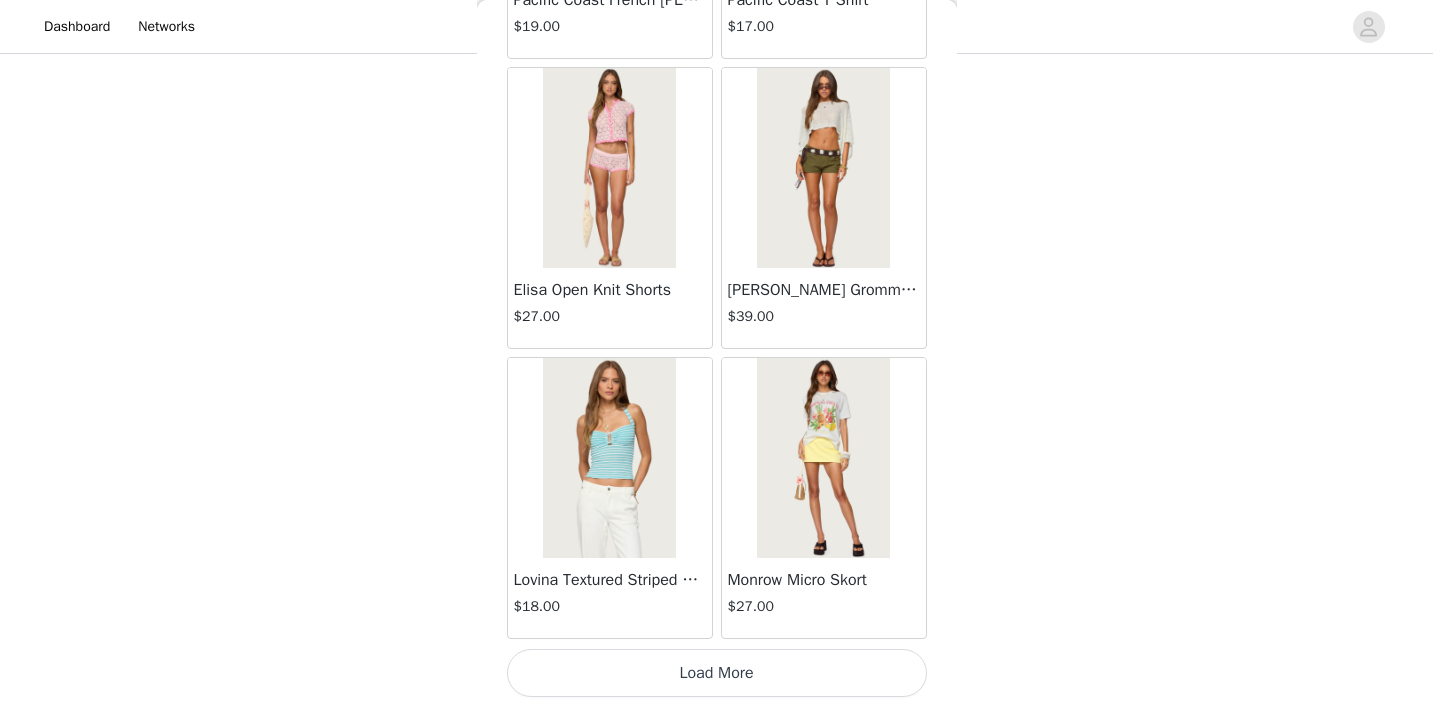 click on "Load More" at bounding box center [717, 673] 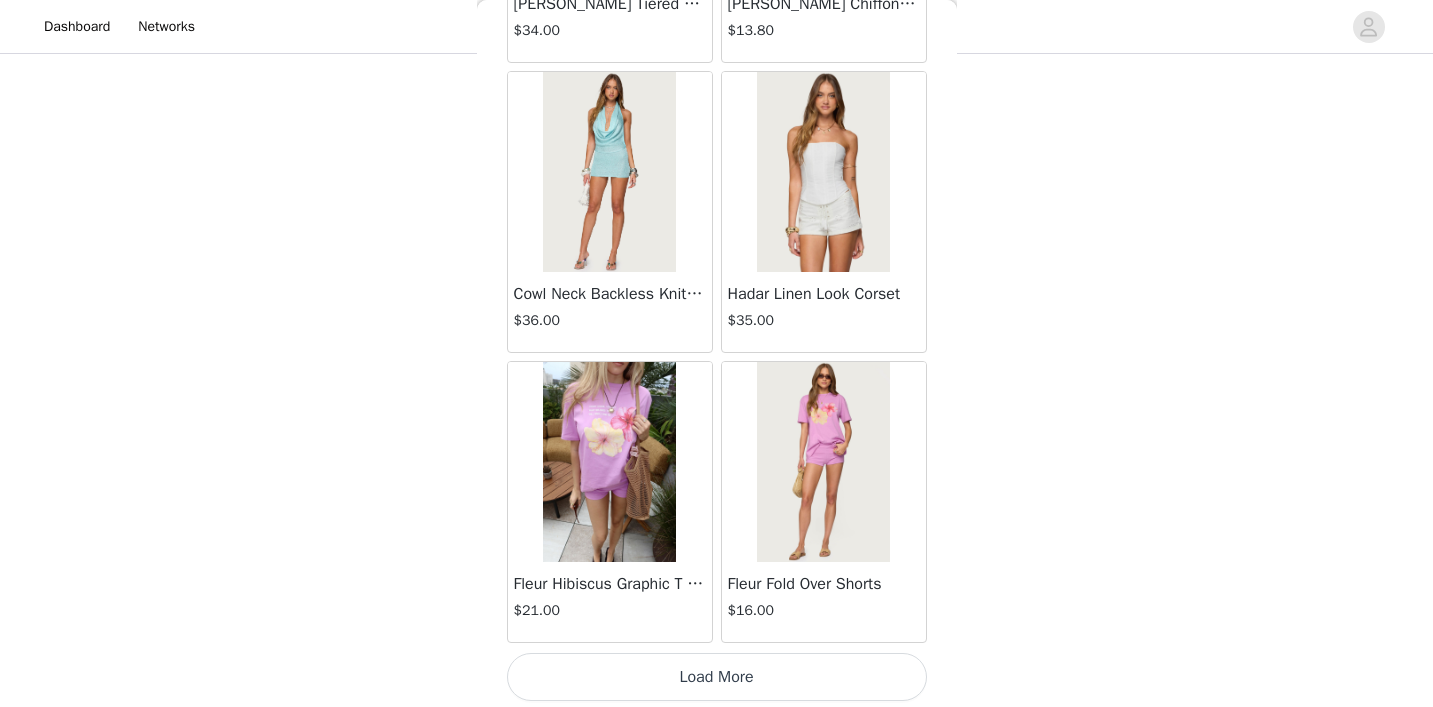 click on "Load More" at bounding box center [717, 677] 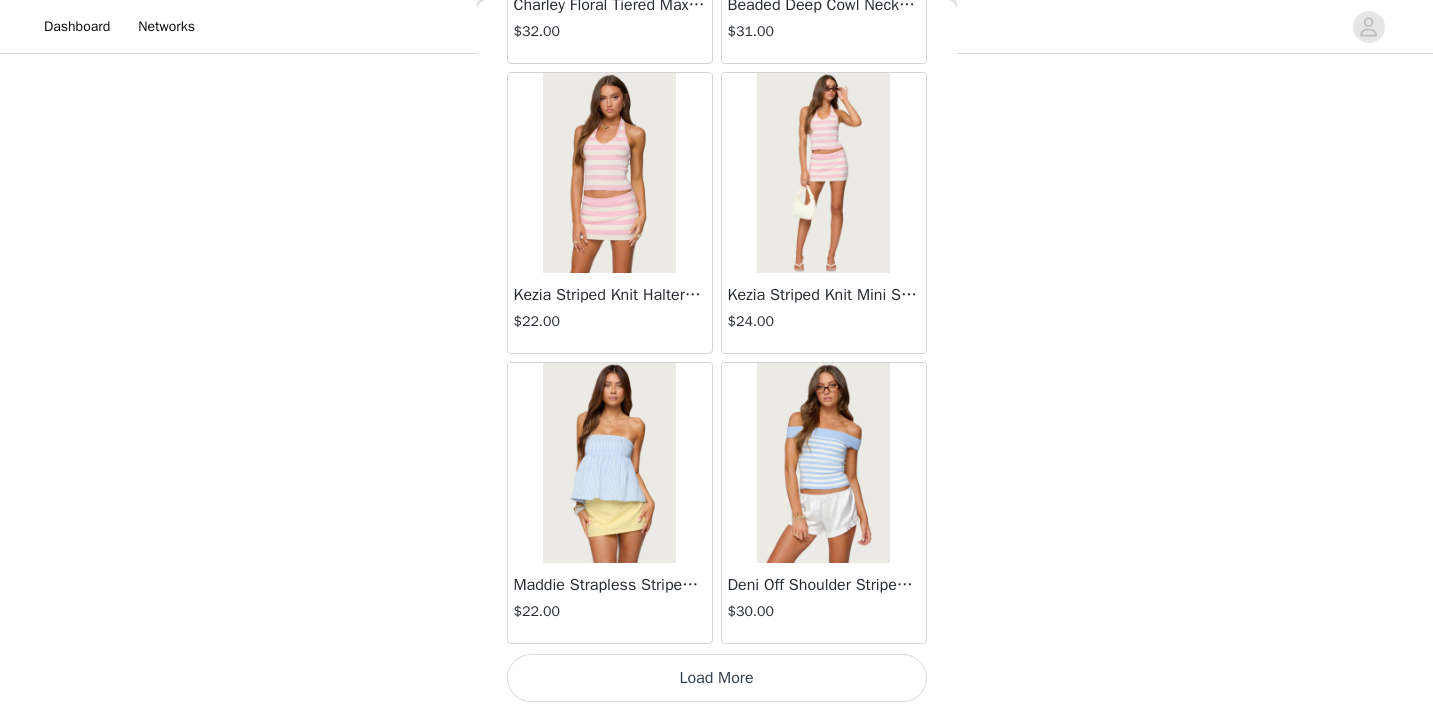 click on "Load More" at bounding box center (717, 678) 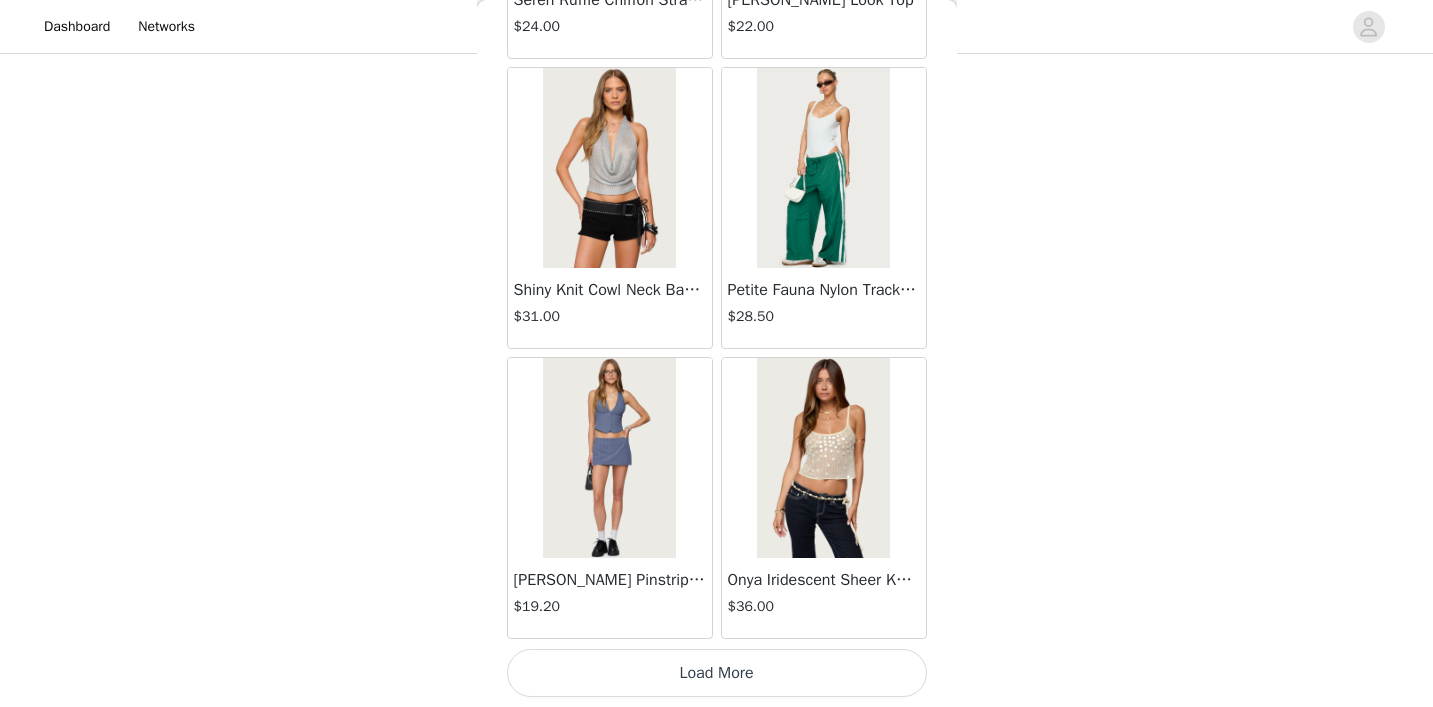 click on "Load More" at bounding box center (717, 673) 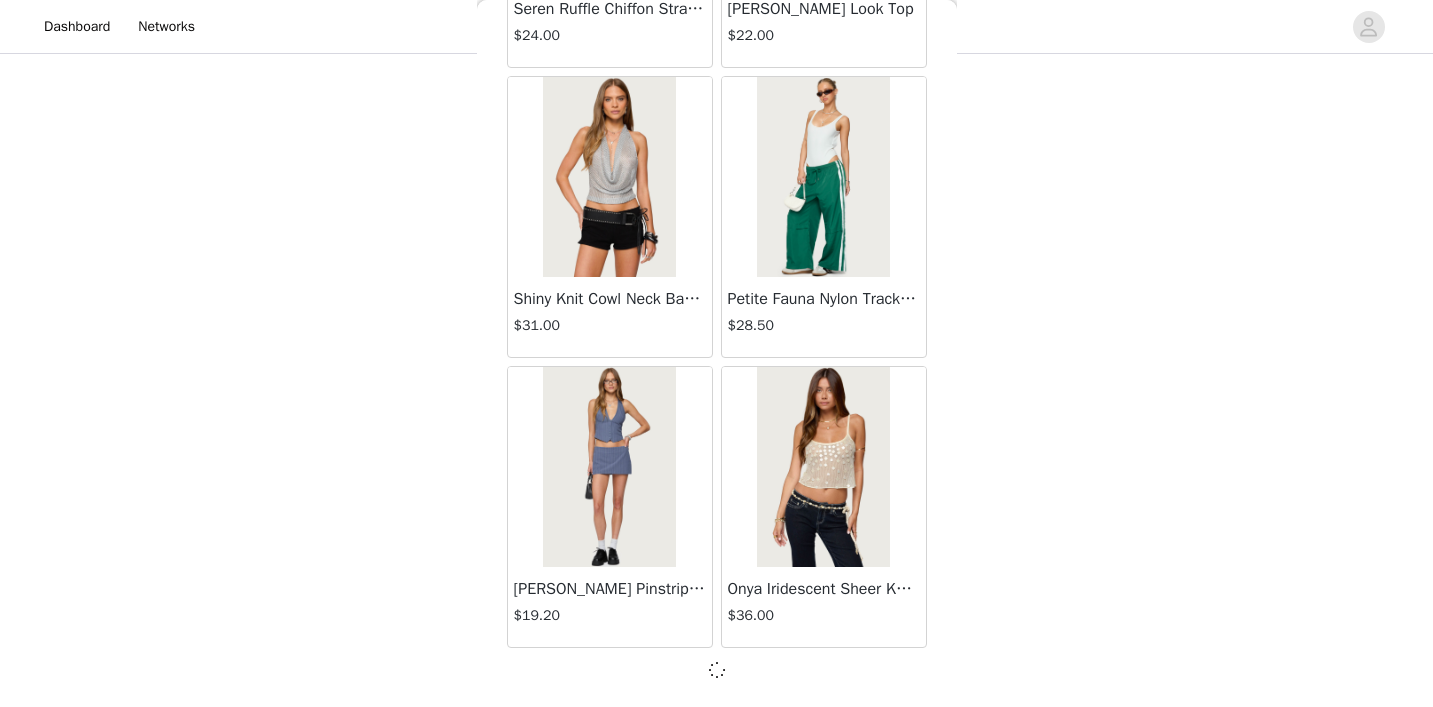 scroll, scrollTop: 19744, scrollLeft: 0, axis: vertical 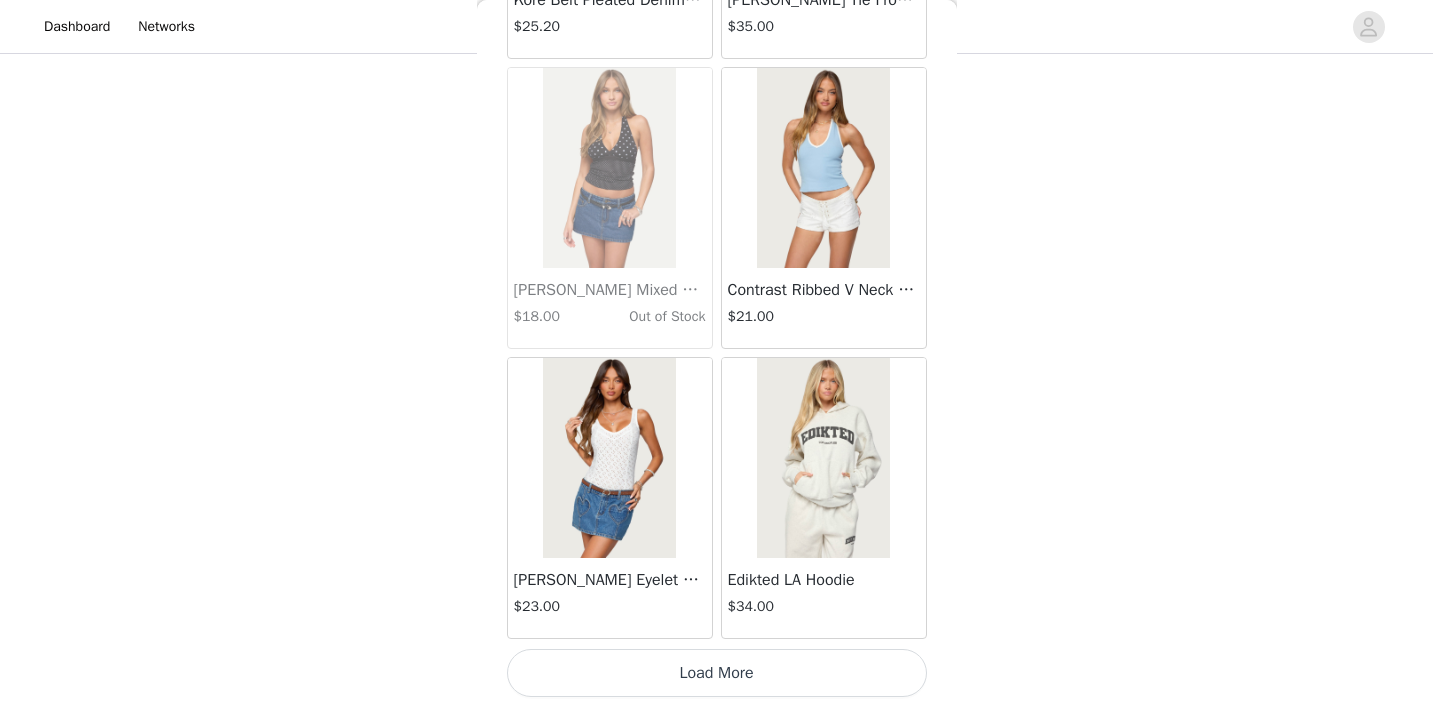 click on "Load More" at bounding box center [717, 673] 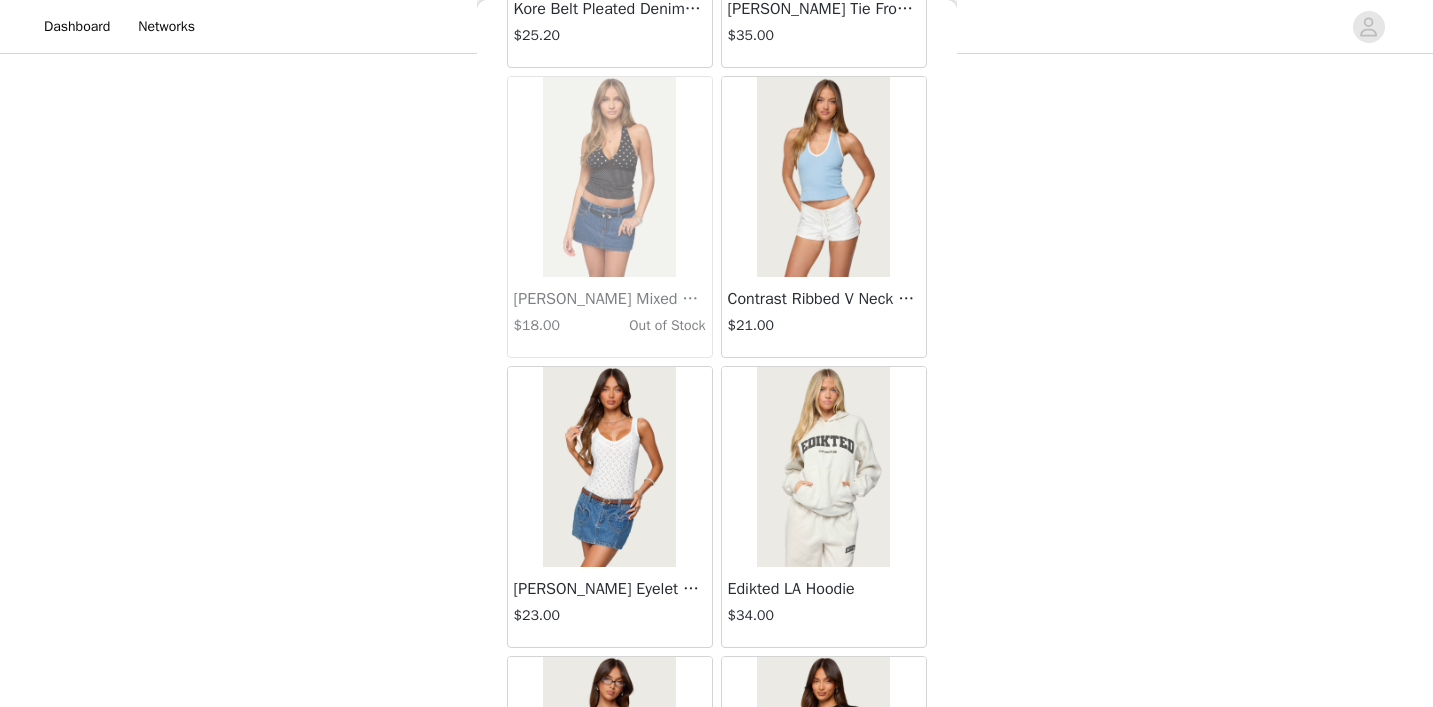 scroll, scrollTop: 913, scrollLeft: 0, axis: vertical 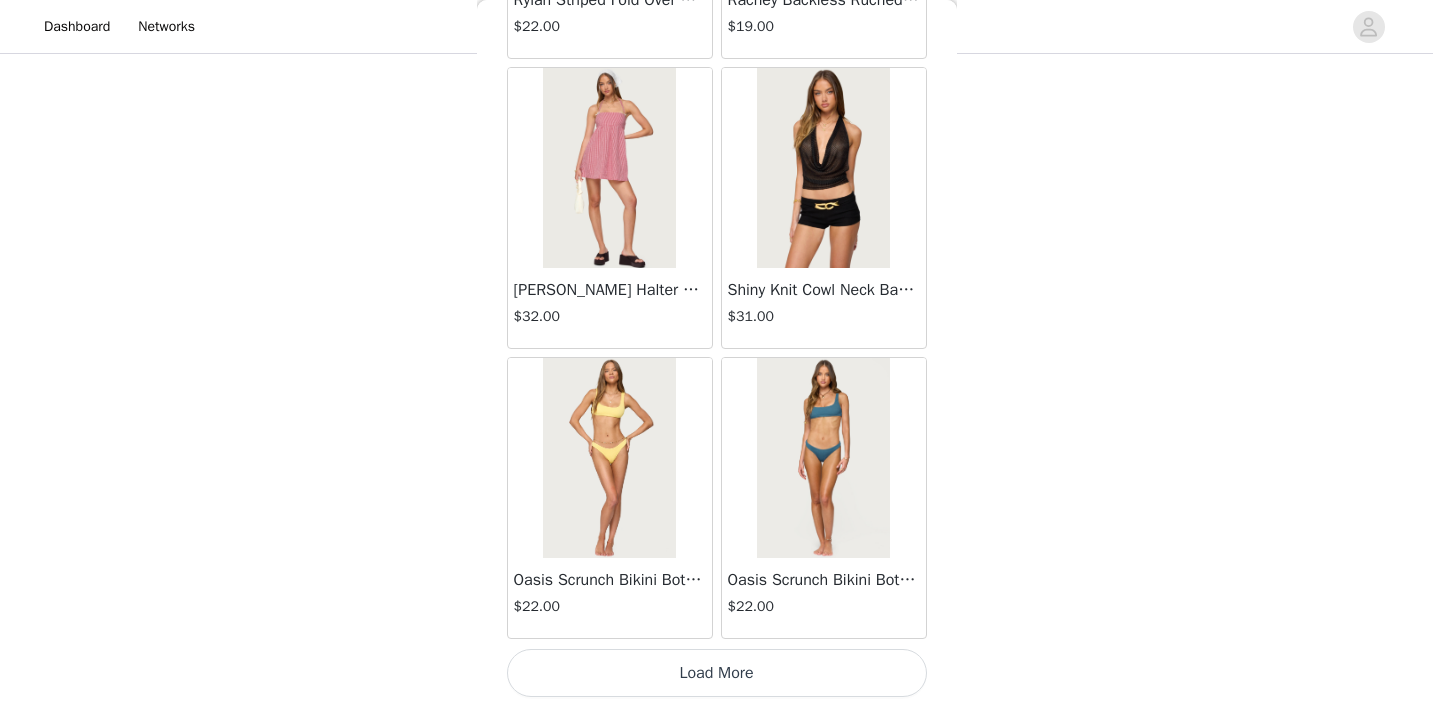 click on "Load More" at bounding box center (717, 673) 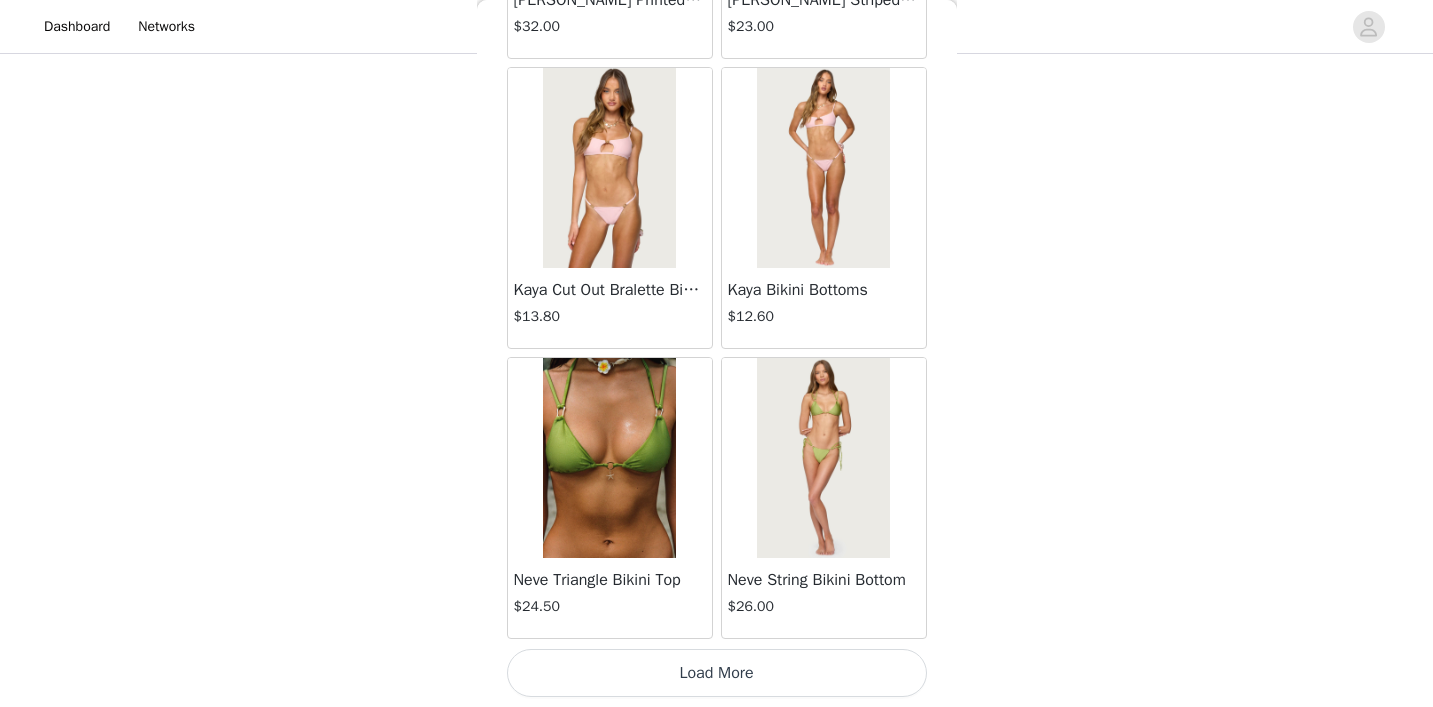click on "Load More" at bounding box center [717, 673] 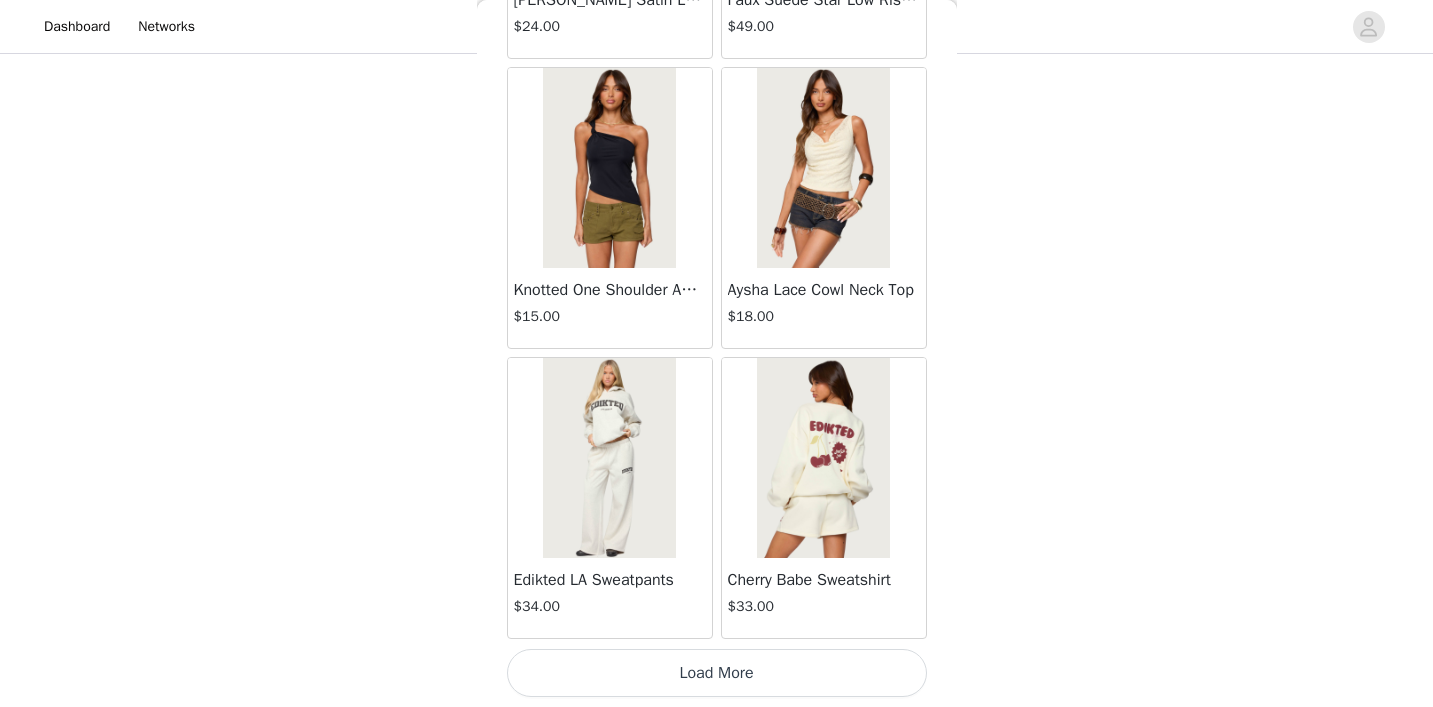 scroll, scrollTop: 31353, scrollLeft: 0, axis: vertical 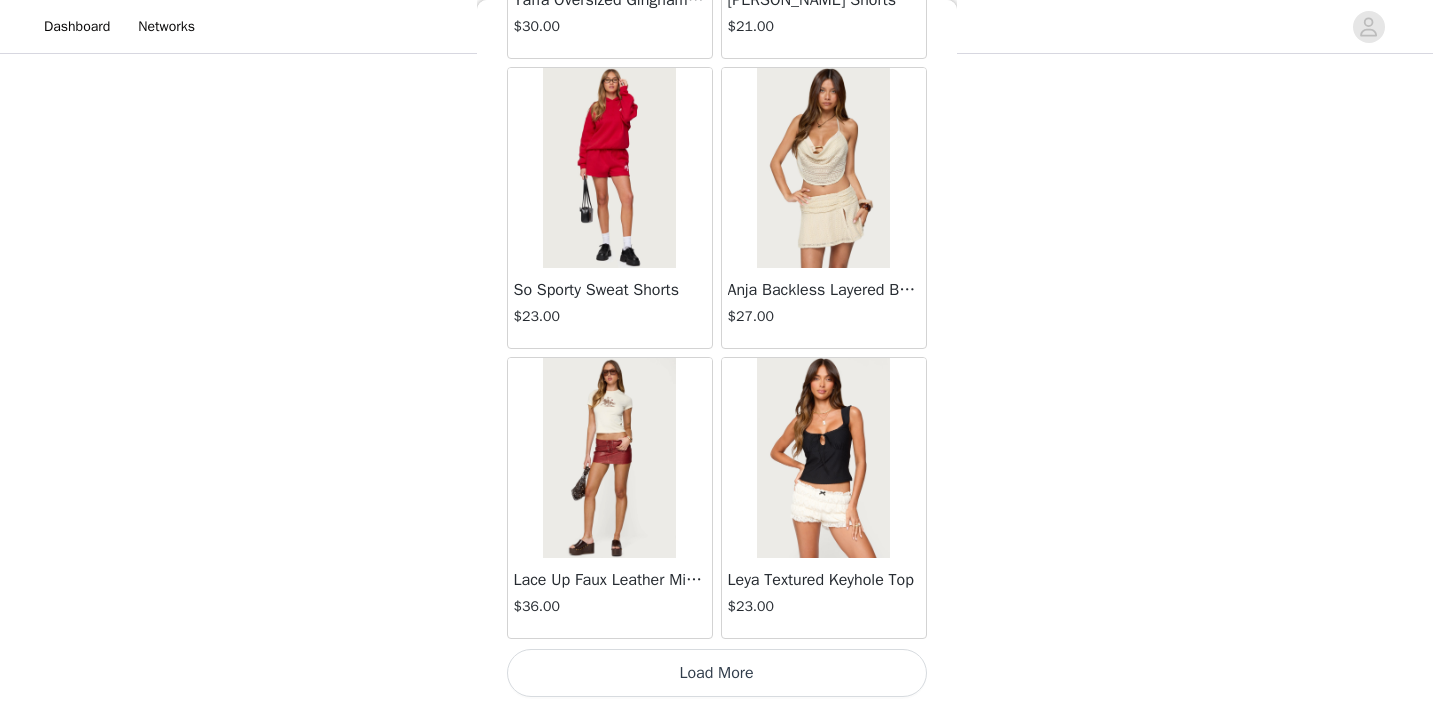 click on "Load More" at bounding box center [717, 673] 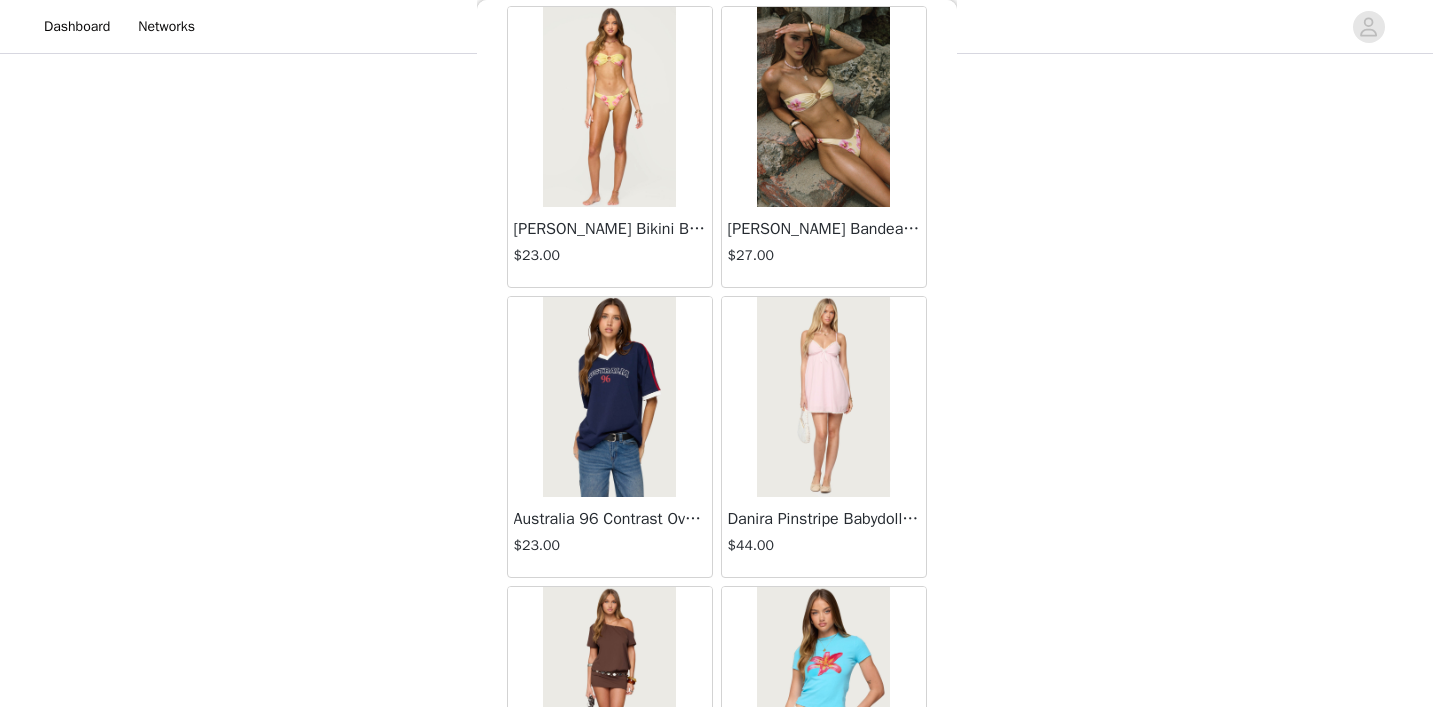 scroll, scrollTop: 34770, scrollLeft: 0, axis: vertical 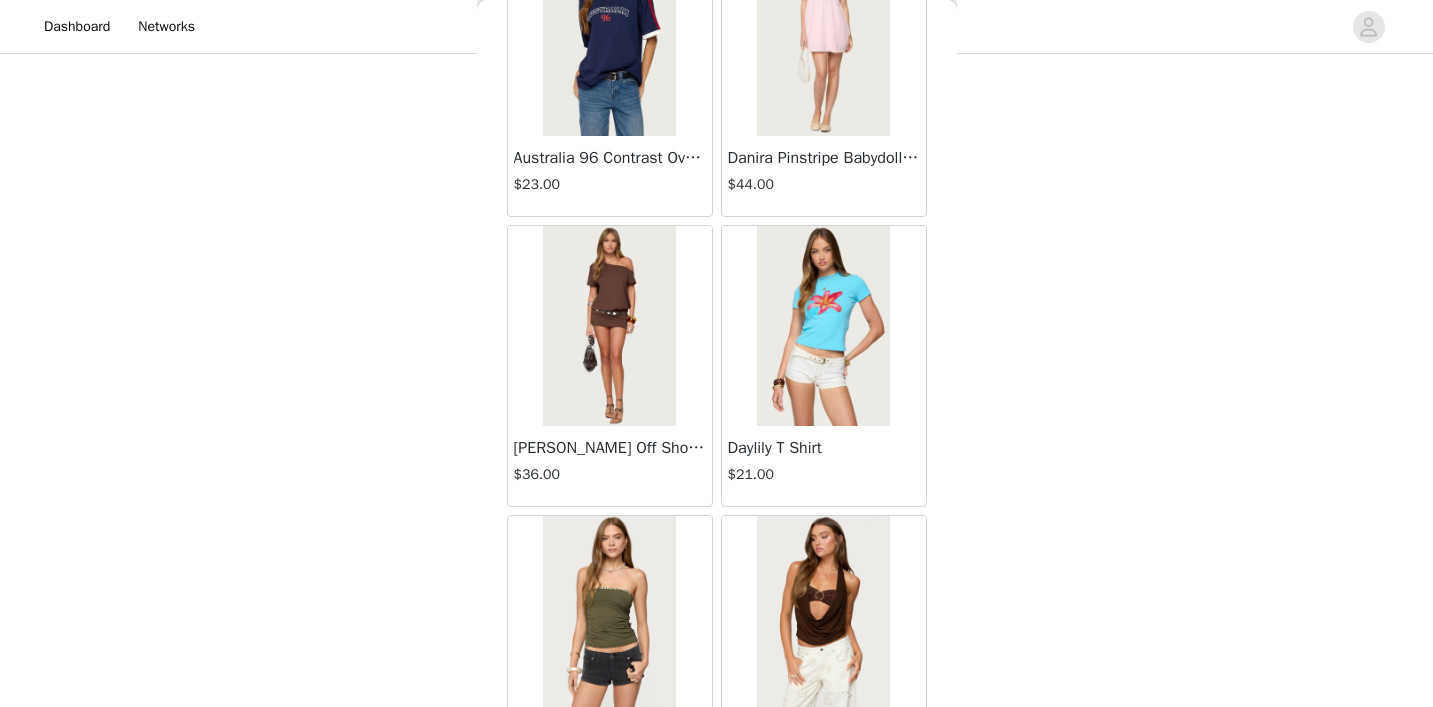 click on "[PERSON_NAME] Off Shoulder Cut Out Mini Dress" at bounding box center [610, 448] 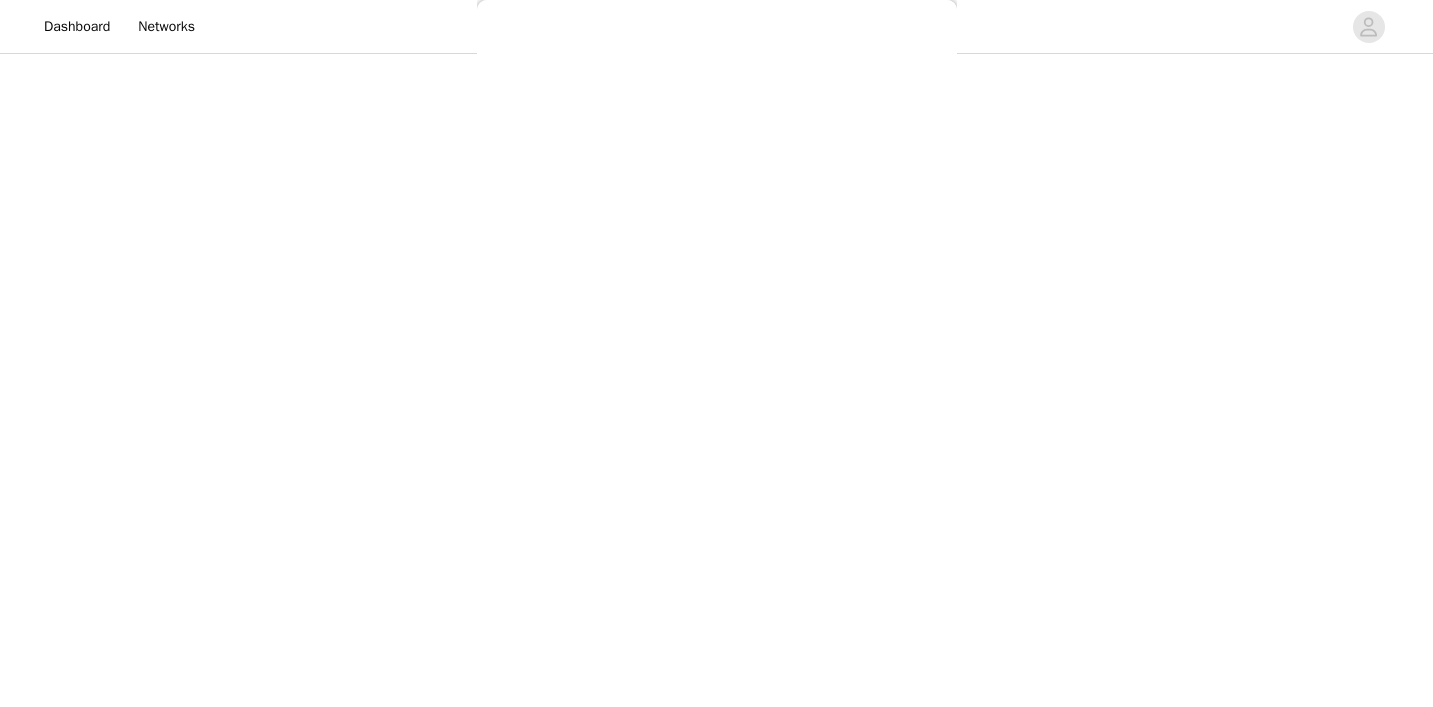 scroll, scrollTop: 265, scrollLeft: 0, axis: vertical 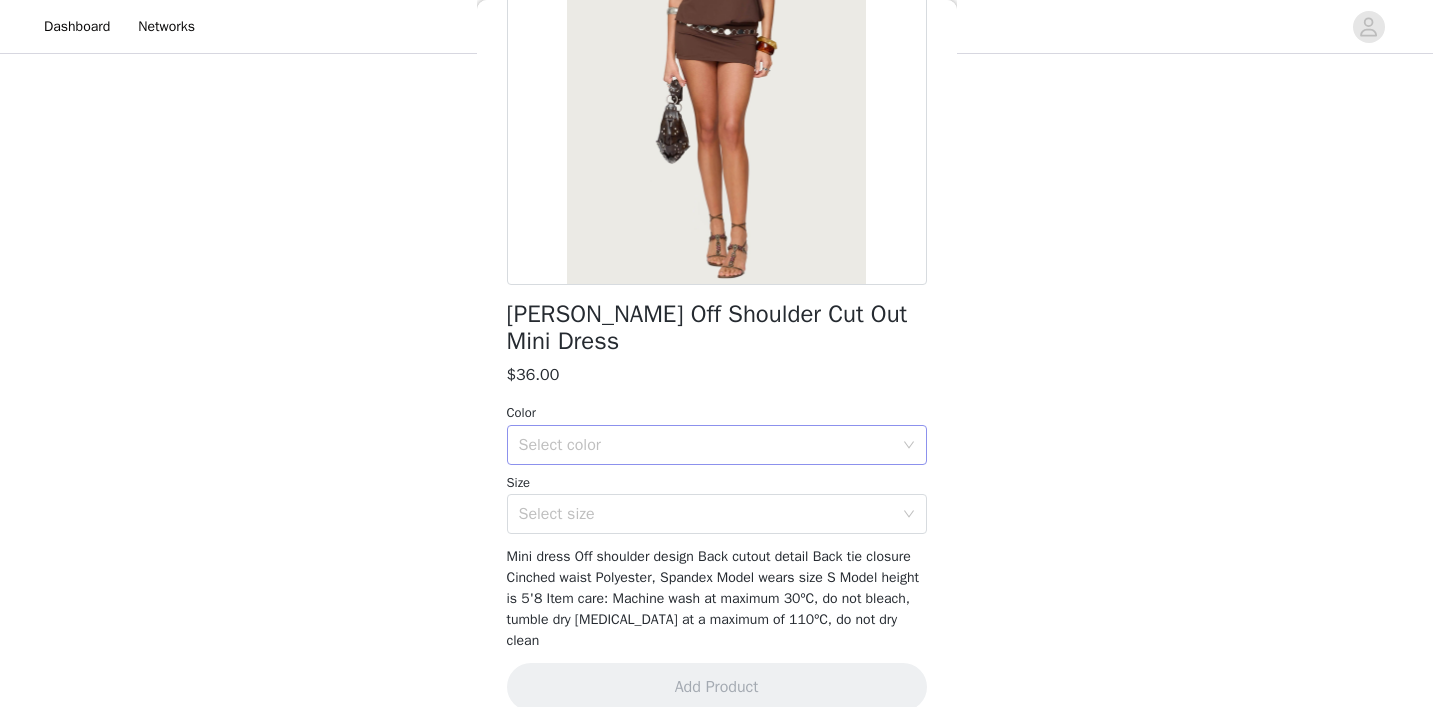 click on "Select color" at bounding box center [706, 445] 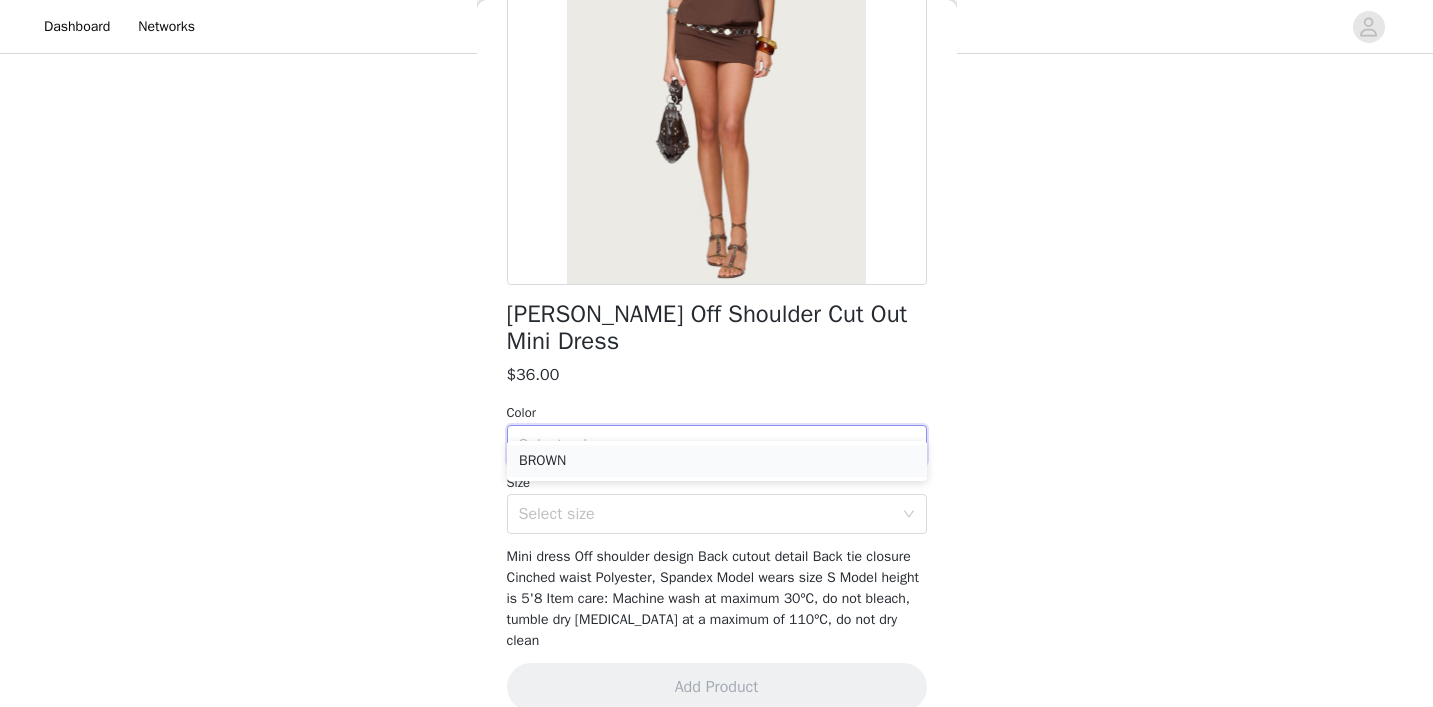 click on "BROWN" at bounding box center [717, 461] 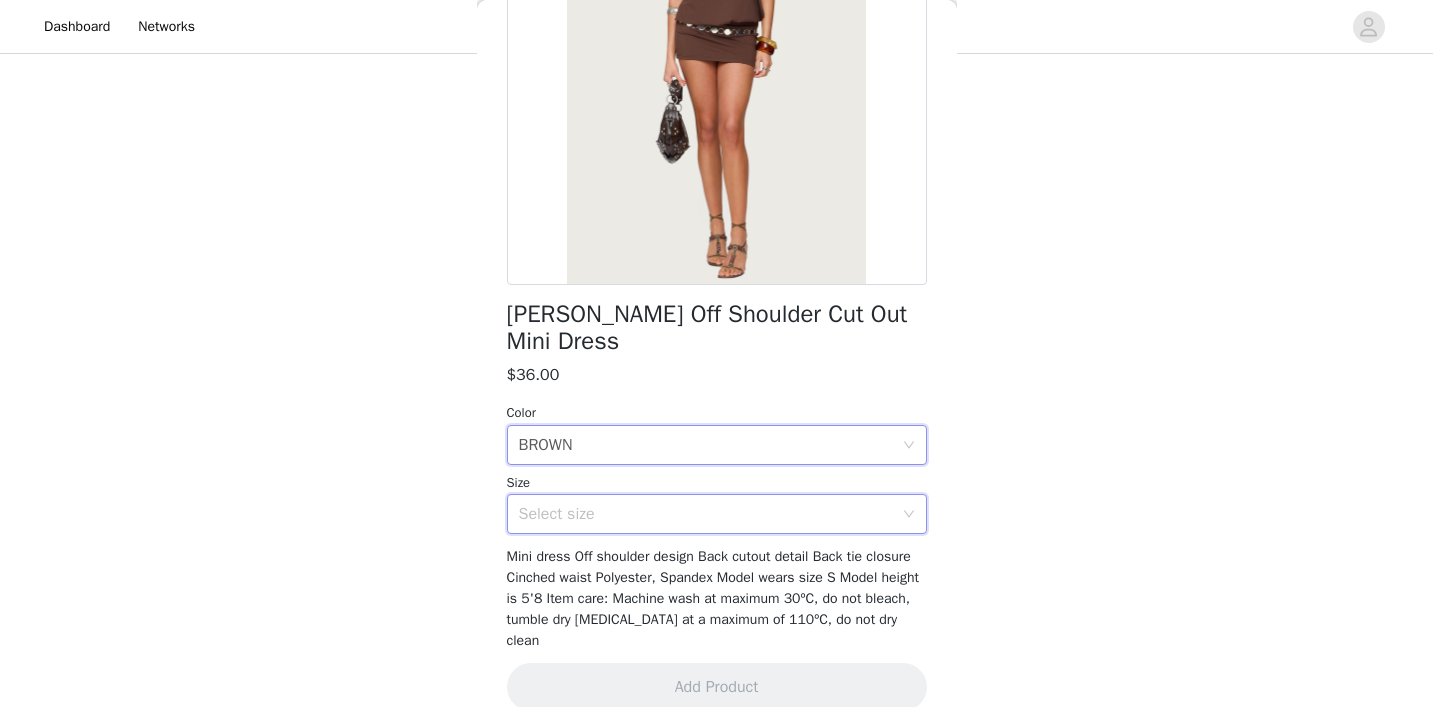 click on "Select size" at bounding box center (710, 514) 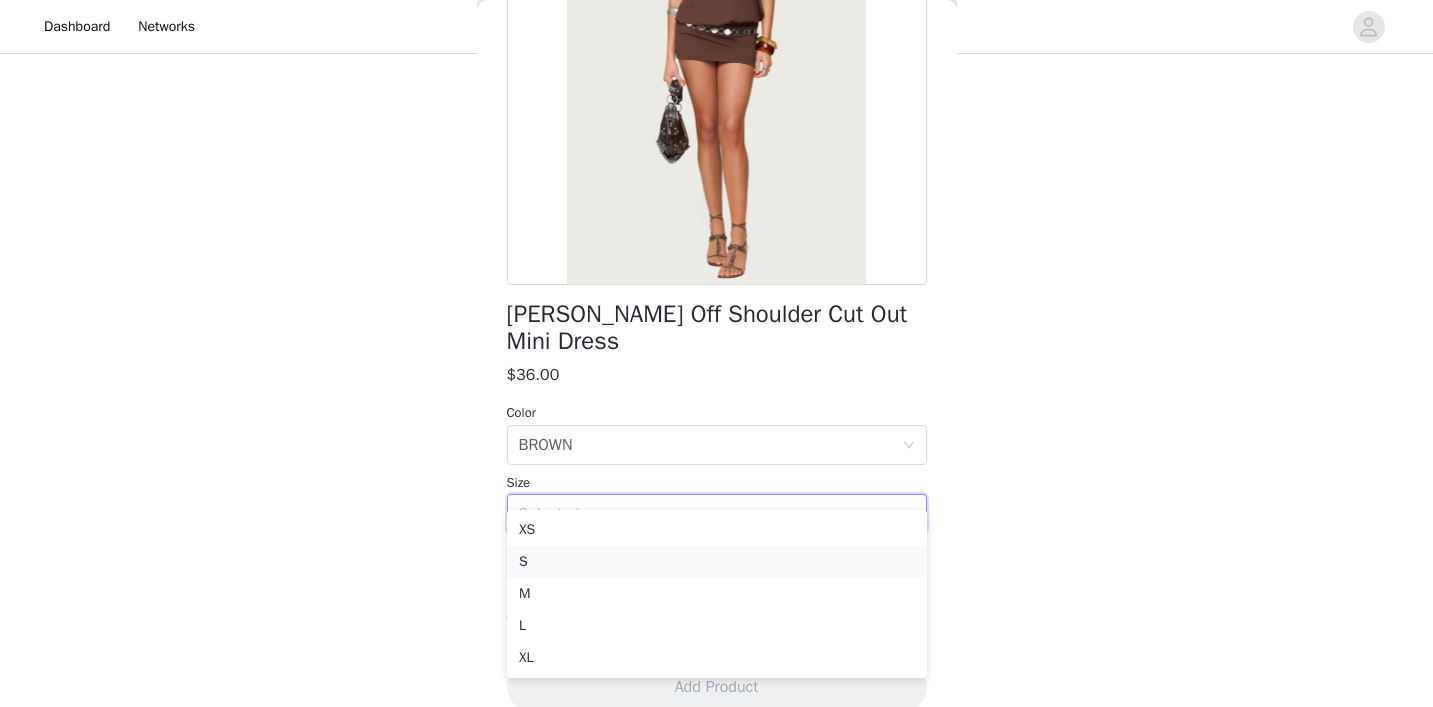 click on "S" at bounding box center (717, 562) 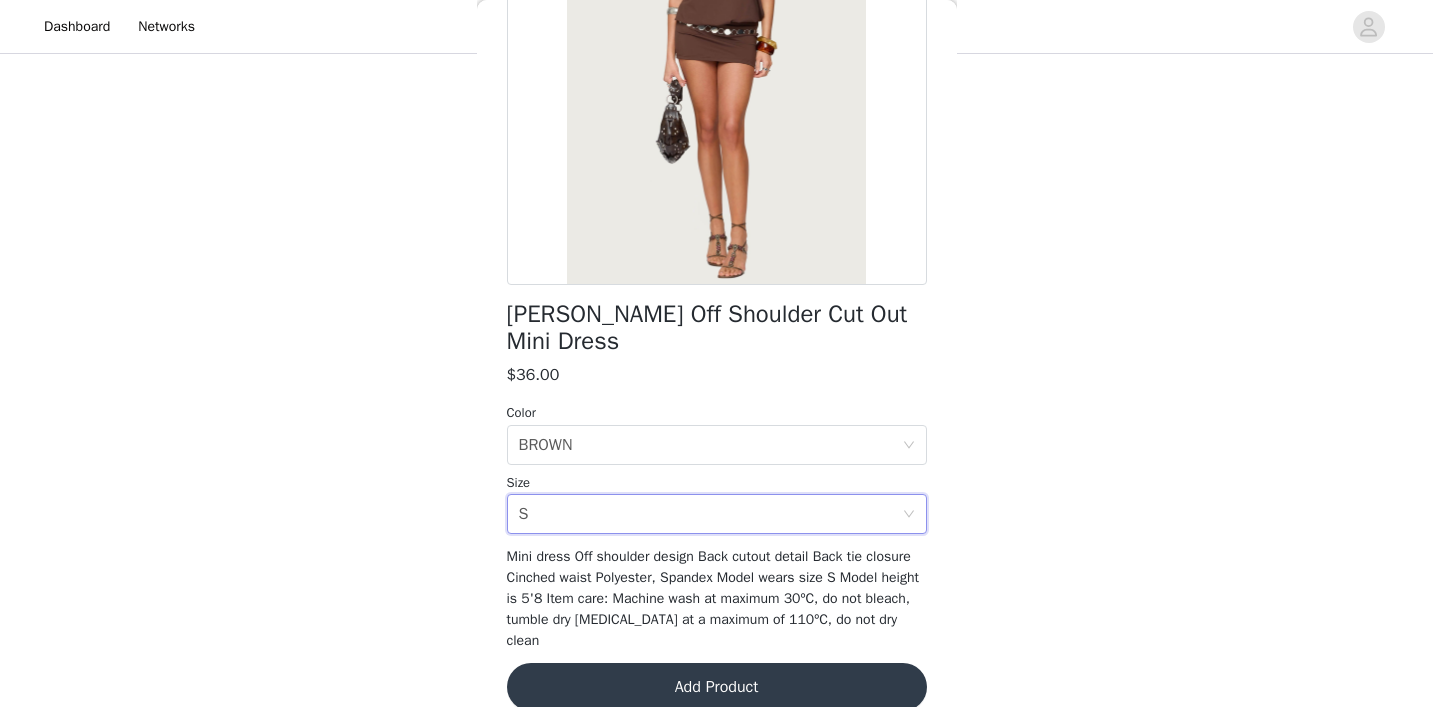 click on "Add Product" at bounding box center [717, 687] 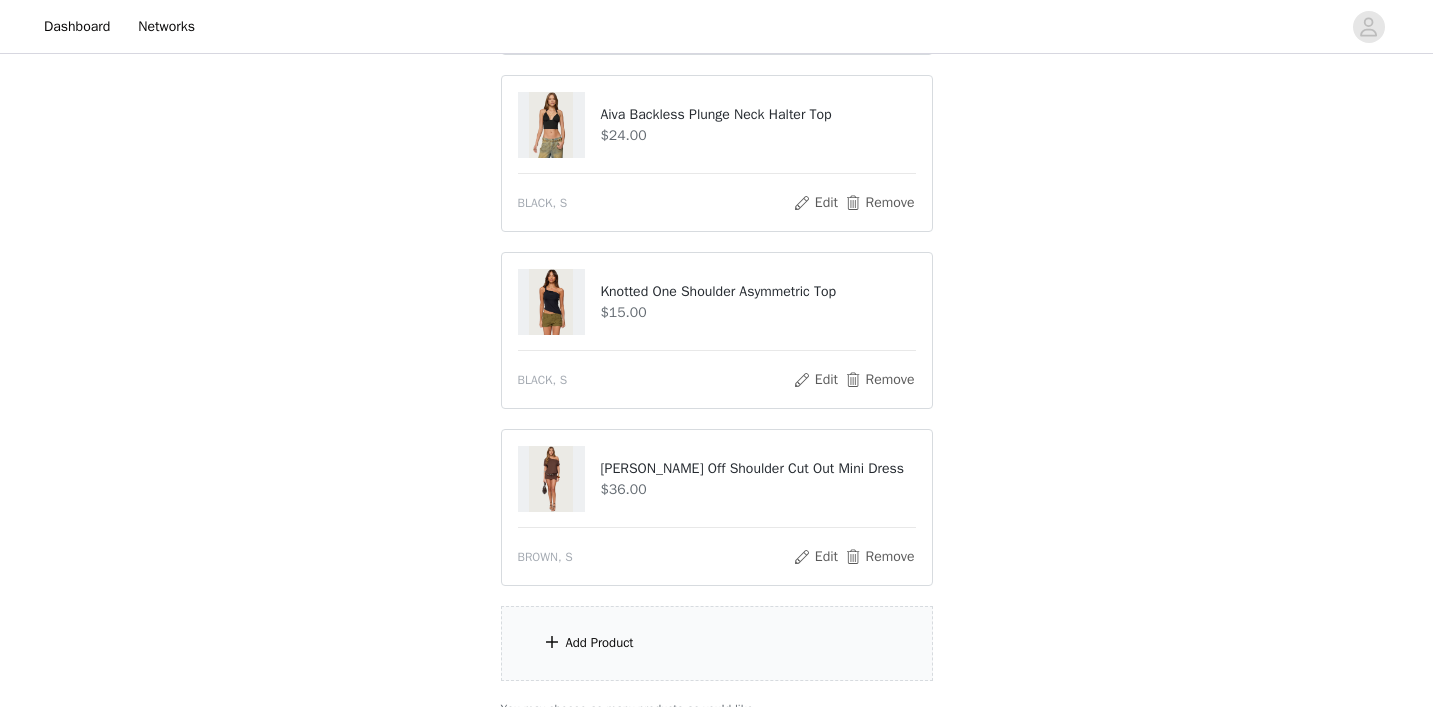 click on "Add Product" at bounding box center (600, 643) 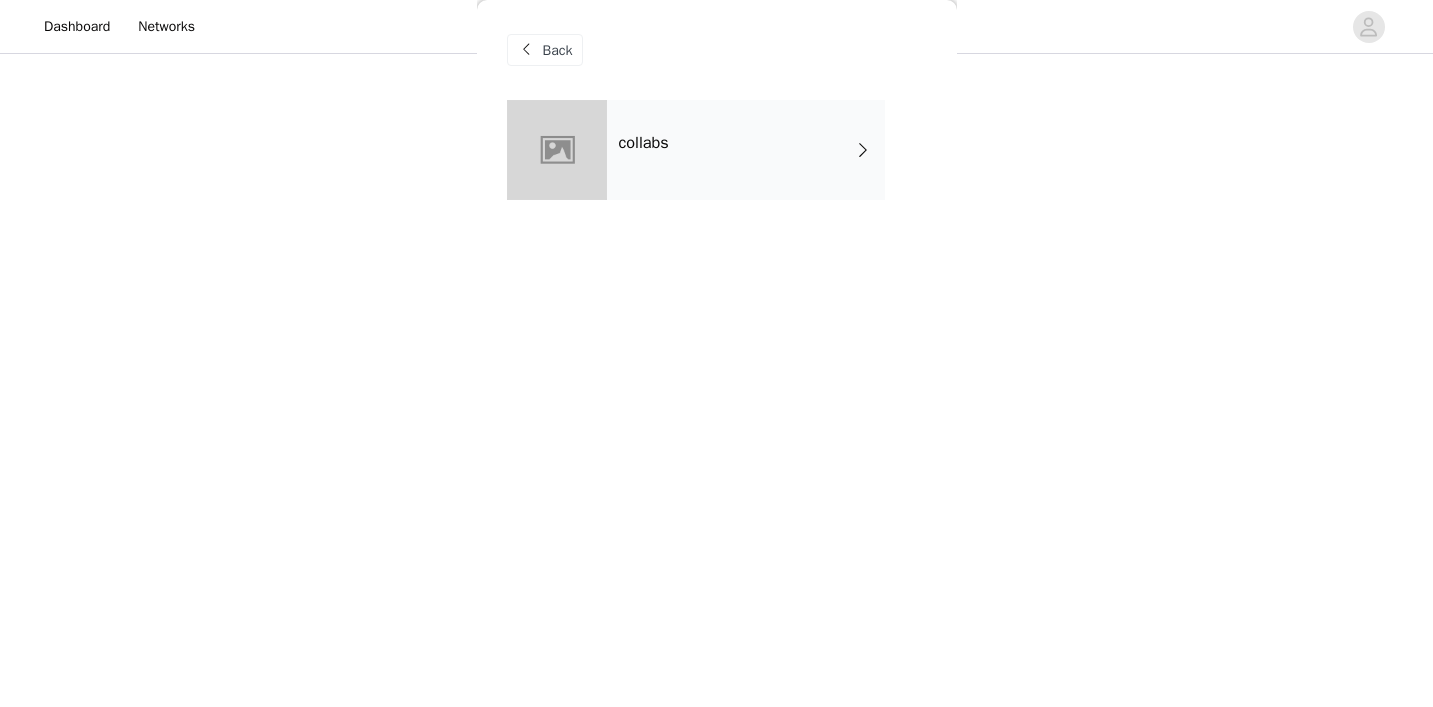 click on "collabs" at bounding box center (746, 150) 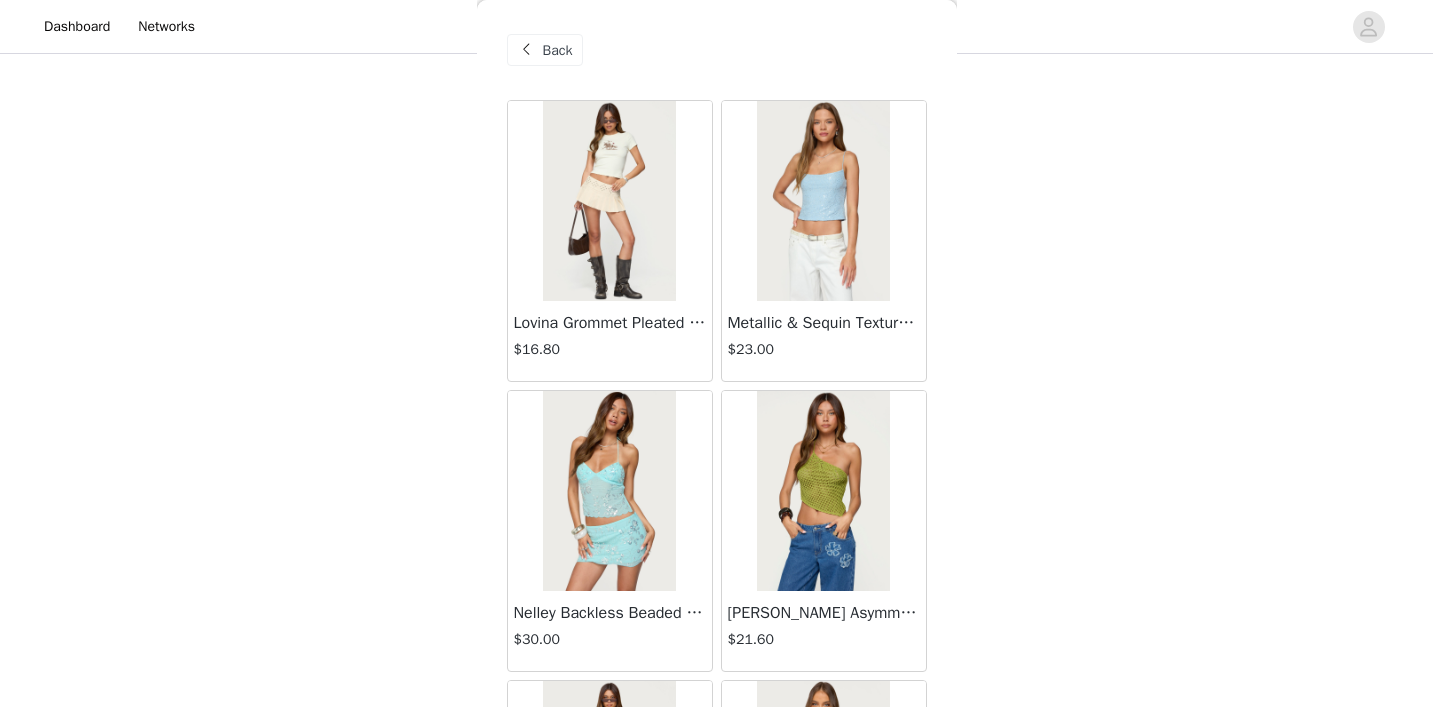 scroll, scrollTop: 1087, scrollLeft: 0, axis: vertical 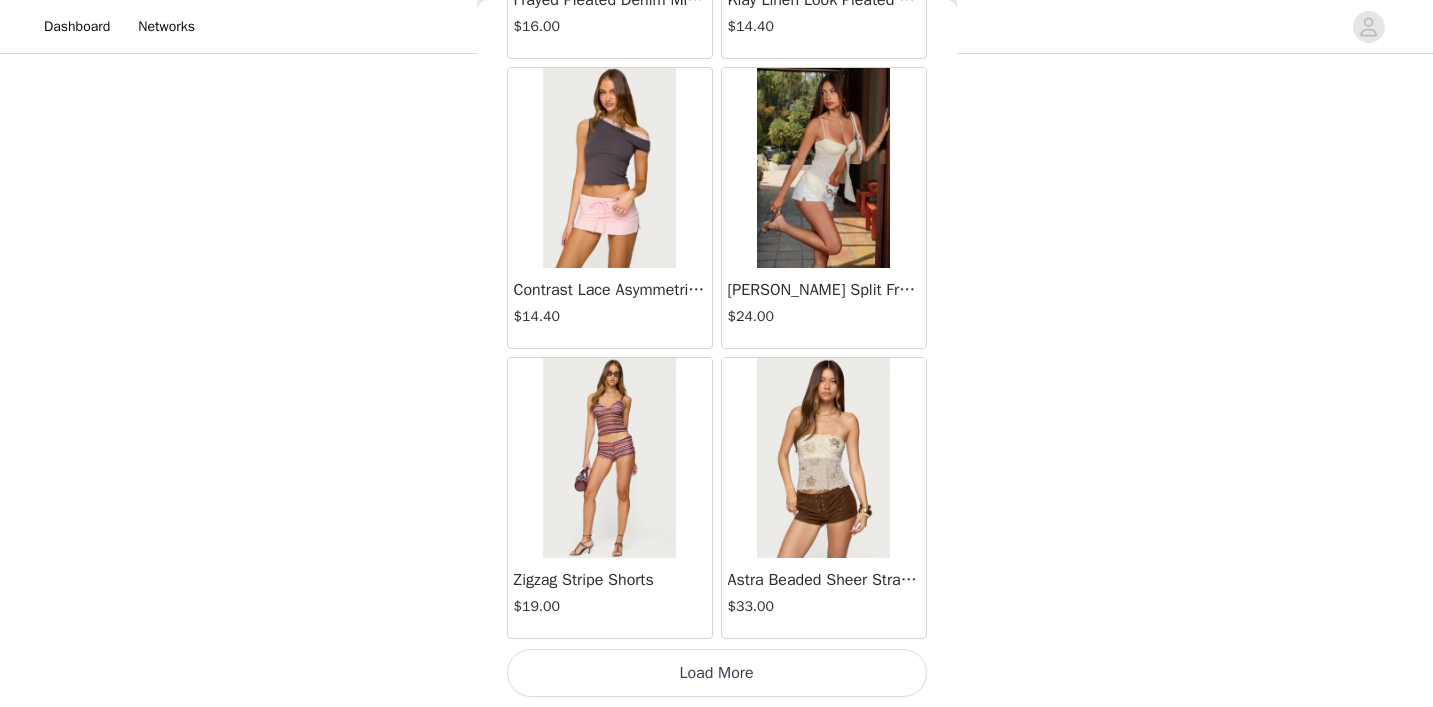 click on "Load More" at bounding box center (717, 673) 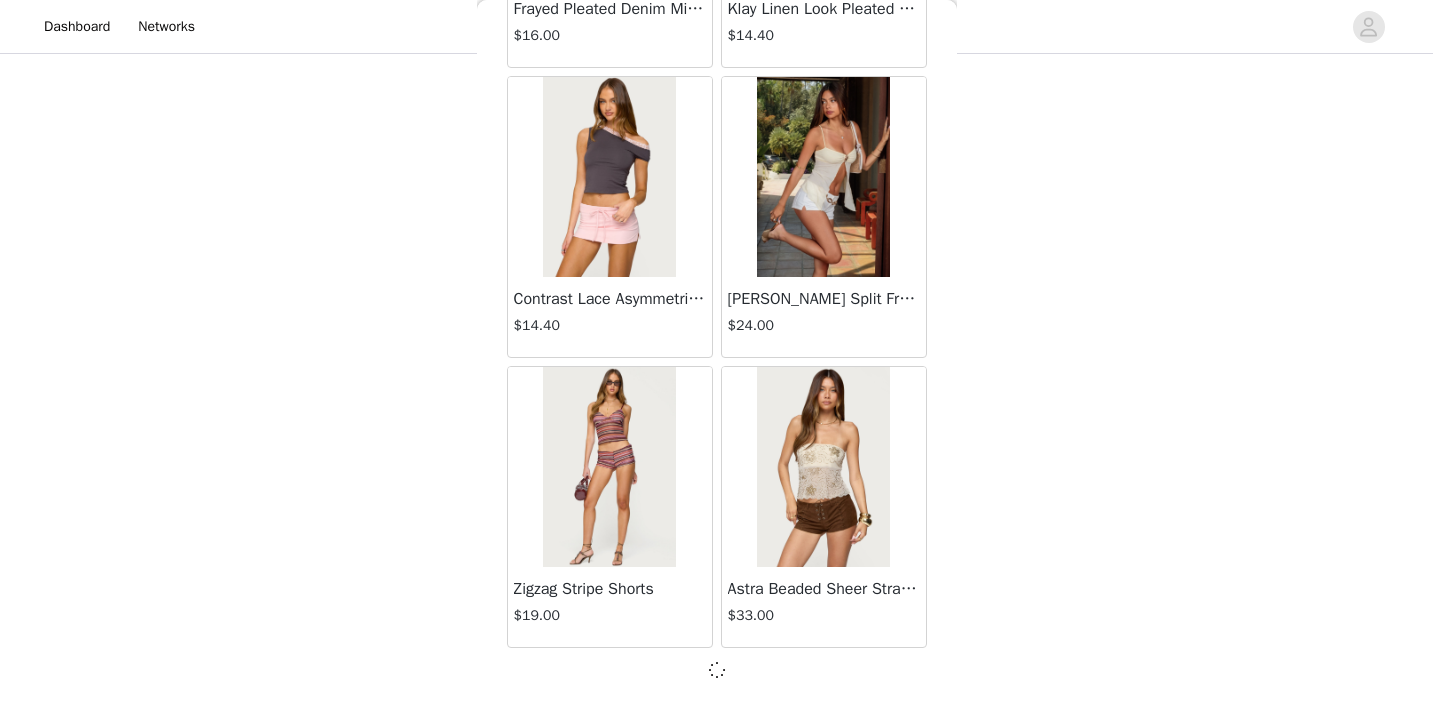 scroll, scrollTop: 2344, scrollLeft: 0, axis: vertical 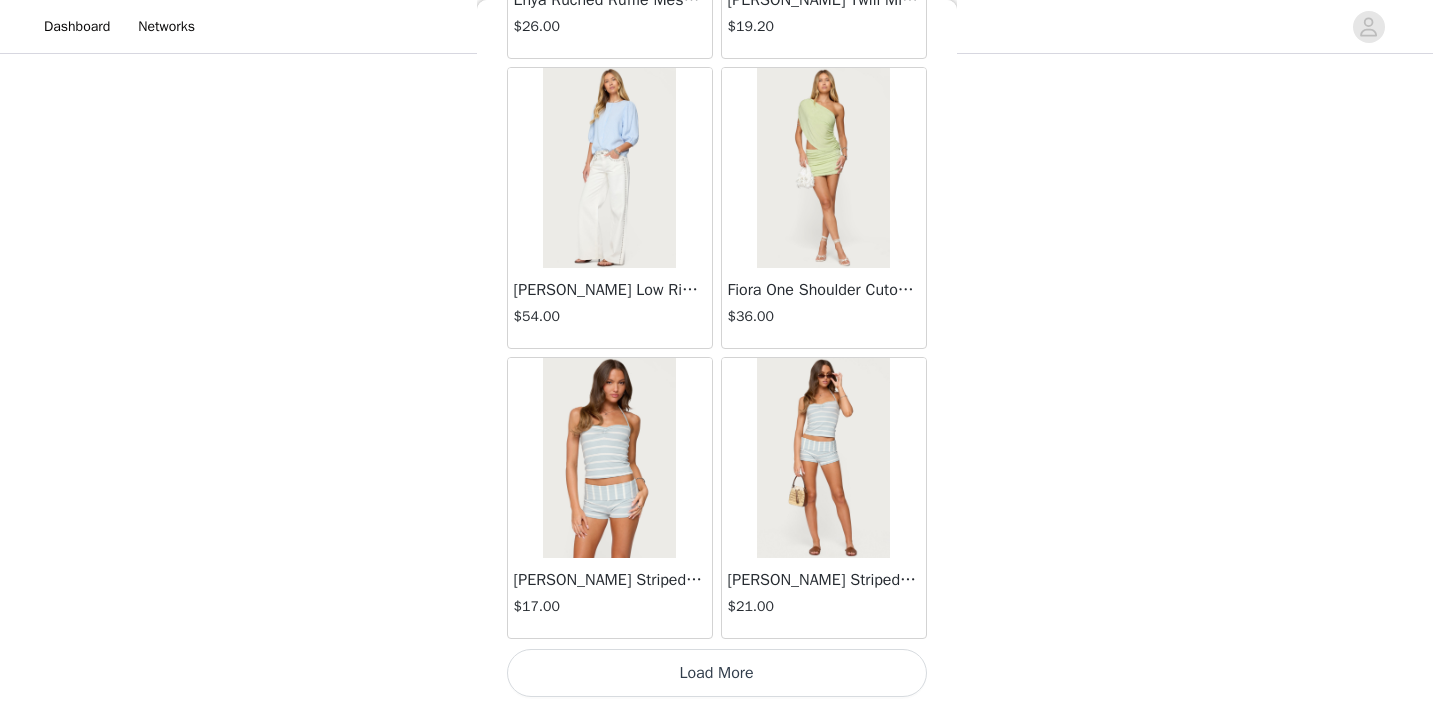 click on "Load More" at bounding box center [717, 673] 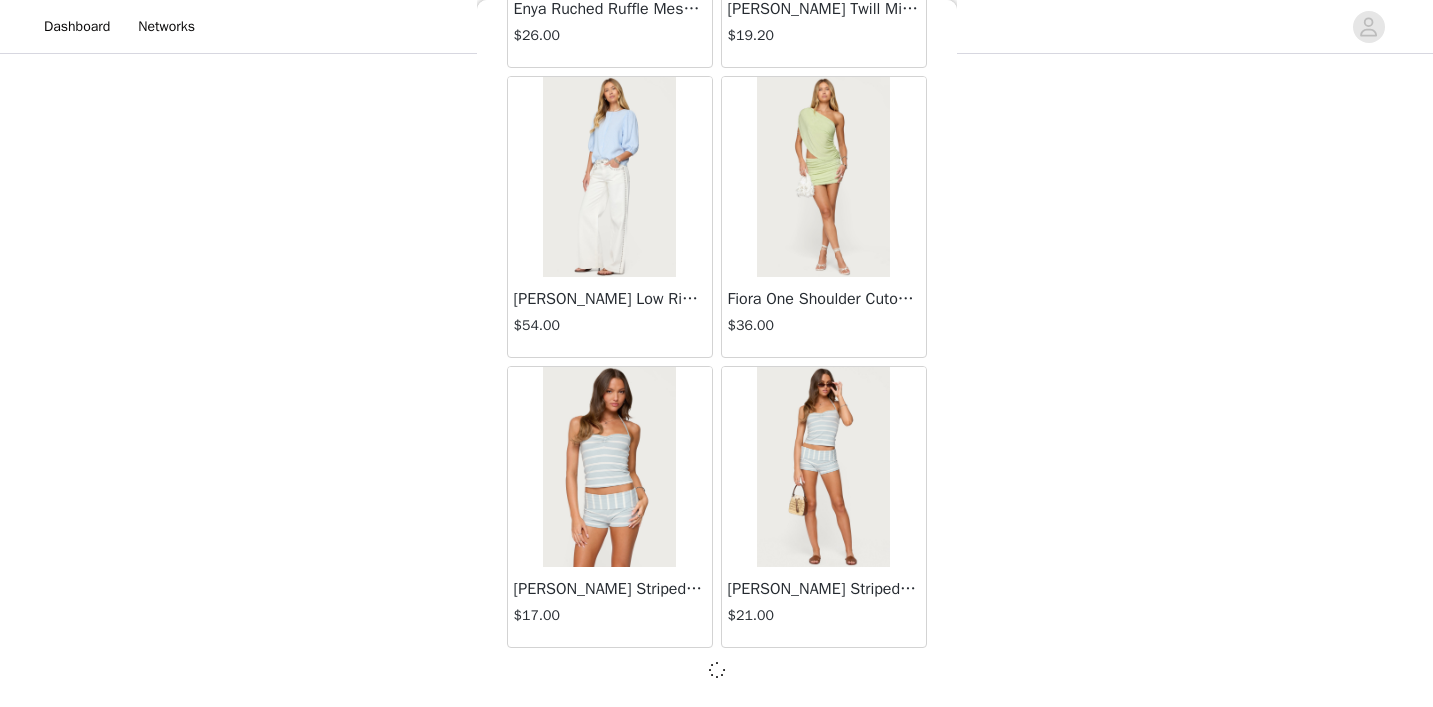 scroll, scrollTop: 5244, scrollLeft: 0, axis: vertical 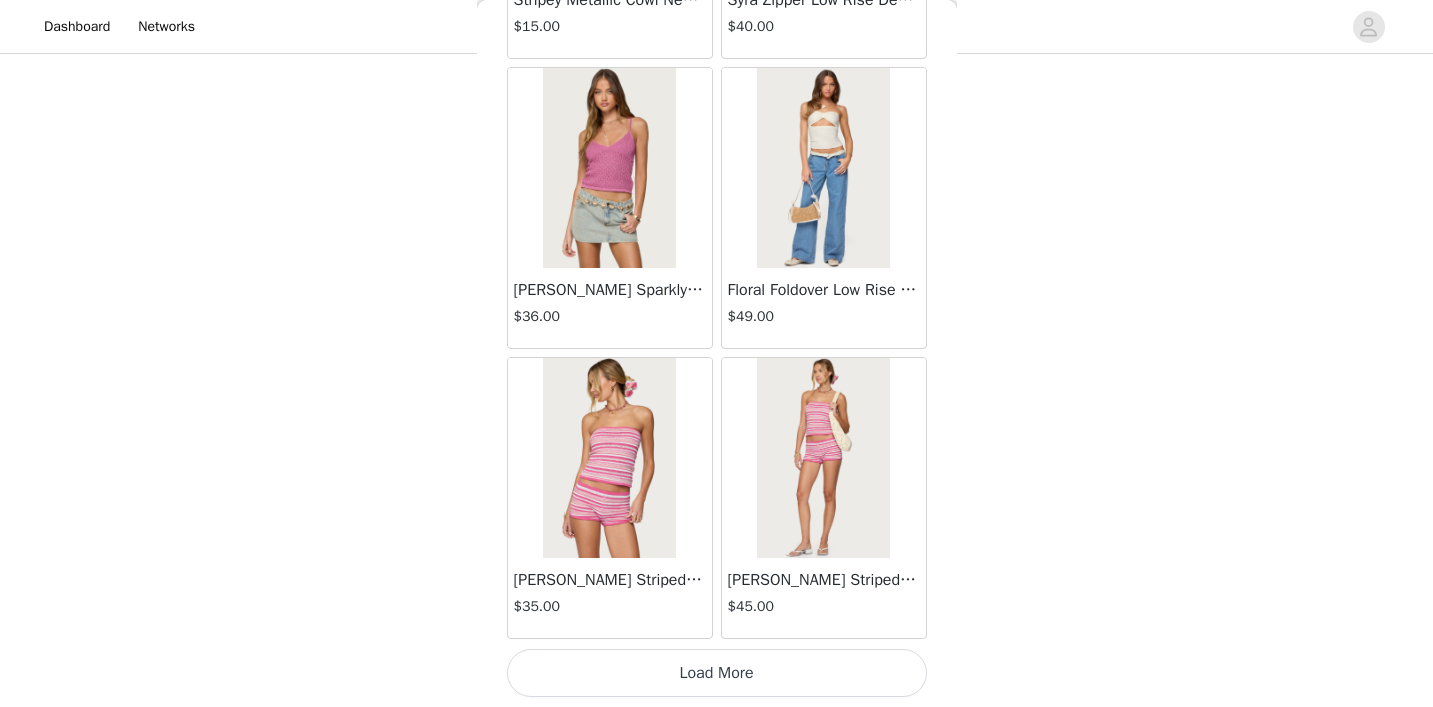 click on "Load More" at bounding box center (717, 673) 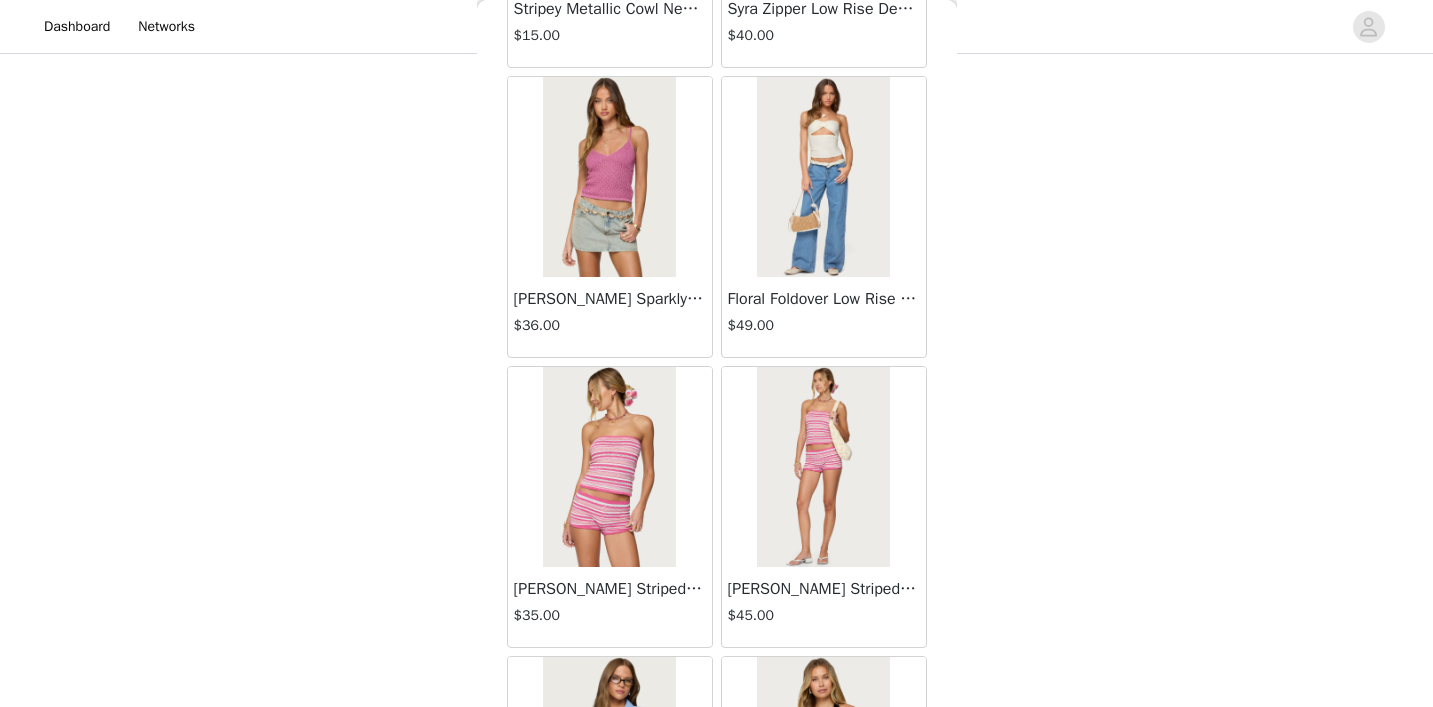 scroll, scrollTop: 1090, scrollLeft: 0, axis: vertical 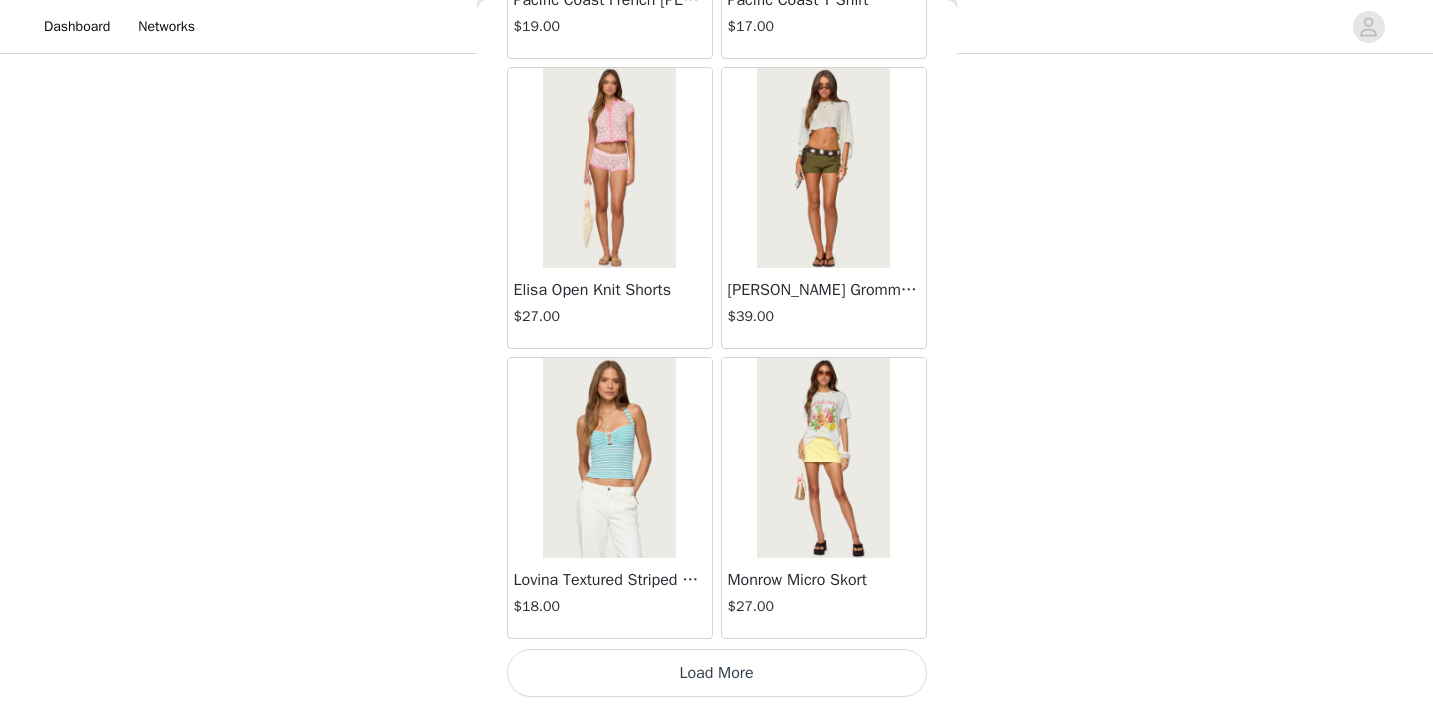 click on "Load More" at bounding box center [717, 673] 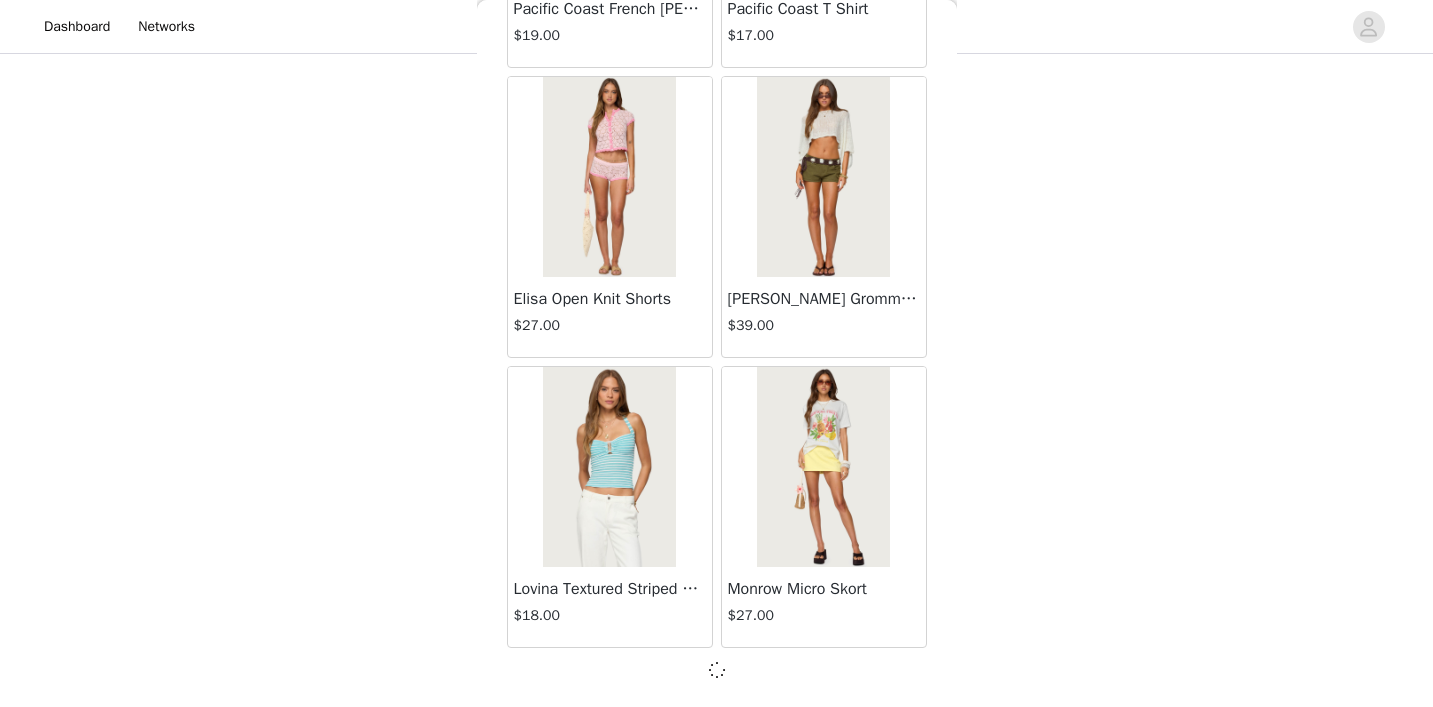 scroll, scrollTop: 11044, scrollLeft: 0, axis: vertical 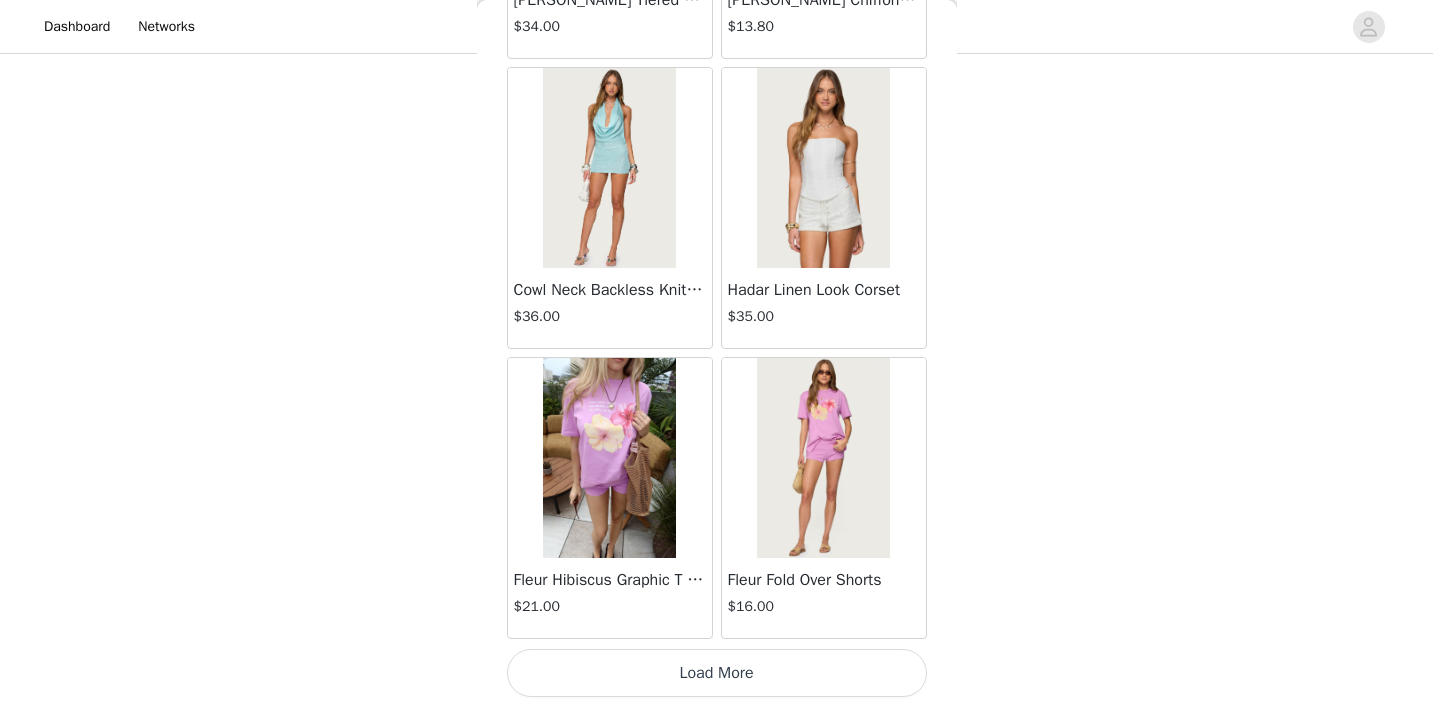 click on "Load More" at bounding box center (717, 673) 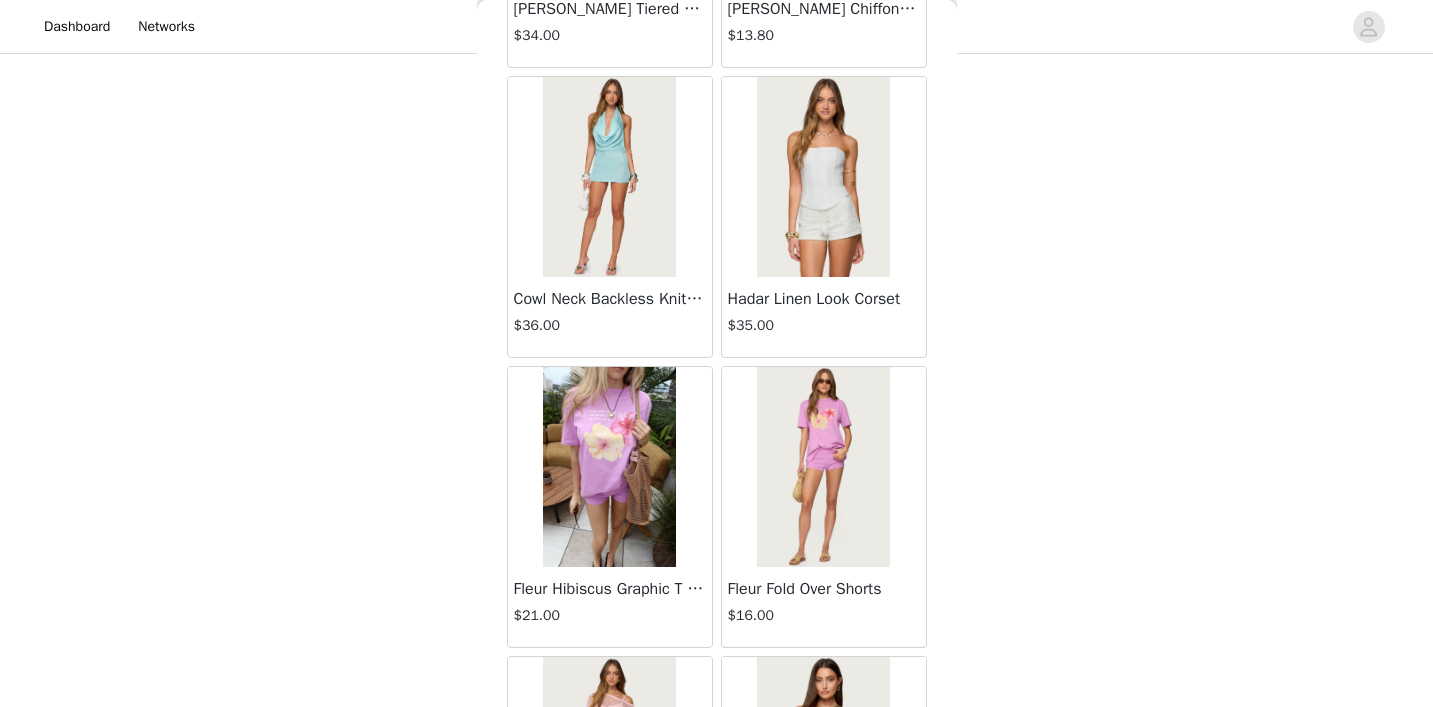 scroll, scrollTop: 1090, scrollLeft: 0, axis: vertical 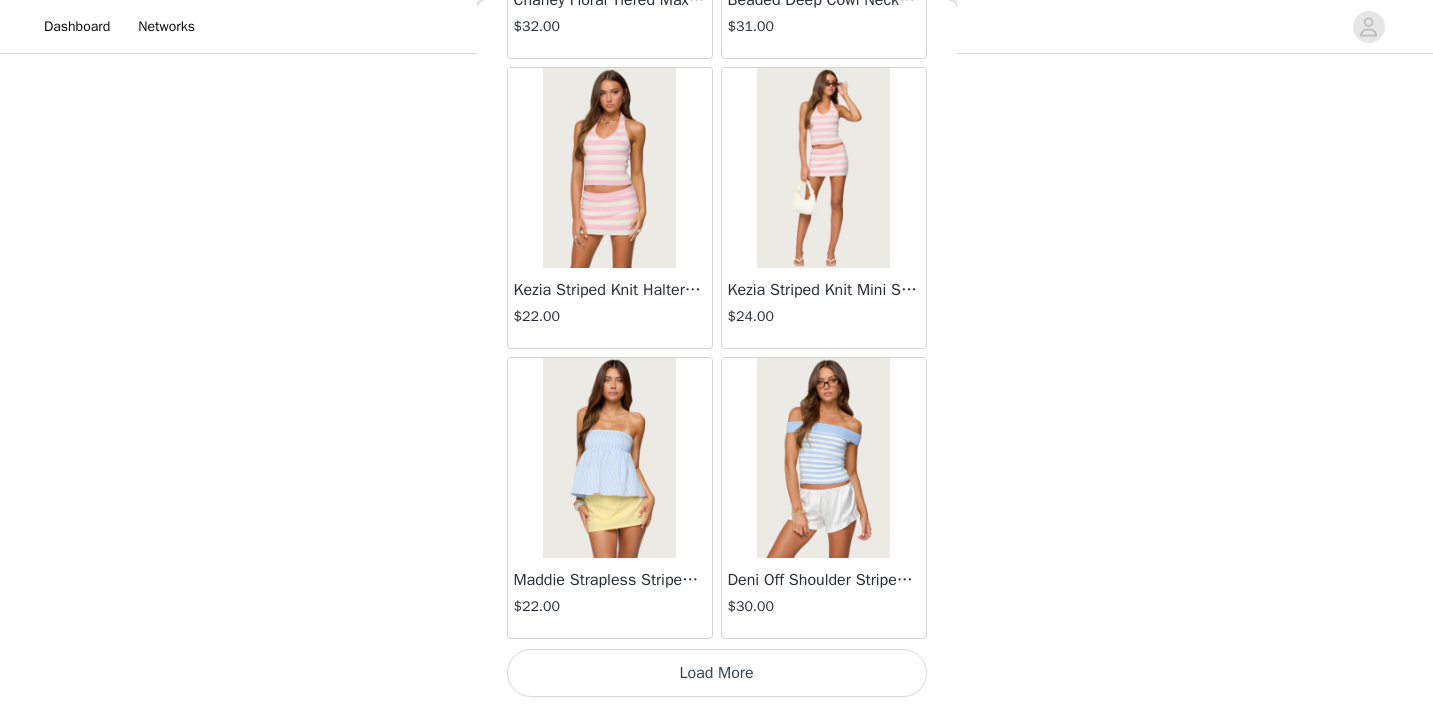 click on "Load More" at bounding box center [717, 673] 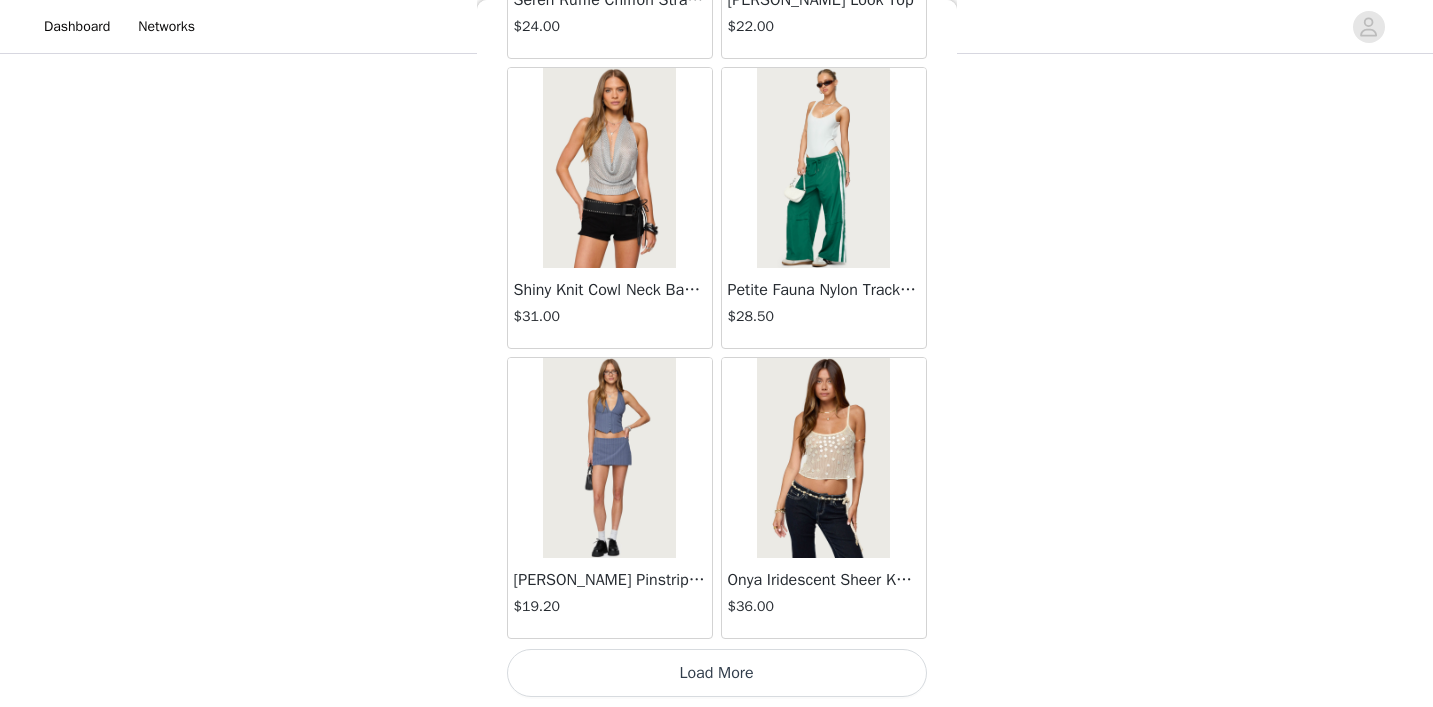 click on "Load More" at bounding box center [717, 673] 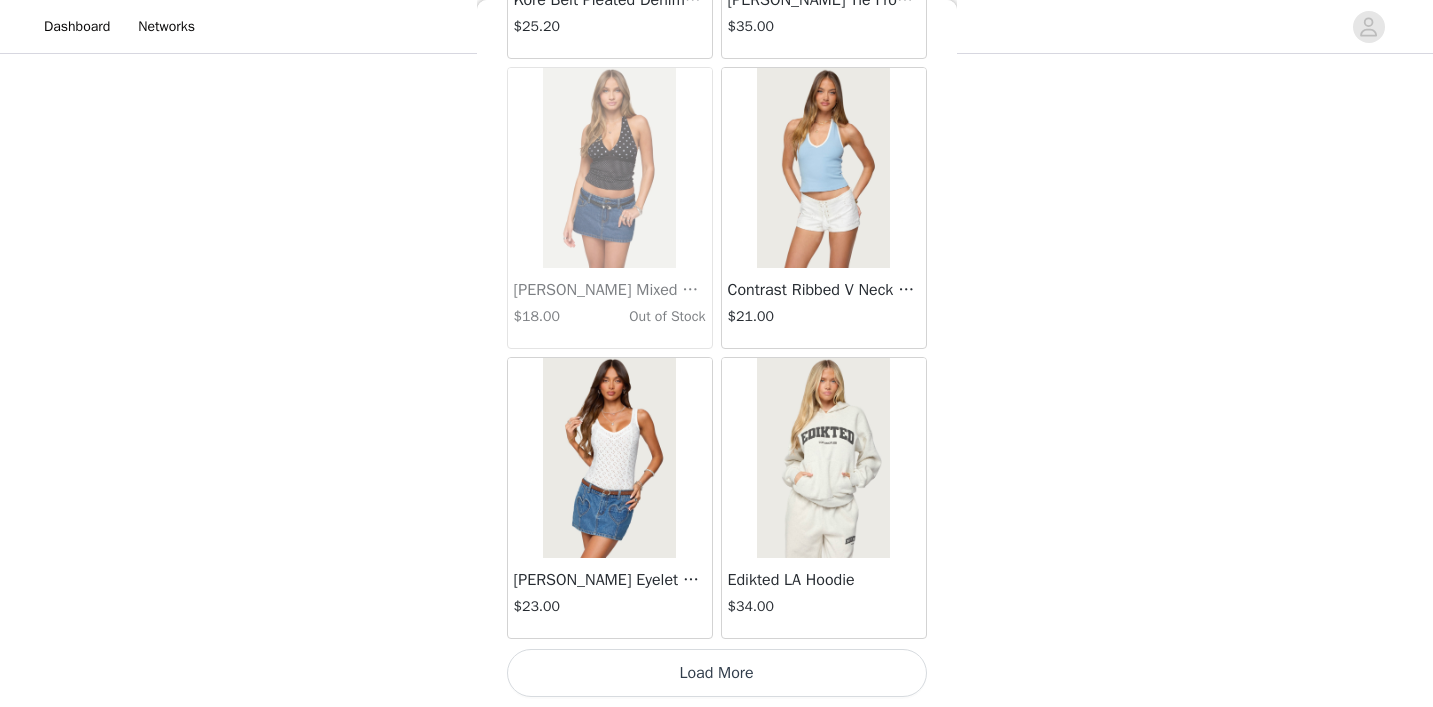click on "Load More" at bounding box center [717, 673] 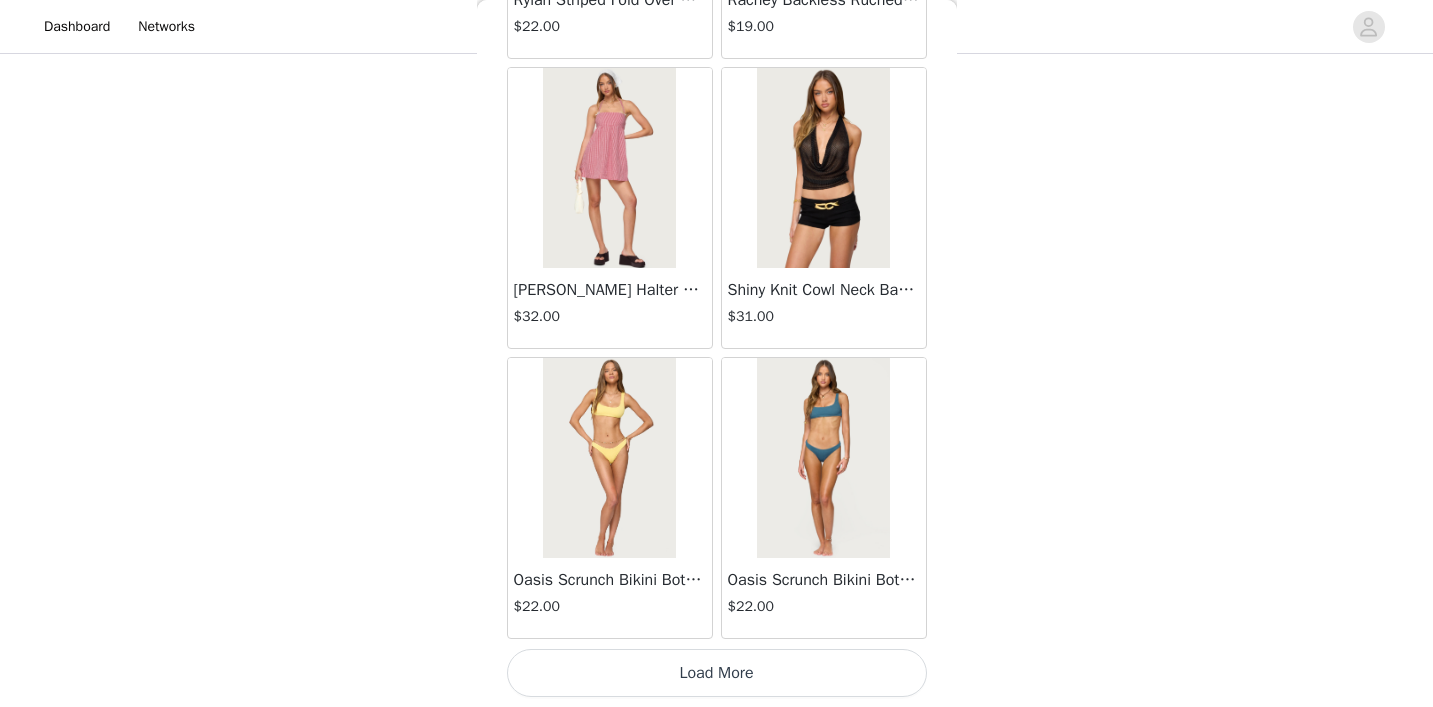 click on "Load More" at bounding box center [717, 673] 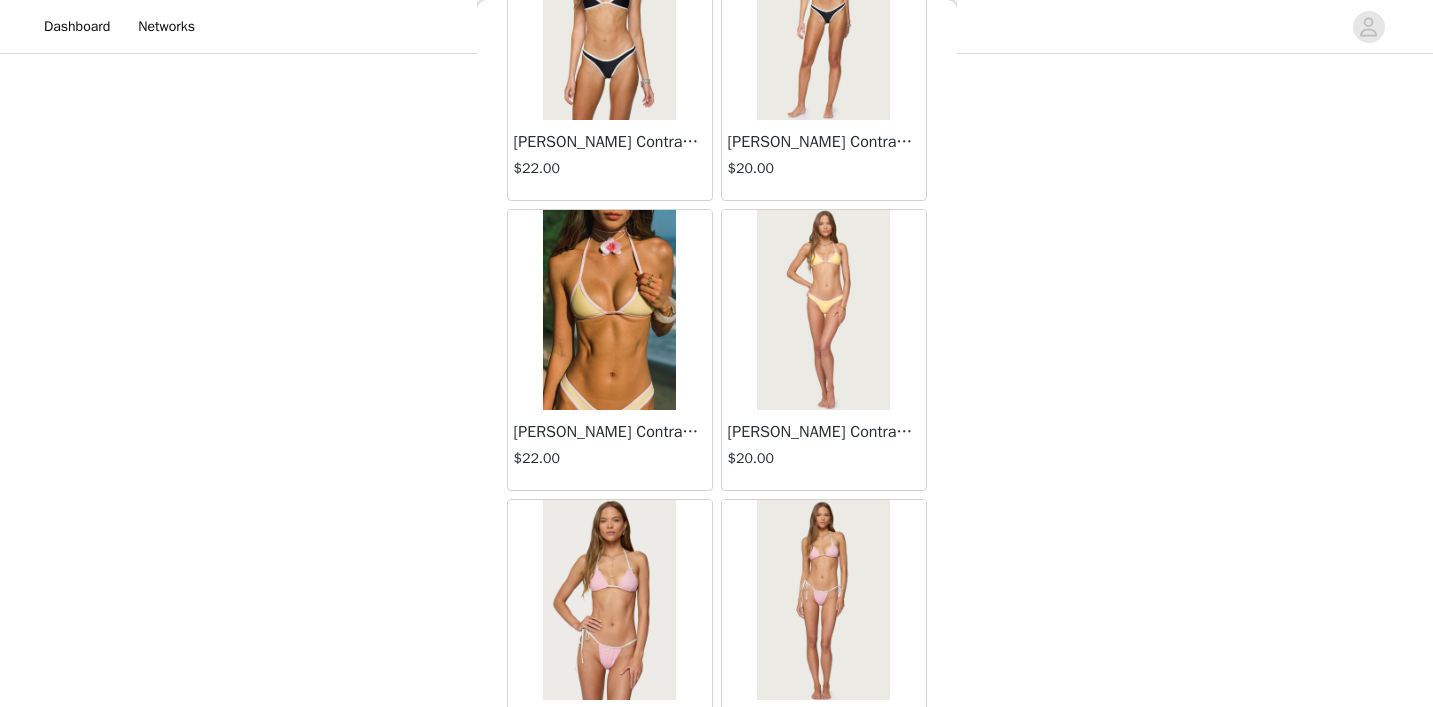 scroll, scrollTop: 26860, scrollLeft: 0, axis: vertical 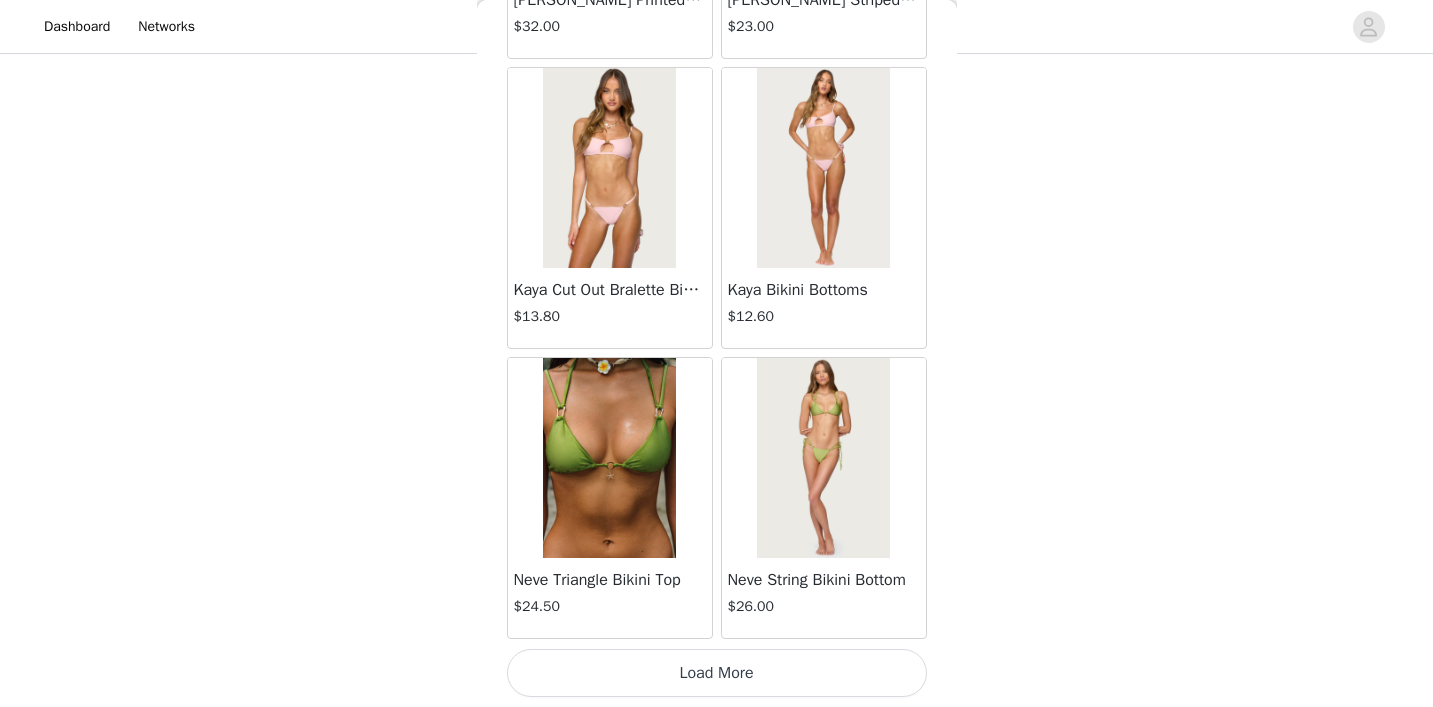 click on "Load More" at bounding box center (717, 673) 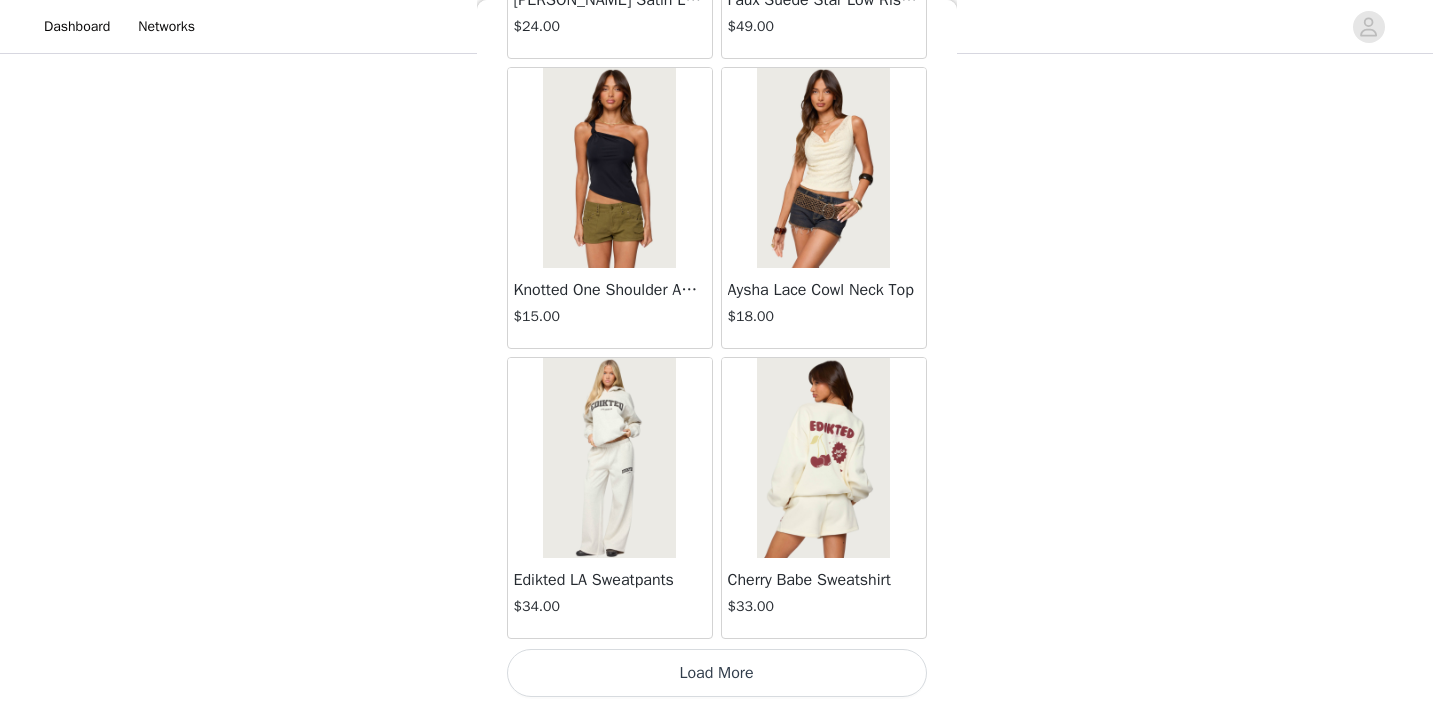 click on "Load More" at bounding box center [717, 673] 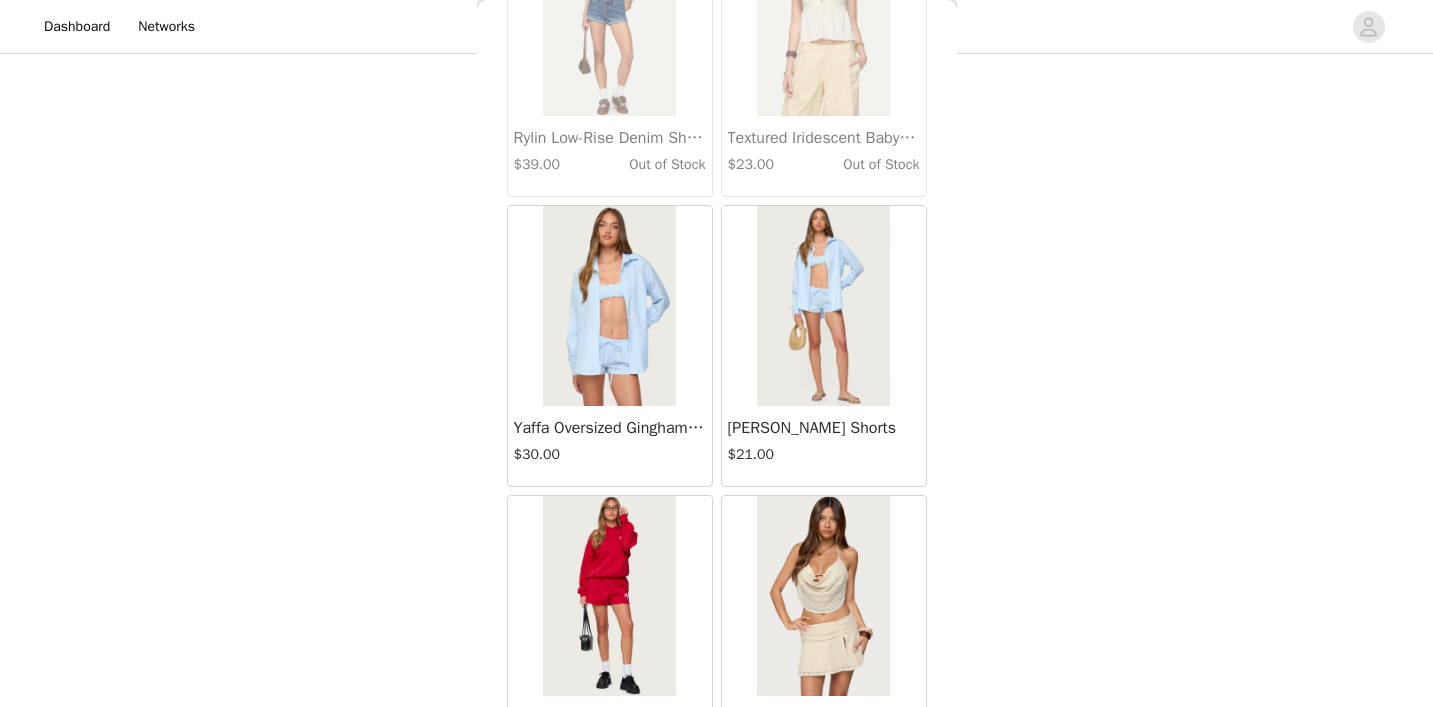 scroll, scrollTop: 34243, scrollLeft: 0, axis: vertical 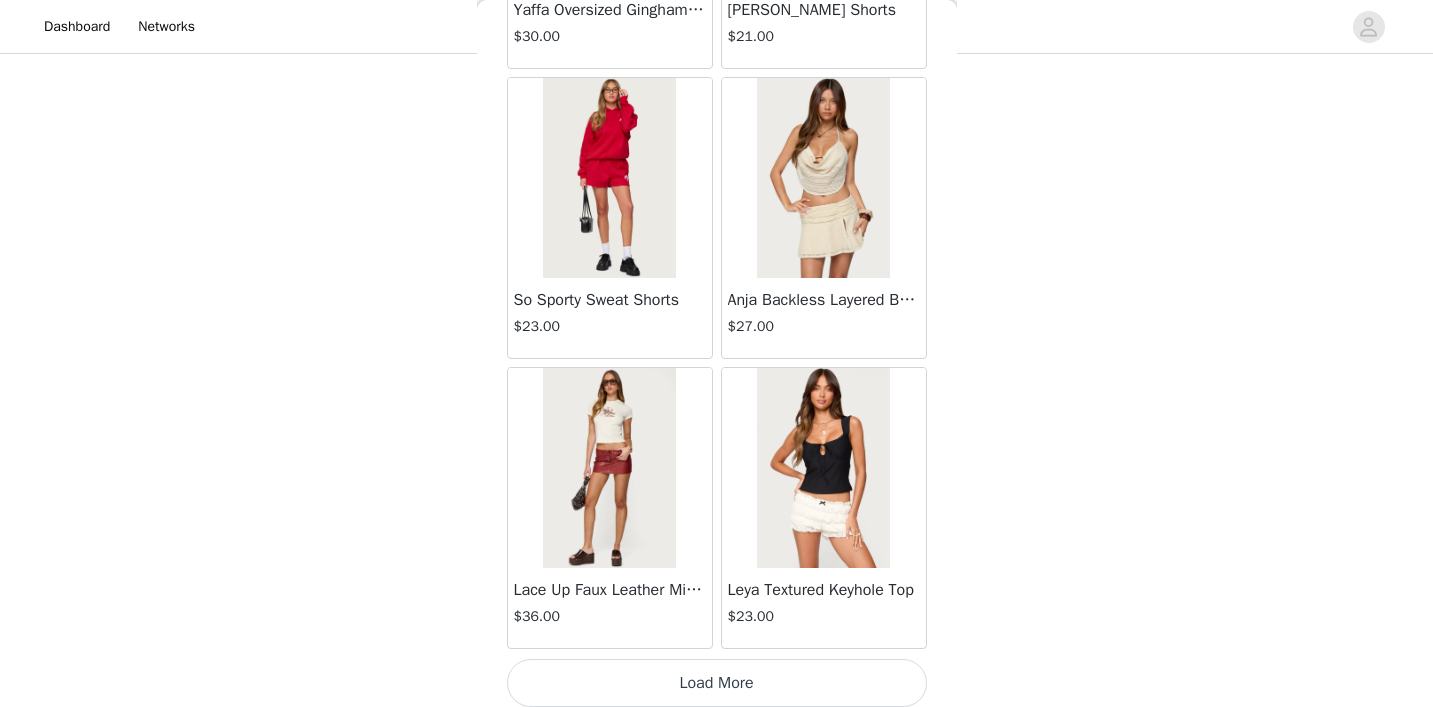 click on "Load More" at bounding box center (717, 683) 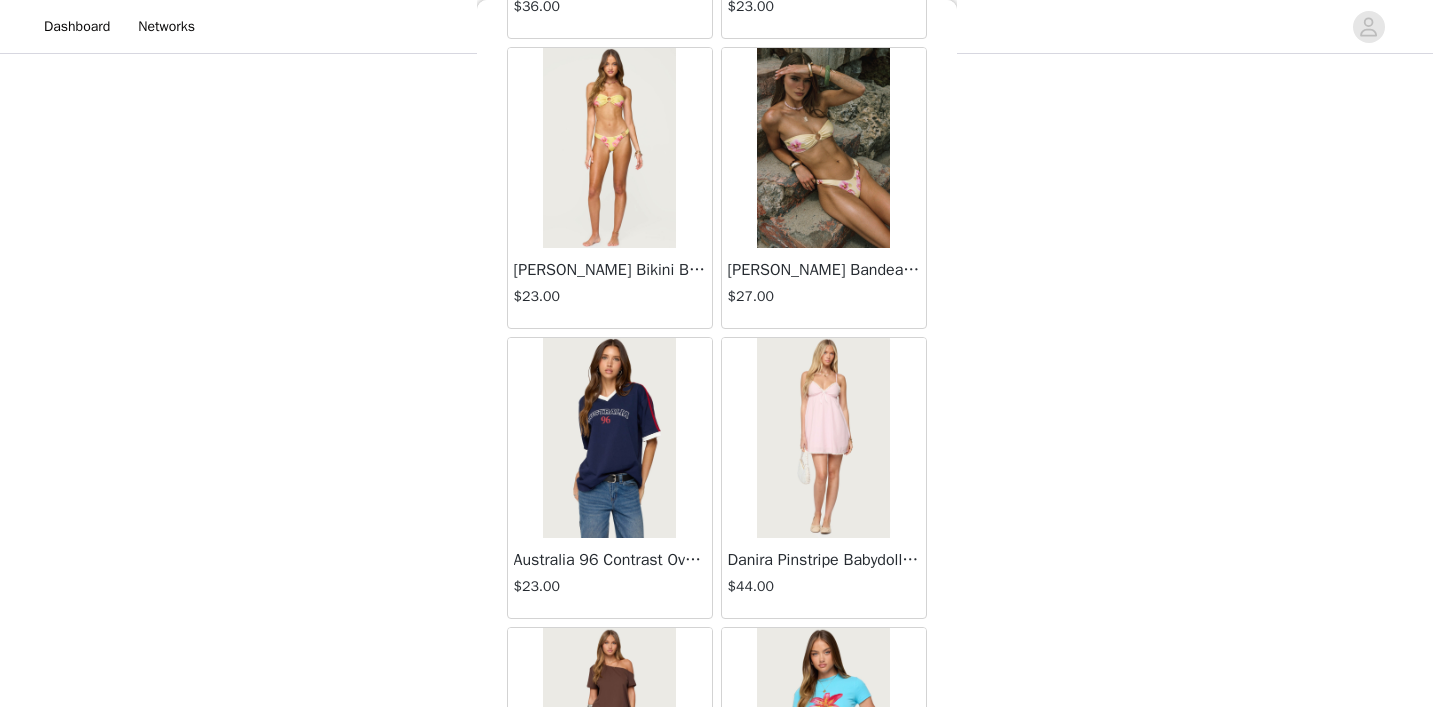 scroll, scrollTop: 34848, scrollLeft: 0, axis: vertical 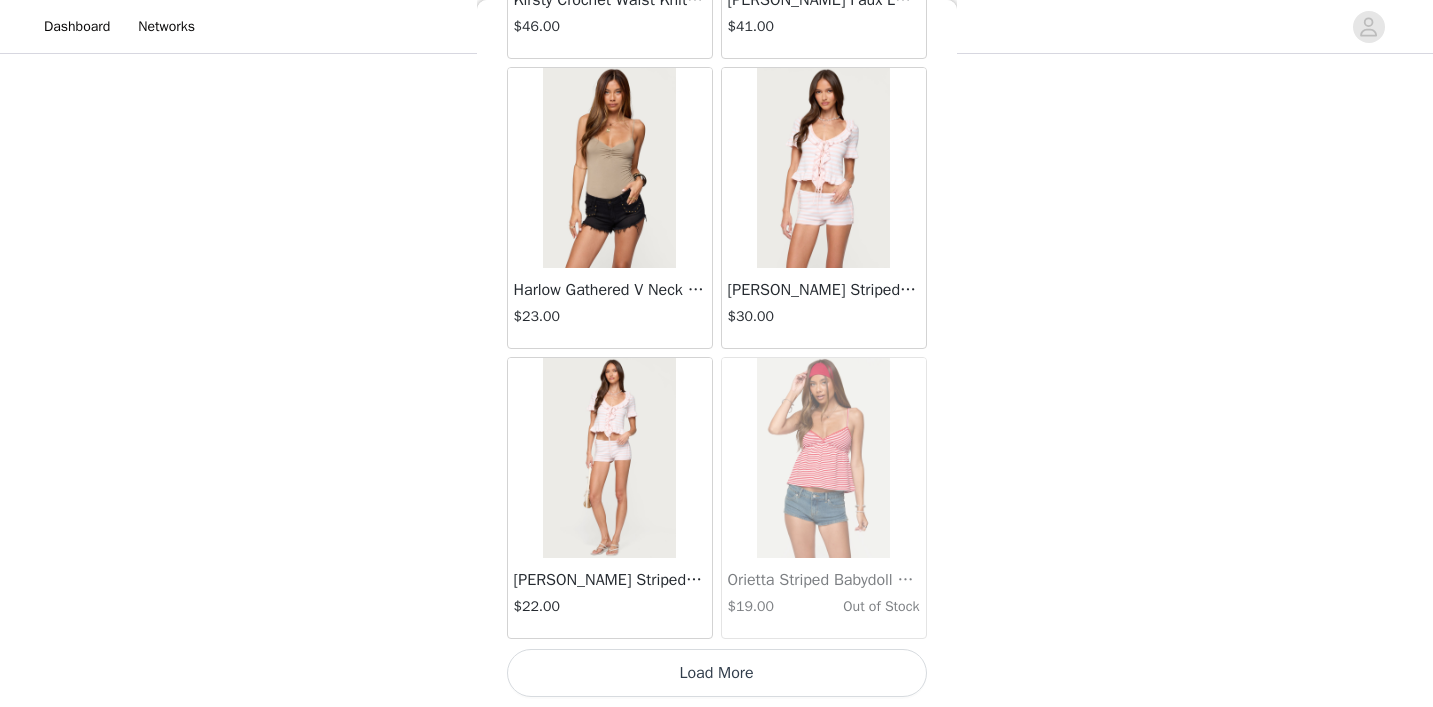 click on "Load More" at bounding box center [717, 673] 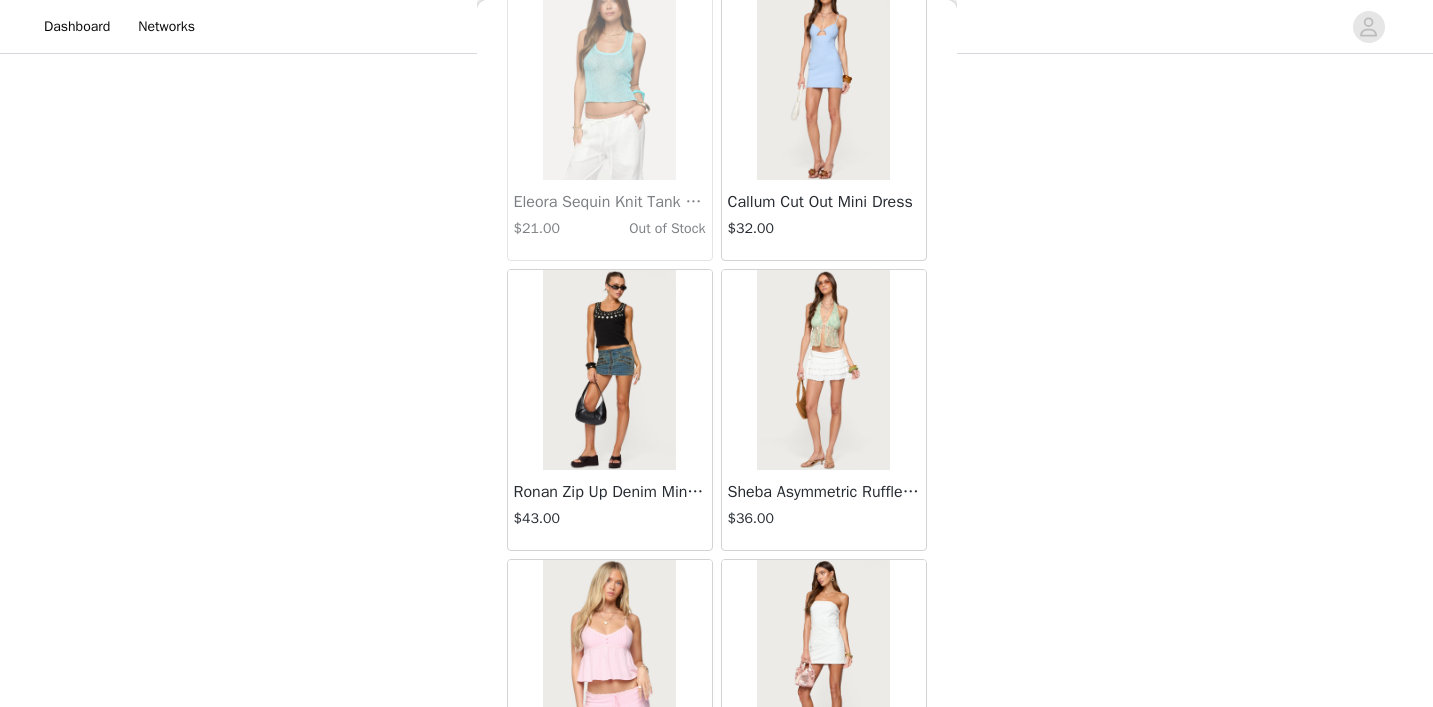 scroll, scrollTop: 38019, scrollLeft: 0, axis: vertical 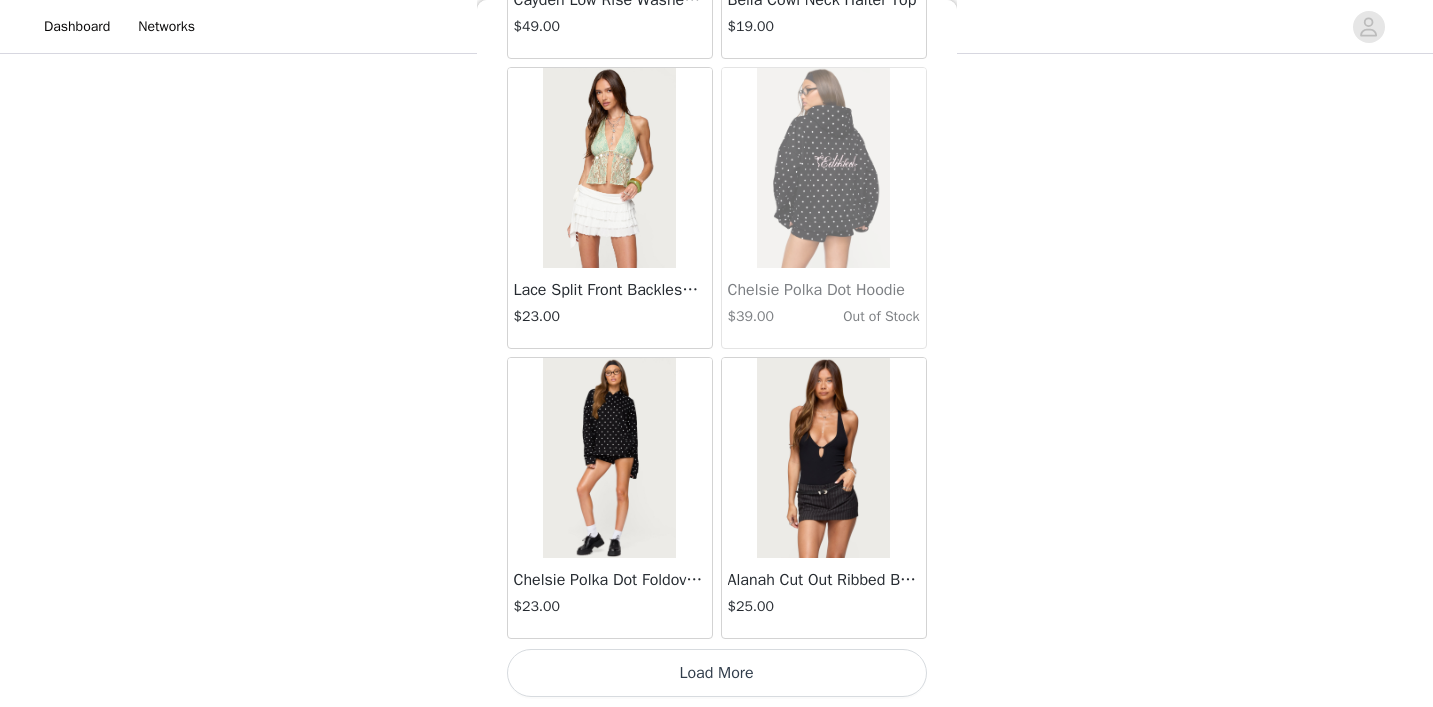 click on "Load More" at bounding box center (717, 673) 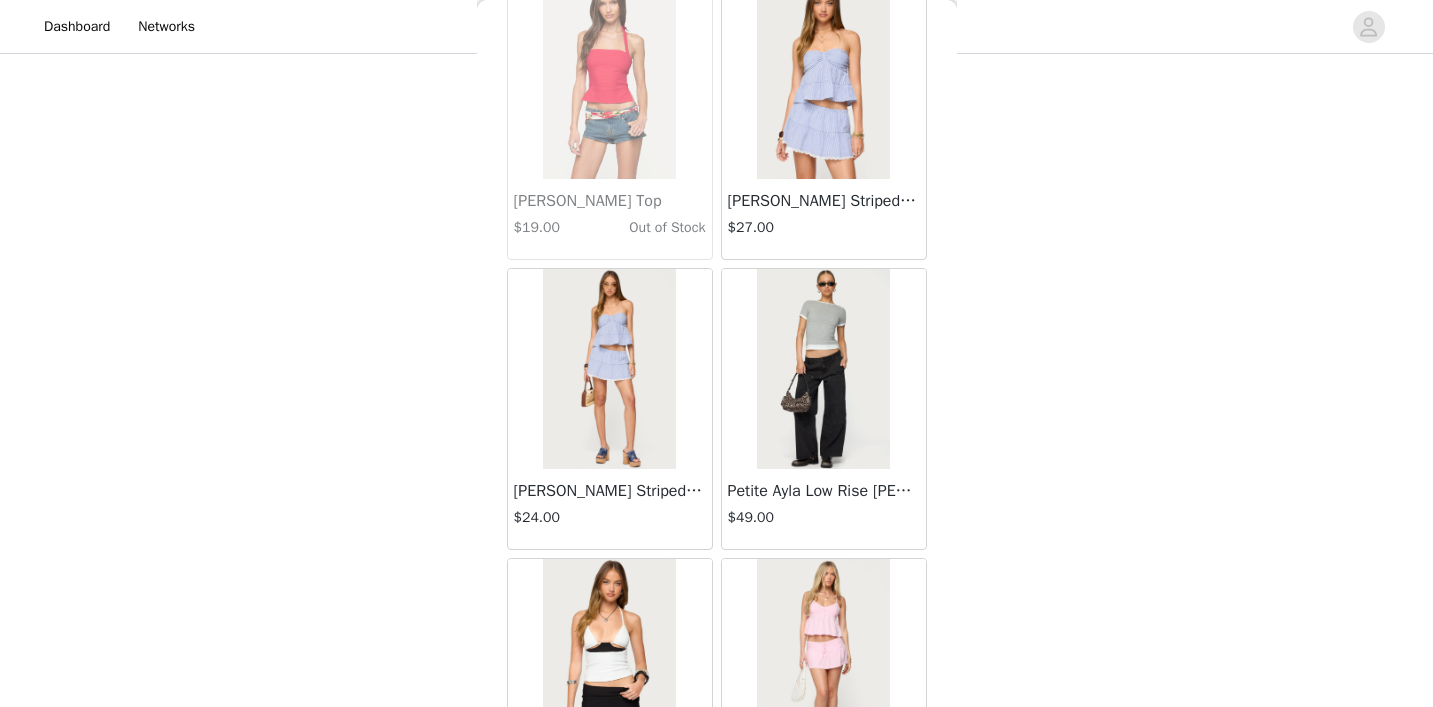 scroll, scrollTop: 41885, scrollLeft: 0, axis: vertical 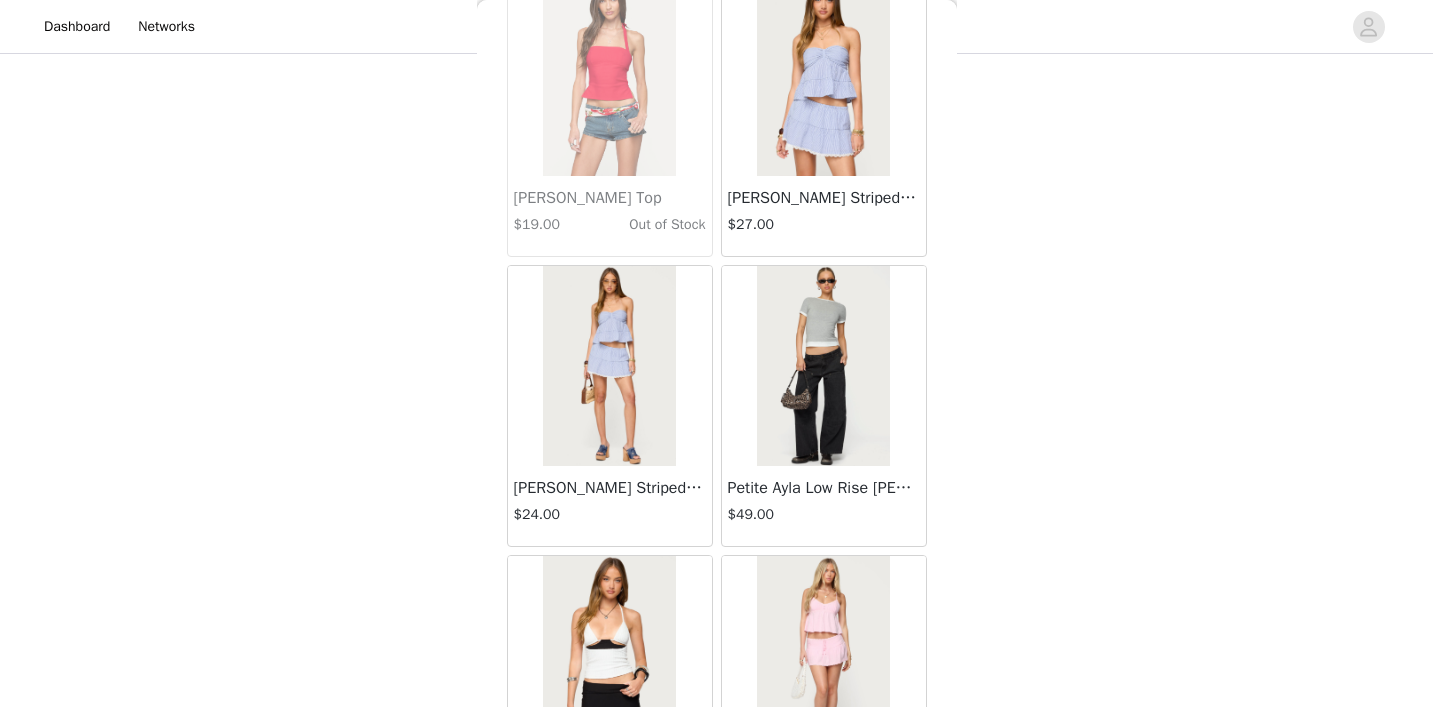 click at bounding box center [823, 366] 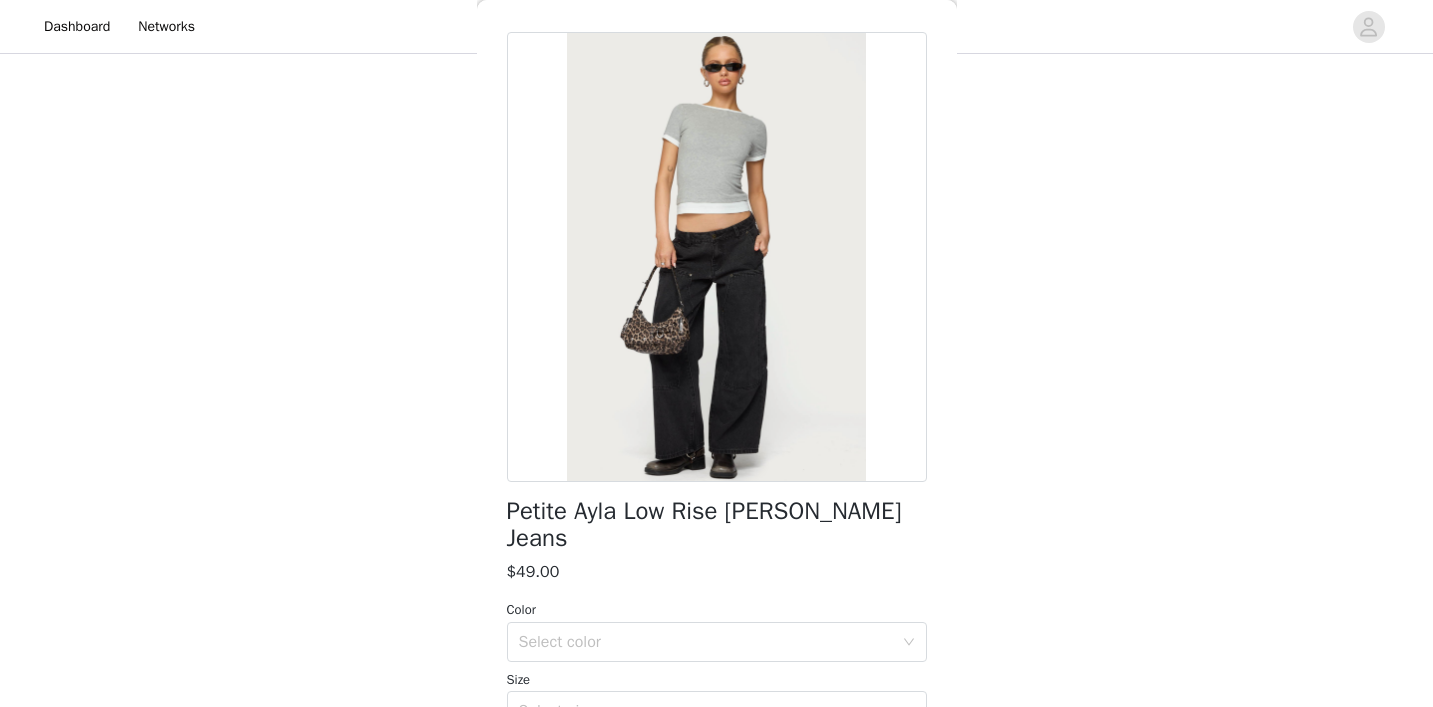 scroll, scrollTop: 77, scrollLeft: 0, axis: vertical 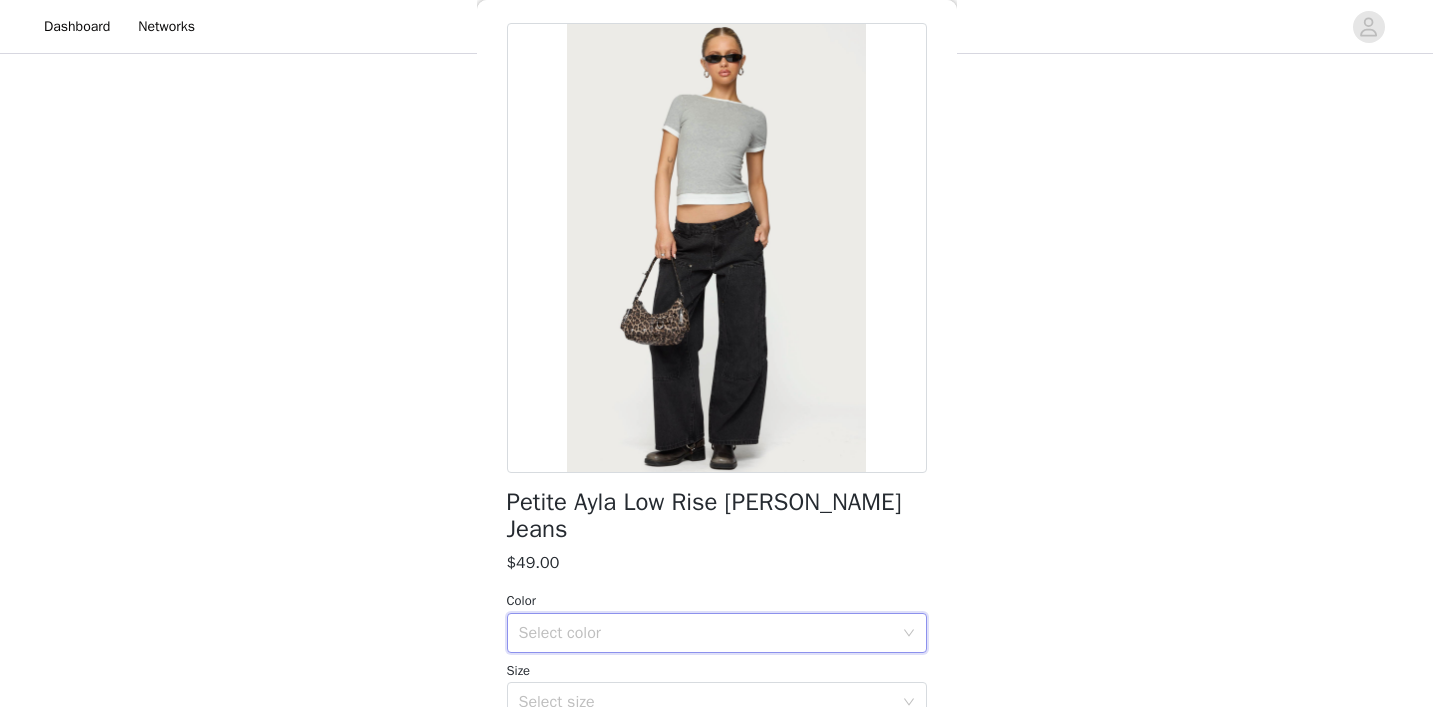click on "Select color" at bounding box center (710, 633) 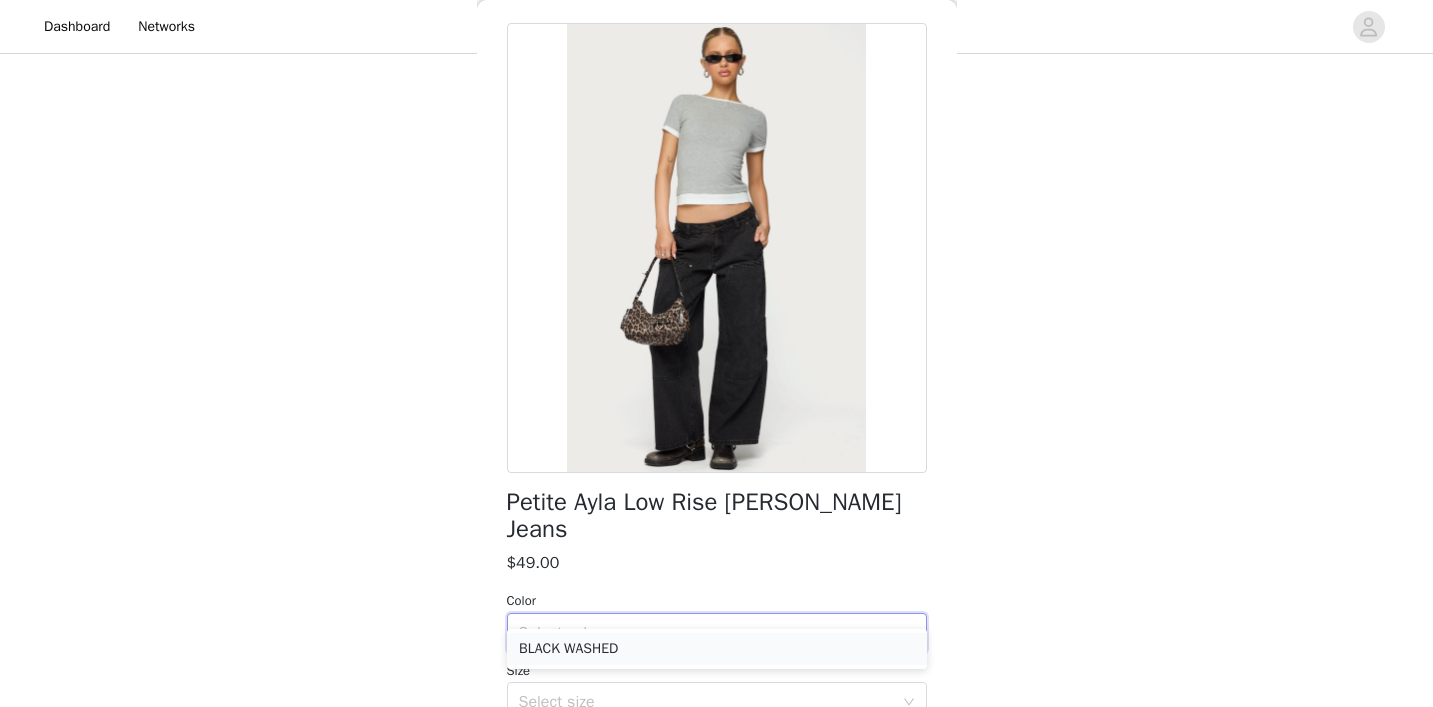 click on "BLACK WASHED" at bounding box center [717, 649] 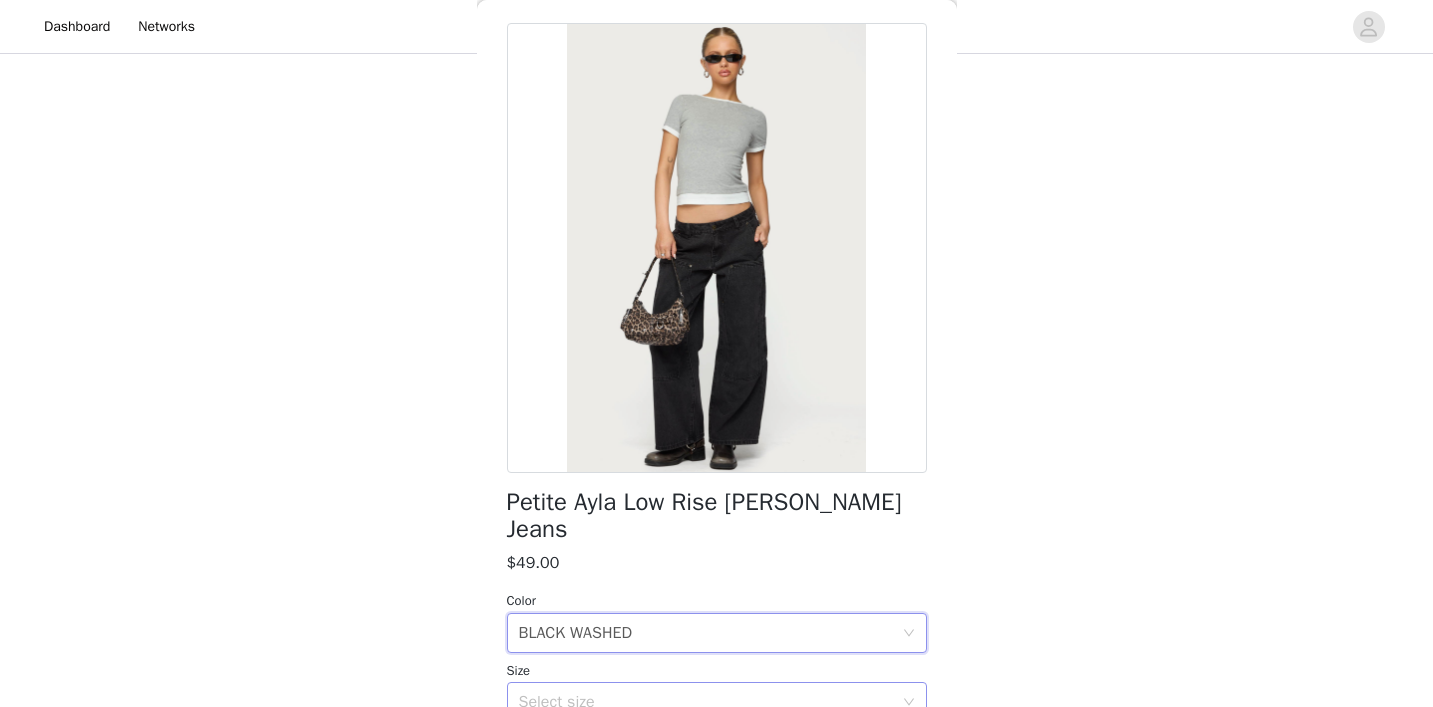 click on "Select size" at bounding box center [706, 702] 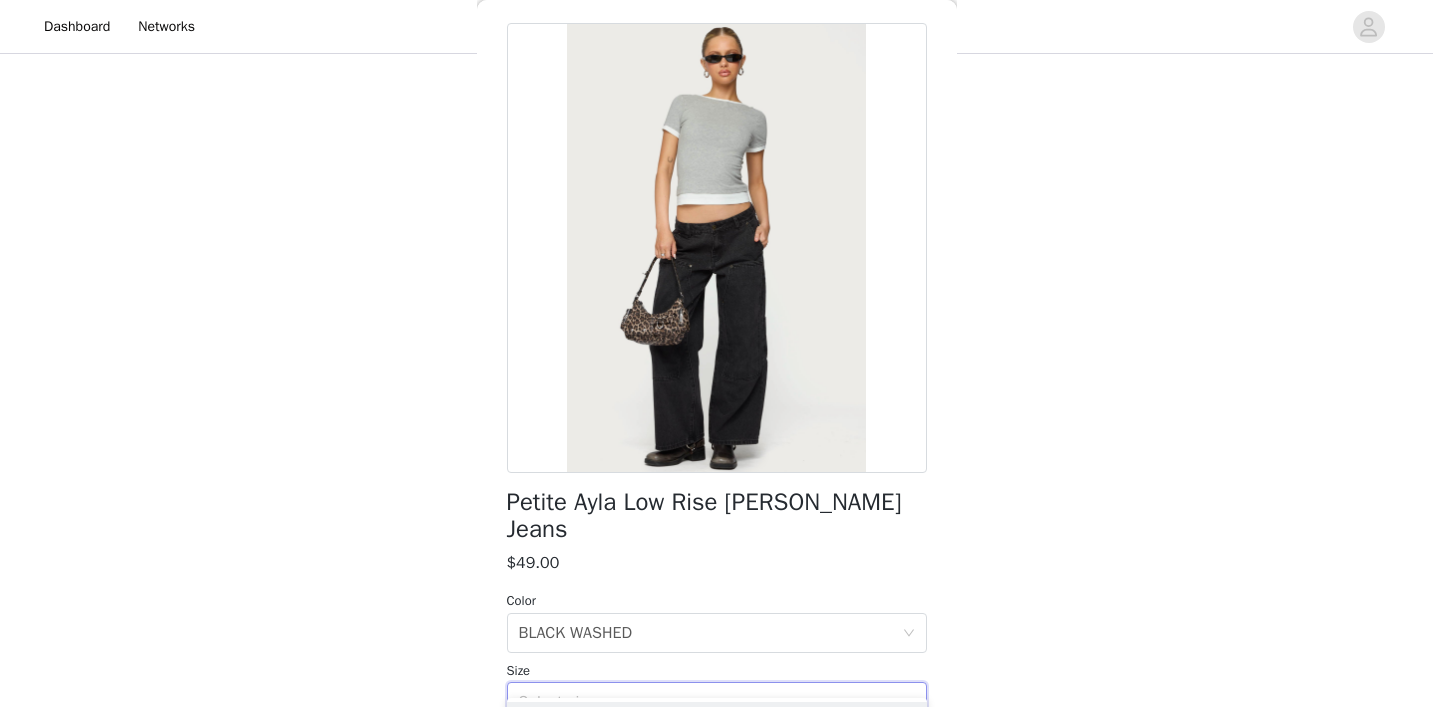 click on "Select size" at bounding box center [706, 702] 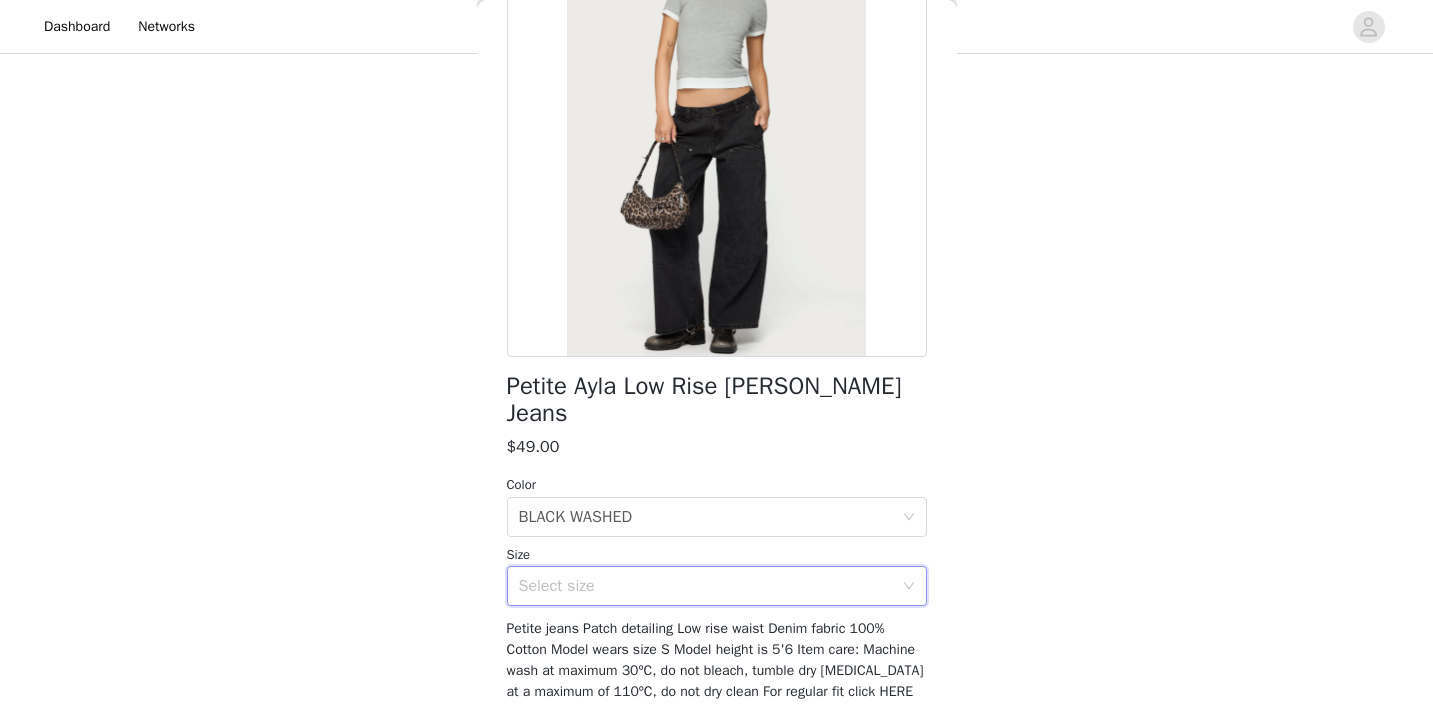 scroll, scrollTop: 200, scrollLeft: 0, axis: vertical 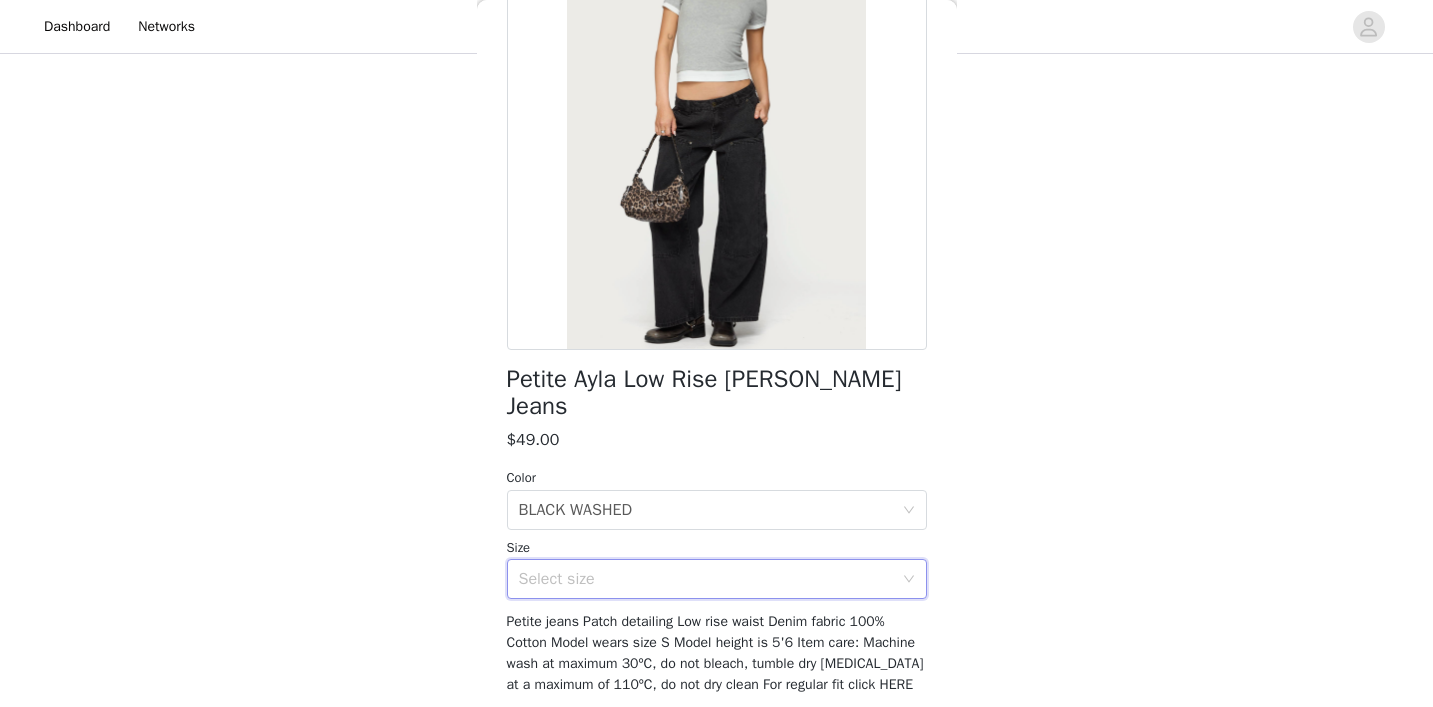 click on "Select size" at bounding box center (706, 579) 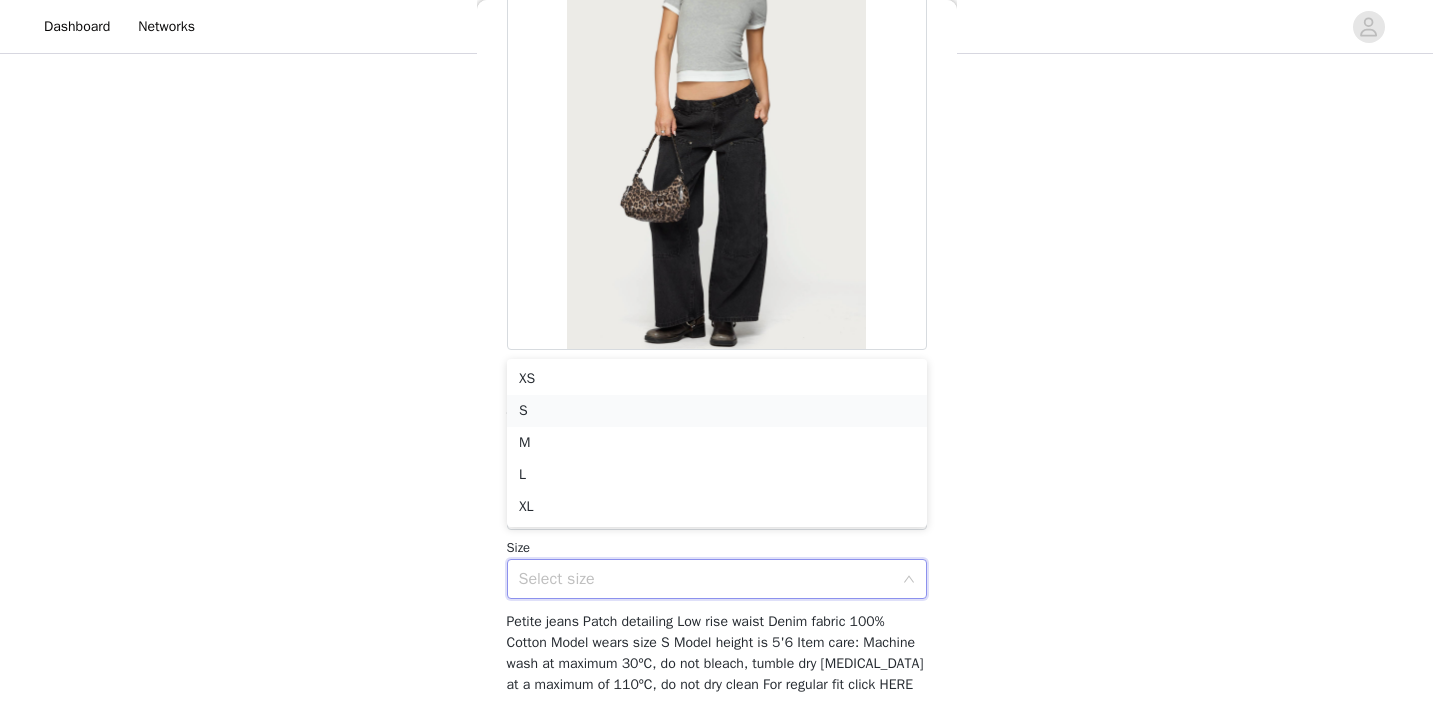 click on "S" at bounding box center (717, 411) 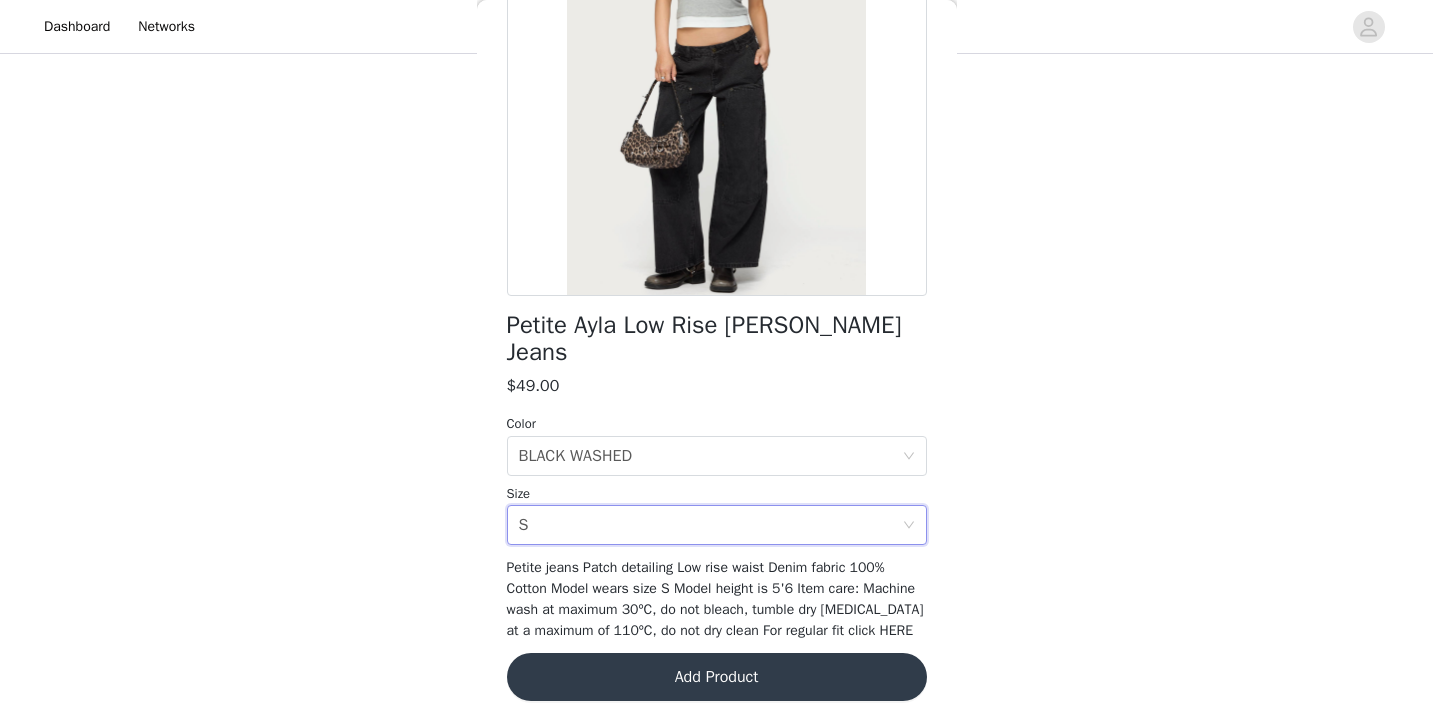 scroll, scrollTop: 246, scrollLeft: 0, axis: vertical 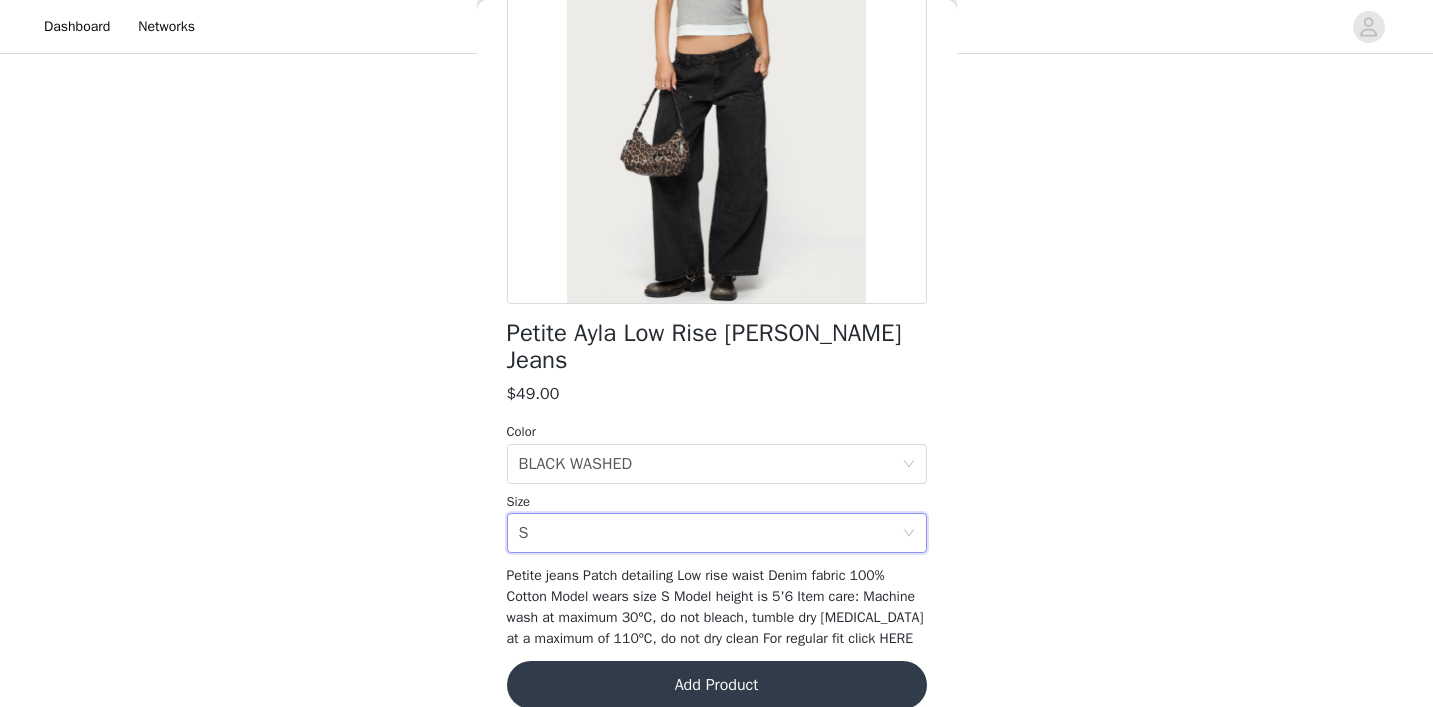 click on "Petite Ayla Low Rise [PERSON_NAME] Jeans       $49.00         Color   Select color BLACK WASHED Size   Select size S   Petite jeans Patch detailing Low rise waist Denim fabric 100% Cotton Model wears size S Model height is 5'6 Item care: Machine wash at maximum 30ºC, do not bleach, tumble dry [MEDICAL_DATA] at a maximum of 110ºC, do not dry clean For regular fit click HERE   Add Product" at bounding box center [717, 293] 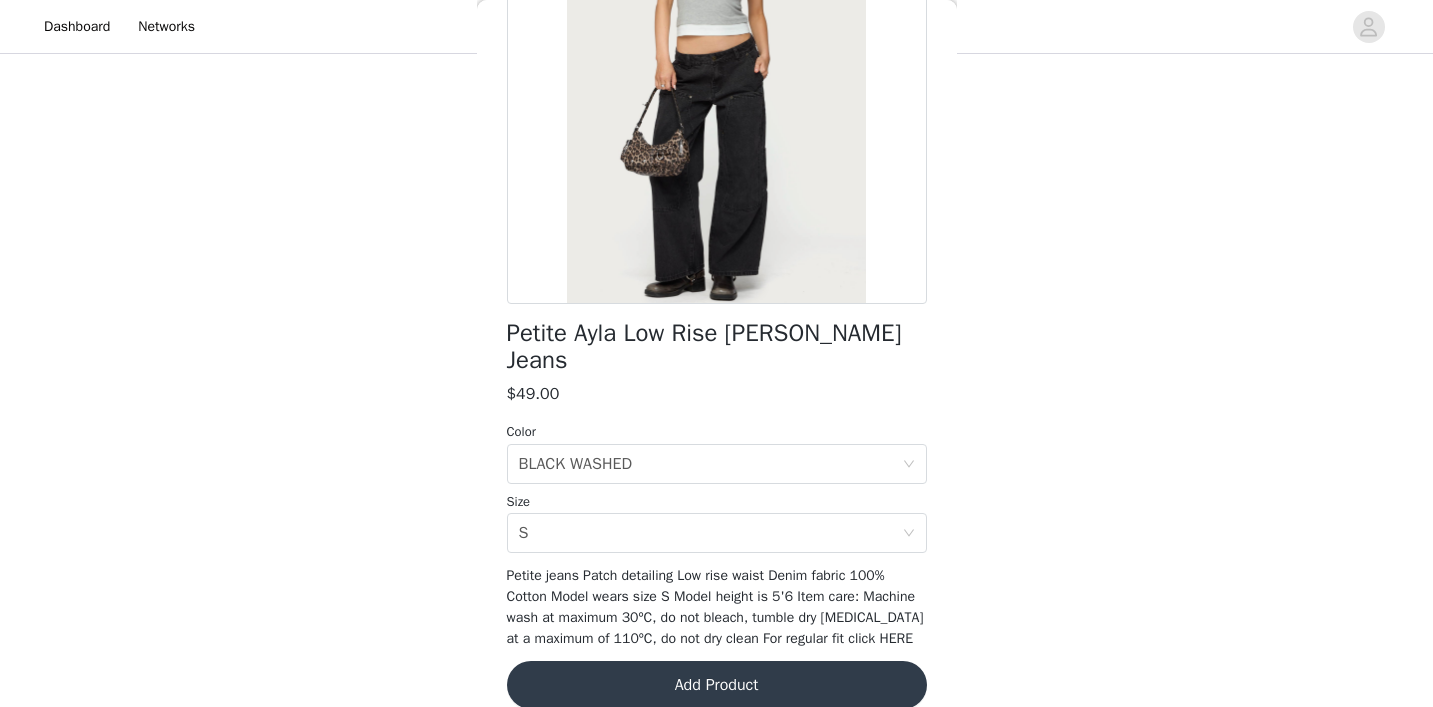 click on "Size" at bounding box center [717, 502] 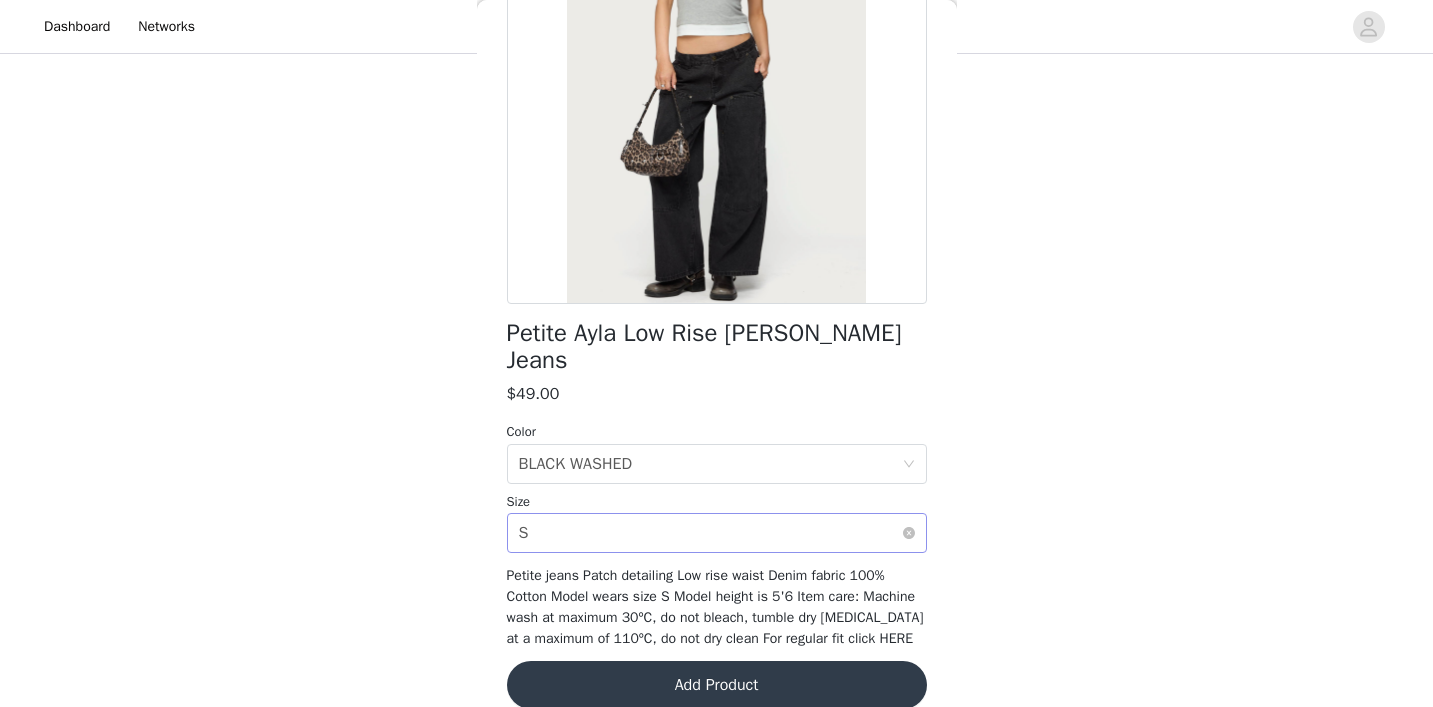 click on "Select size S" at bounding box center [710, 533] 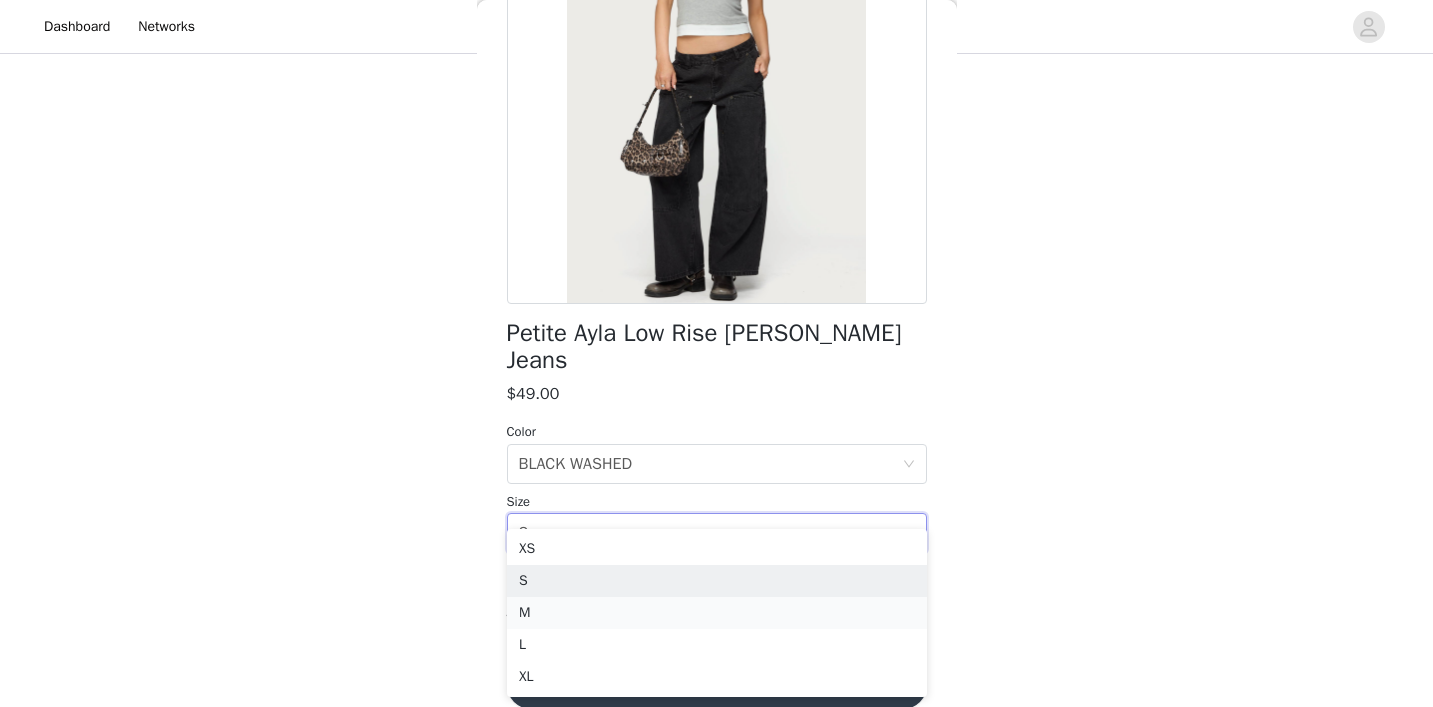 click on "M" at bounding box center (717, 613) 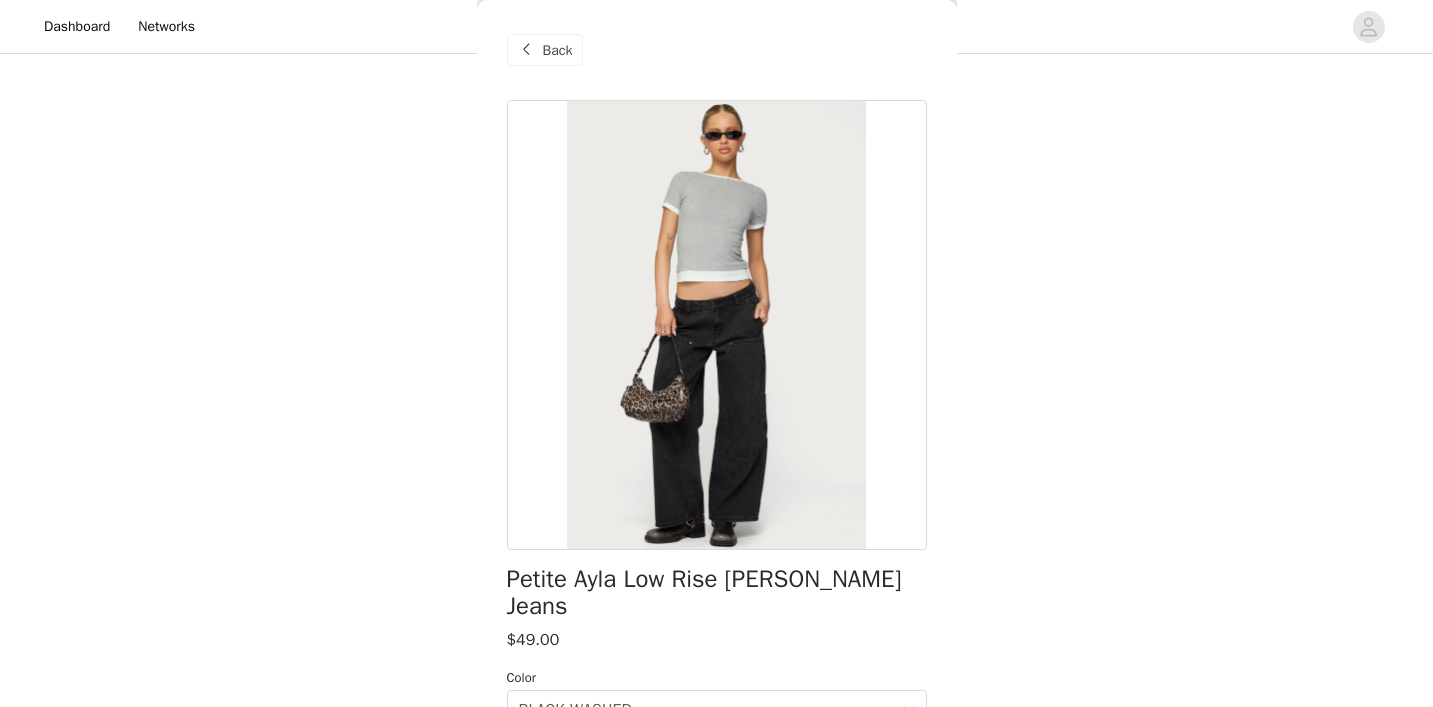 scroll, scrollTop: 0, scrollLeft: 0, axis: both 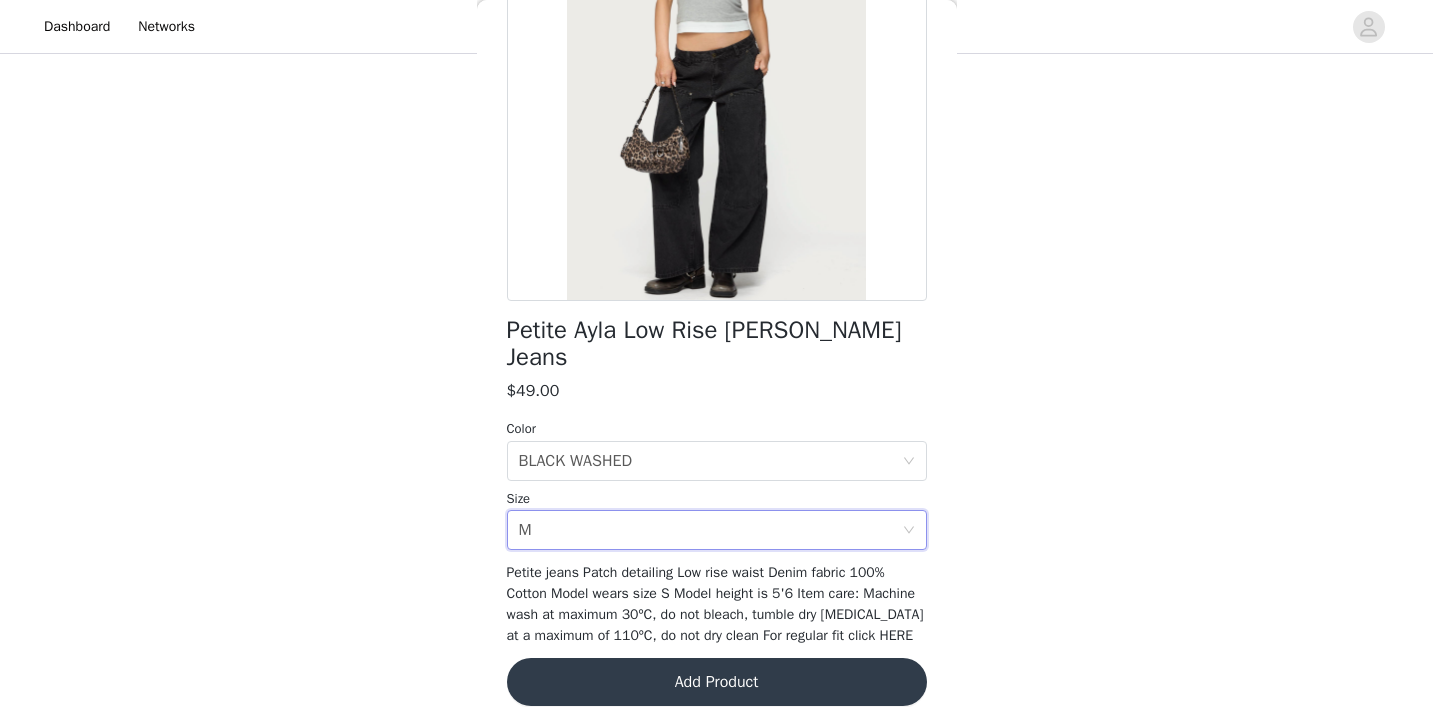 click on "Add Product" at bounding box center [717, 682] 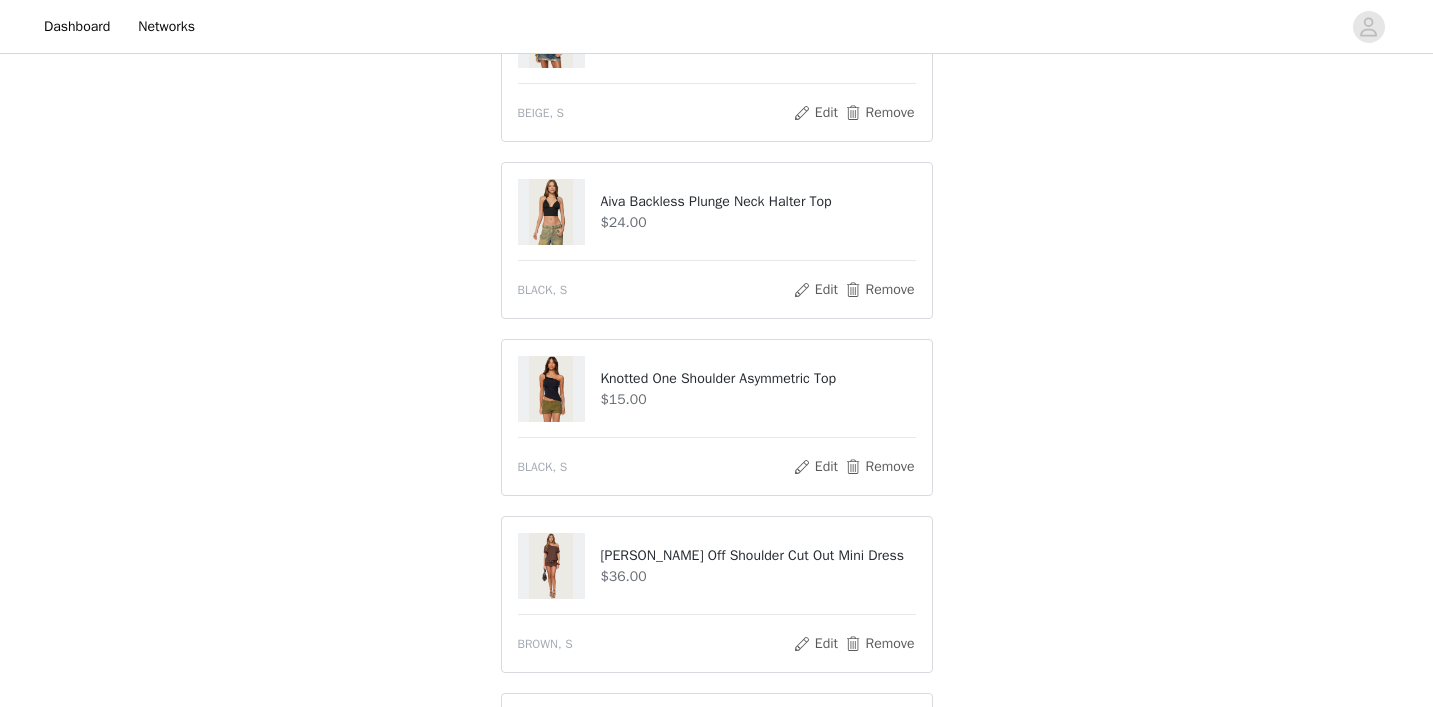 click on "Add Product" at bounding box center [717, 907] 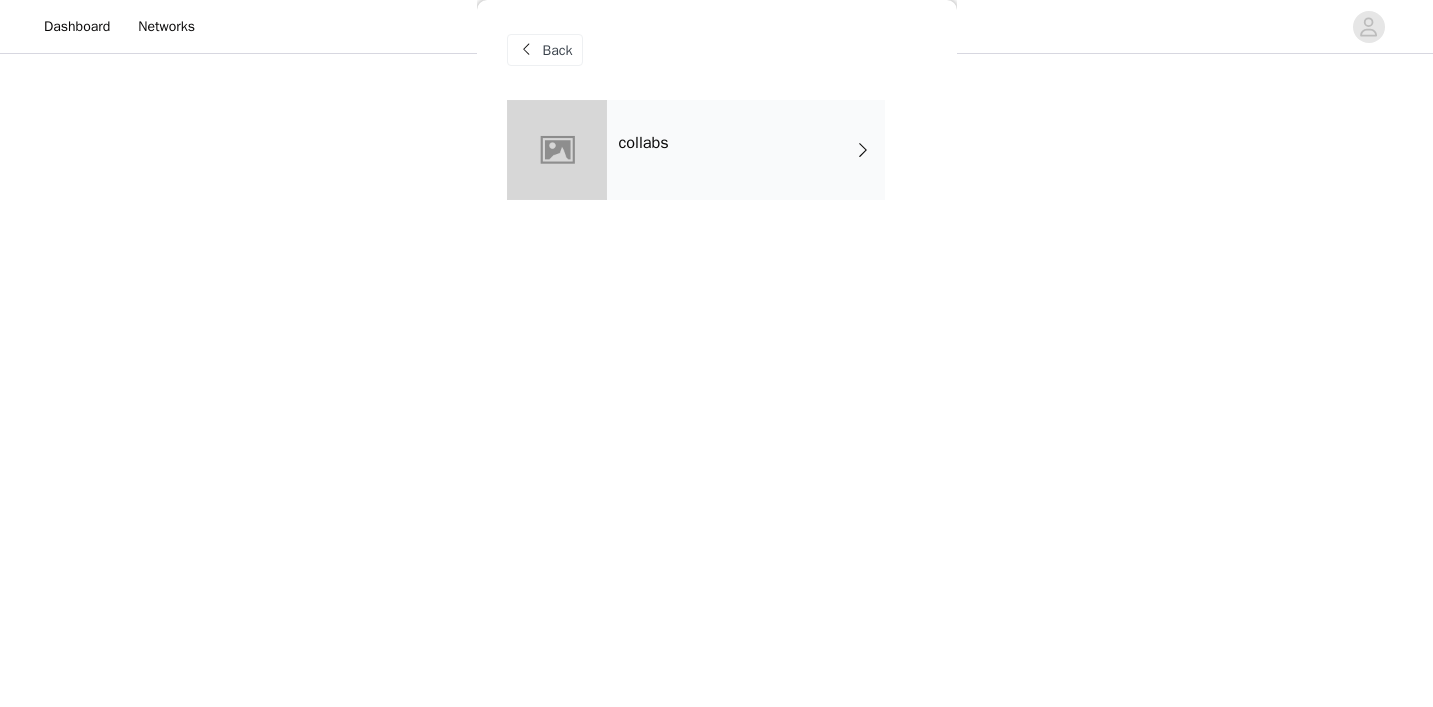 click on "collabs" at bounding box center [746, 150] 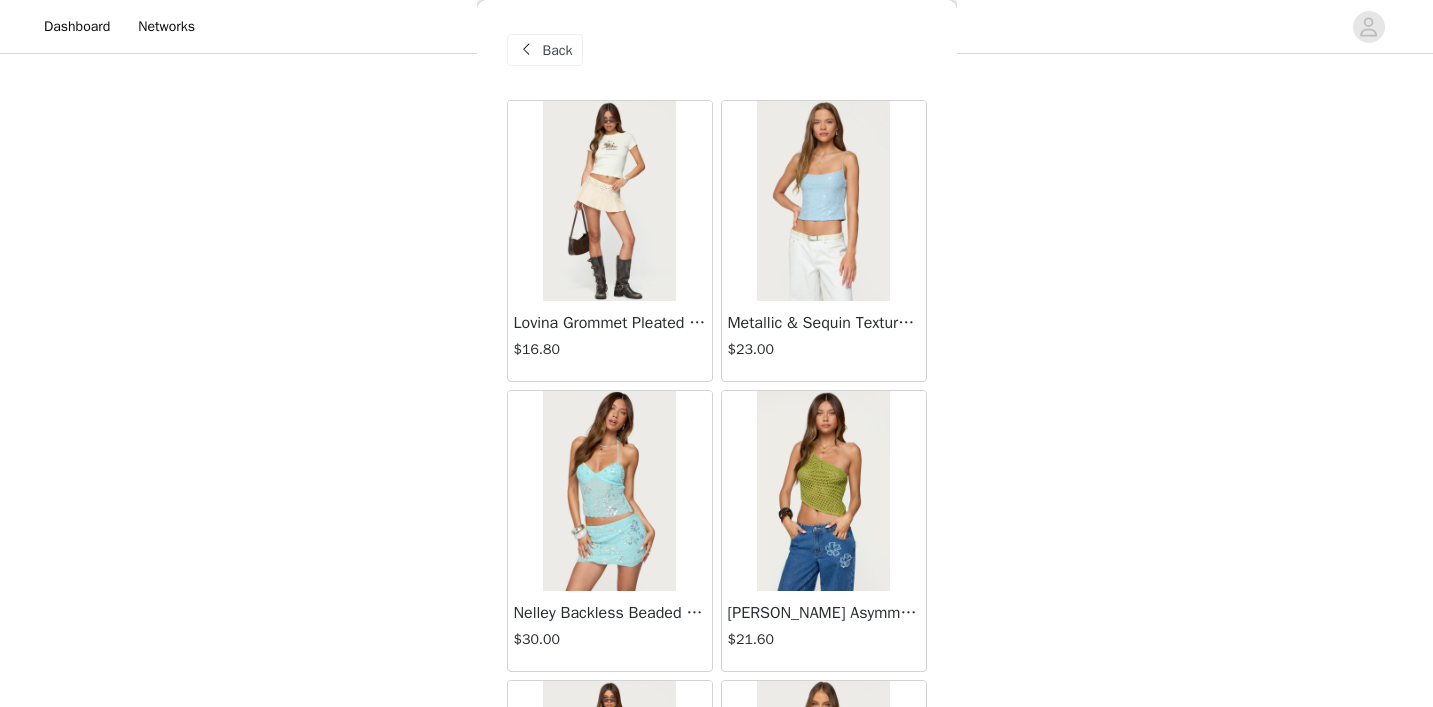 scroll, scrollTop: 1264, scrollLeft: 0, axis: vertical 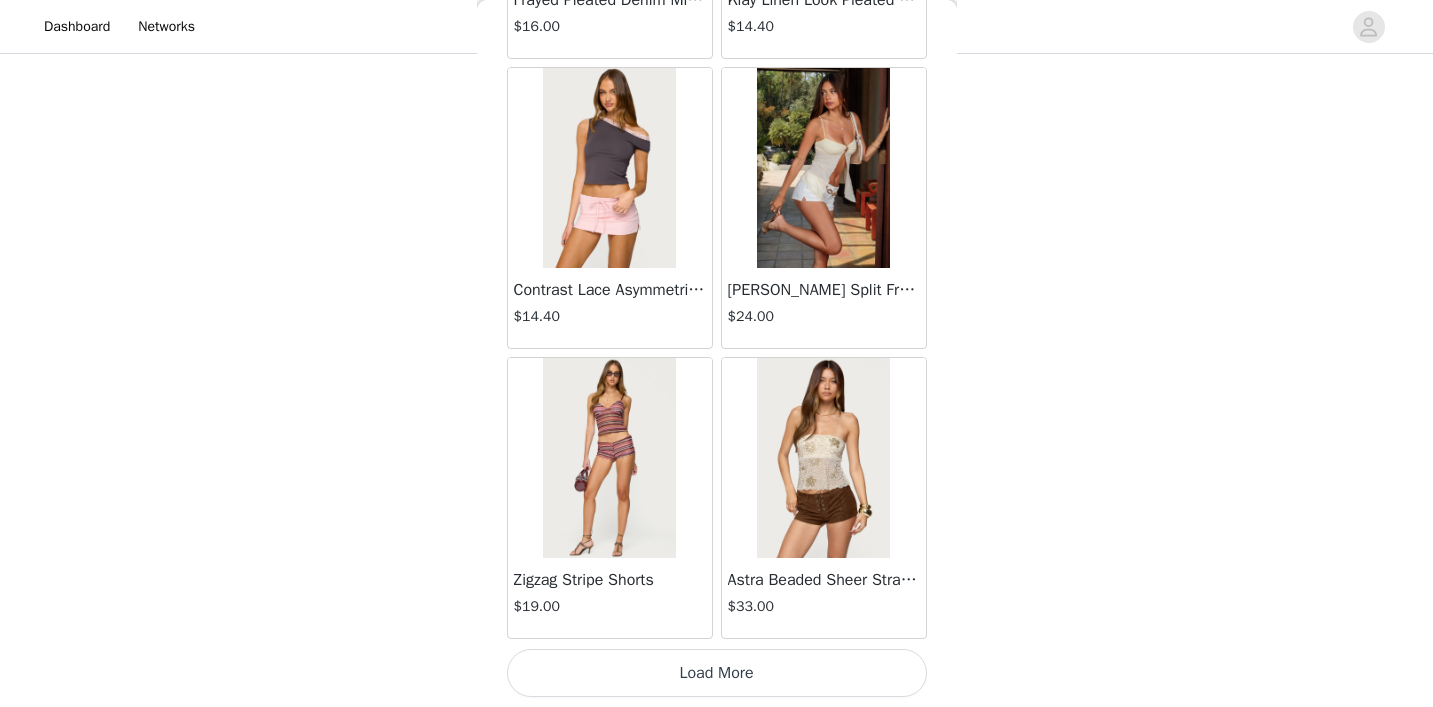 click on "$19.00" at bounding box center [610, 606] 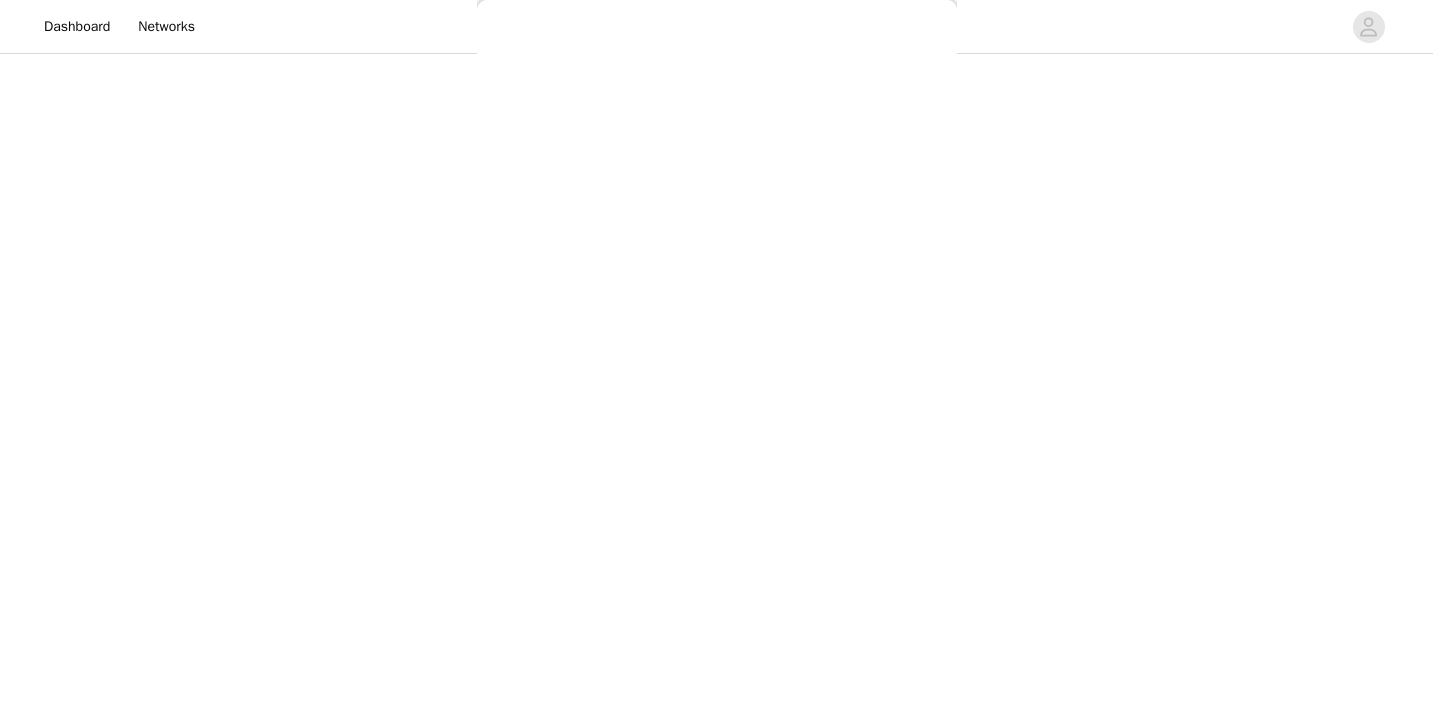 scroll, scrollTop: 0, scrollLeft: 0, axis: both 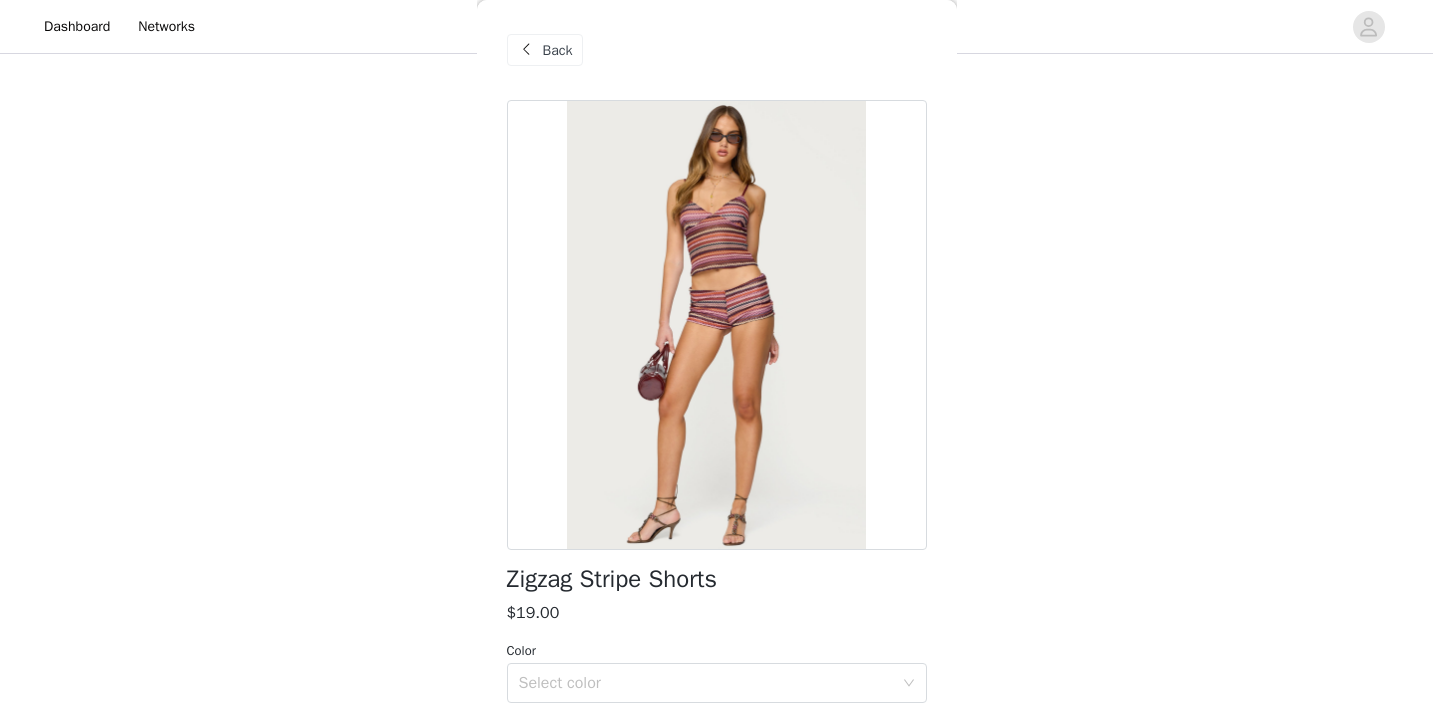 click on "Back" at bounding box center (558, 50) 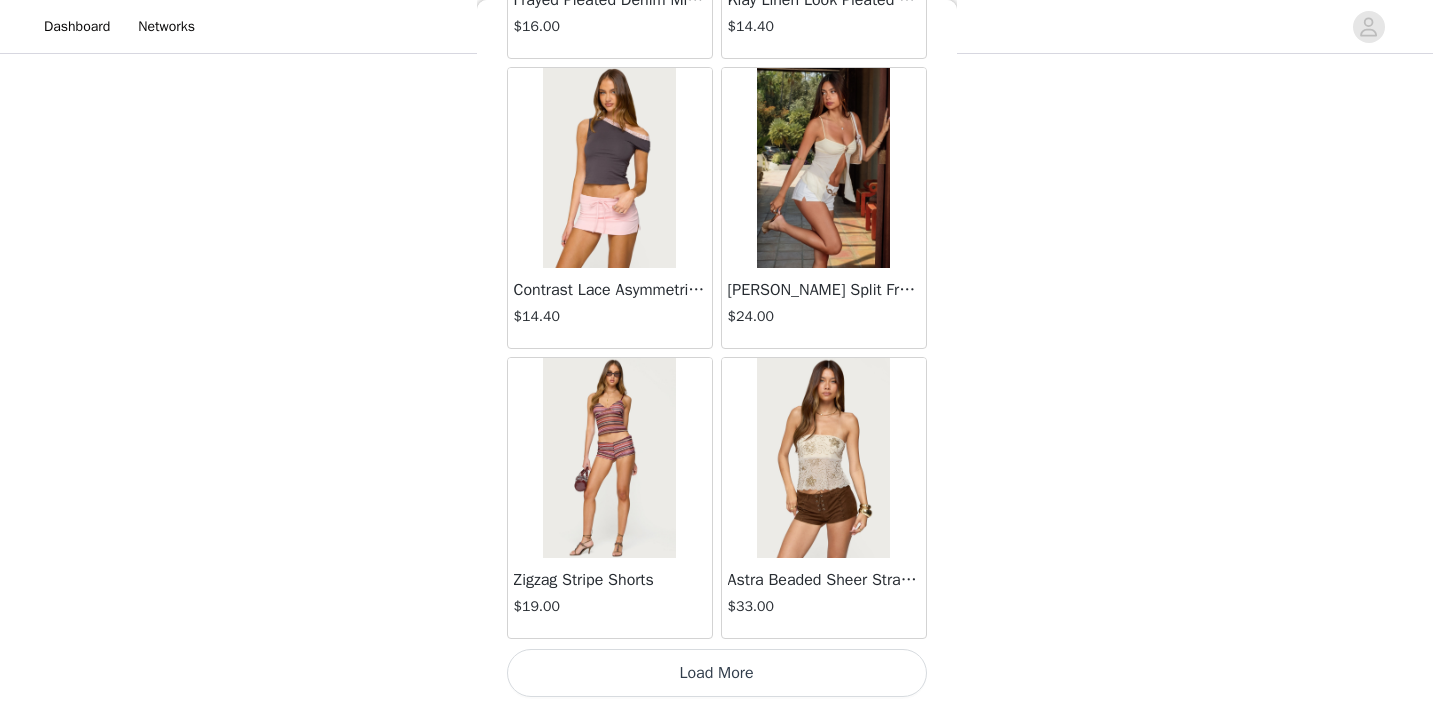 scroll, scrollTop: 2344, scrollLeft: 0, axis: vertical 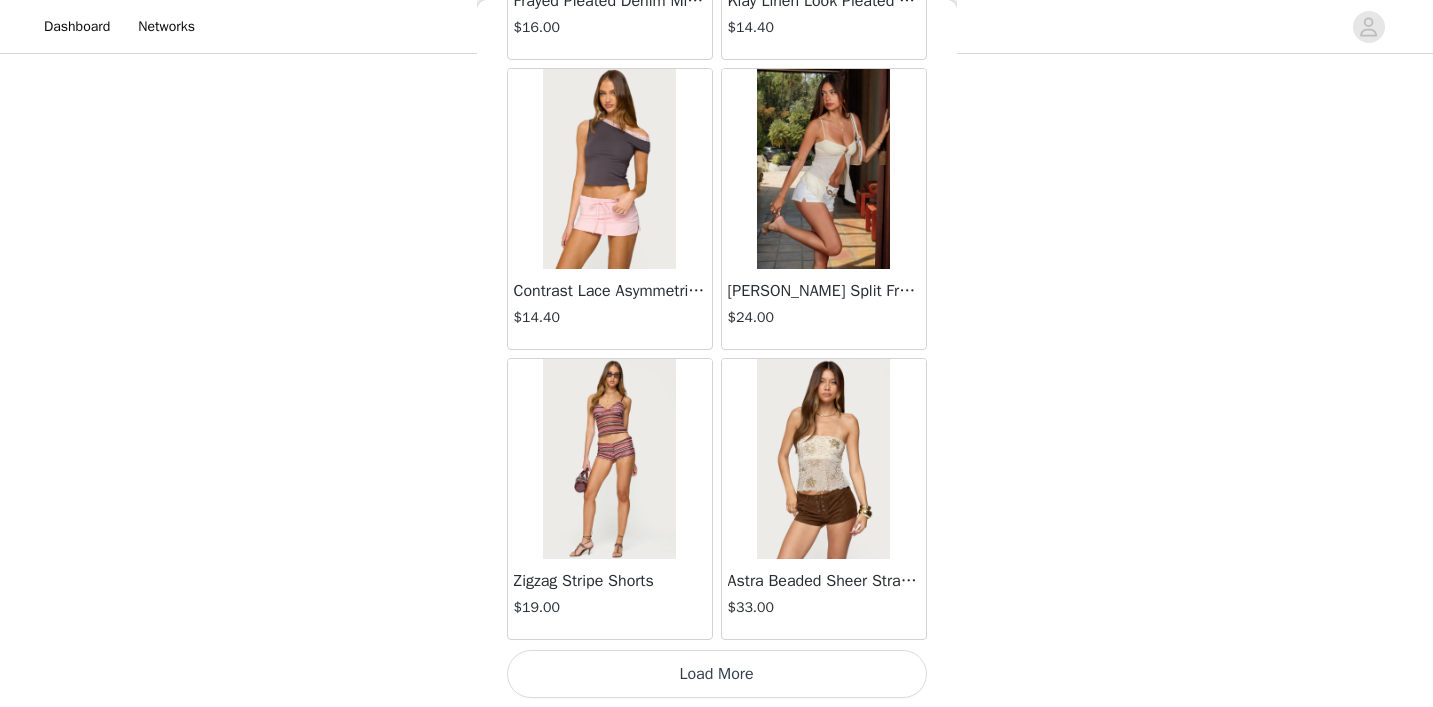 click on "Load More" at bounding box center (717, 674) 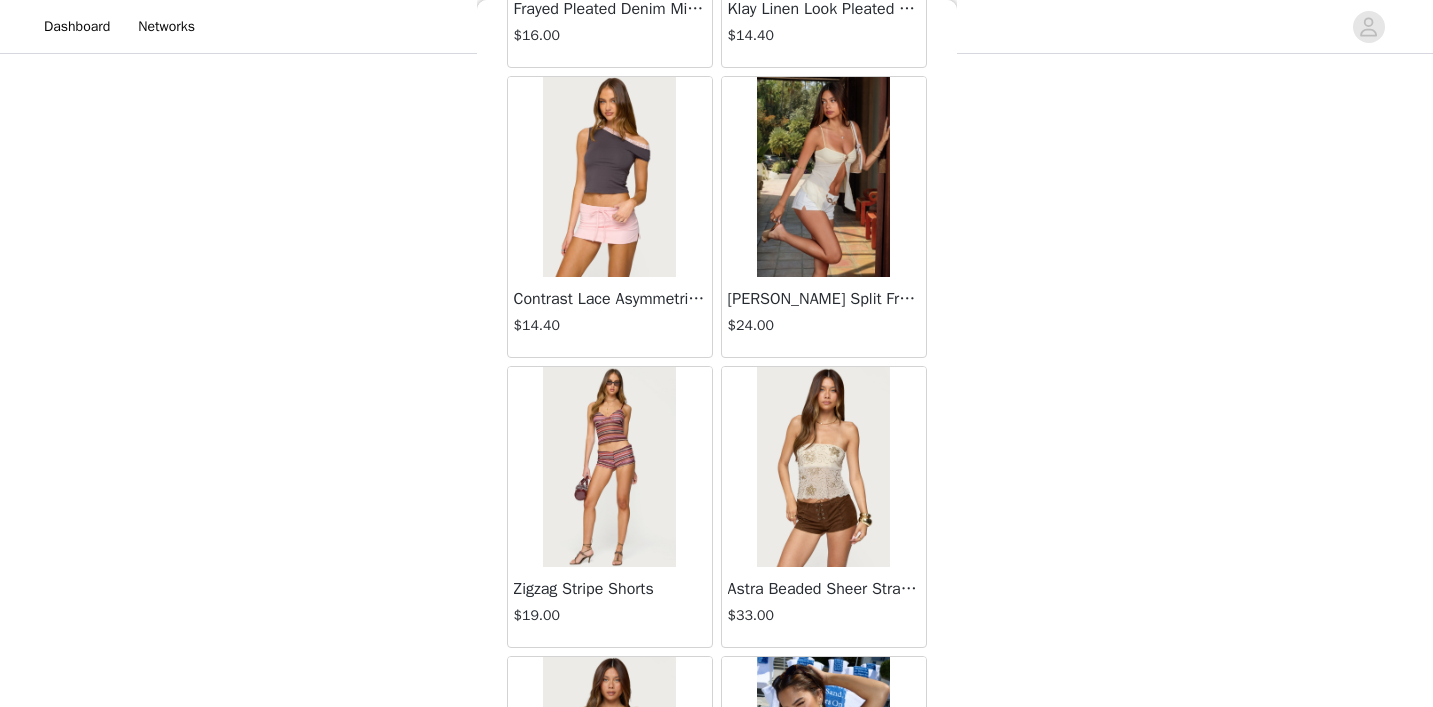scroll, scrollTop: 1266, scrollLeft: 0, axis: vertical 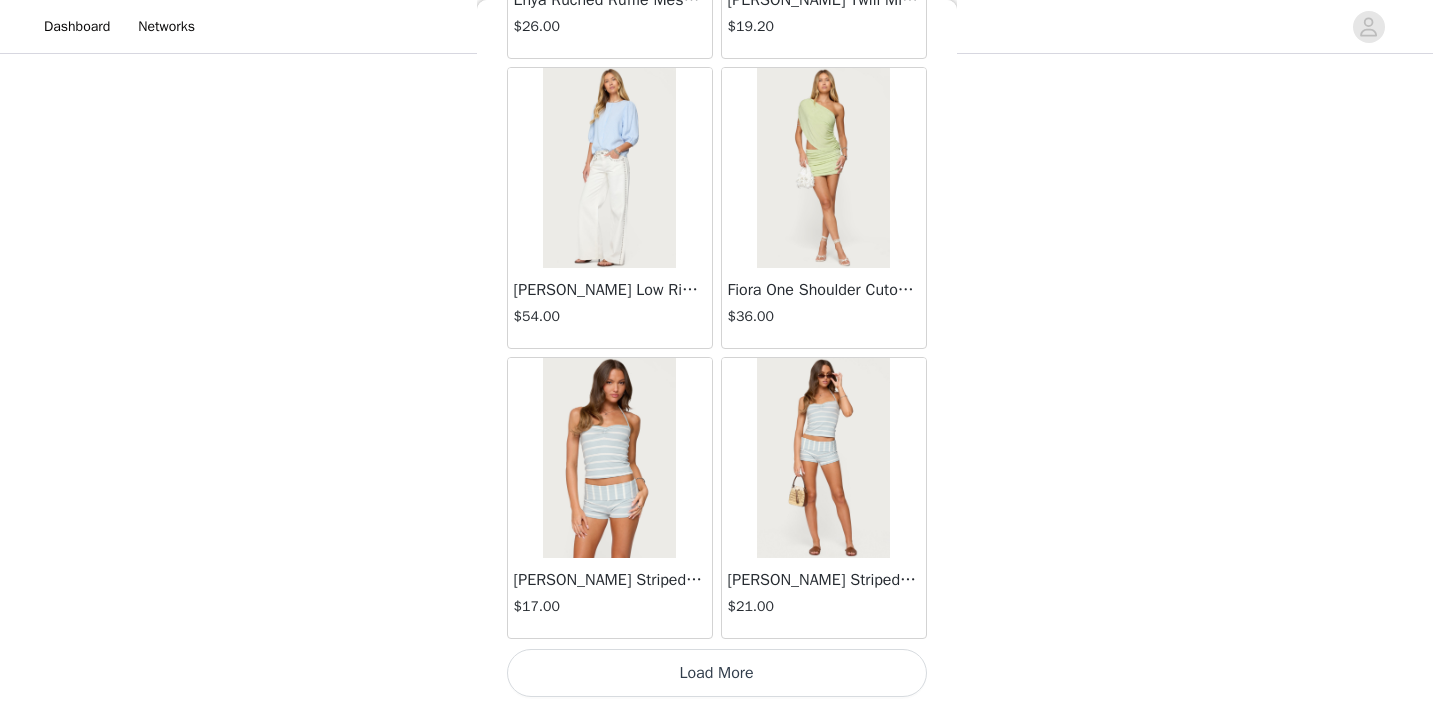 click on "Load More" at bounding box center (717, 673) 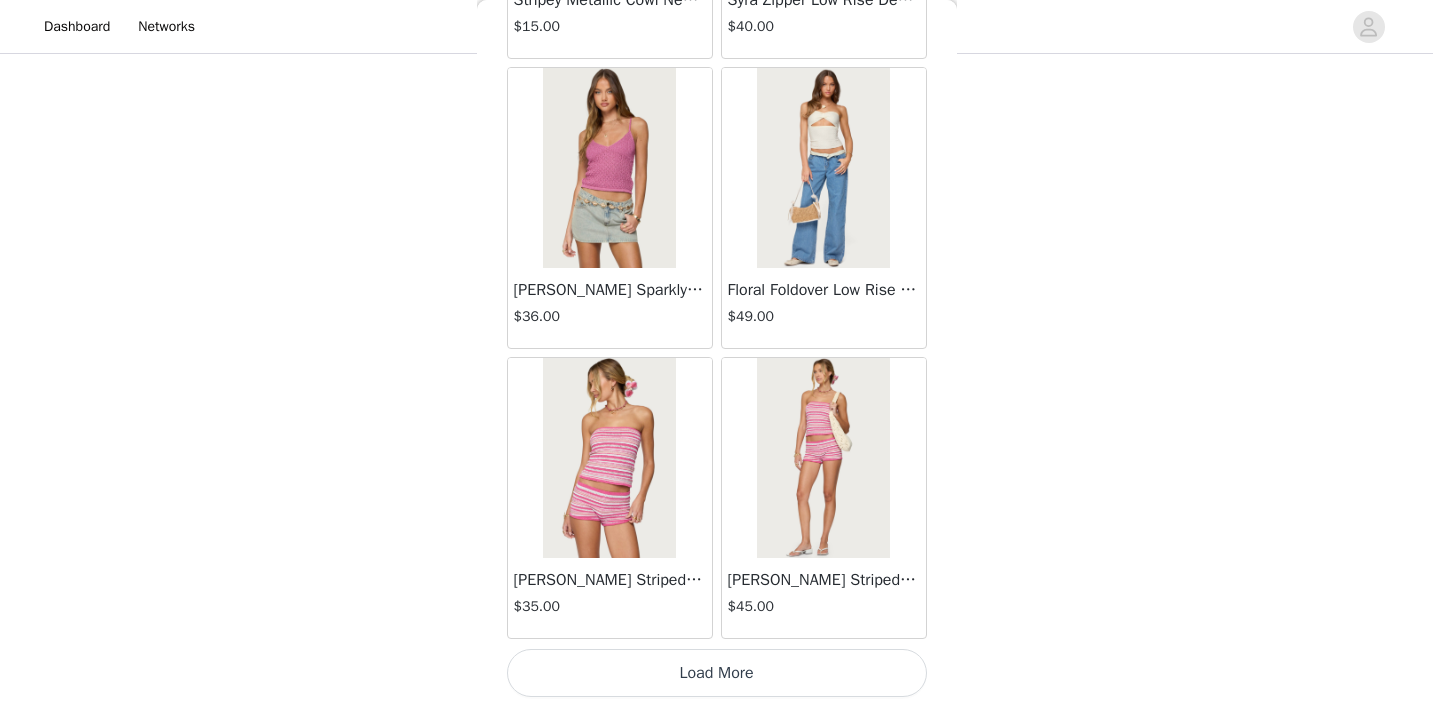 click on "Load More" at bounding box center (717, 673) 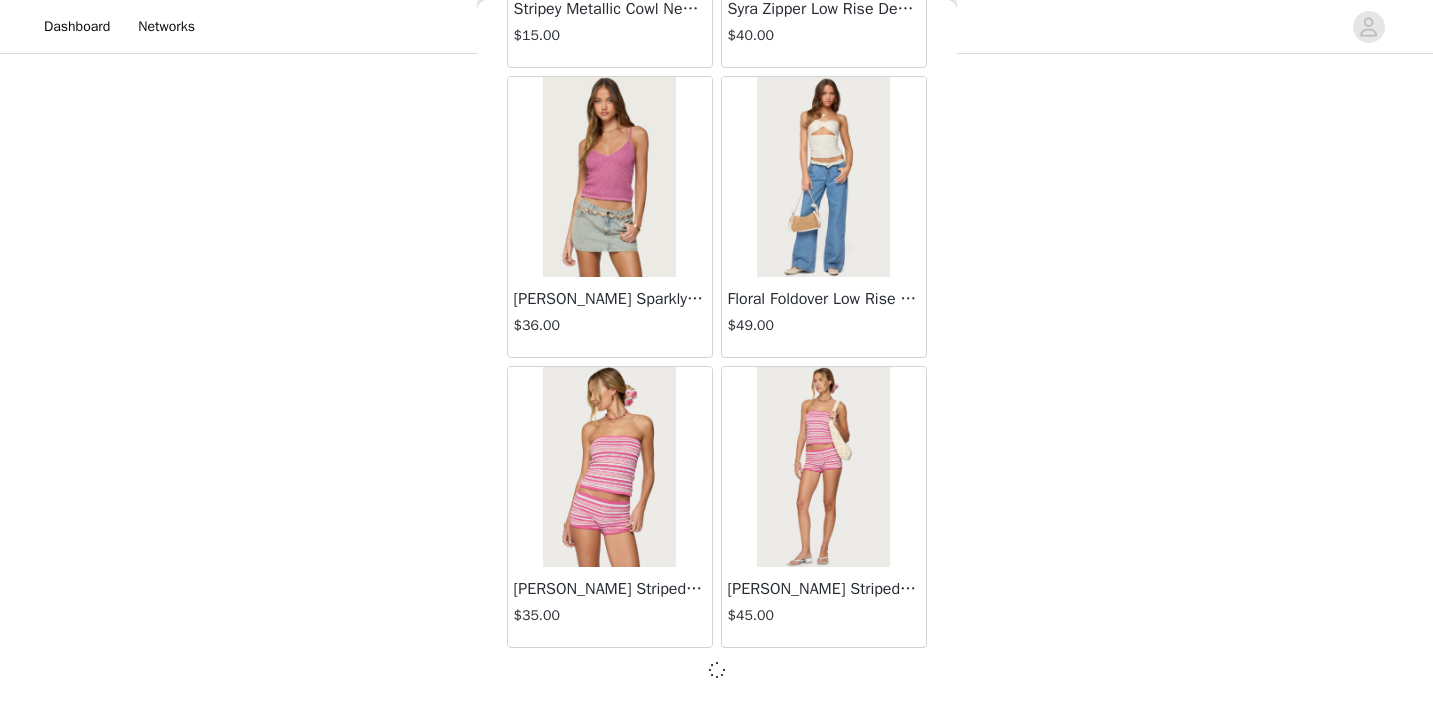 scroll, scrollTop: 8144, scrollLeft: 0, axis: vertical 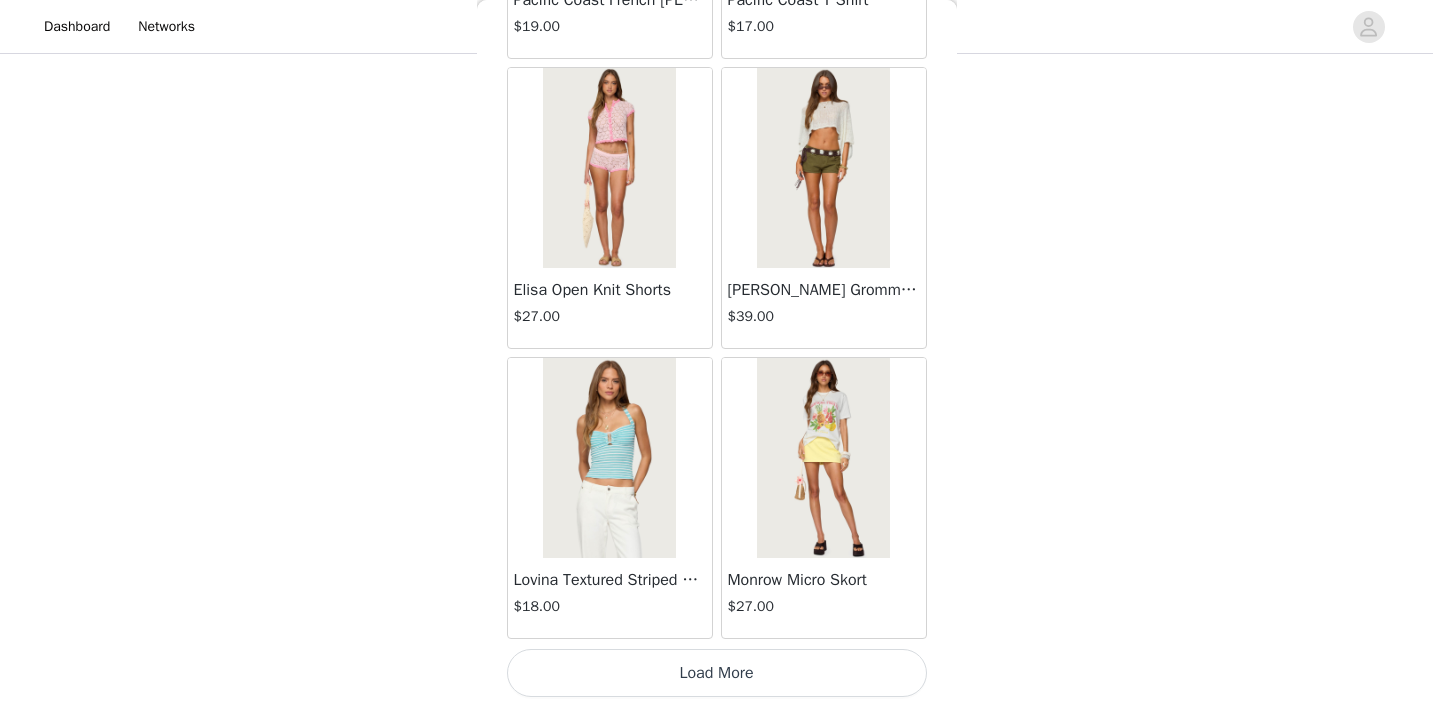 click on "Load More" at bounding box center (717, 673) 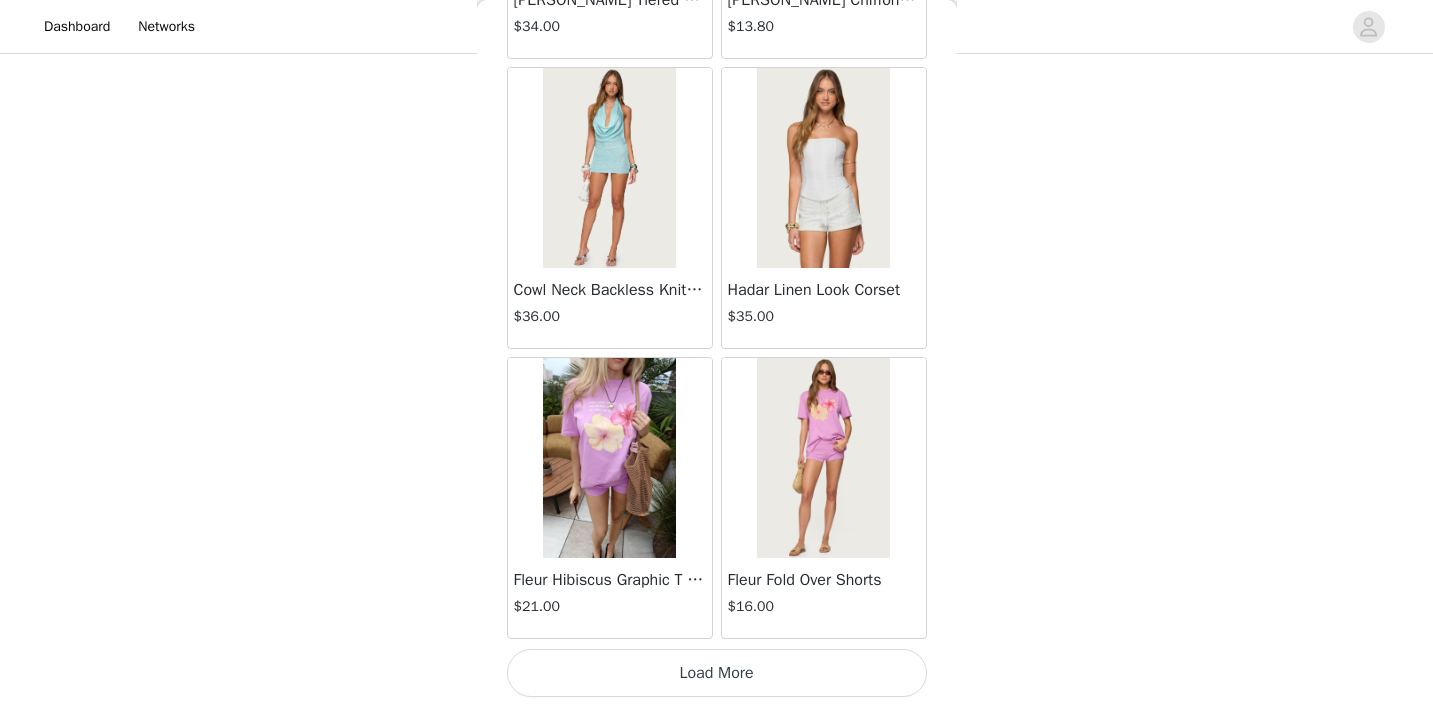 click on "Load More" at bounding box center (717, 673) 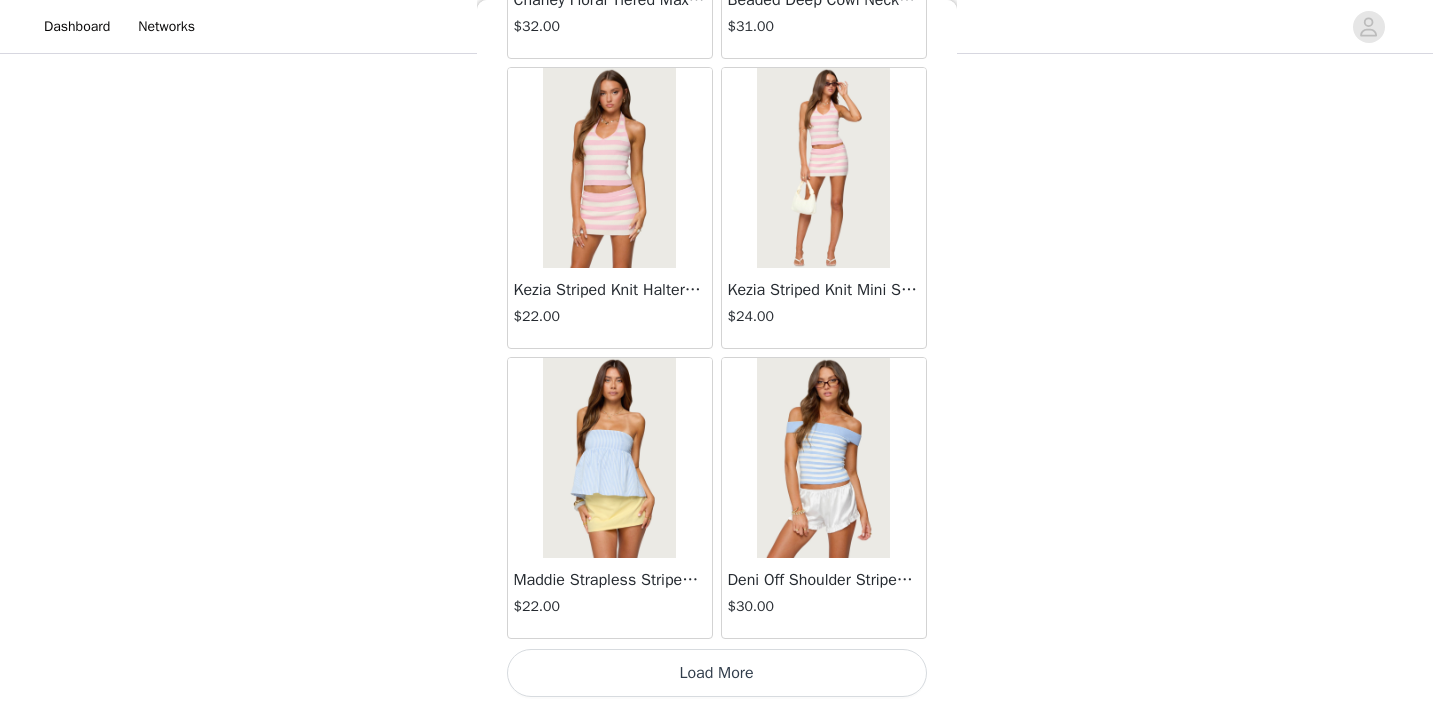 click on "Load More" at bounding box center [717, 673] 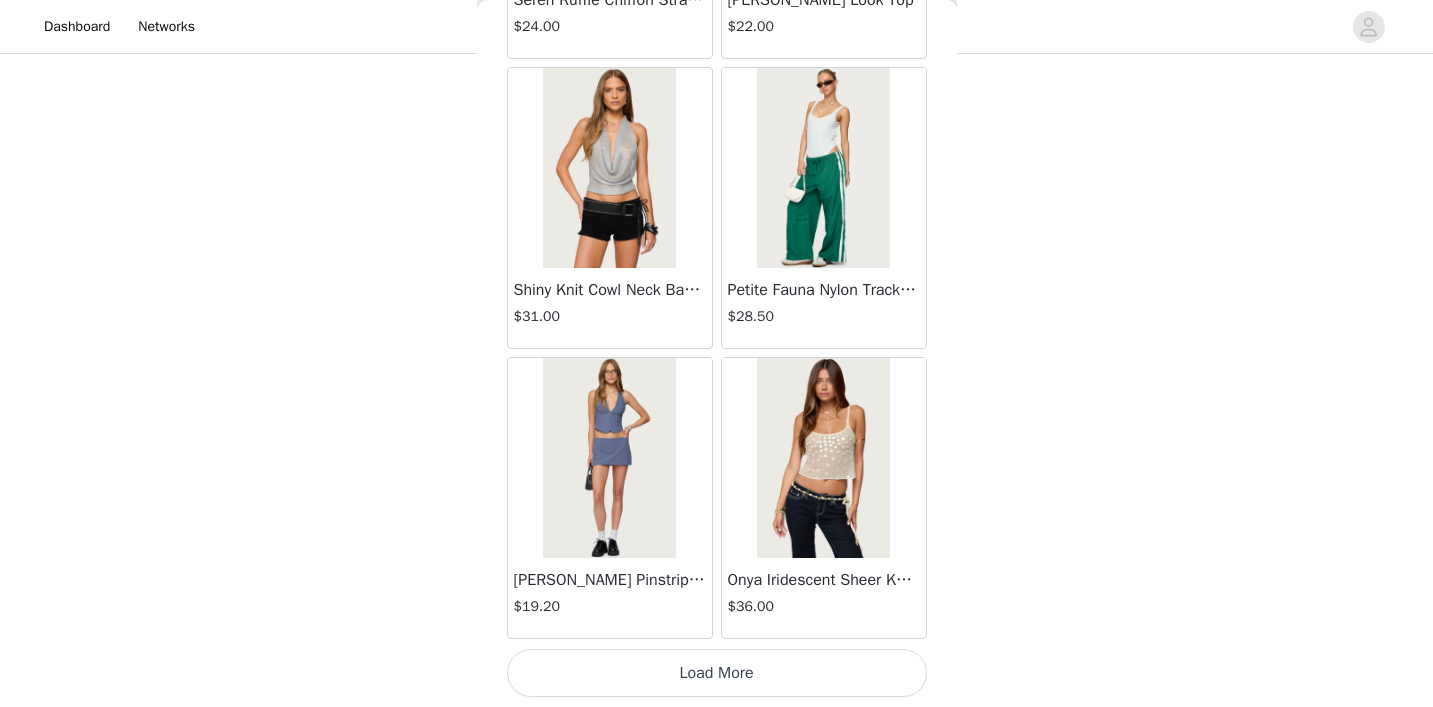 click on "Load More" at bounding box center [717, 673] 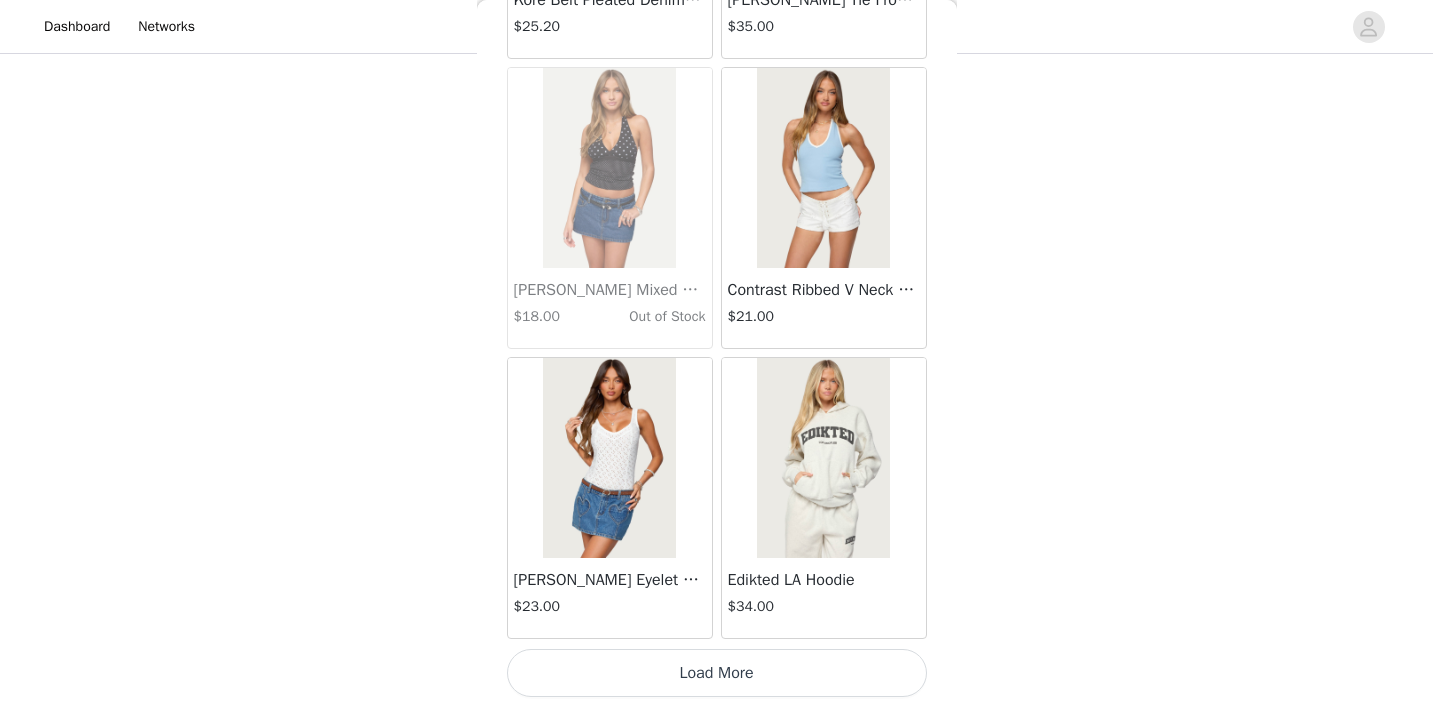 click on "Load More" at bounding box center (717, 673) 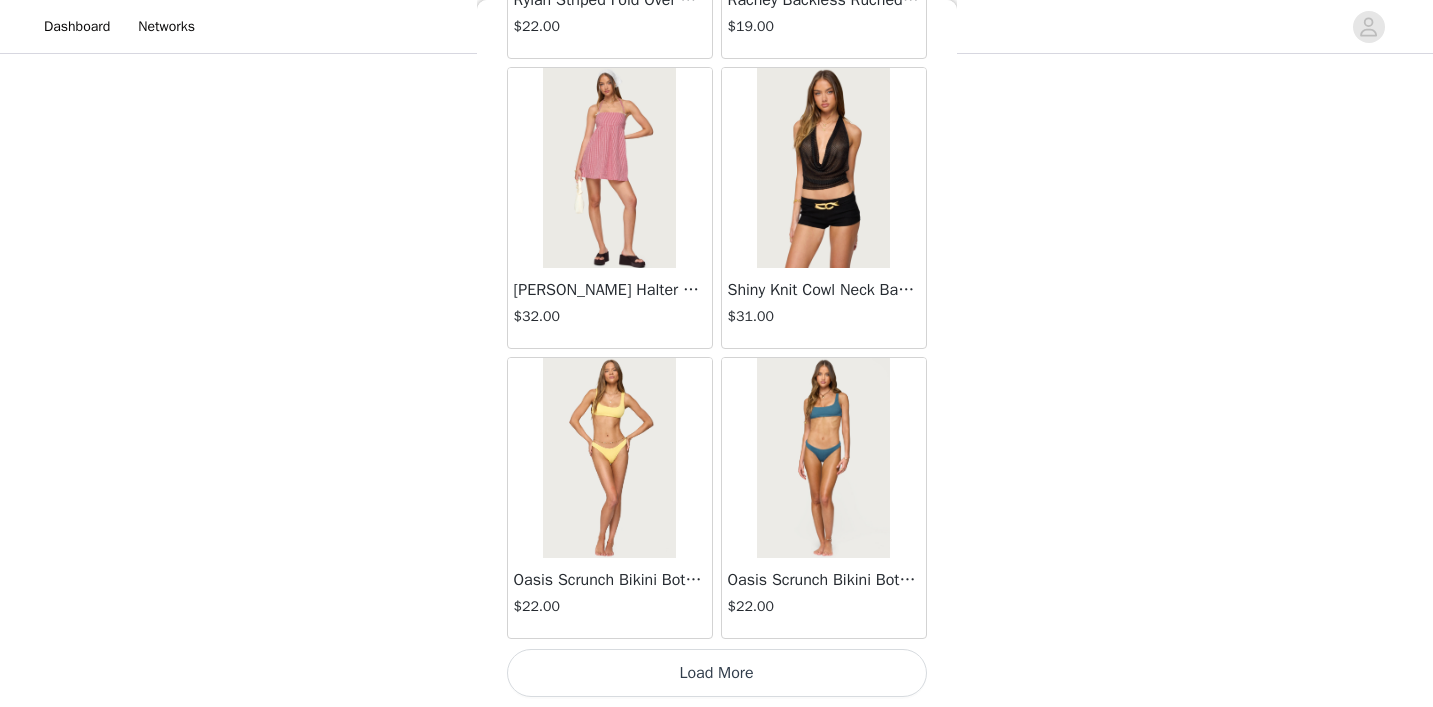 click on "Load More" at bounding box center (717, 673) 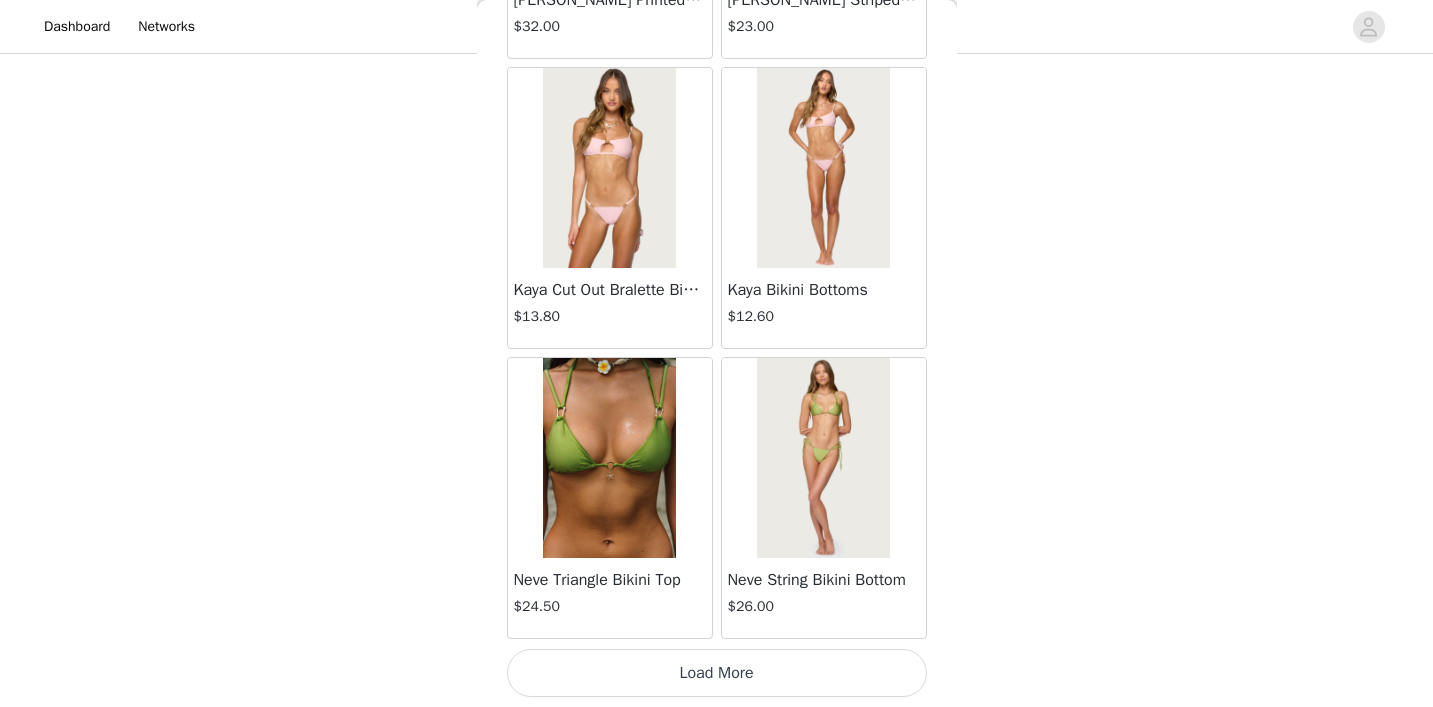 click on "Load More" at bounding box center [717, 673] 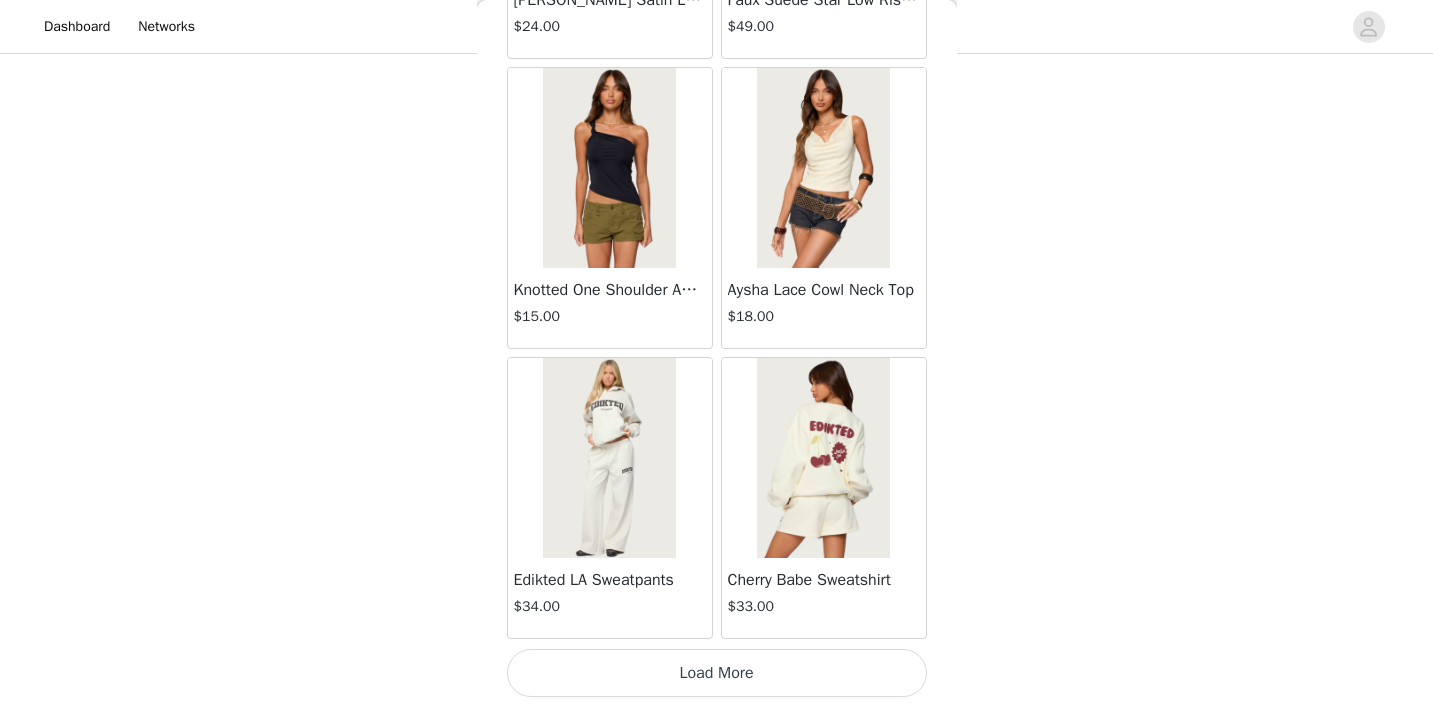 click on "Load More" at bounding box center (717, 673) 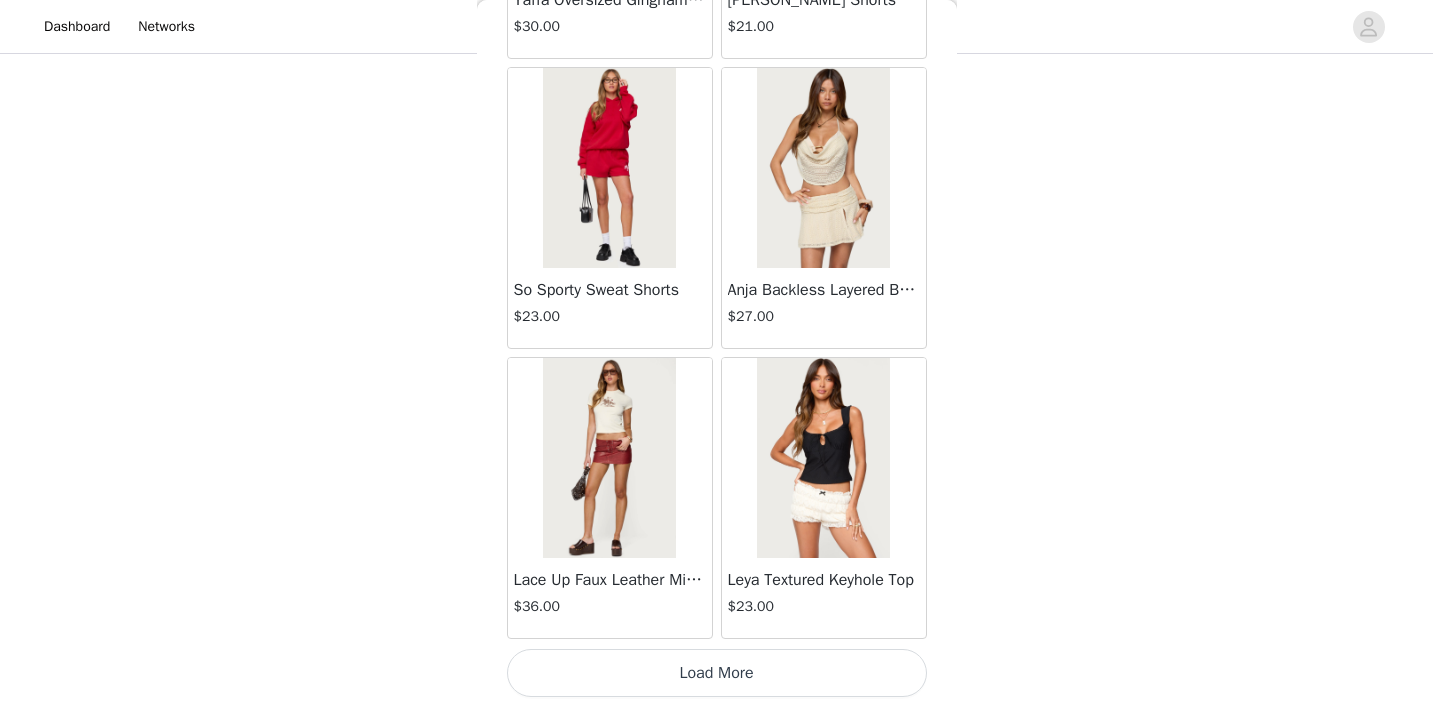 click on "Load More" at bounding box center (717, 673) 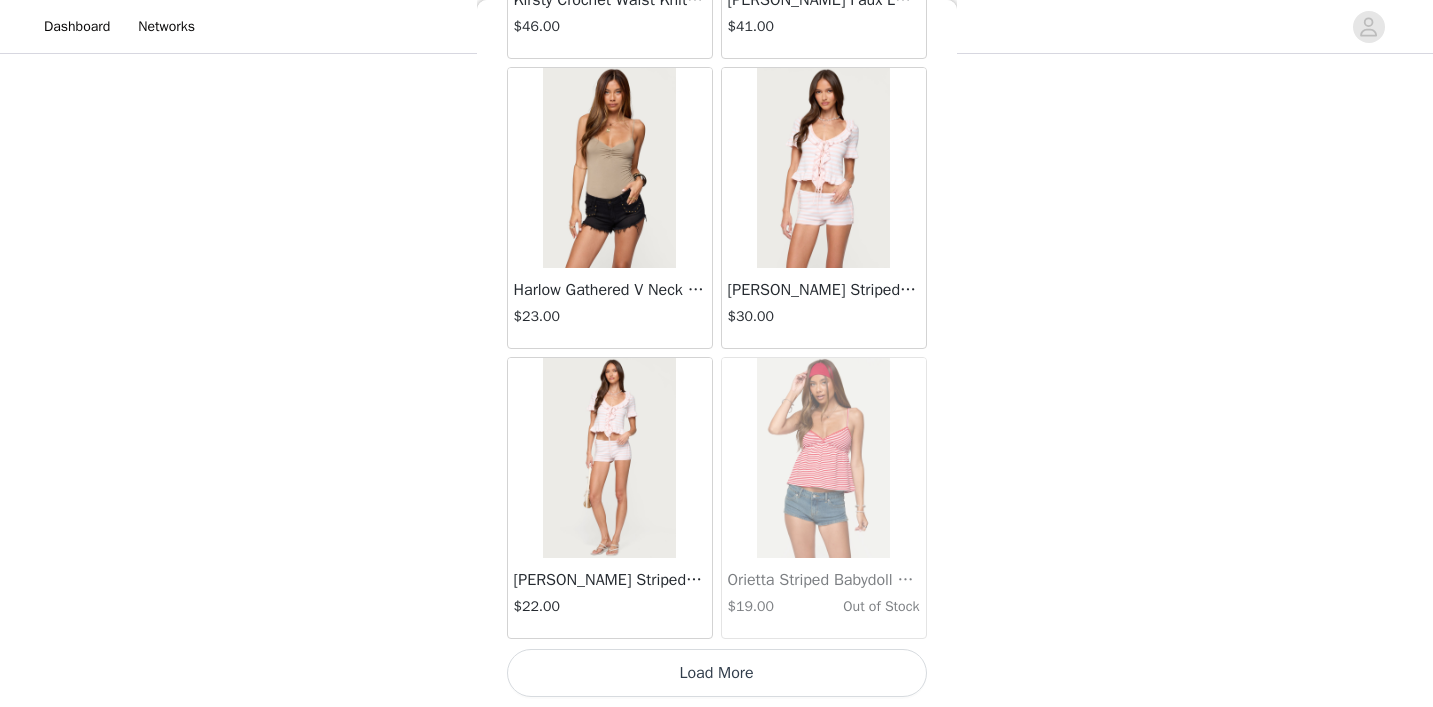 click on "Load More" at bounding box center [717, 673] 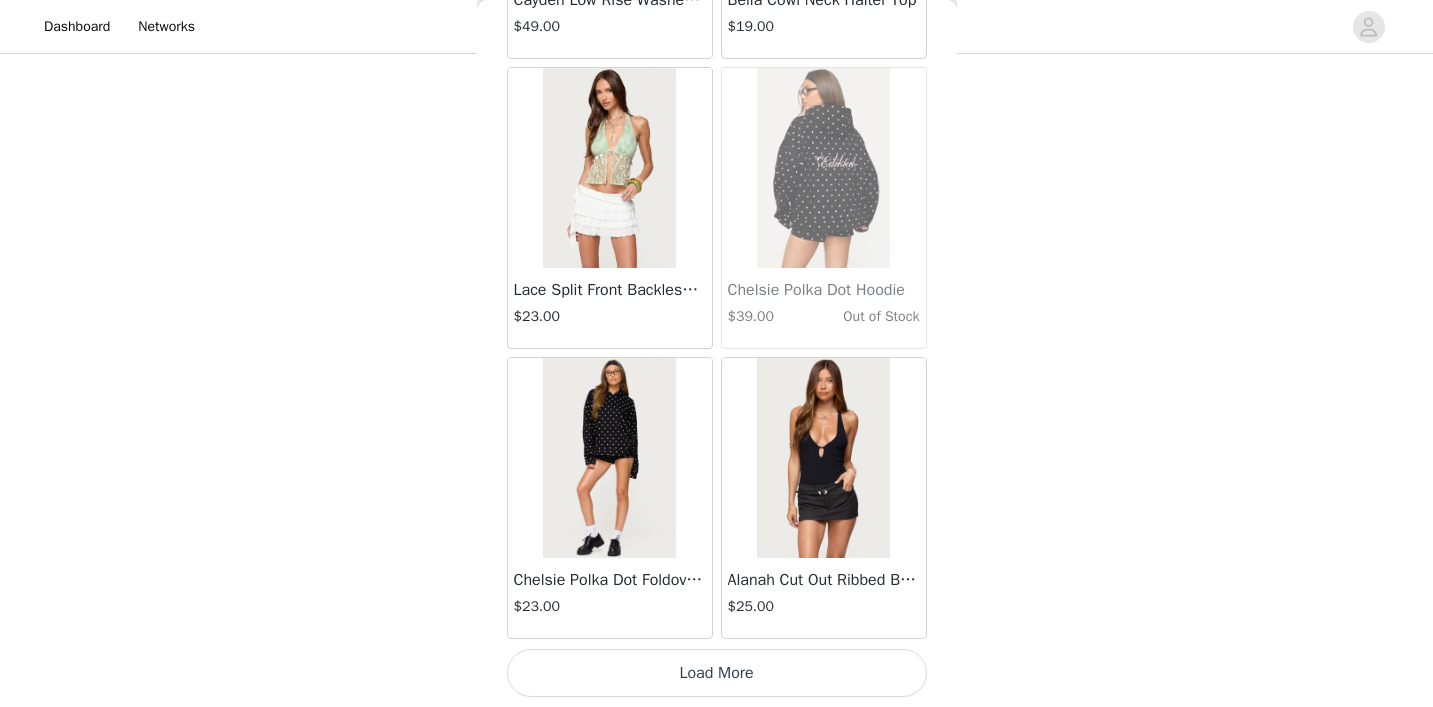 click on "Load More" at bounding box center [717, 673] 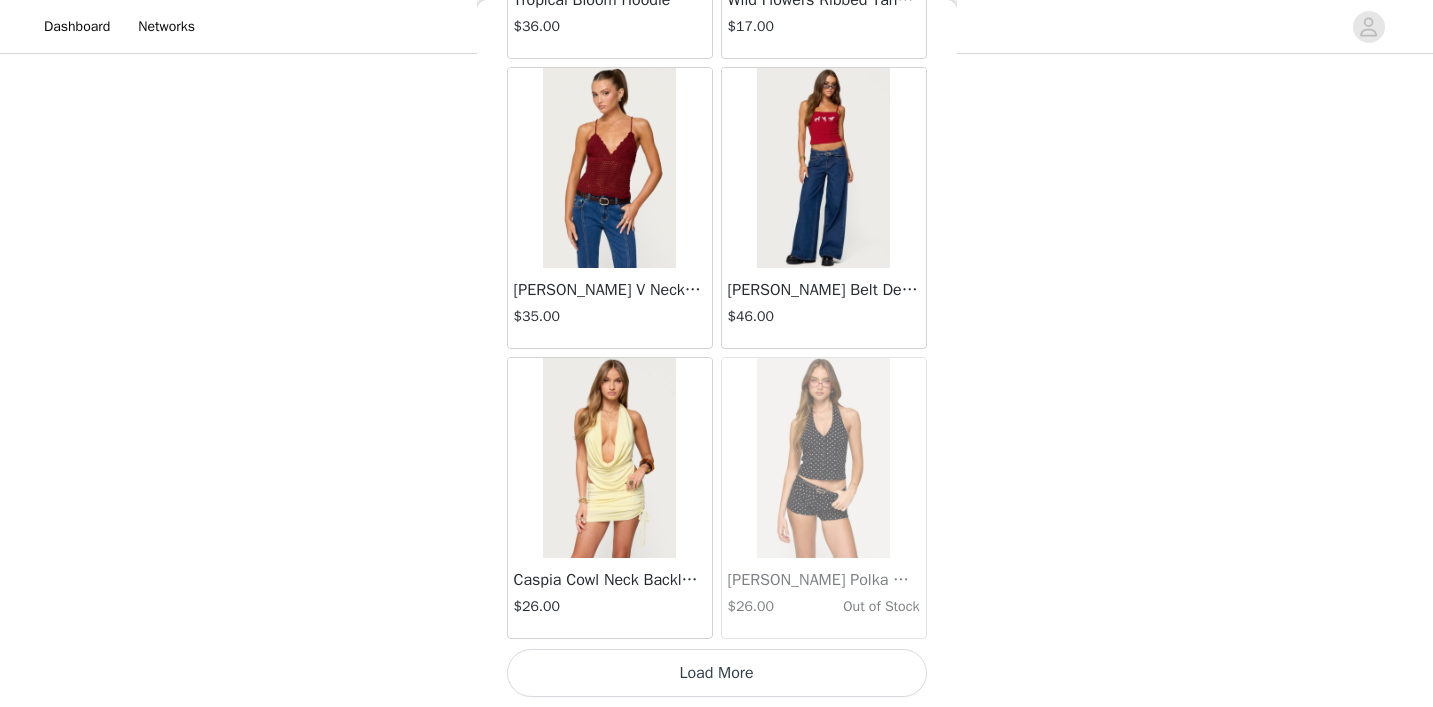 click on "Load More" at bounding box center (717, 673) 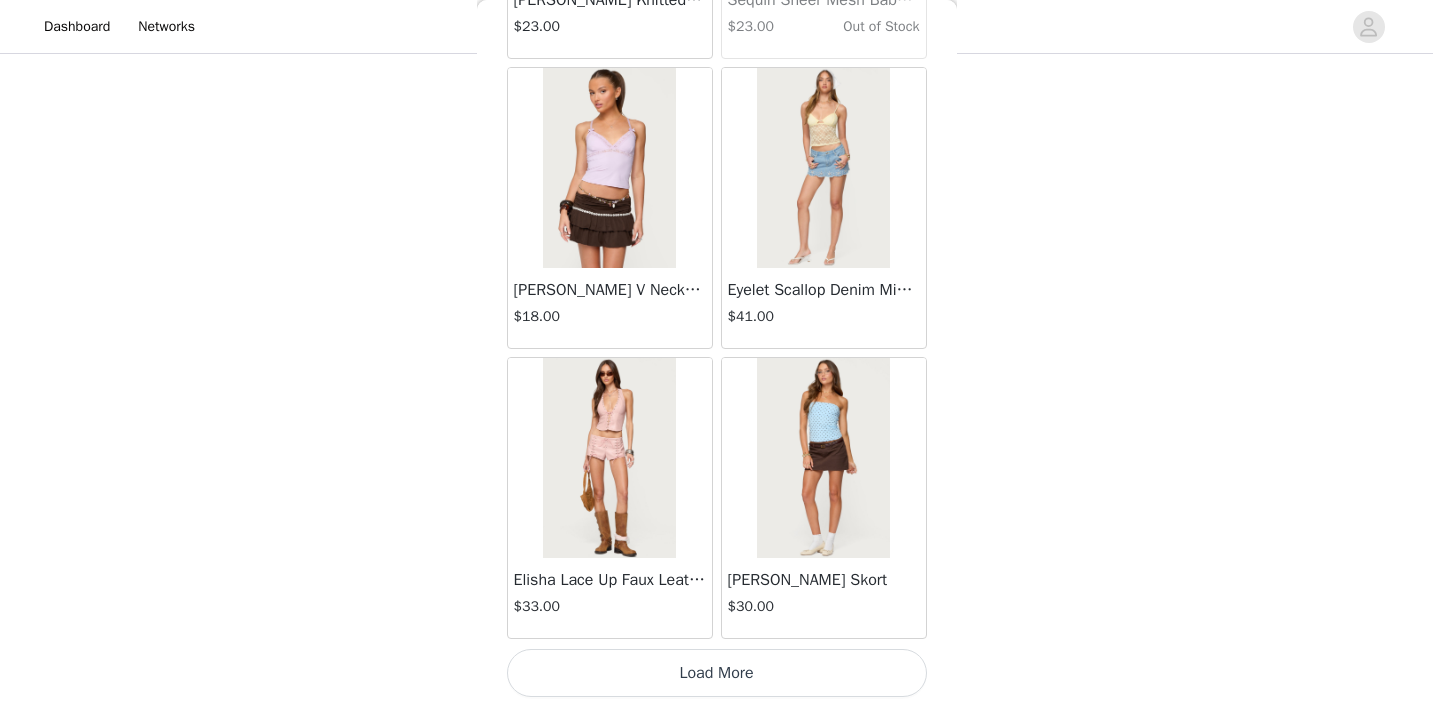 click on "Load More" at bounding box center [717, 673] 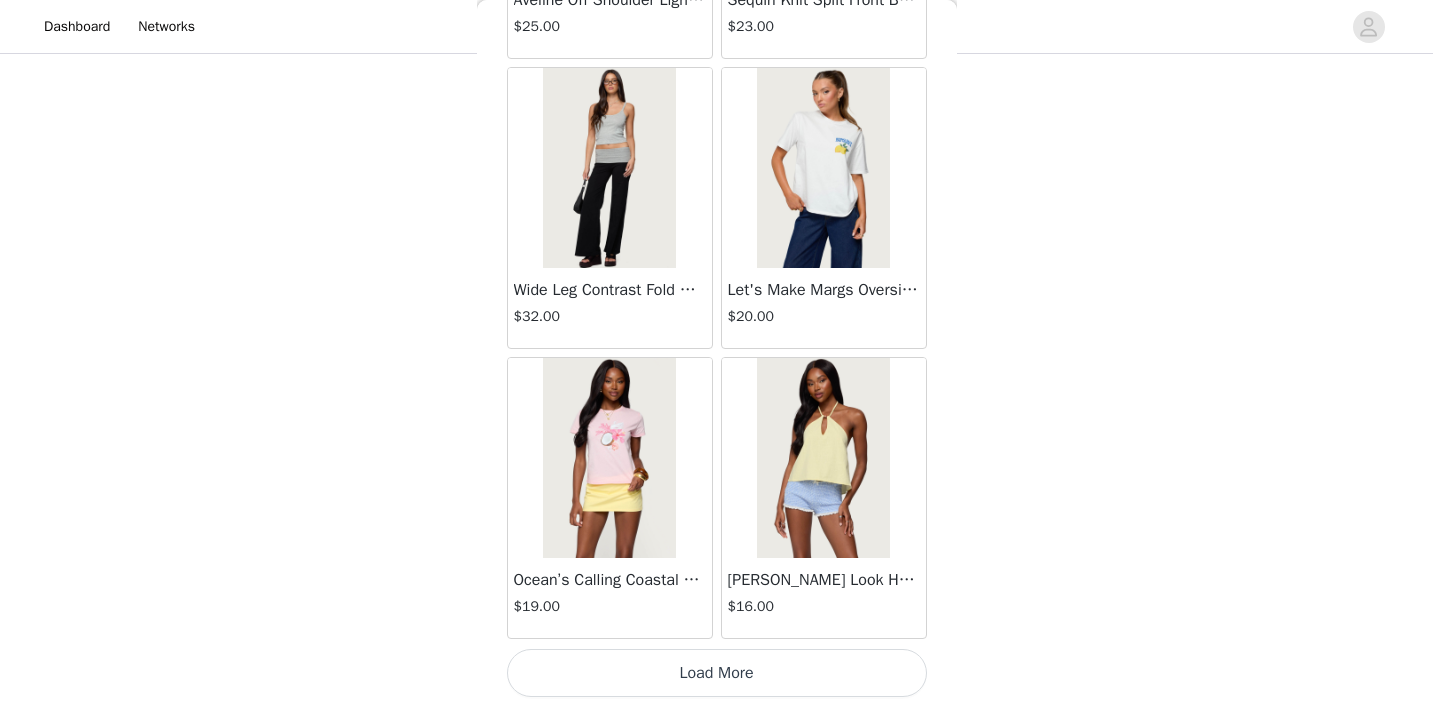 scroll, scrollTop: 48753, scrollLeft: 0, axis: vertical 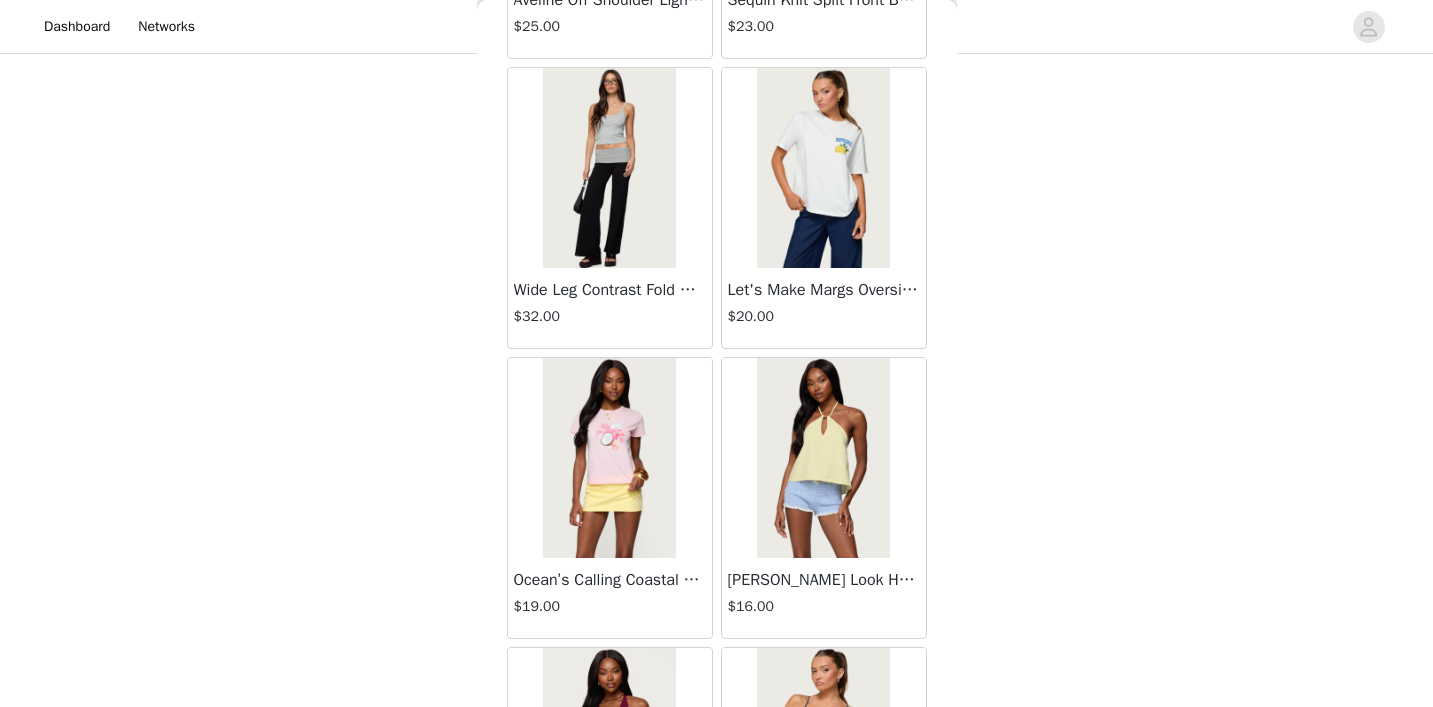 click on "[PERSON_NAME] Look Halter Top   $16.00" at bounding box center (824, 598) 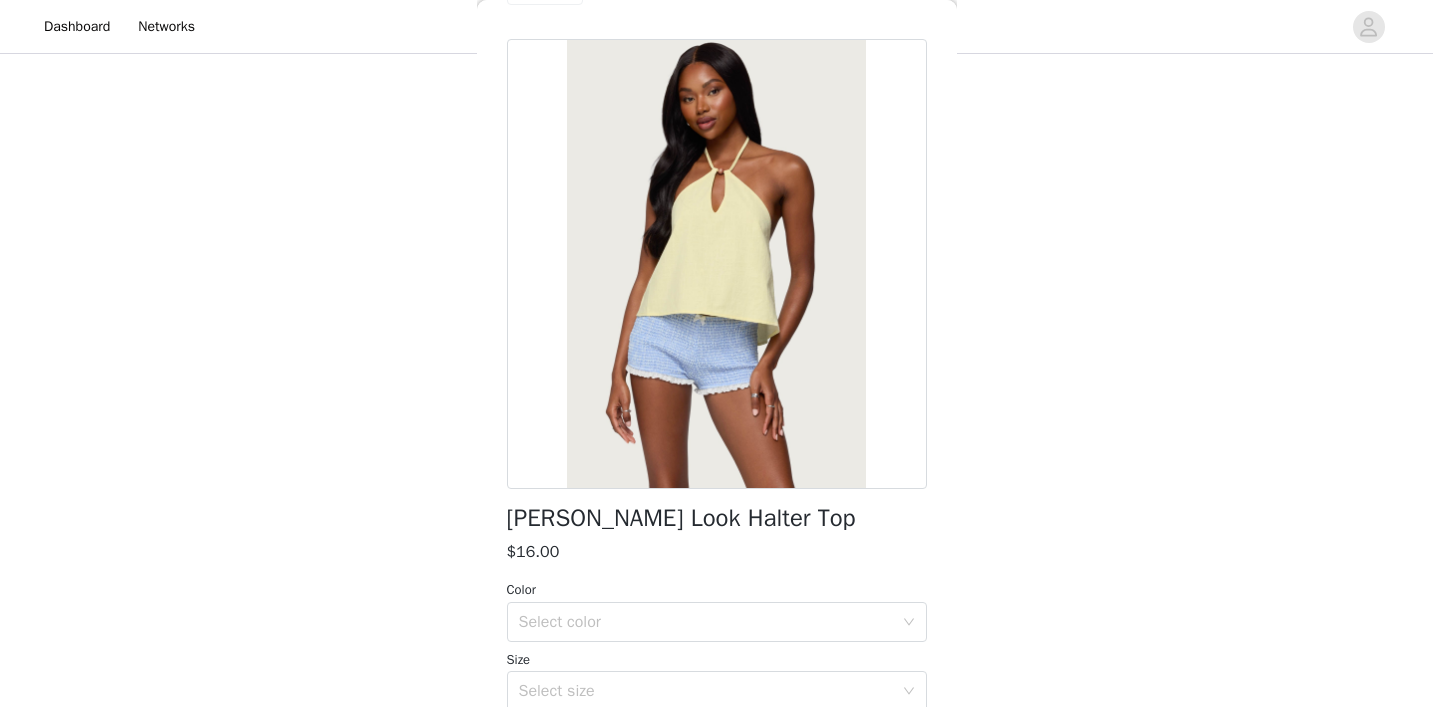 scroll, scrollTop: 100, scrollLeft: 0, axis: vertical 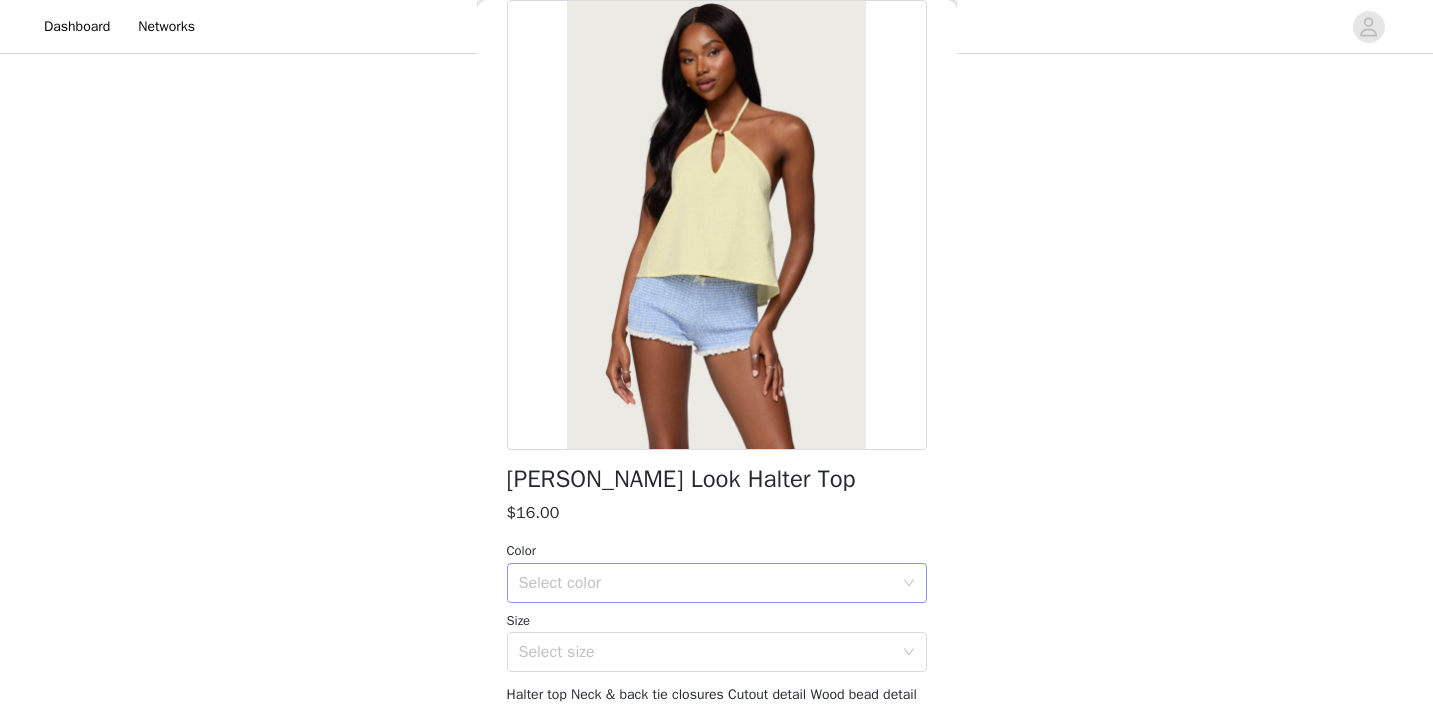 click on "Select color" at bounding box center [706, 583] 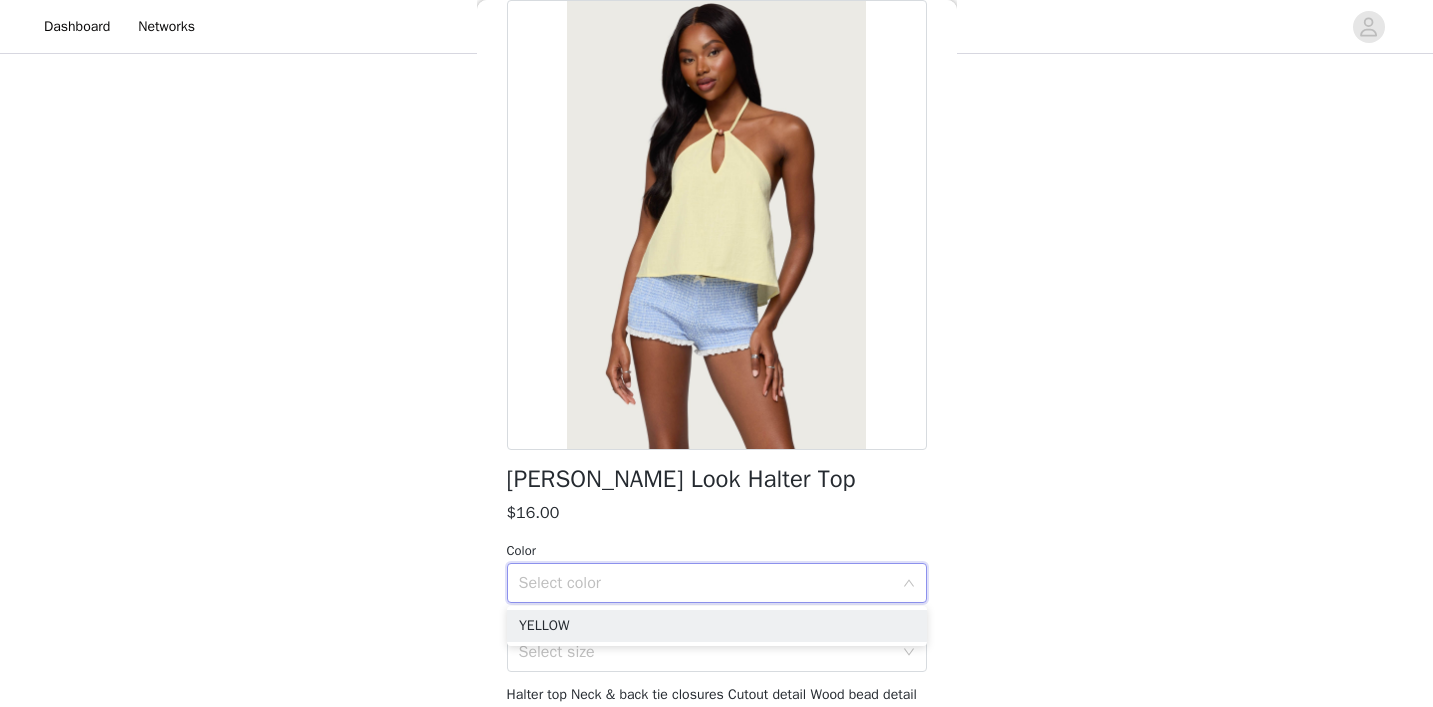 scroll, scrollTop: 153, scrollLeft: 0, axis: vertical 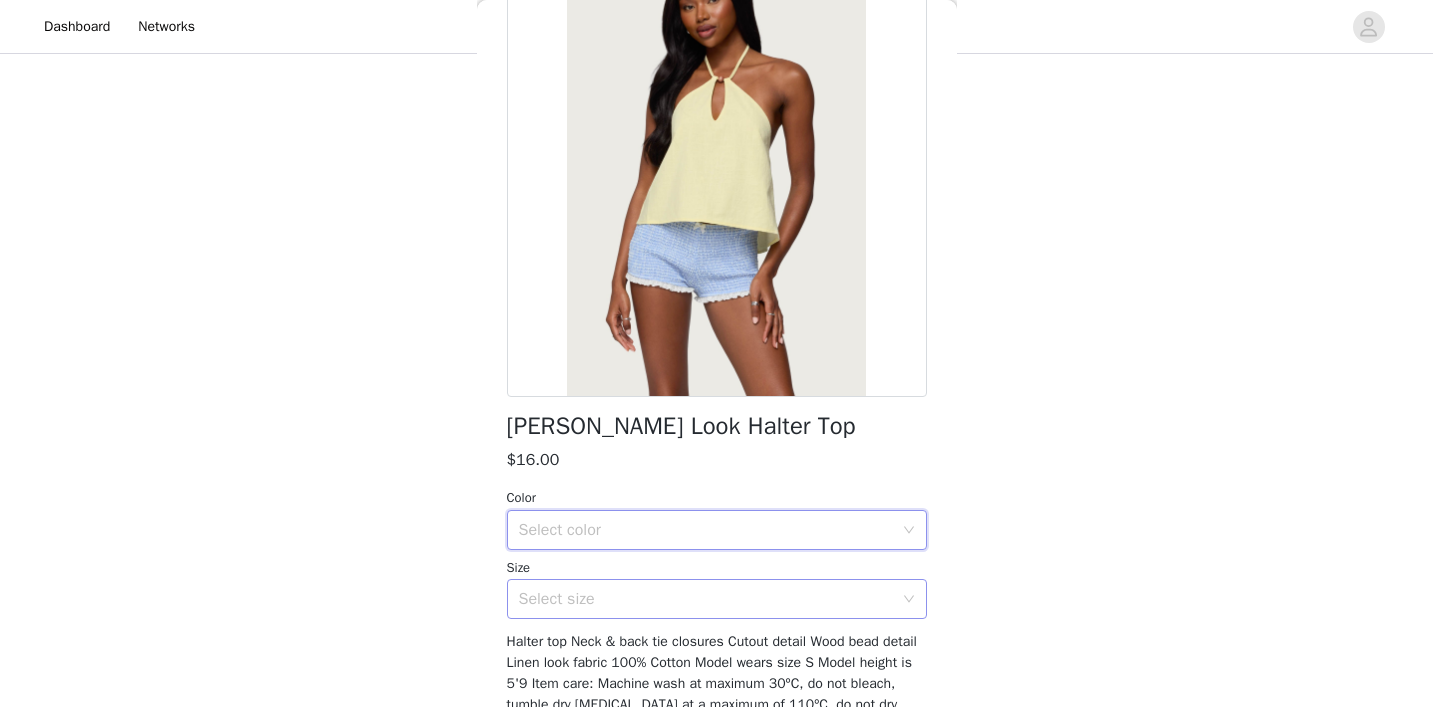 click on "Select size" at bounding box center (706, 599) 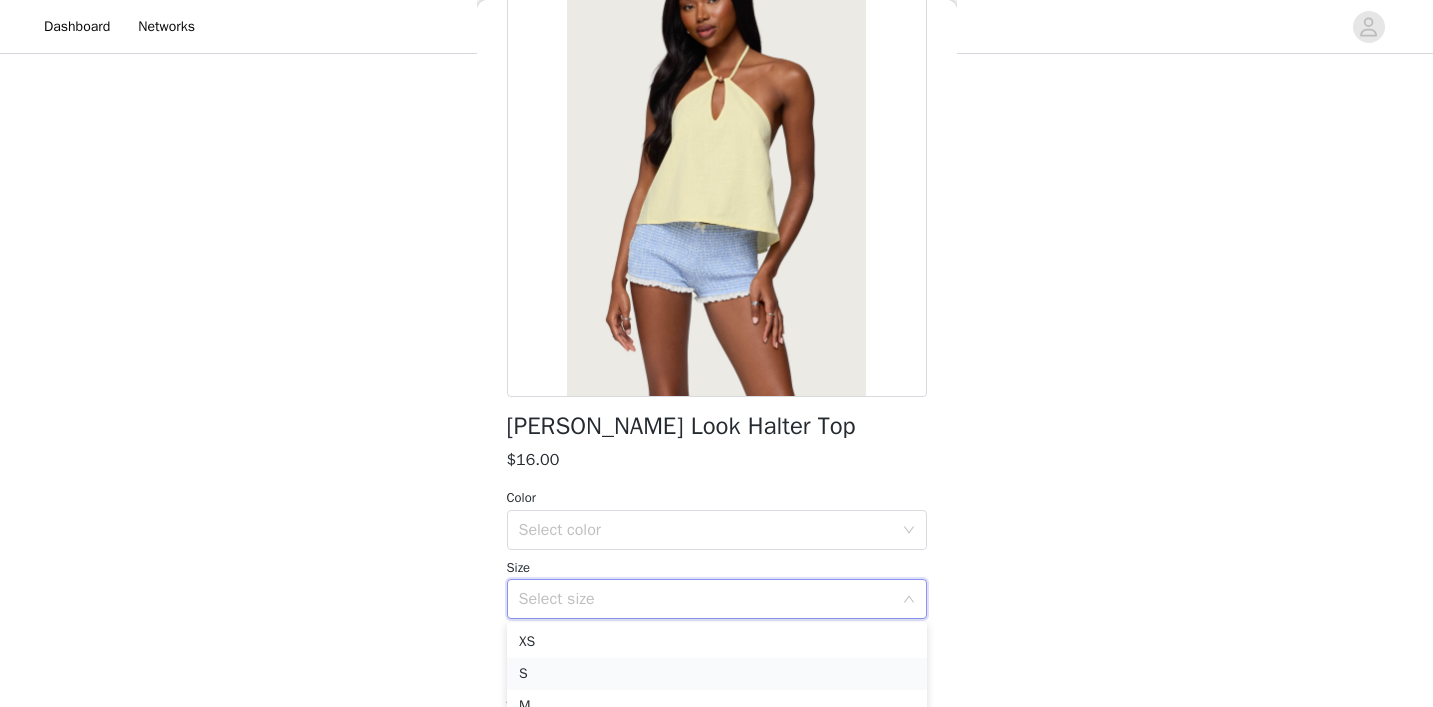 click on "S" at bounding box center (717, 674) 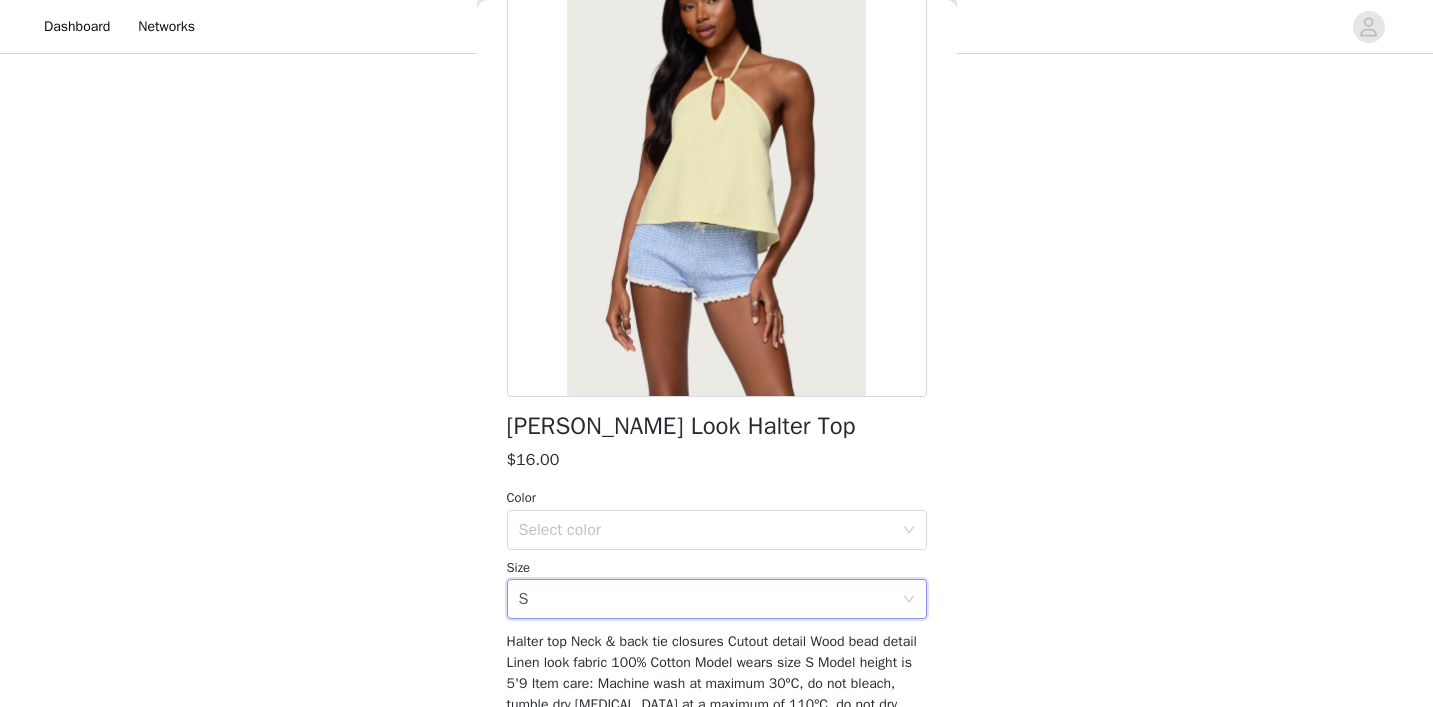 click on "Color" at bounding box center (717, 498) 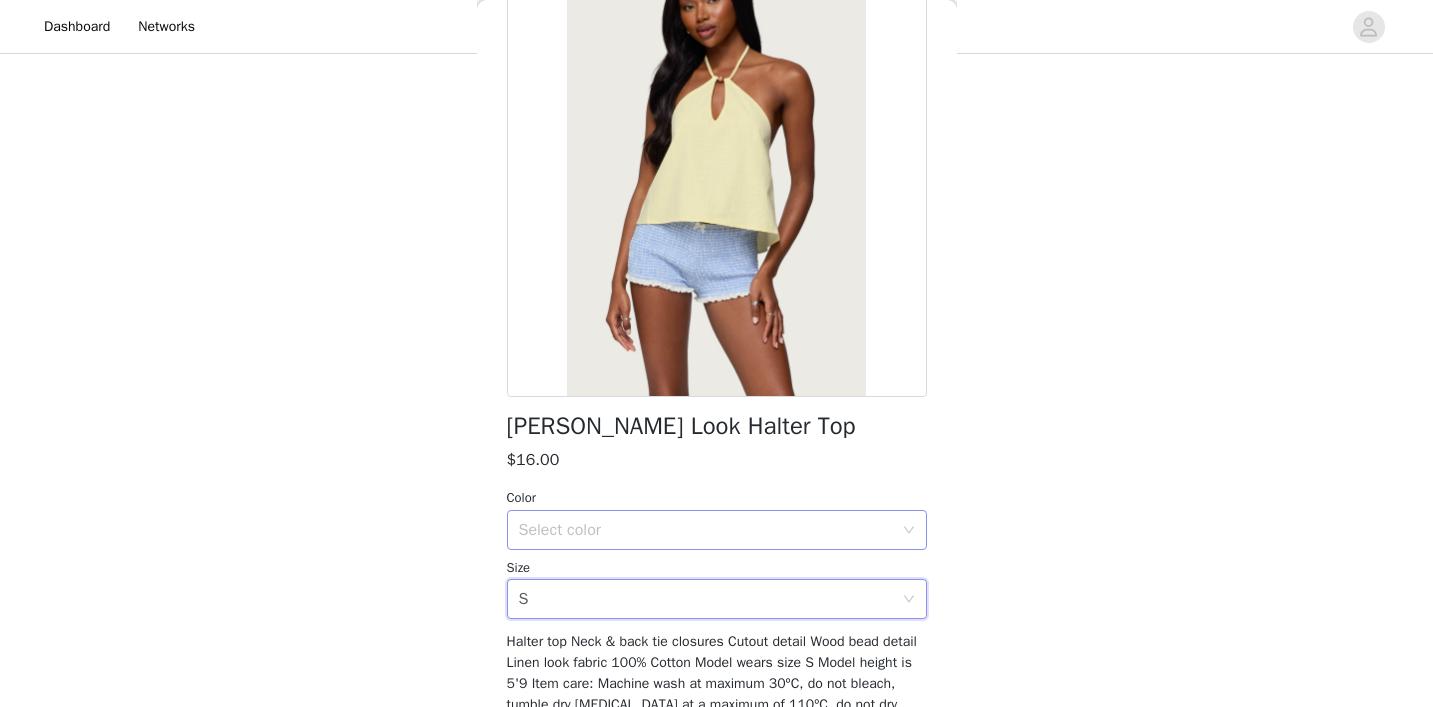 click on "Select color" at bounding box center [706, 530] 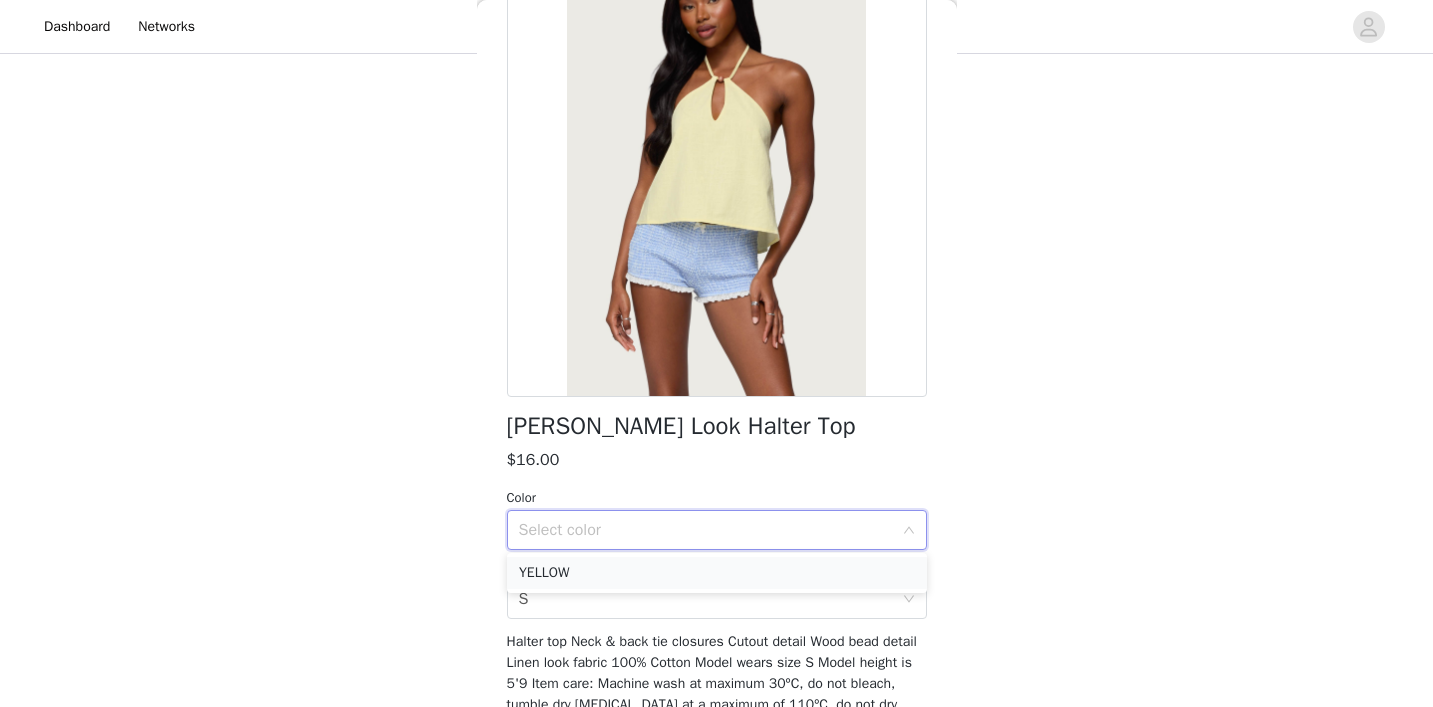 click on "YELLOW" at bounding box center [717, 573] 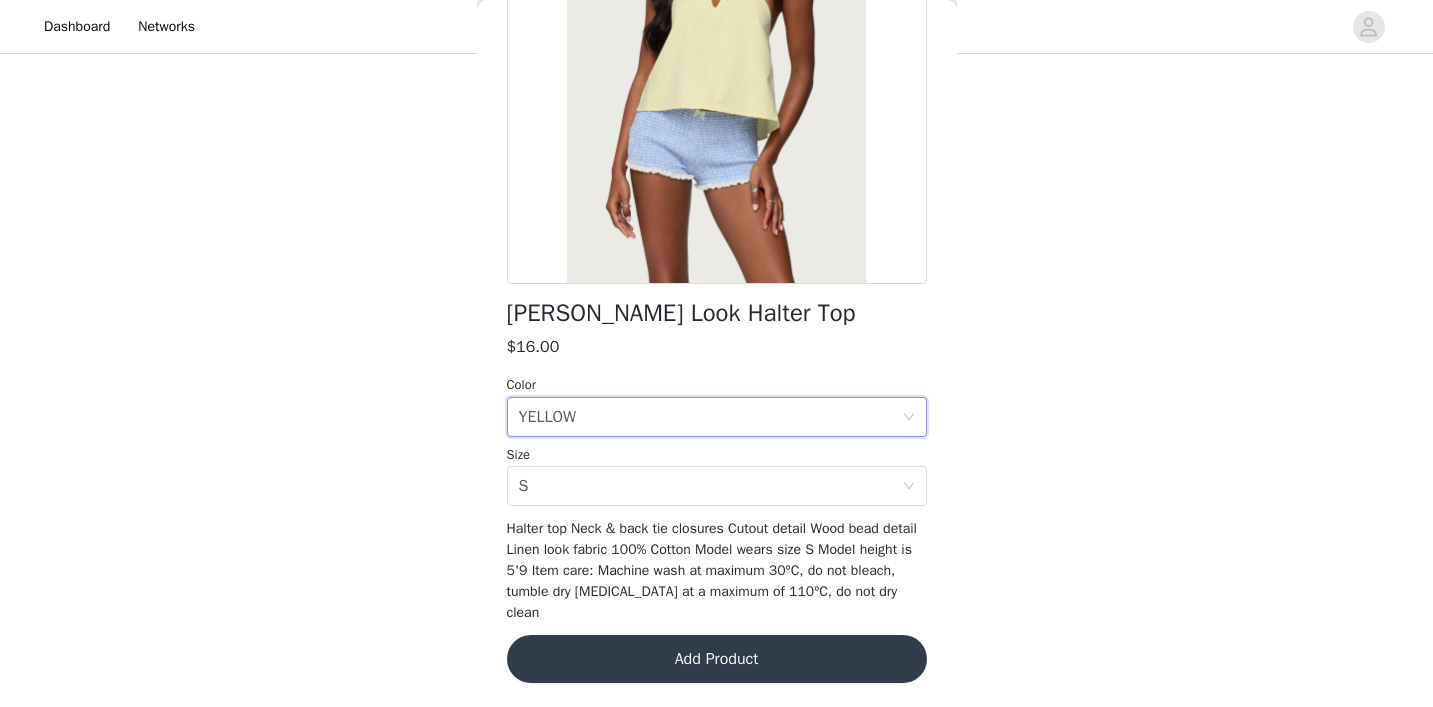 scroll, scrollTop: 265, scrollLeft: 0, axis: vertical 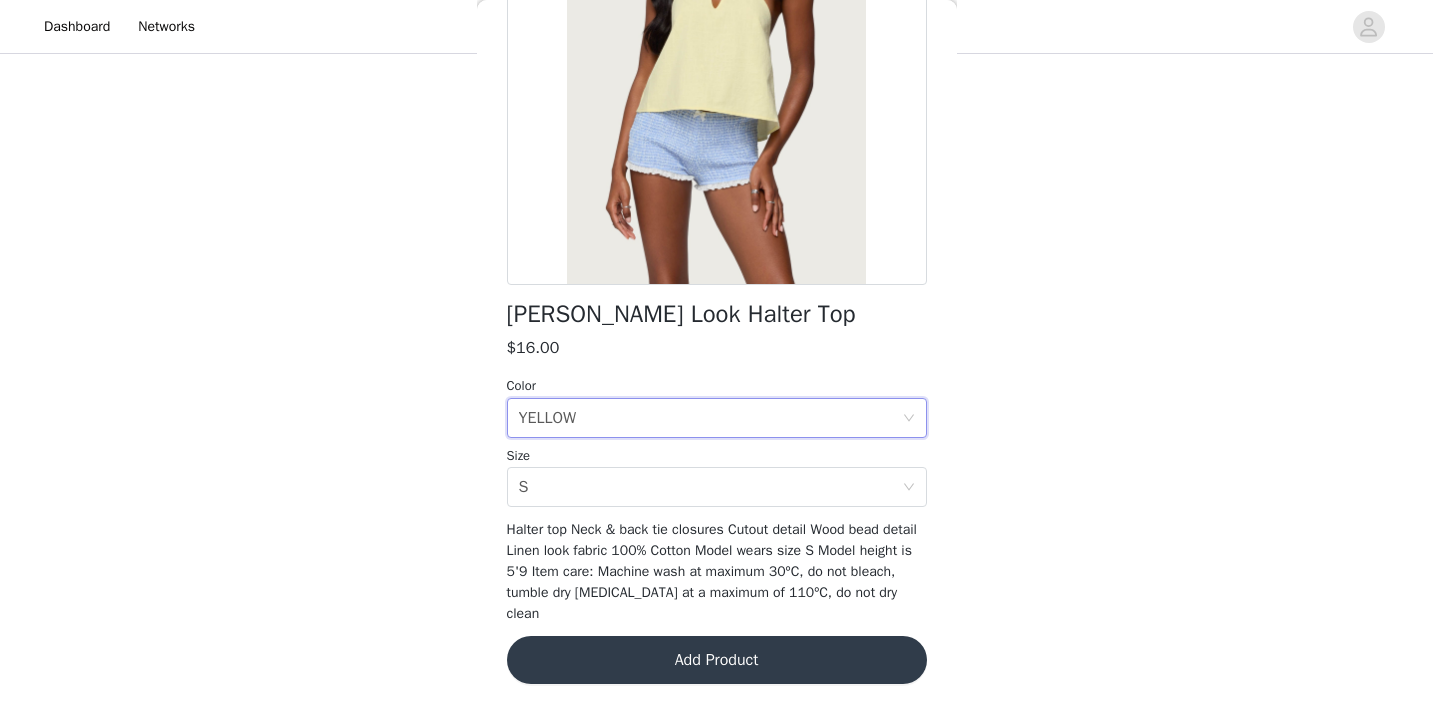 click on "Add Product" at bounding box center [717, 660] 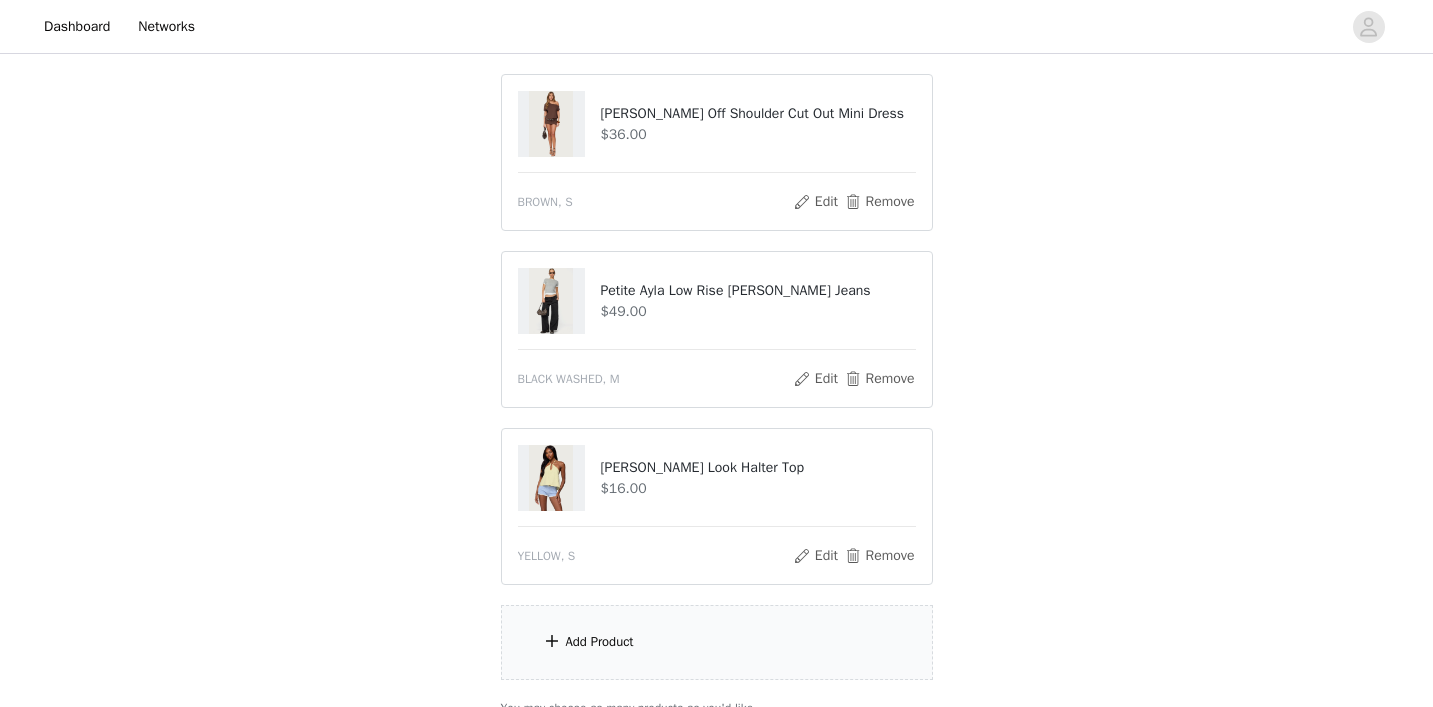 click on "Add Product" at bounding box center (600, 642) 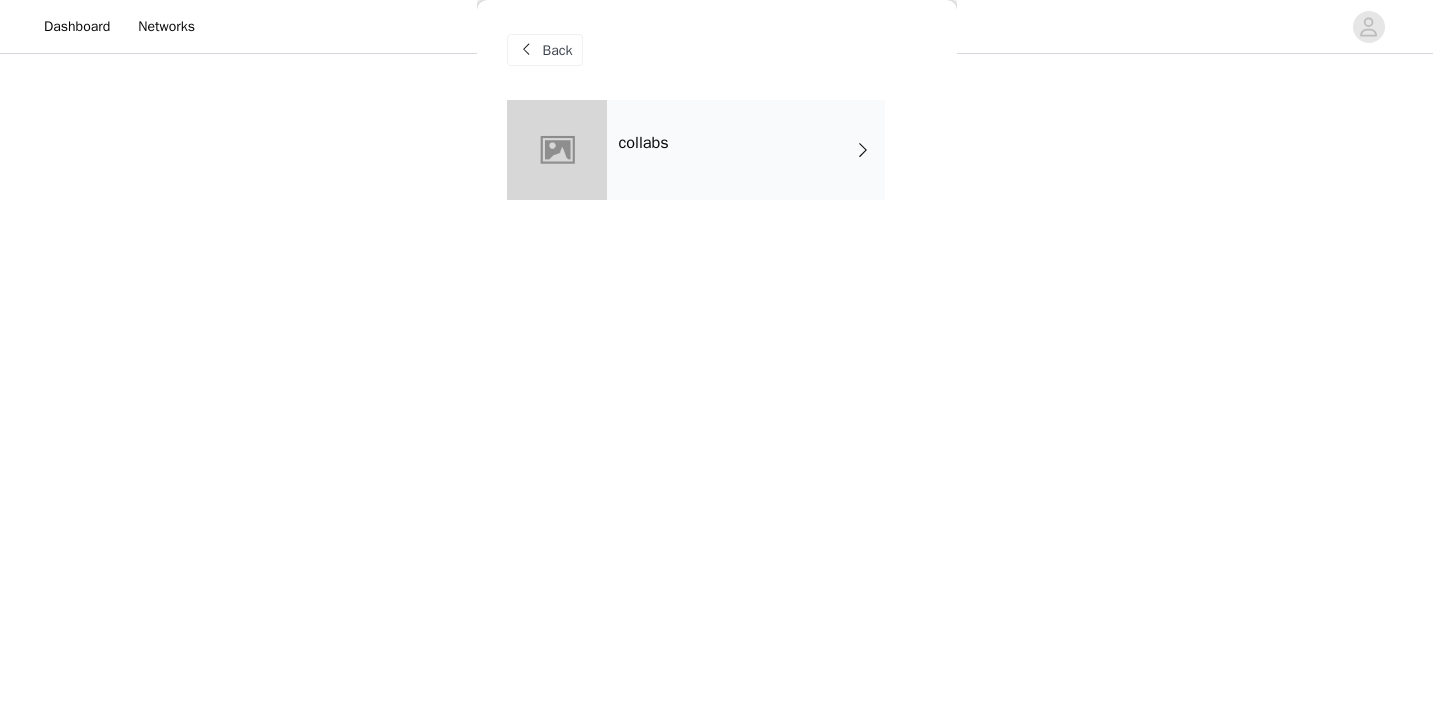 scroll, scrollTop: 1441, scrollLeft: 0, axis: vertical 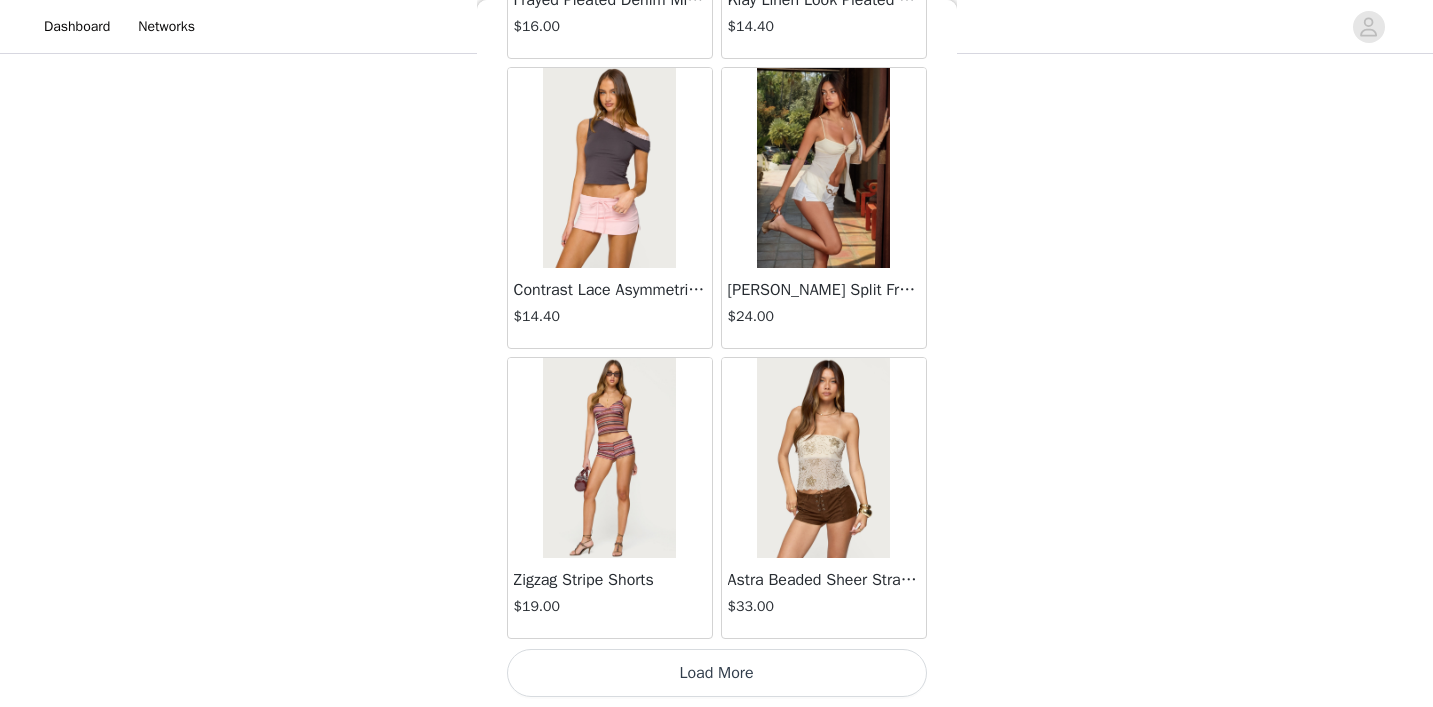 click on "Load More" at bounding box center [717, 673] 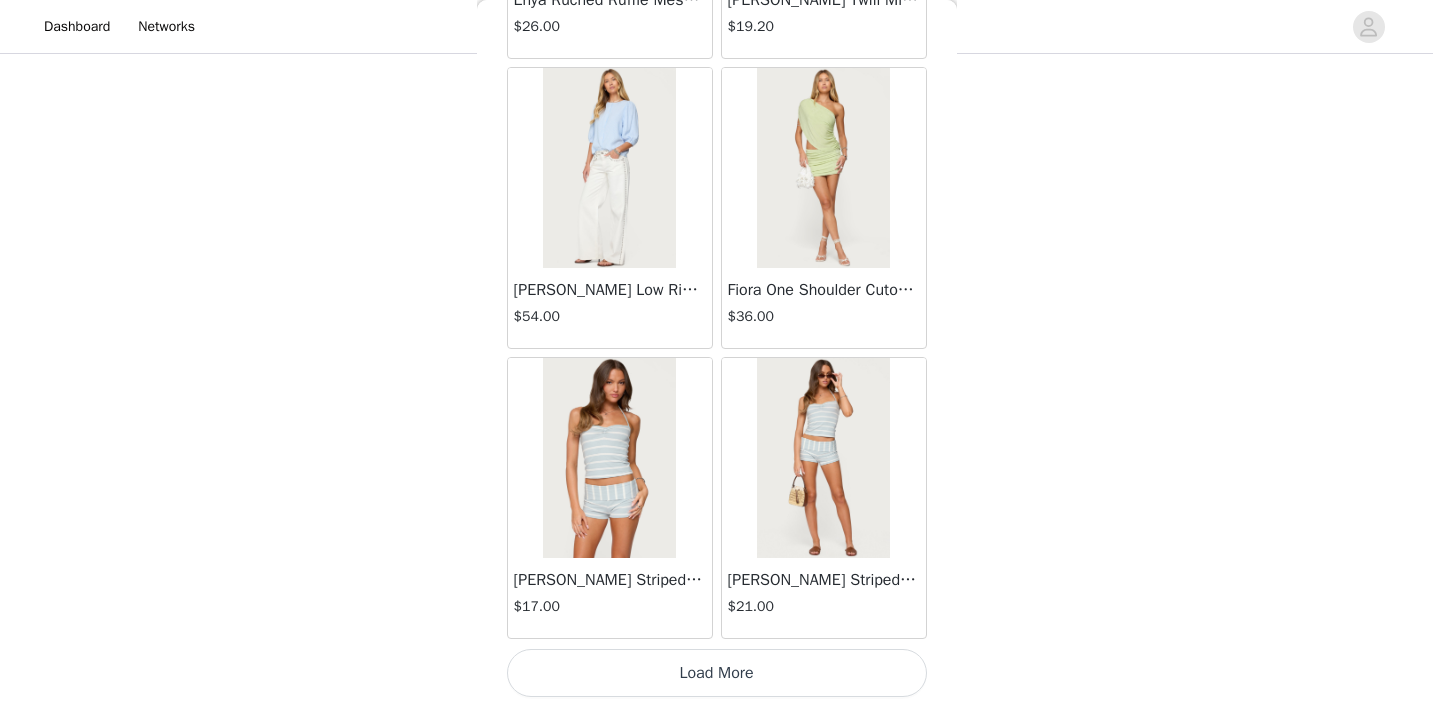 click on "Load More" at bounding box center [717, 673] 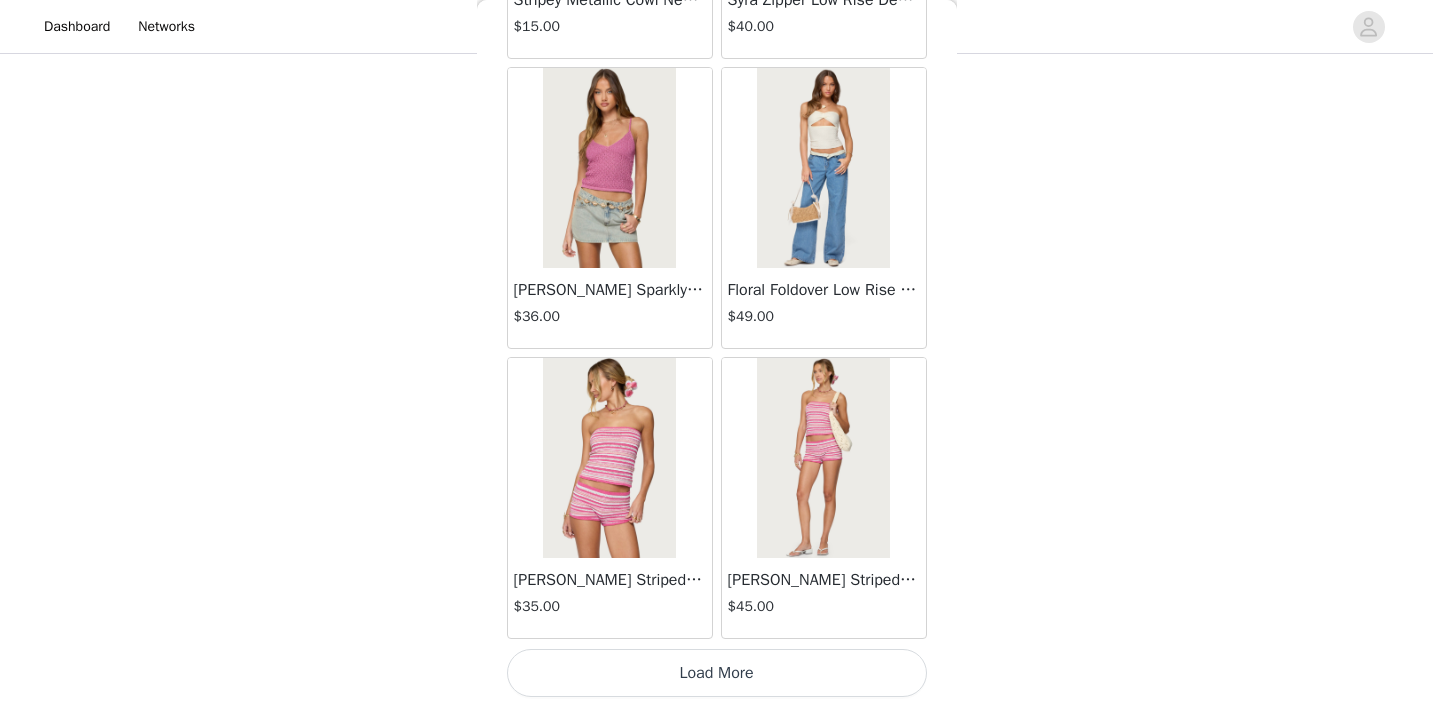 click on "Load More" at bounding box center (717, 673) 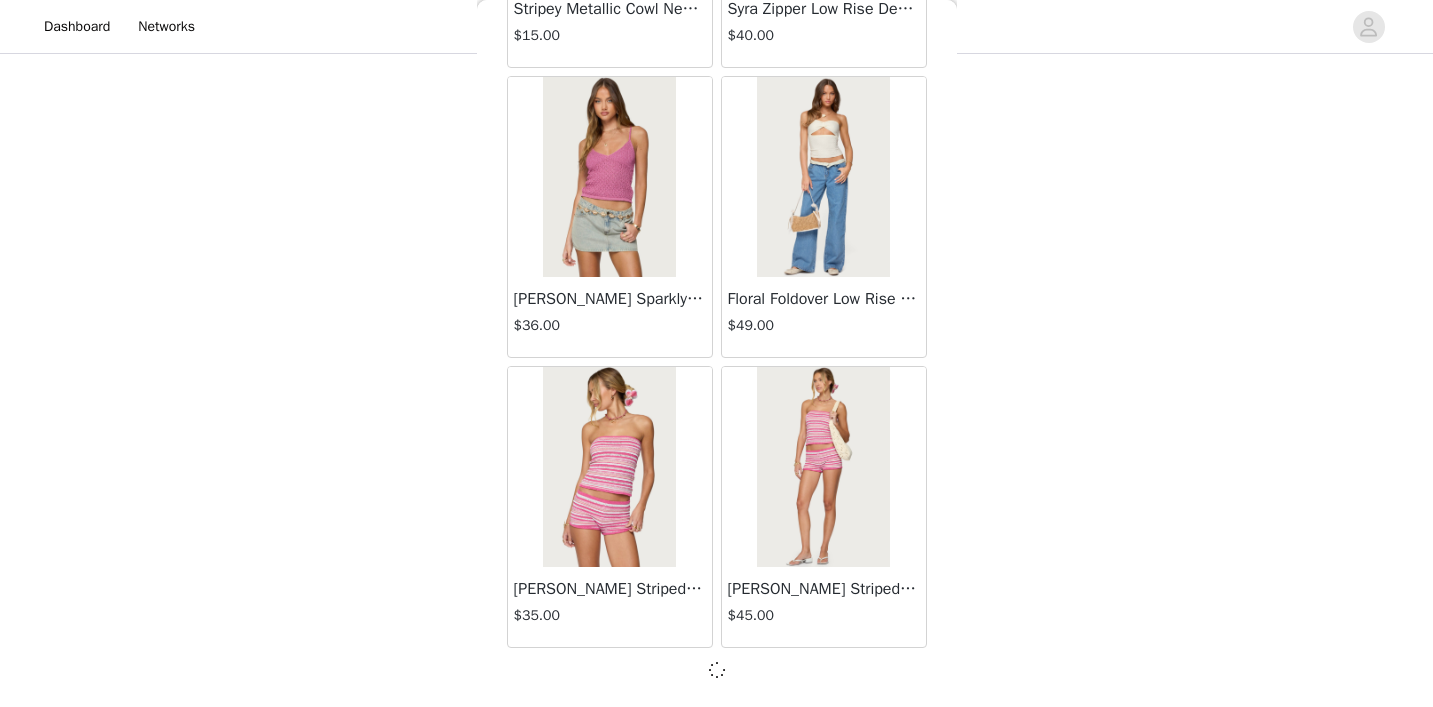 scroll, scrollTop: 8144, scrollLeft: 0, axis: vertical 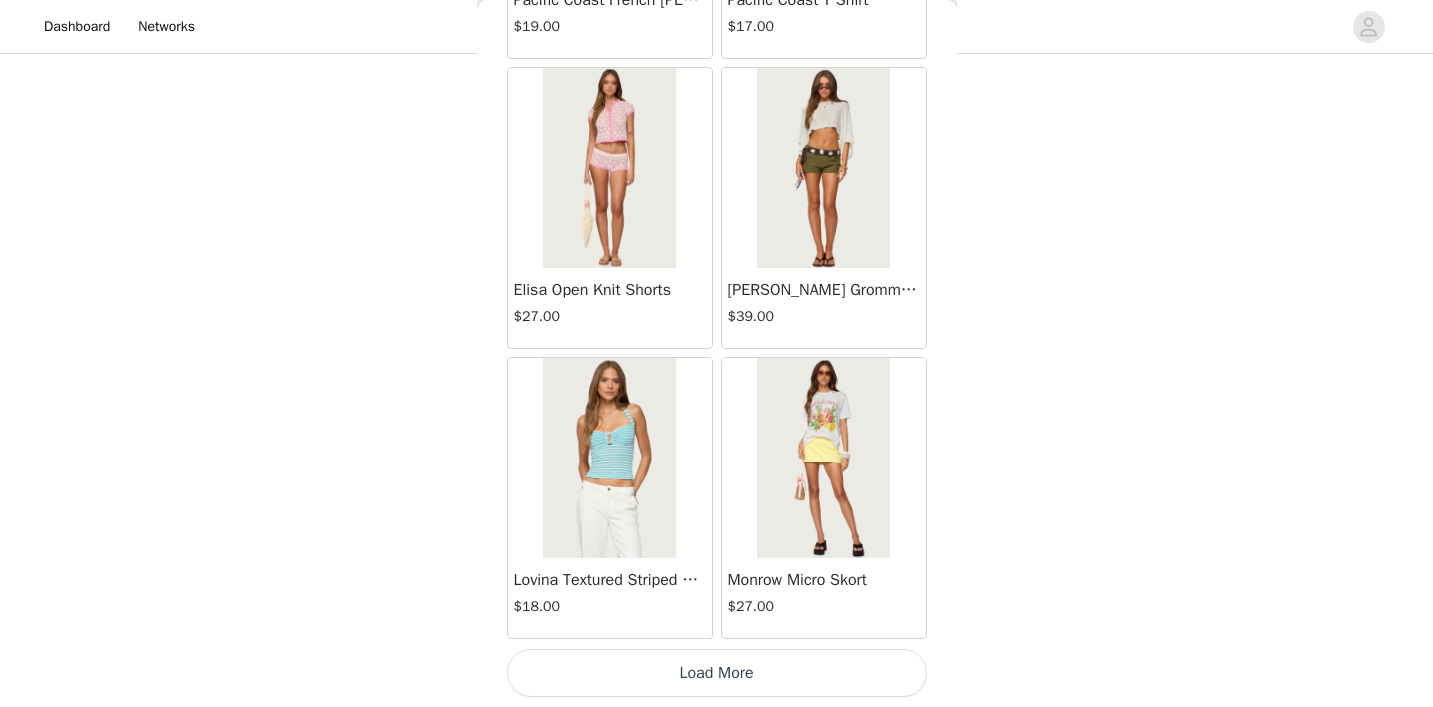 click on "Load More" at bounding box center (717, 673) 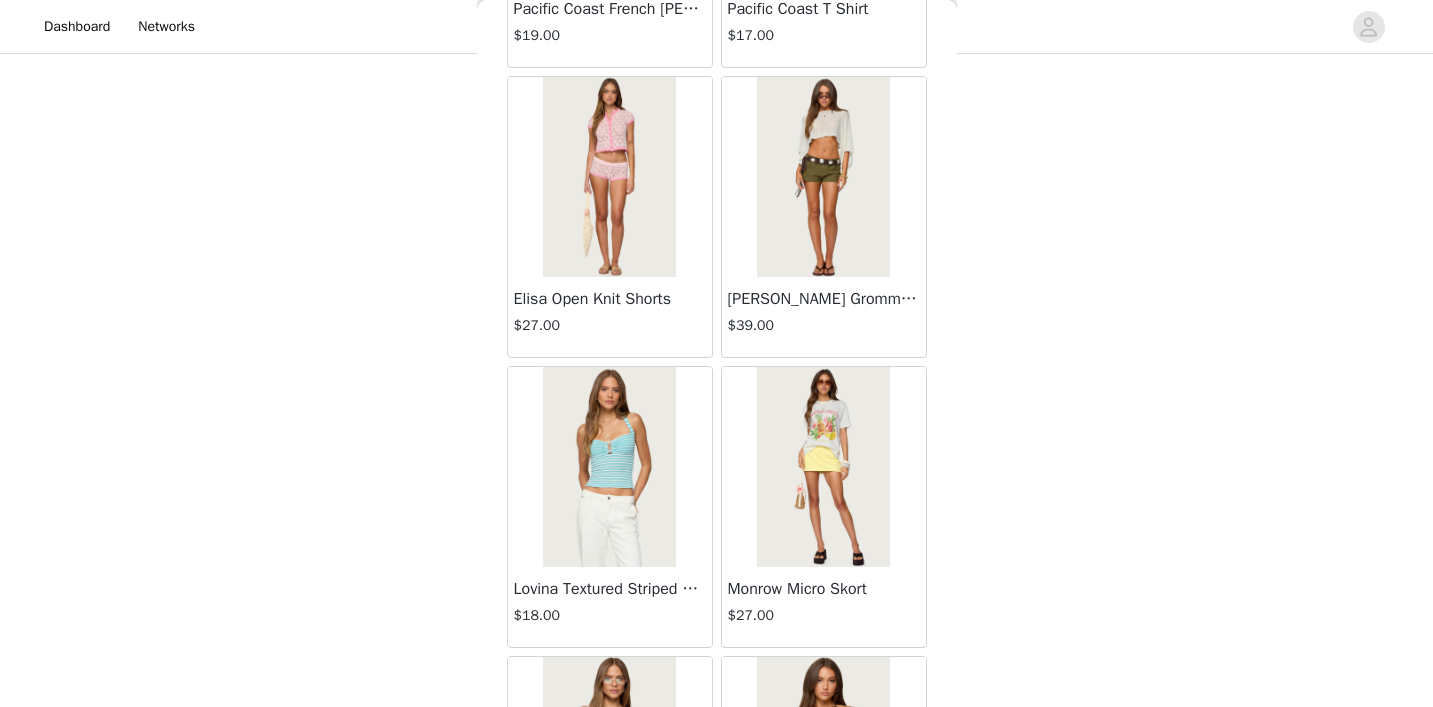 scroll, scrollTop: 1441, scrollLeft: 0, axis: vertical 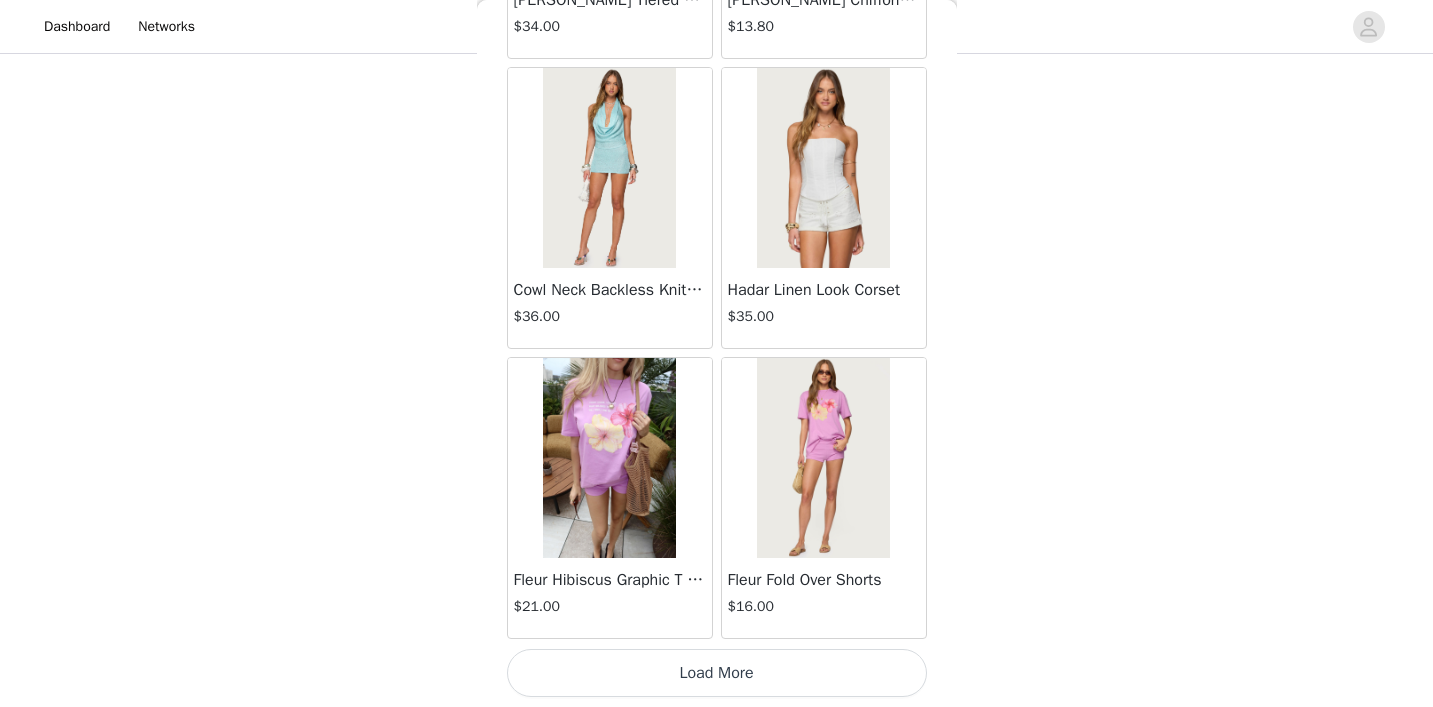 click on "Load More" at bounding box center [717, 673] 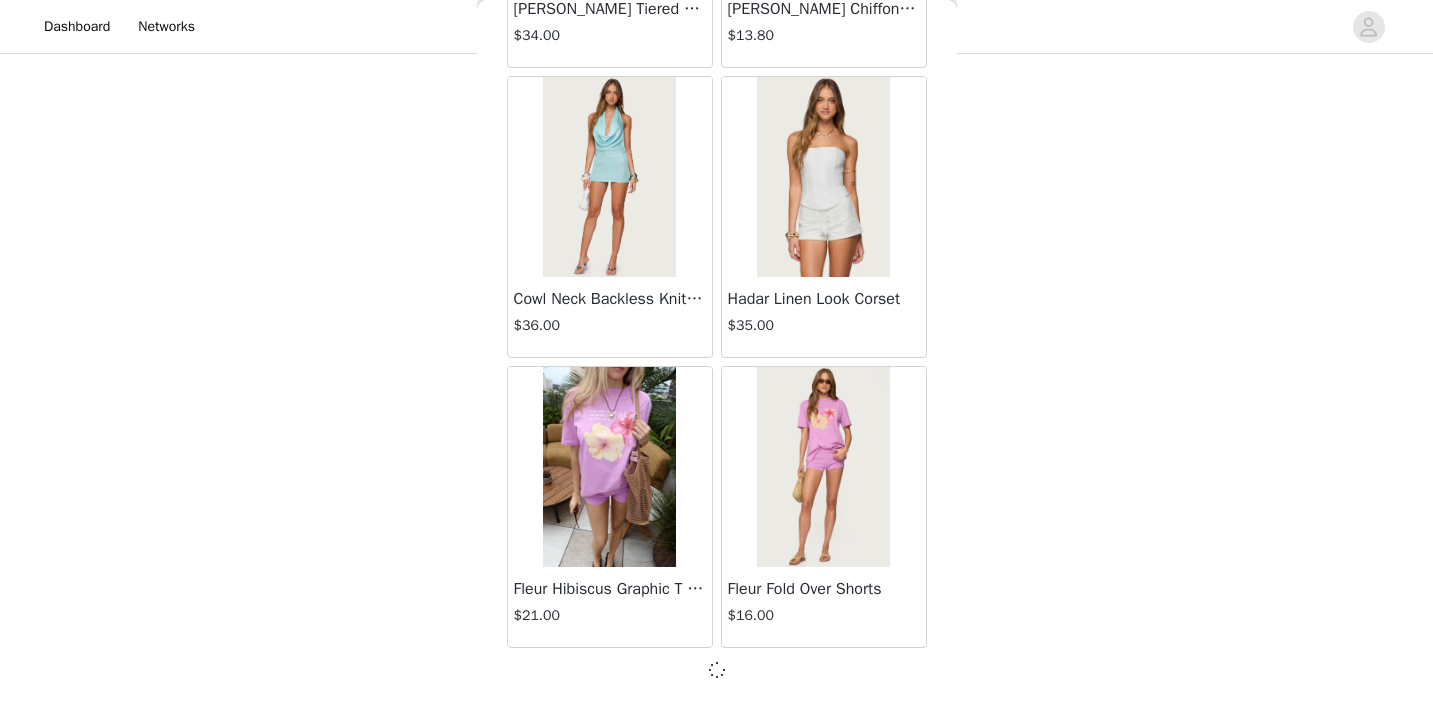 scroll, scrollTop: 1480, scrollLeft: 0, axis: vertical 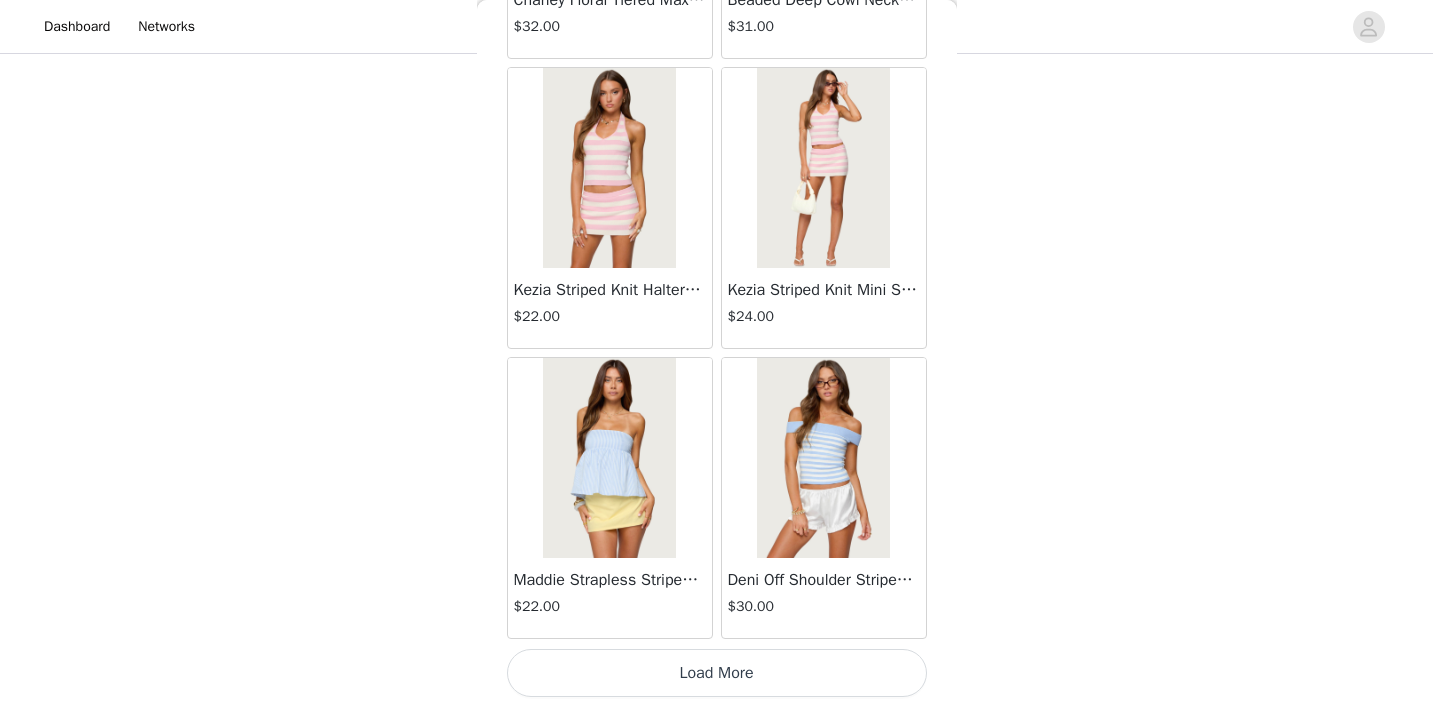 click on "Load More" at bounding box center [717, 673] 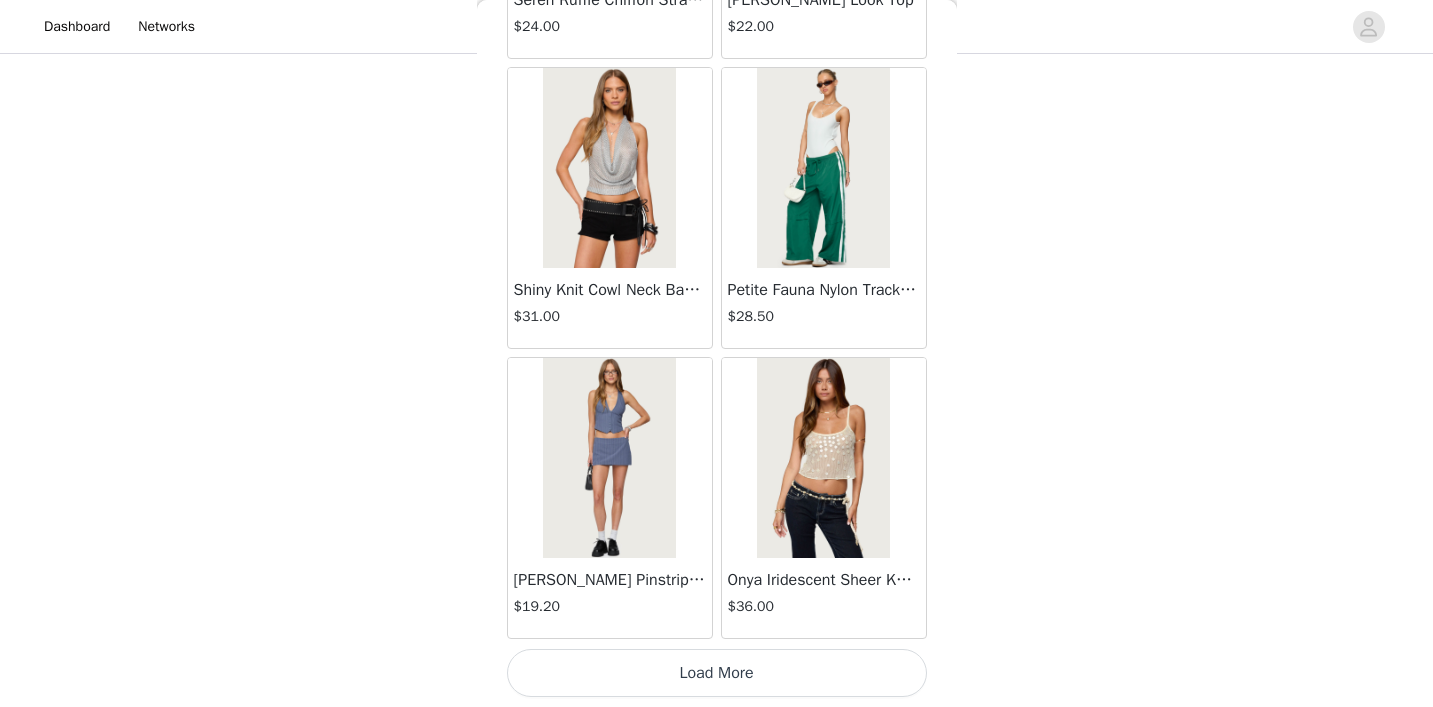 click on "Load More" at bounding box center [717, 673] 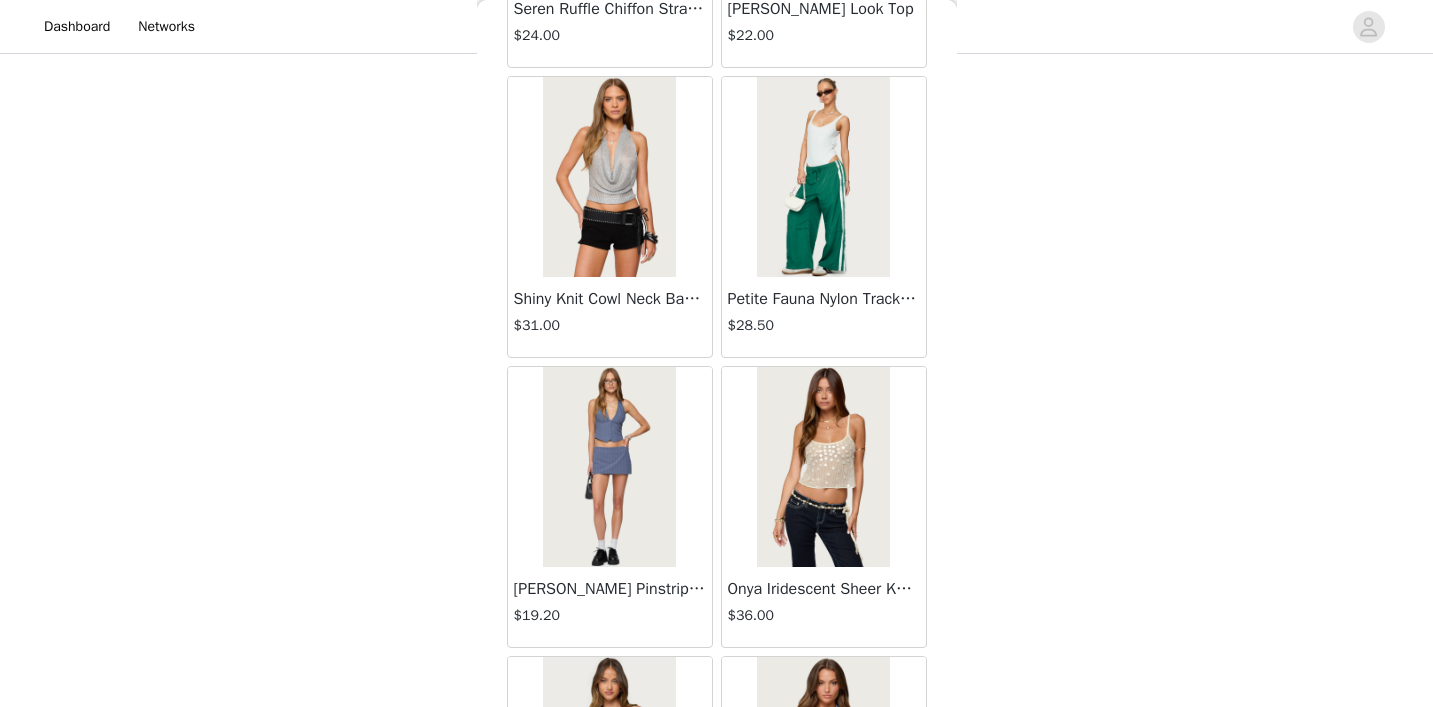 scroll, scrollTop: 1442, scrollLeft: 0, axis: vertical 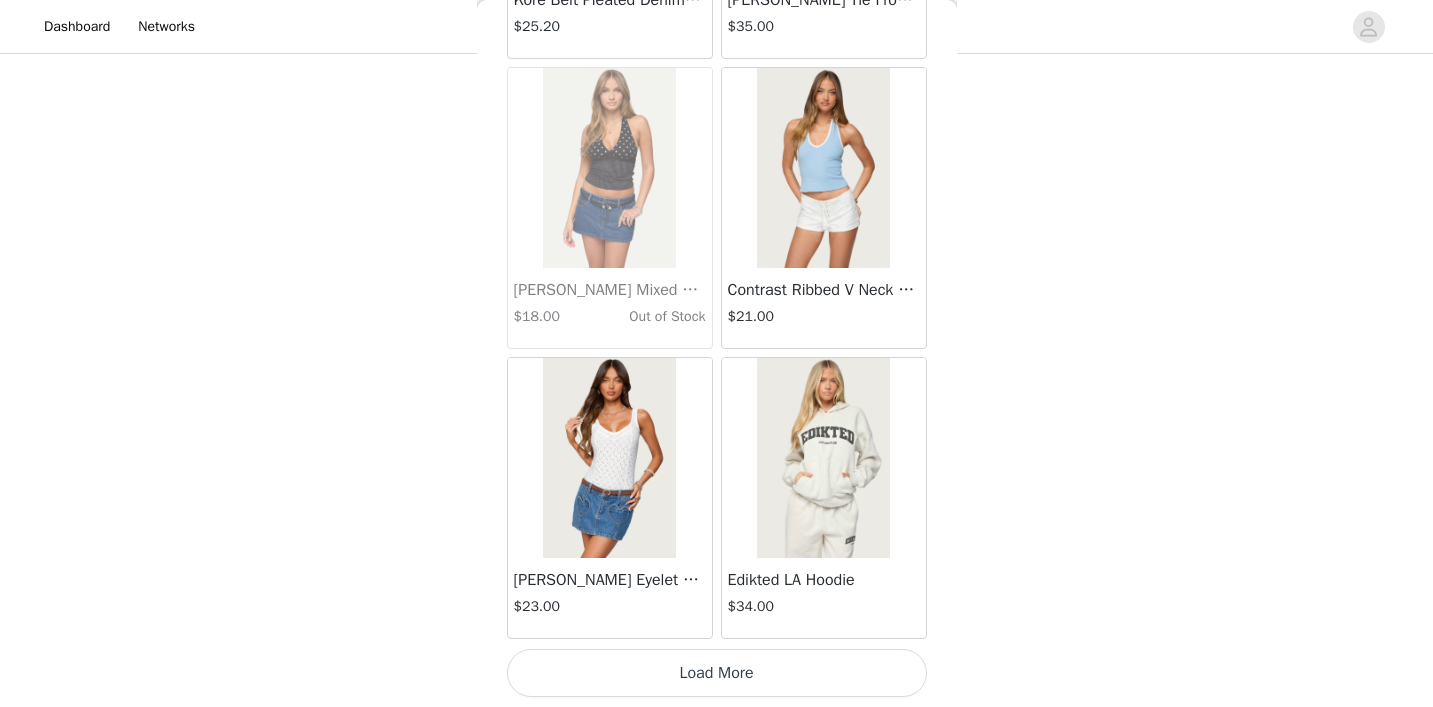 click on "Load More" at bounding box center [717, 673] 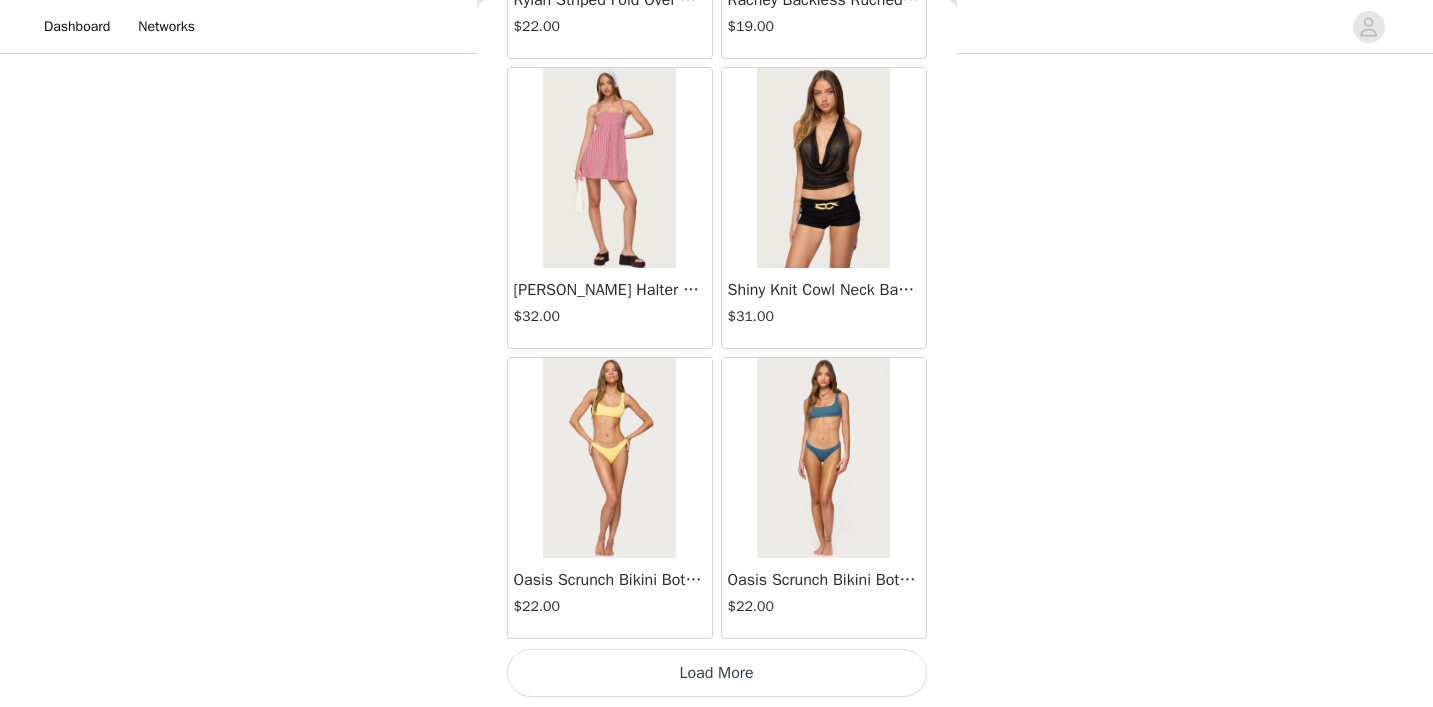 click on "Load More" at bounding box center [717, 673] 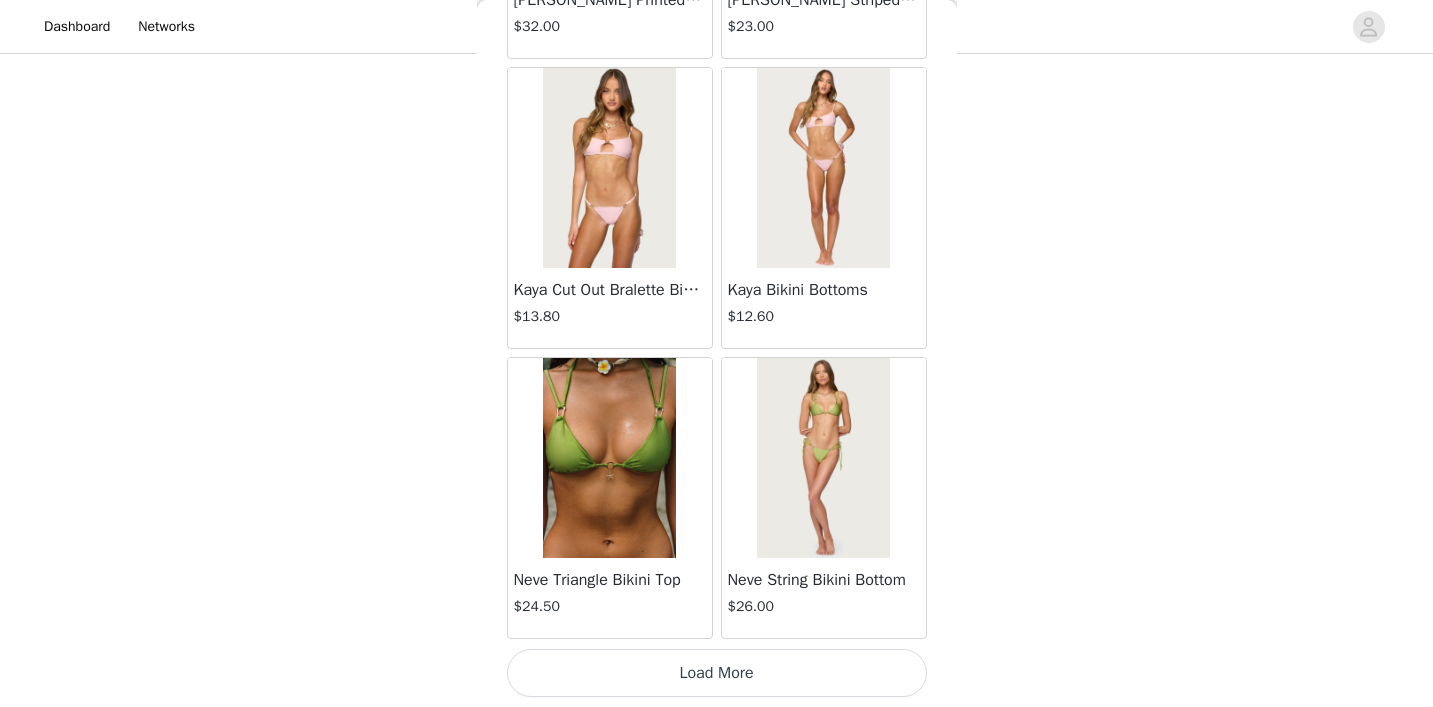 click on "Load More" at bounding box center (717, 673) 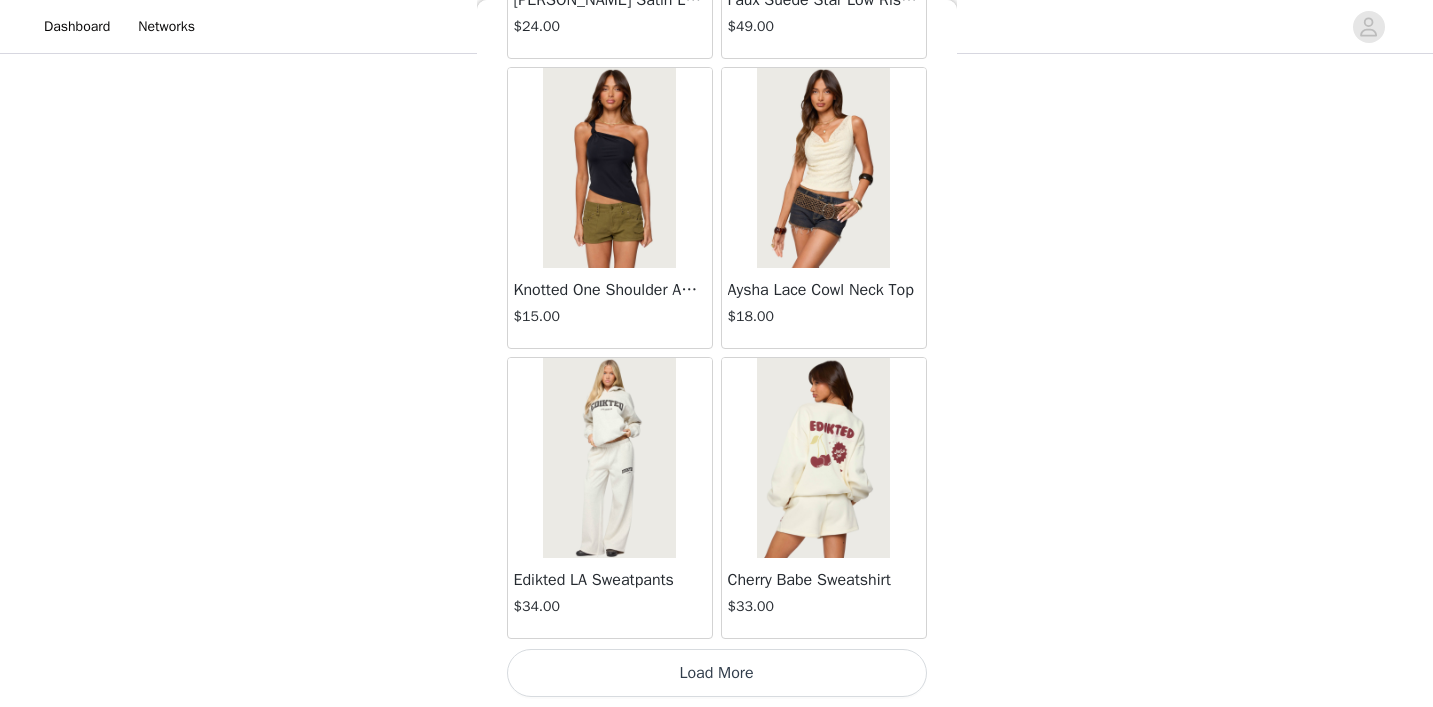 click on "Load More" at bounding box center (717, 673) 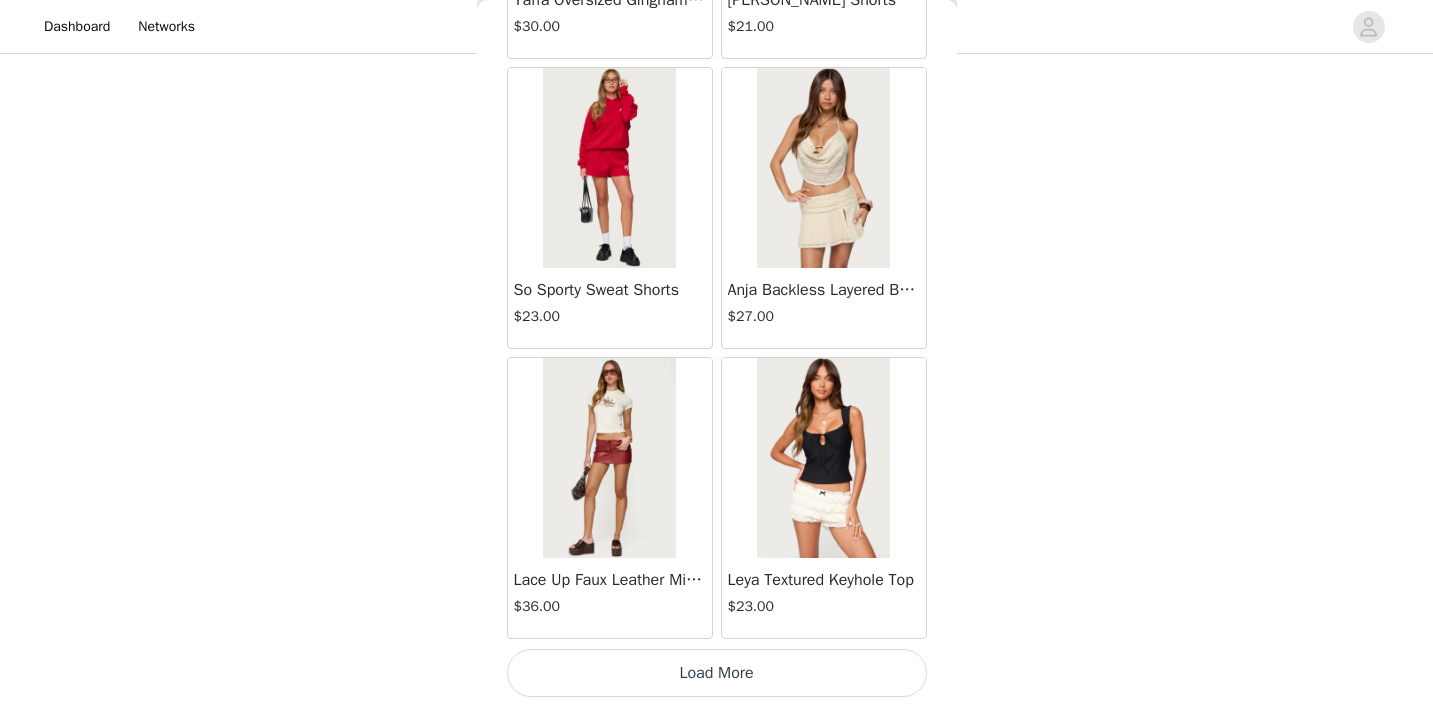 click on "Load More" at bounding box center (717, 673) 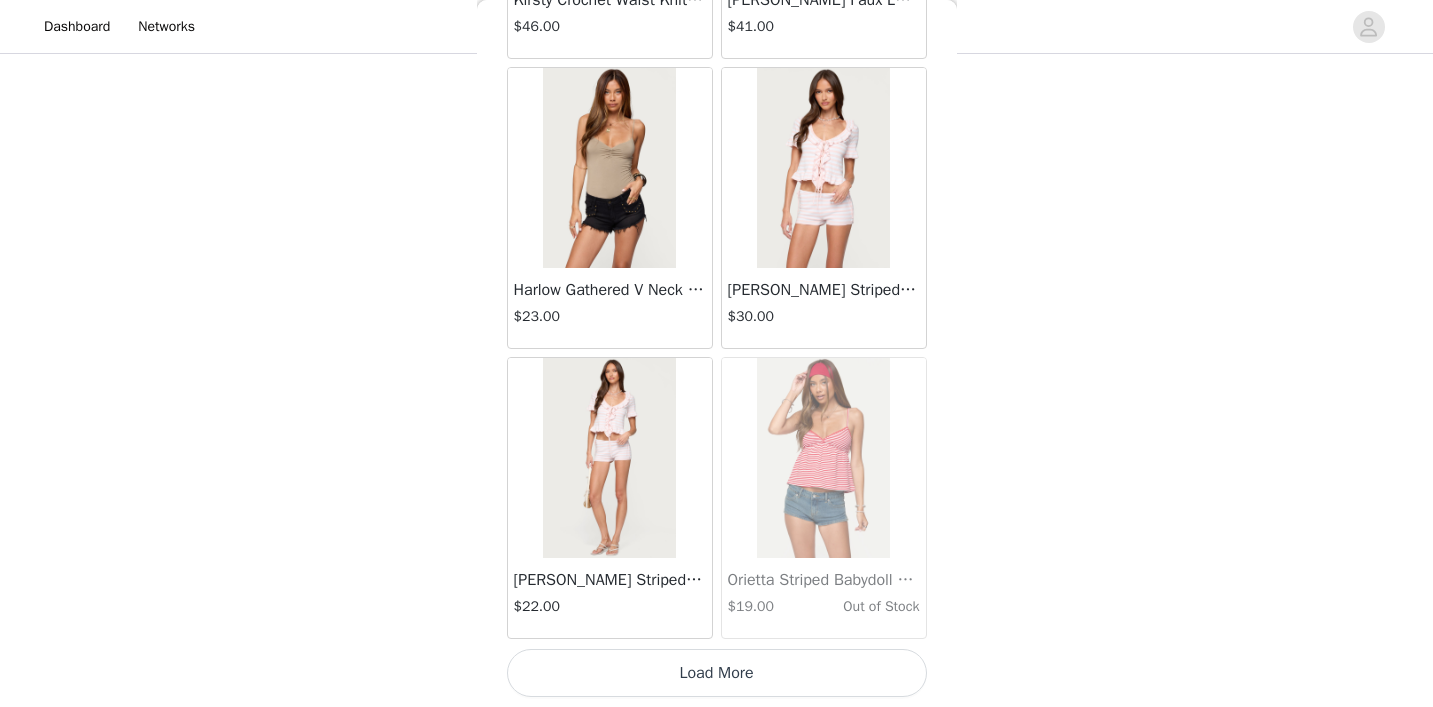 click on "Load More" at bounding box center [717, 673] 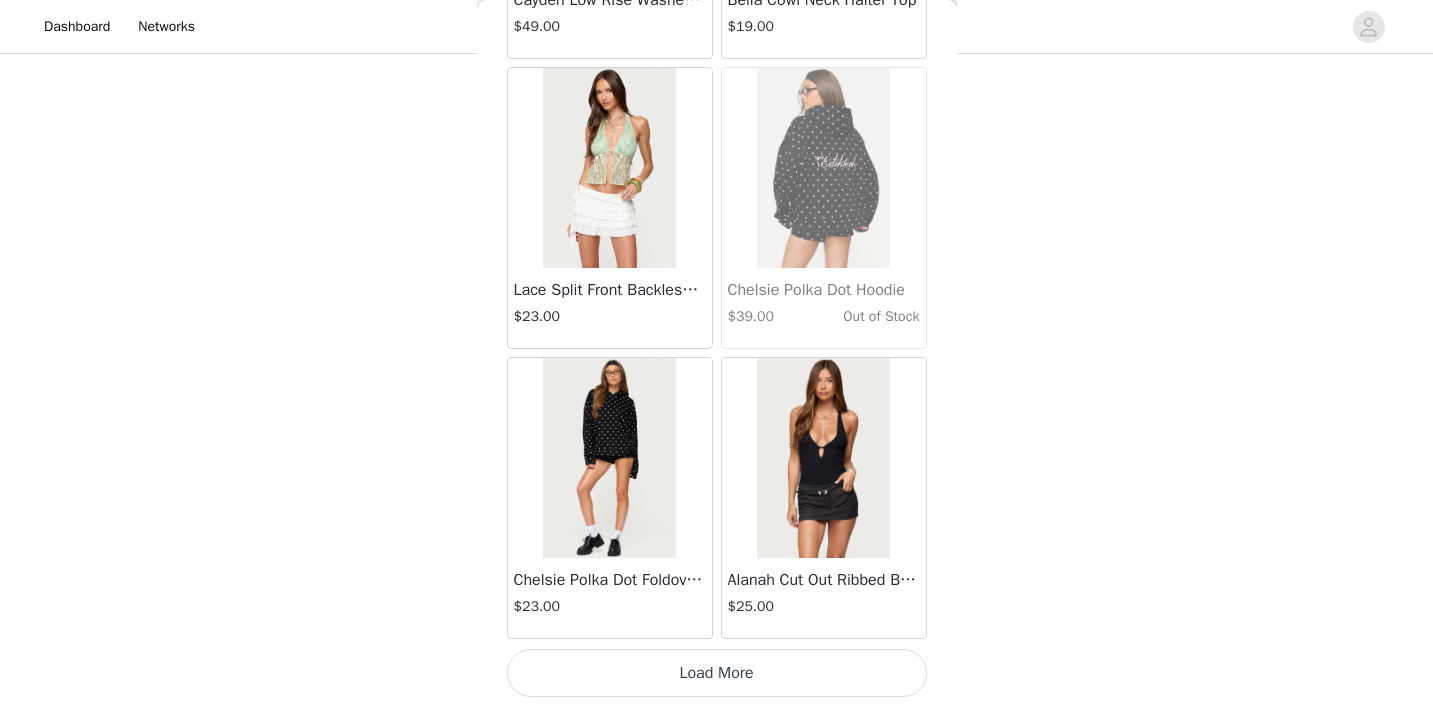 click on "Load More" at bounding box center [717, 673] 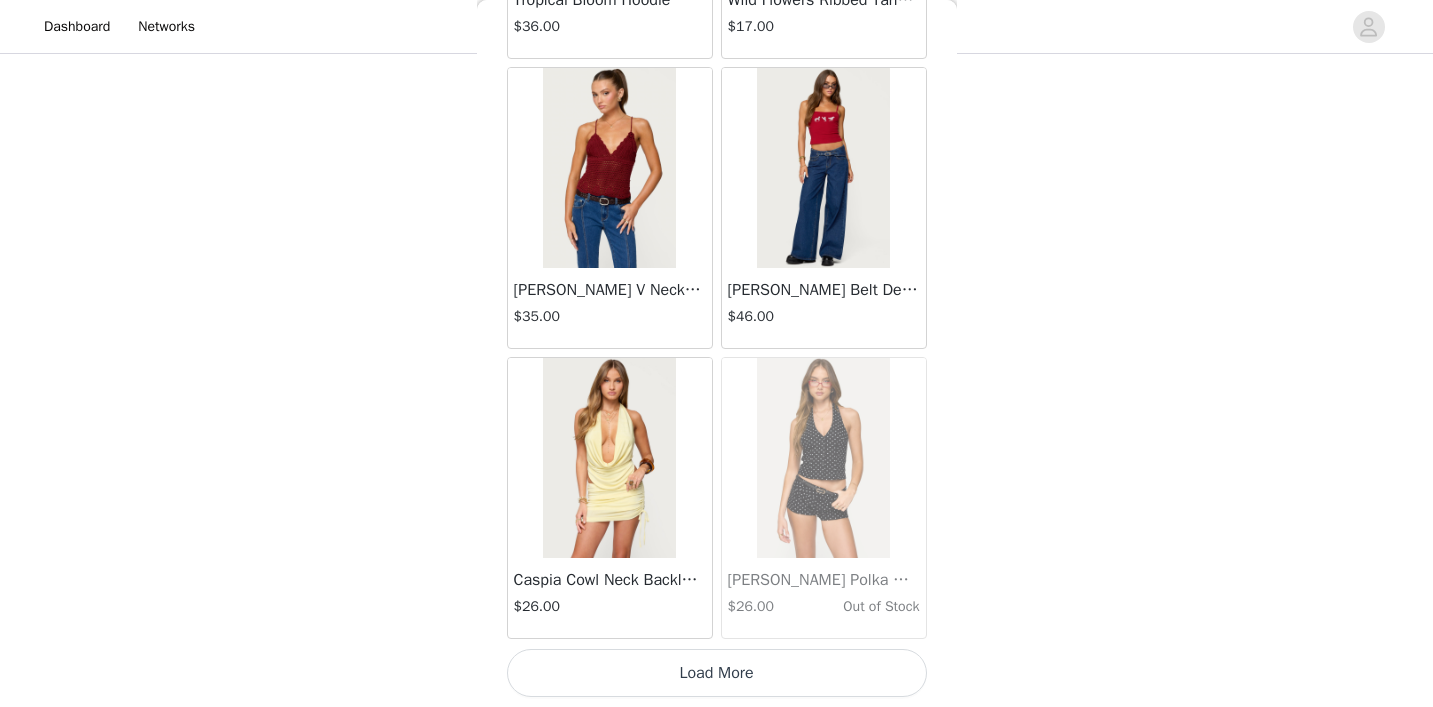 click on "Load More" at bounding box center (717, 673) 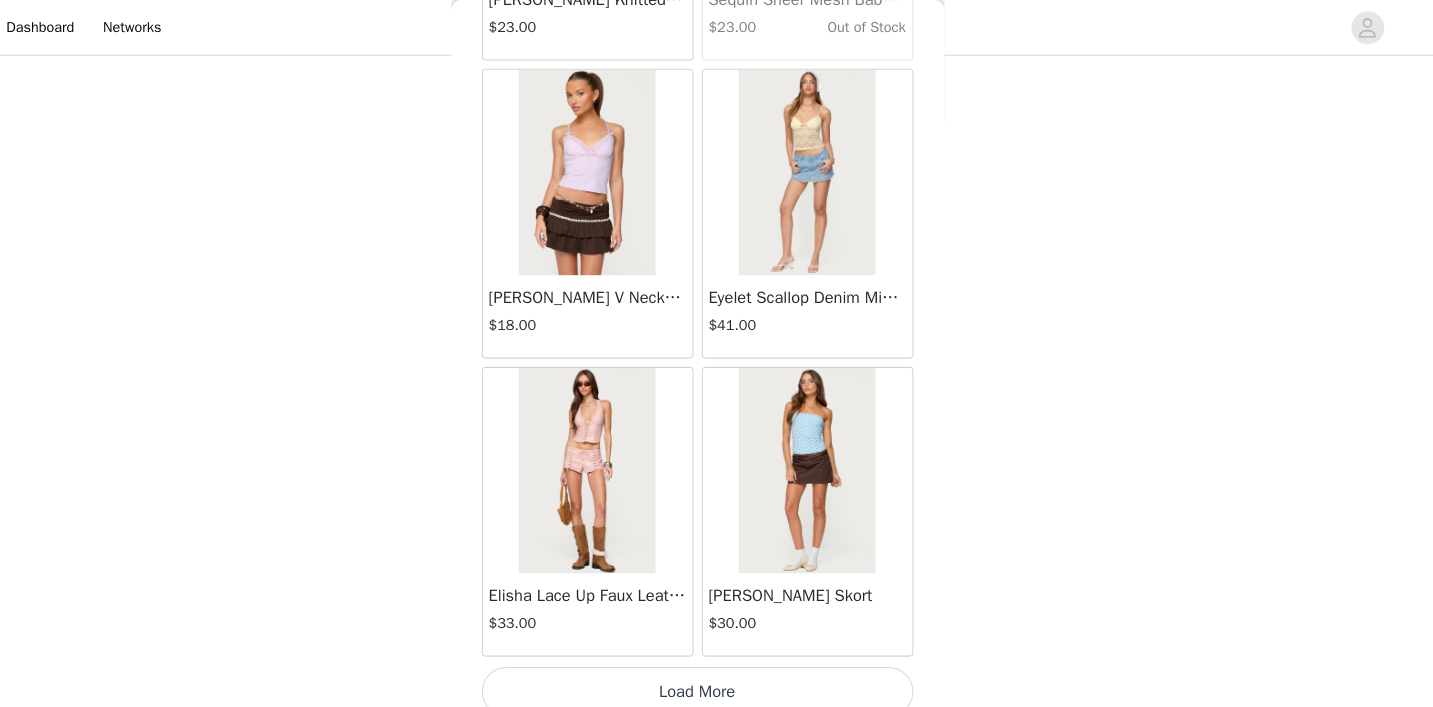 click on "Load More" at bounding box center (717, 673) 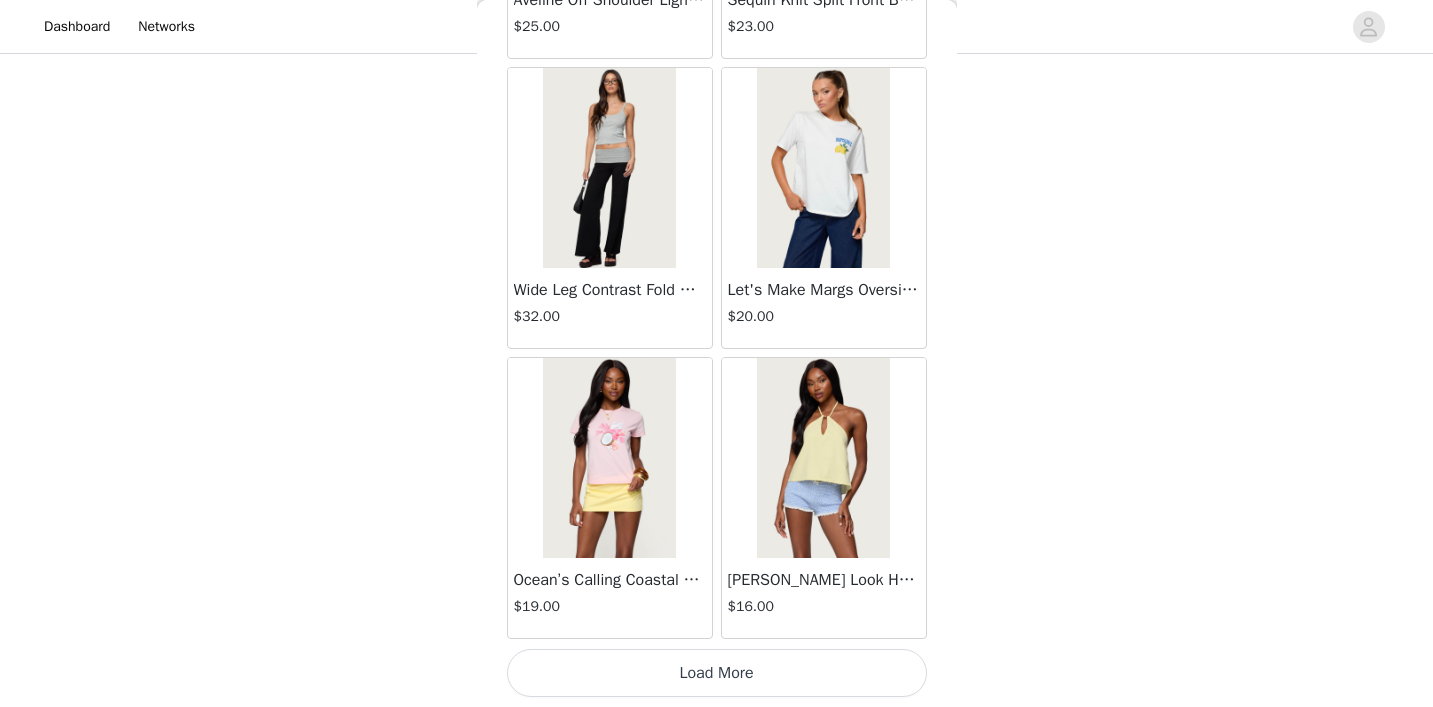 scroll, scrollTop: 48753, scrollLeft: 0, axis: vertical 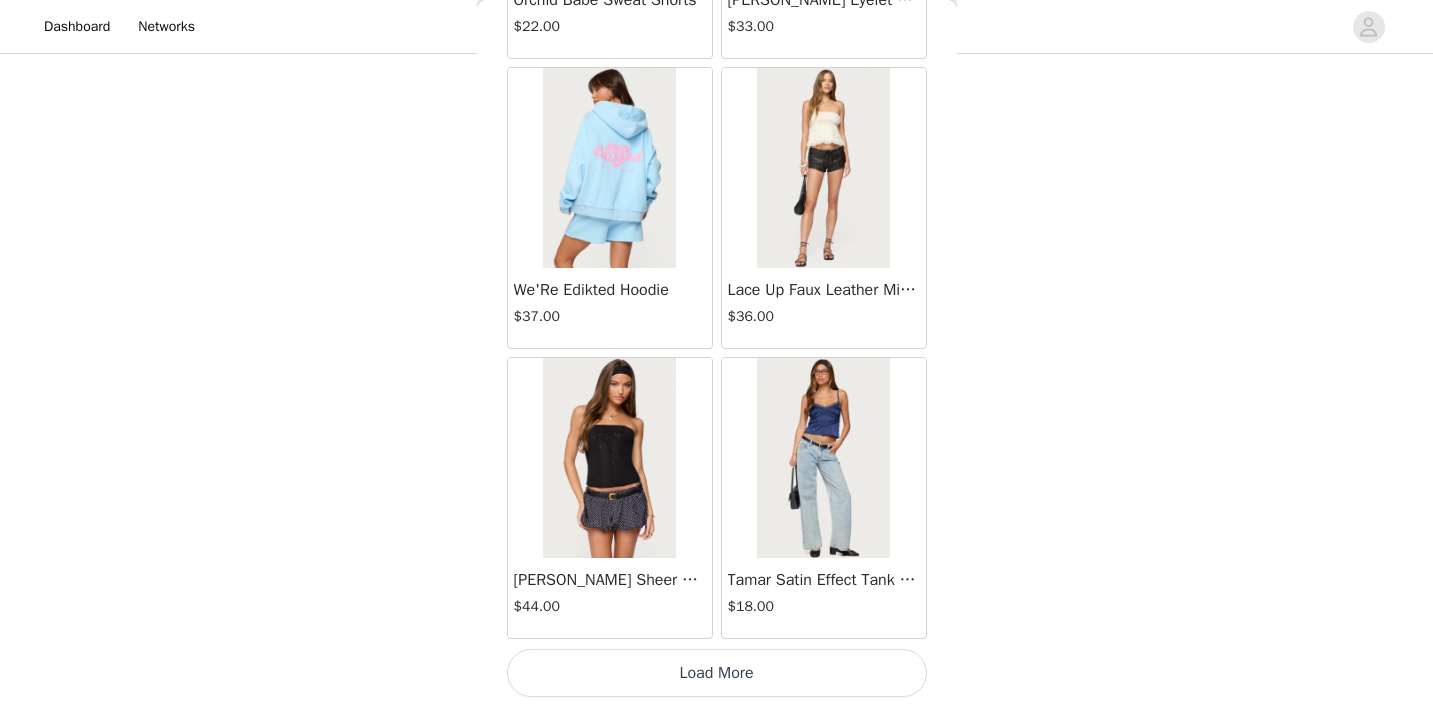 click on "Load More" at bounding box center [717, 673] 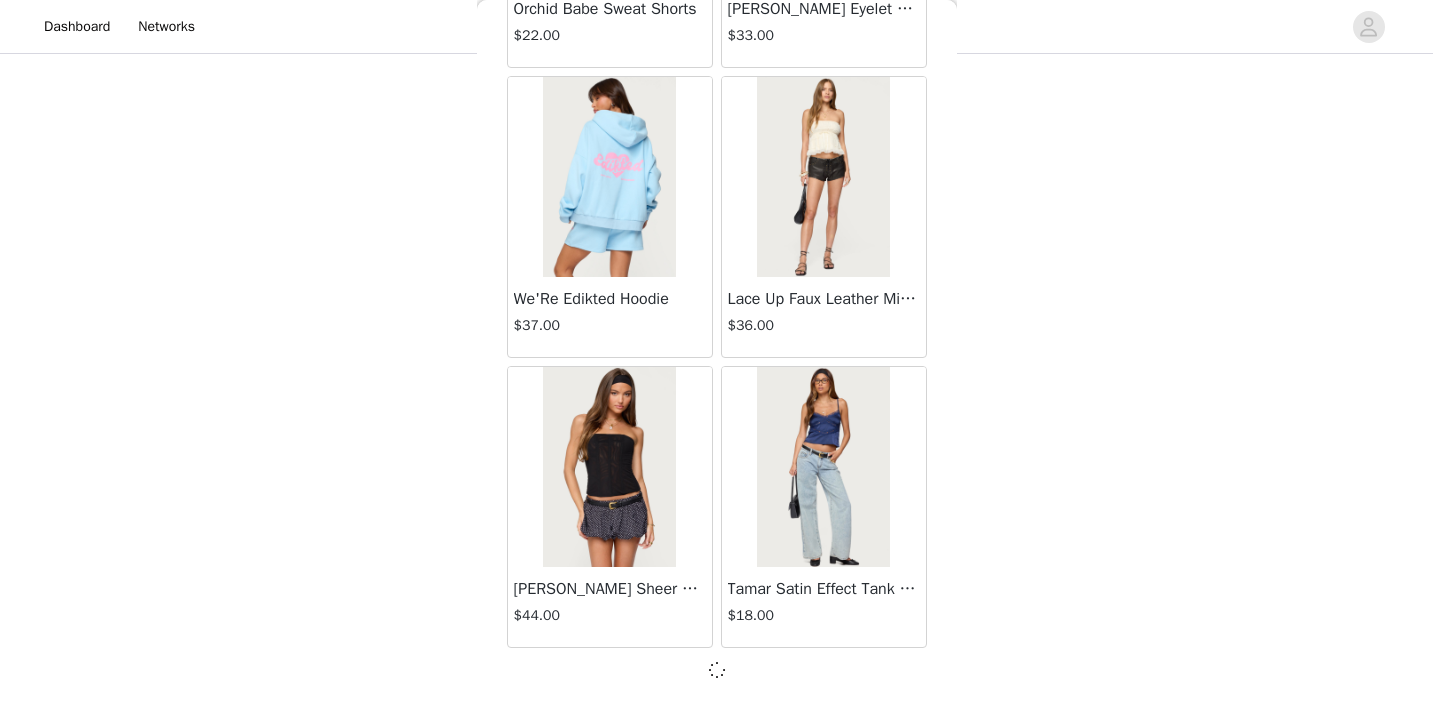 scroll, scrollTop: 51644, scrollLeft: 0, axis: vertical 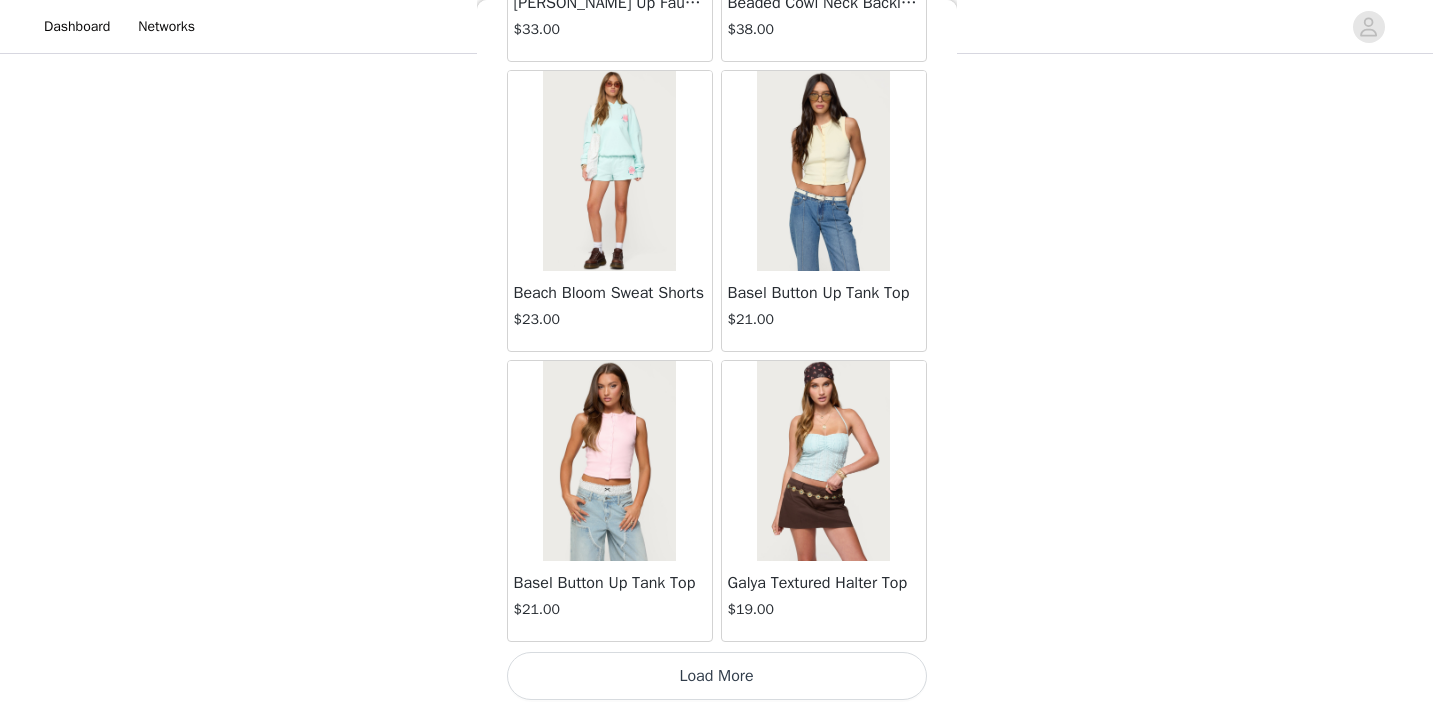 click on "Load More" at bounding box center [717, 676] 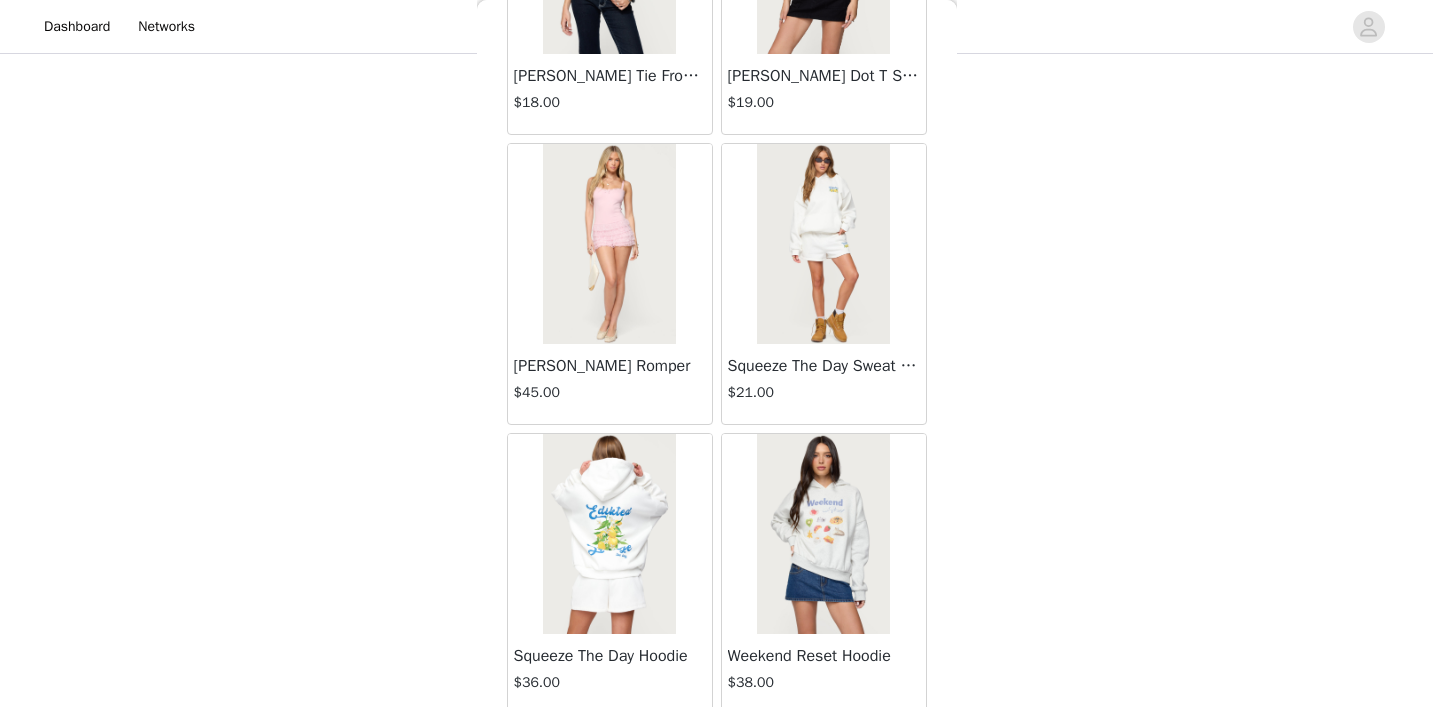 scroll, scrollTop: 57413, scrollLeft: 0, axis: vertical 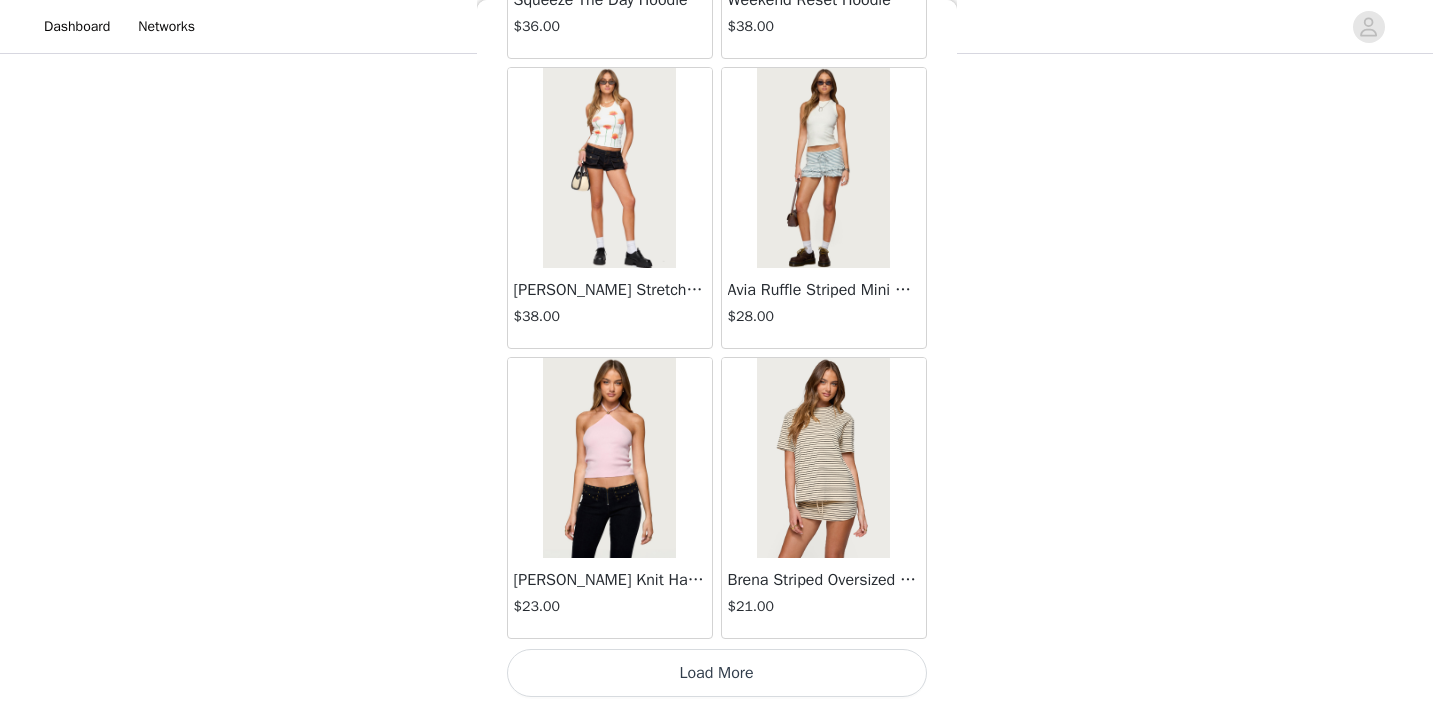 click on "Load More" at bounding box center [717, 673] 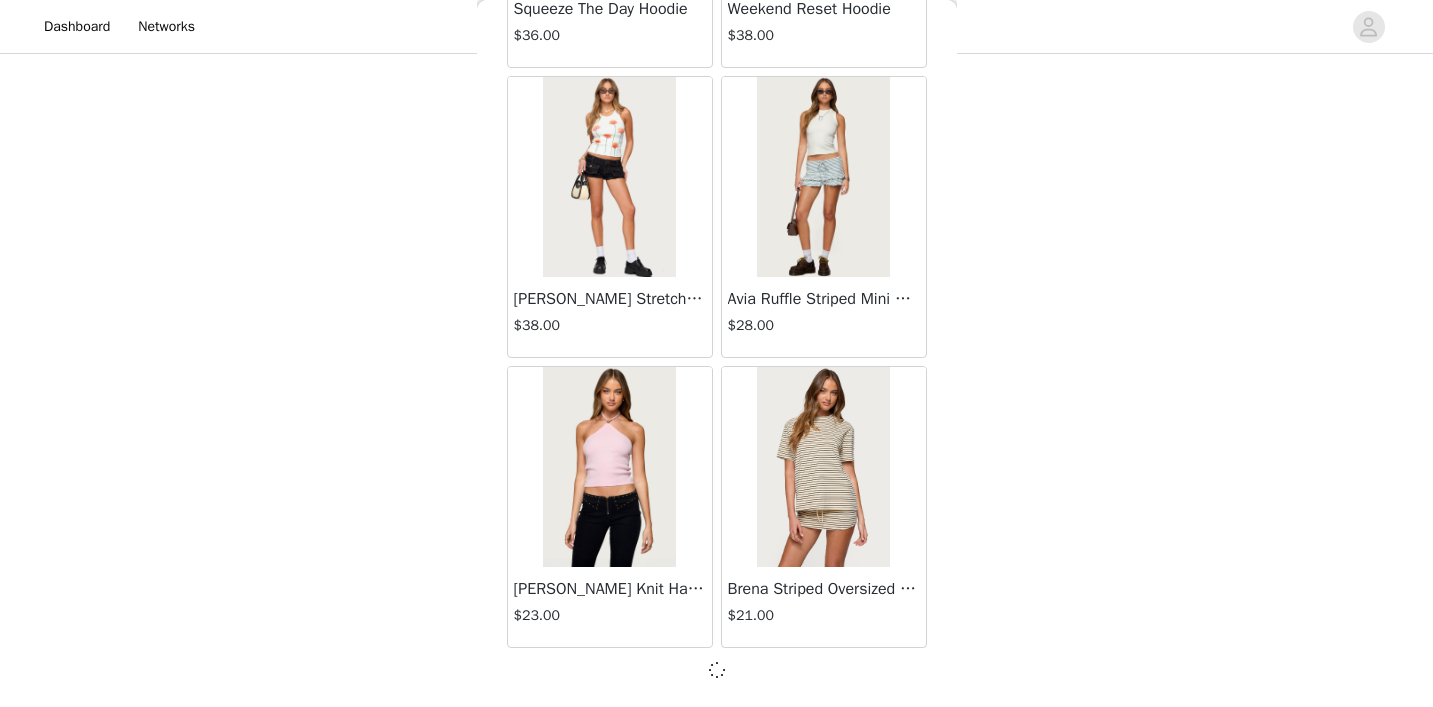 click at bounding box center (717, 670) 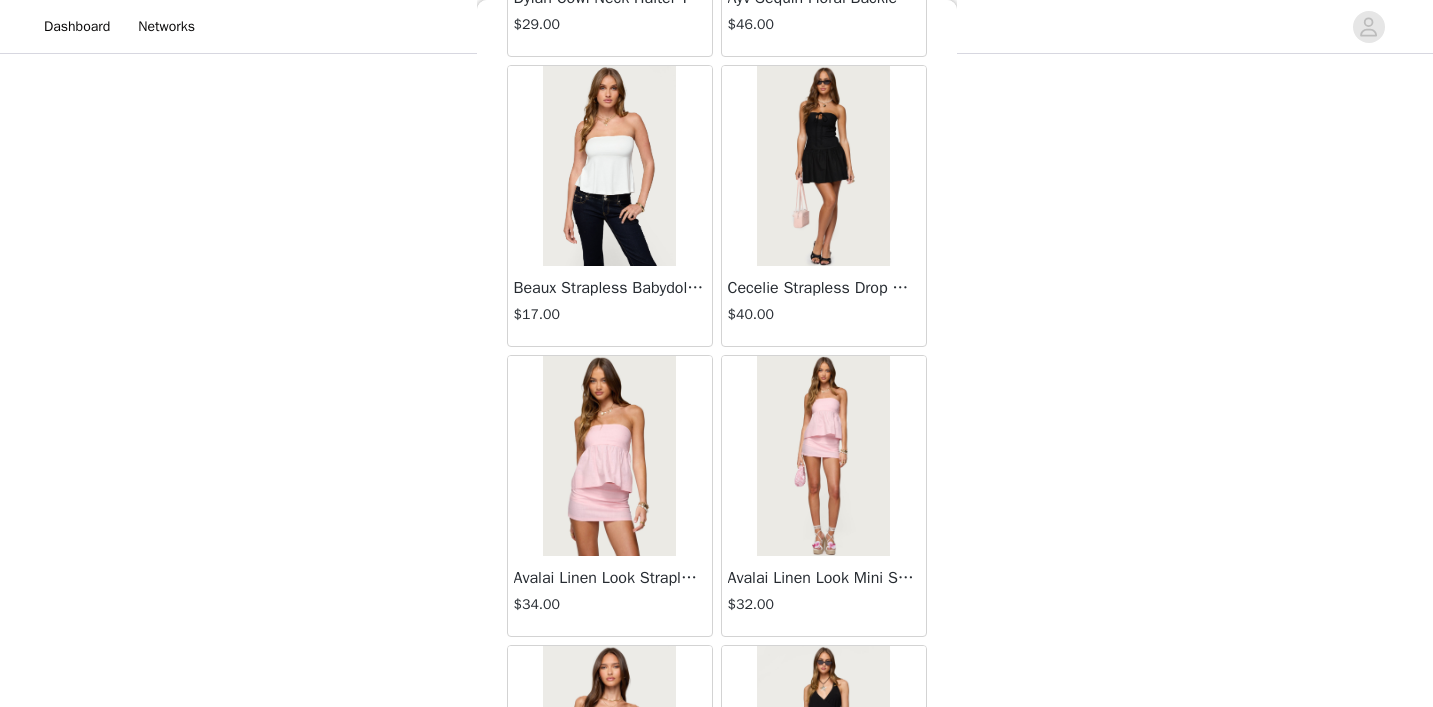 scroll, scrollTop: 58786, scrollLeft: 0, axis: vertical 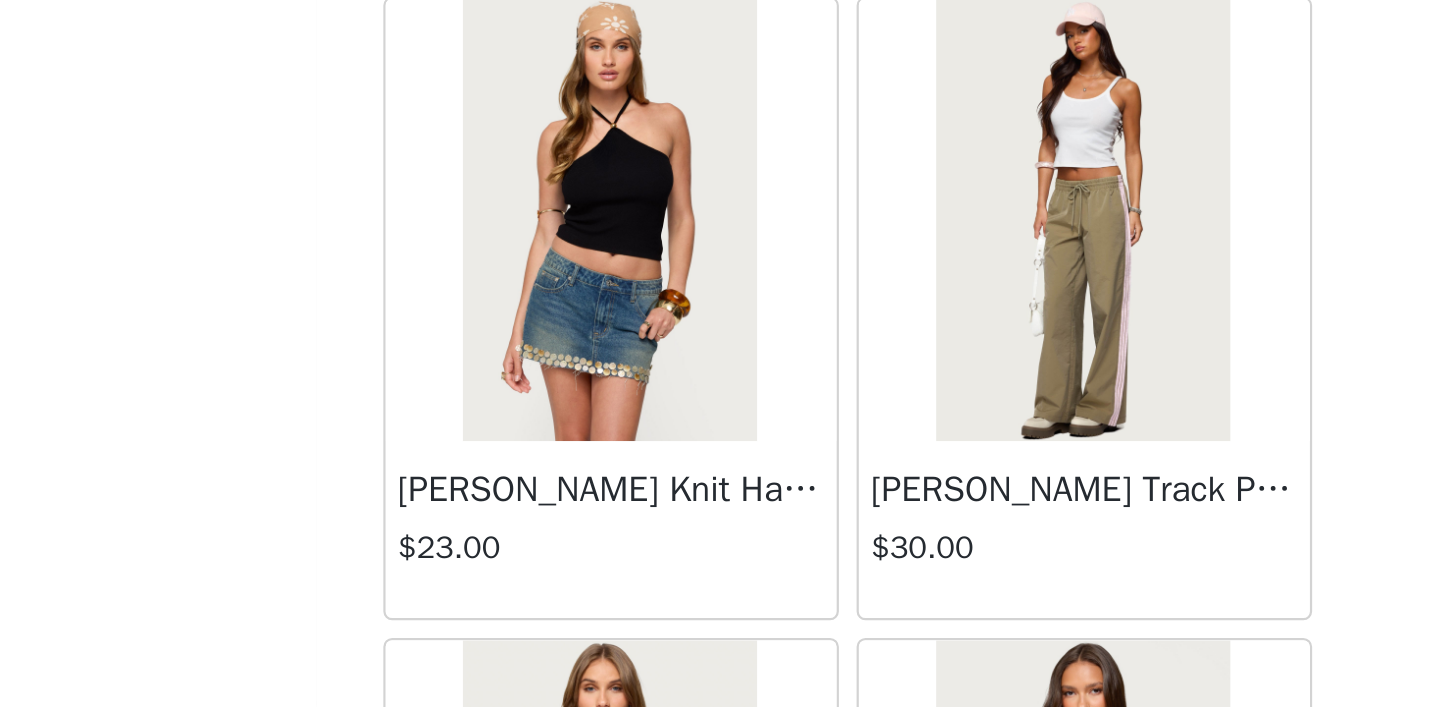 click on "[PERSON_NAME] Knit Halter Top" at bounding box center [610, 609] 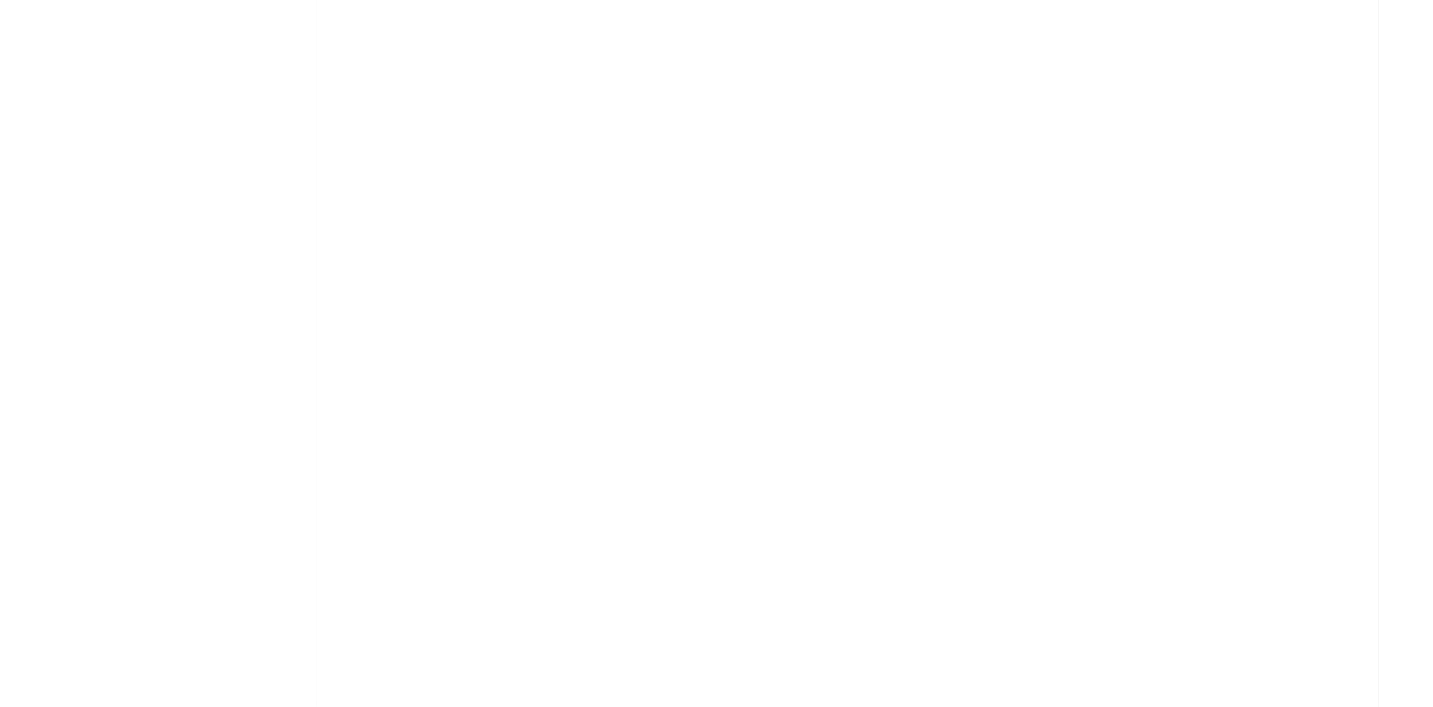 scroll, scrollTop: 244, scrollLeft: 0, axis: vertical 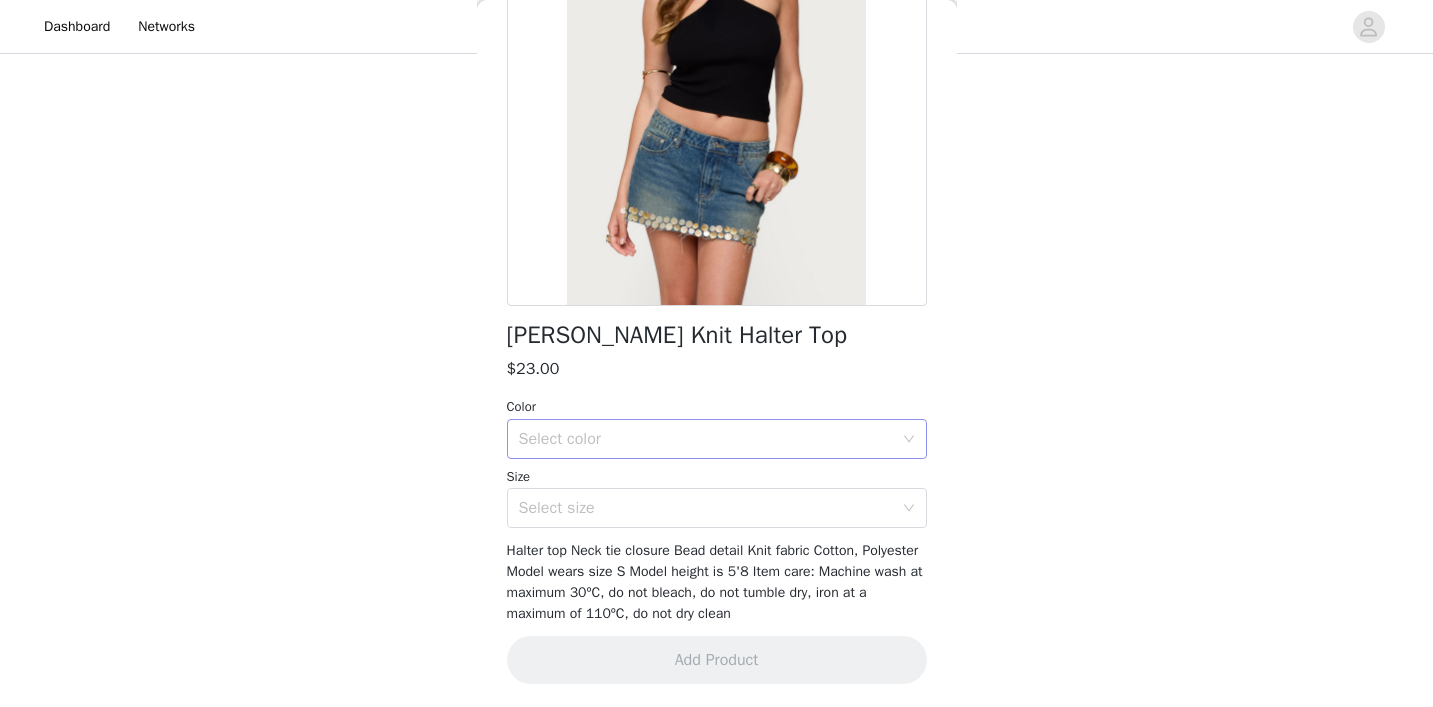 click on "Select color" at bounding box center (706, 439) 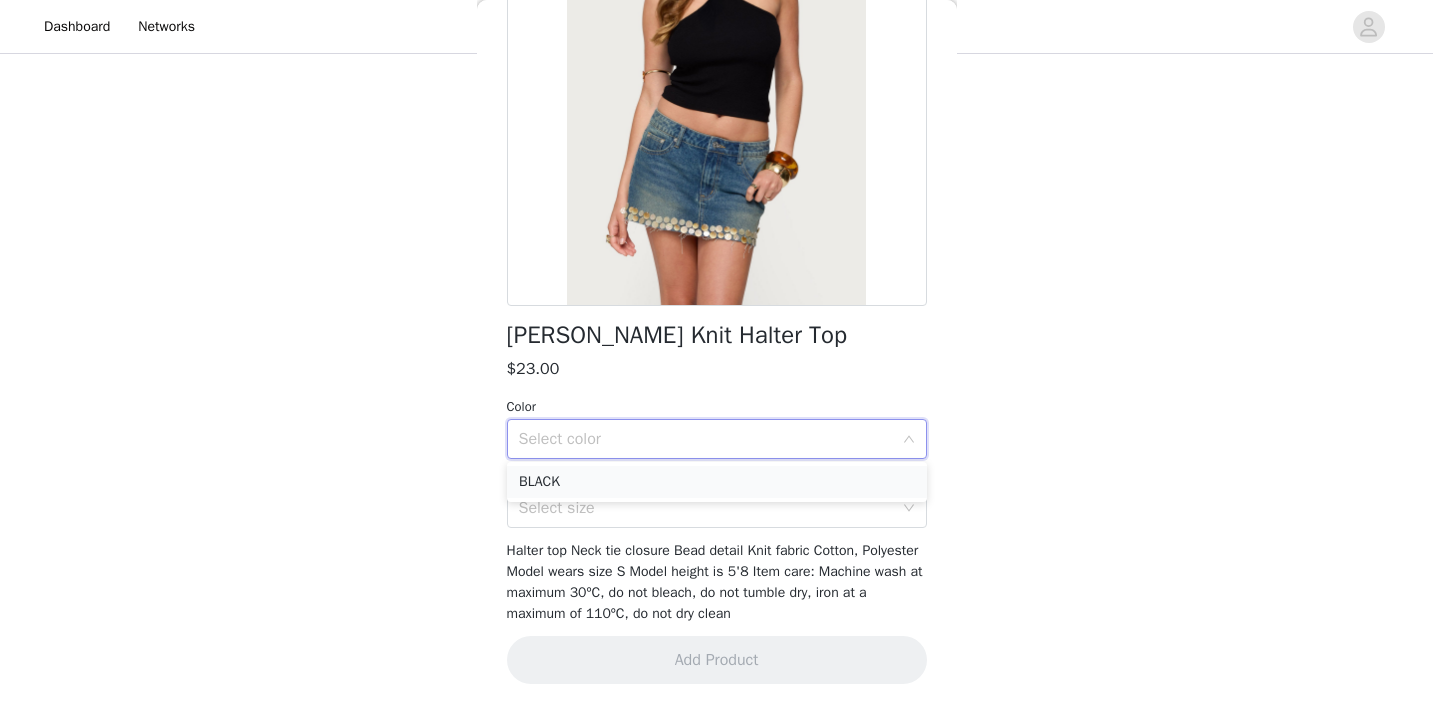 click on "BLACK" at bounding box center (717, 482) 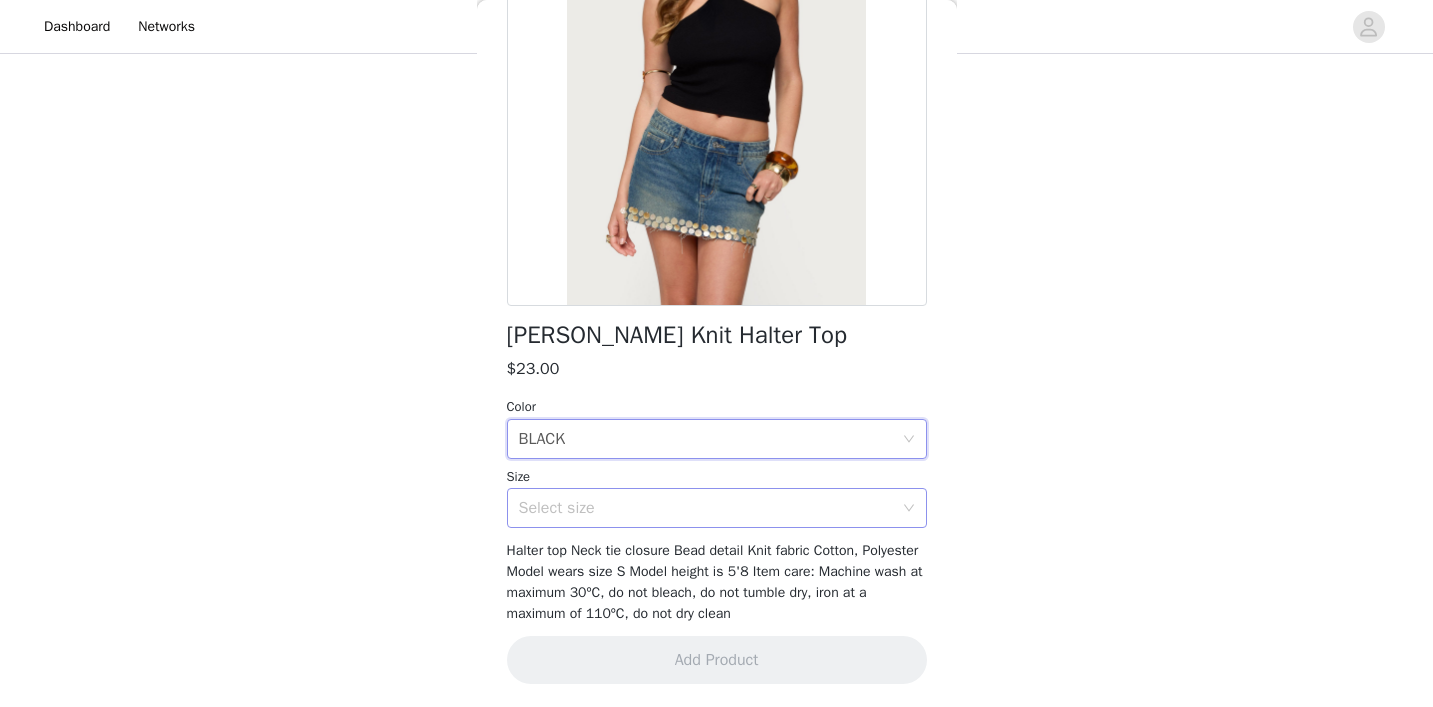 click on "Select size" at bounding box center (706, 508) 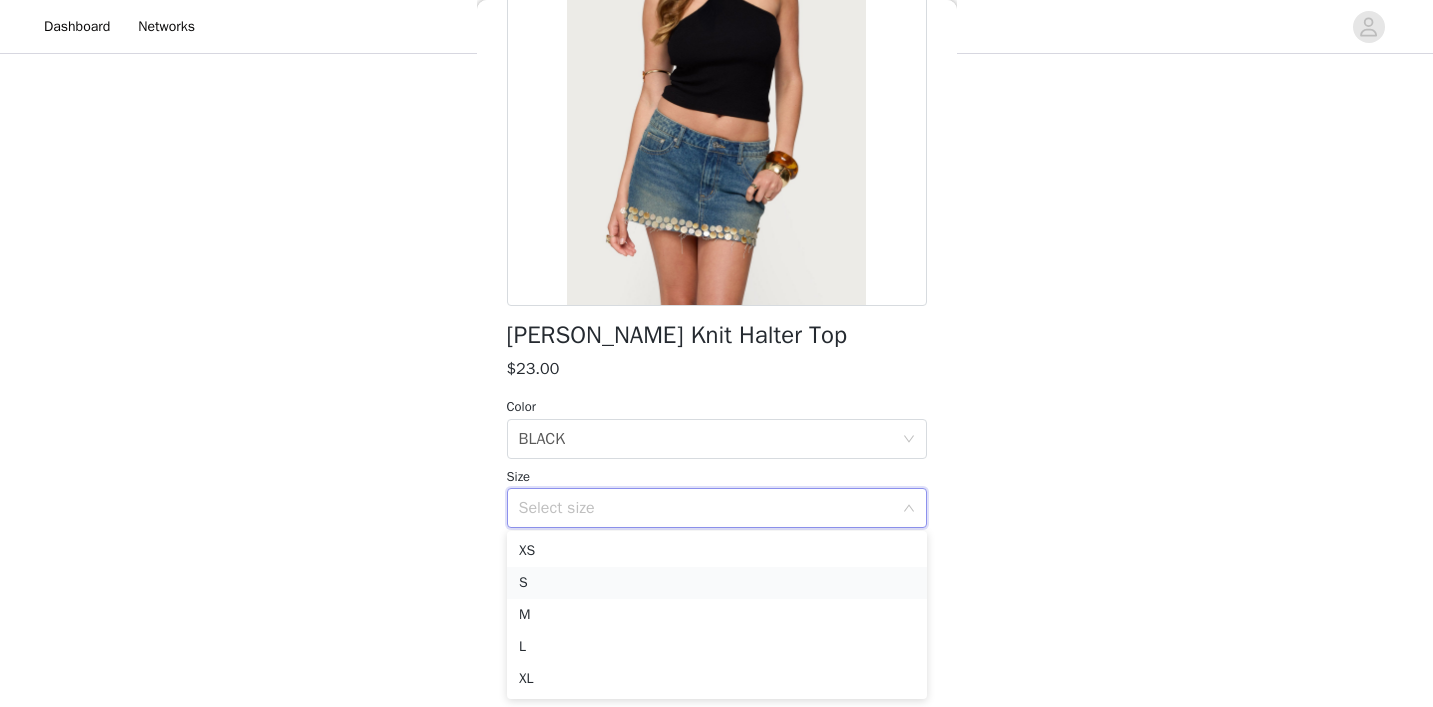 click on "S" at bounding box center (717, 583) 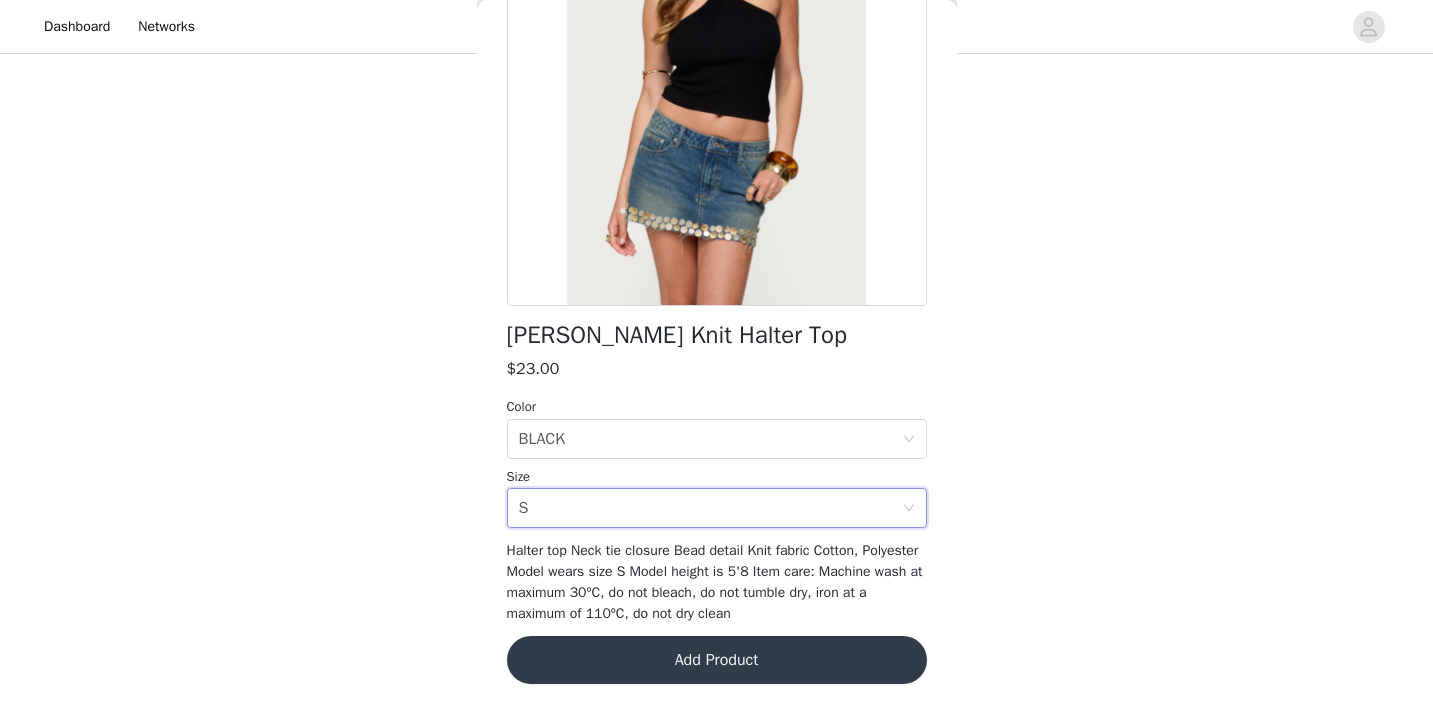 click on "Add Product" at bounding box center [717, 660] 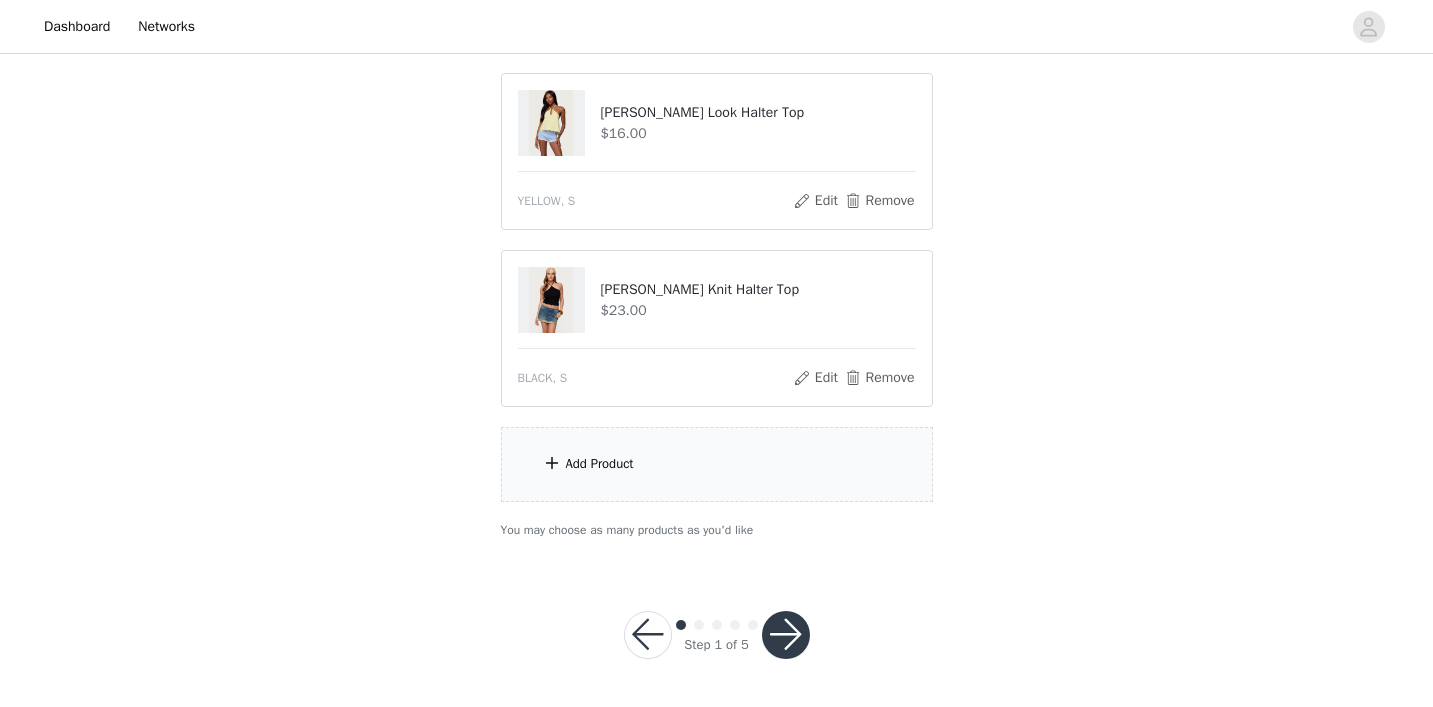 scroll, scrollTop: 1618, scrollLeft: 0, axis: vertical 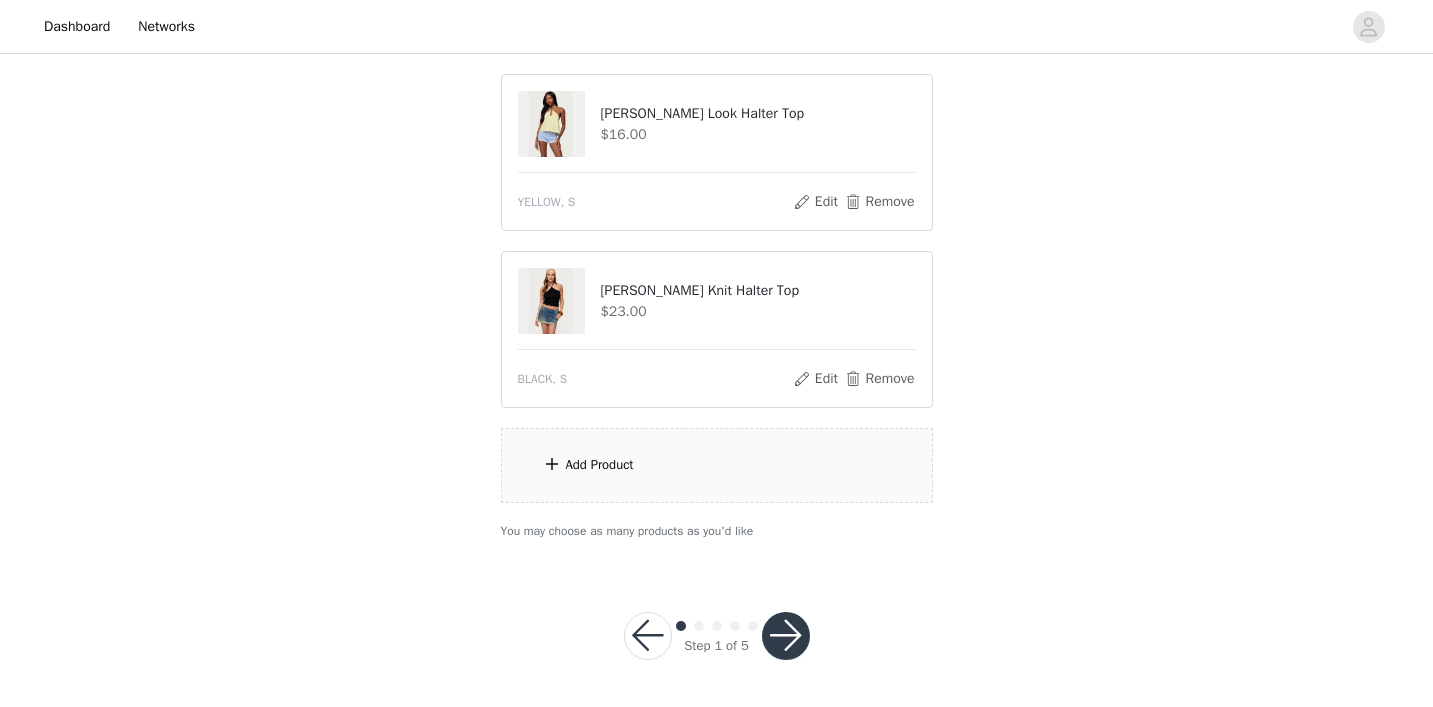 click on "Add Product" at bounding box center (717, 465) 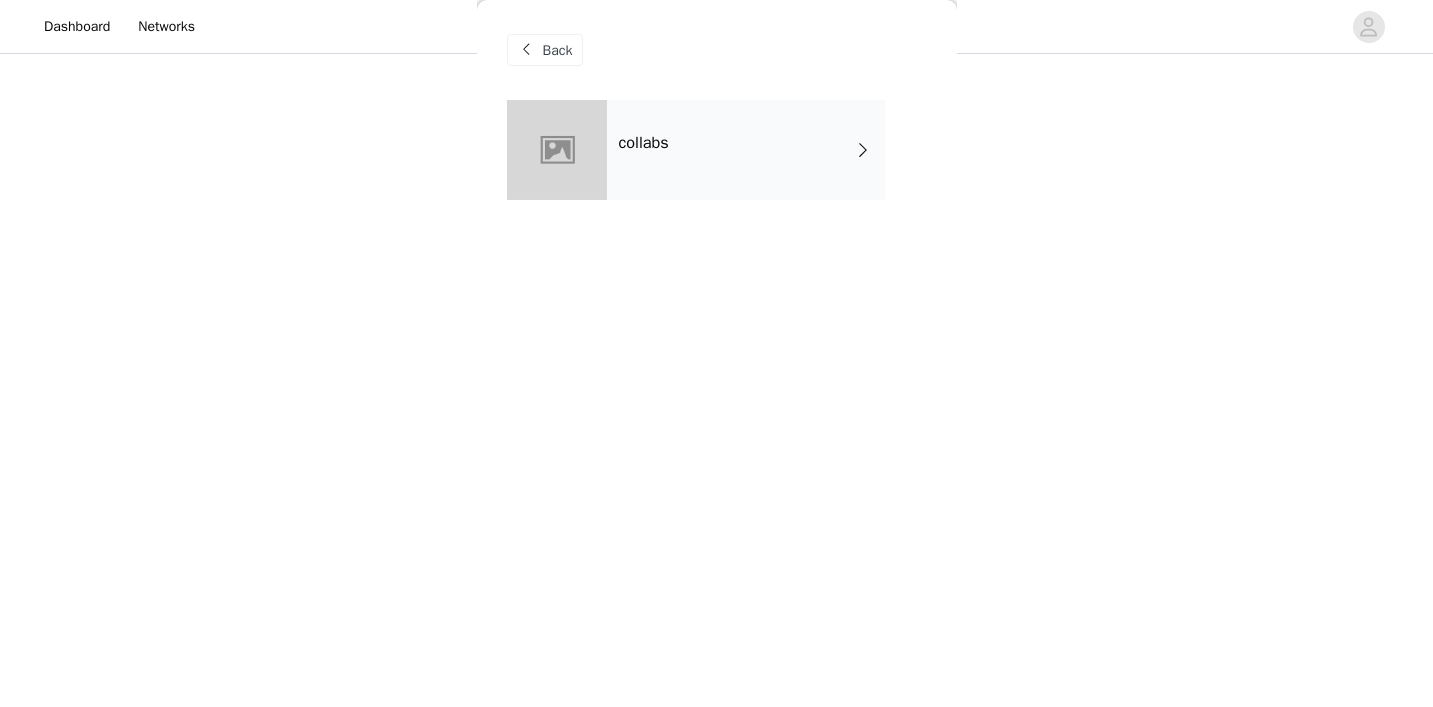click on "collabs" at bounding box center (746, 150) 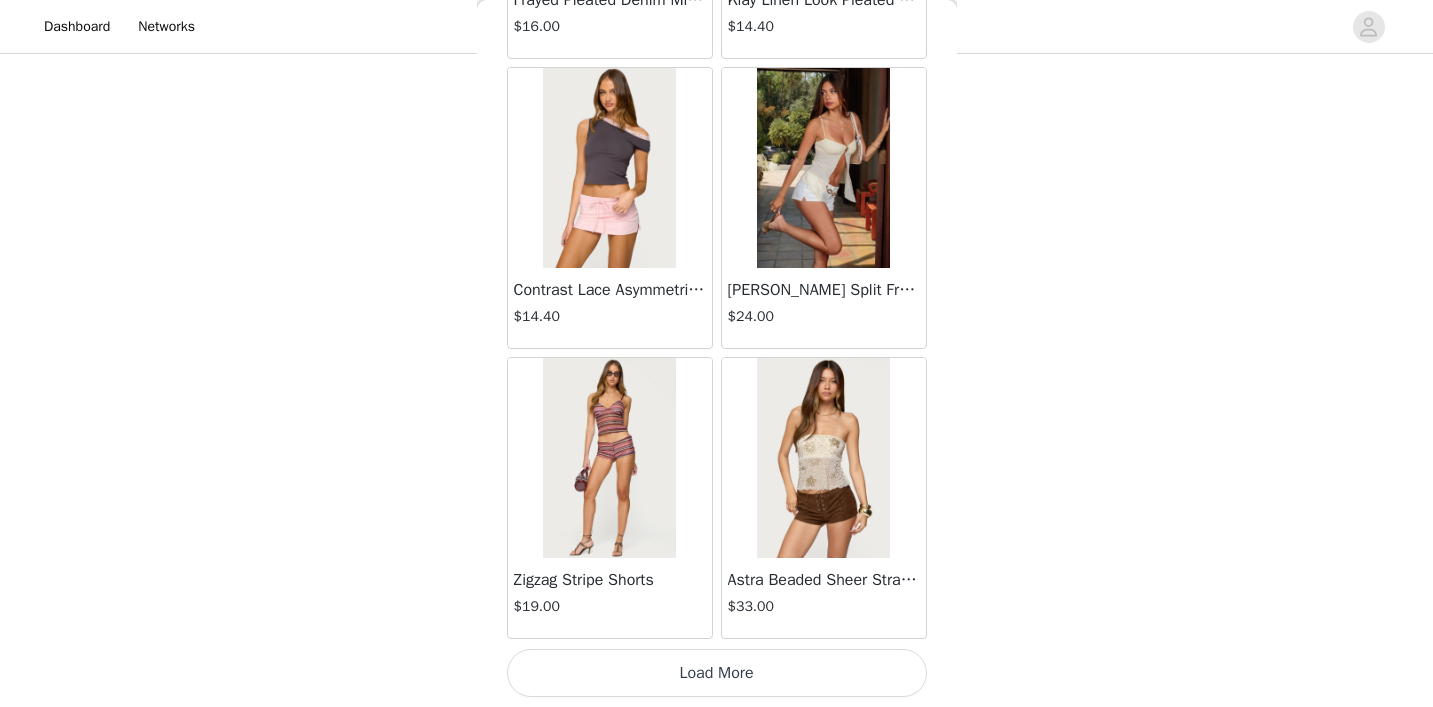 click on "Lovina Grommet Pleated Mini Skort   $16.80       Metallic & Sequin Textured Tank Top   $23.00       Nelley Backless Beaded Sequin Chiffon Top   $30.00       [PERSON_NAME] Asymmetric One Shoulder Crochet Top   $21.60       [PERSON_NAME] Plaid Micro Shorts   $25.00       [PERSON_NAME] Floral Texured Sheer Halter Top   $23.00       Maree Bead V Neck Top   $19.00       Maree Bead Cut Out Mini Skirt   $17.00       [PERSON_NAME] Cut Out Halter Top   $24.00       Juney Pinstripe Tailored Button Up Shirt   $30.00       Avenly Striped Tie Front Babydoll Top   $23.00       [PERSON_NAME] Studded Grommet Tube Top   $25.00       Avalai Linen Look Mini Skort   $32.00       Beaded Deep Cowl Neck Backless Top   $31.00       Frayed Pleated Denim Mini Skort   $16.00       Klay Linen Look Pleated Mini Skort   $14.40       Contrast Lace Asymmetric Off Shoulder Top   $14.40       [PERSON_NAME] Split Front Sheer Mesh Top   $24.00       Zigzag Stripe Shorts   $19.00       Astra Beaded Sheer Strapless Top   $33.00     Load More" at bounding box center [717, -775] 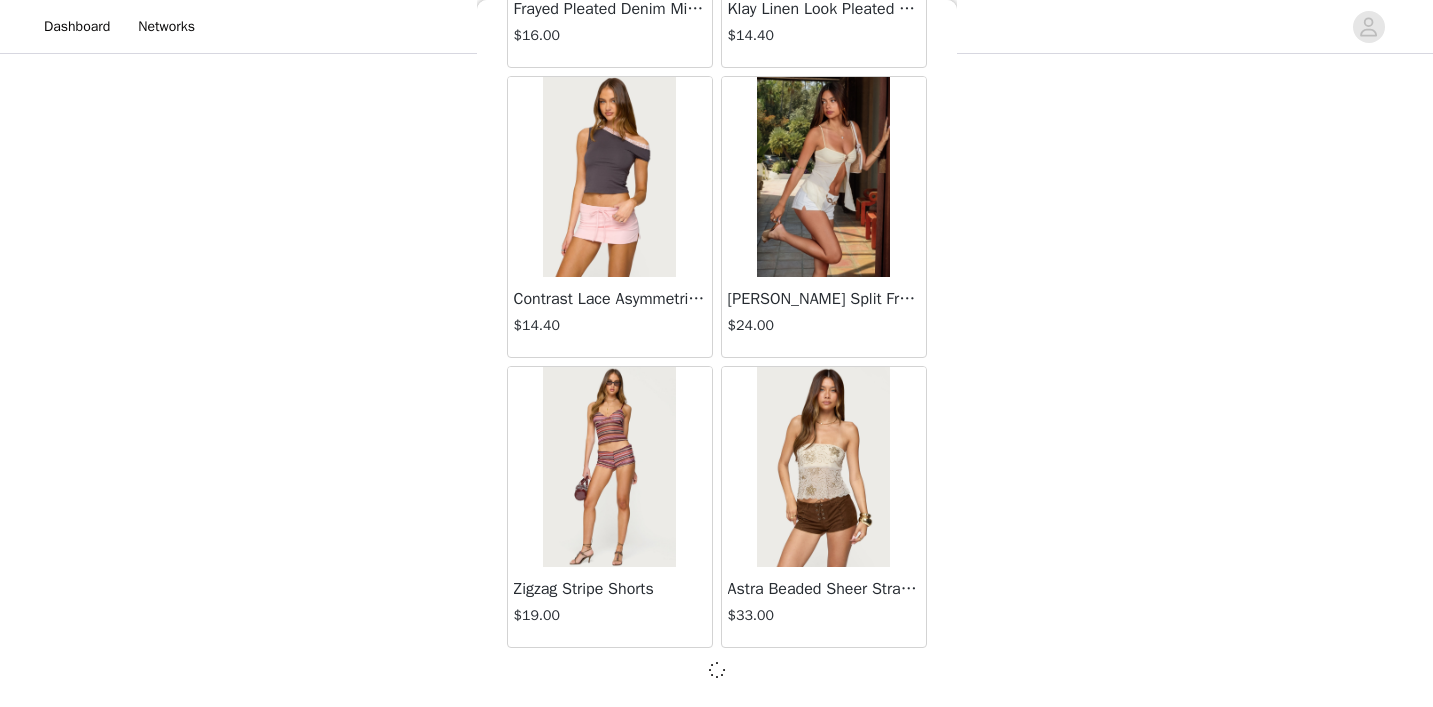 scroll, scrollTop: 2344, scrollLeft: 0, axis: vertical 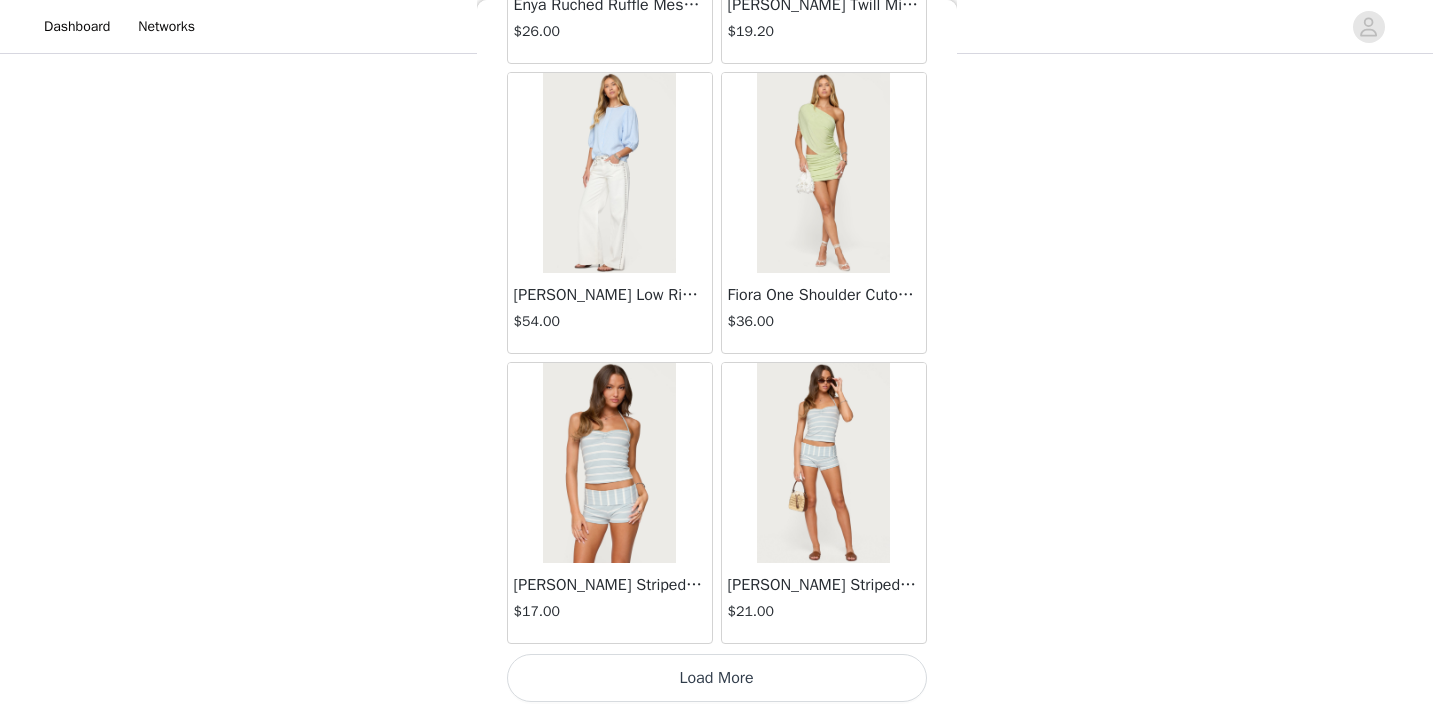click on "Load More" at bounding box center (717, 678) 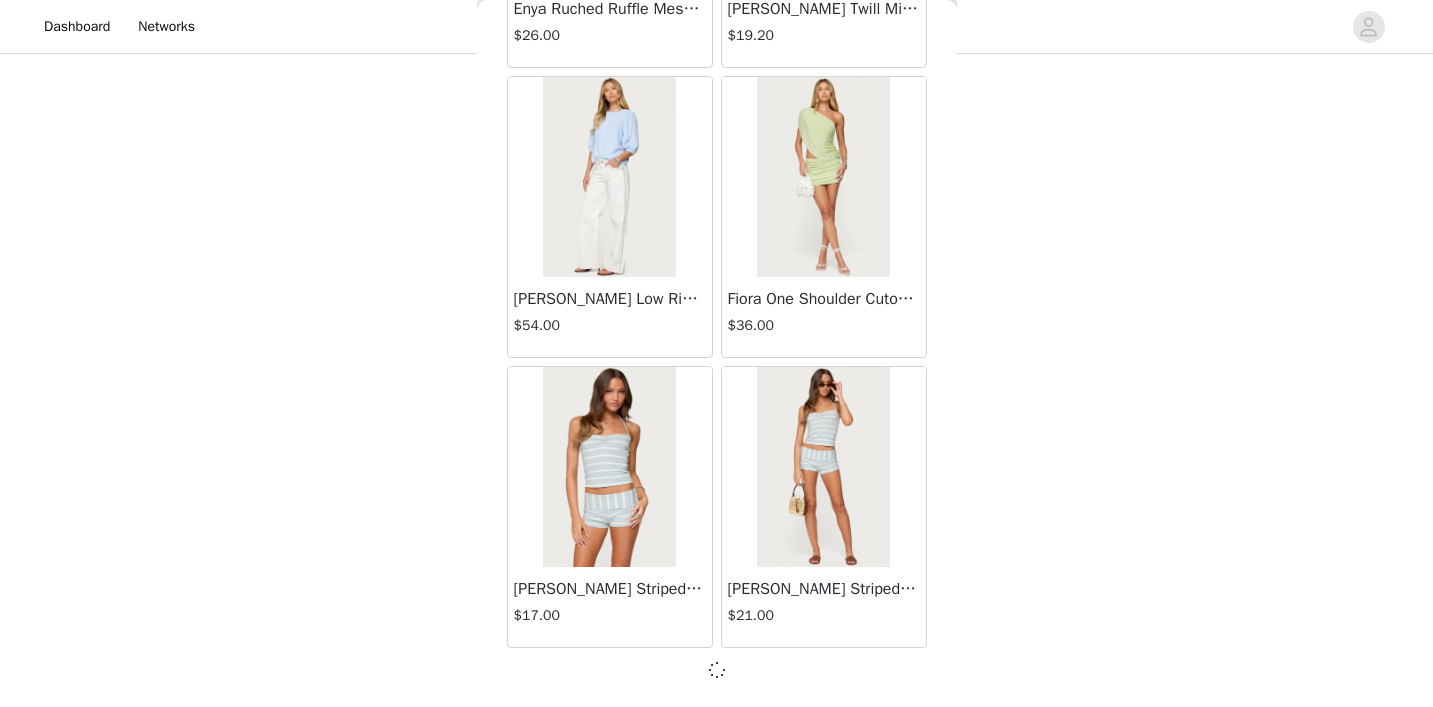 scroll, scrollTop: 5244, scrollLeft: 0, axis: vertical 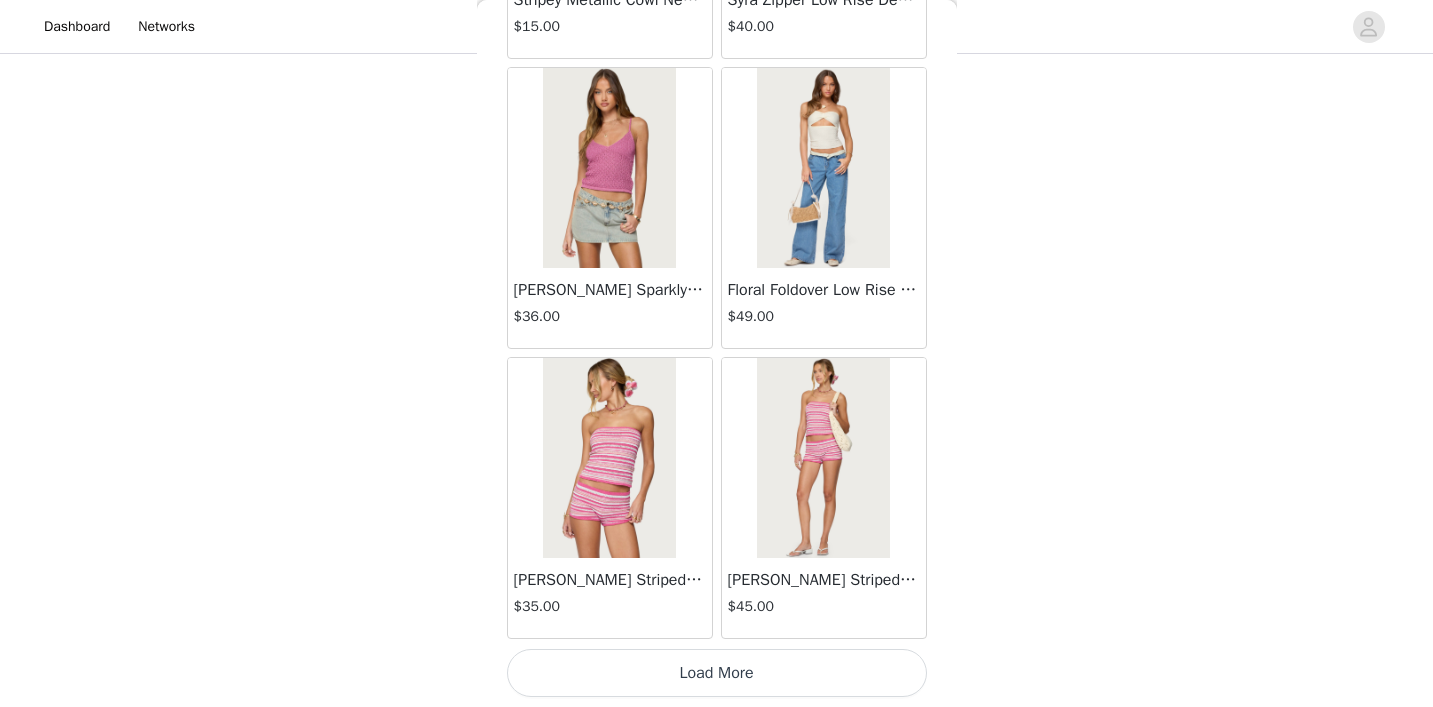 click on "Load More" at bounding box center (717, 673) 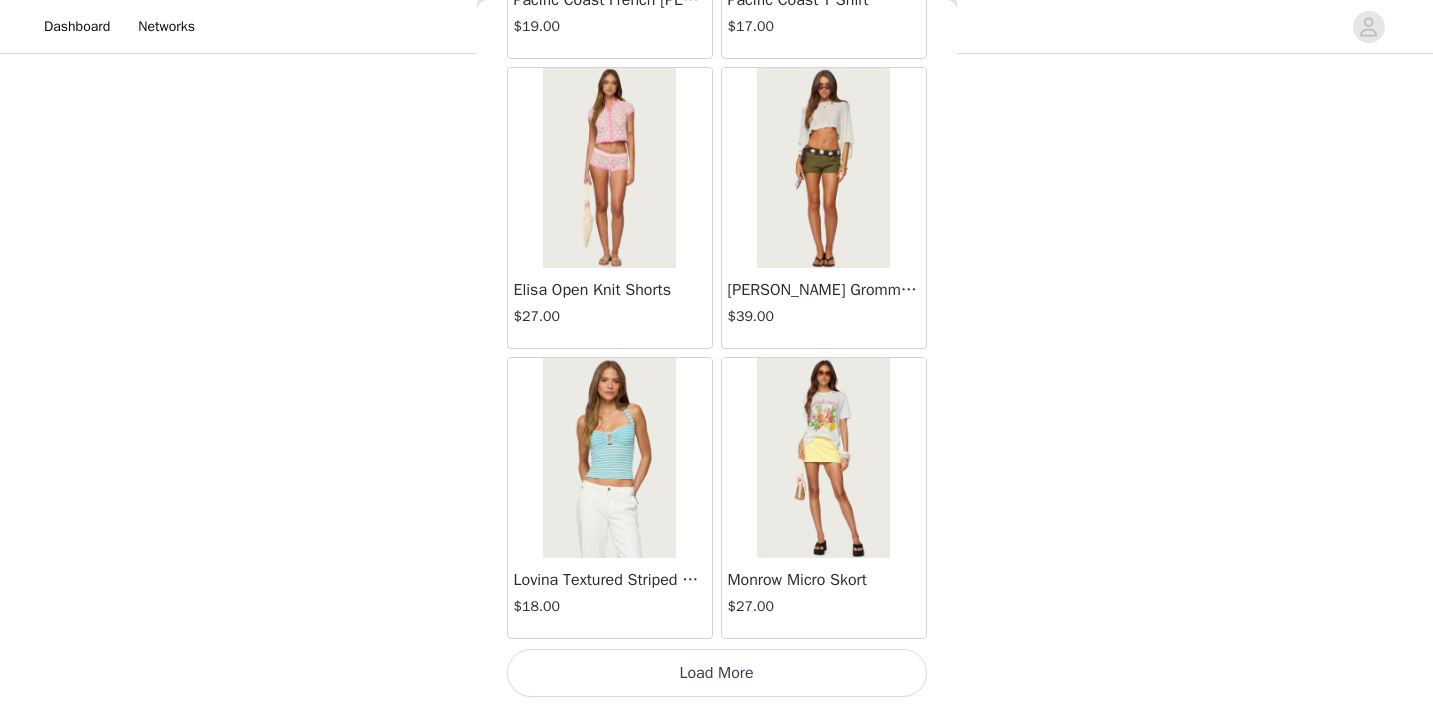 click on "Load More" at bounding box center [717, 673] 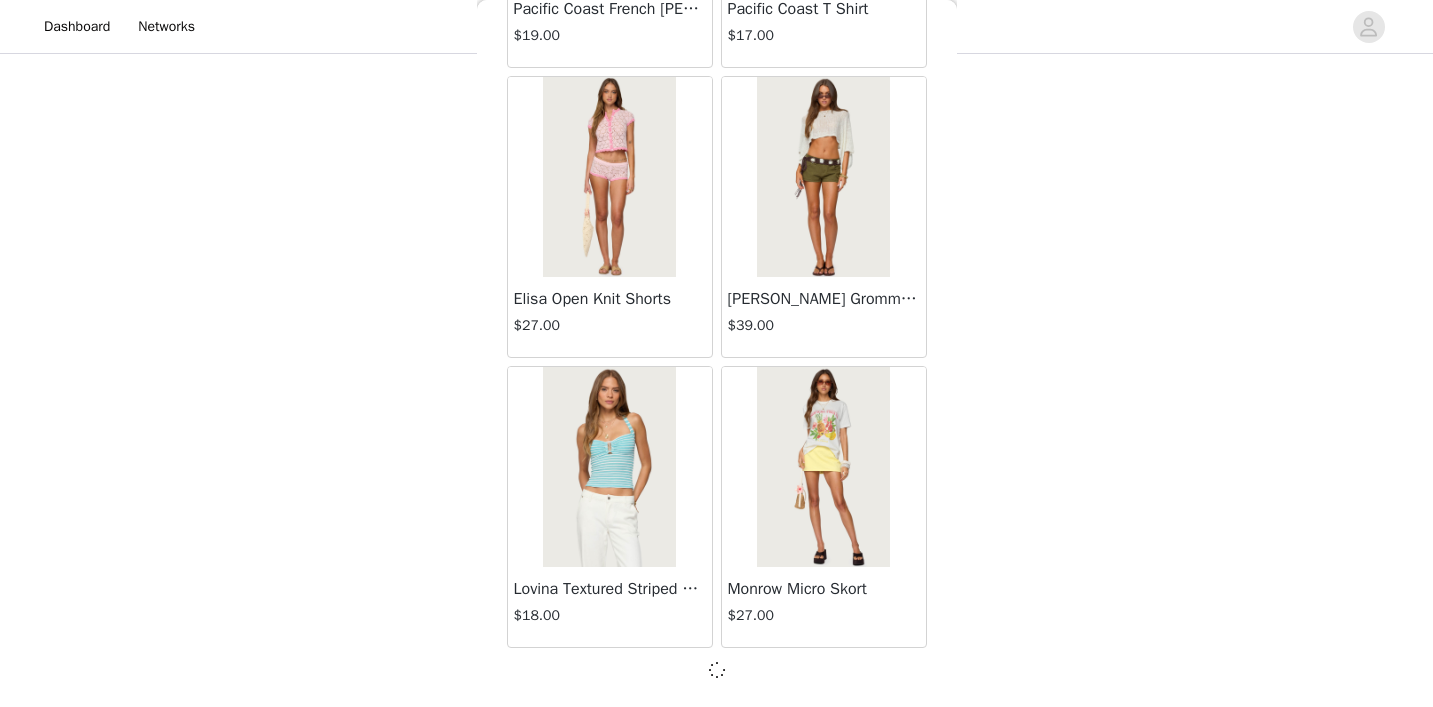 scroll, scrollTop: 11044, scrollLeft: 0, axis: vertical 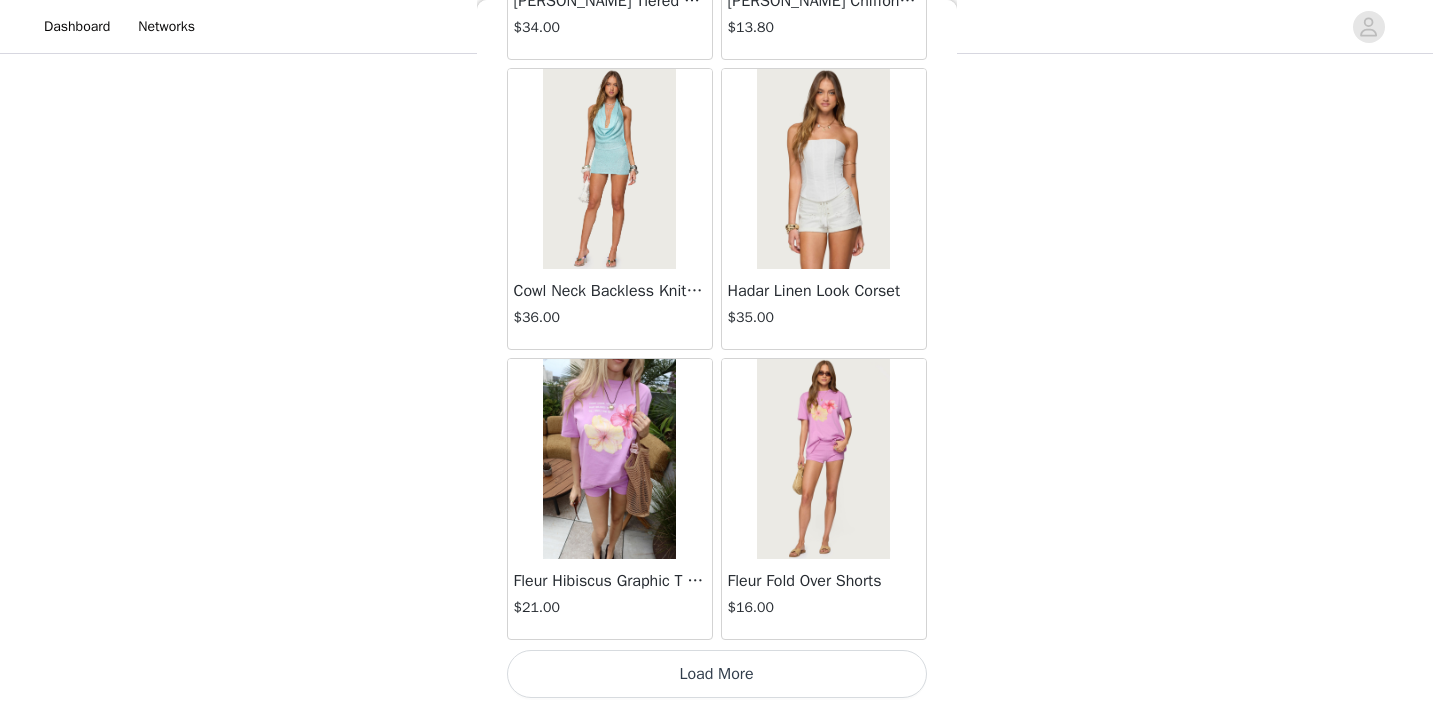 click on "Load More" at bounding box center (717, 674) 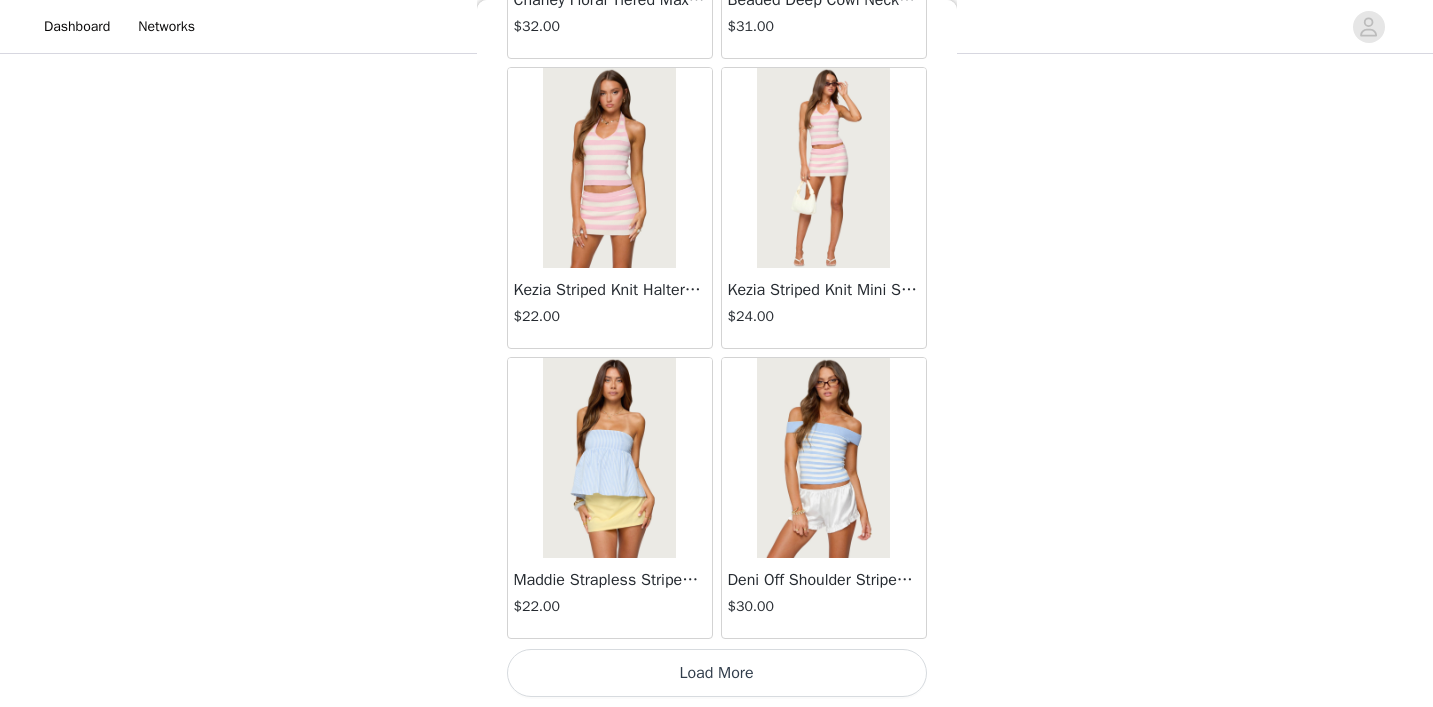 click on "Load More" at bounding box center (717, 673) 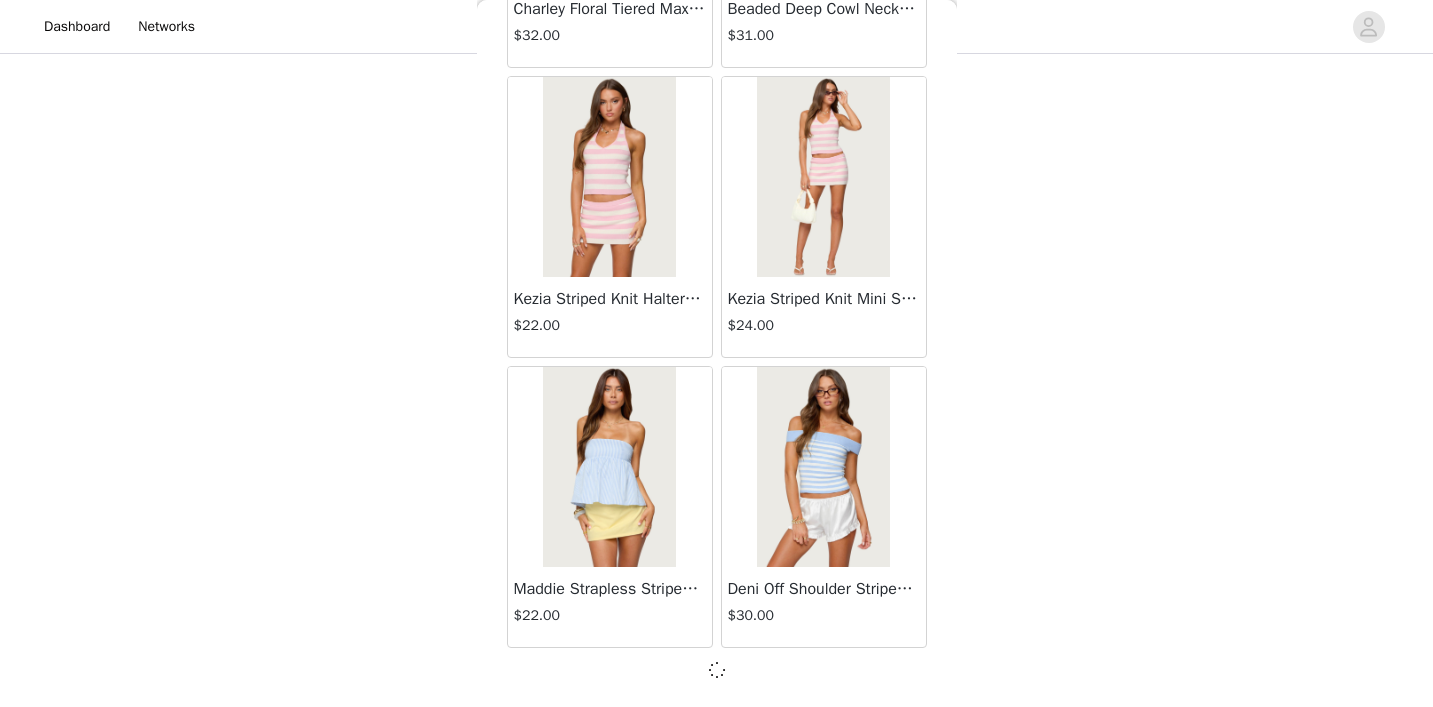 scroll, scrollTop: 16844, scrollLeft: 0, axis: vertical 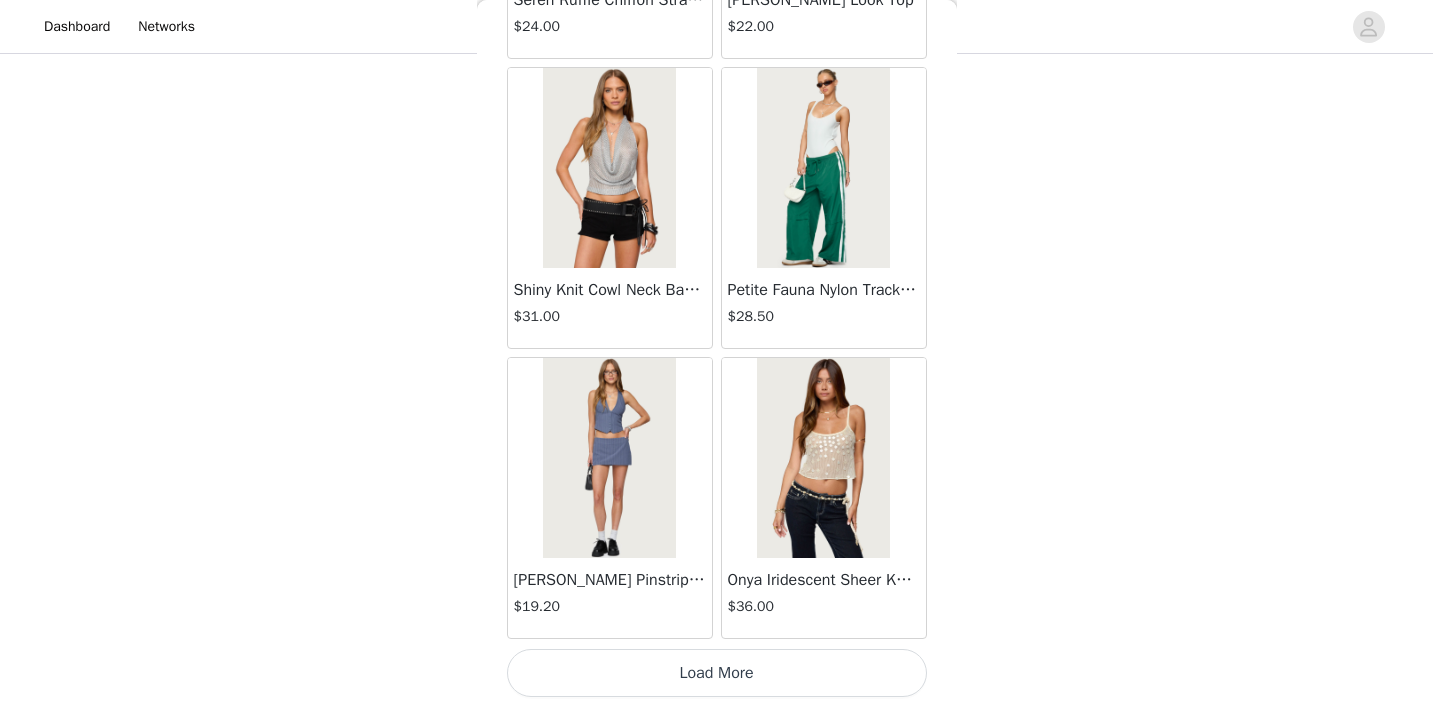 click on "Load More" at bounding box center (717, 673) 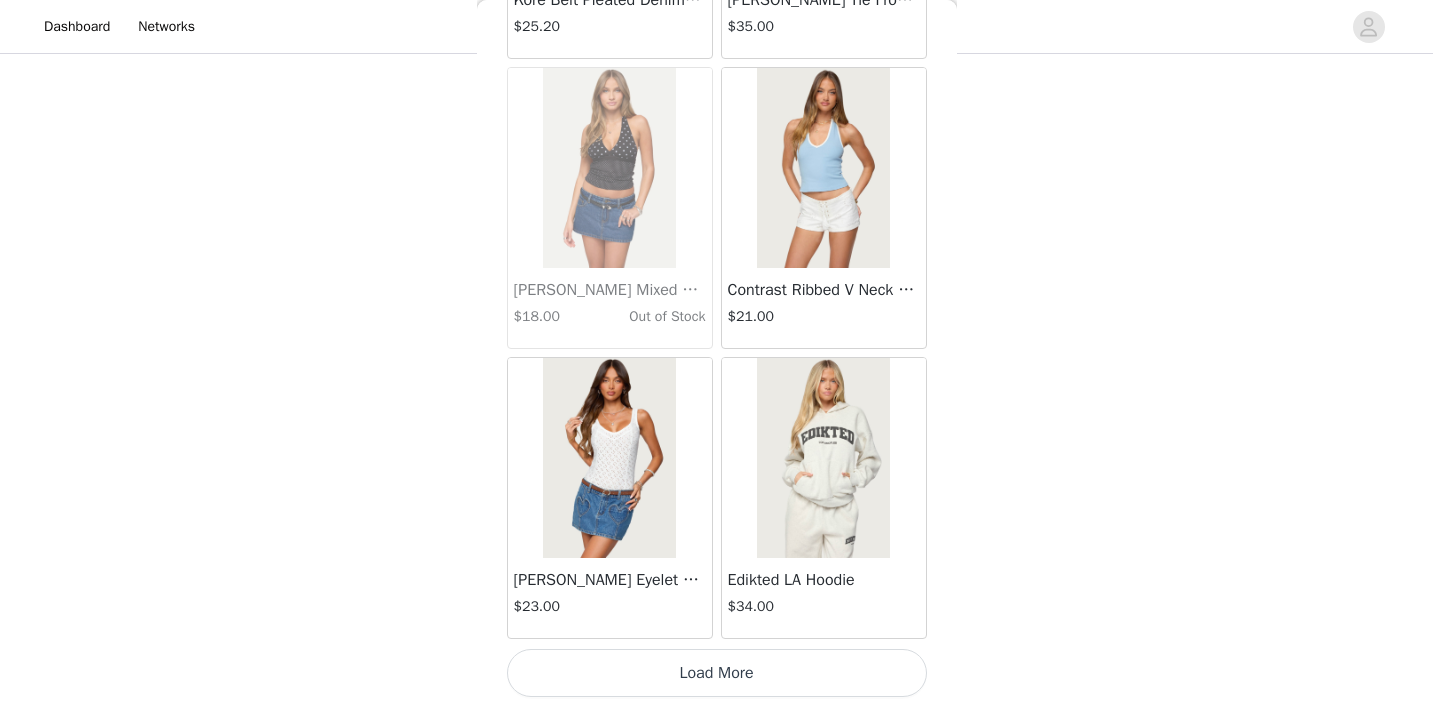 click on "Load More" at bounding box center [717, 673] 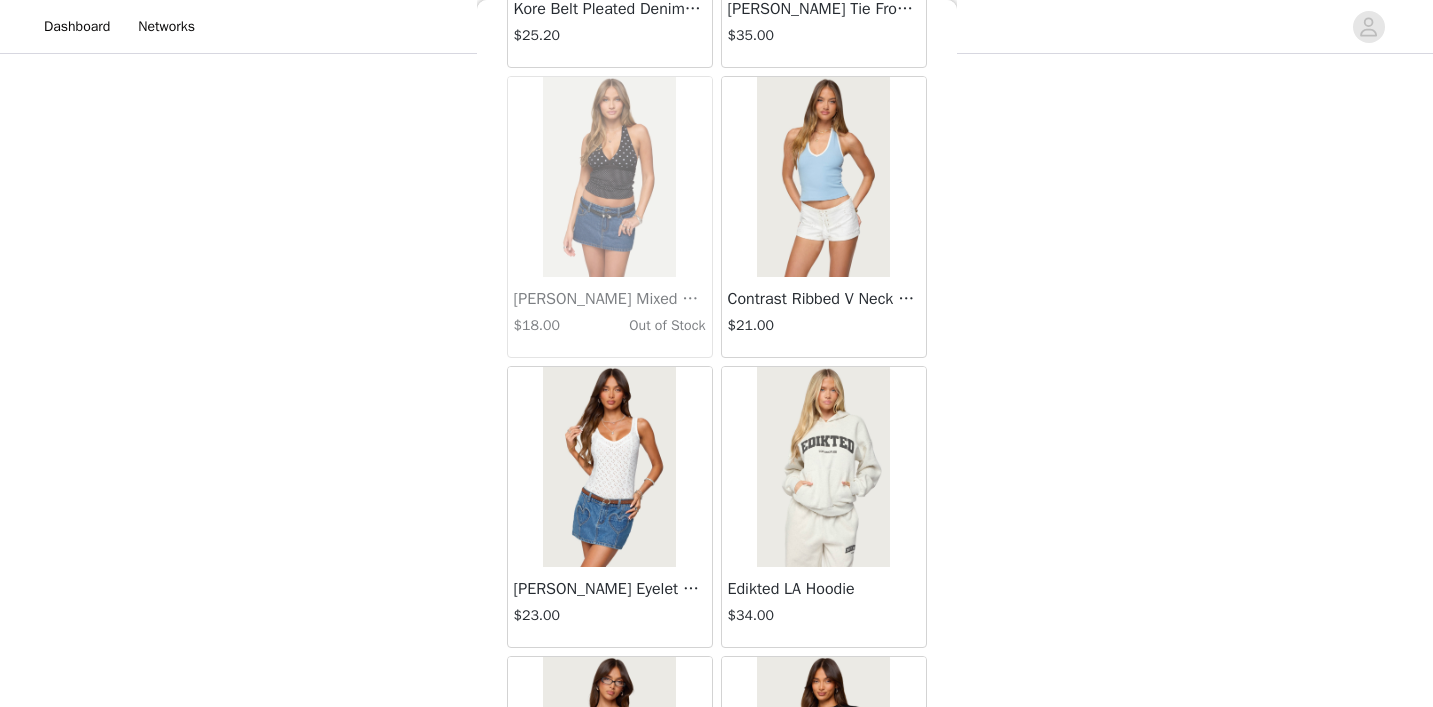 scroll, scrollTop: 1618, scrollLeft: 0, axis: vertical 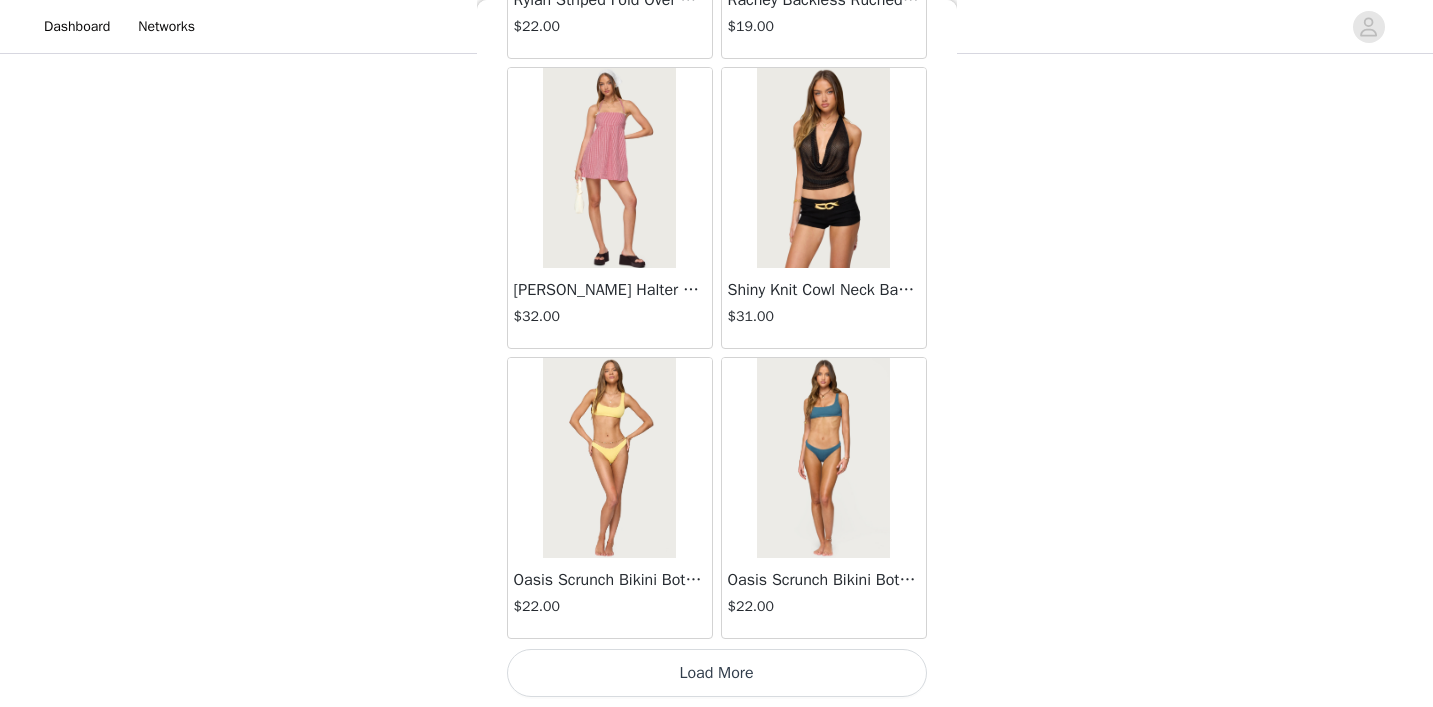 click on "Load More" at bounding box center [717, 673] 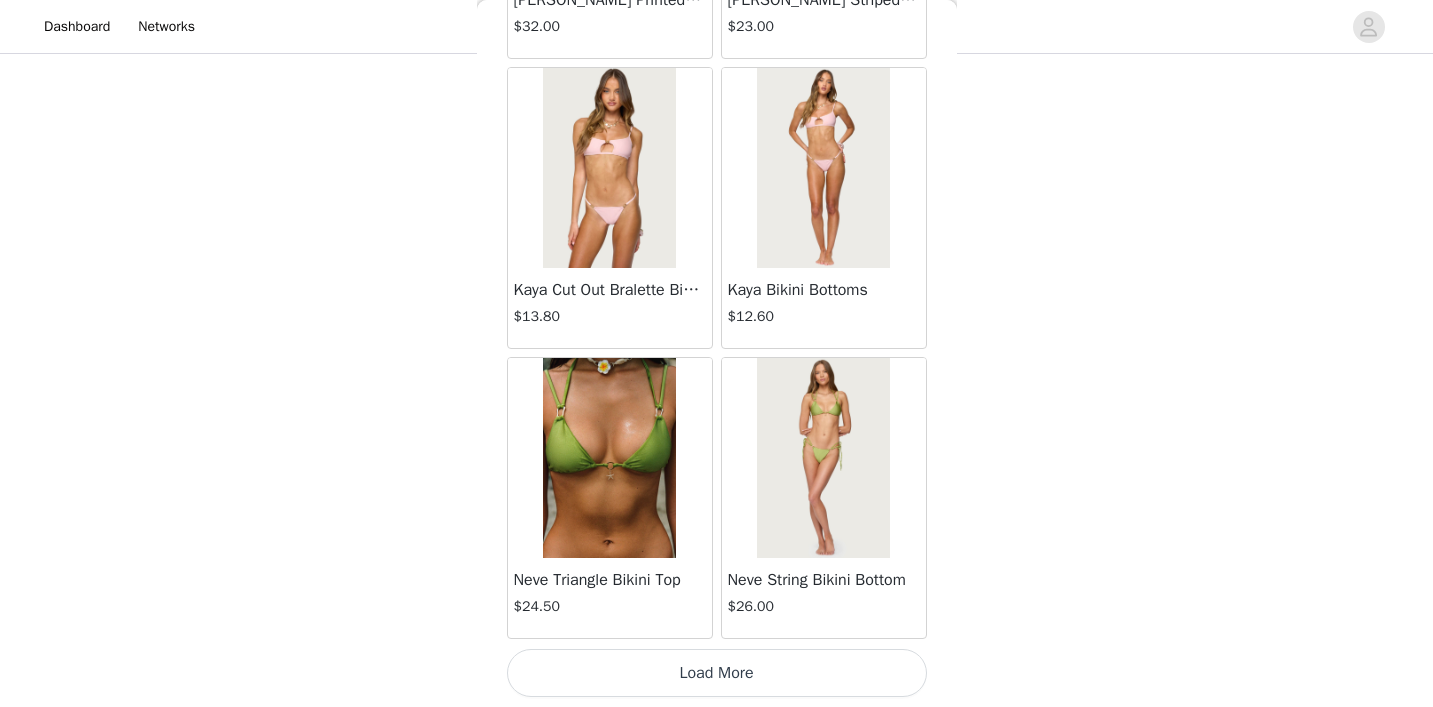 click on "Load More" at bounding box center [717, 673] 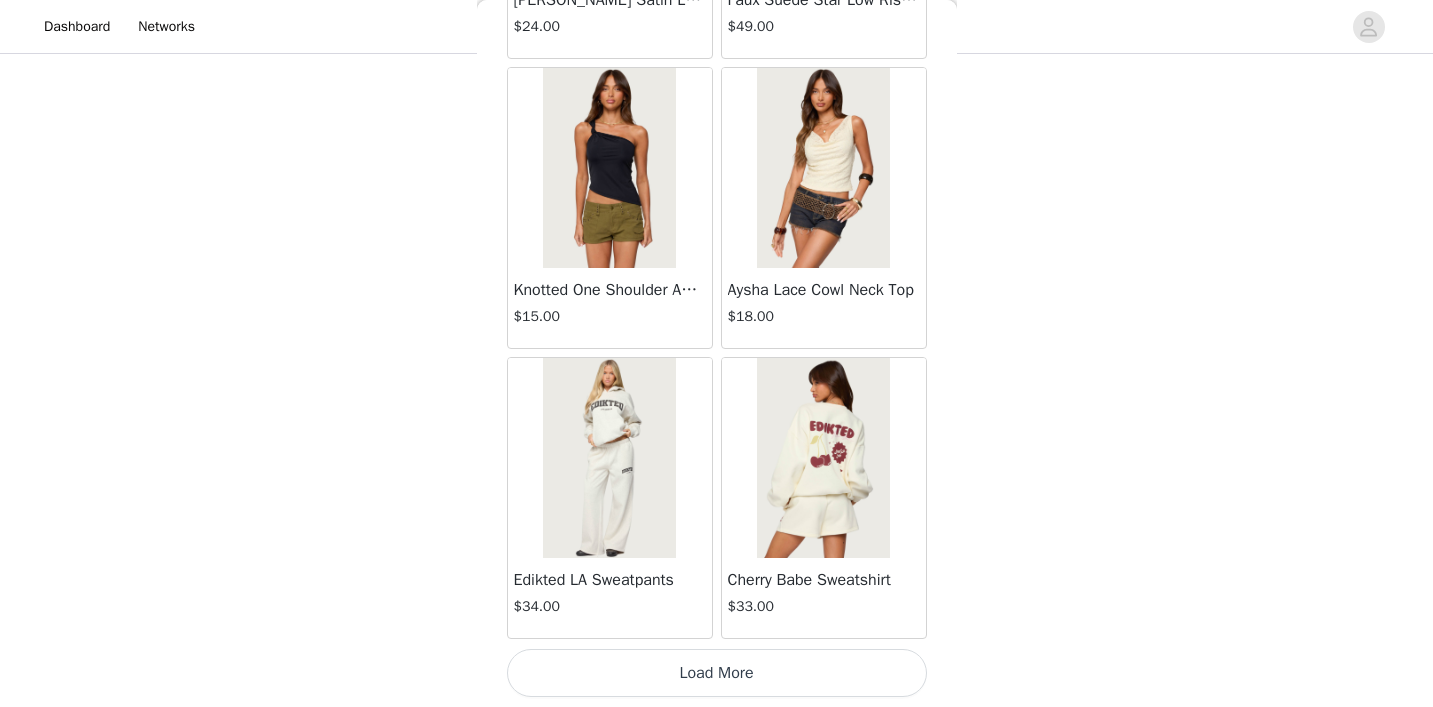 click on "Load More" at bounding box center (717, 673) 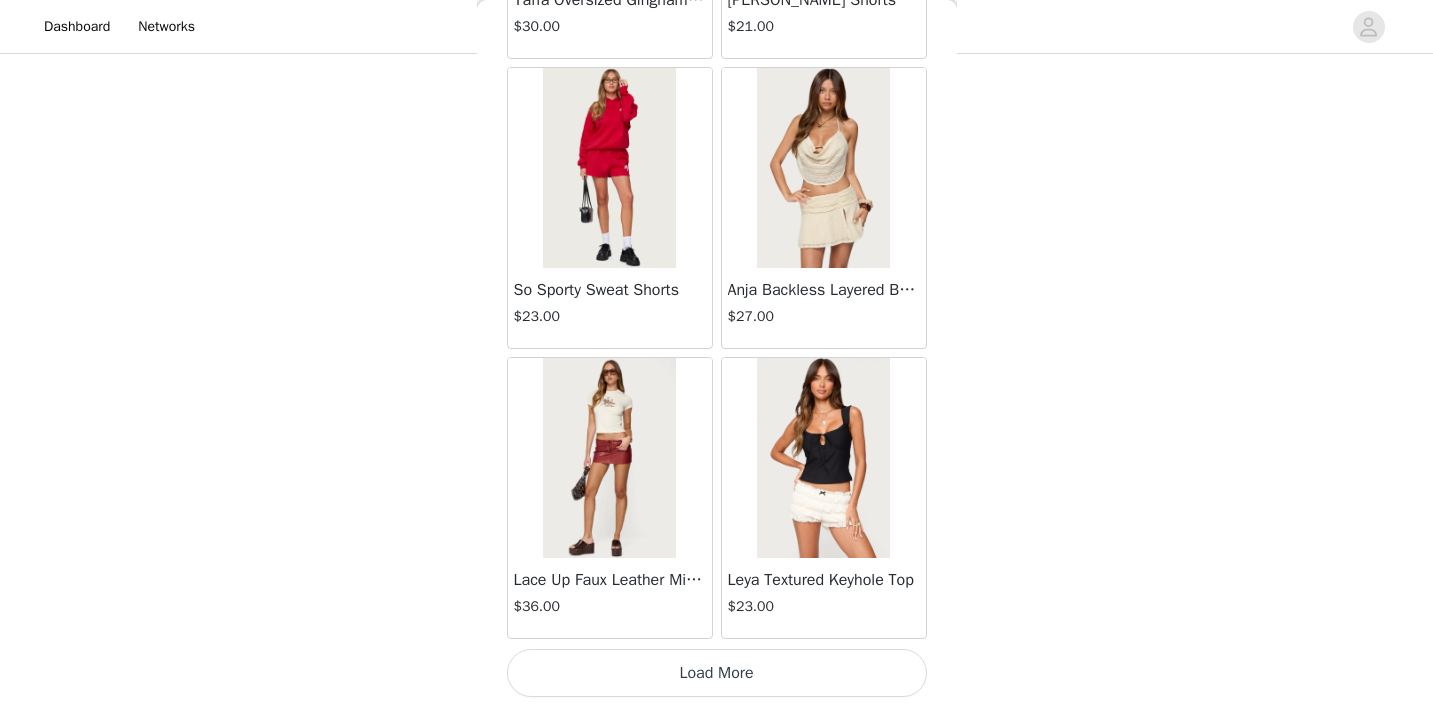 click on "Load More" at bounding box center (717, 673) 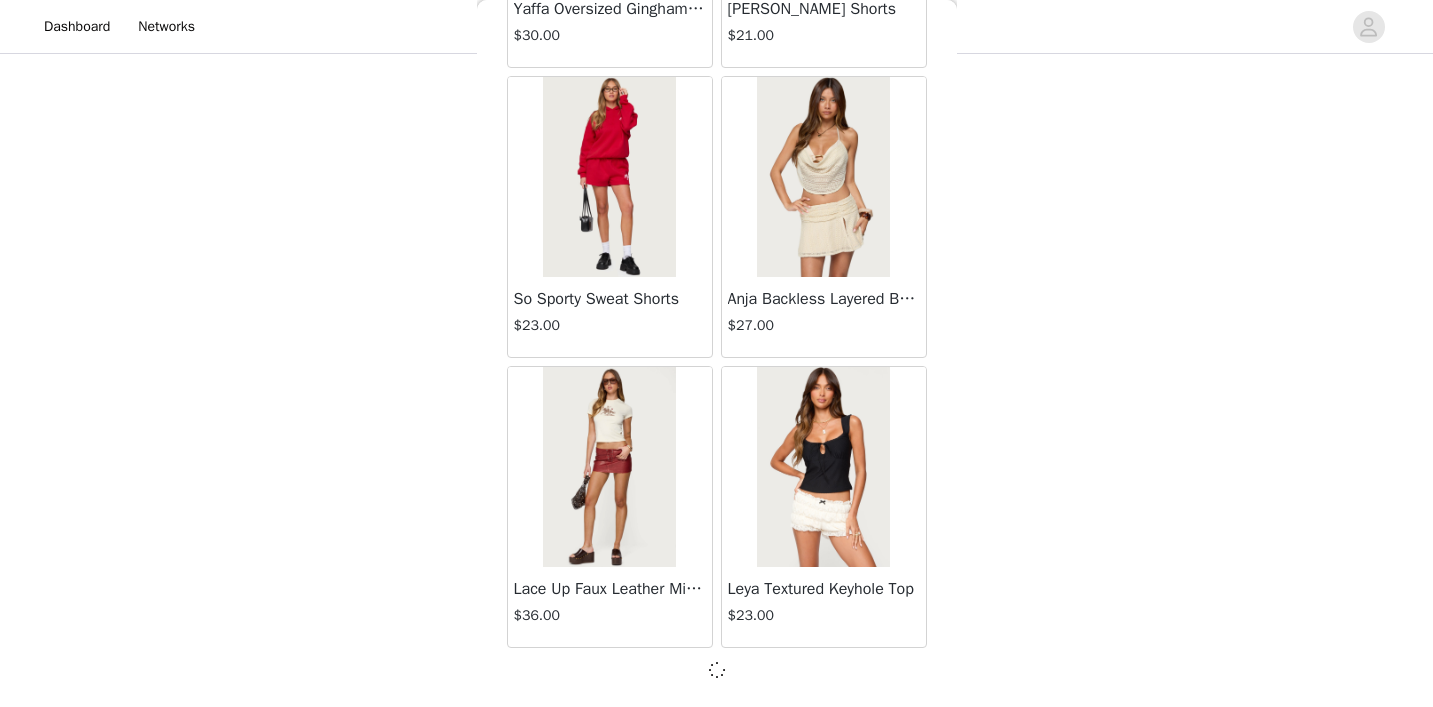 drag, startPoint x: 657, startPoint y: 681, endPoint x: 685, endPoint y: 680, distance: 28.01785 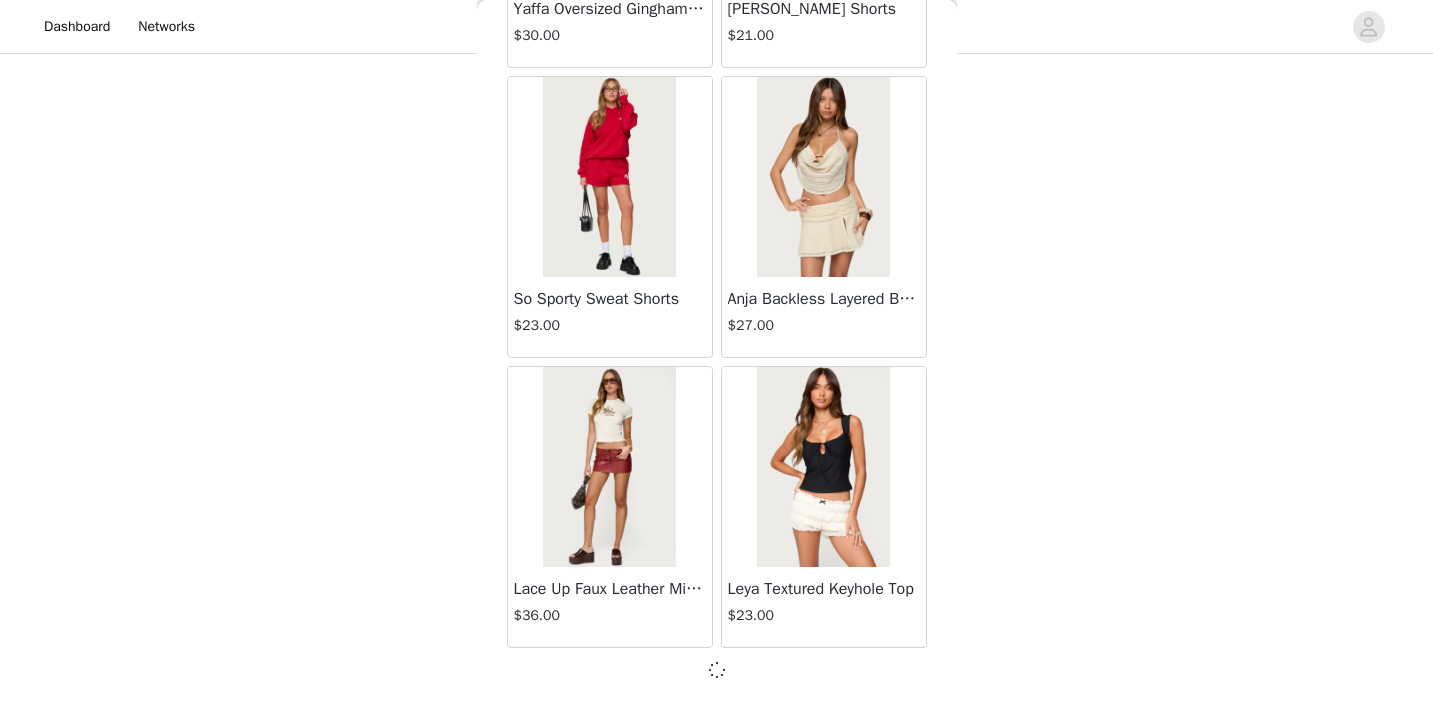 click at bounding box center [717, 670] 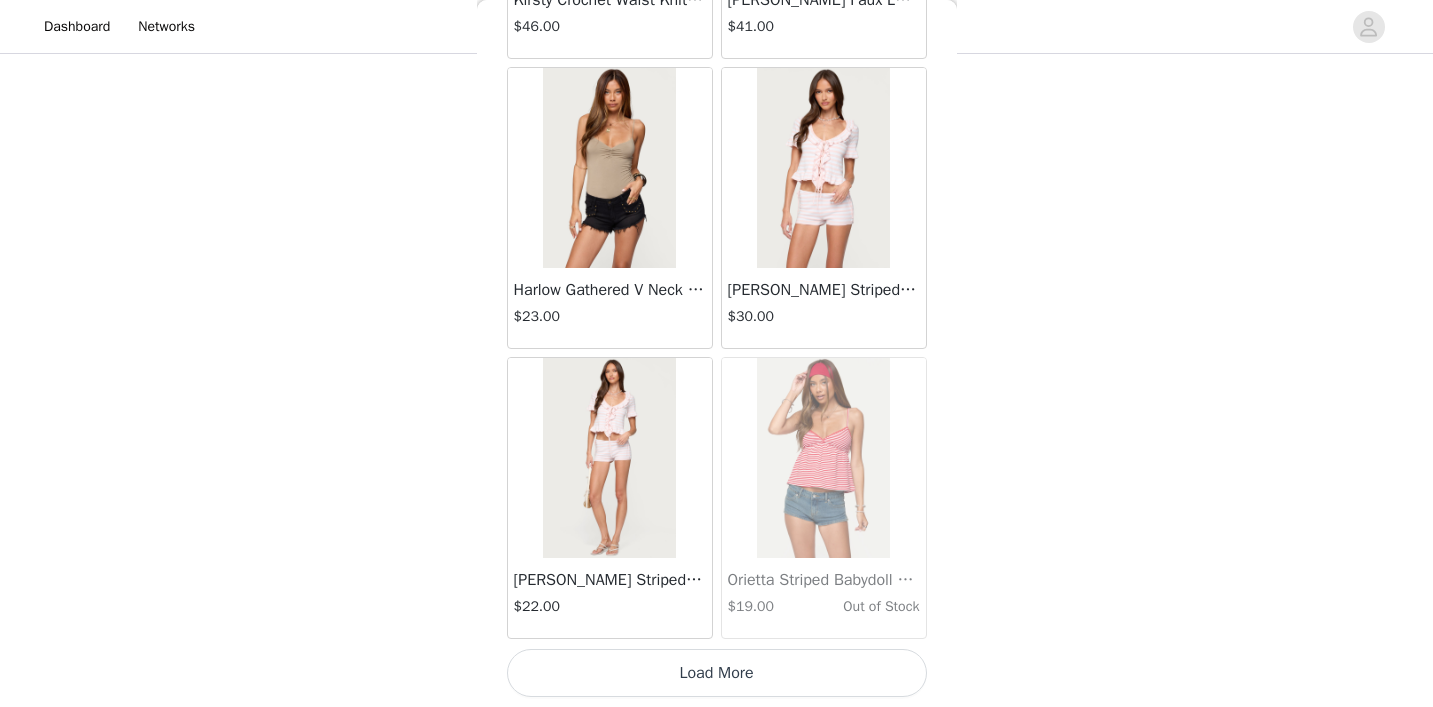 click on "Load More" at bounding box center [717, 673] 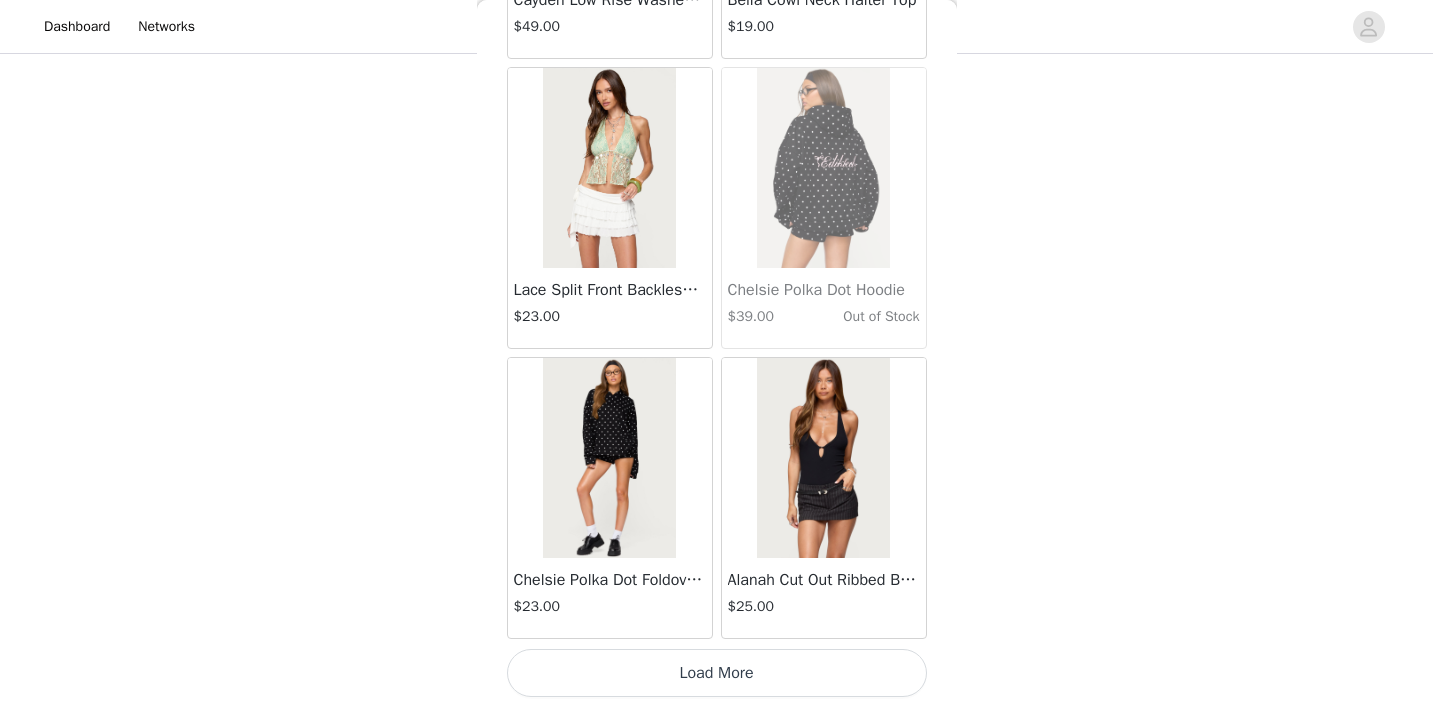 click on "Load More" at bounding box center [717, 673] 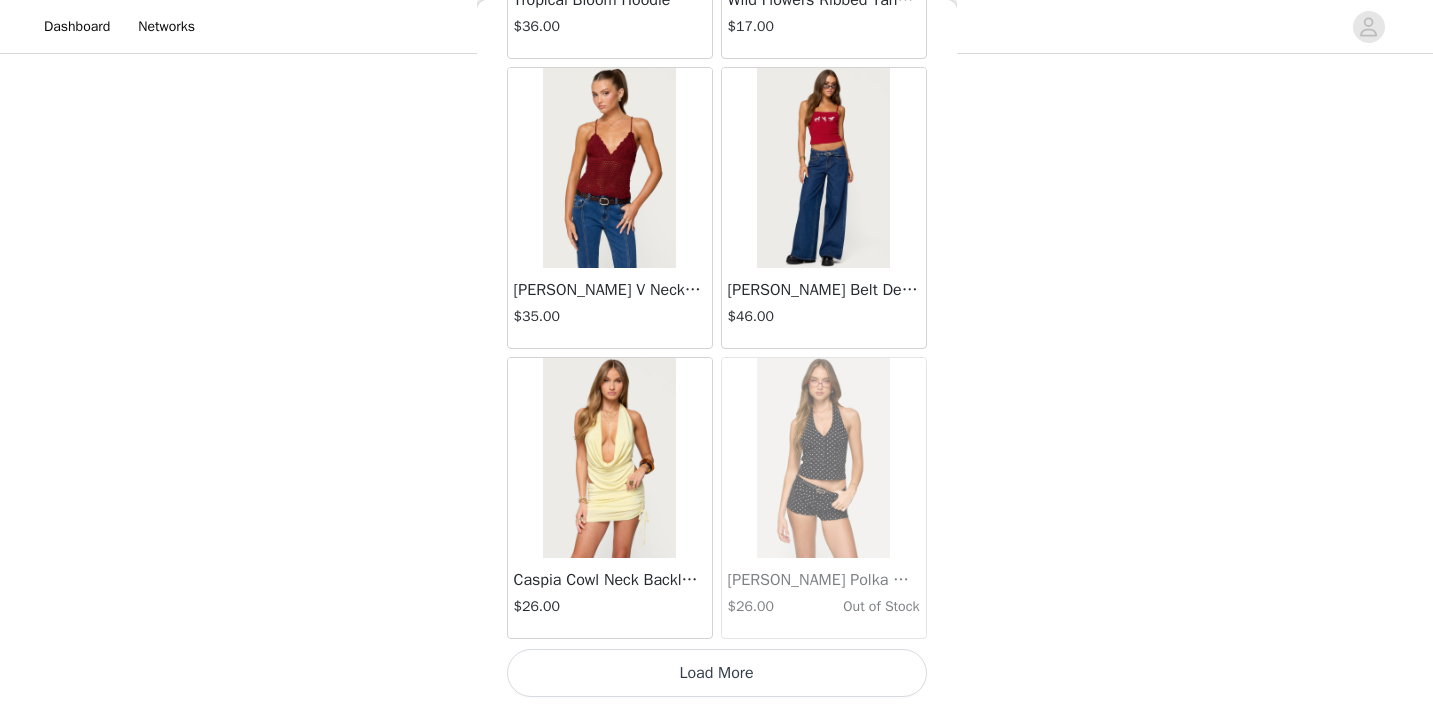 click on "Load More" at bounding box center (717, 673) 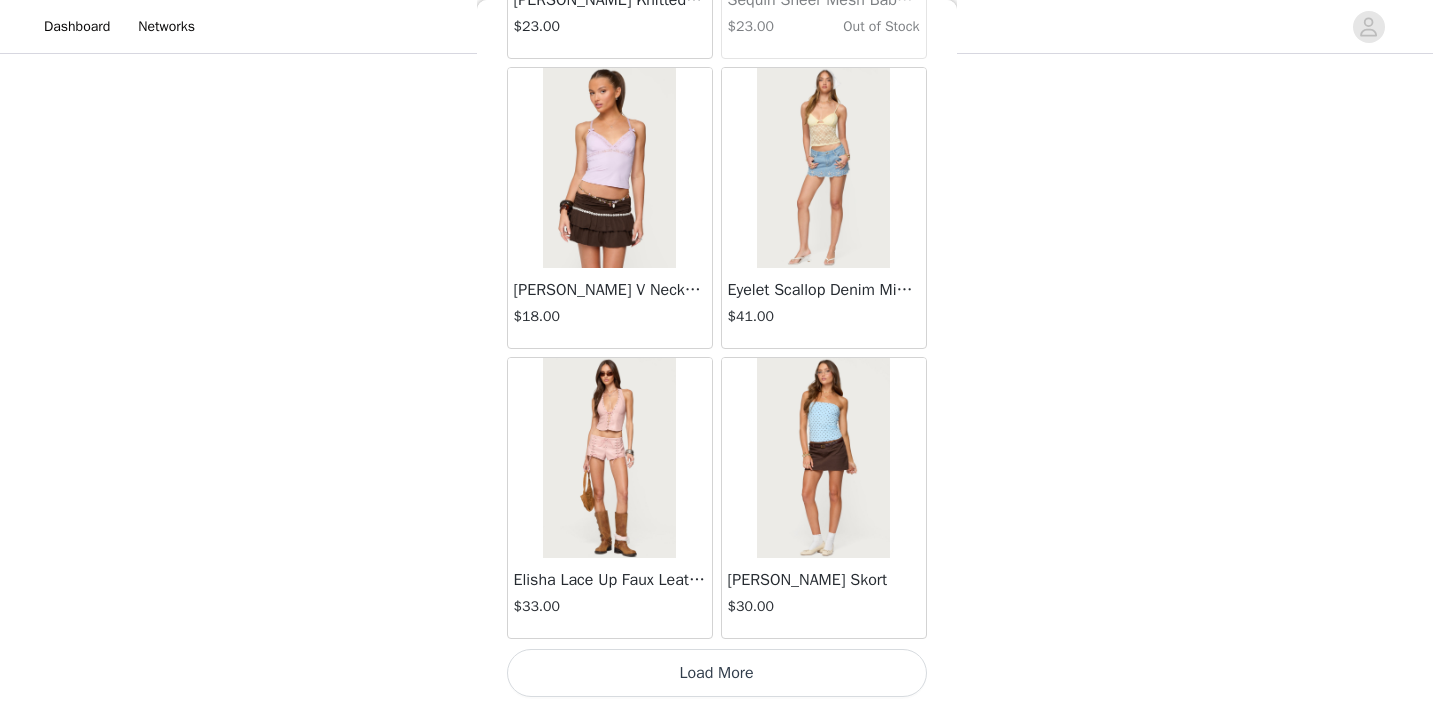 click on "Load More" at bounding box center [717, 673] 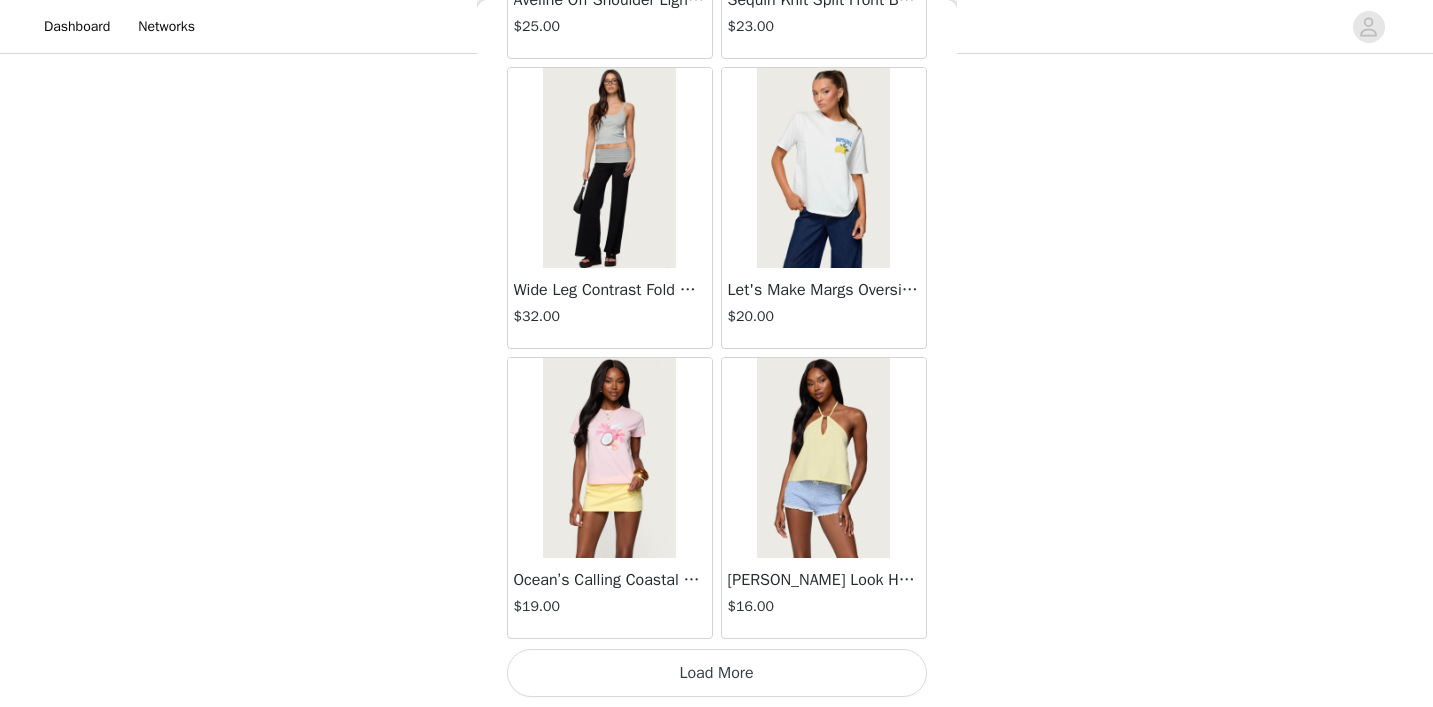 click on "Load More" at bounding box center [717, 673] 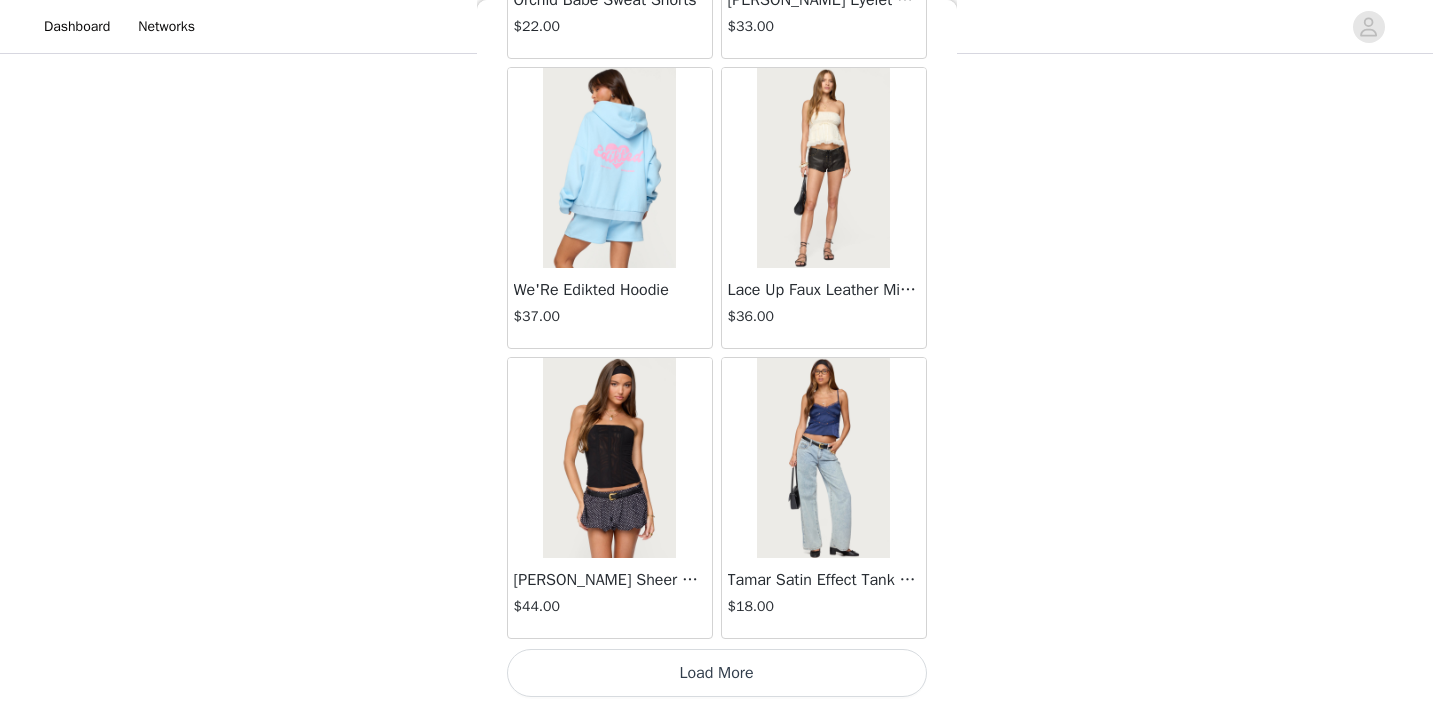 click on "Load More" at bounding box center [717, 673] 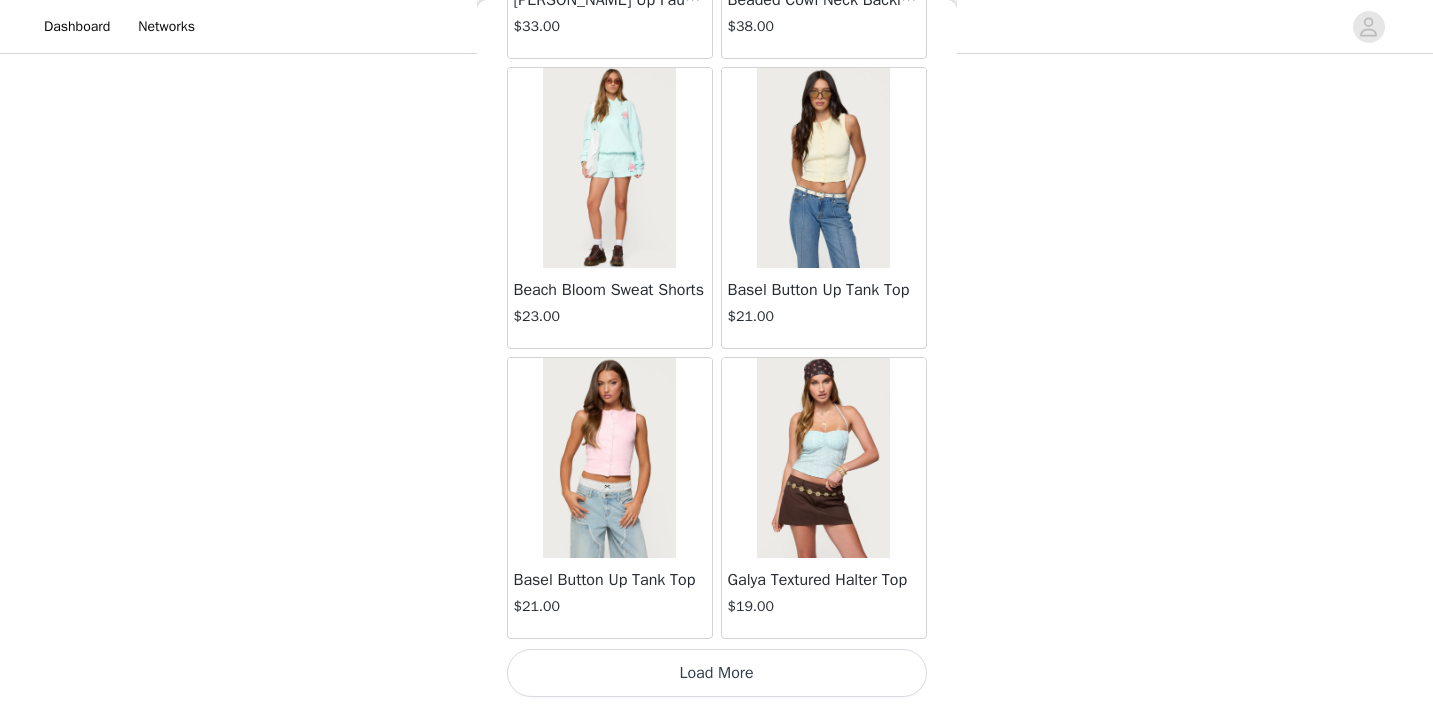 click on "Load More" at bounding box center [717, 673] 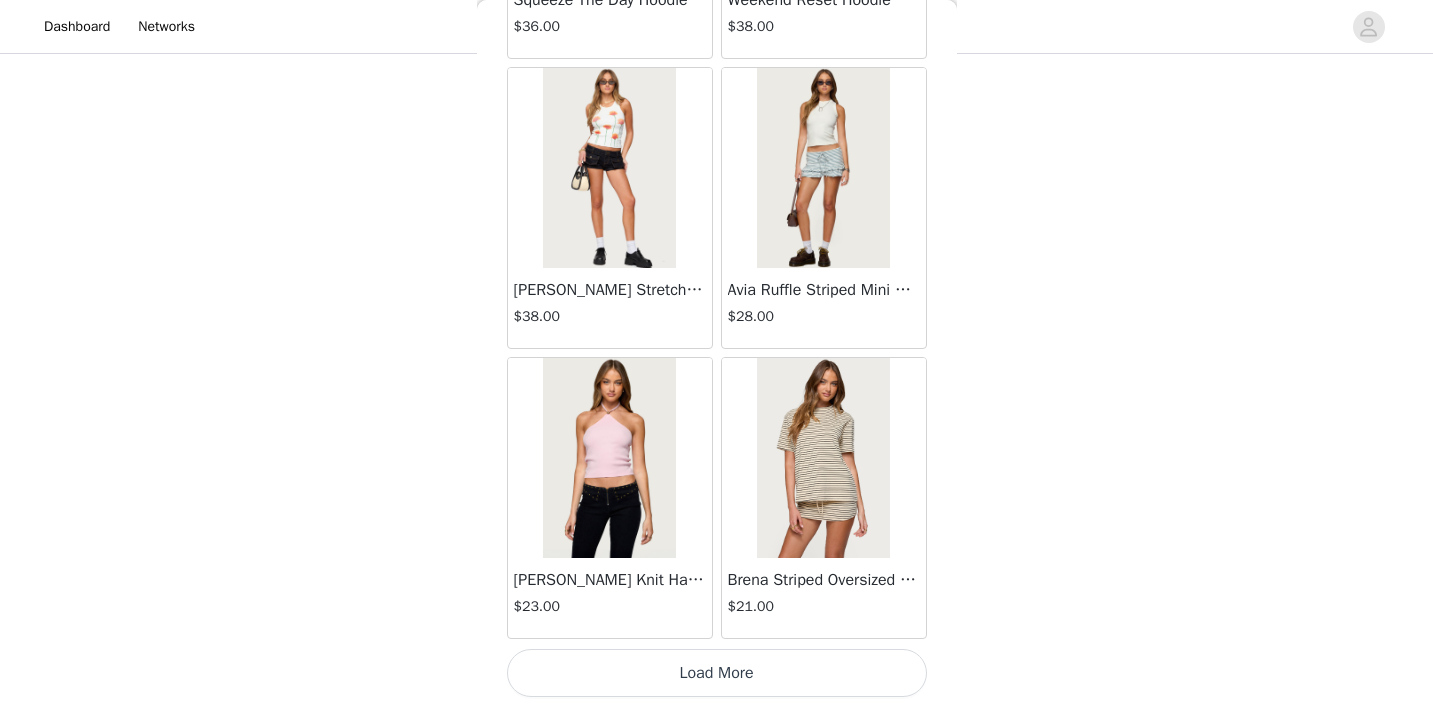 click on "Load More" at bounding box center [717, 673] 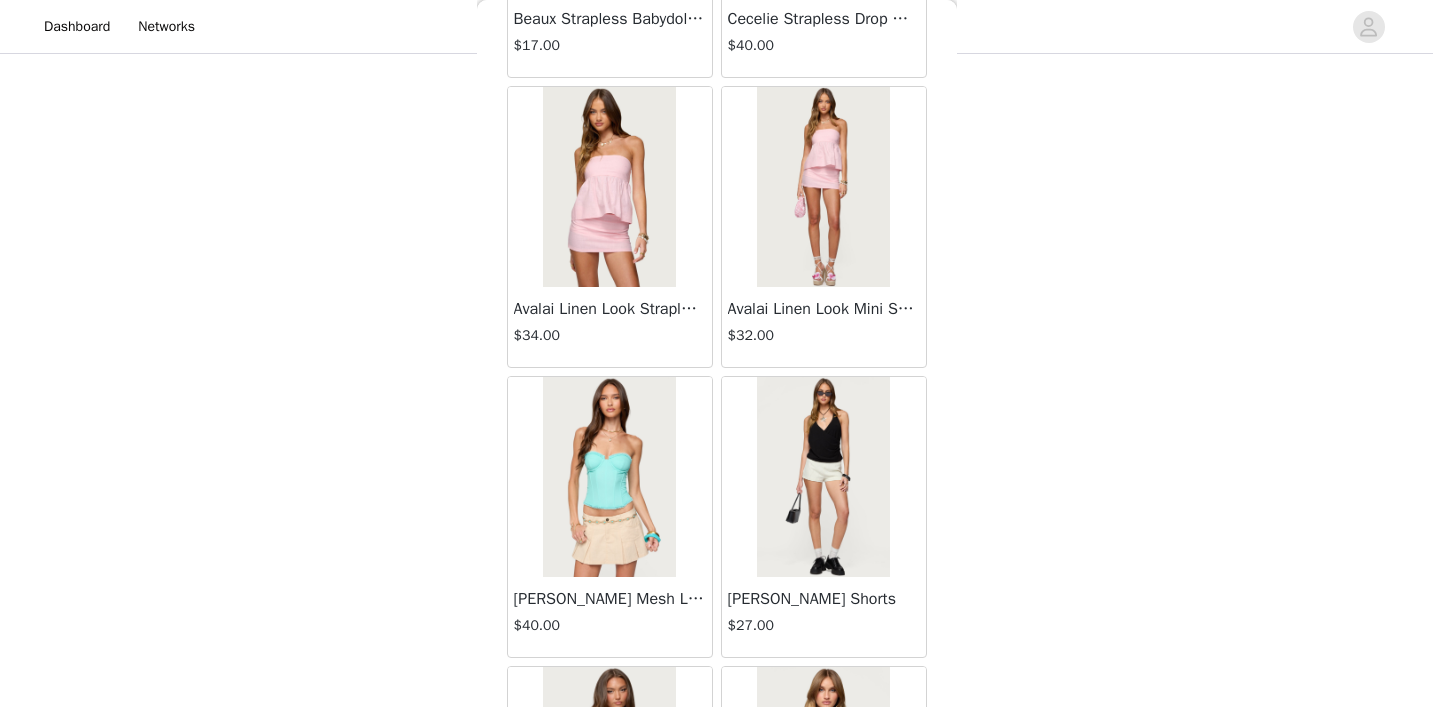 scroll, scrollTop: 58890, scrollLeft: 0, axis: vertical 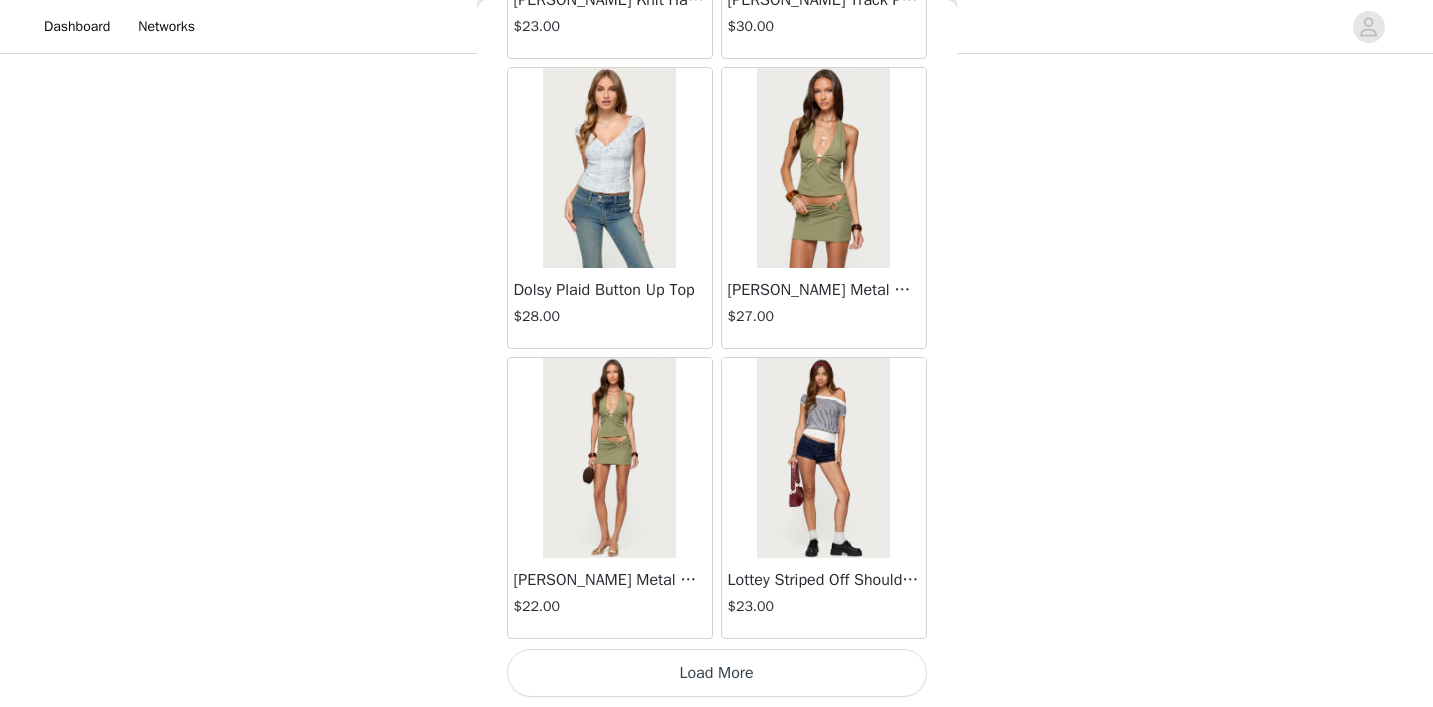 click on "Load More" at bounding box center (717, 673) 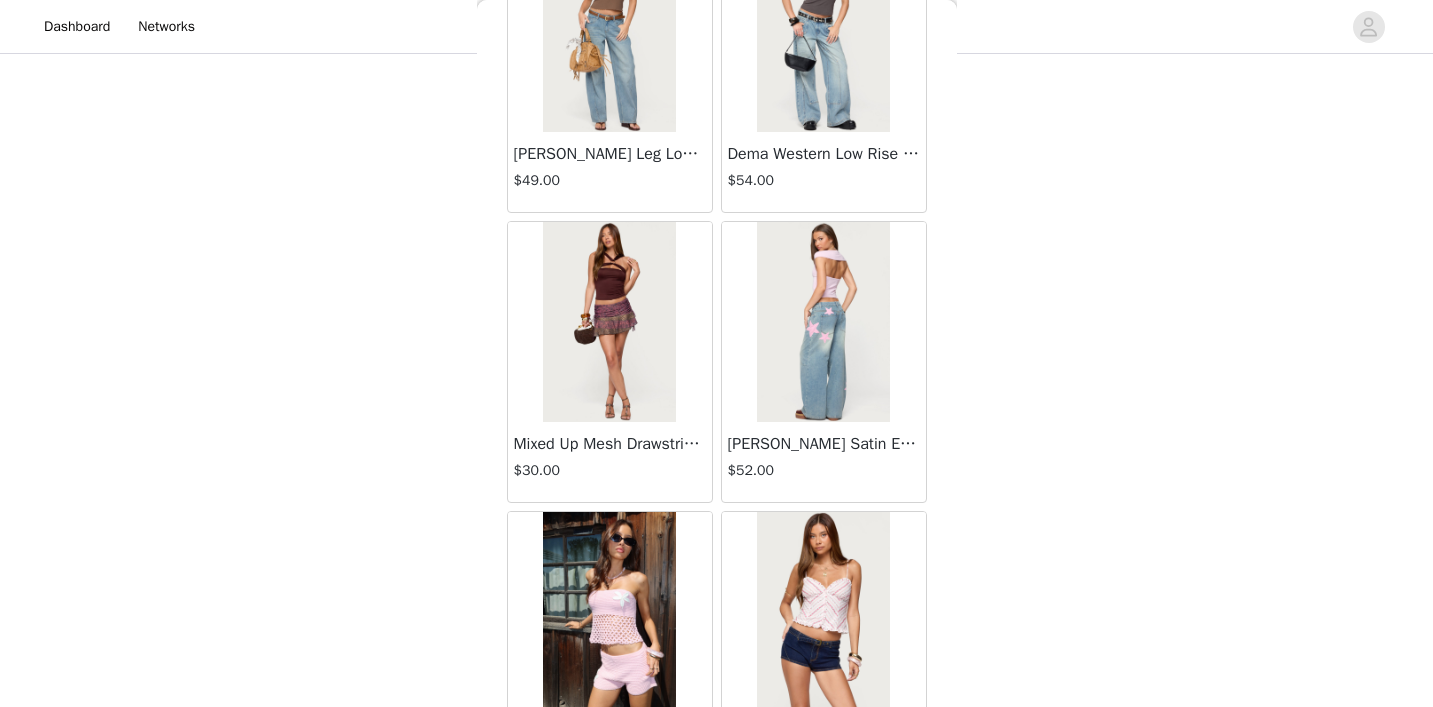 scroll, scrollTop: 62813, scrollLeft: 0, axis: vertical 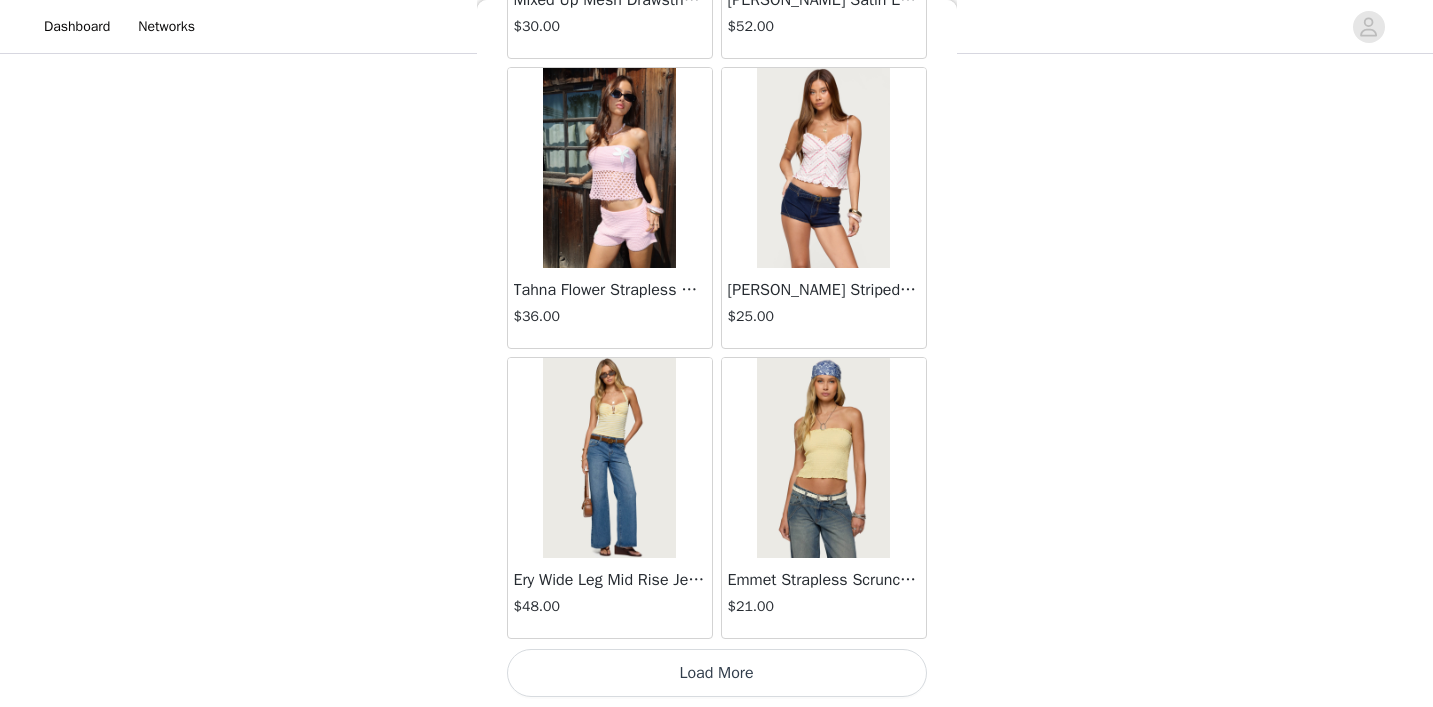 click on "Load More" at bounding box center [717, 673] 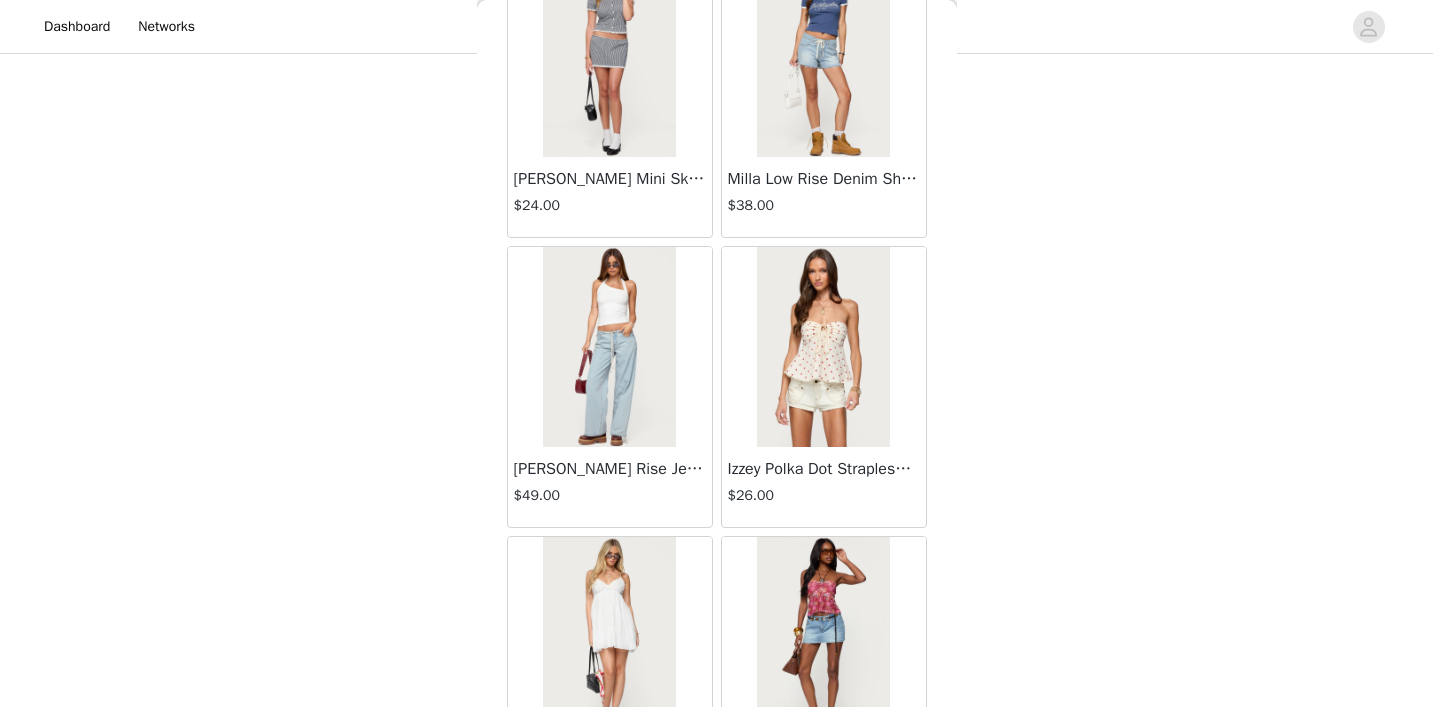 scroll, scrollTop: 64576, scrollLeft: 0, axis: vertical 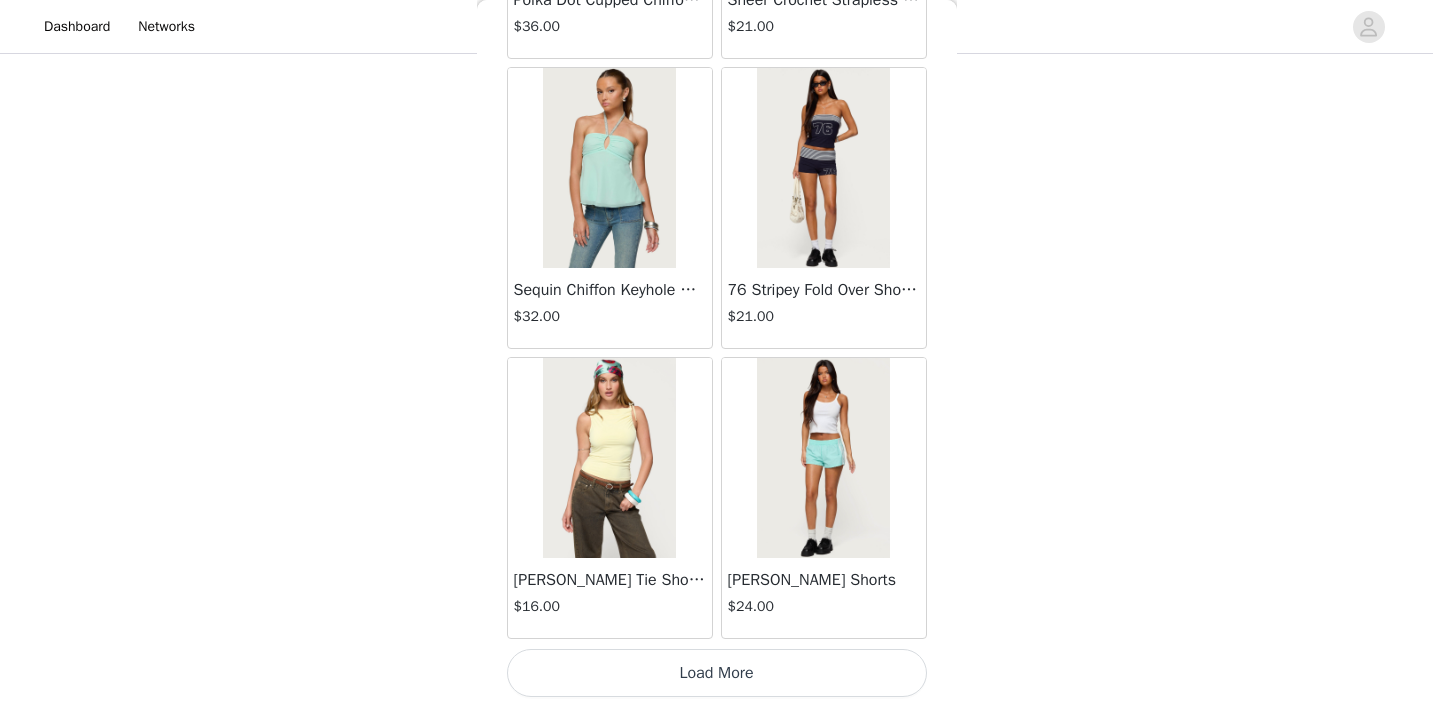 click on "Load More" at bounding box center [717, 673] 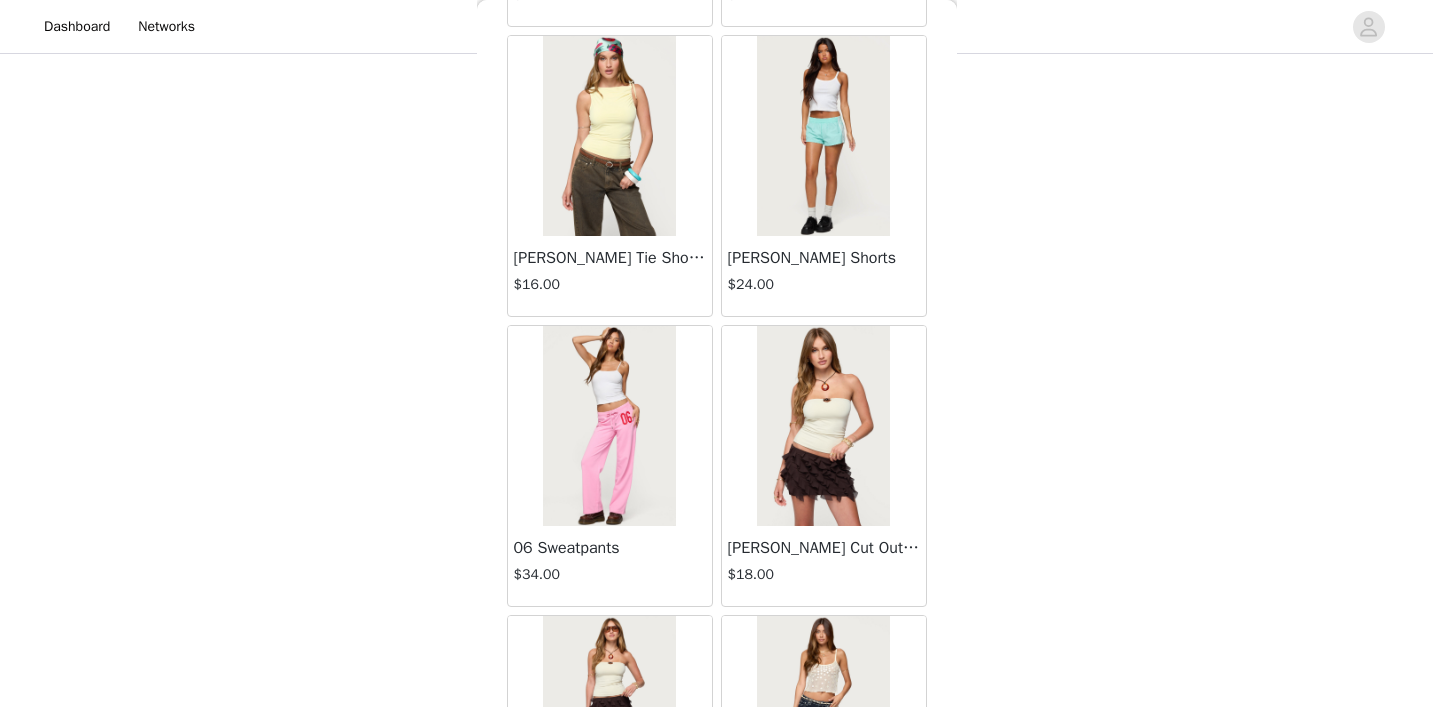 scroll, scrollTop: 66625, scrollLeft: 0, axis: vertical 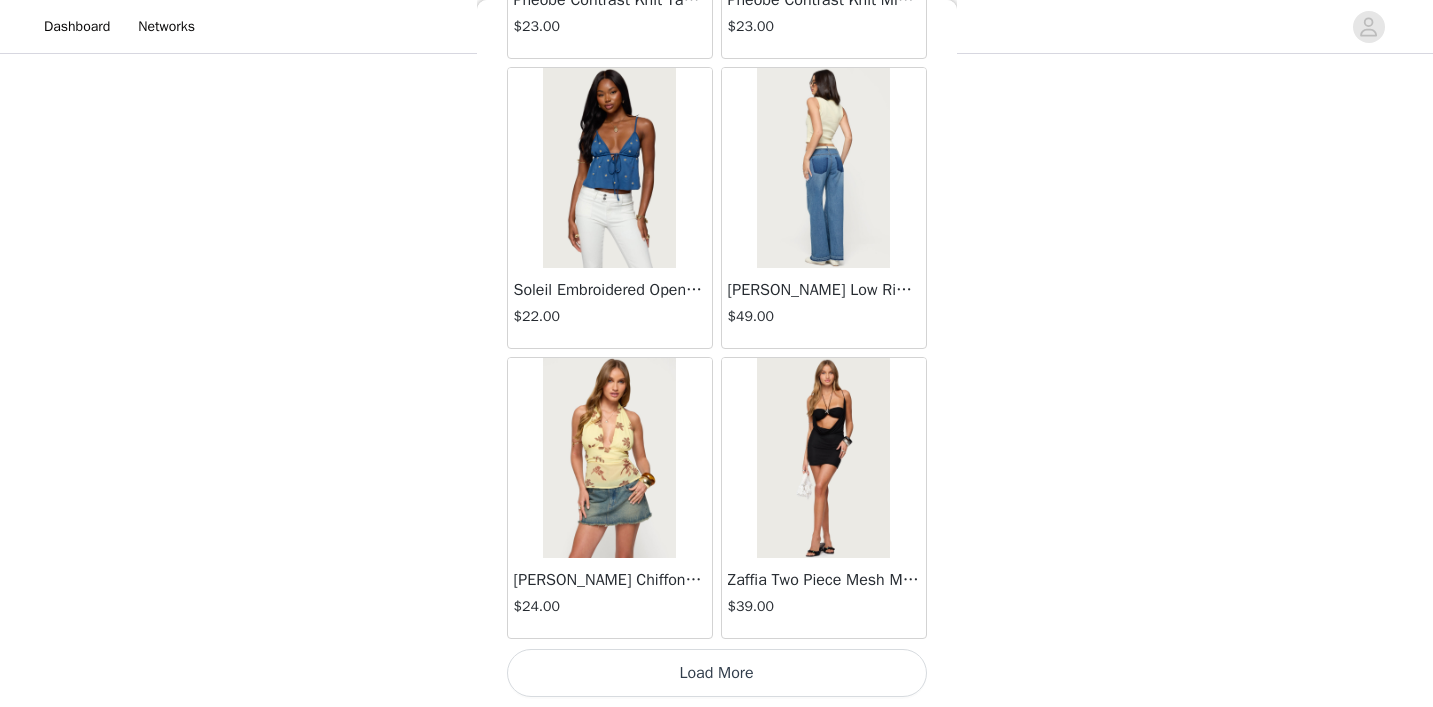 click on "Load More" at bounding box center (717, 673) 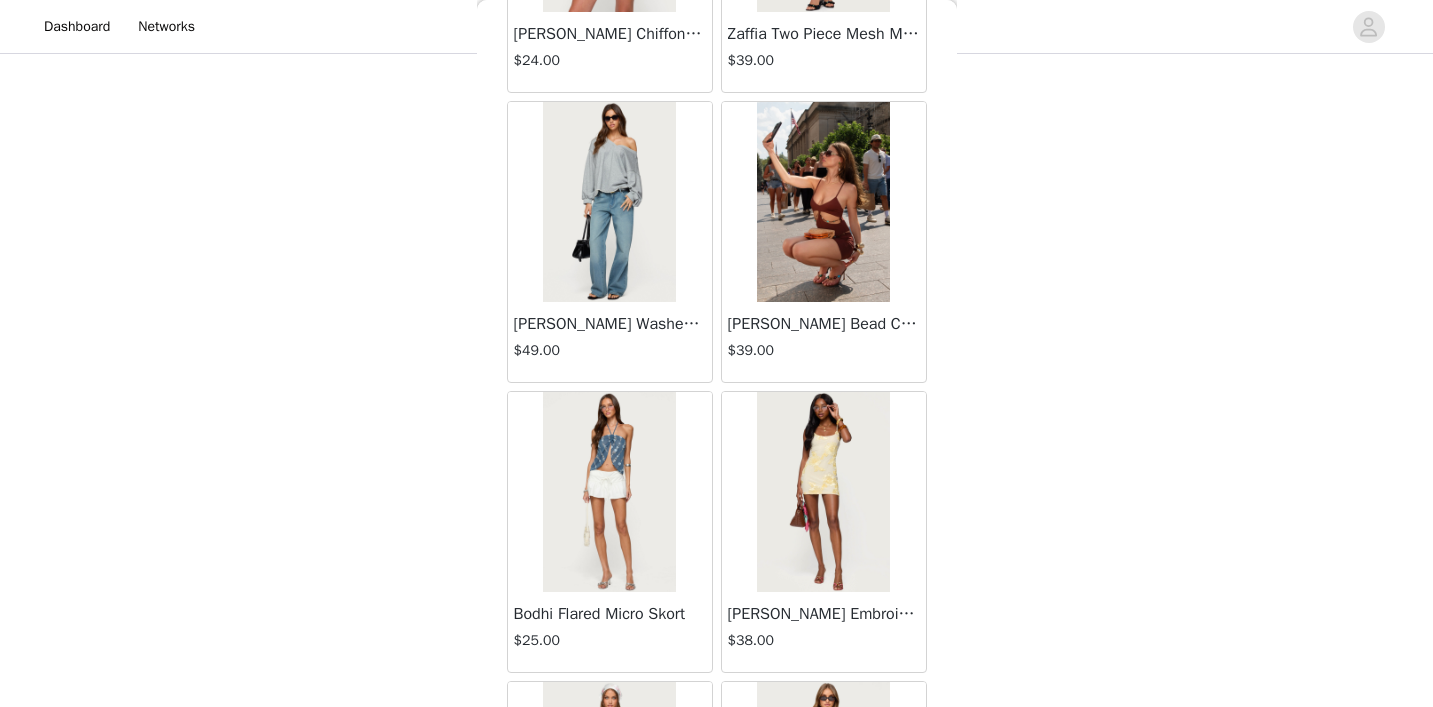 scroll, scrollTop: 69605, scrollLeft: 0, axis: vertical 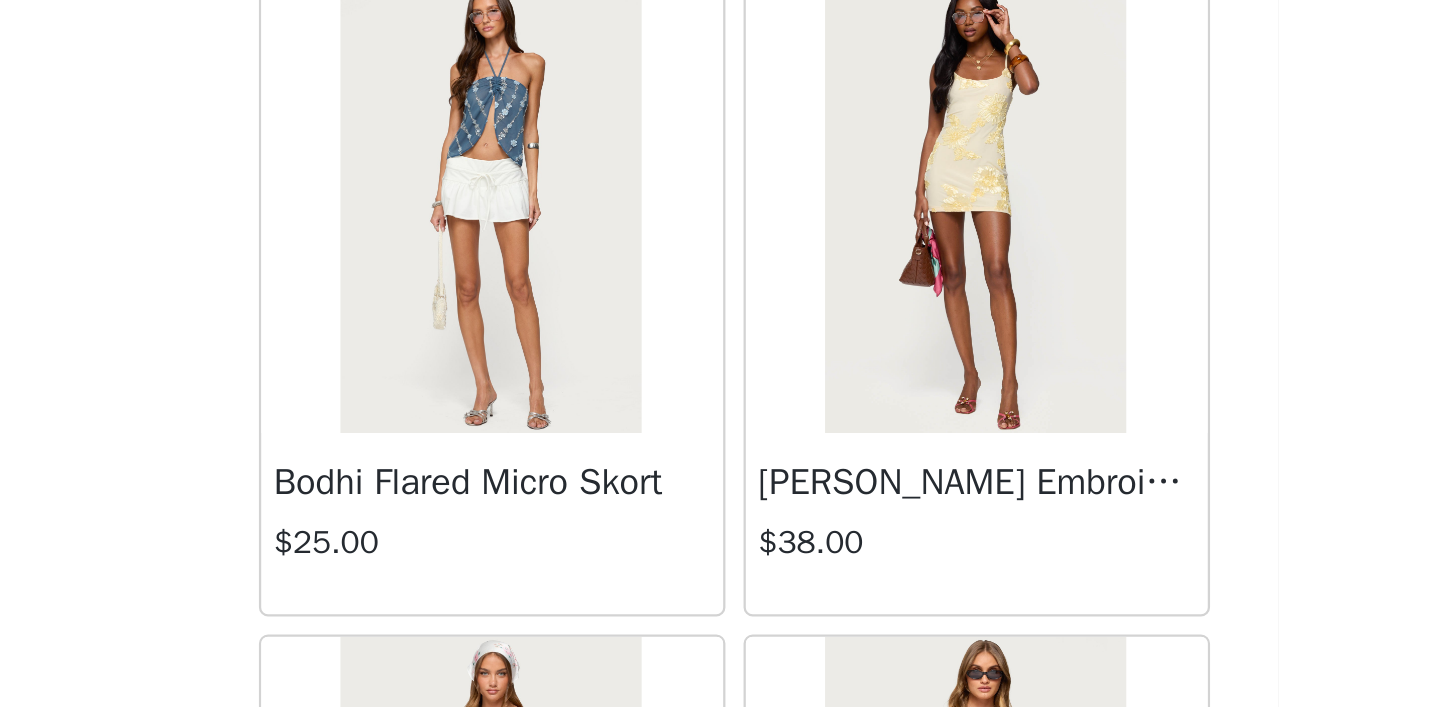click at bounding box center (823, 303) 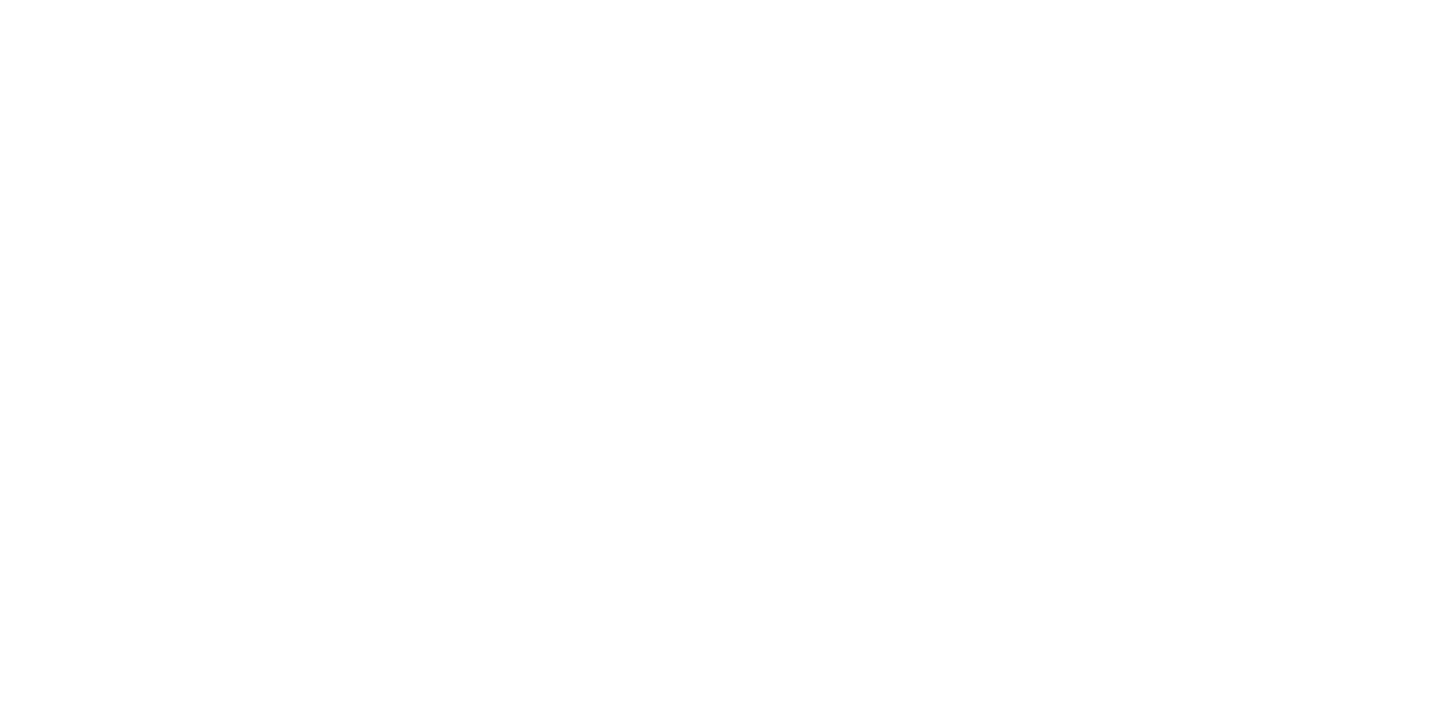 scroll, scrollTop: 271, scrollLeft: 0, axis: vertical 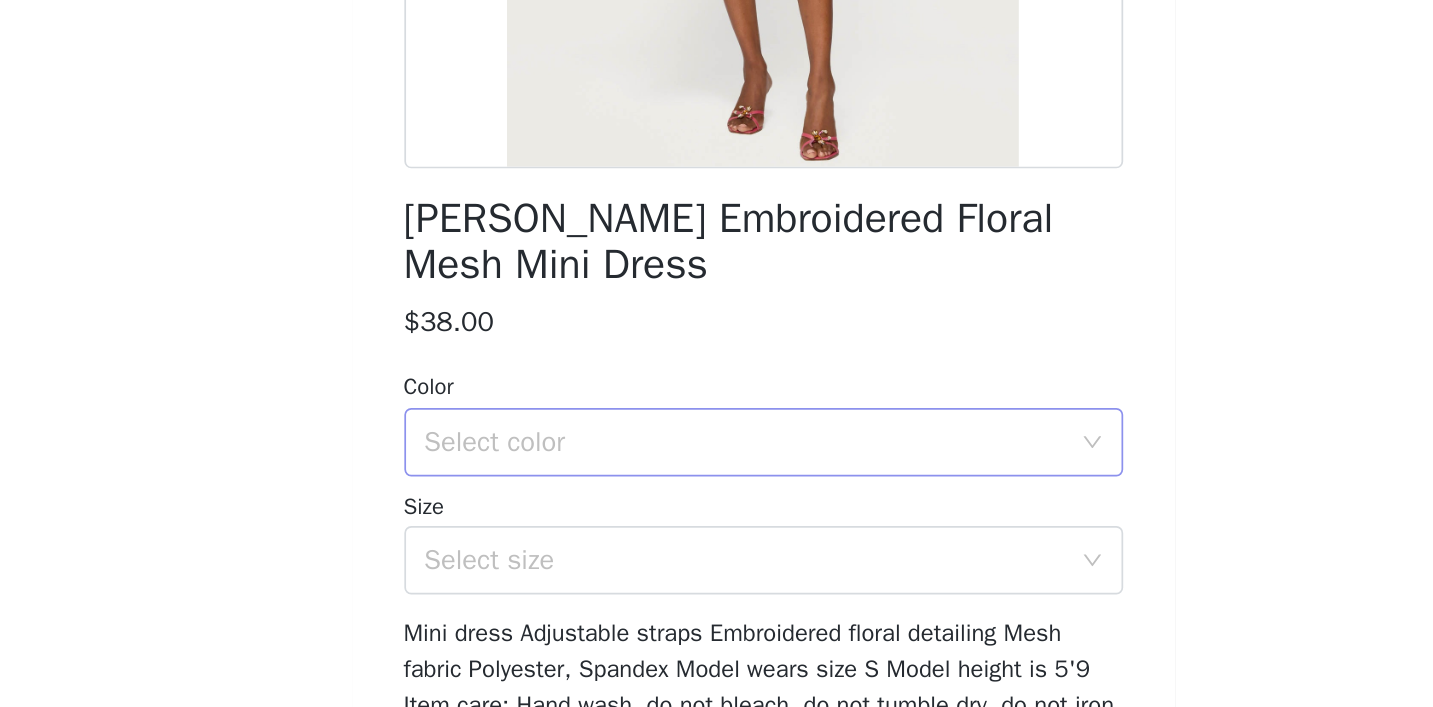 click on "Select color" at bounding box center [706, 439] 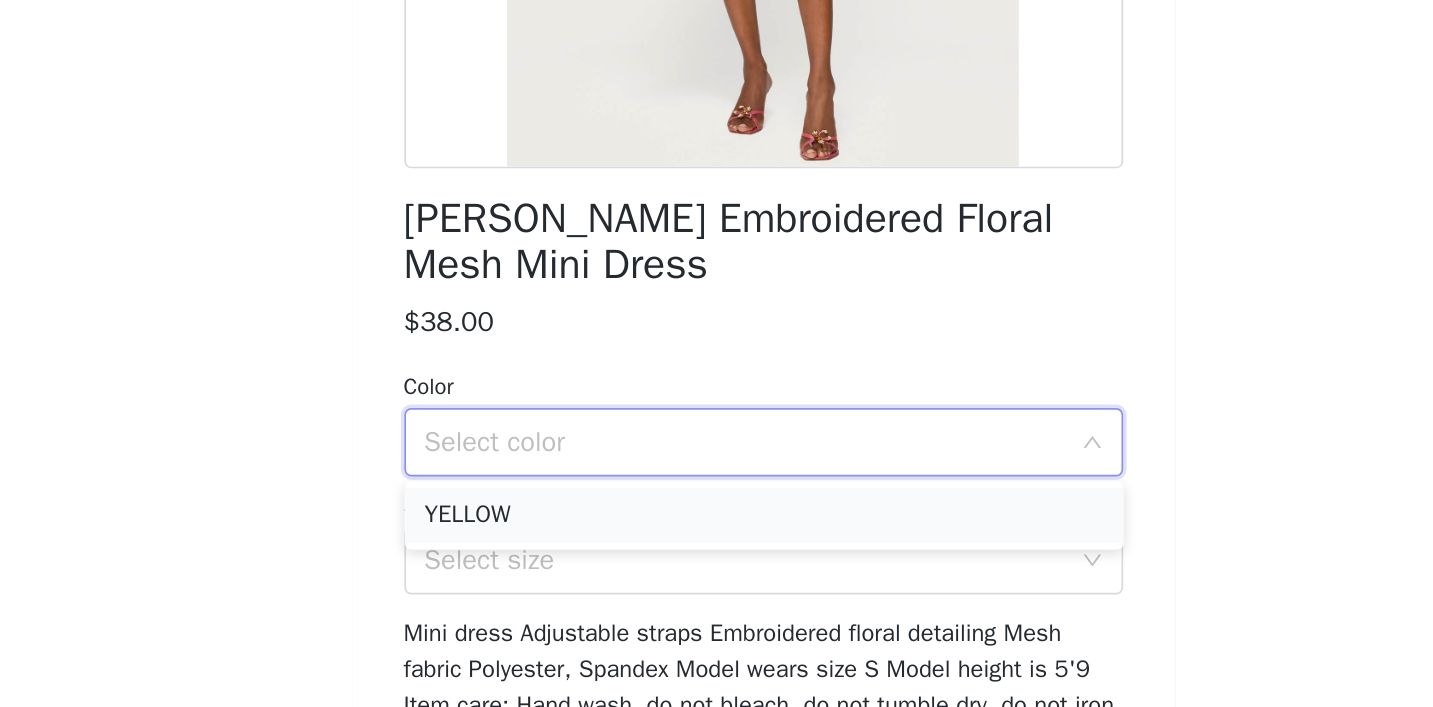 click on "YELLOW" at bounding box center (717, 482) 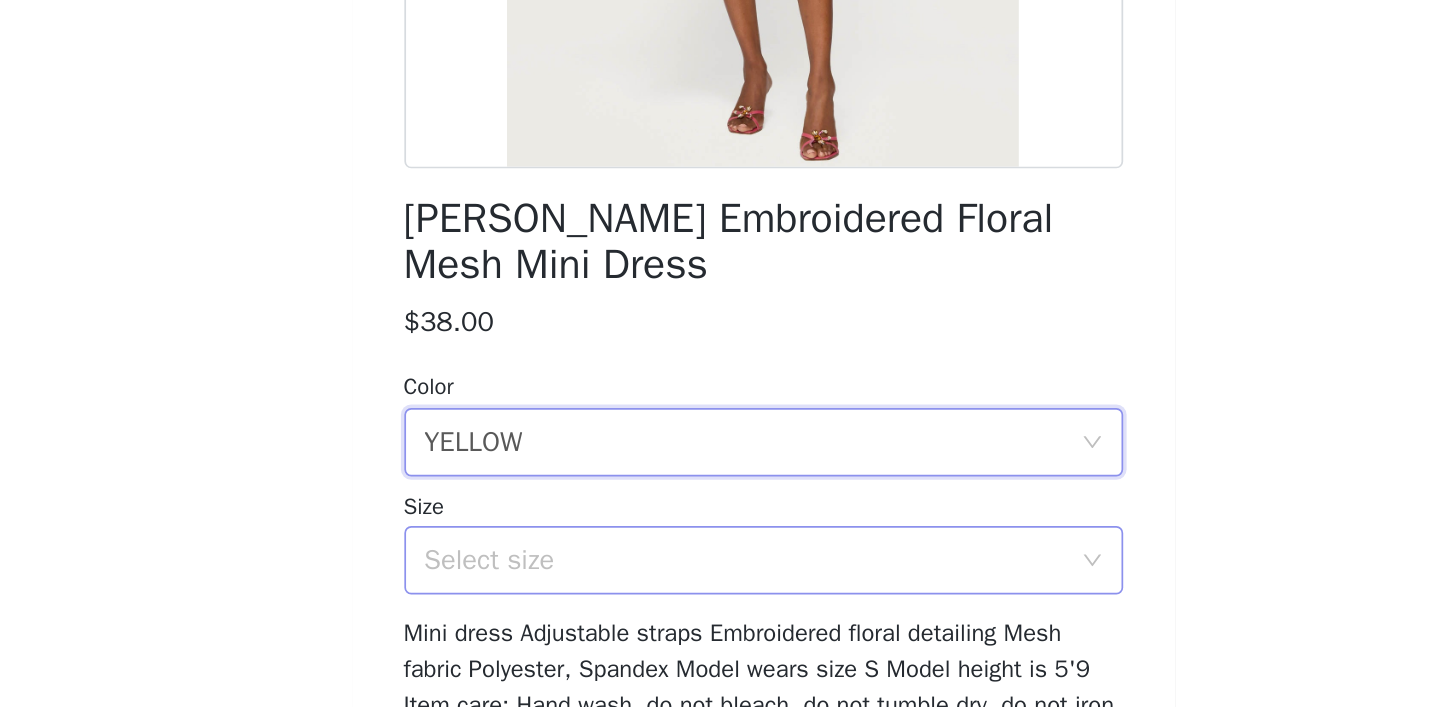 click on "Select size" at bounding box center (706, 508) 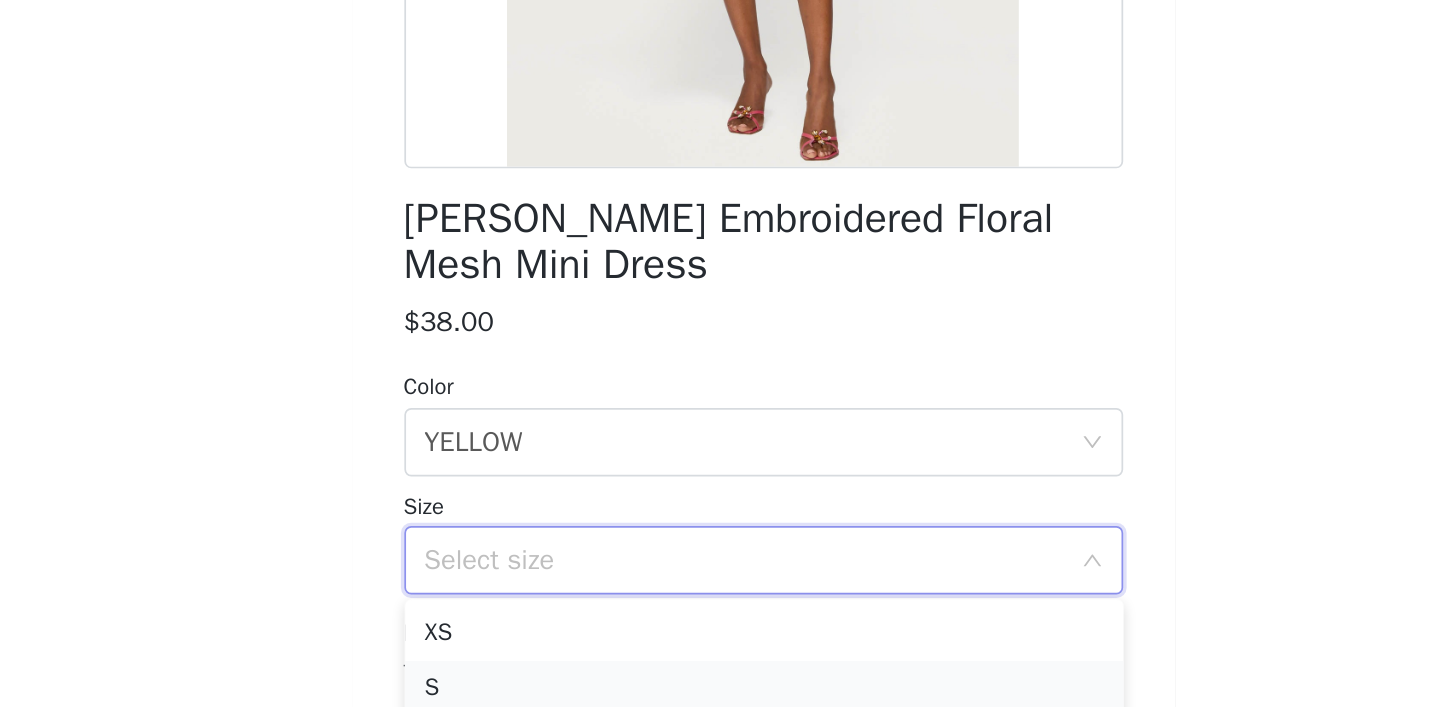 click on "S" at bounding box center [717, 583] 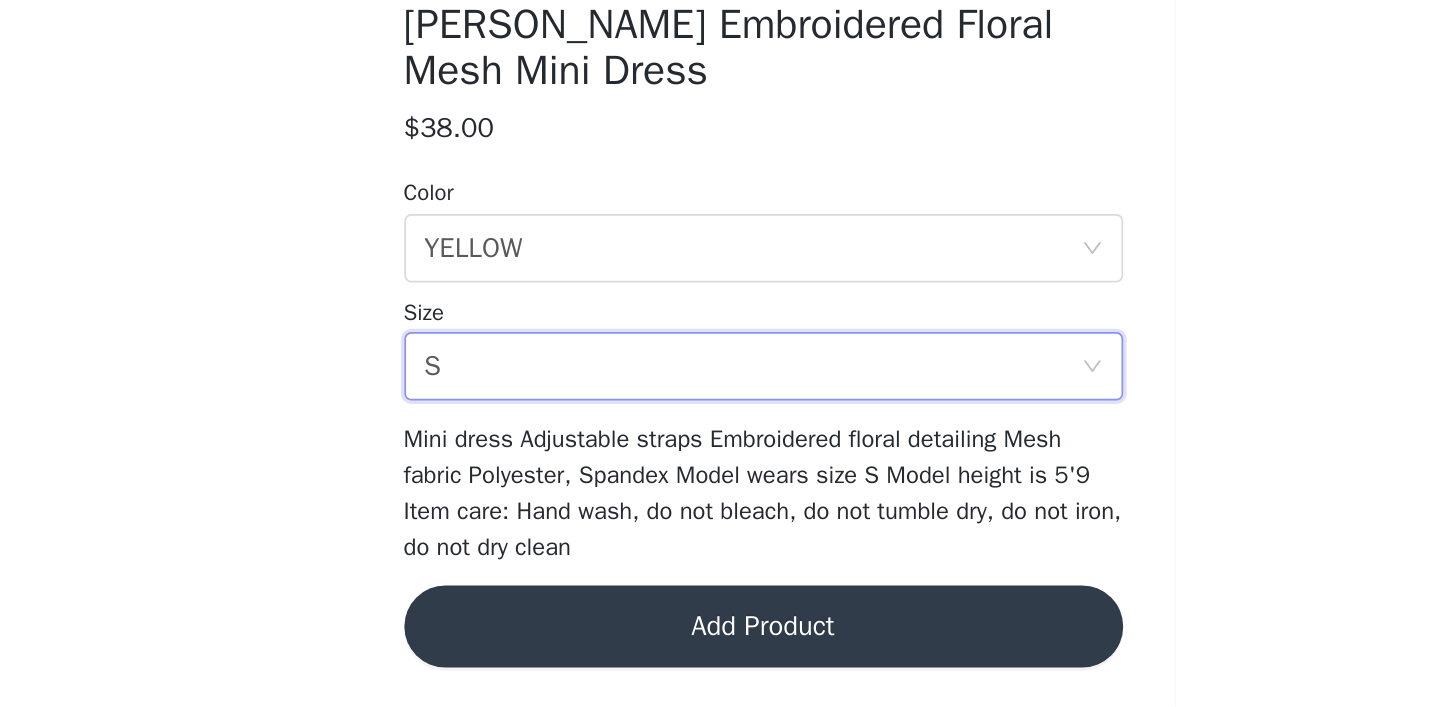 scroll, scrollTop: 1618, scrollLeft: 0, axis: vertical 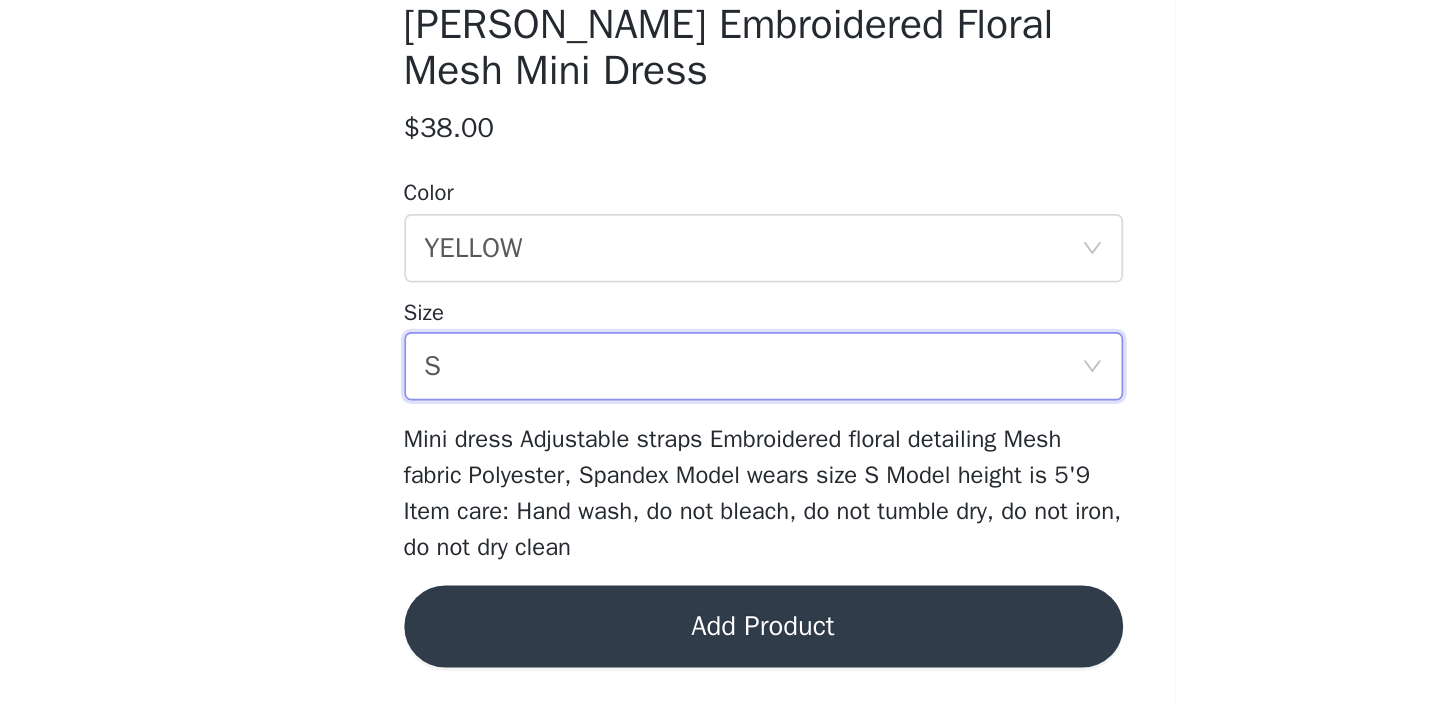 click on "Add Product" at bounding box center (717, 660) 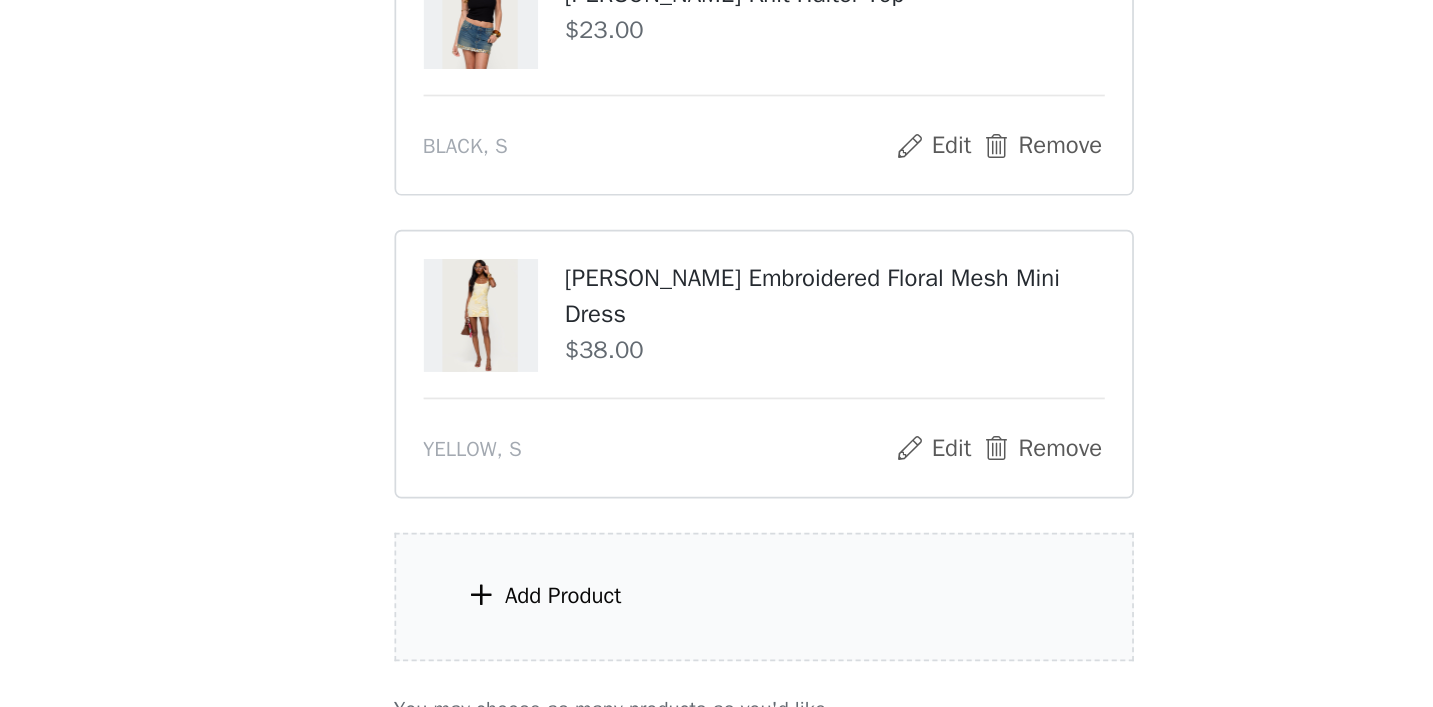 click on "Add Product" at bounding box center (717, 642) 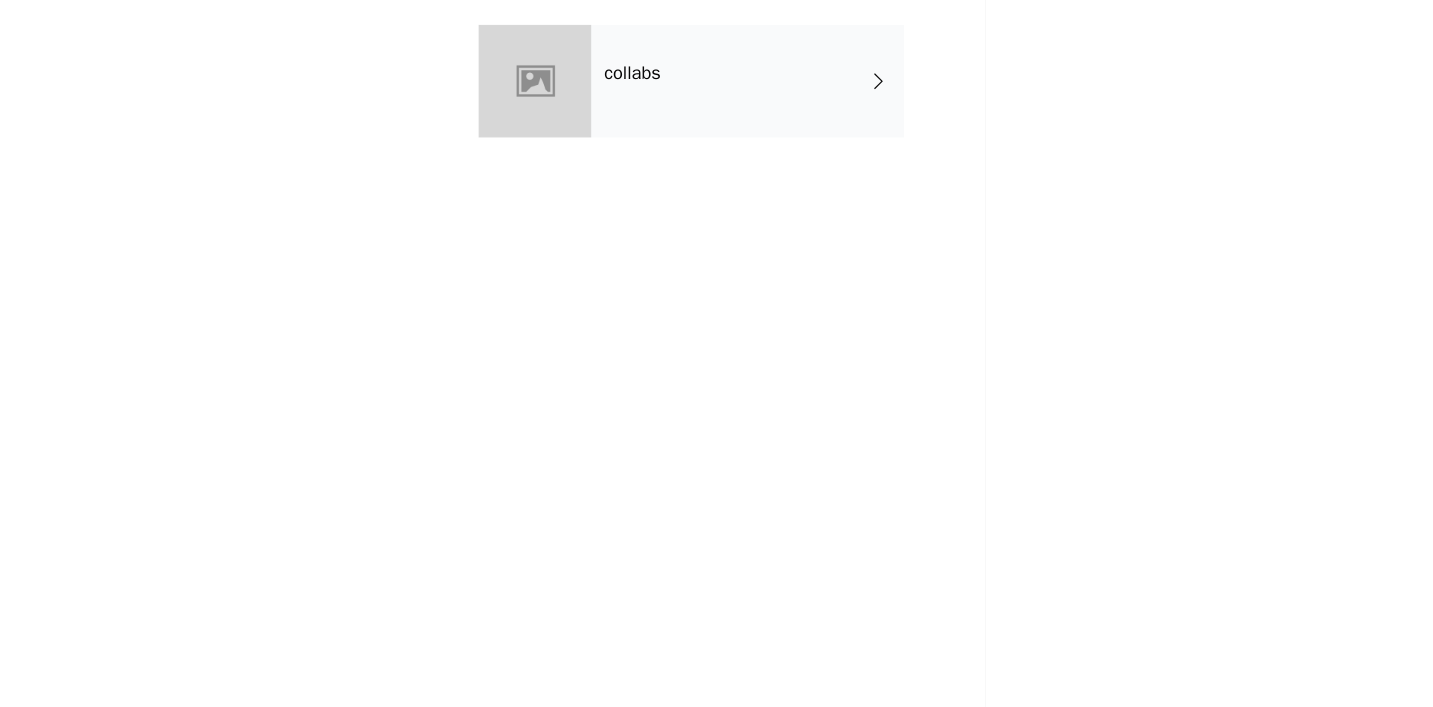 scroll, scrollTop: 1794, scrollLeft: 0, axis: vertical 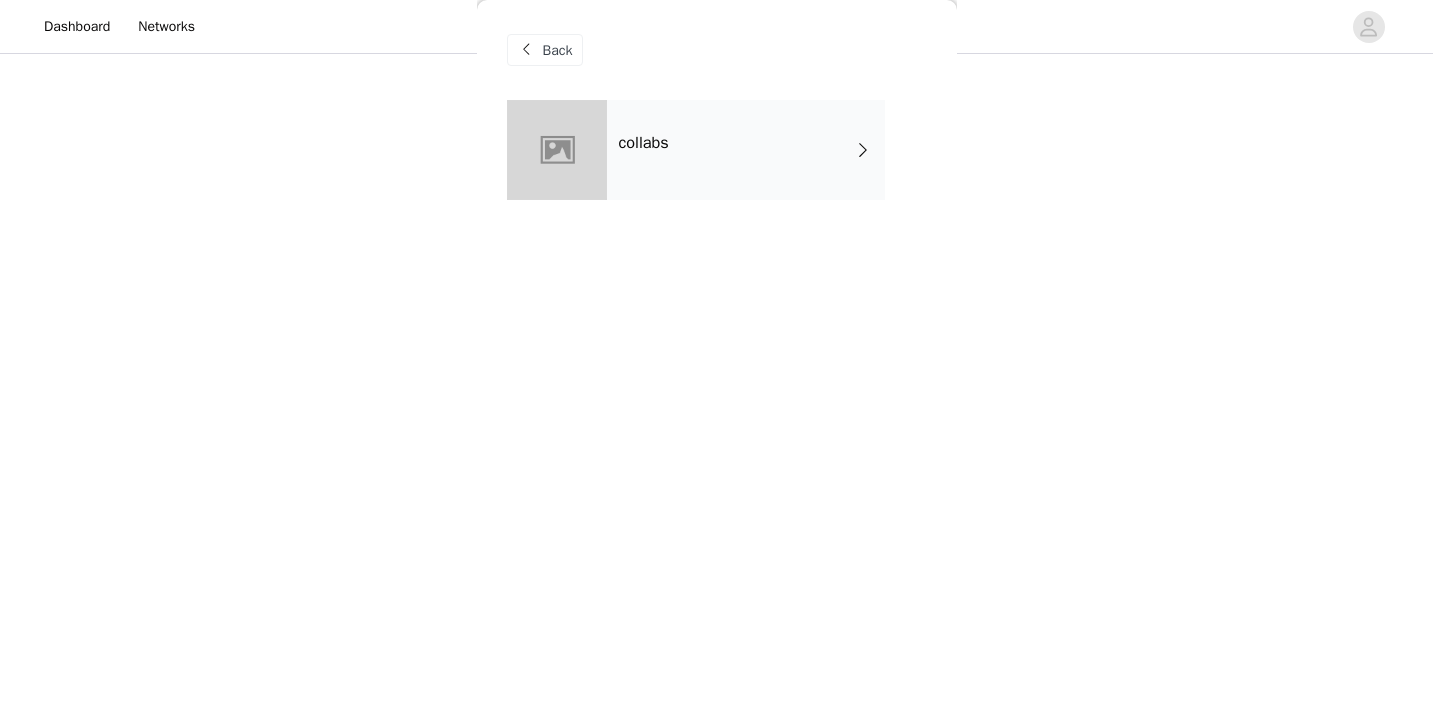 click on "collabs" at bounding box center (717, 165) 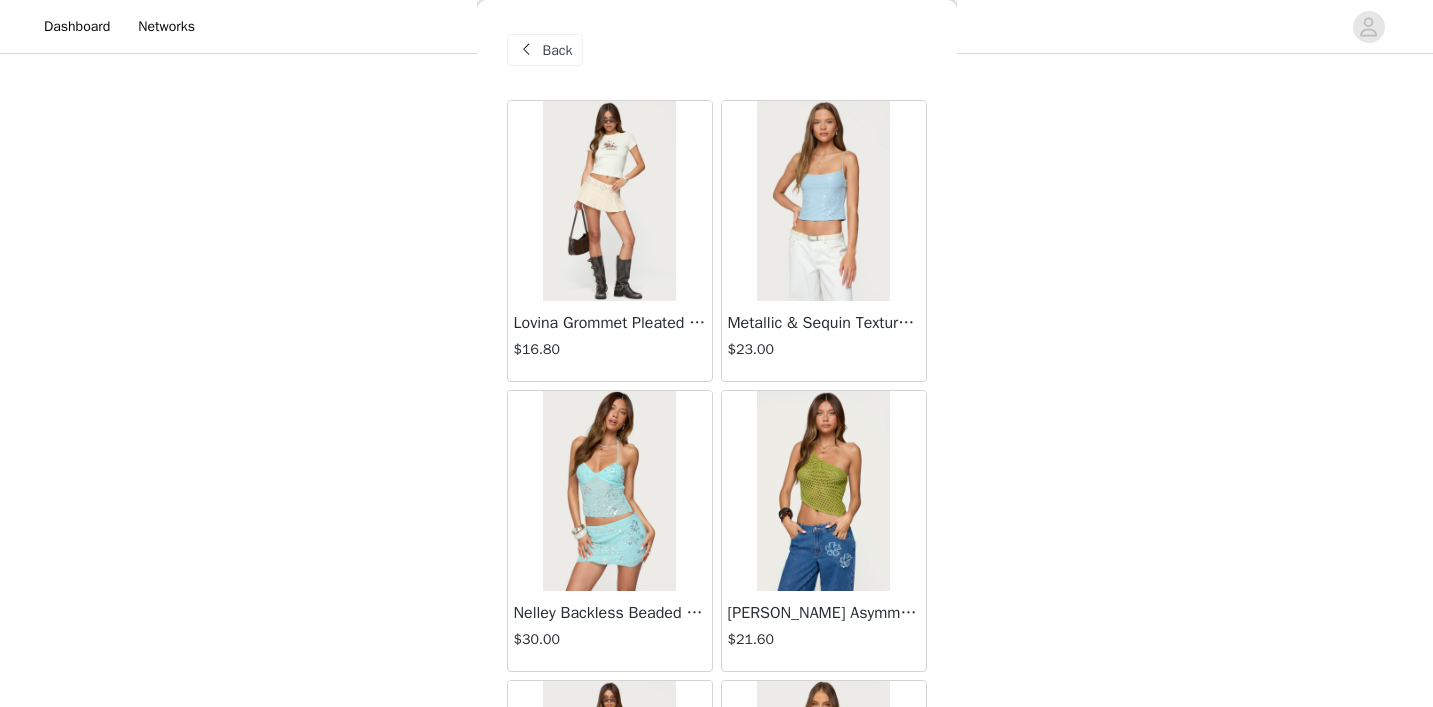 scroll, scrollTop: 1795, scrollLeft: 0, axis: vertical 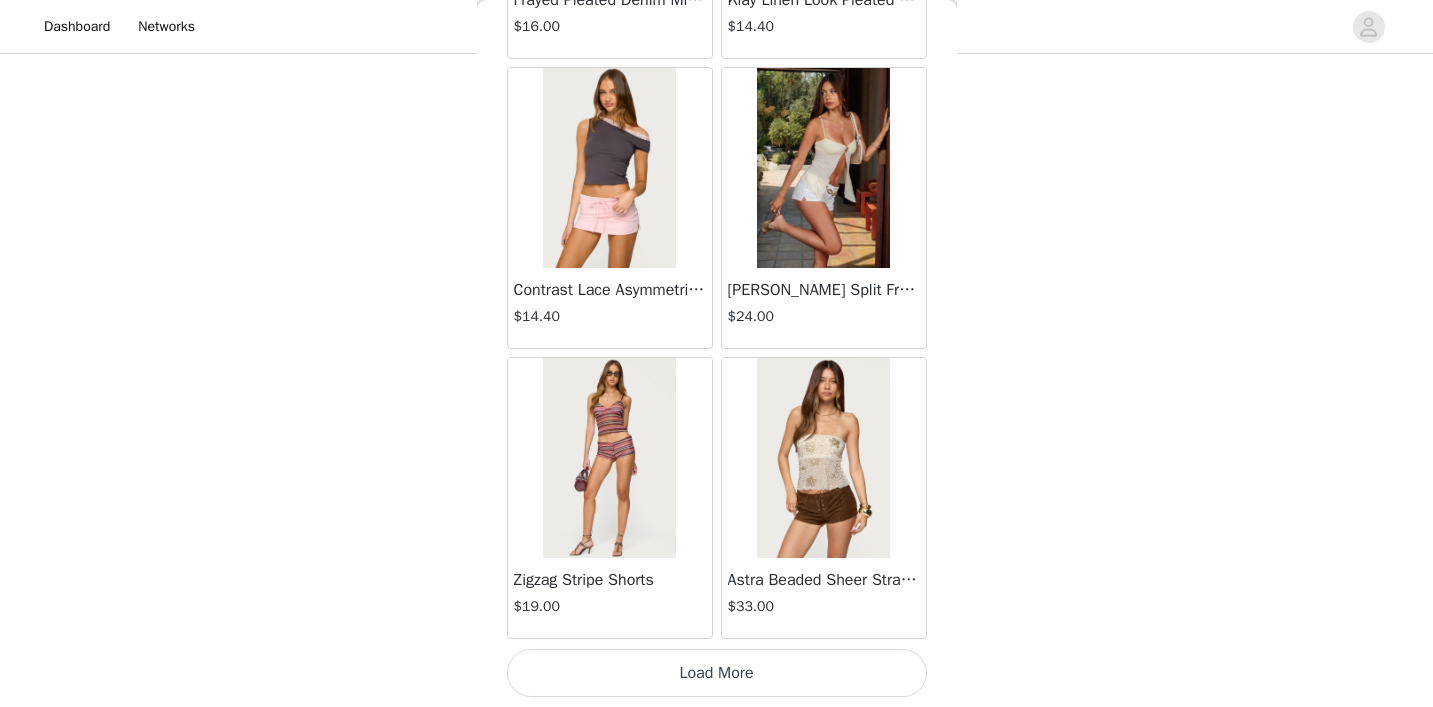 click on "Load More" at bounding box center [717, 673] 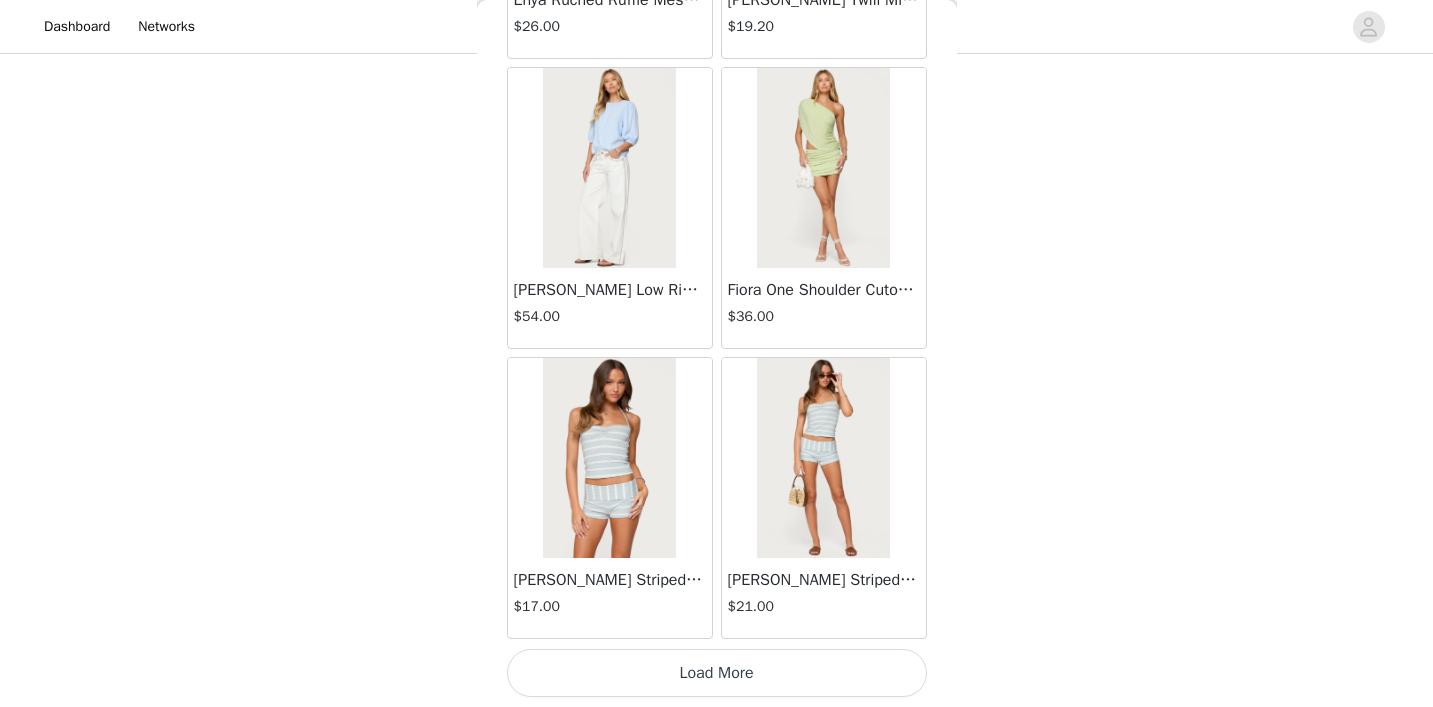 click on "Load More" at bounding box center [717, 673] 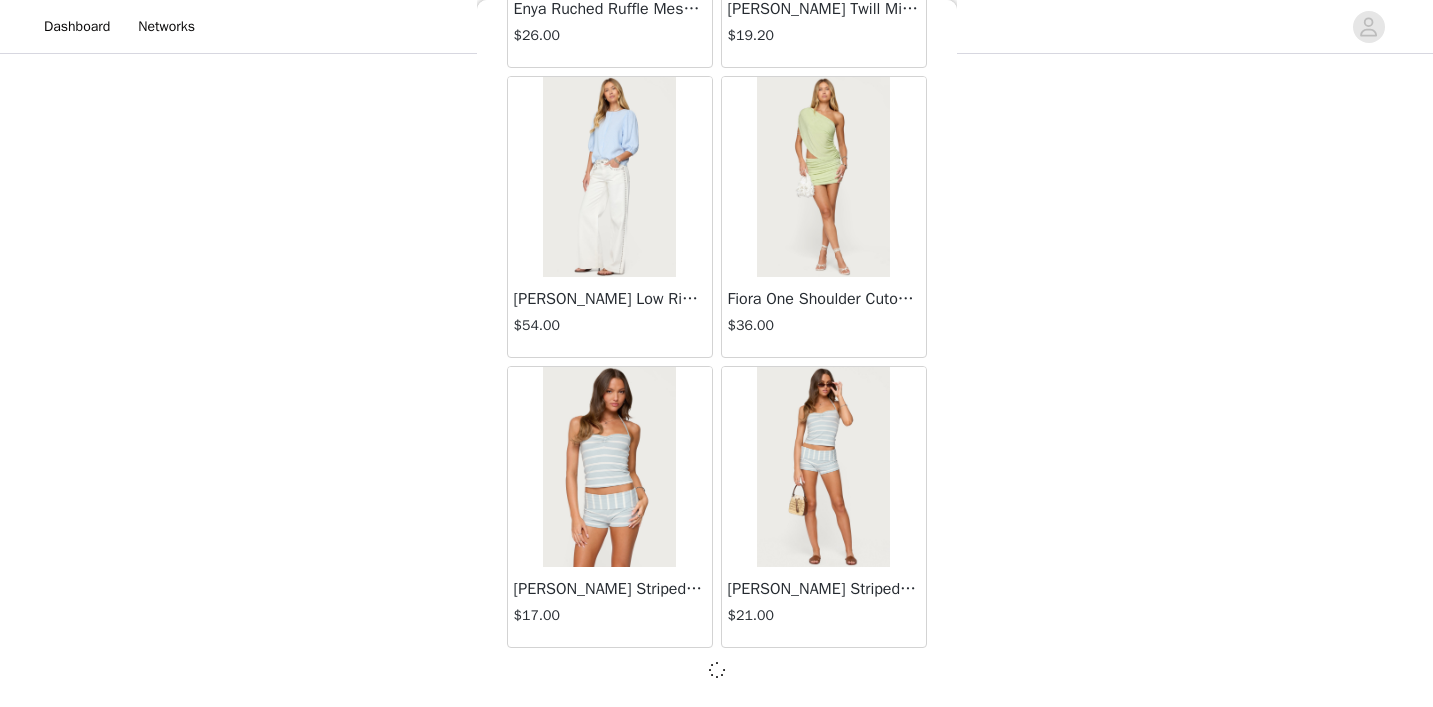 scroll, scrollTop: 5244, scrollLeft: 0, axis: vertical 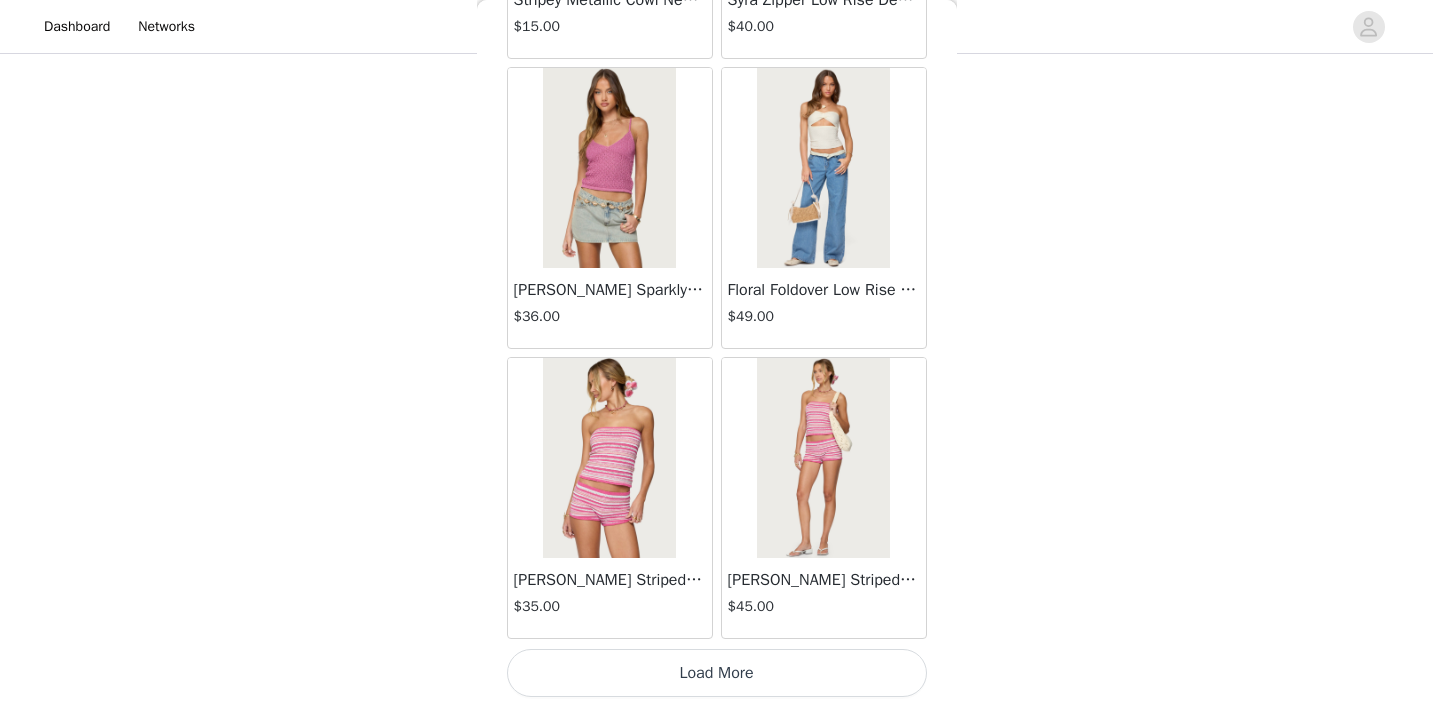 click on "Load More" at bounding box center [717, 673] 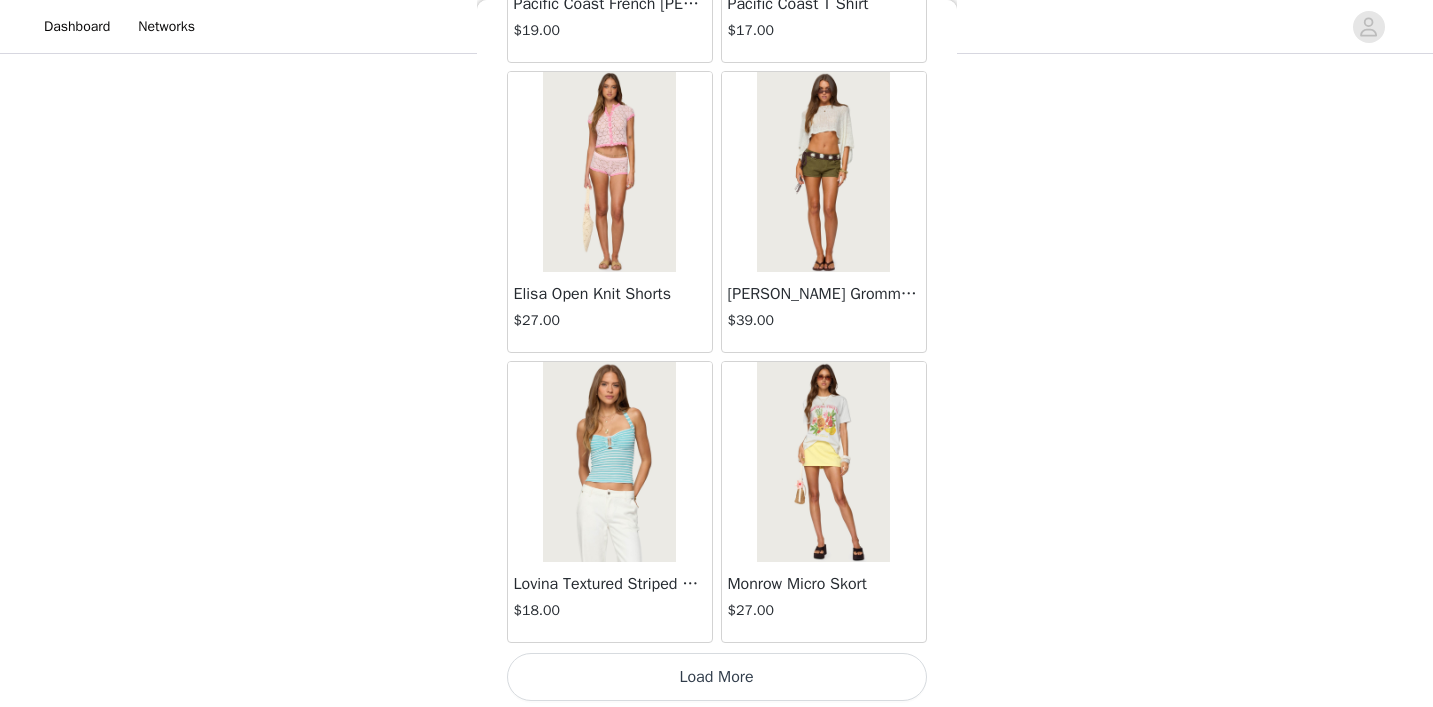 click on "Load More" at bounding box center (717, 677) 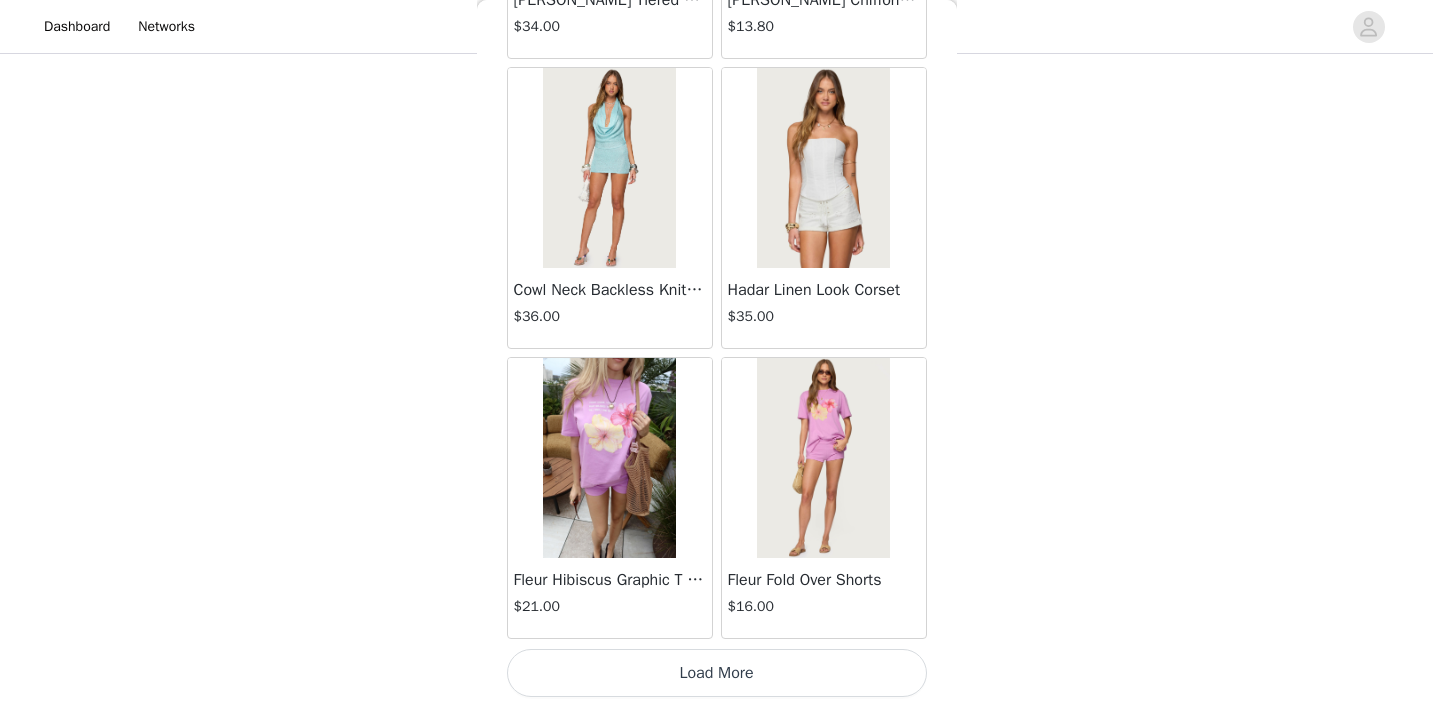 scroll, scrollTop: 13953, scrollLeft: 0, axis: vertical 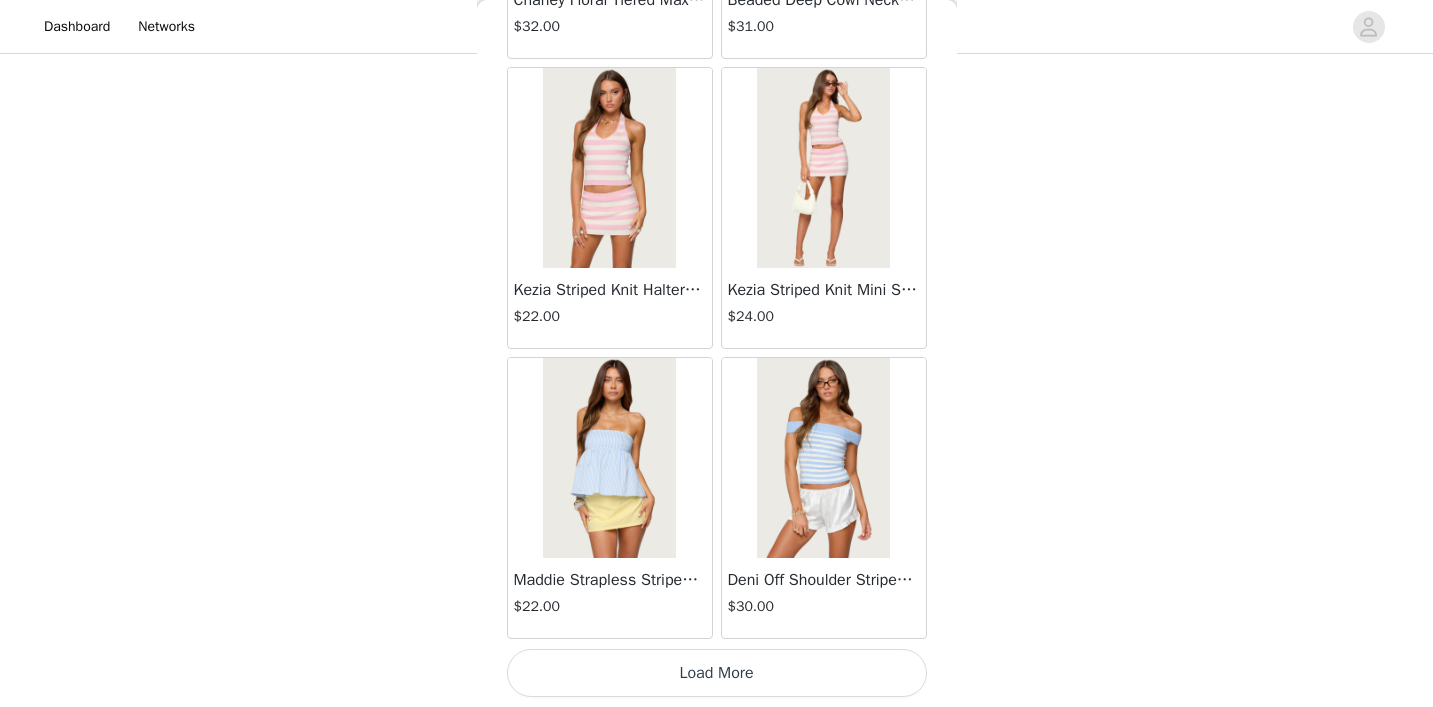 click on "Load More" at bounding box center [717, 673] 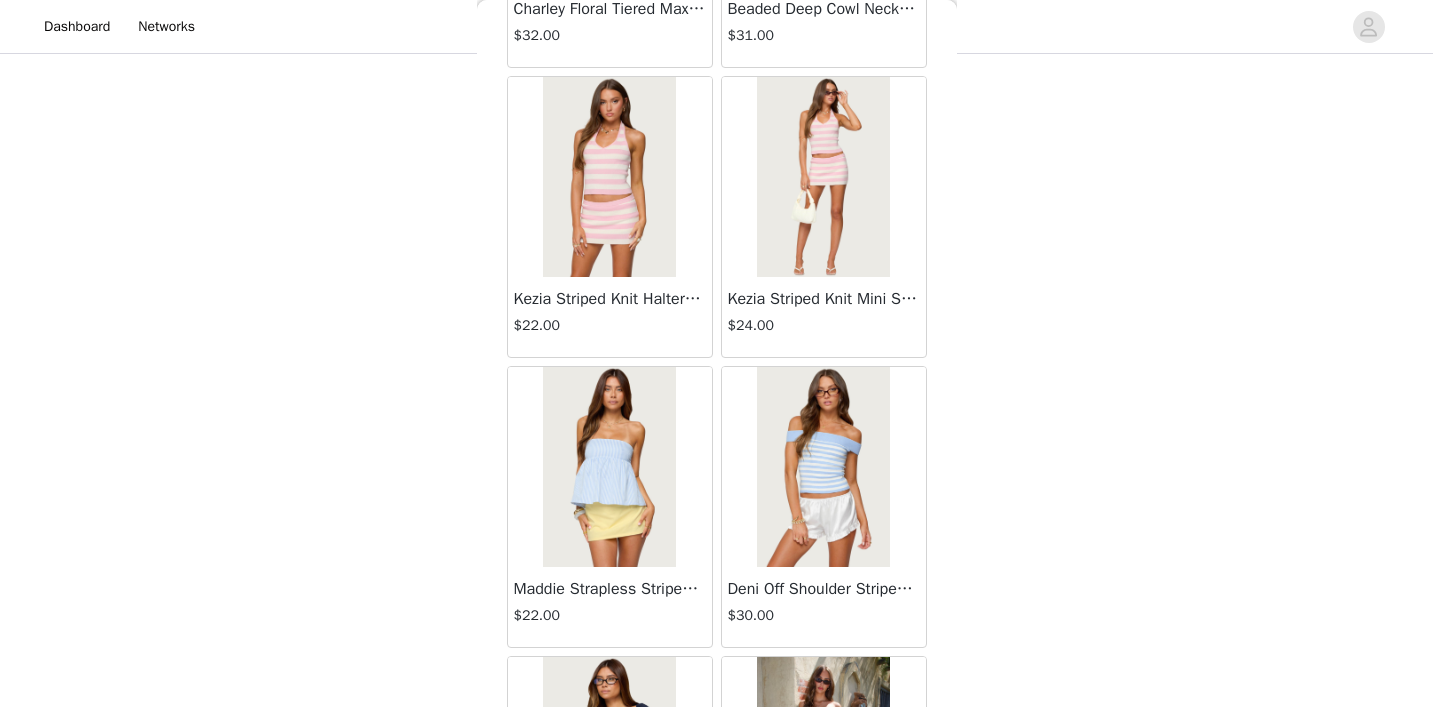 scroll, scrollTop: 1797, scrollLeft: 0, axis: vertical 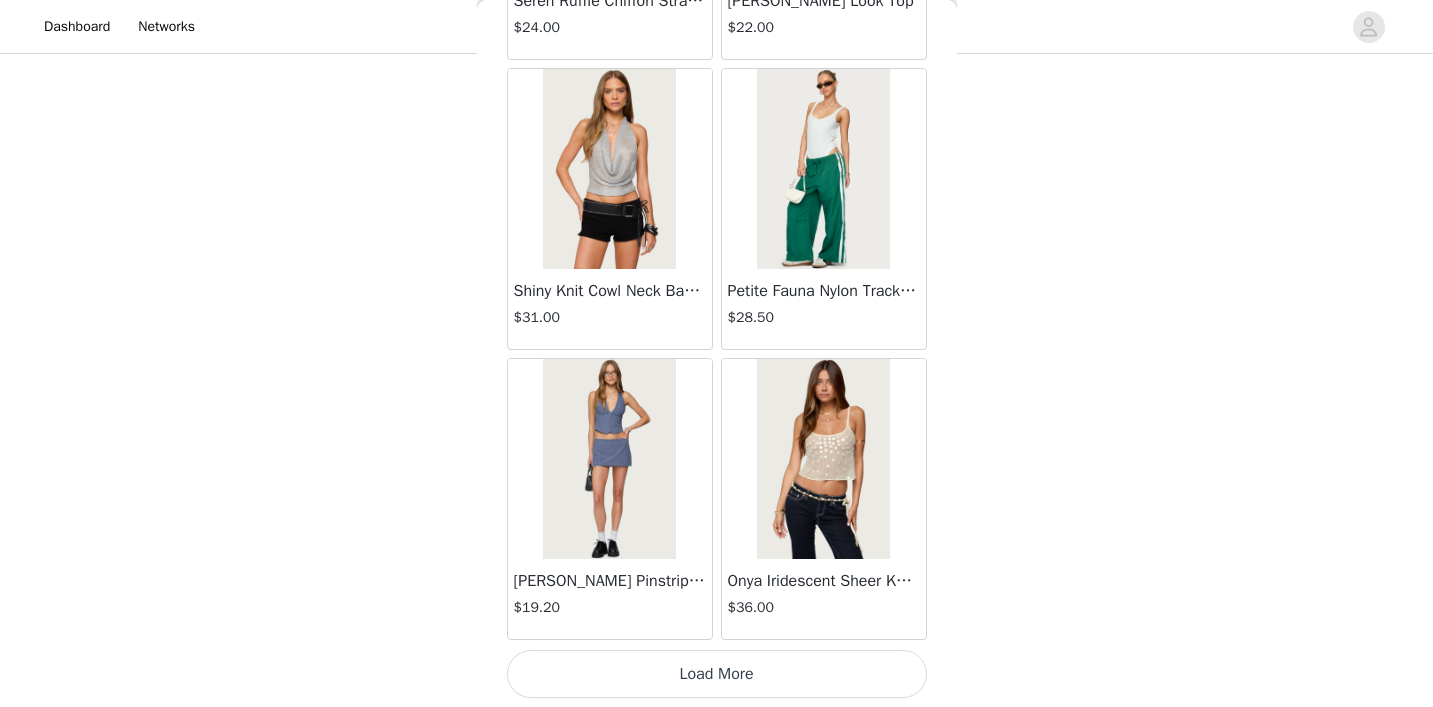 click on "Load More" at bounding box center (717, 674) 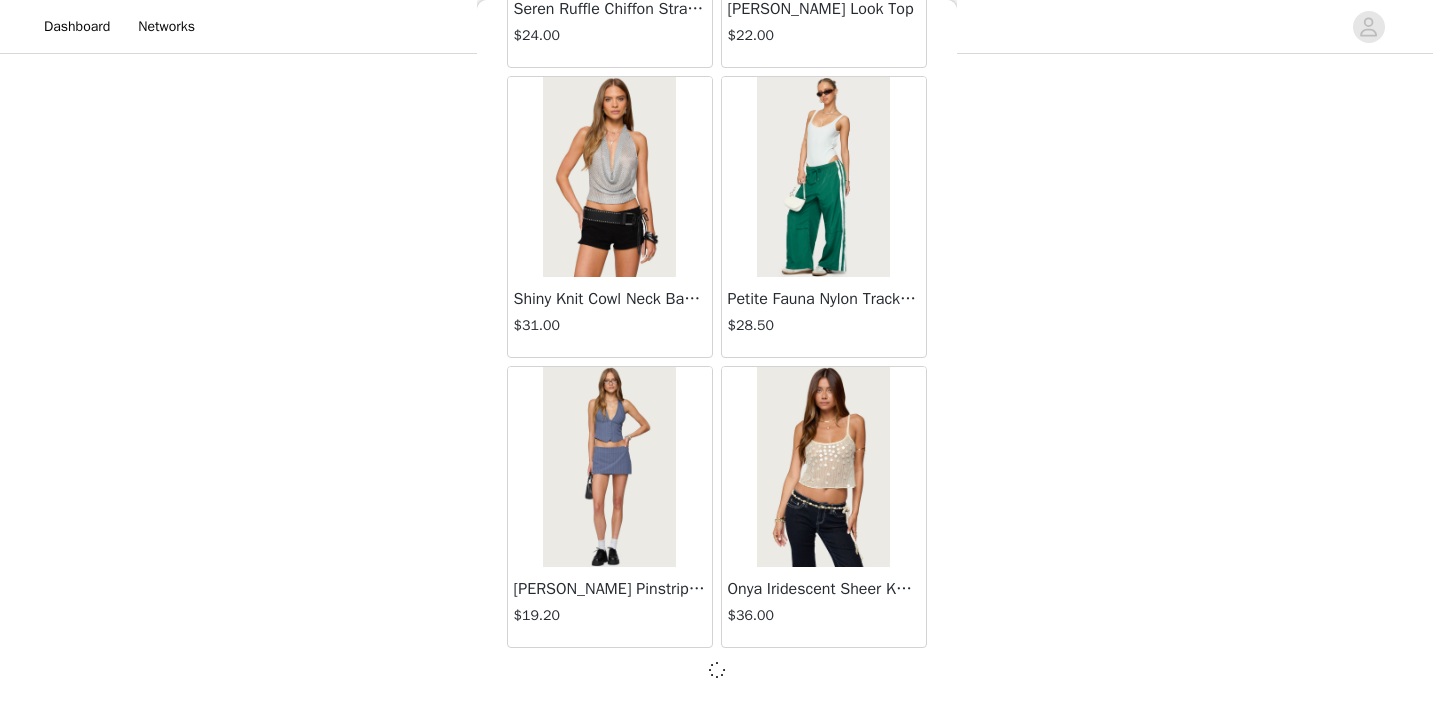 scroll, scrollTop: 19744, scrollLeft: 0, axis: vertical 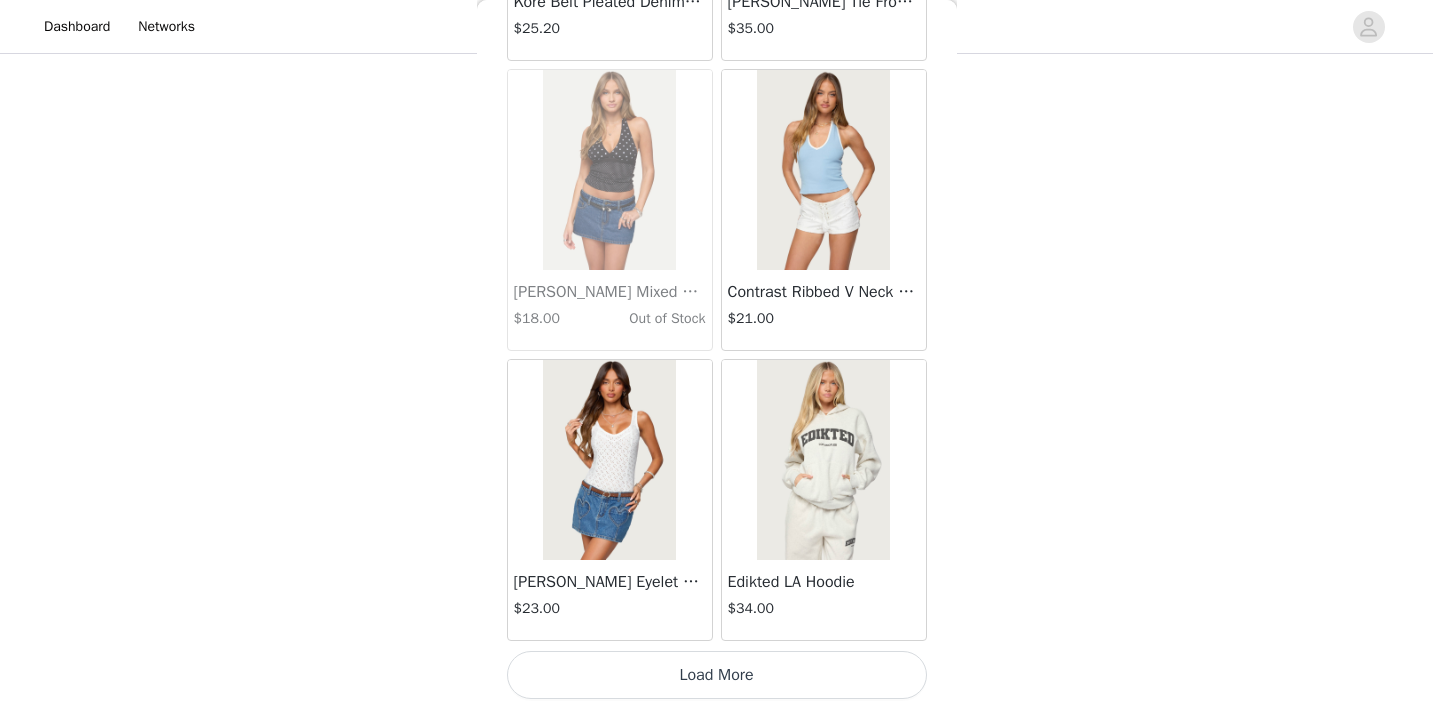 click on "Load More" at bounding box center [717, 675] 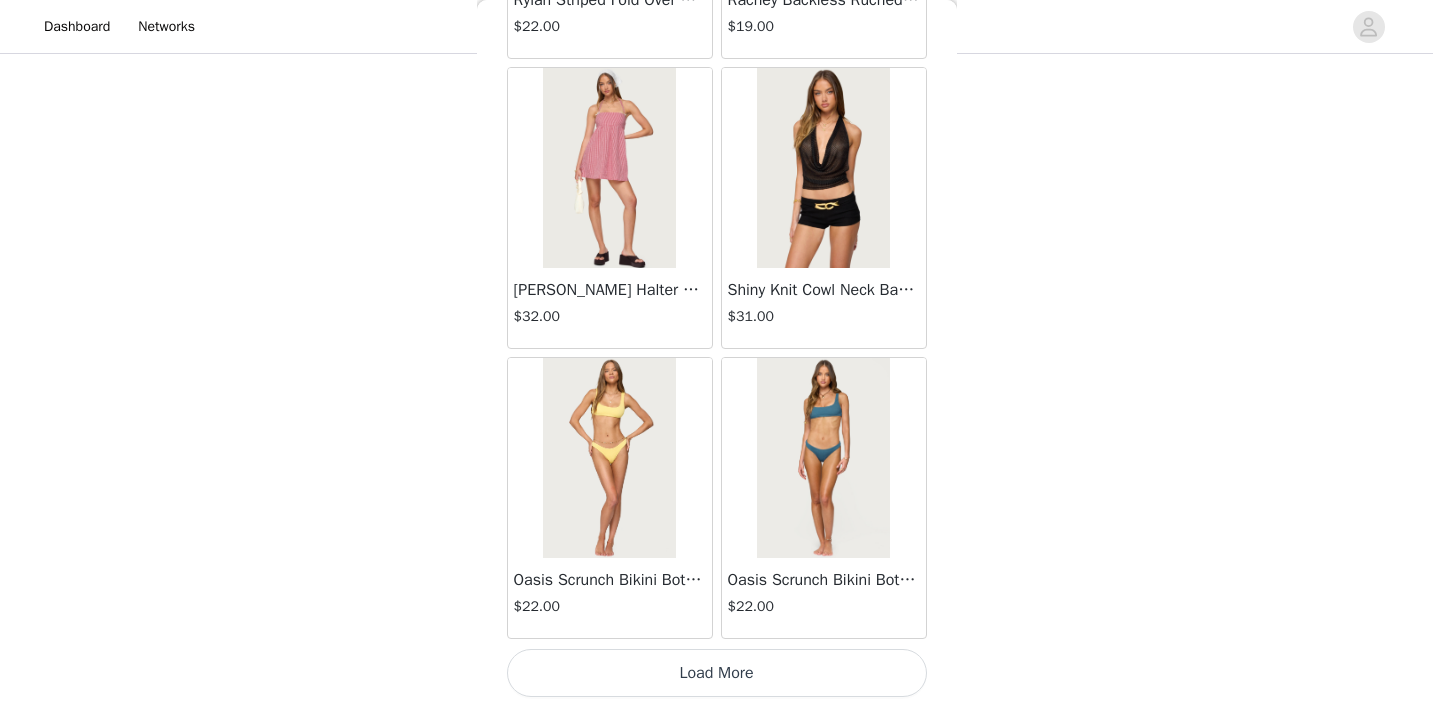click on "Load More" at bounding box center [717, 673] 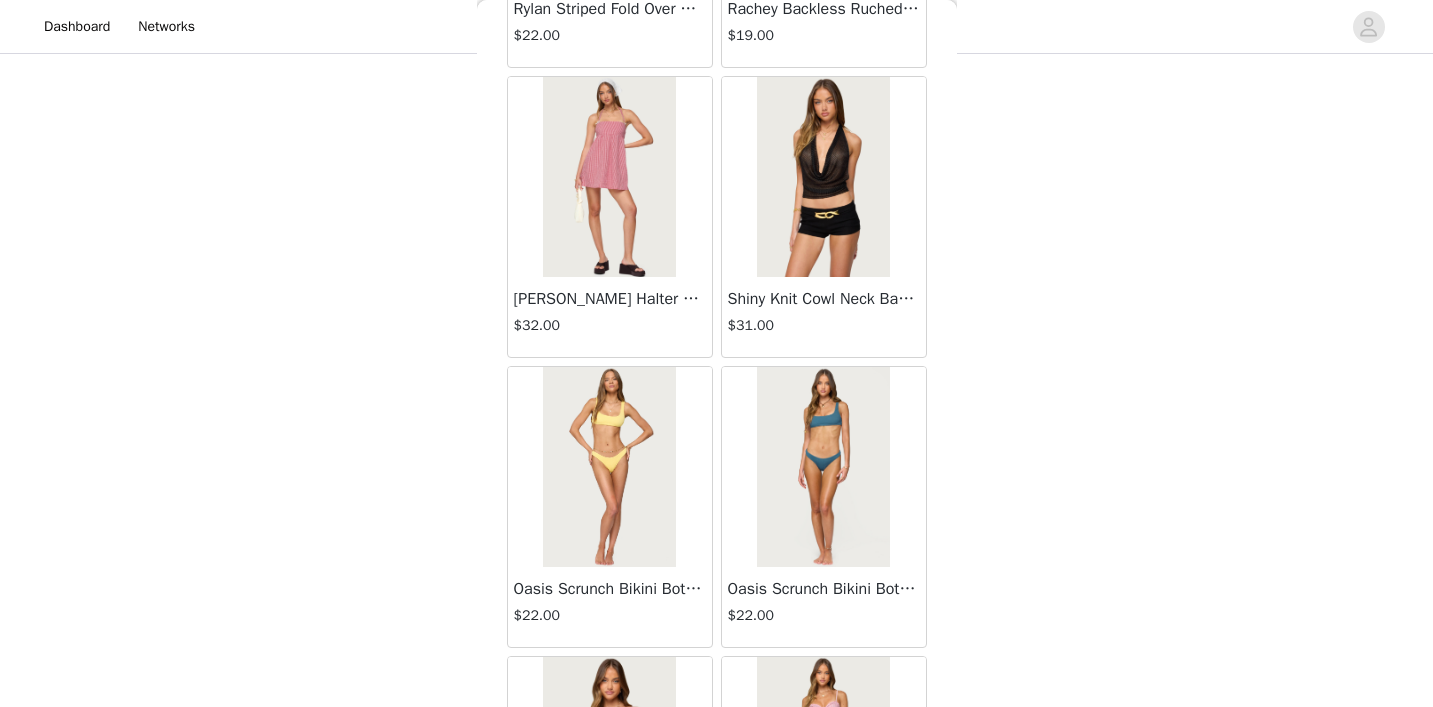 scroll, scrollTop: 1797, scrollLeft: 0, axis: vertical 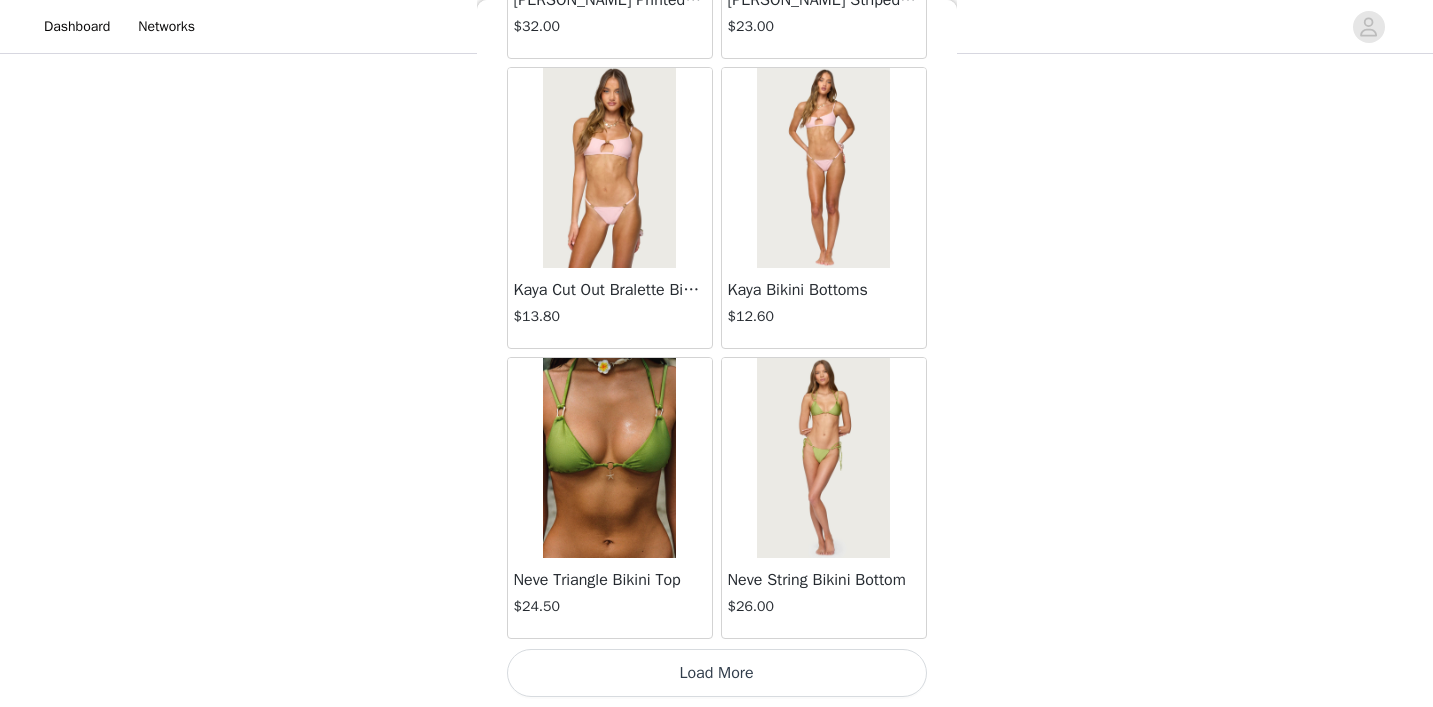 click on "Load More" at bounding box center (717, 673) 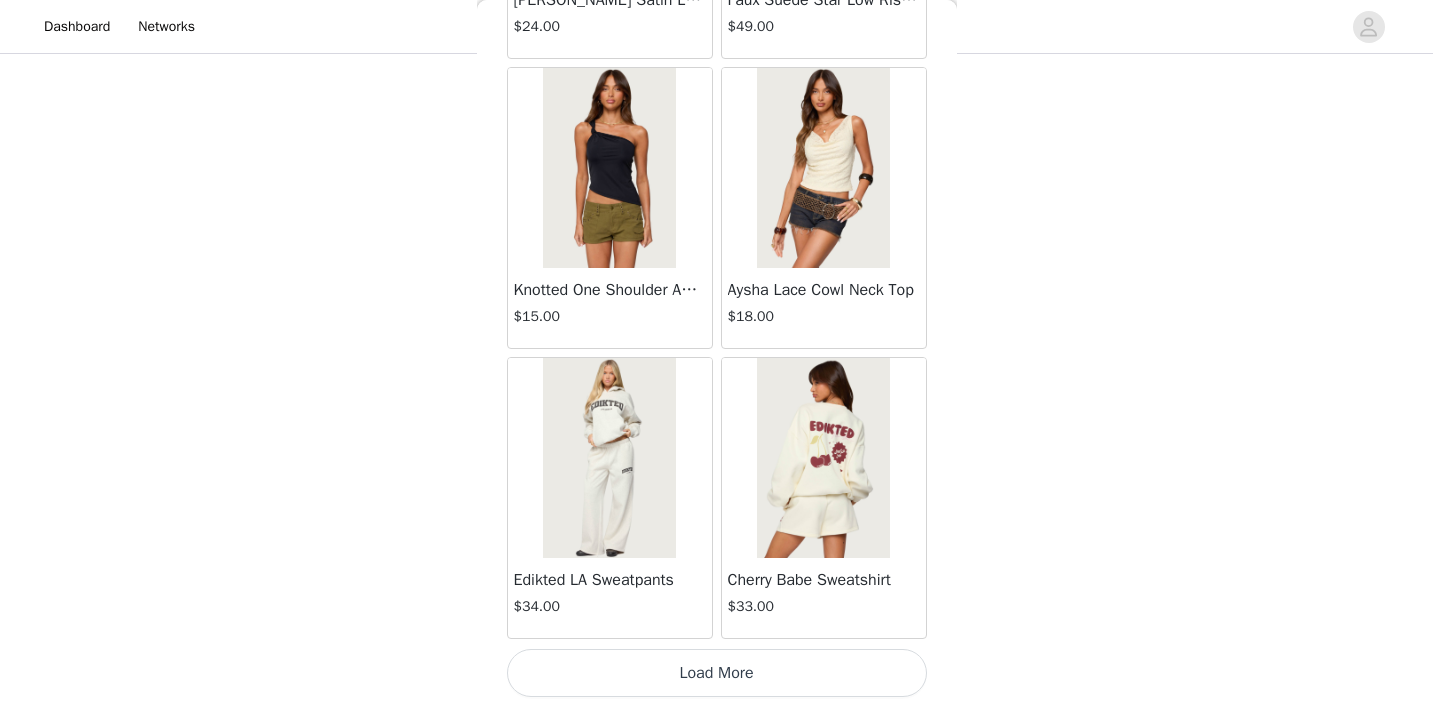 click on "Load More" at bounding box center (717, 673) 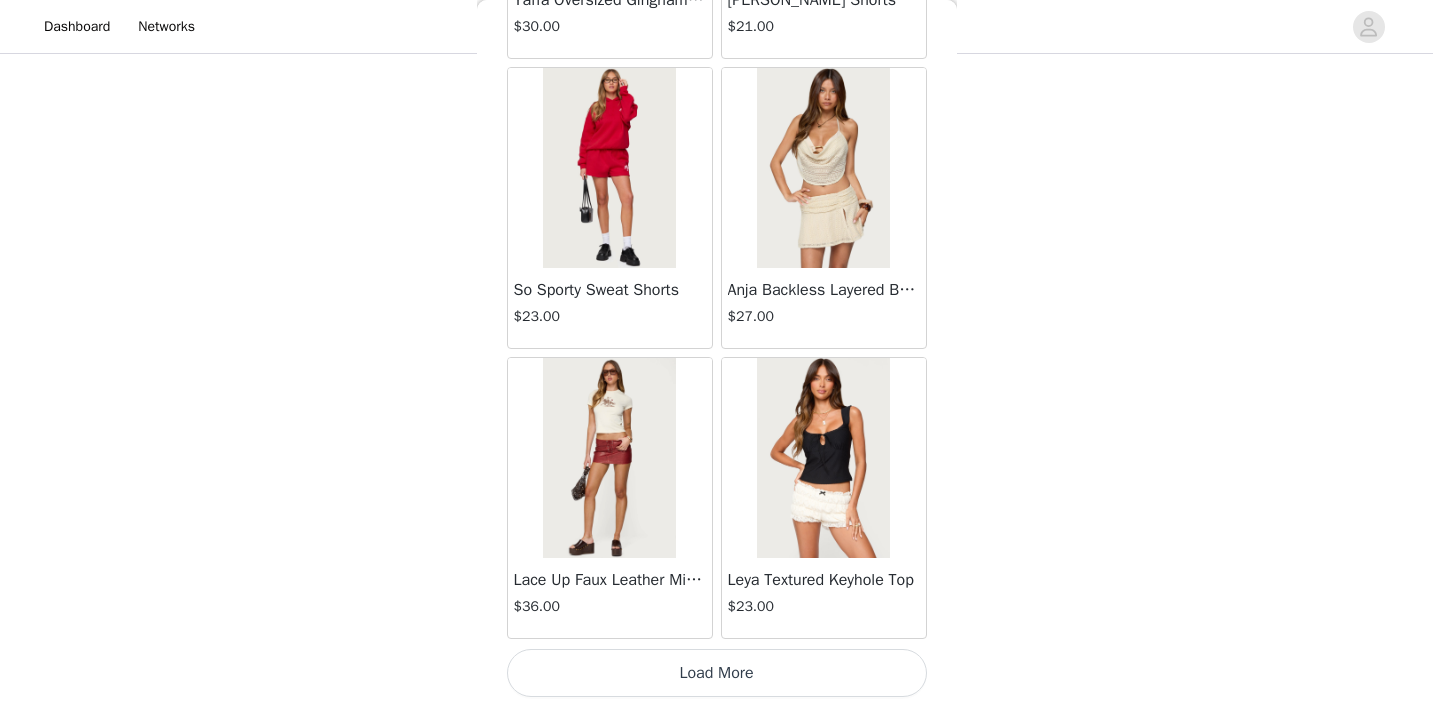 click on "Load More" at bounding box center [717, 673] 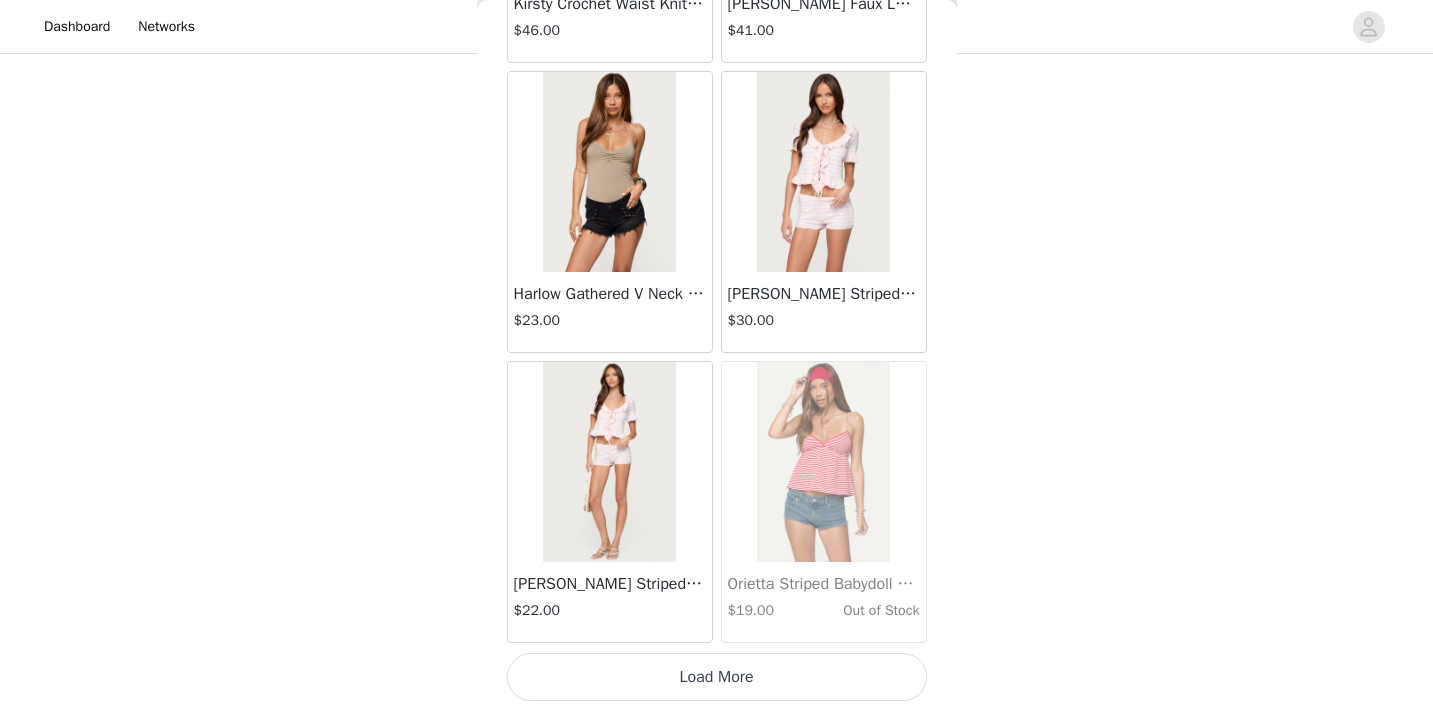 click on "Load More" at bounding box center [717, 677] 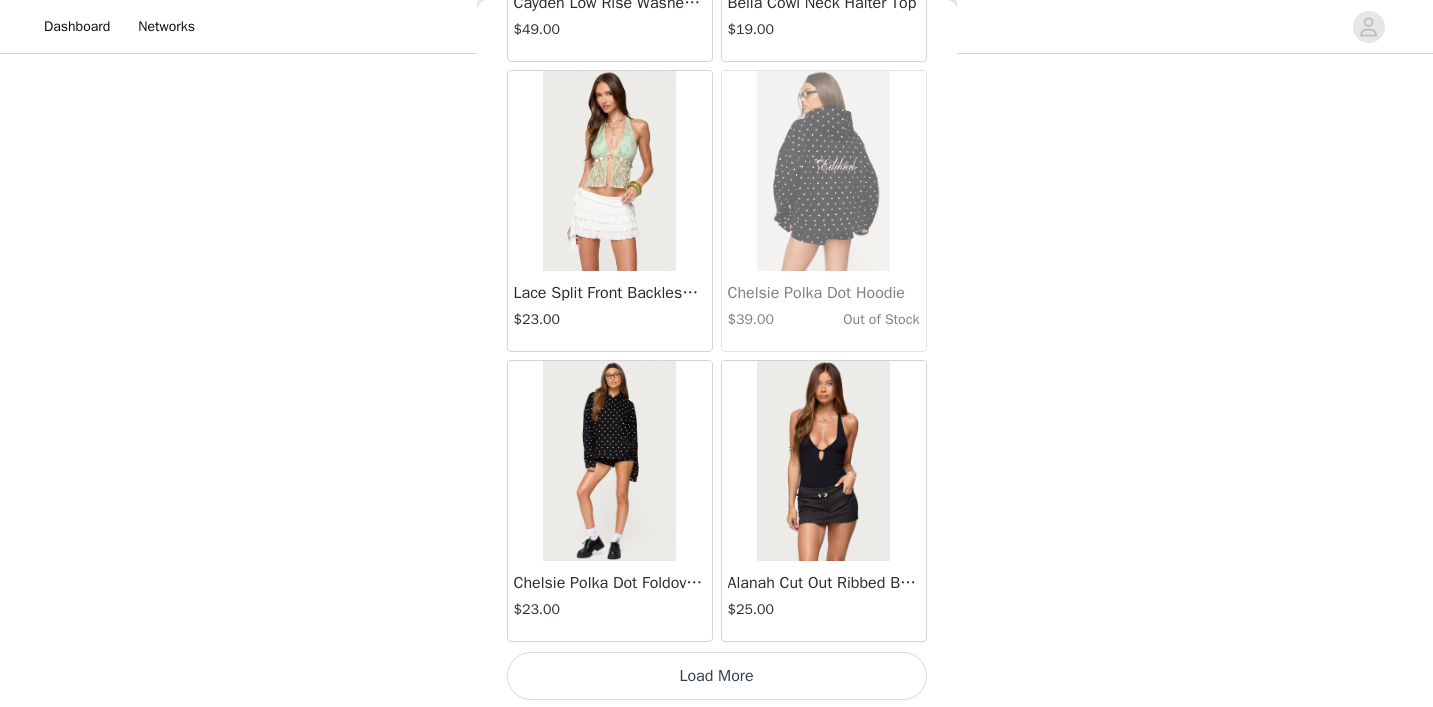 click on "Load More" at bounding box center [717, 676] 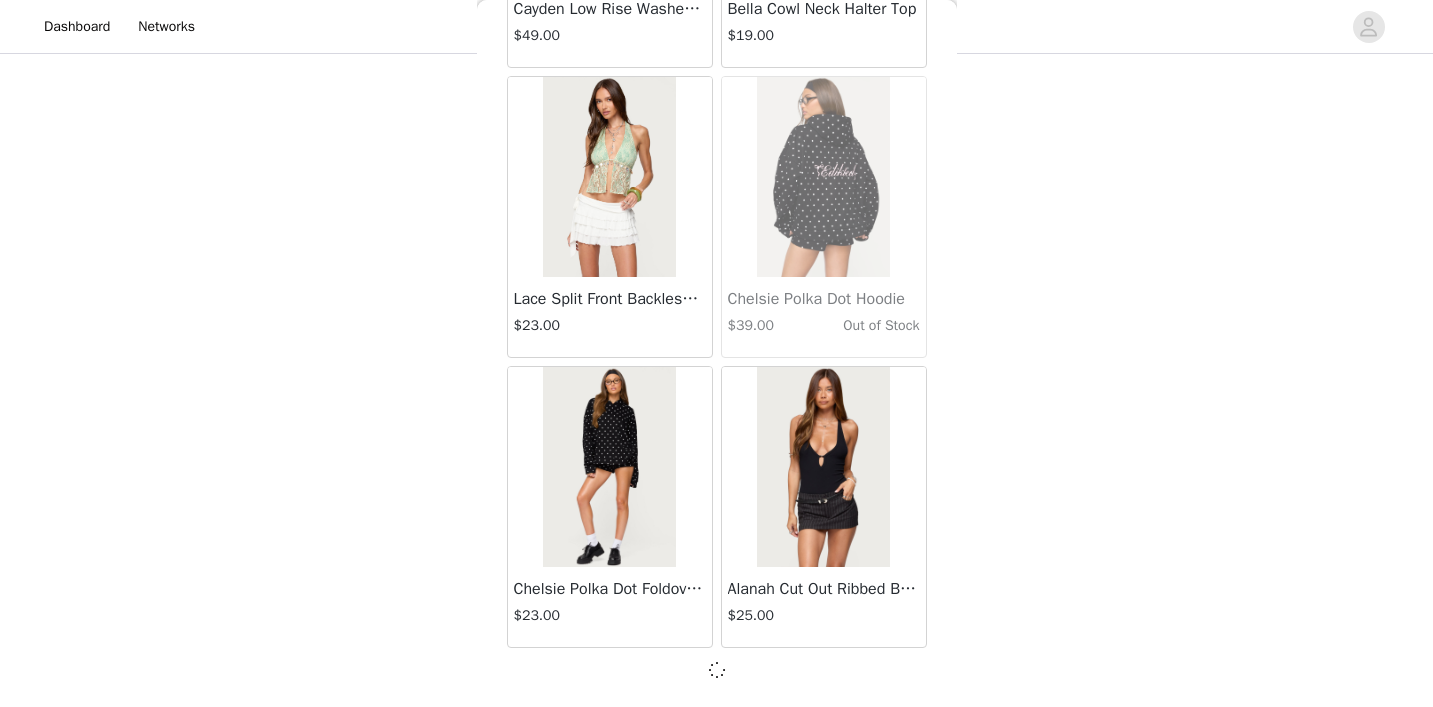 scroll, scrollTop: 40044, scrollLeft: 0, axis: vertical 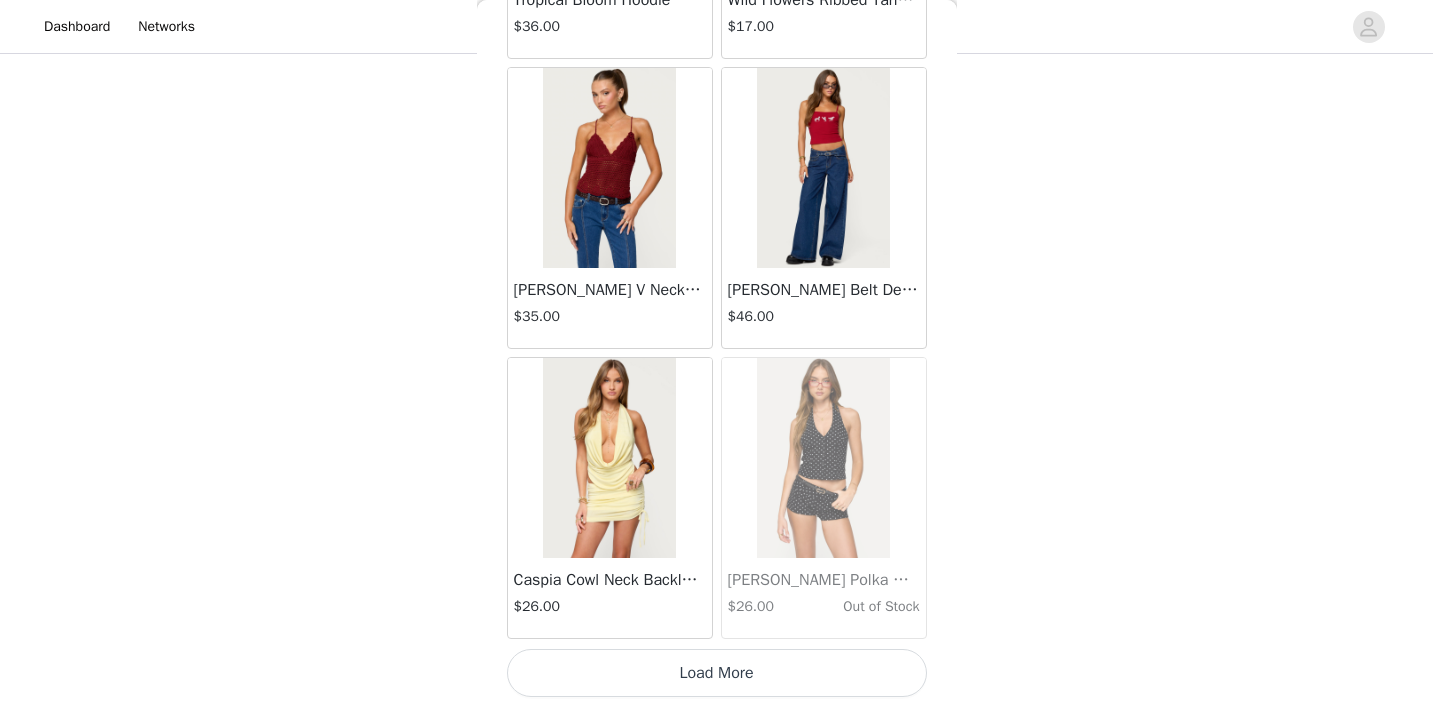 click on "Lovina Grommet Pleated Mini Skort   $16.80       Metallic & Sequin Textured Tank Top   $23.00       Nelley Backless Beaded Sequin Chiffon Top   $30.00       [PERSON_NAME] Asymmetric One Shoulder Crochet Top   $21.60       [PERSON_NAME] Plaid Micro Shorts   $25.00       [PERSON_NAME] Floral Texured Sheer Halter Top   $23.00       Maree Bead V Neck Top   $19.00       Maree Bead Cut Out Mini Skirt   $17.00       [PERSON_NAME] Cut Out Halter Top   $24.00       Juney Pinstripe Tailored Button Up Shirt   $30.00       Avenly Striped Tie Front Babydoll Top   $23.00       [PERSON_NAME] Studded Grommet Tube Top   $25.00       Avalai Linen Look Mini Skort   $32.00       Beaded Deep Cowl Neck Backless Top   $31.00       Frayed Pleated Denim Mini Skort   $16.00       Klay Linen Look Pleated Mini Skort   $14.40       Contrast Lace Asymmetric Off Shoulder Top   $14.40       [PERSON_NAME] Split Front Sheer Mesh Top   $24.00       Zigzag Stripe Shorts   $19.00       Astra Beaded Sheer Strapless Top   $33.00       Beaded Floral Embroidered Tank Top   $32.00" at bounding box center (717, -21075) 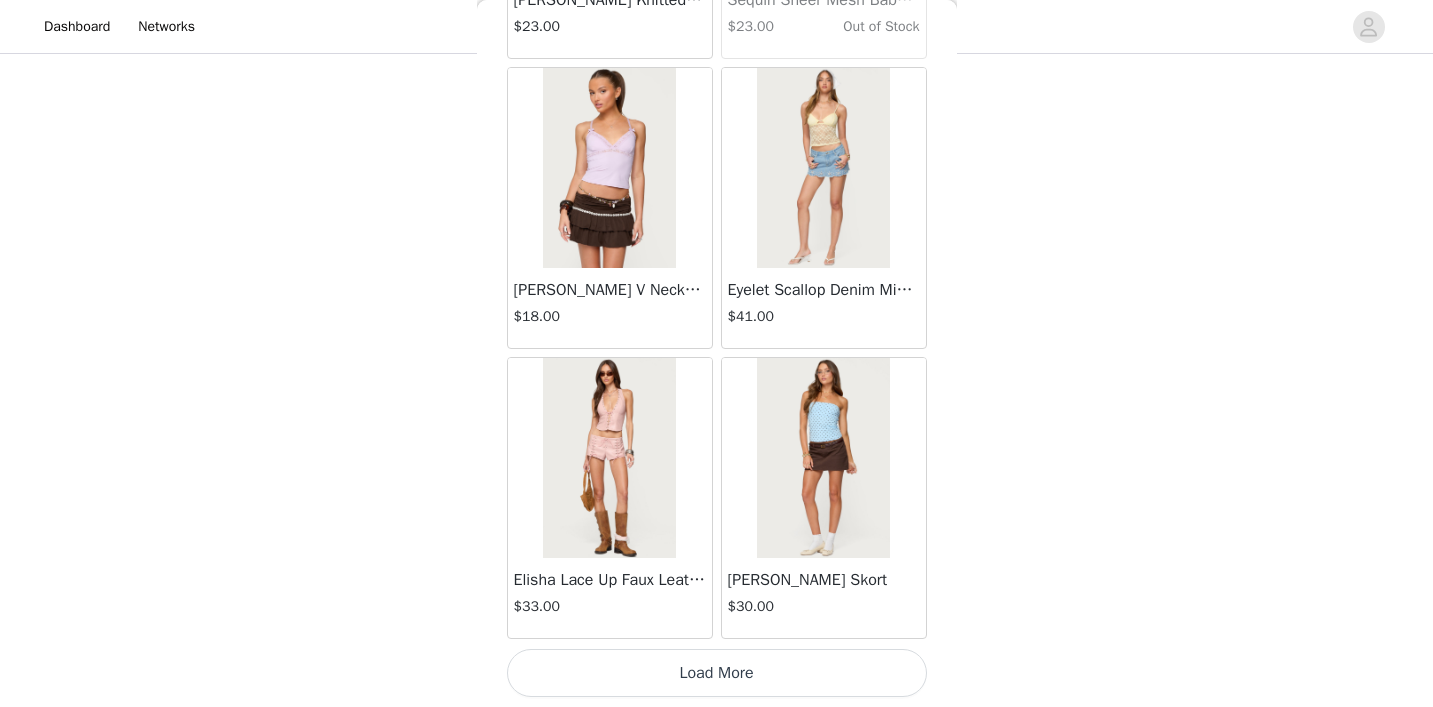 click on "Load More" at bounding box center (717, 673) 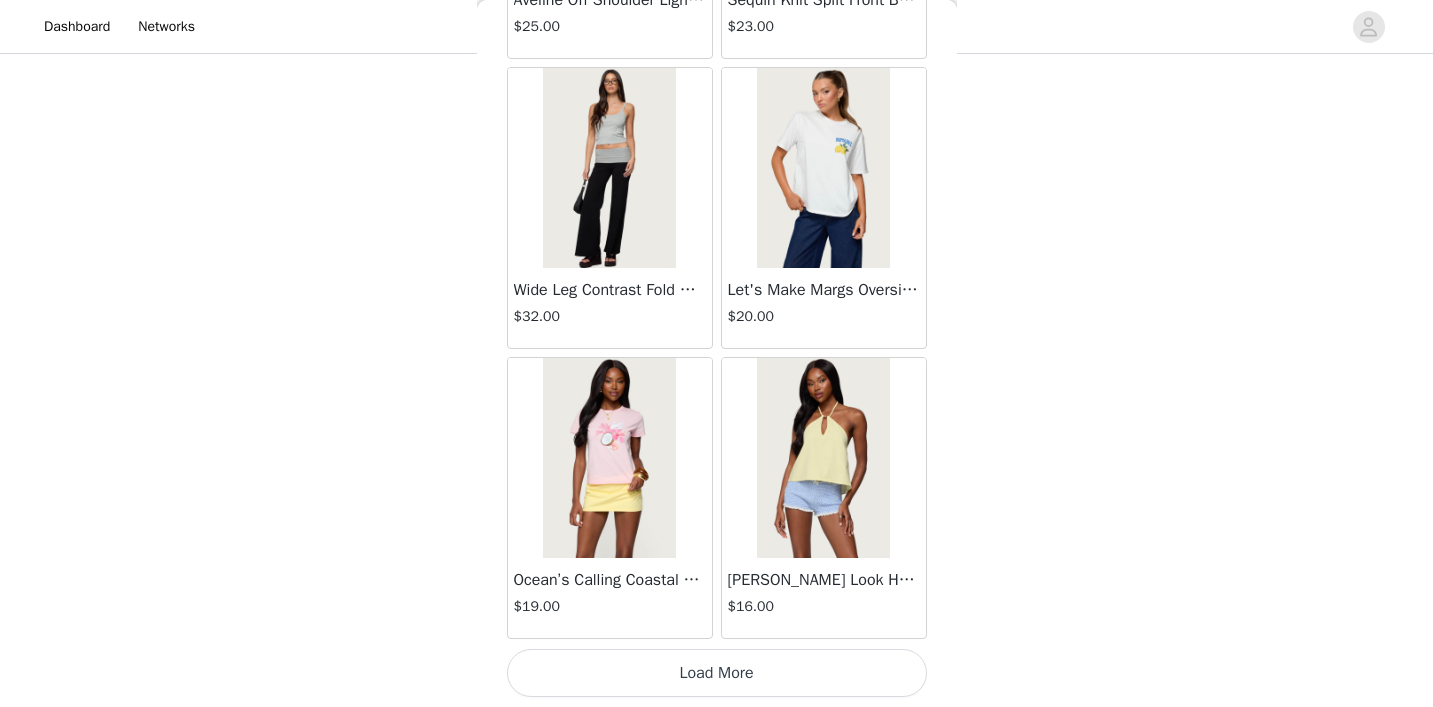 click on "Load More" at bounding box center [717, 673] 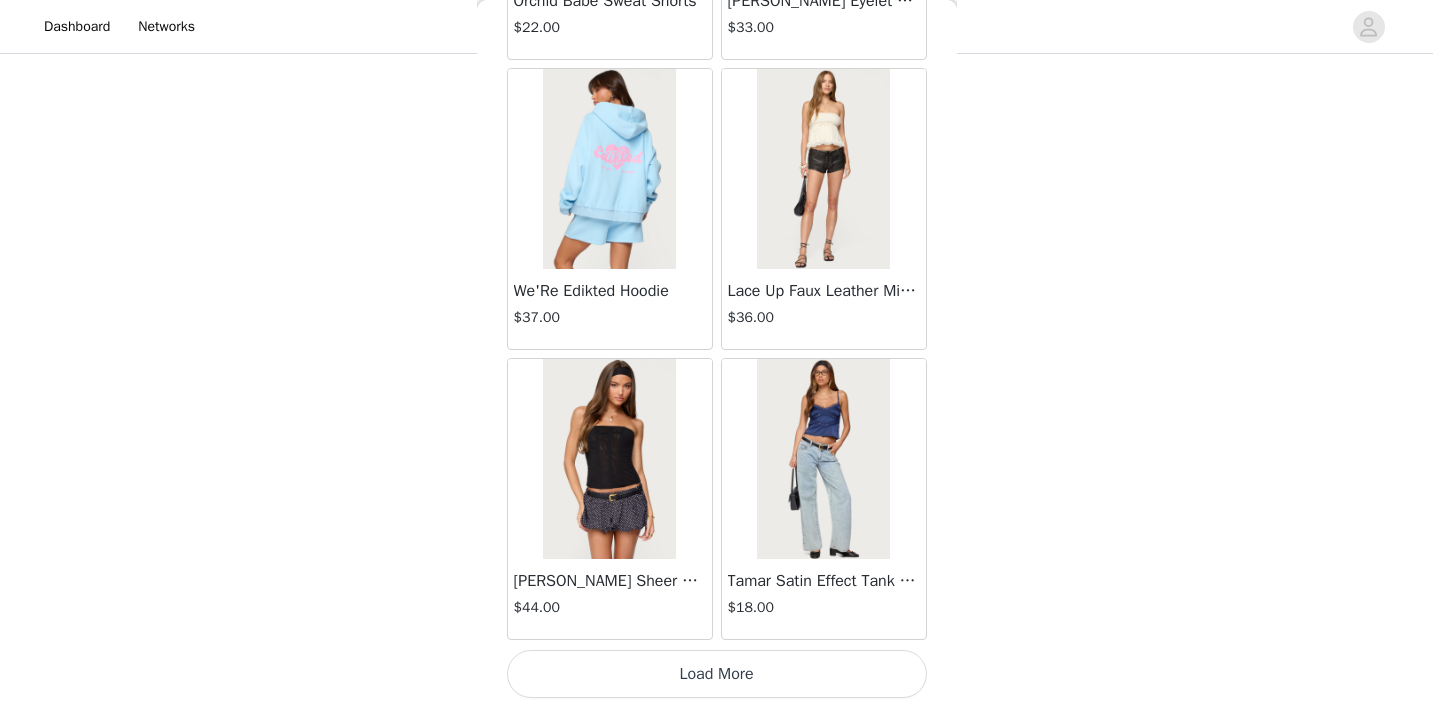 click on "Load More" at bounding box center (717, 674) 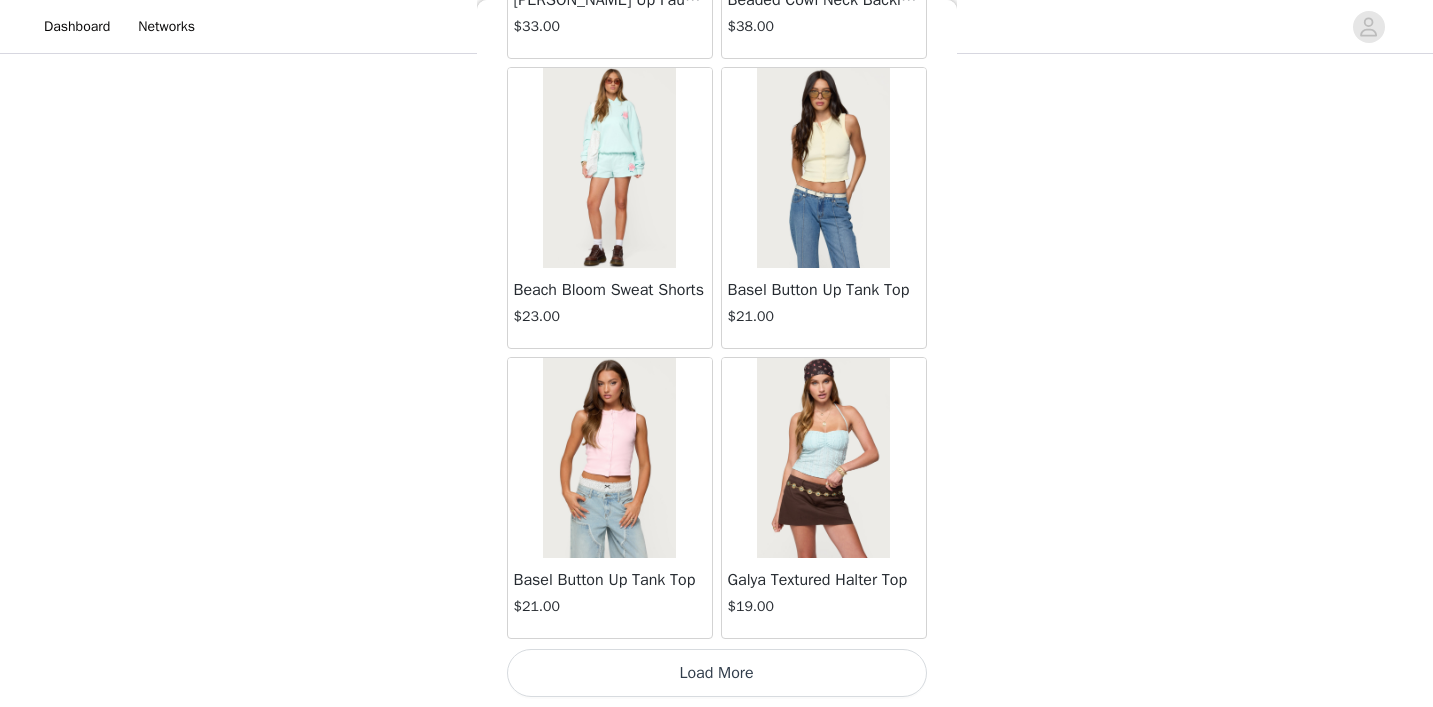 click on "Load More" at bounding box center [717, 673] 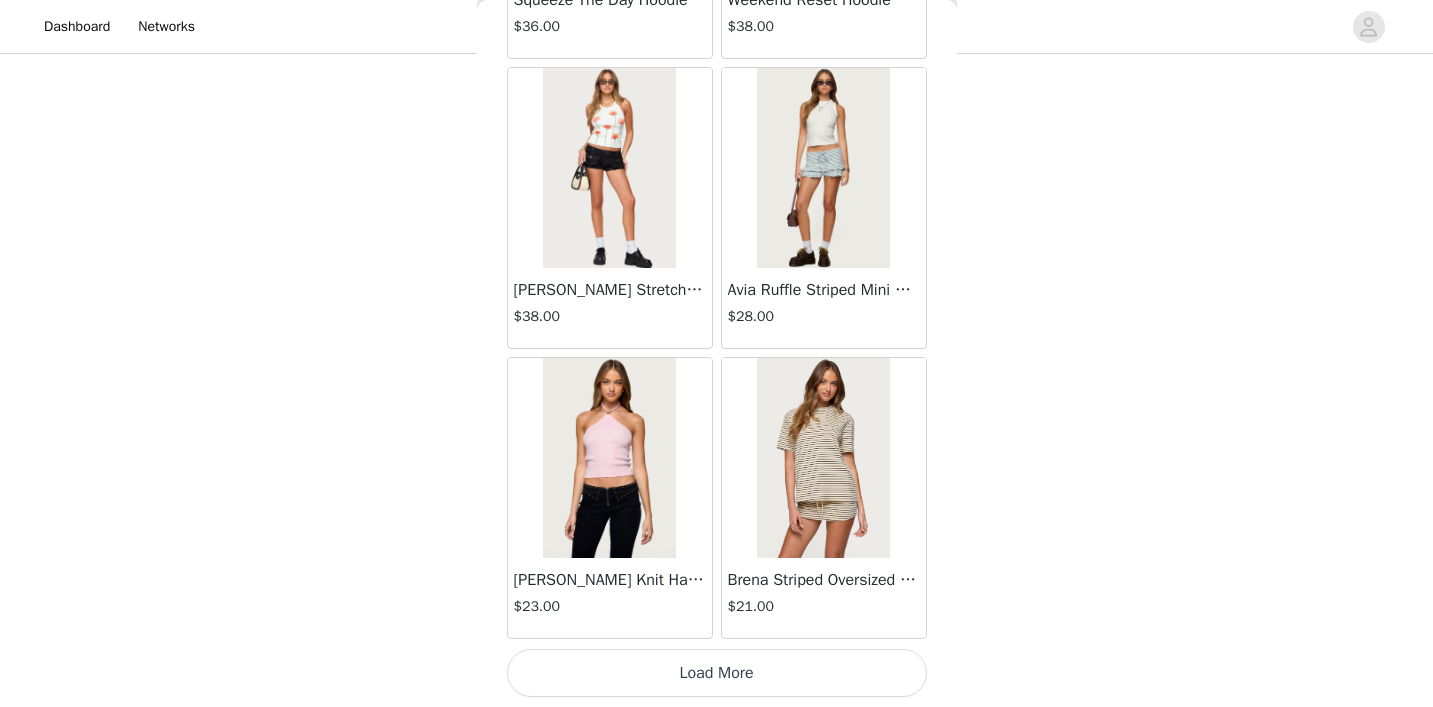 click on "Load More" at bounding box center [717, 673] 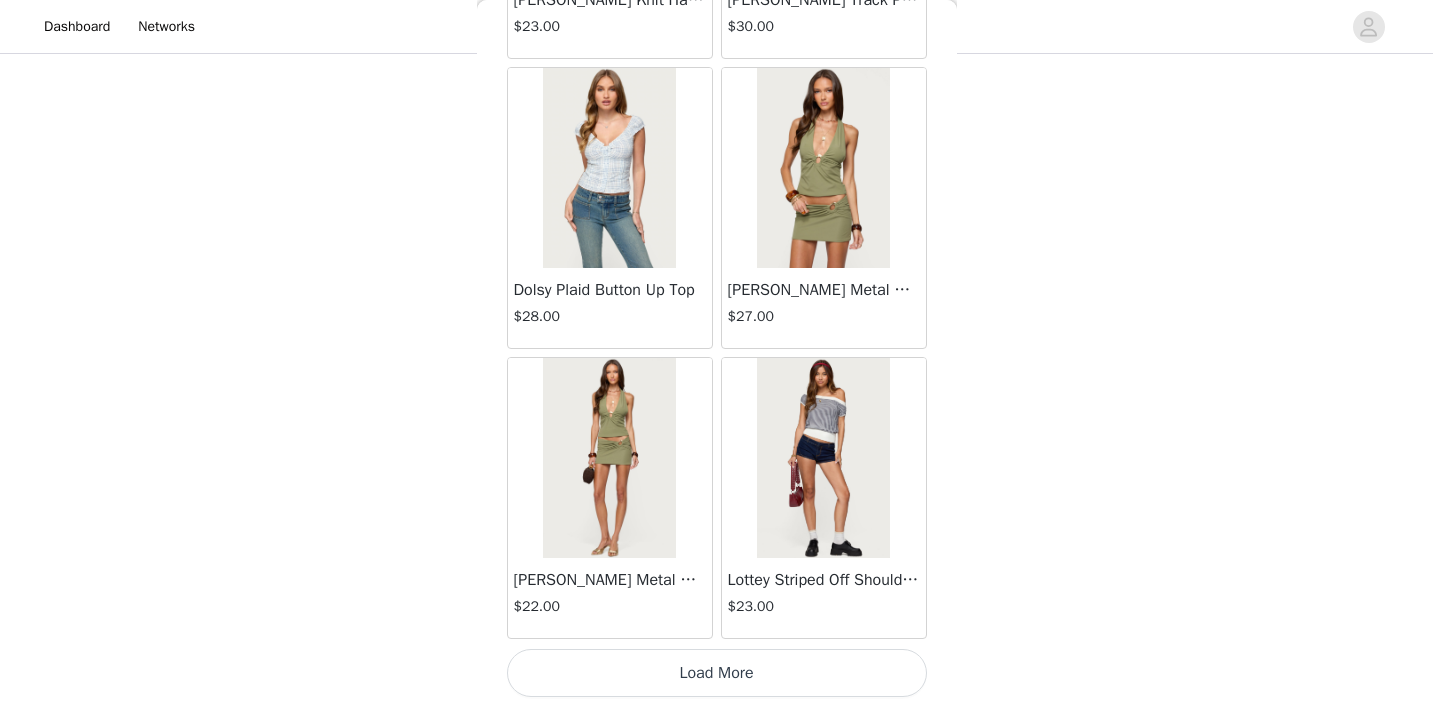 click on "Load More" at bounding box center (717, 673) 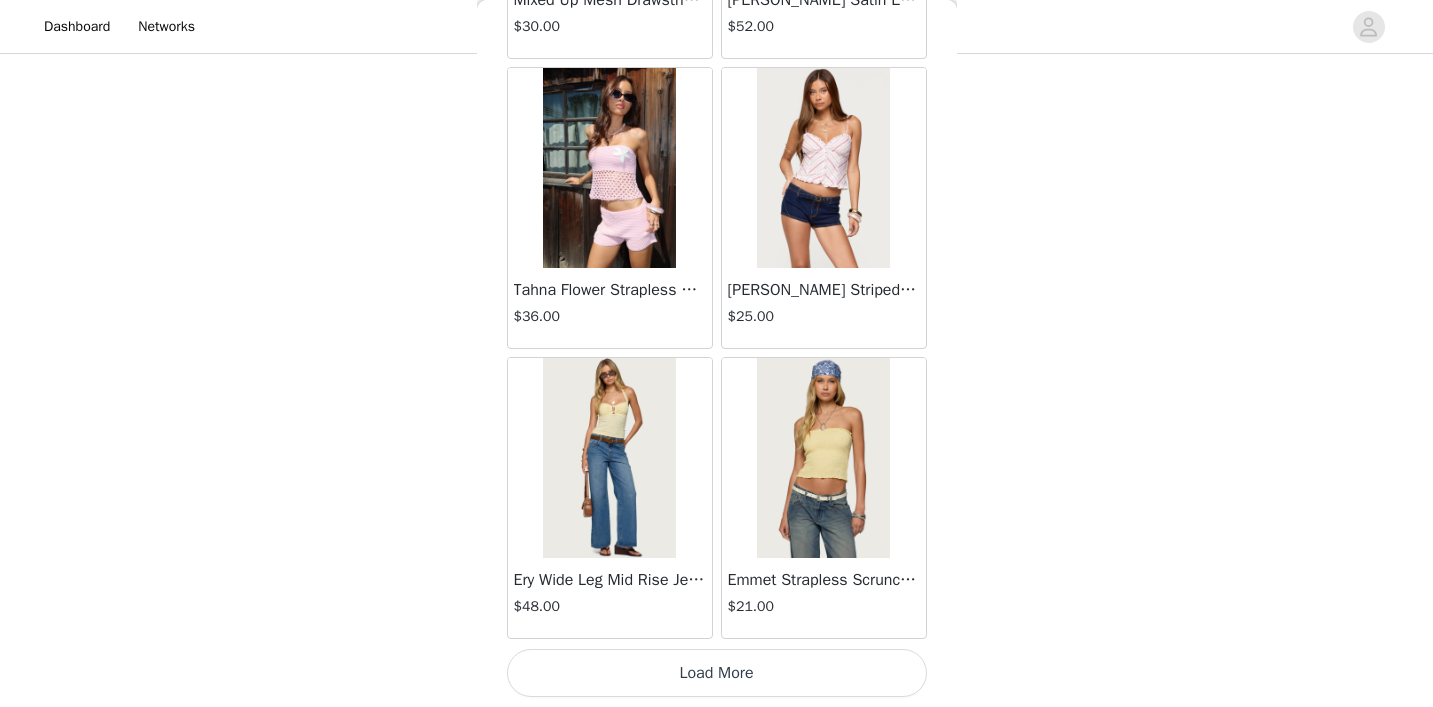 click on "Load More" at bounding box center [717, 673] 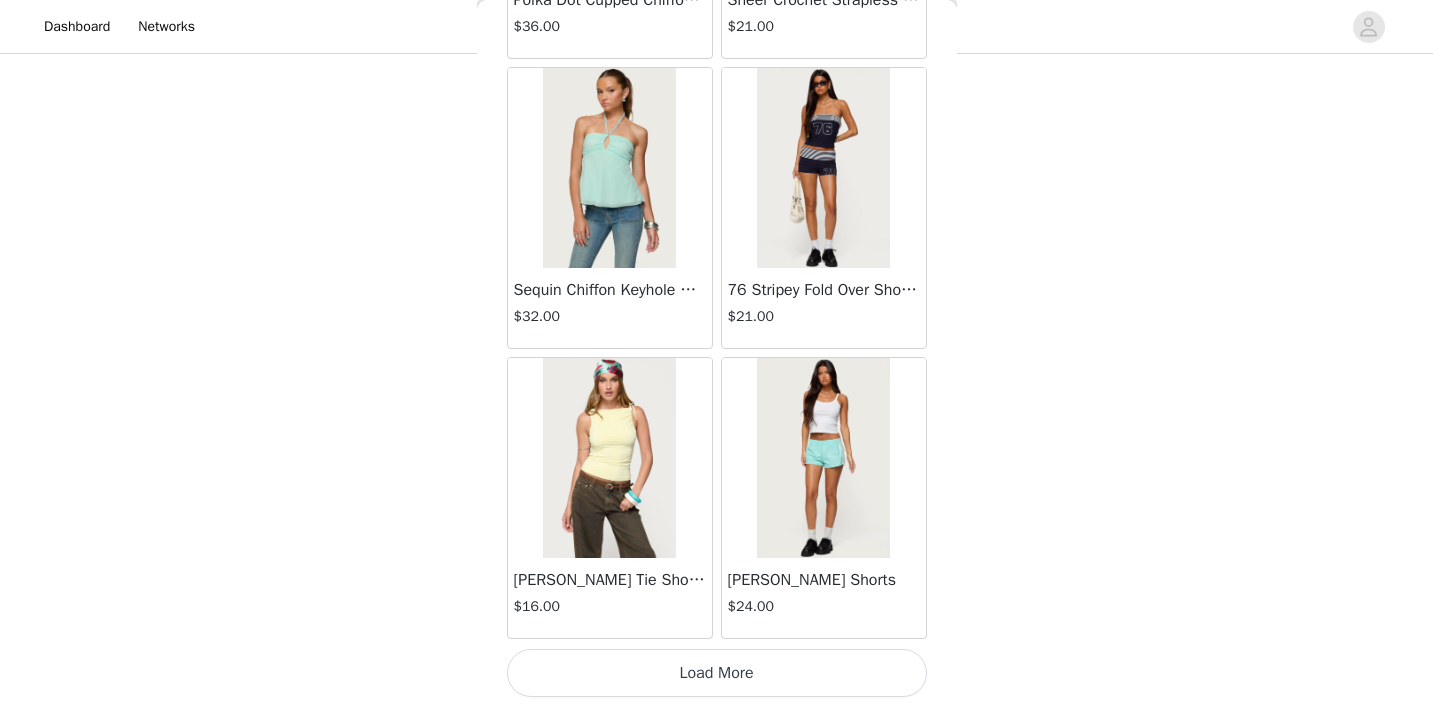 click on "Load More" at bounding box center (717, 673) 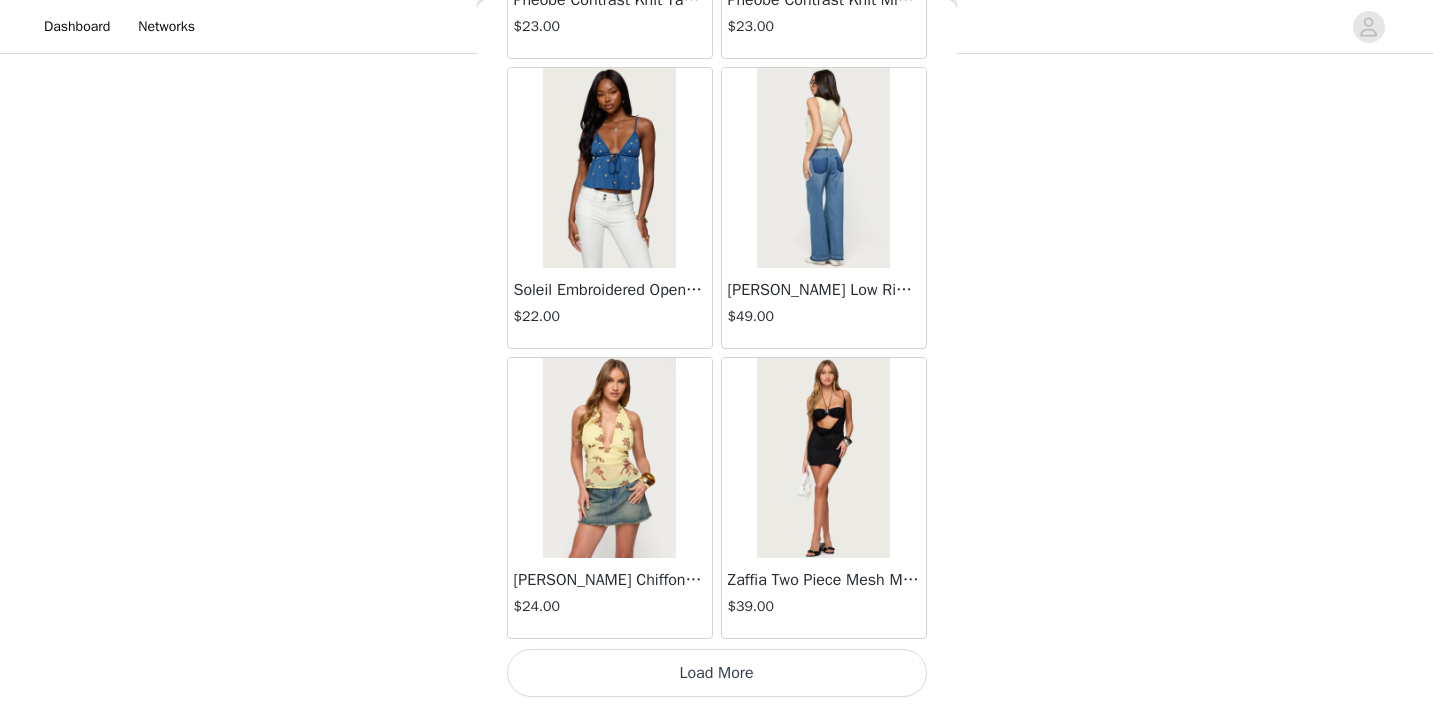 click on "Load More" at bounding box center [717, 673] 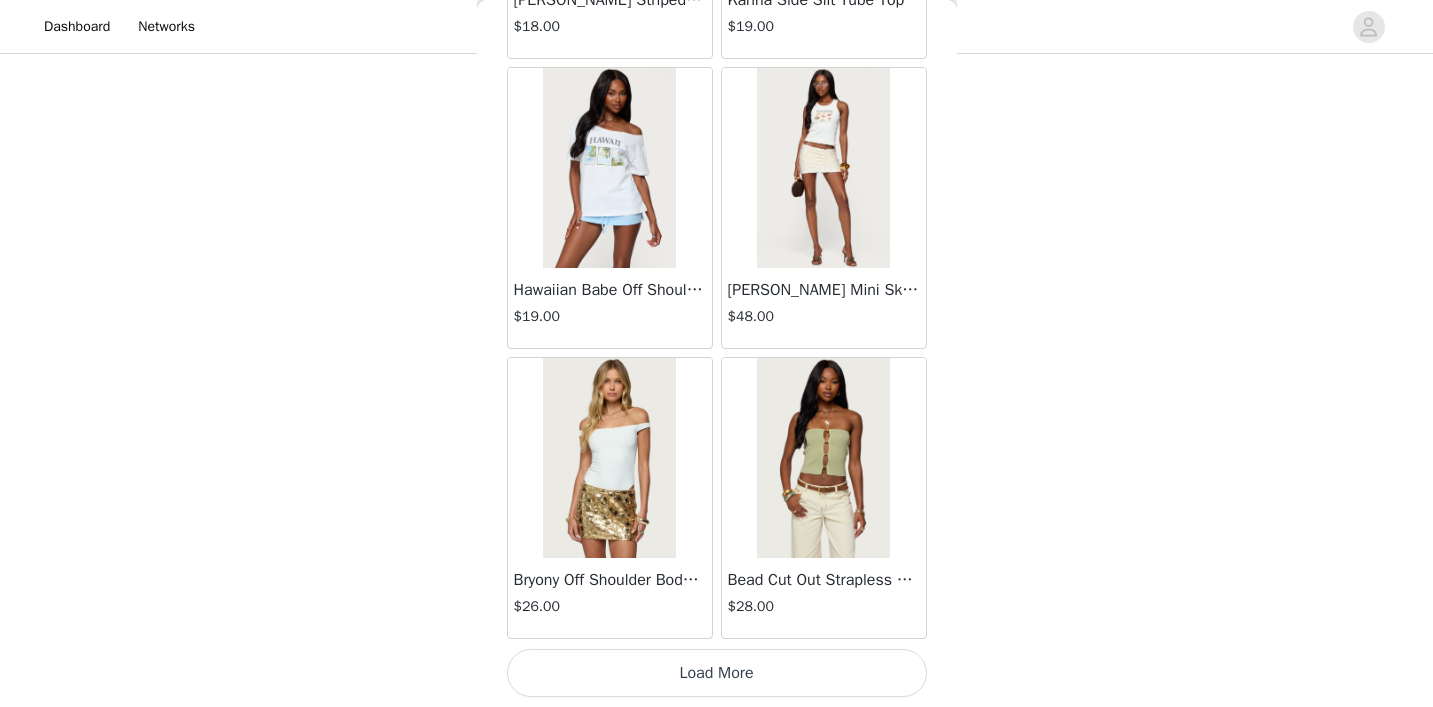 click on "Load More" at bounding box center [717, 673] 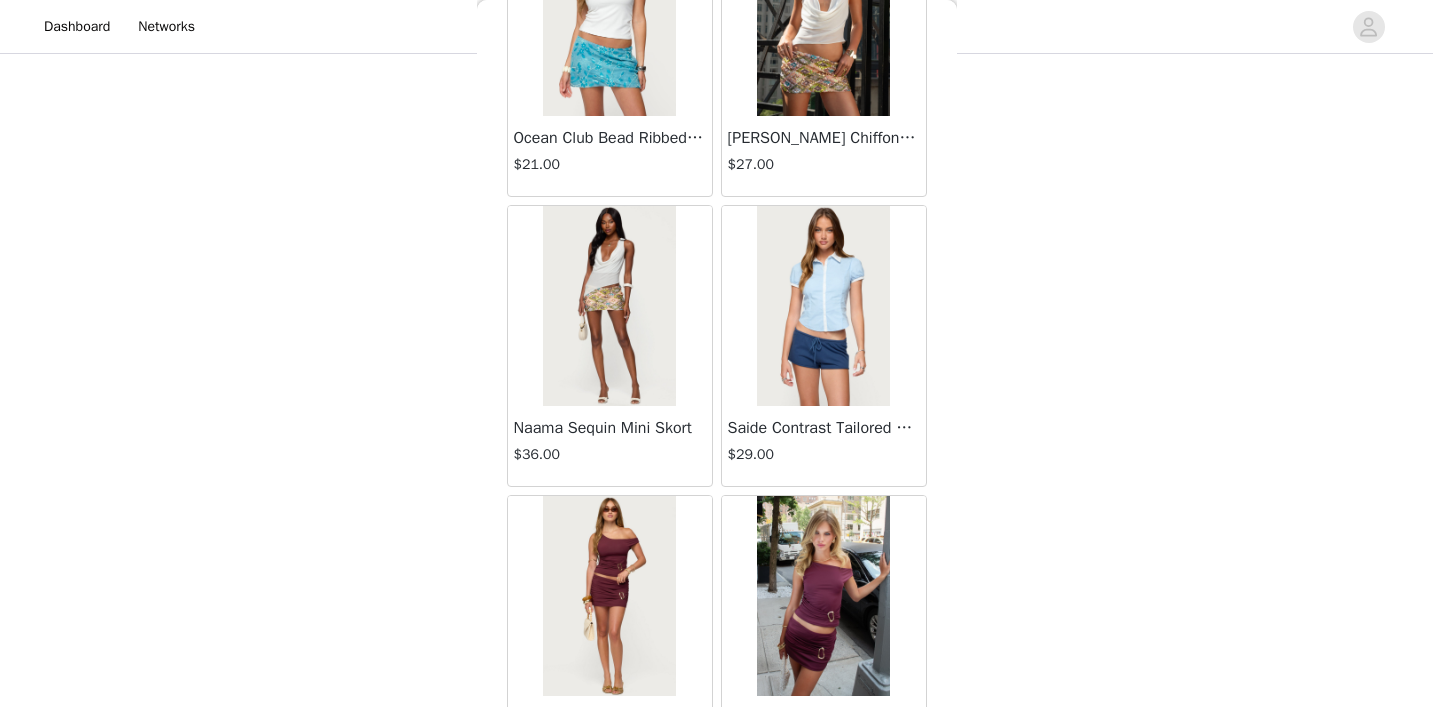 scroll, scrollTop: 70655, scrollLeft: 0, axis: vertical 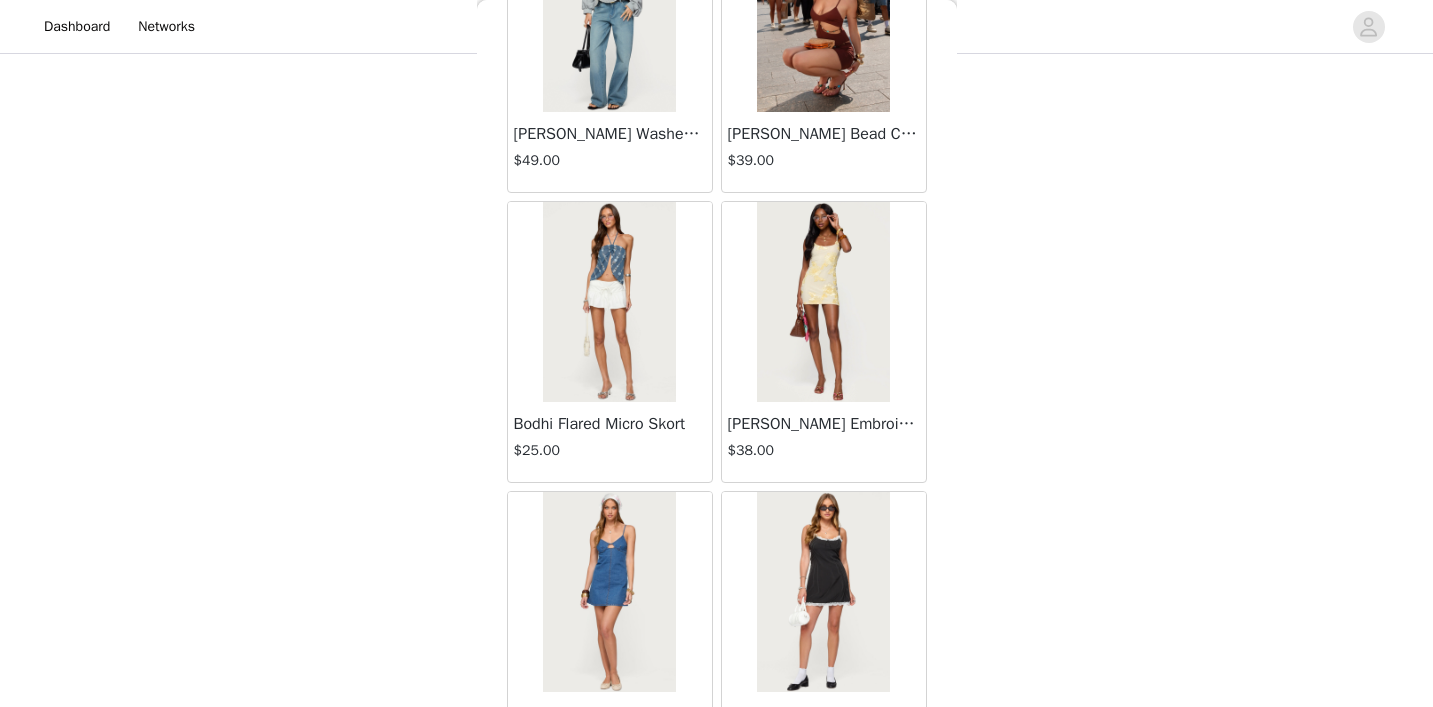 click on "Bodhi Flared Micro Skort" at bounding box center (610, 424) 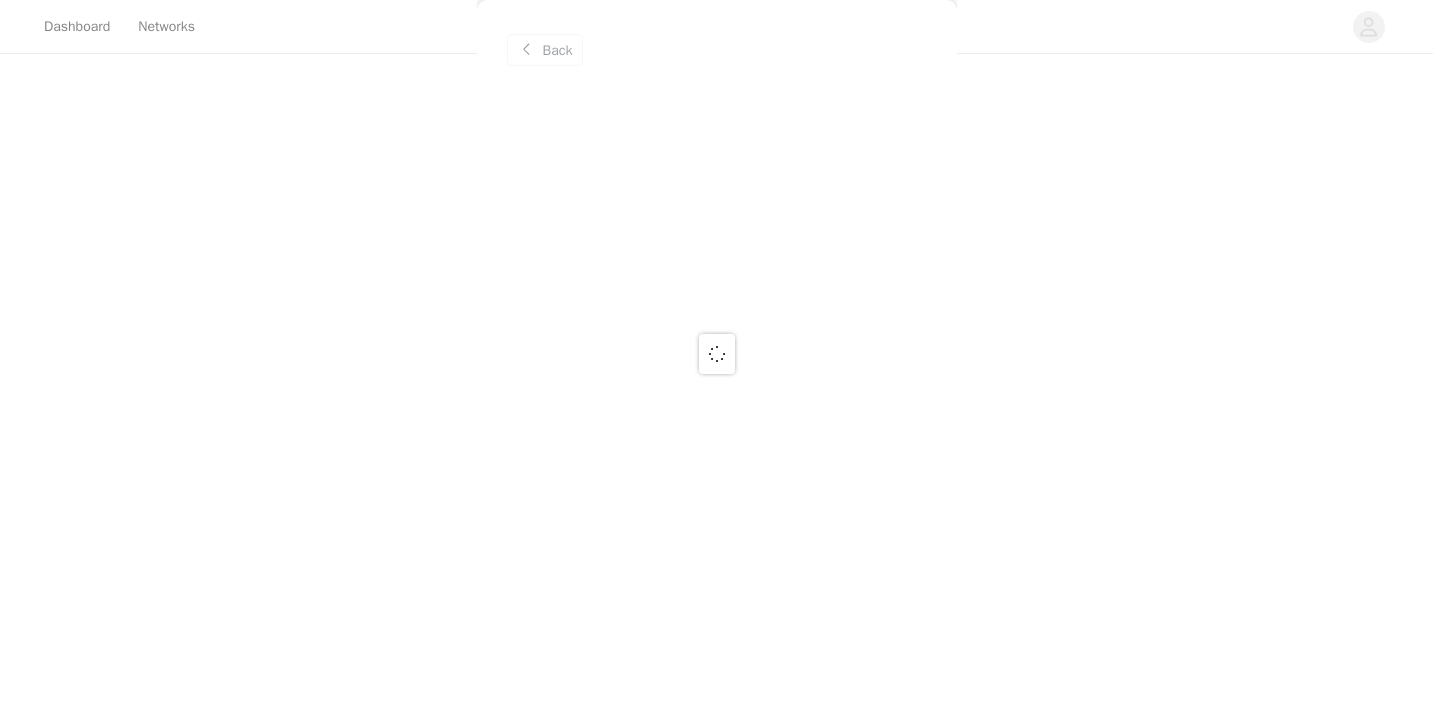 scroll, scrollTop: 0, scrollLeft: 0, axis: both 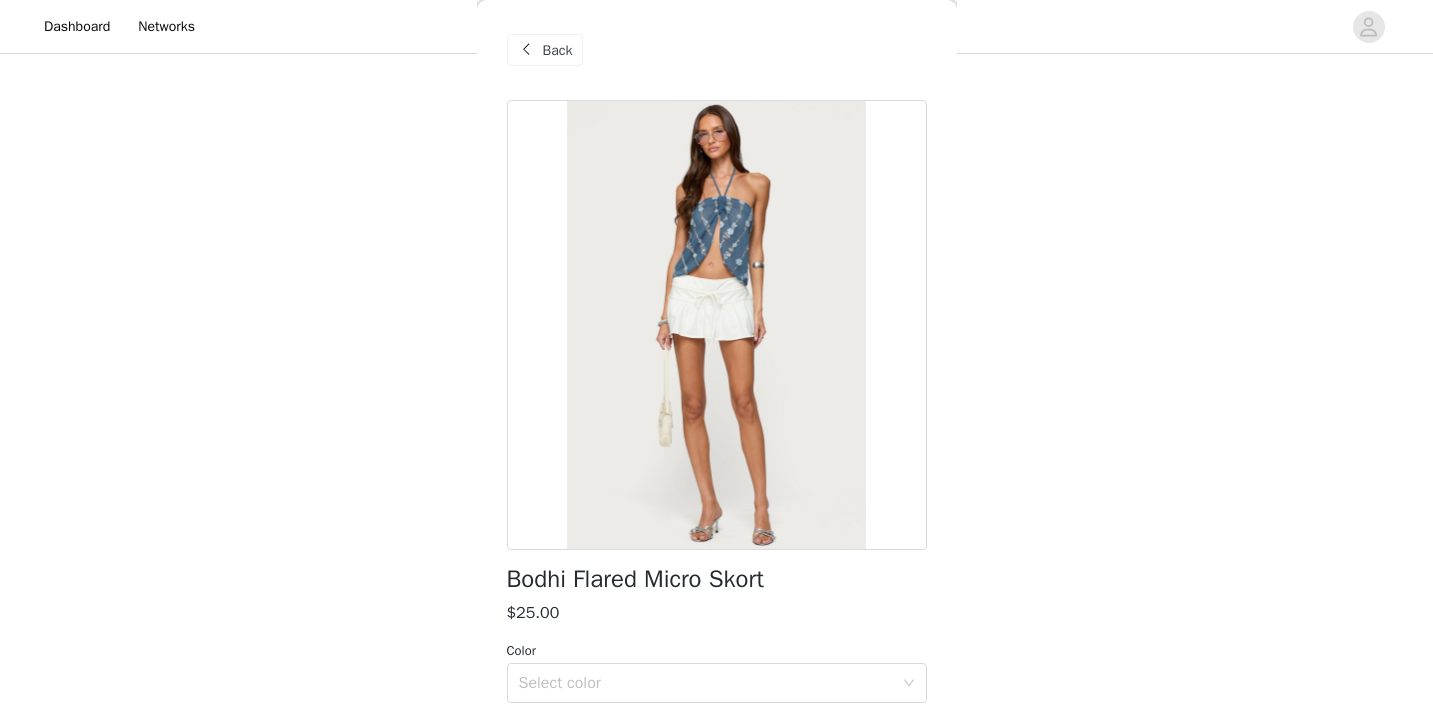 click on "Back" at bounding box center [558, 50] 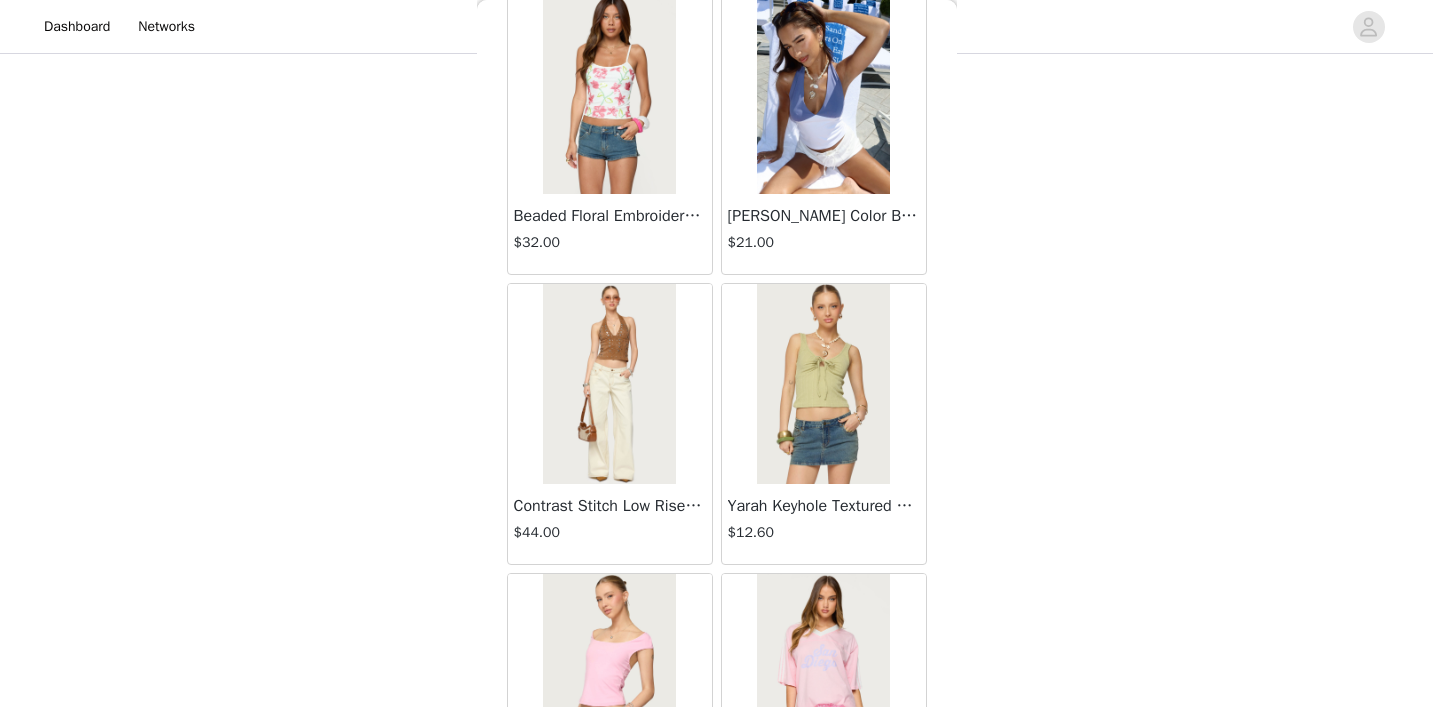 scroll, scrollTop: 3414, scrollLeft: 0, axis: vertical 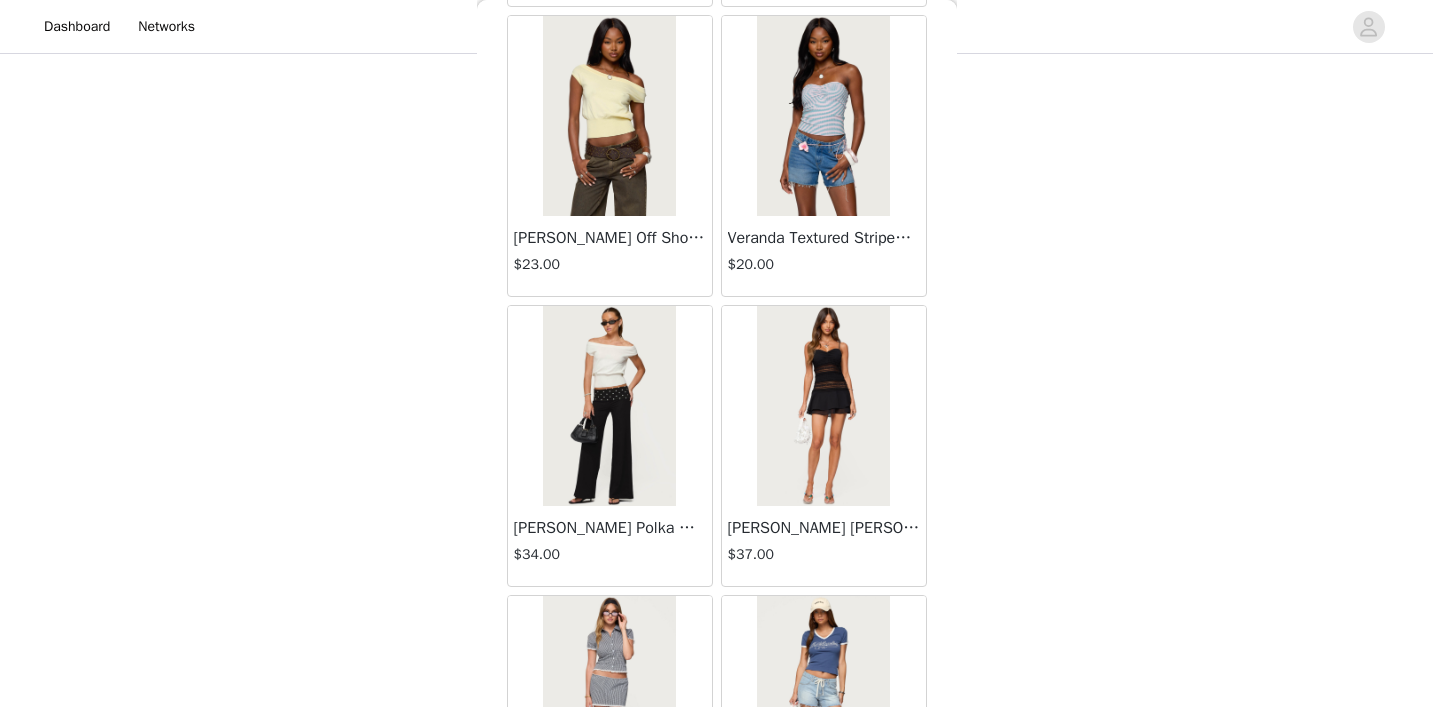 click on "[PERSON_NAME] Off Shoulder Knit Top" at bounding box center (610, 238) 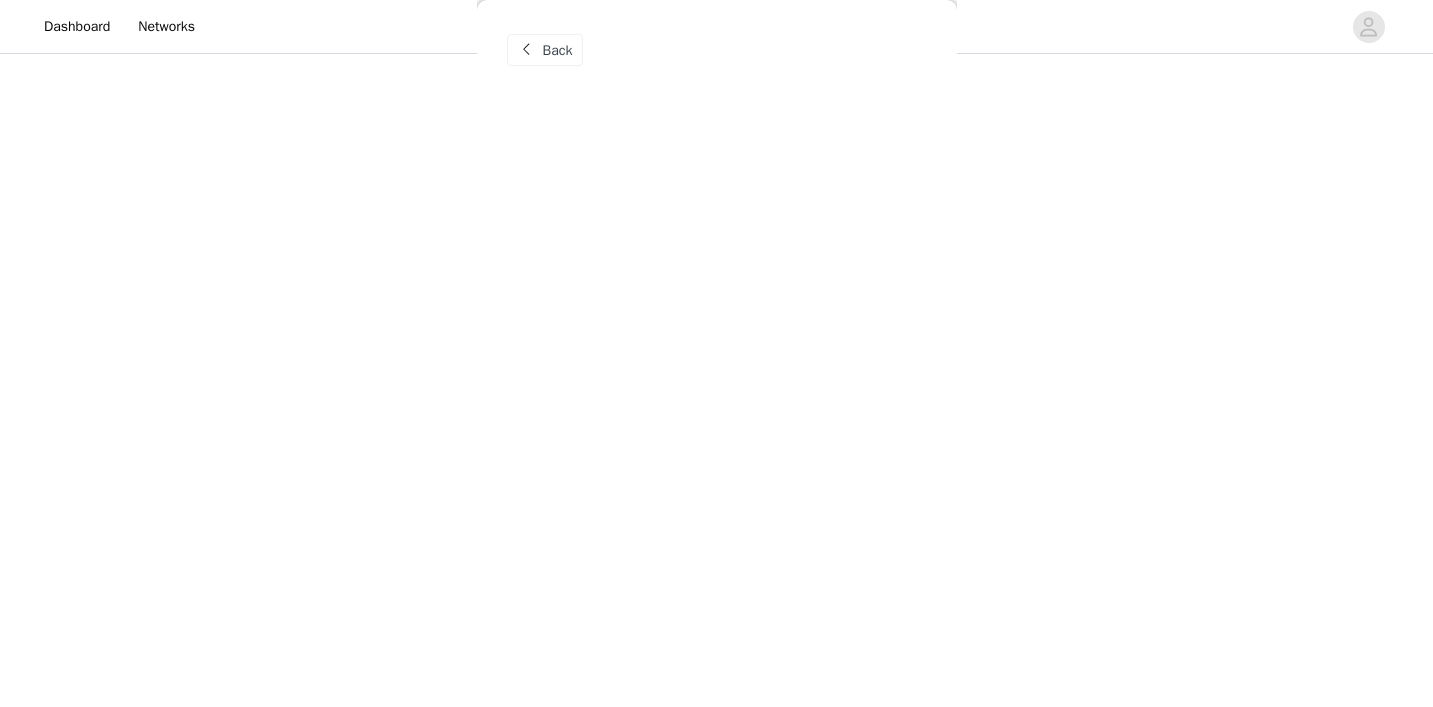 scroll, scrollTop: 0, scrollLeft: 0, axis: both 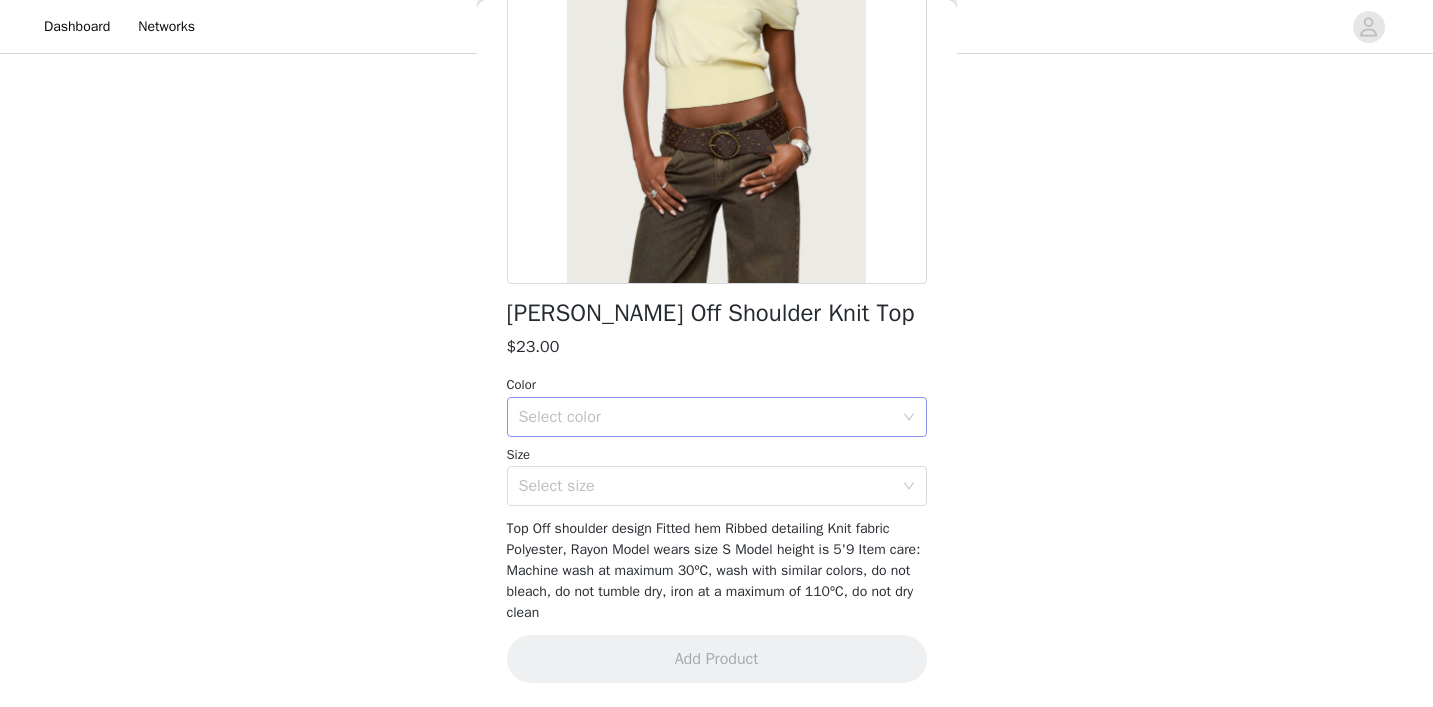 click on "Select color" at bounding box center (706, 417) 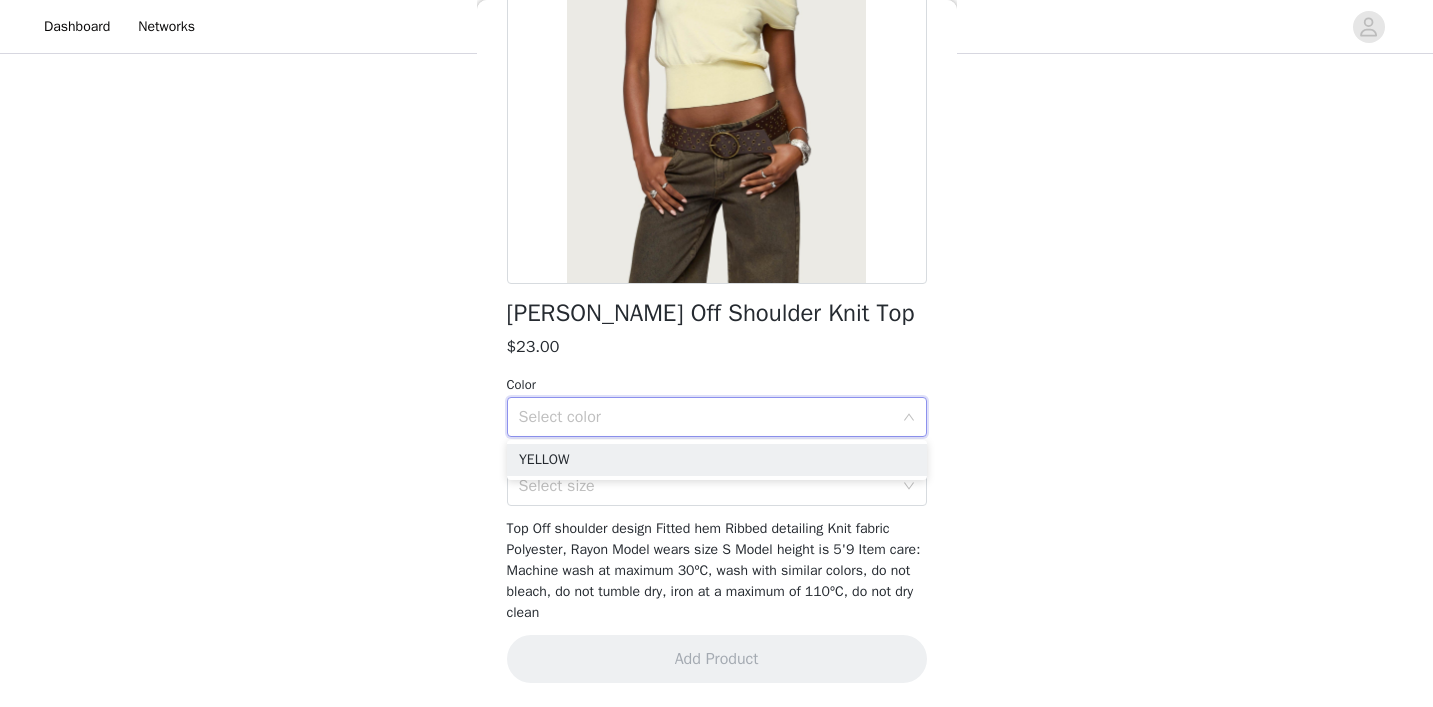 scroll, scrollTop: 265, scrollLeft: 0, axis: vertical 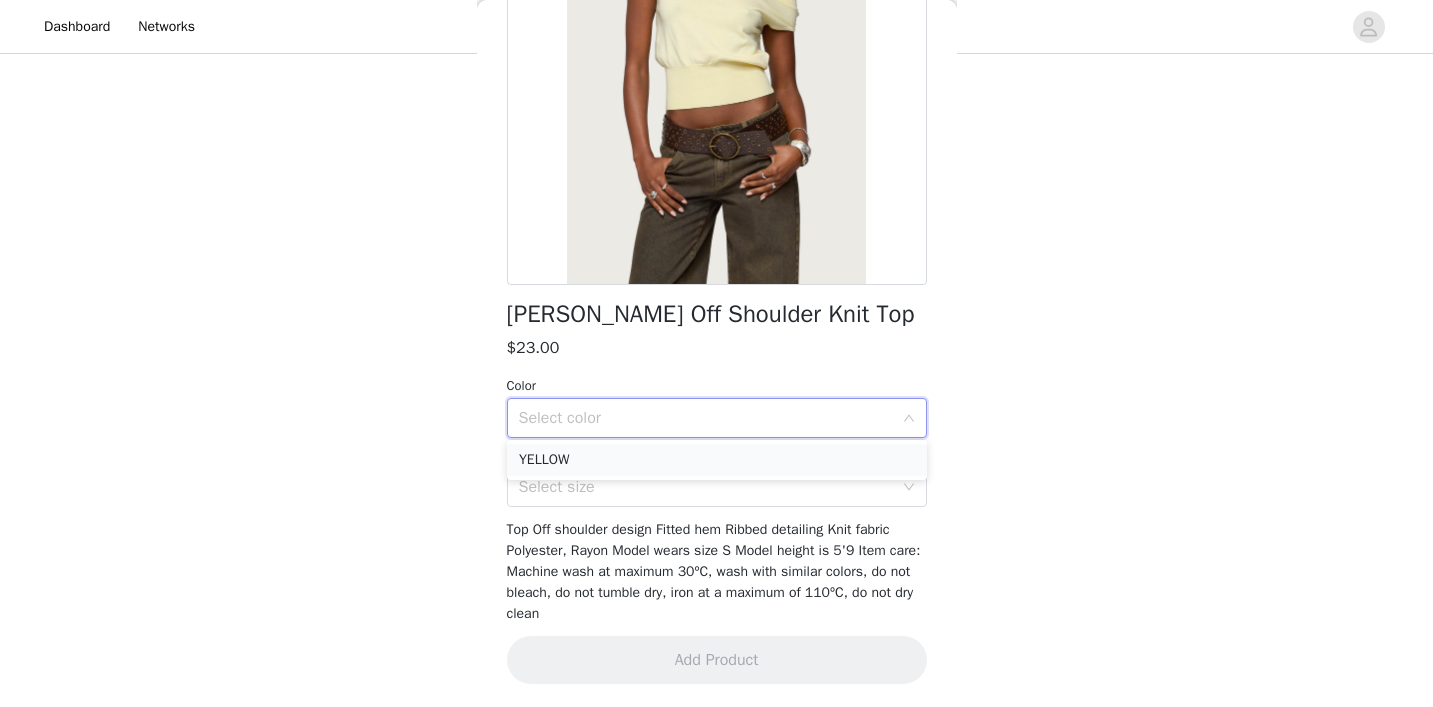 click on "YELLOW" at bounding box center [717, 460] 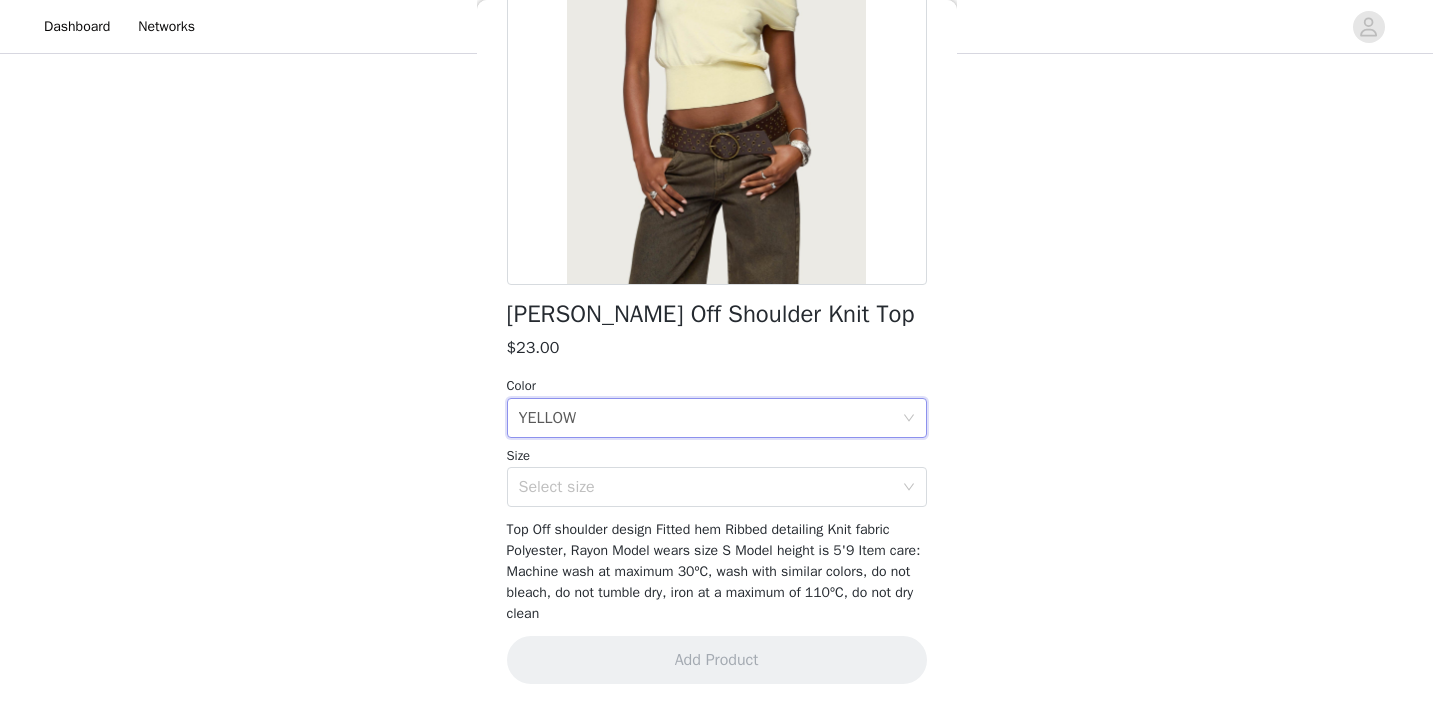 click on "Select size" at bounding box center [710, 487] 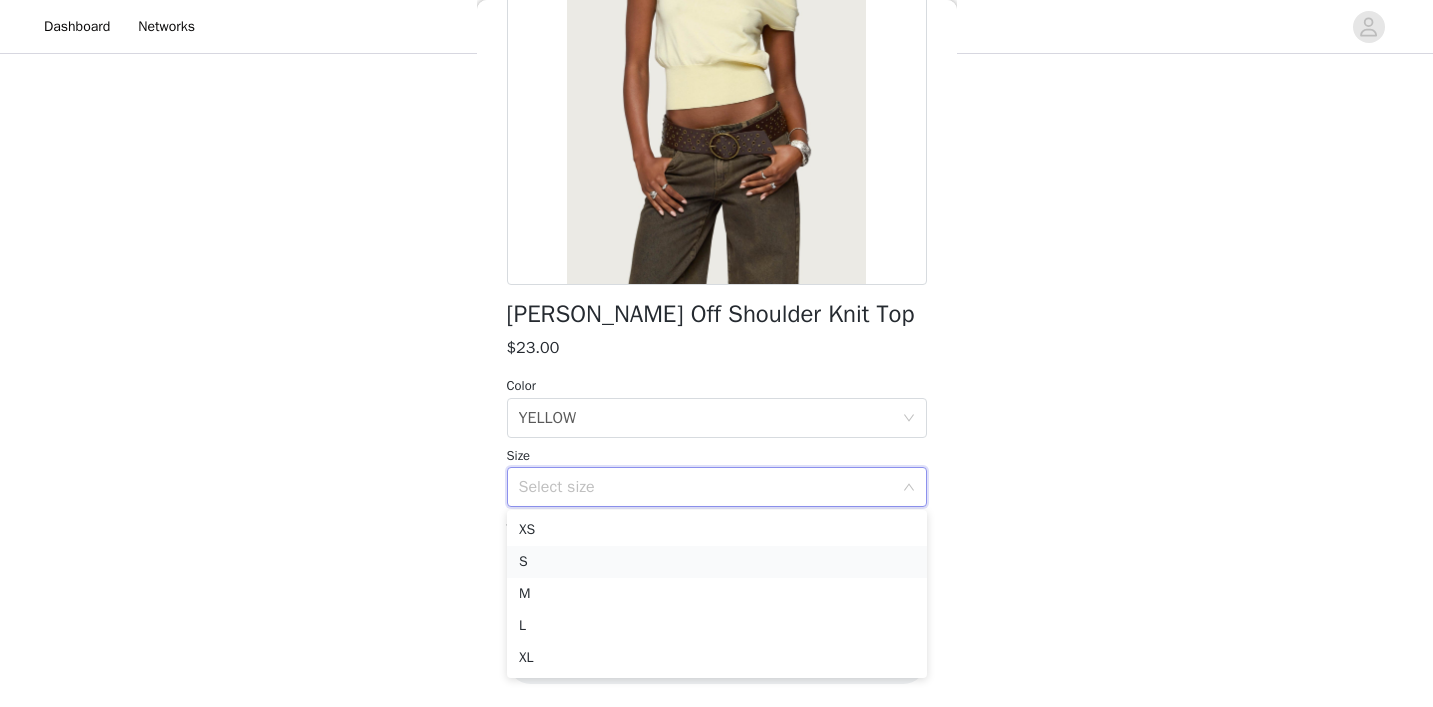 click on "S" at bounding box center [717, 562] 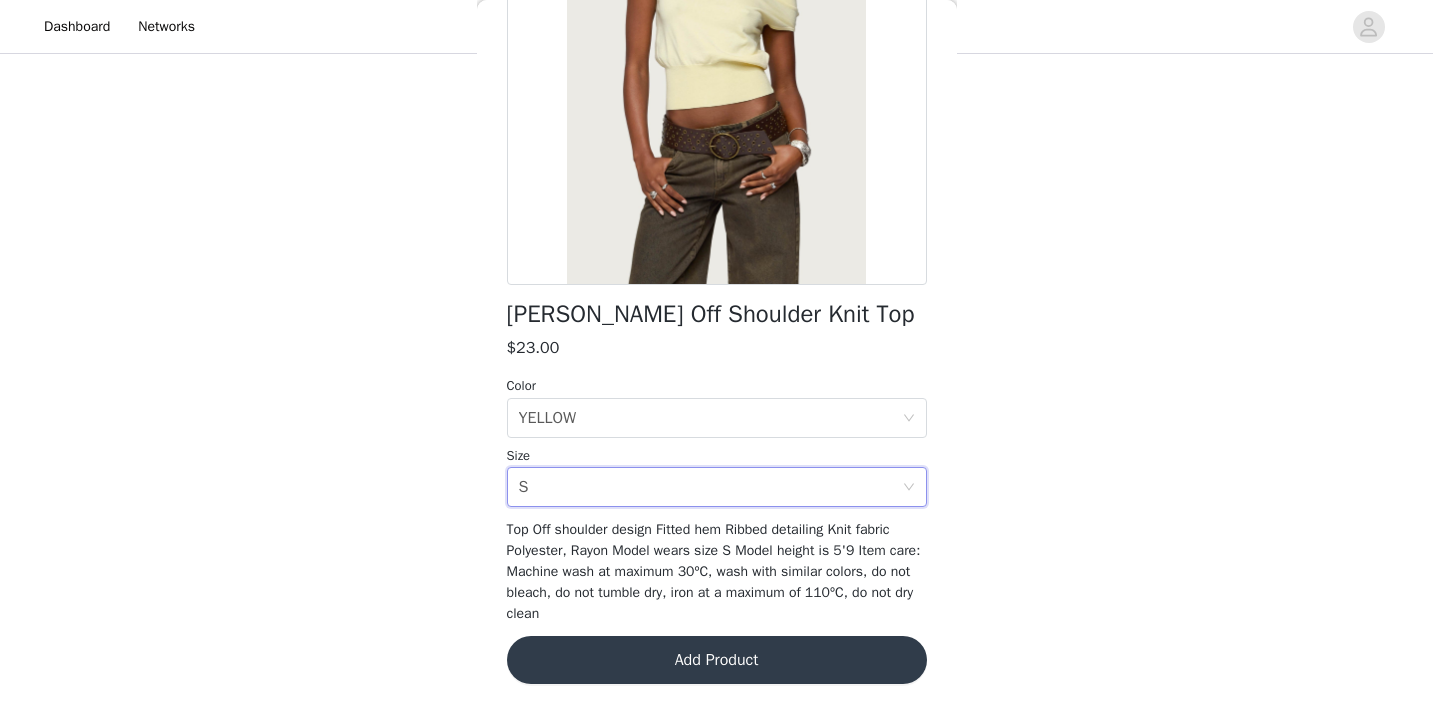 click on "Add Product" at bounding box center [717, 660] 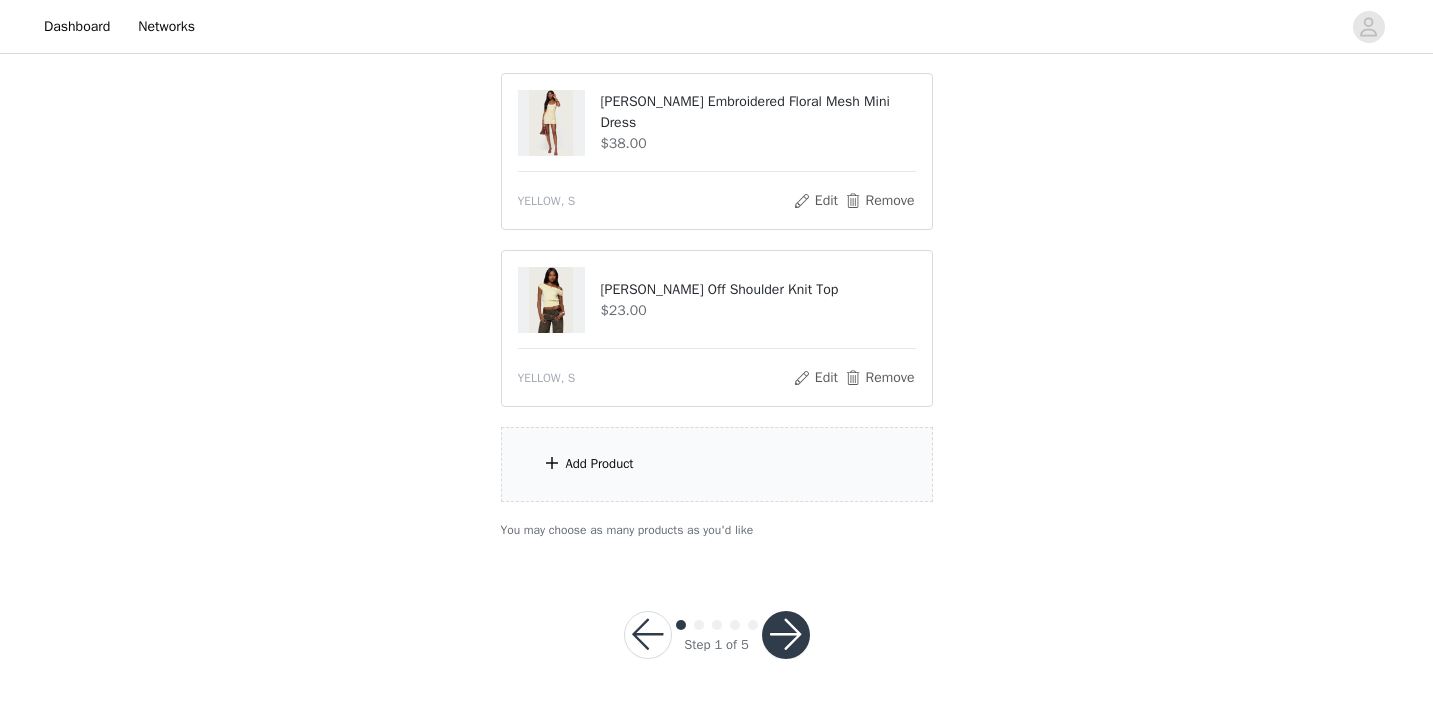 scroll, scrollTop: 1972, scrollLeft: 0, axis: vertical 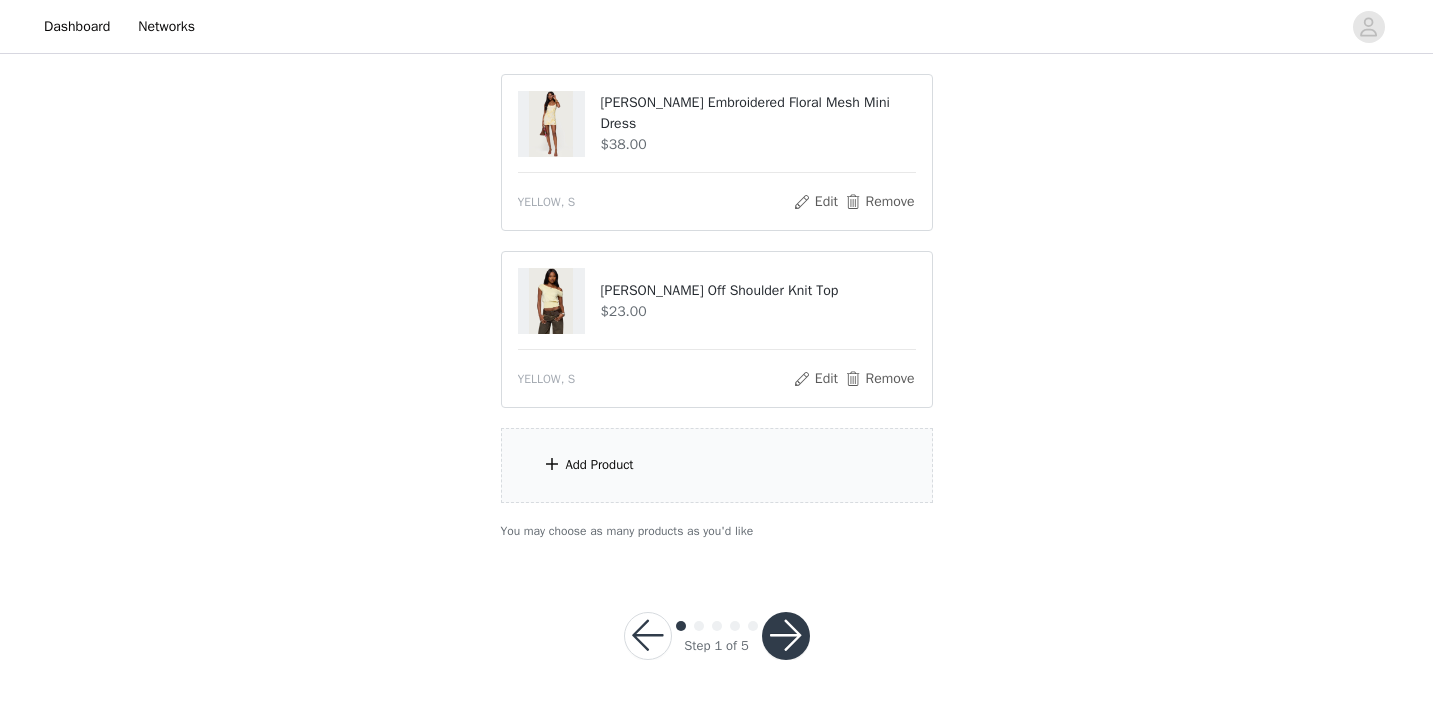 click on "Add Product" at bounding box center (600, 465) 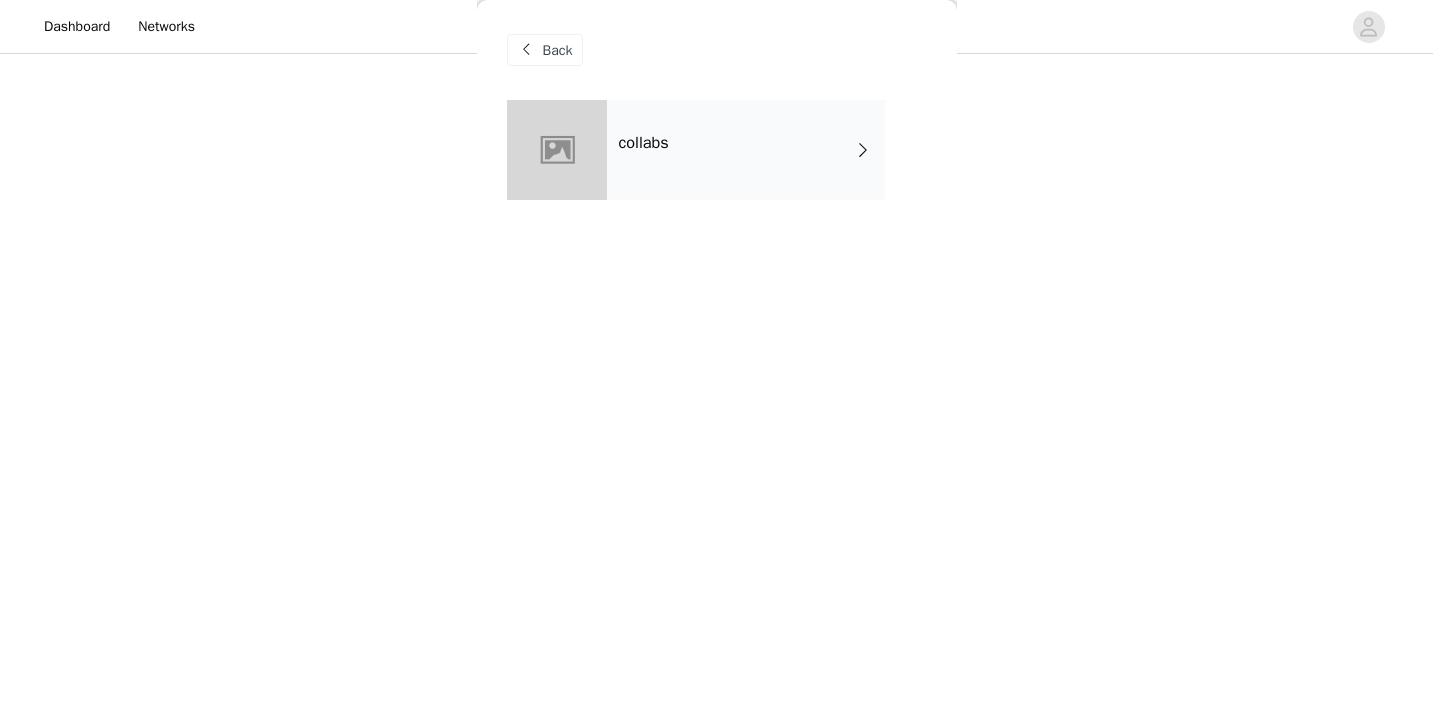 click on "collabs" at bounding box center [746, 150] 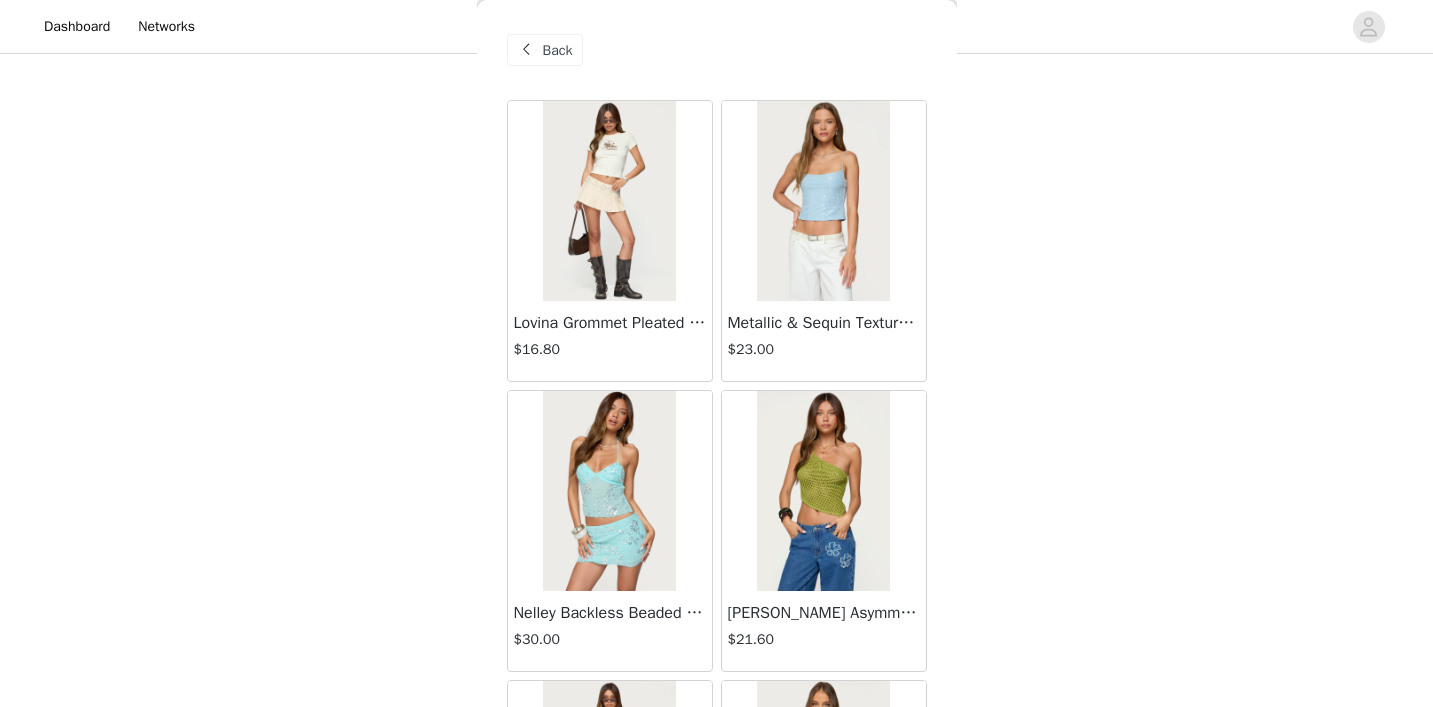 scroll, scrollTop: 1973, scrollLeft: 0, axis: vertical 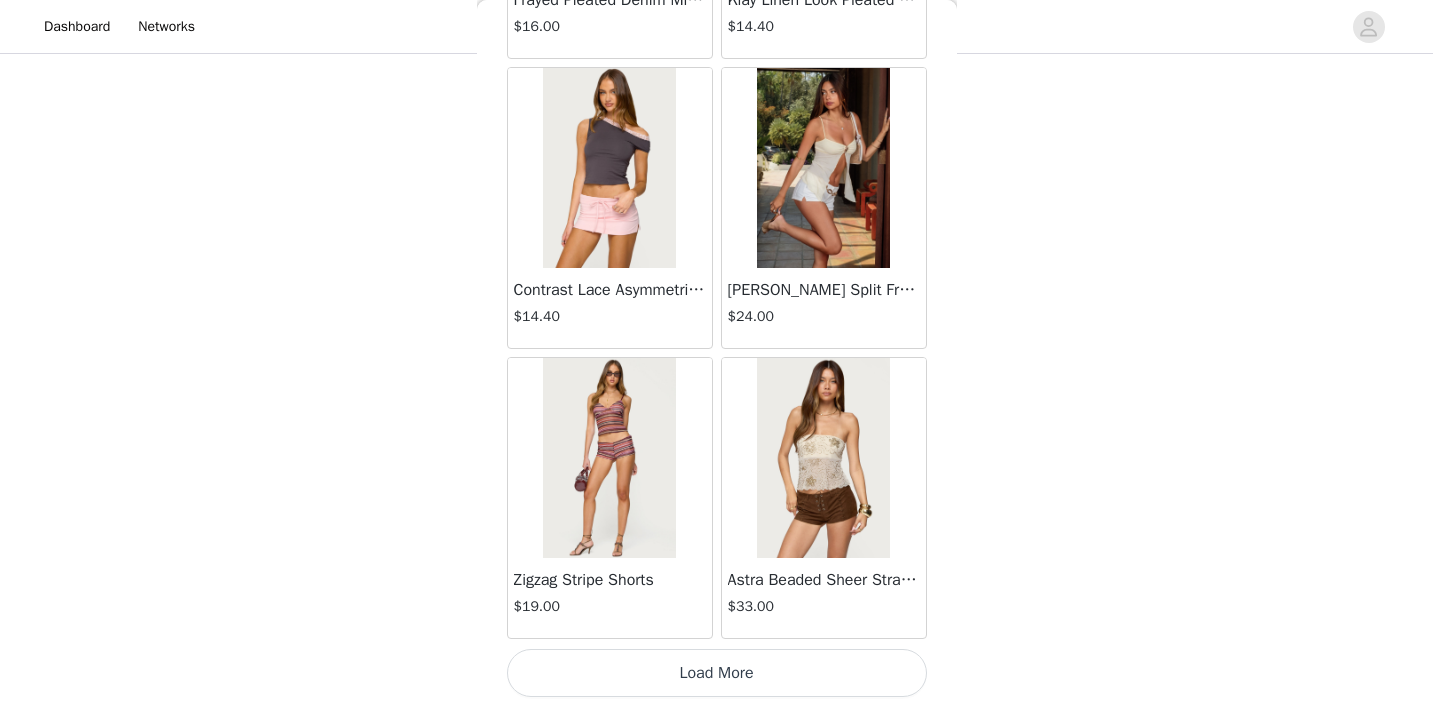 click at bounding box center (609, 458) 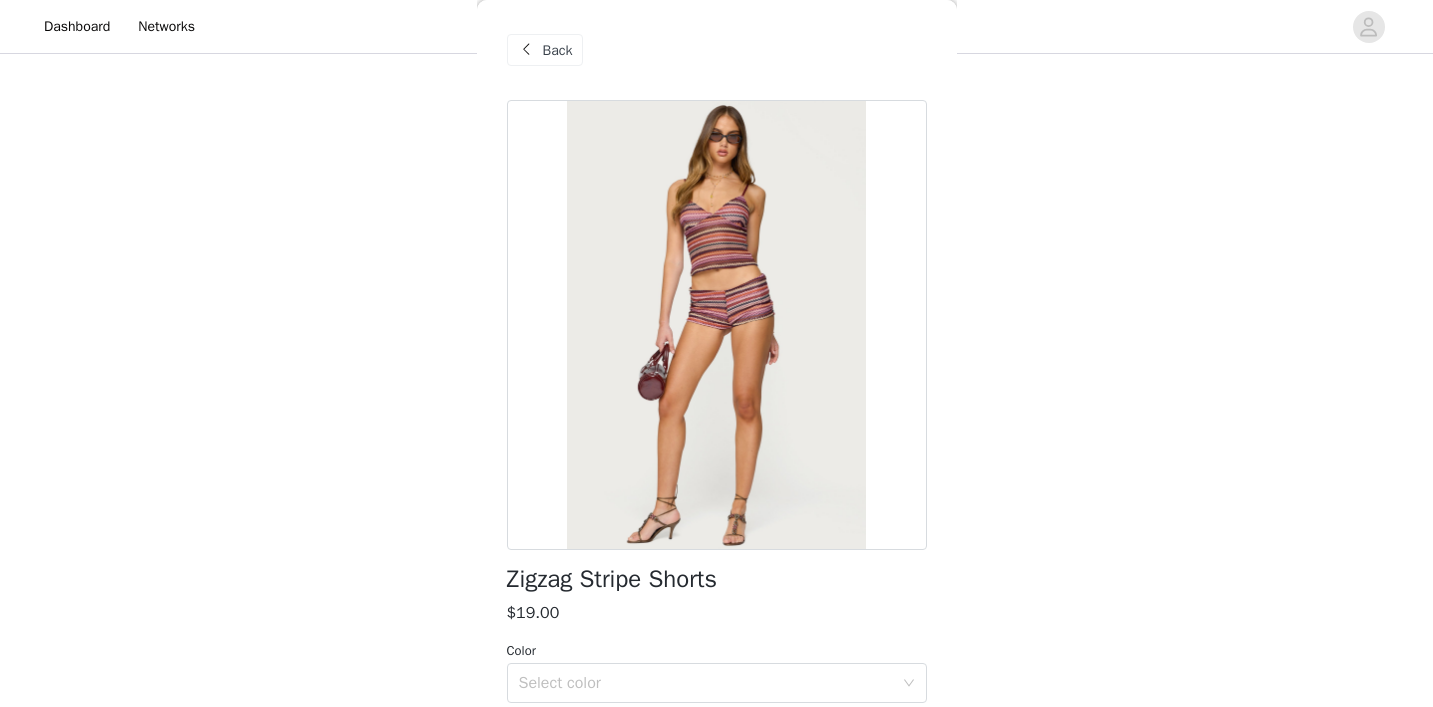 scroll, scrollTop: -1, scrollLeft: 0, axis: vertical 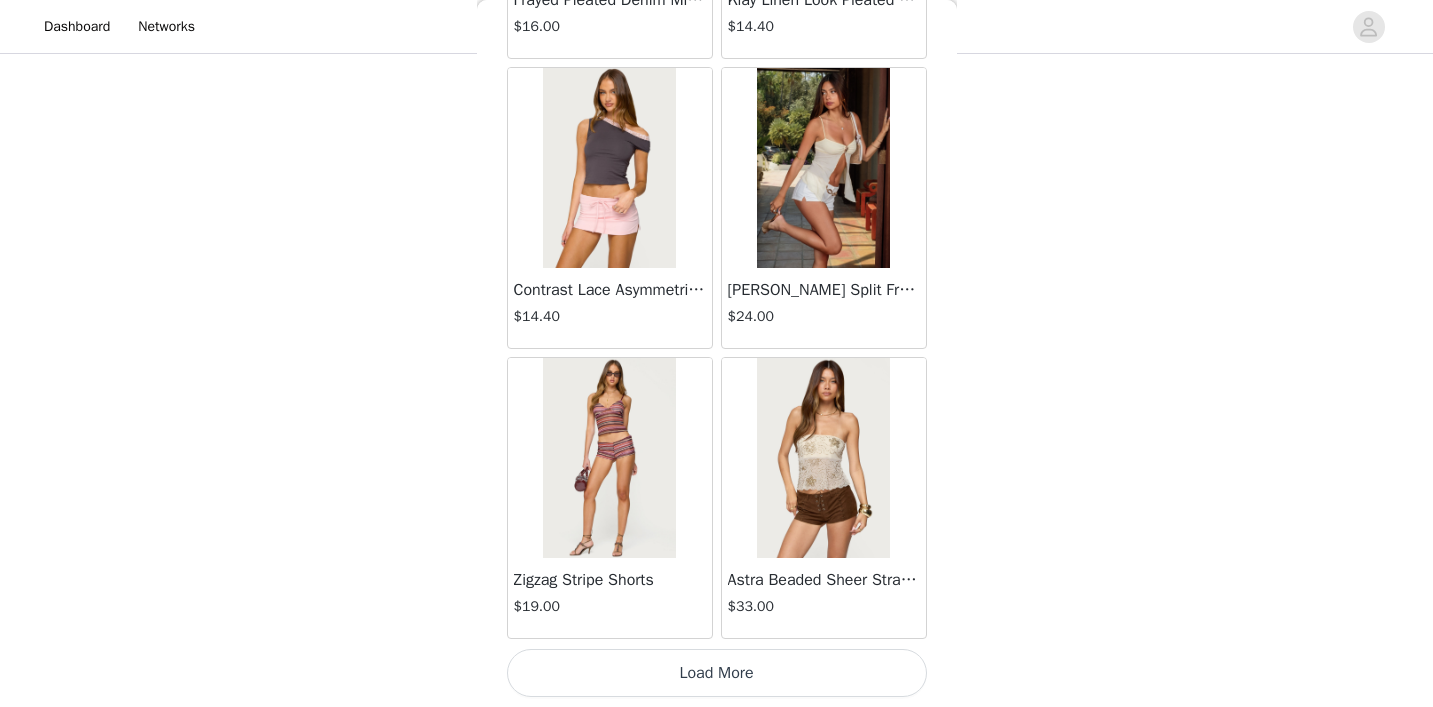 click on "Zigzag Stripe Shorts   $19.00" at bounding box center [610, 498] 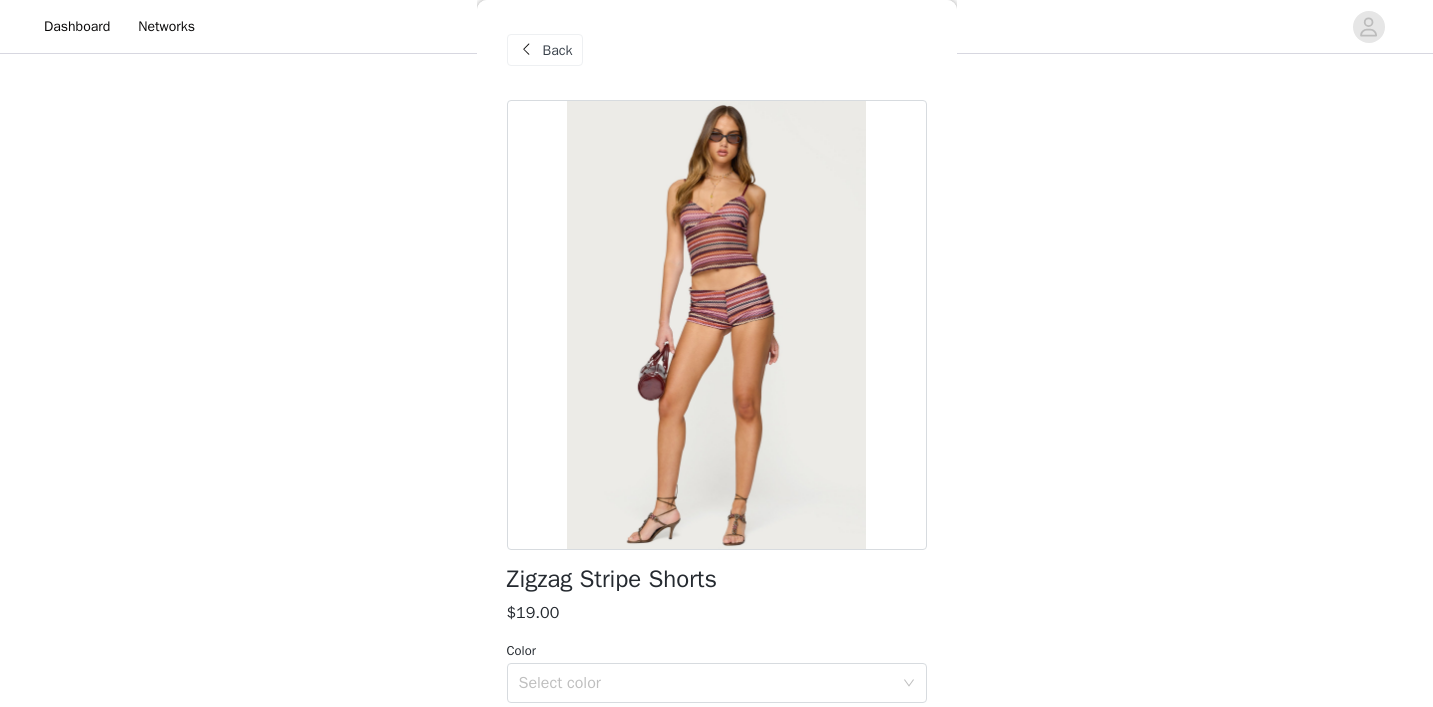 scroll, scrollTop: -2, scrollLeft: 0, axis: vertical 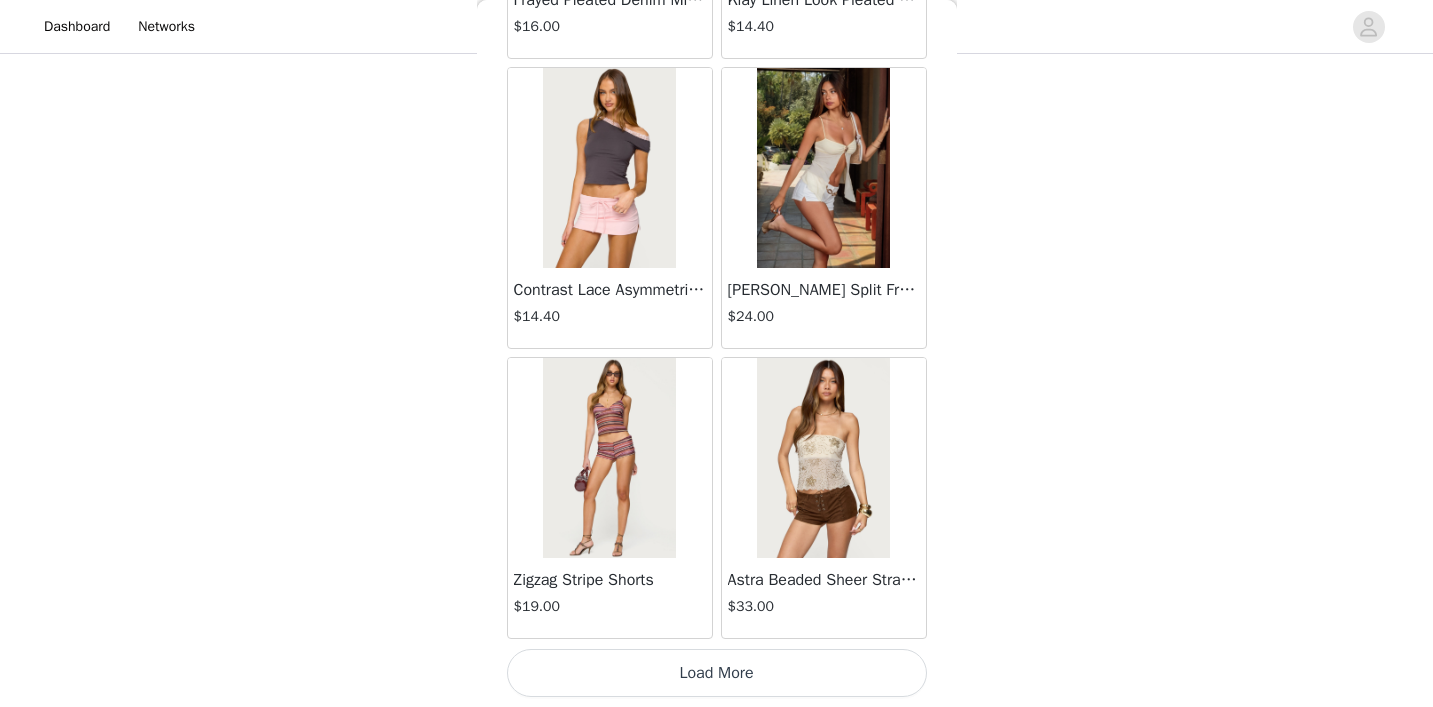 click on "Load More" at bounding box center [717, 673] 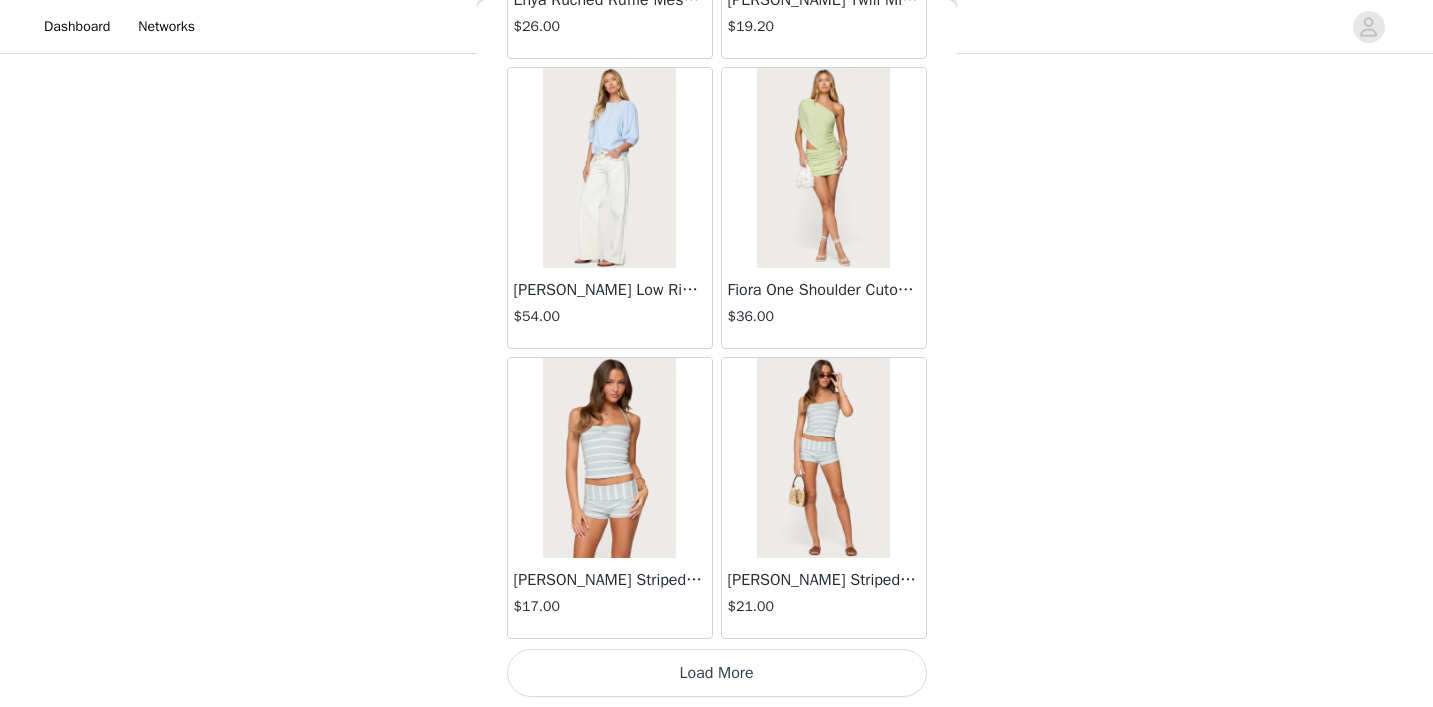 click on "Load More" at bounding box center [717, 673] 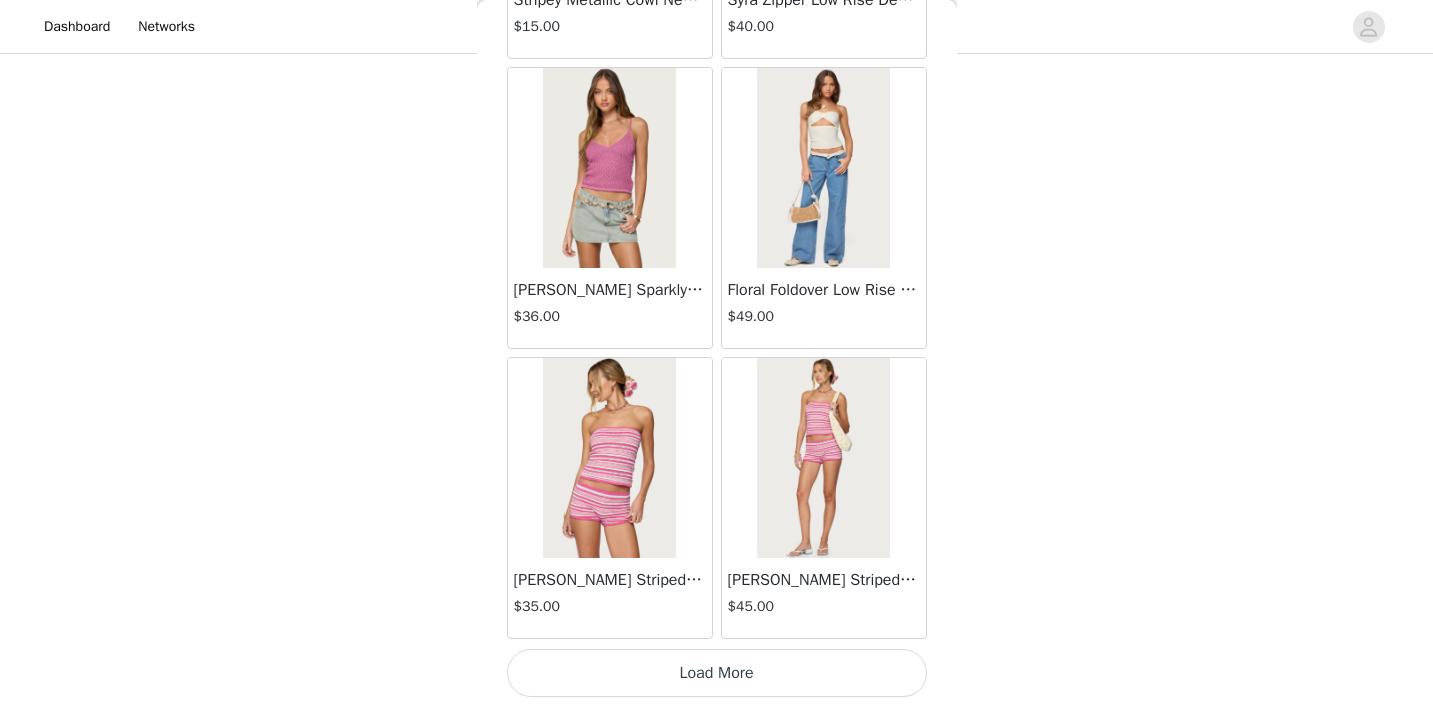 scroll, scrollTop: 8153, scrollLeft: 0, axis: vertical 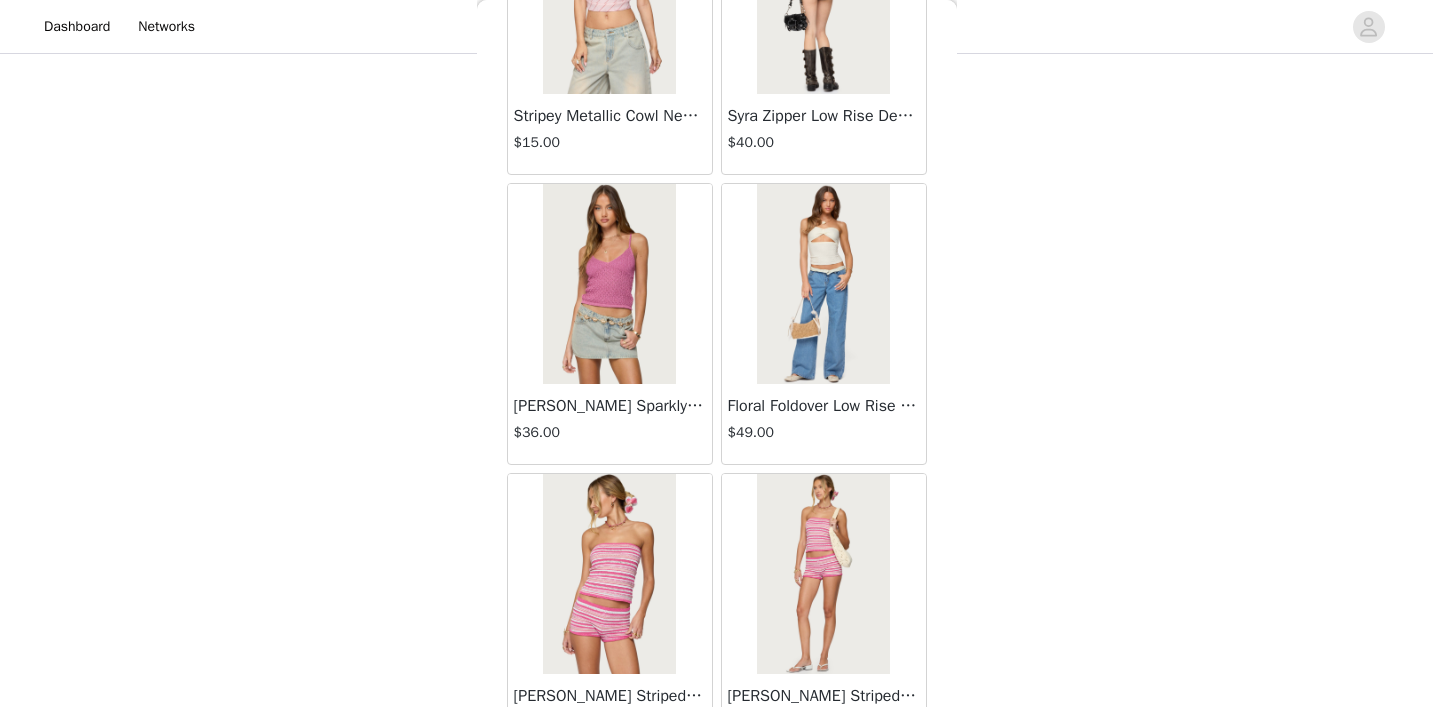 click at bounding box center [823, 574] 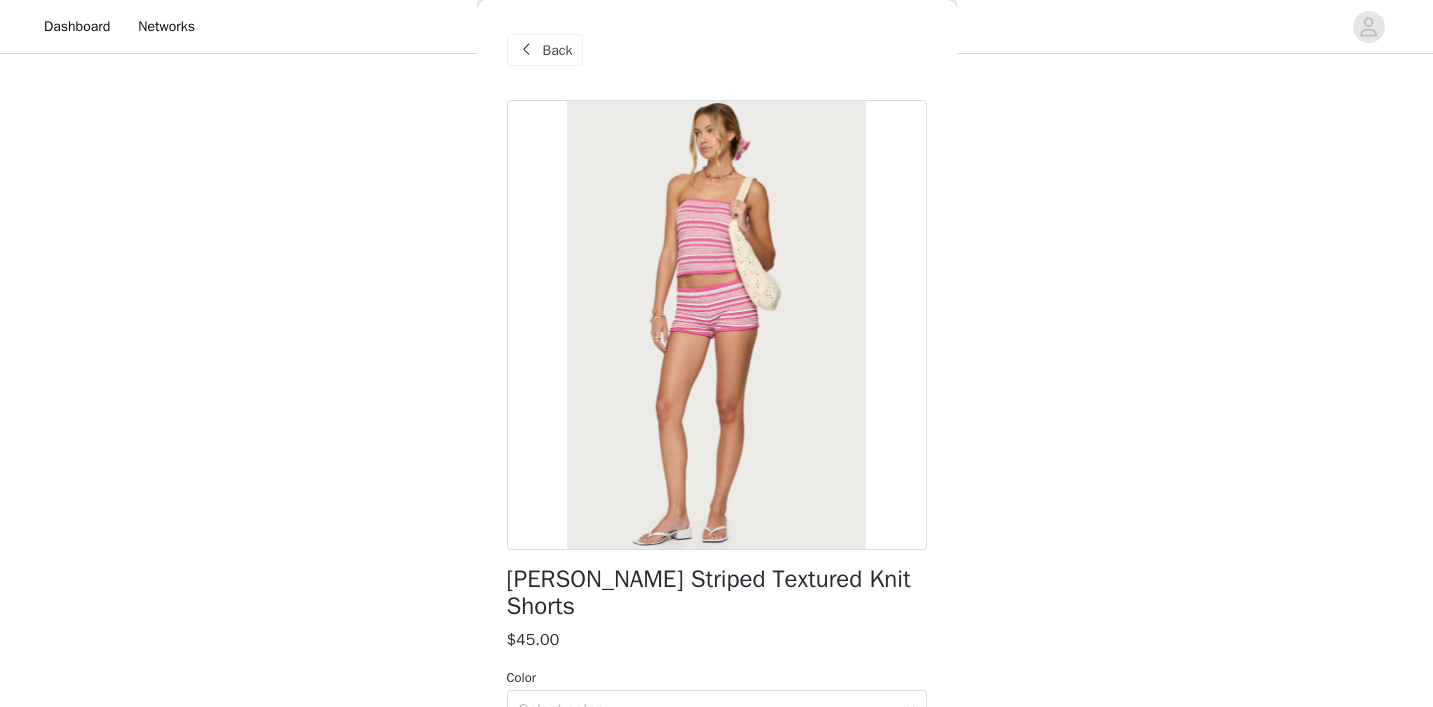 scroll, scrollTop: -1, scrollLeft: 0, axis: vertical 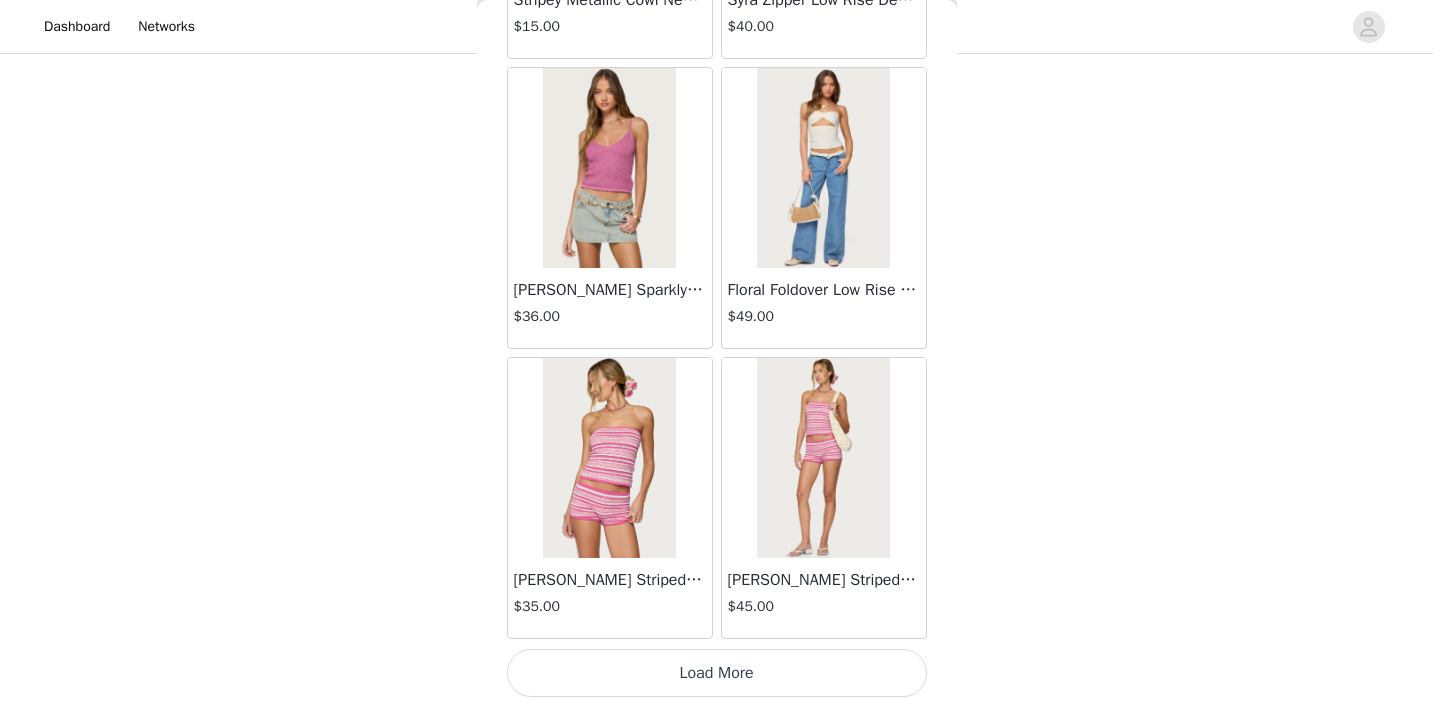 click on "[PERSON_NAME] Striped Textured Knit Strapless Top" at bounding box center (610, 580) 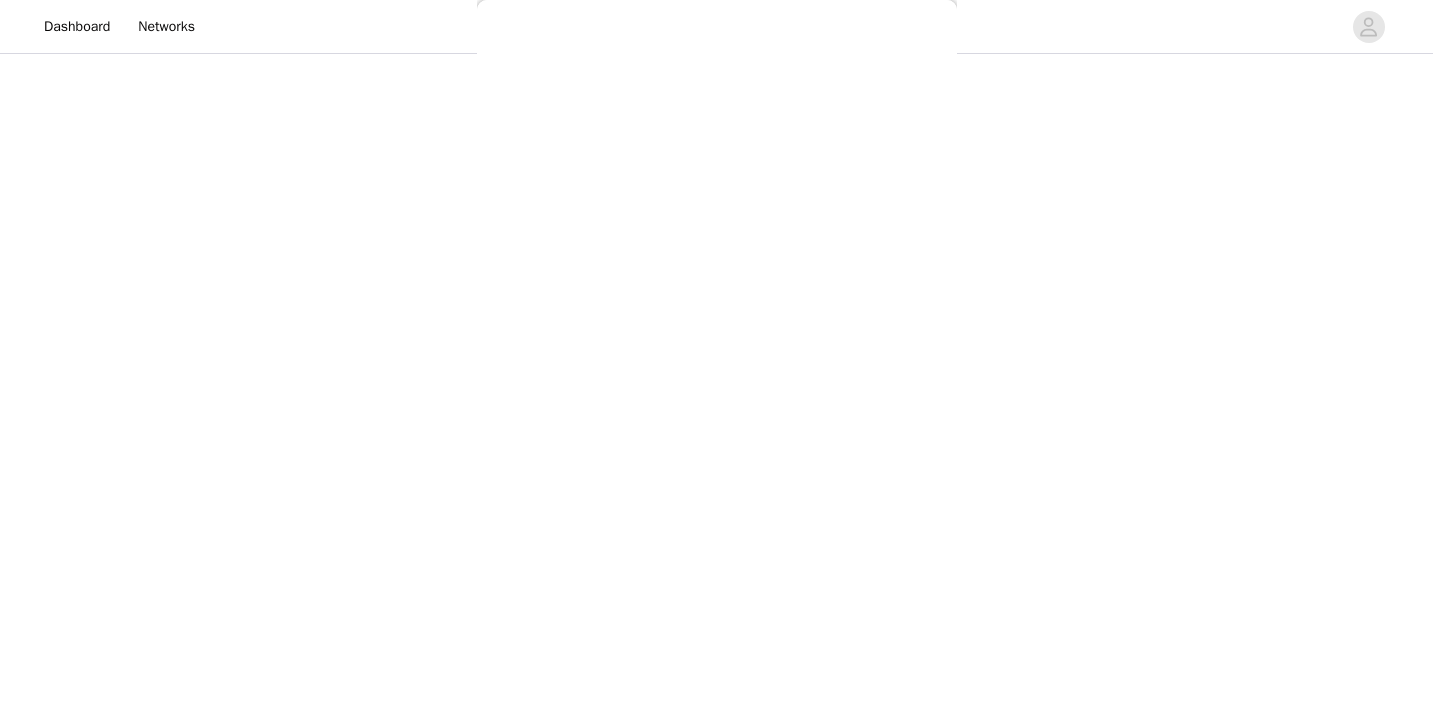 scroll, scrollTop: 292, scrollLeft: 0, axis: vertical 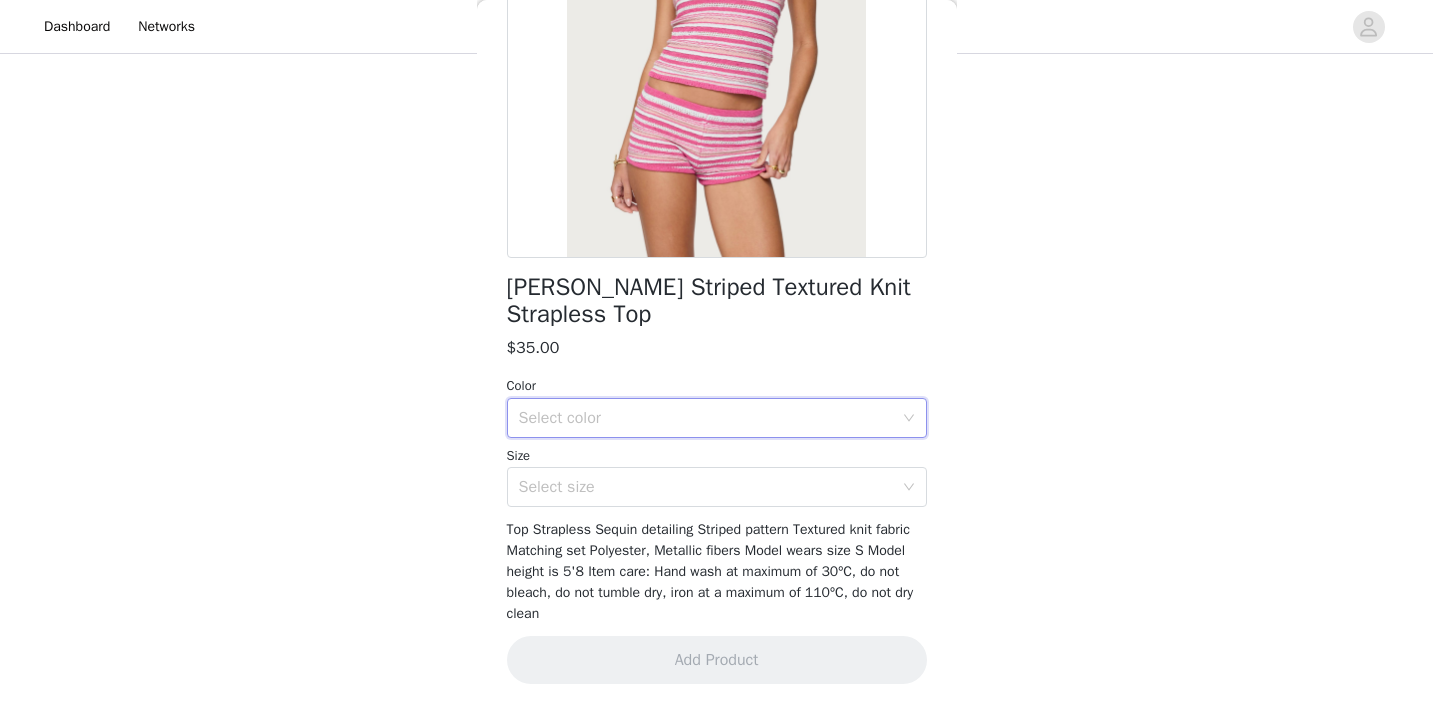 click on "Select color" at bounding box center (710, 418) 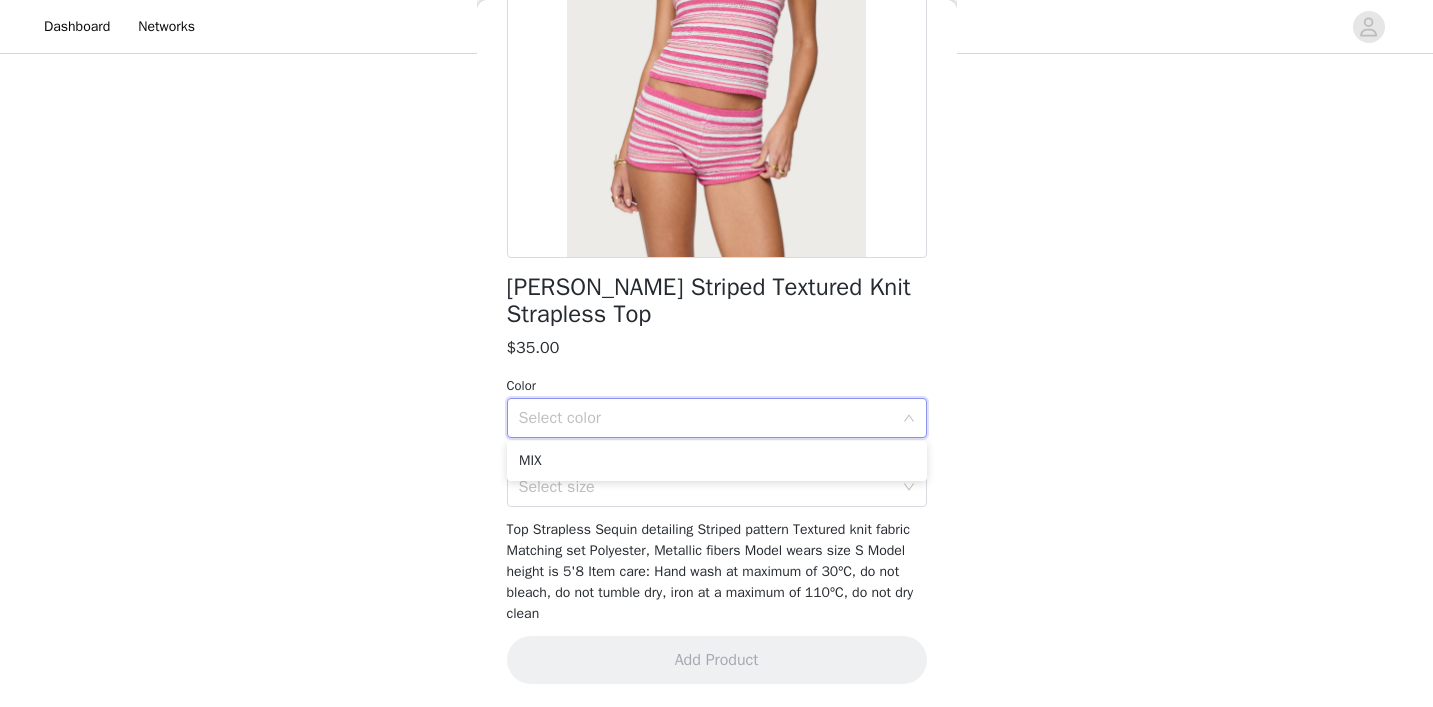 click on "MIX" at bounding box center (717, 461) 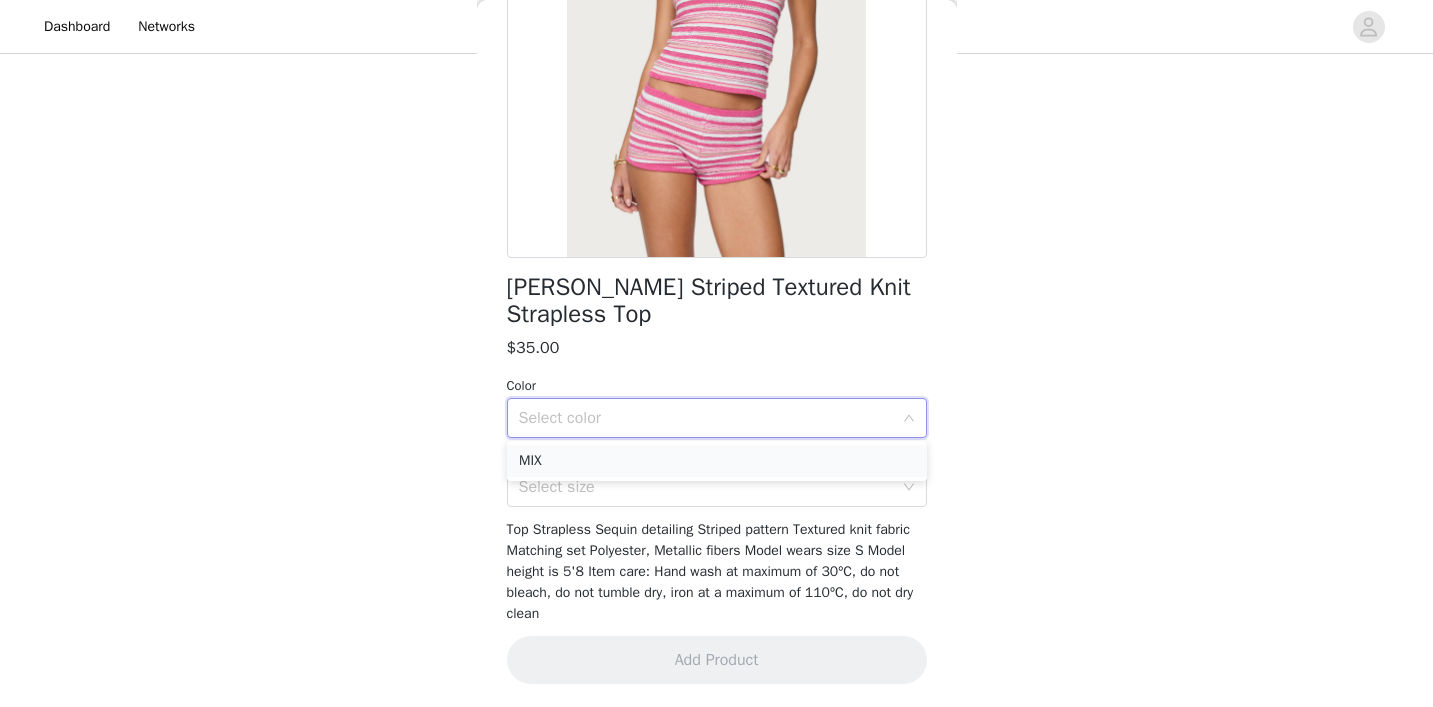 click on "MIX" at bounding box center (717, 461) 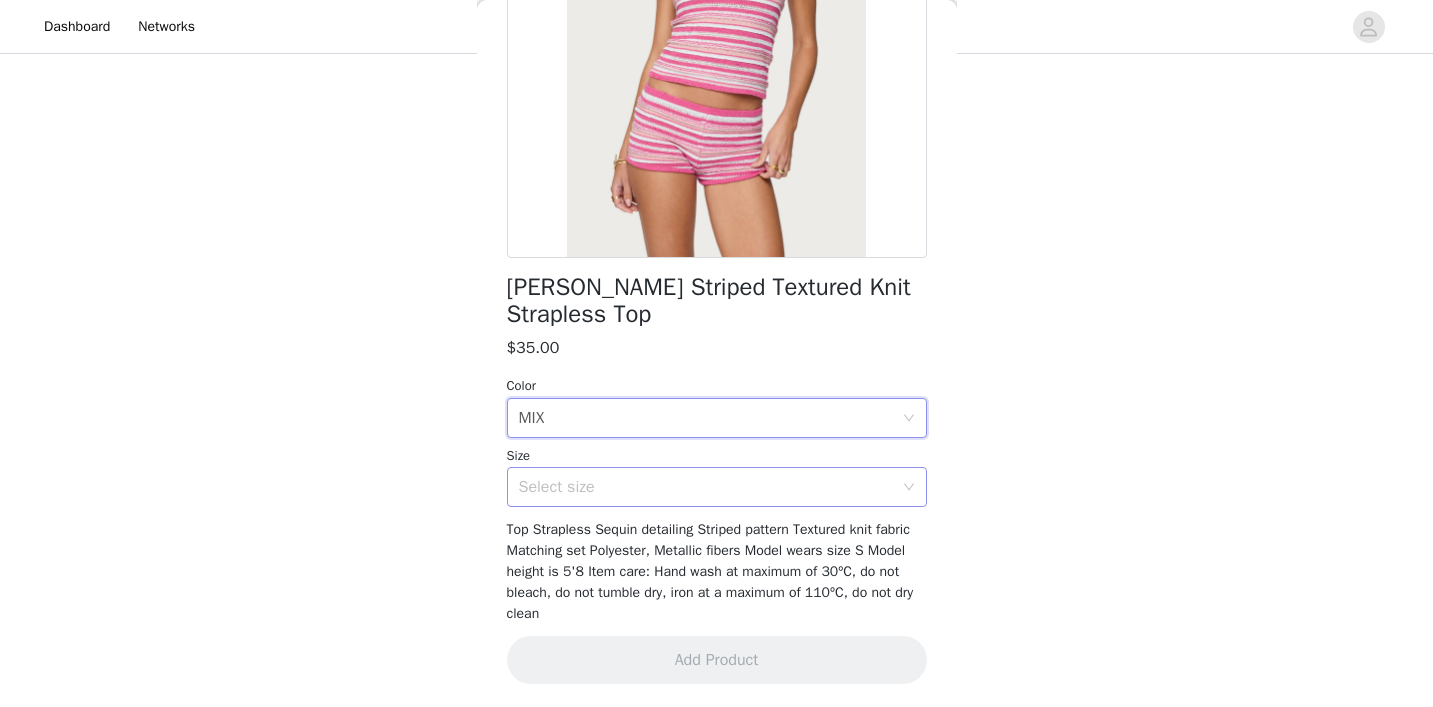 click on "Select size" at bounding box center (706, 487) 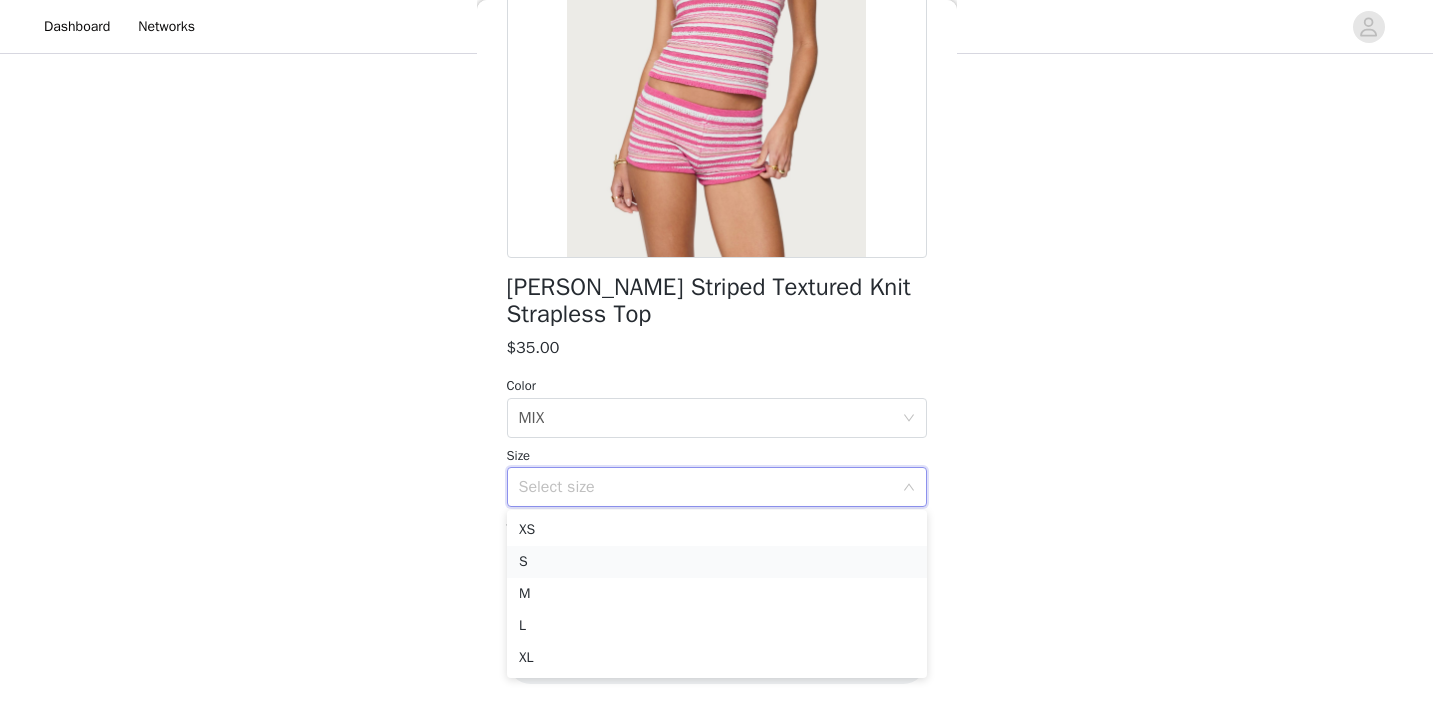 click on "S" at bounding box center (717, 562) 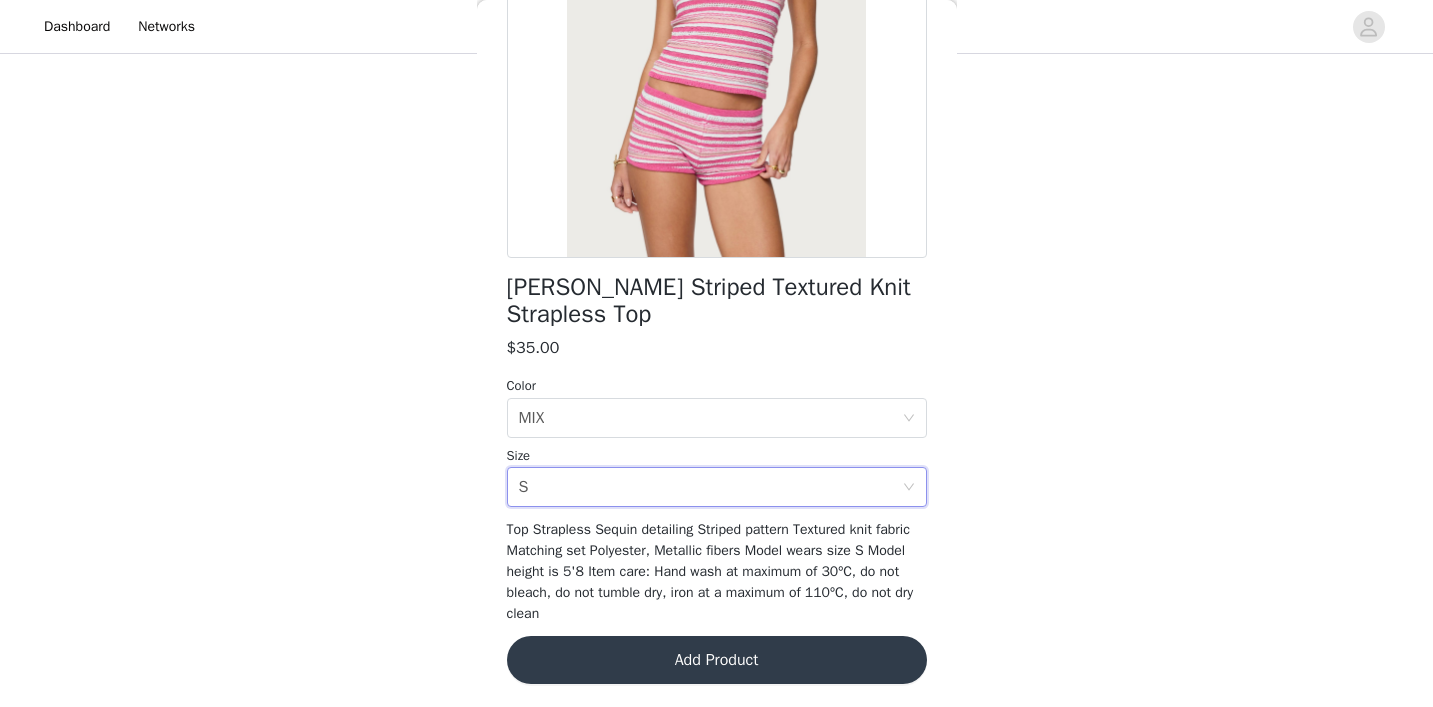 click on "Add Product" at bounding box center (717, 660) 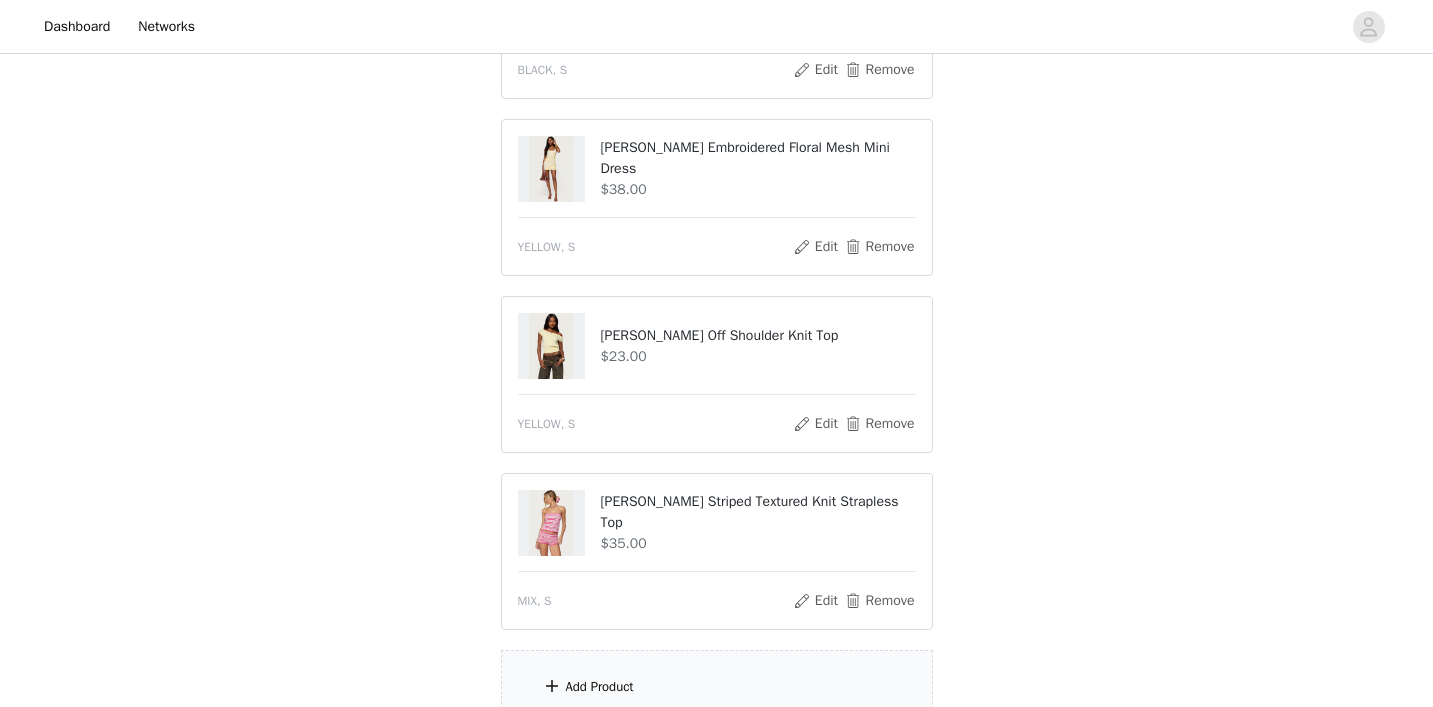 scroll, scrollTop: 1993, scrollLeft: 0, axis: vertical 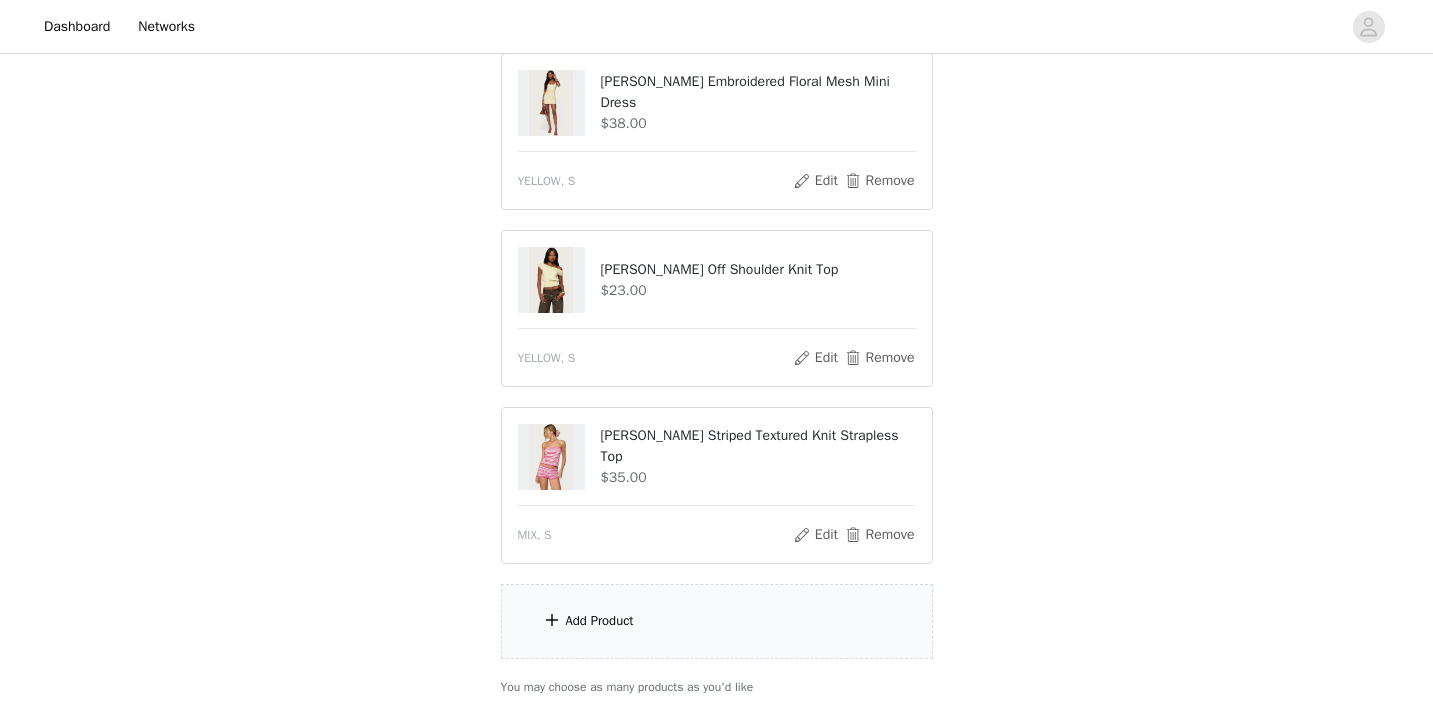click on "[PERSON_NAME] Striped Textured Knit Strapless Top     $35.00       MIX, S       Edit   Remove" at bounding box center [717, 485] 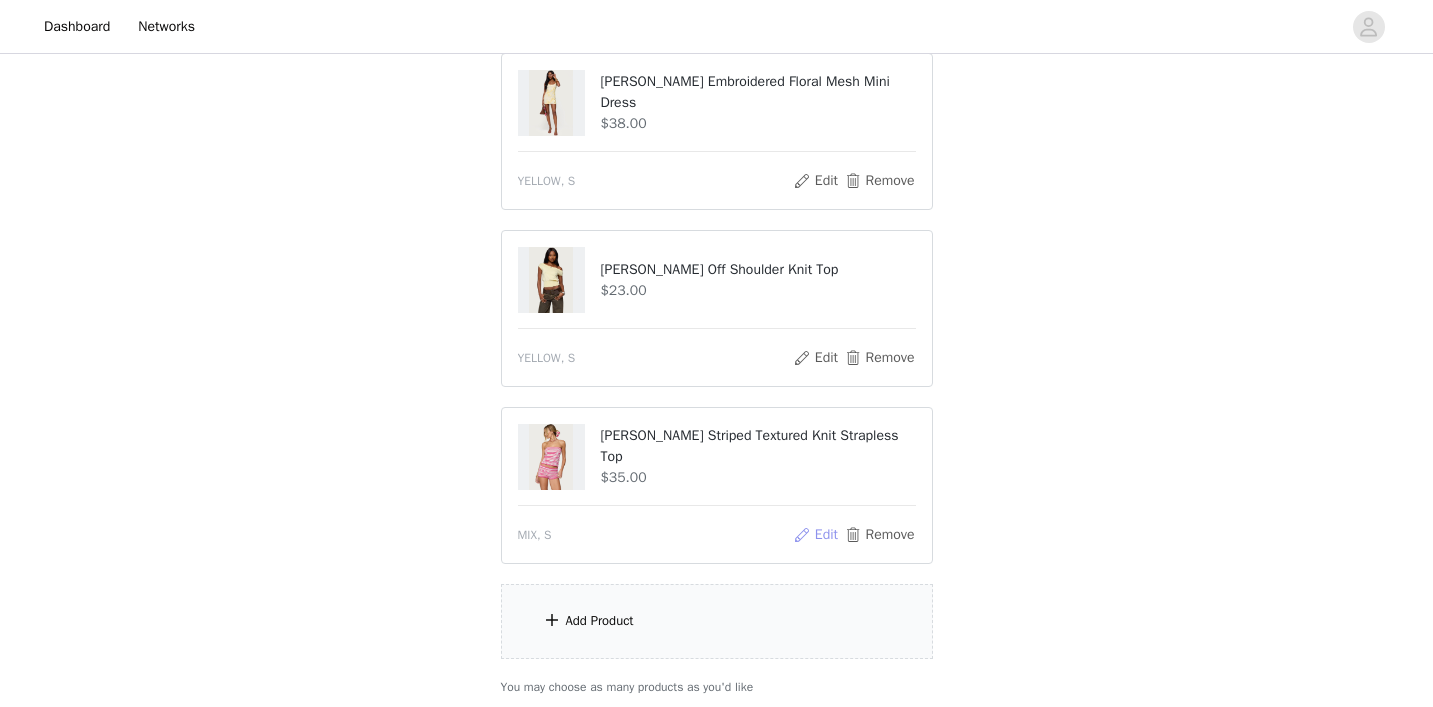 click on "Edit" at bounding box center (815, 535) 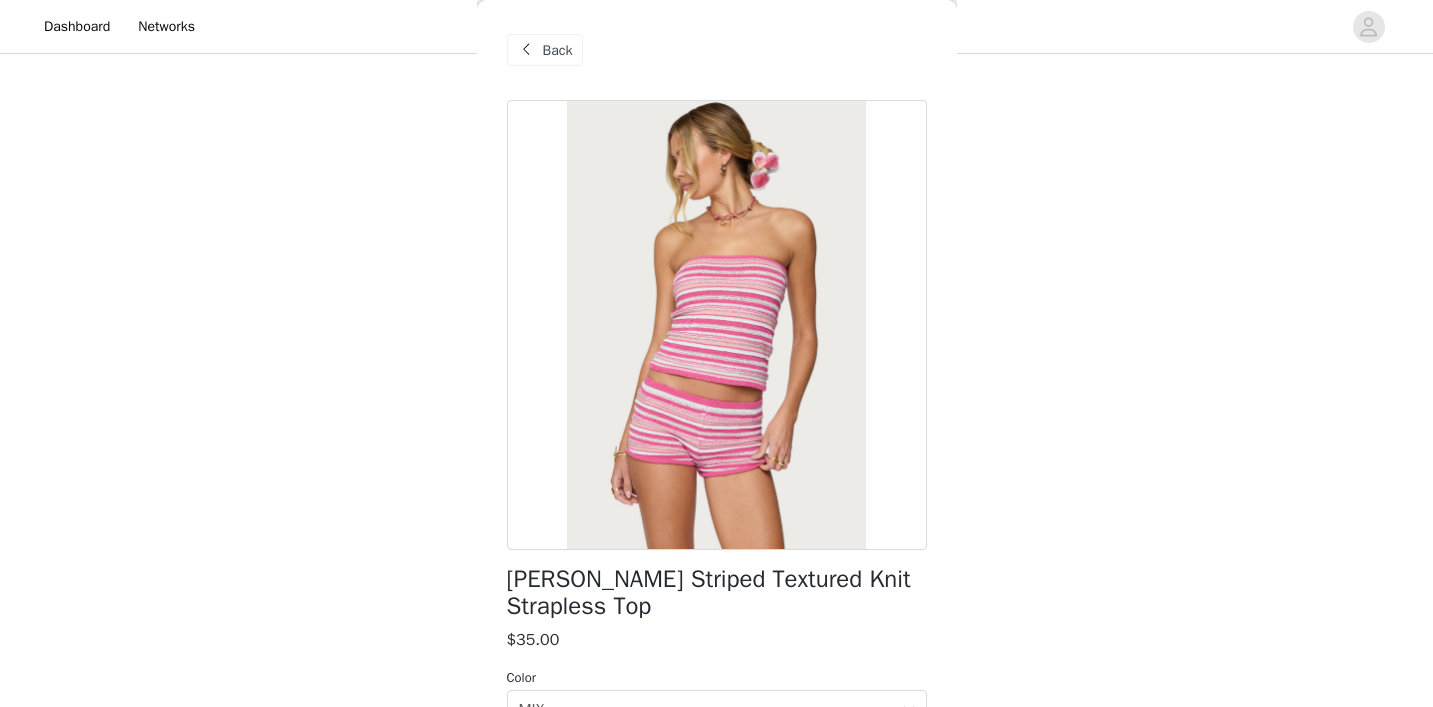scroll, scrollTop: -1, scrollLeft: 0, axis: vertical 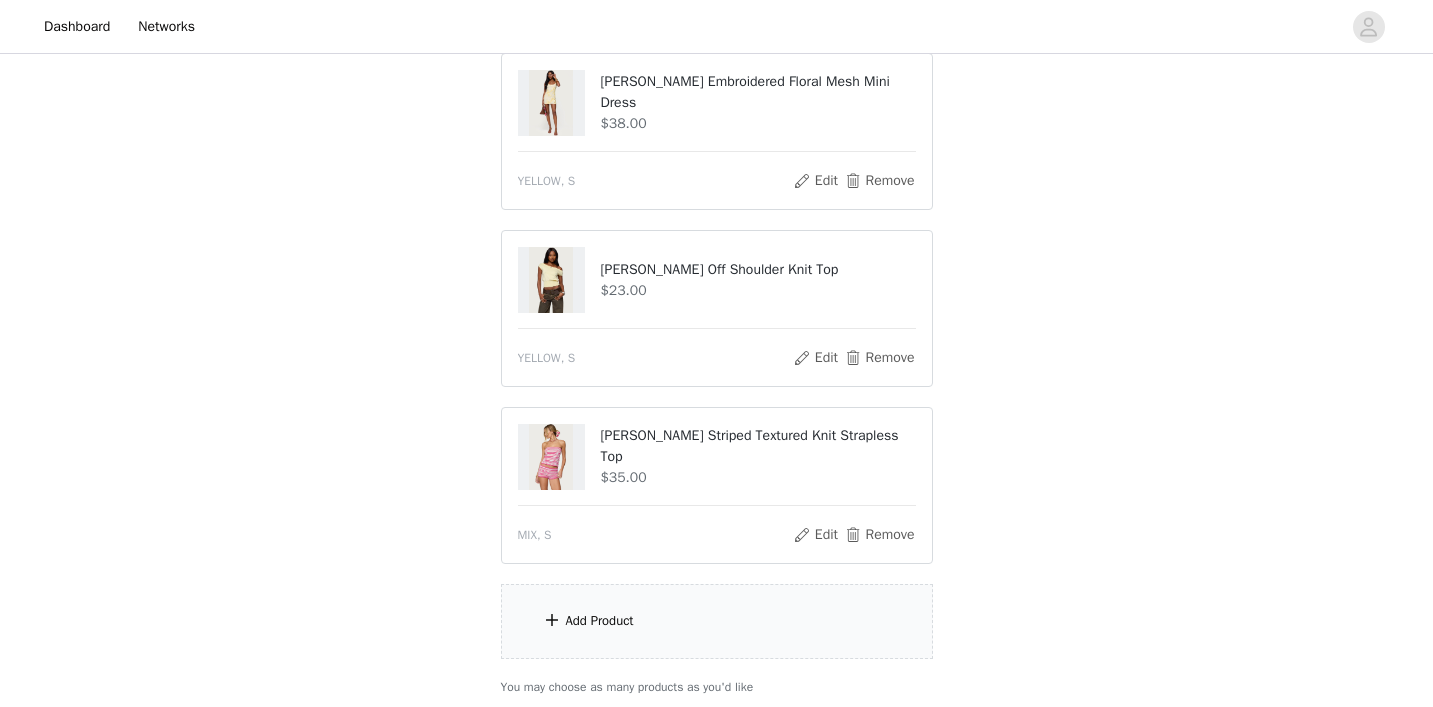 click on "Add Product" at bounding box center (717, 621) 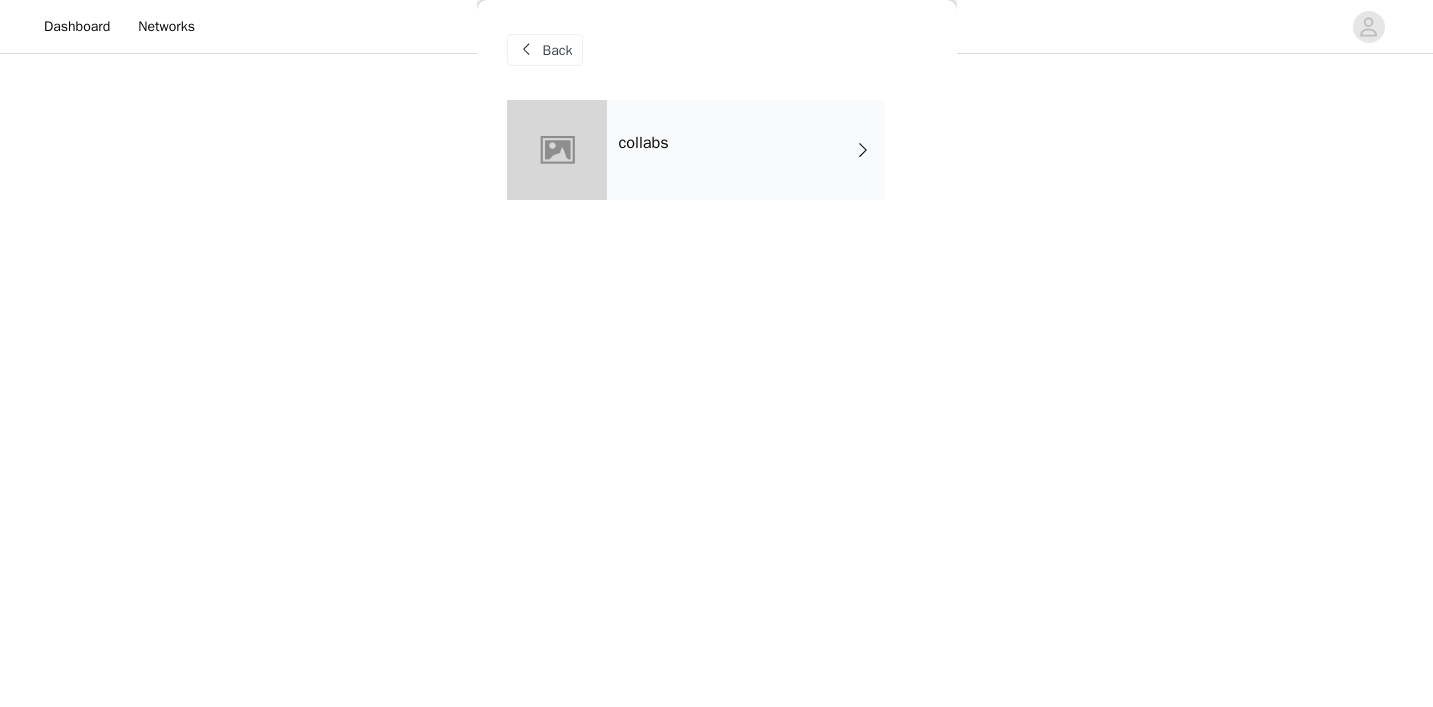 click on "collabs" at bounding box center [746, 150] 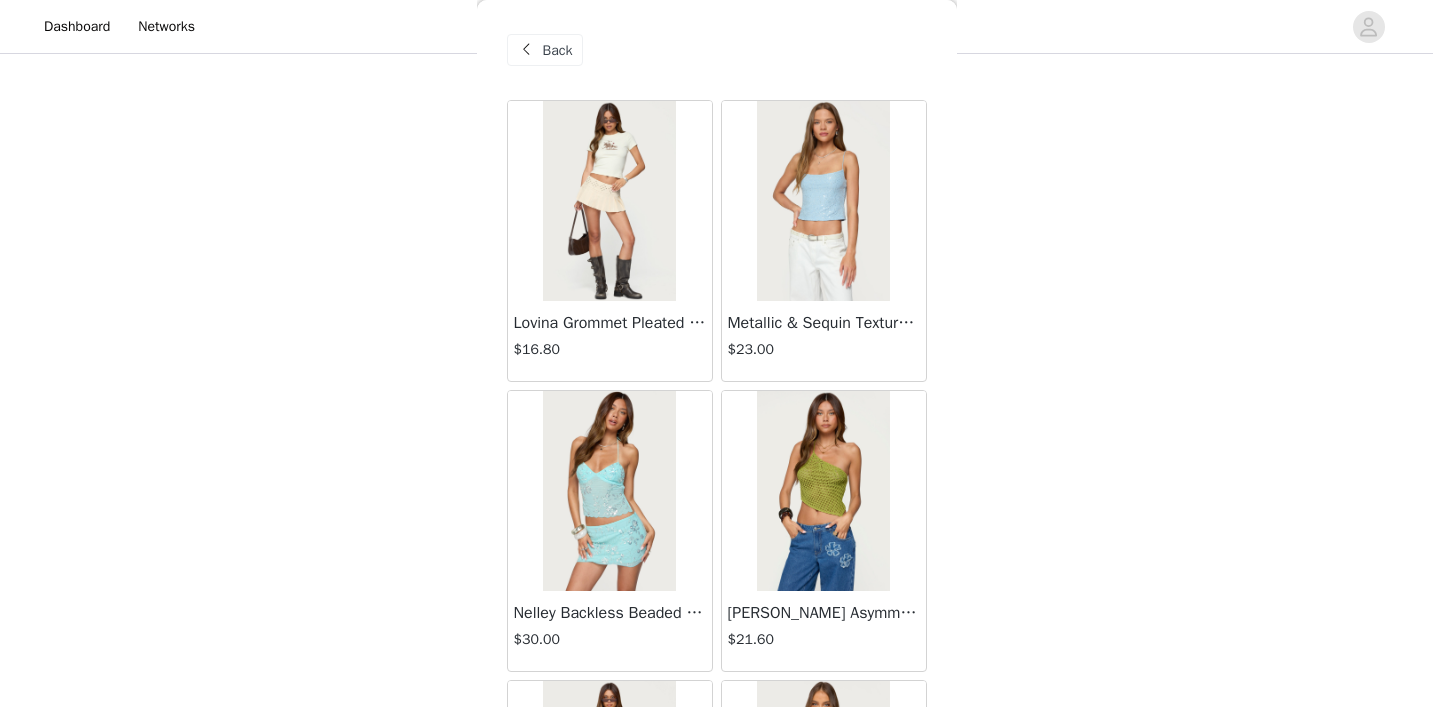 scroll, scrollTop: 2150, scrollLeft: 0, axis: vertical 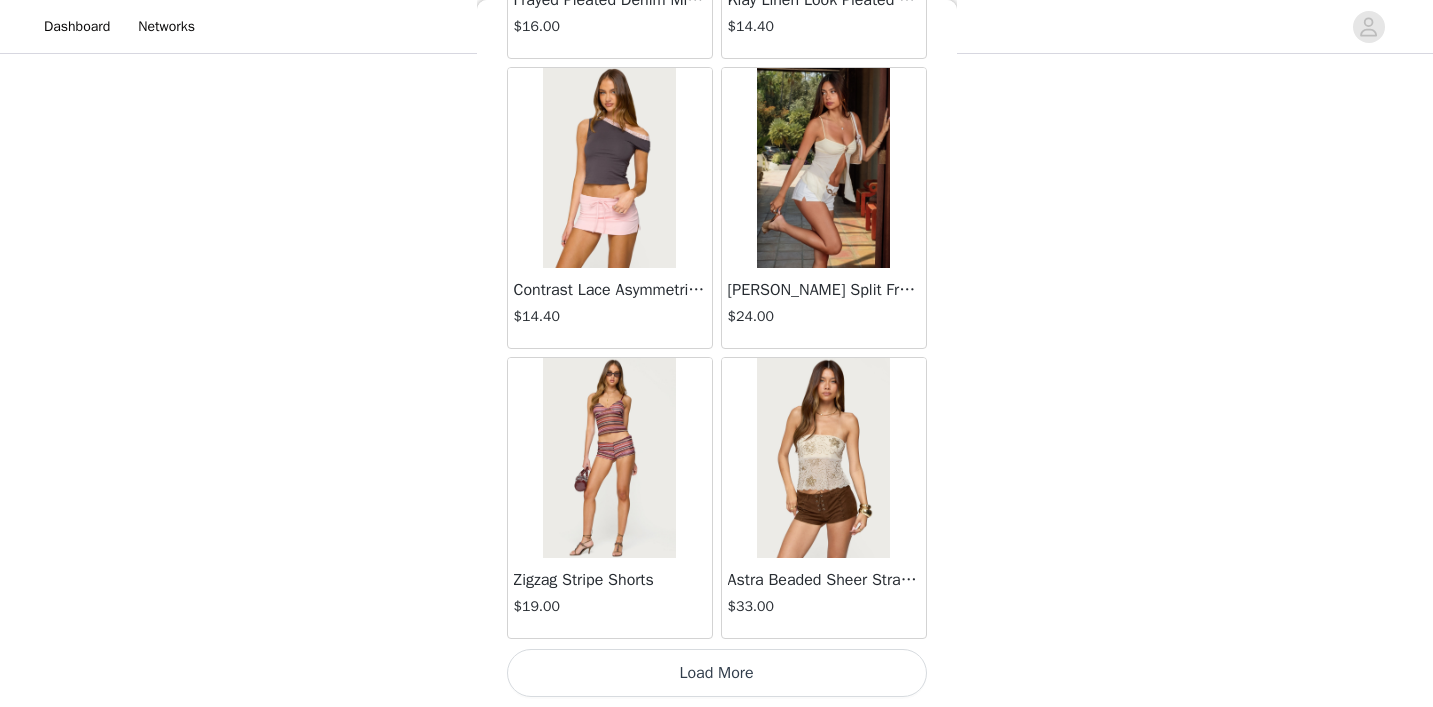 click on "Load More" at bounding box center (717, 673) 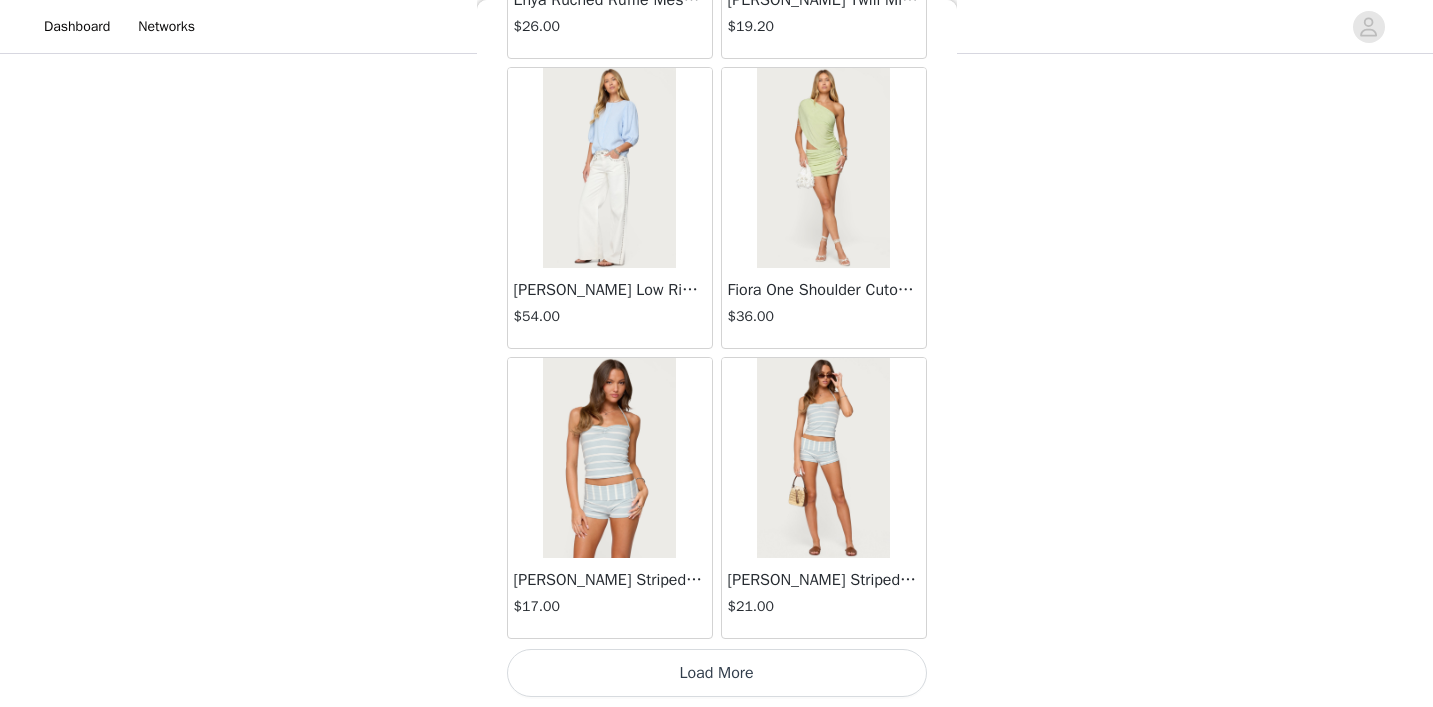click on "Load More" at bounding box center [717, 673] 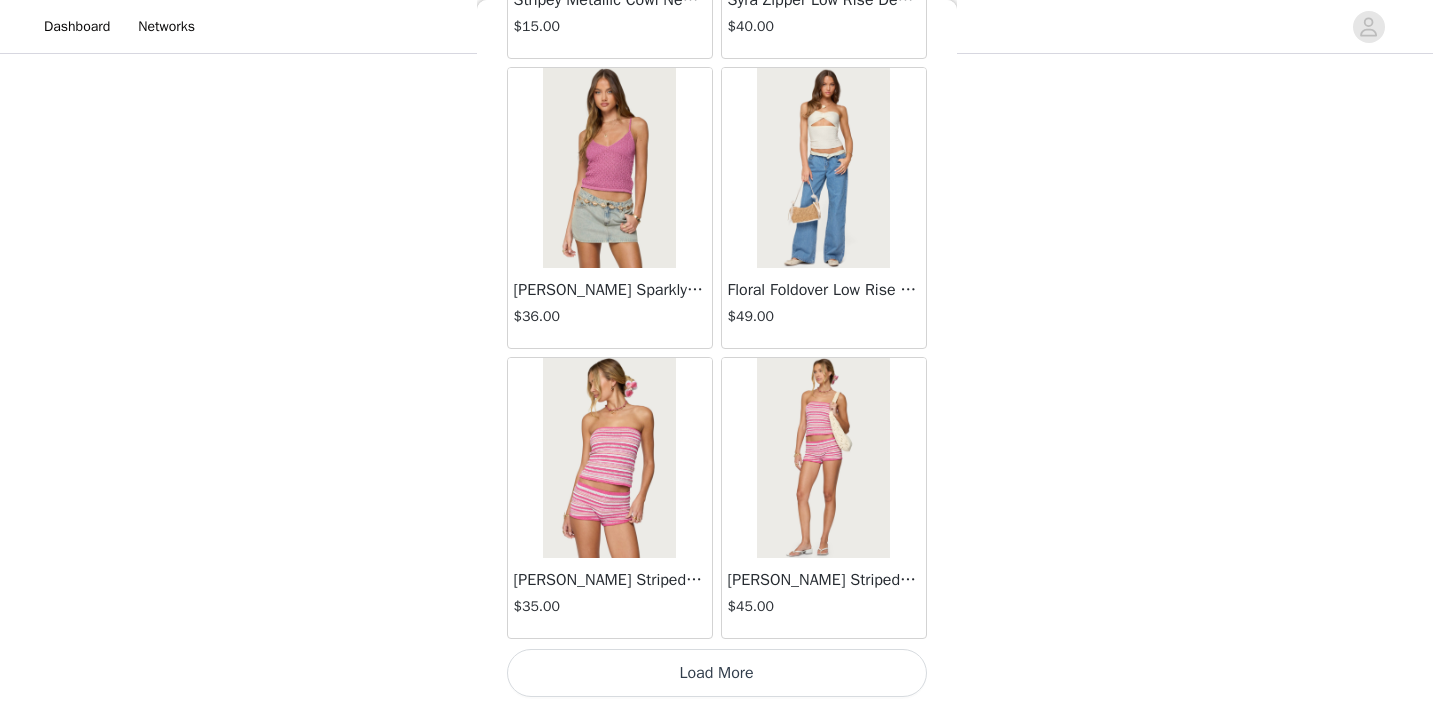 click on "Load More" at bounding box center [717, 673] 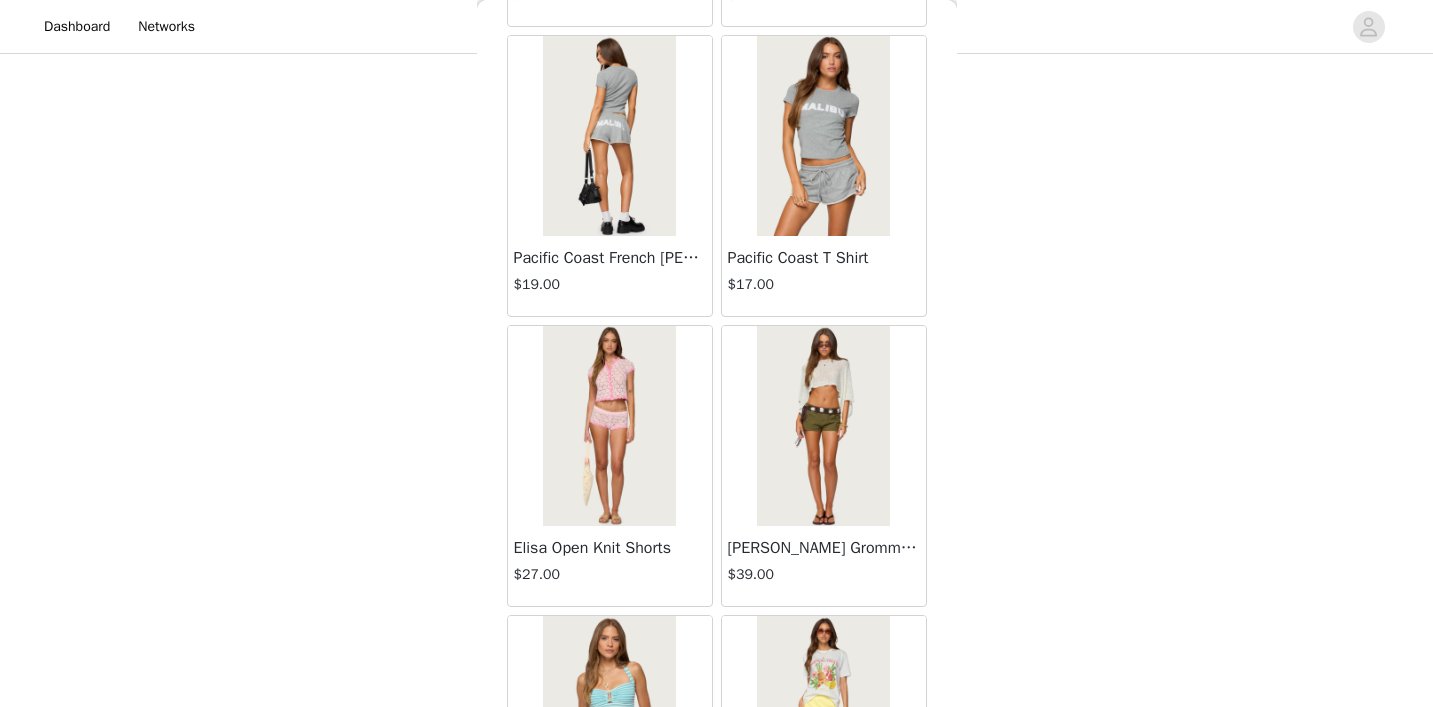 scroll, scrollTop: 10922, scrollLeft: 0, axis: vertical 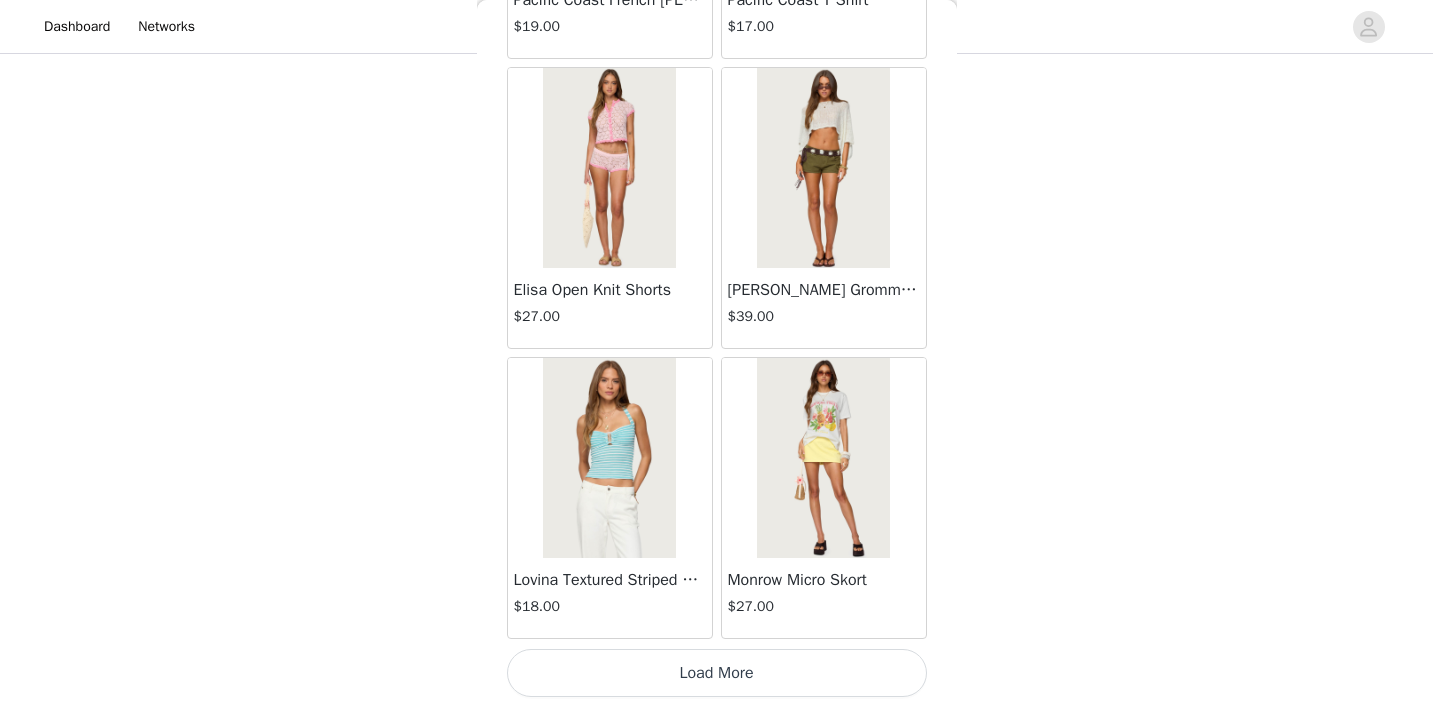 click on "Load More" at bounding box center [717, 673] 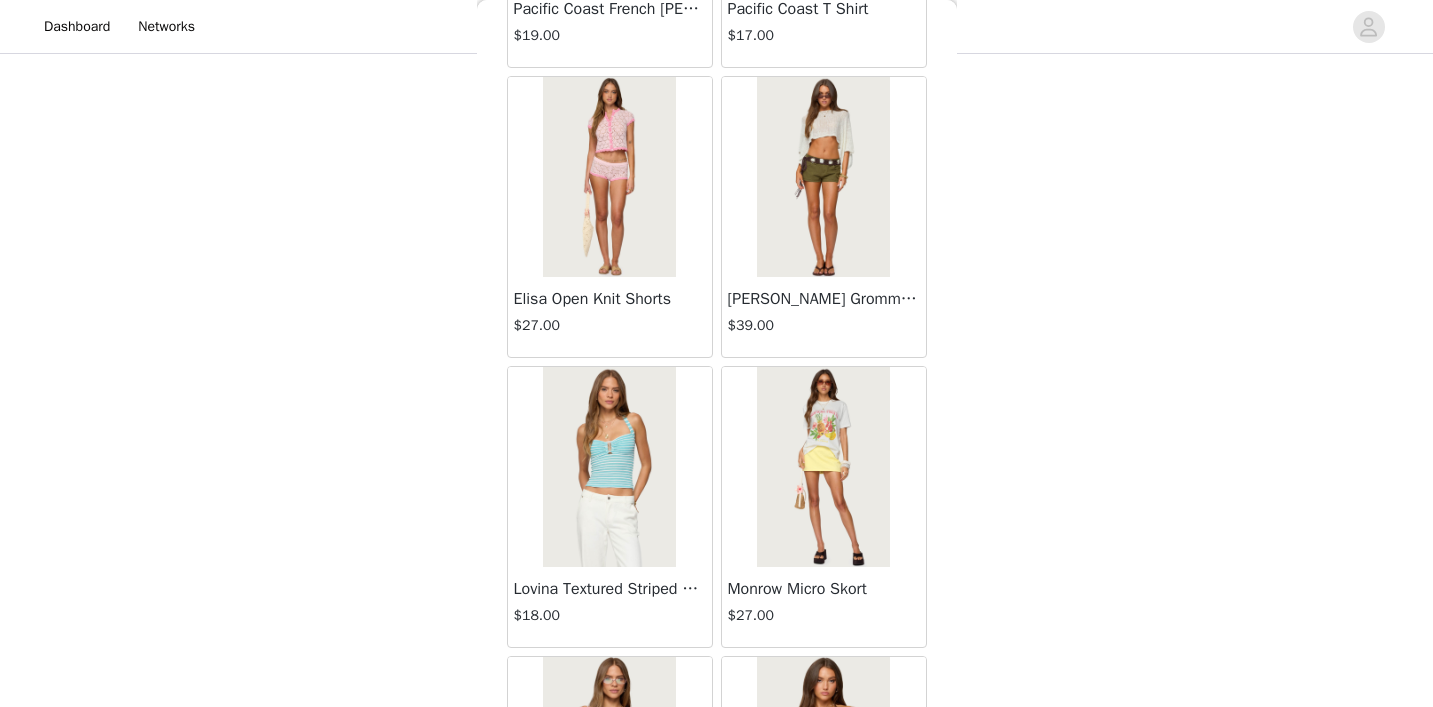 scroll, scrollTop: 2149, scrollLeft: 0, axis: vertical 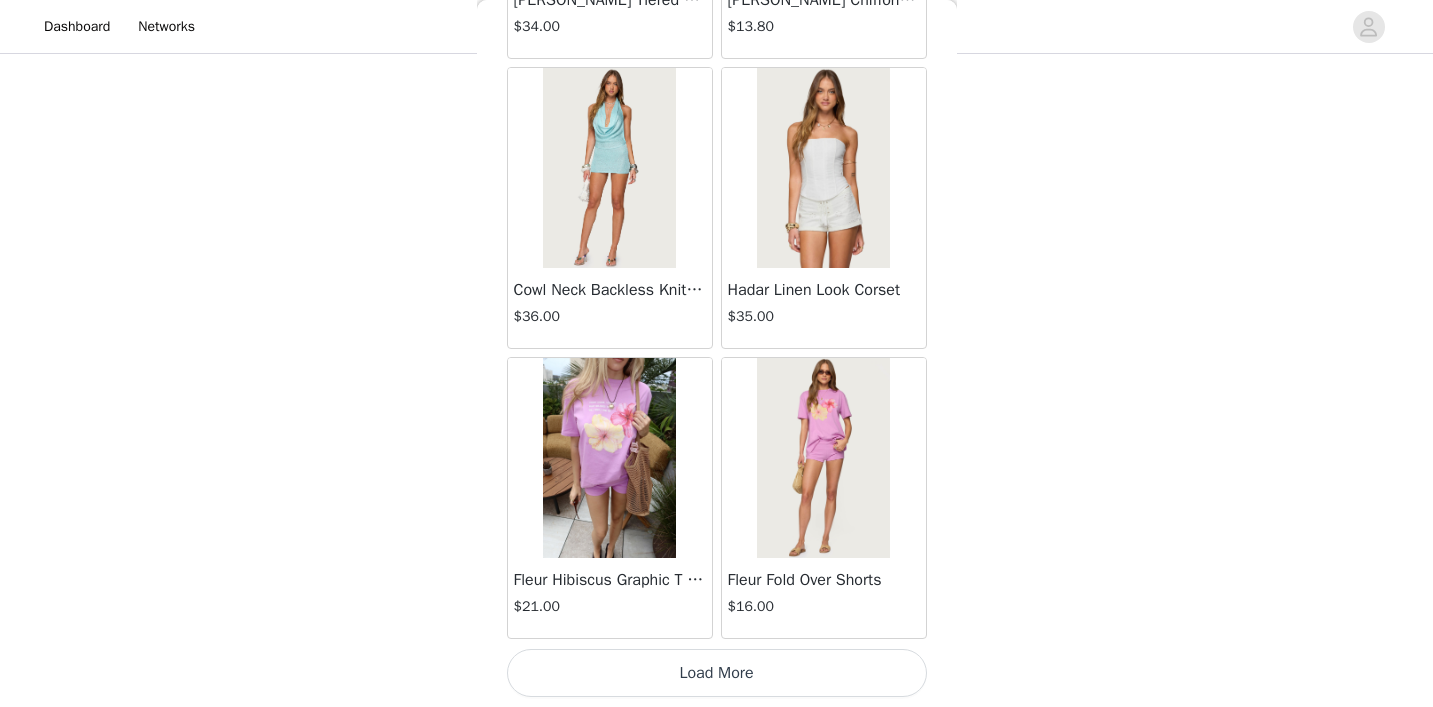 click on "Load More" at bounding box center [717, 673] 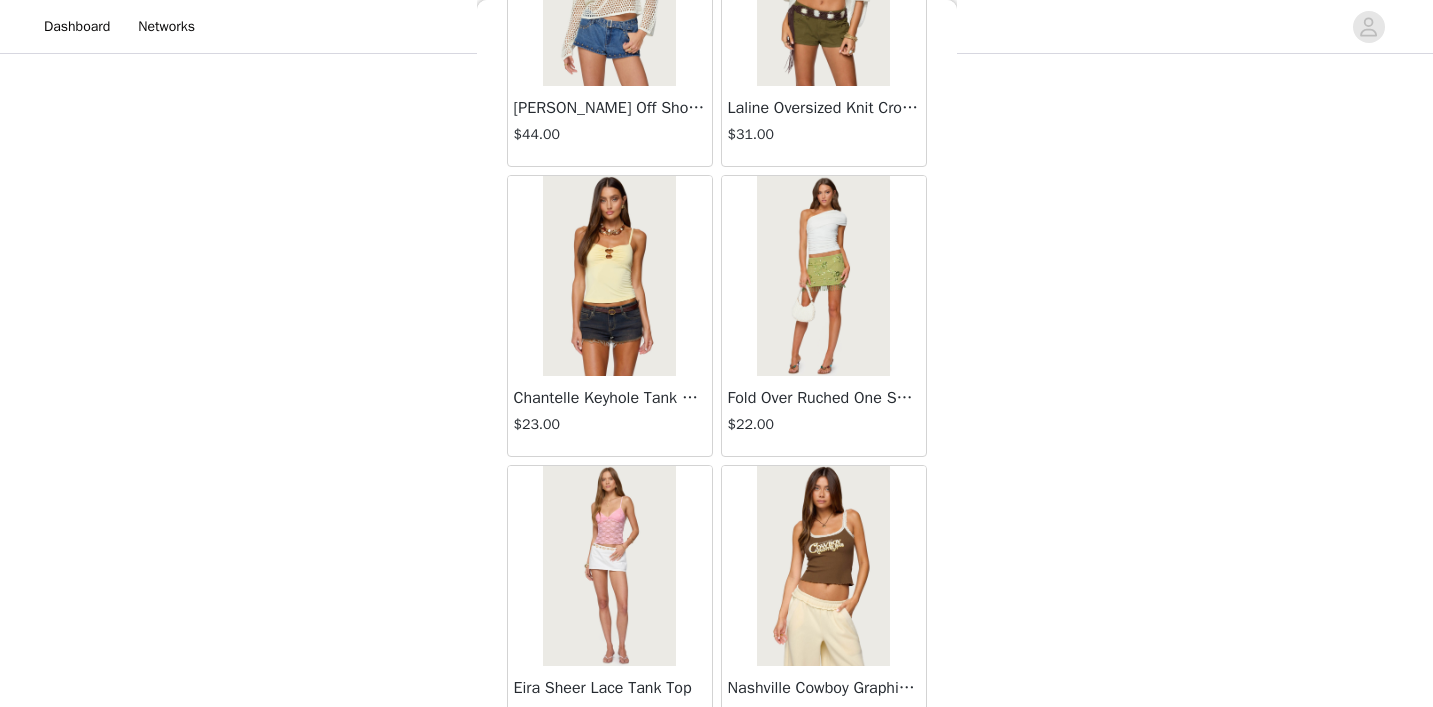 scroll, scrollTop: 15293, scrollLeft: 0, axis: vertical 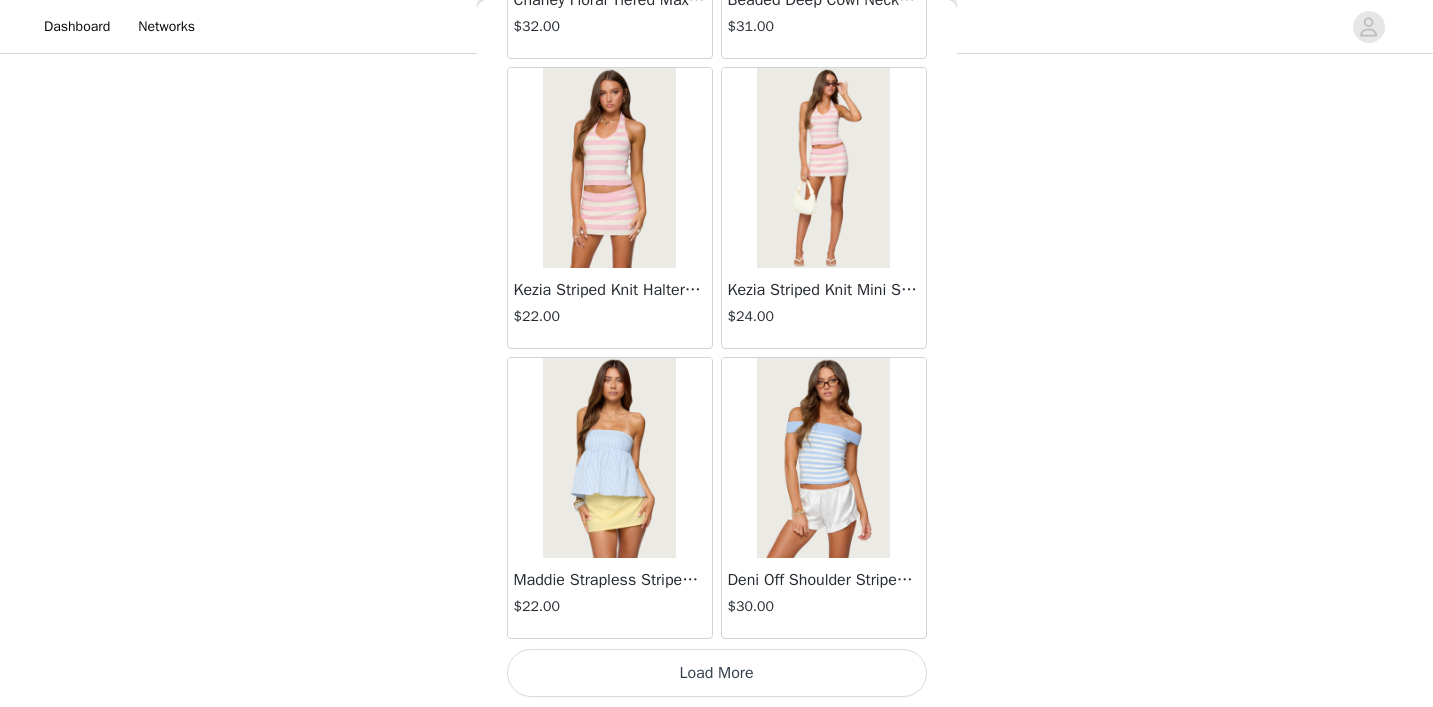 click on "Load More" at bounding box center [717, 673] 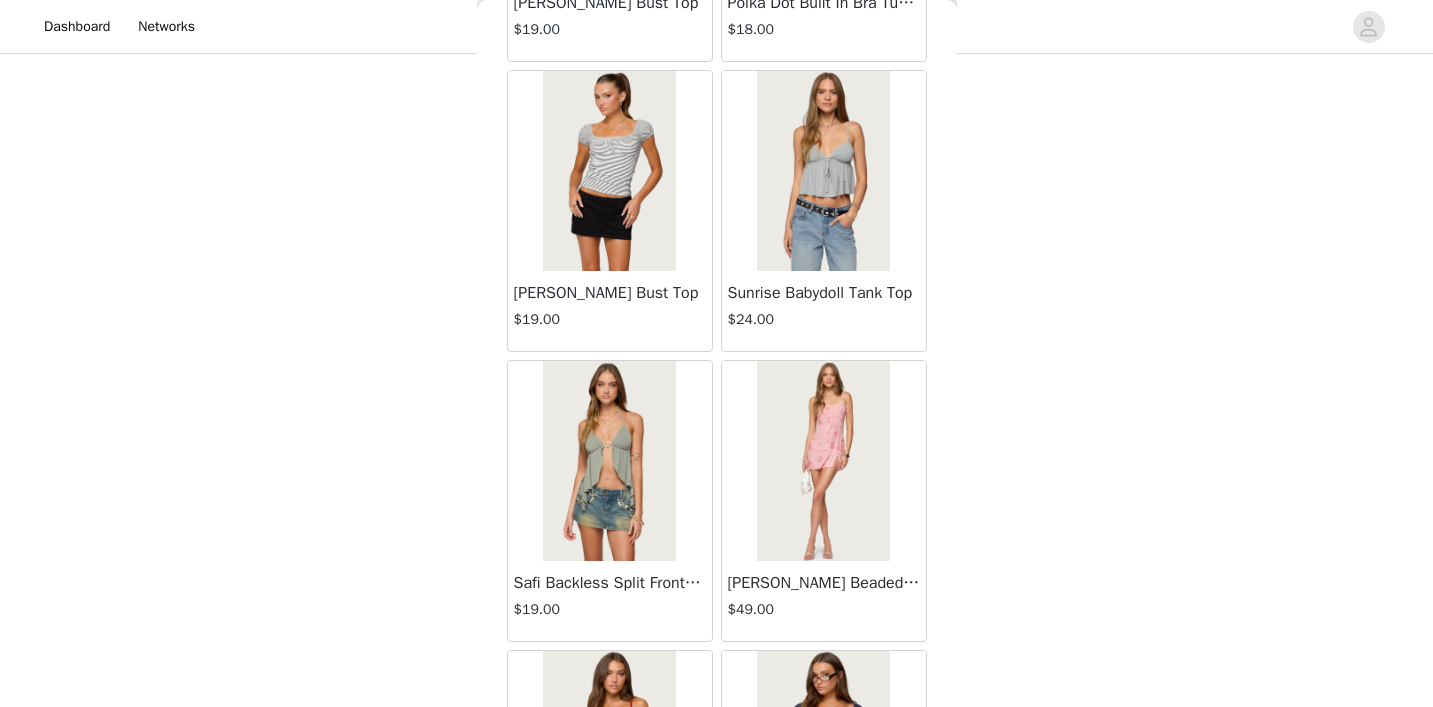 scroll, scrollTop: 17721, scrollLeft: 0, axis: vertical 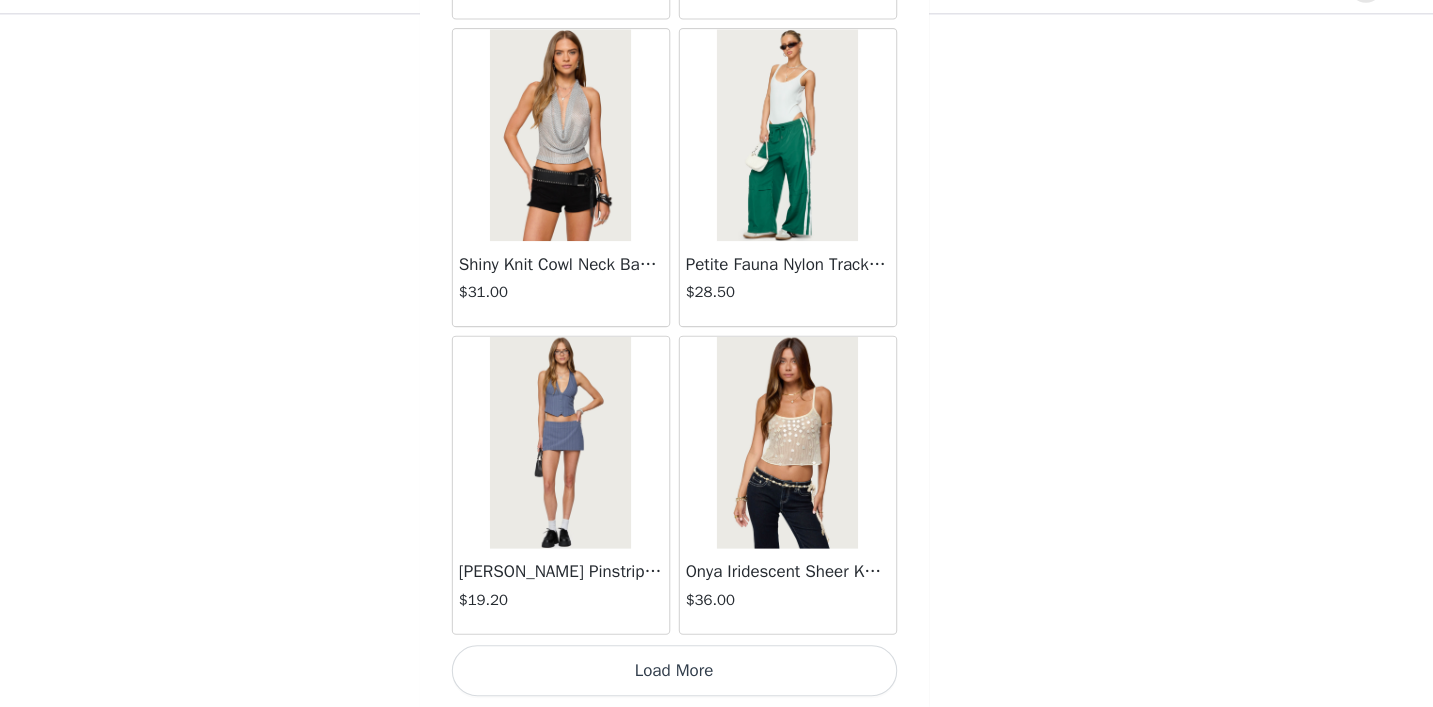 click on "Load More" at bounding box center (717, 673) 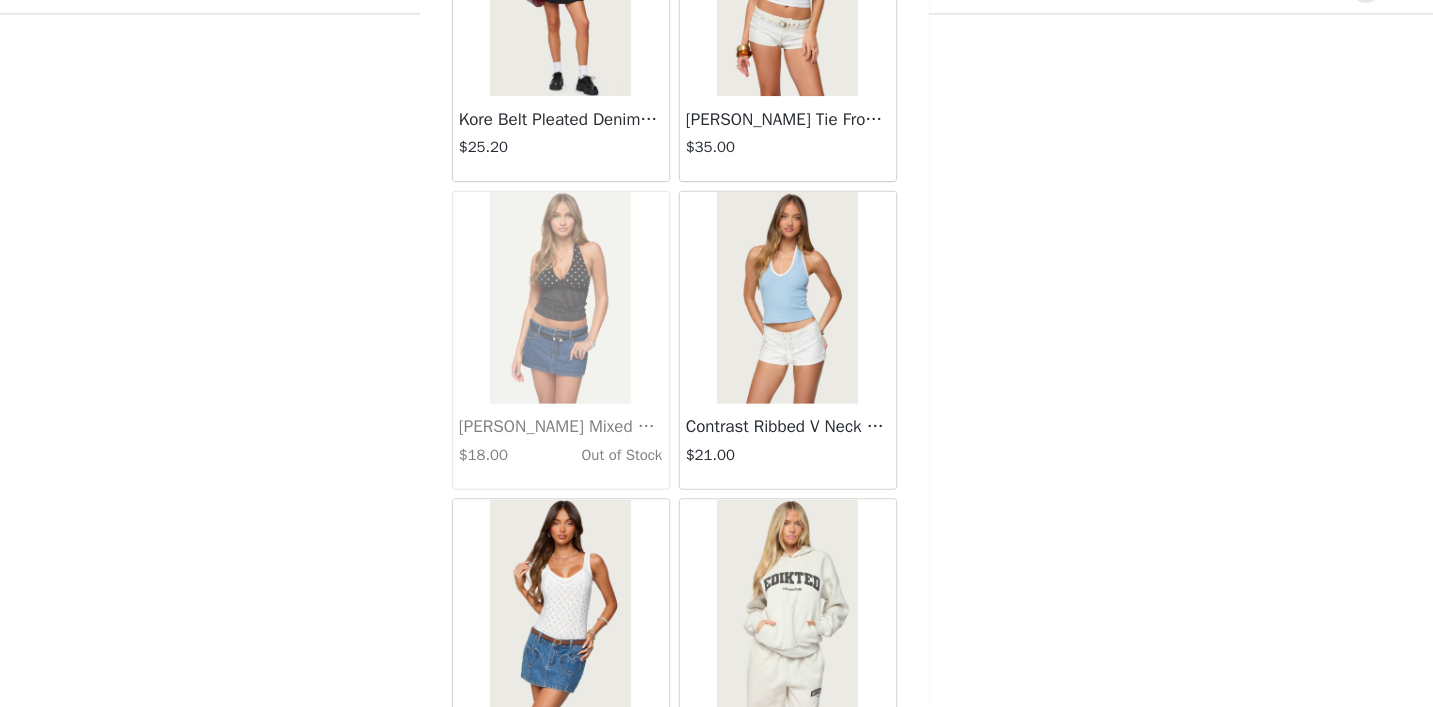 scroll, scrollTop: 22553, scrollLeft: 0, axis: vertical 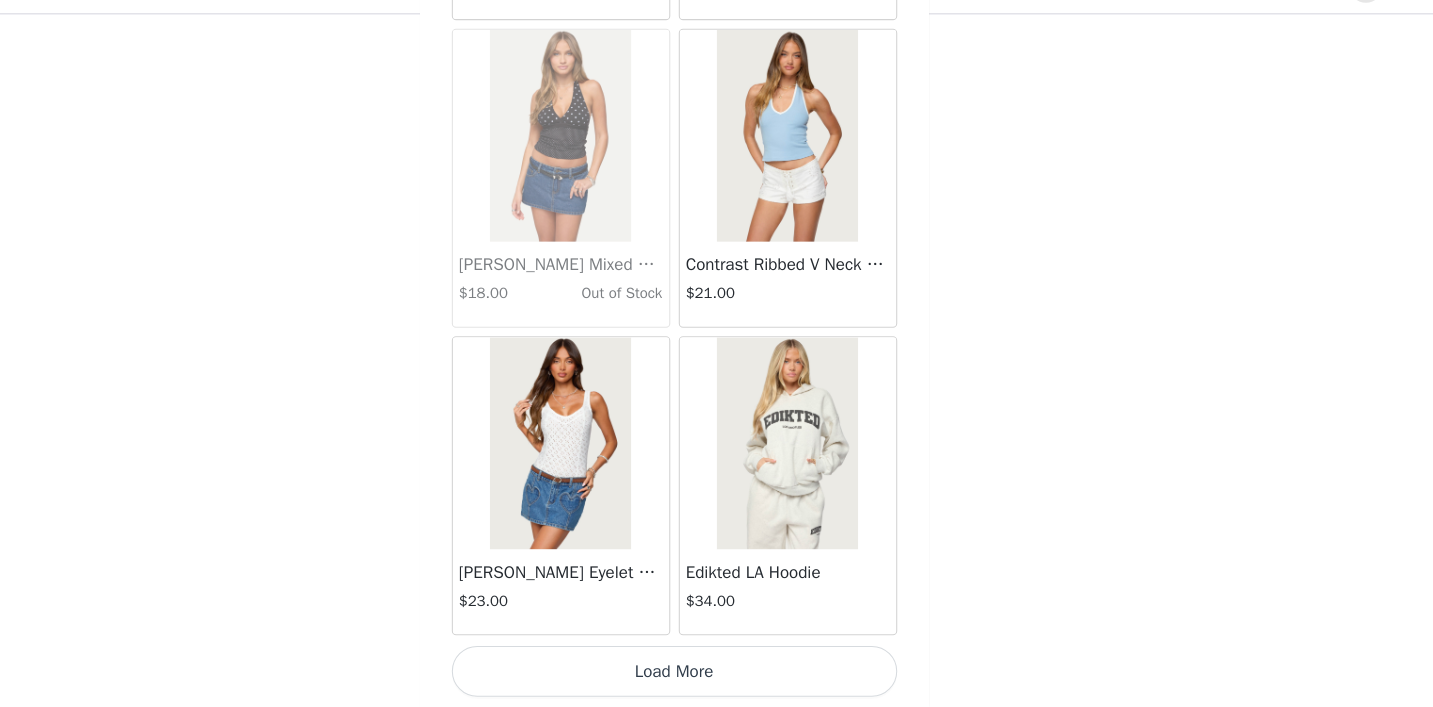 click on "Load More" at bounding box center (717, 673) 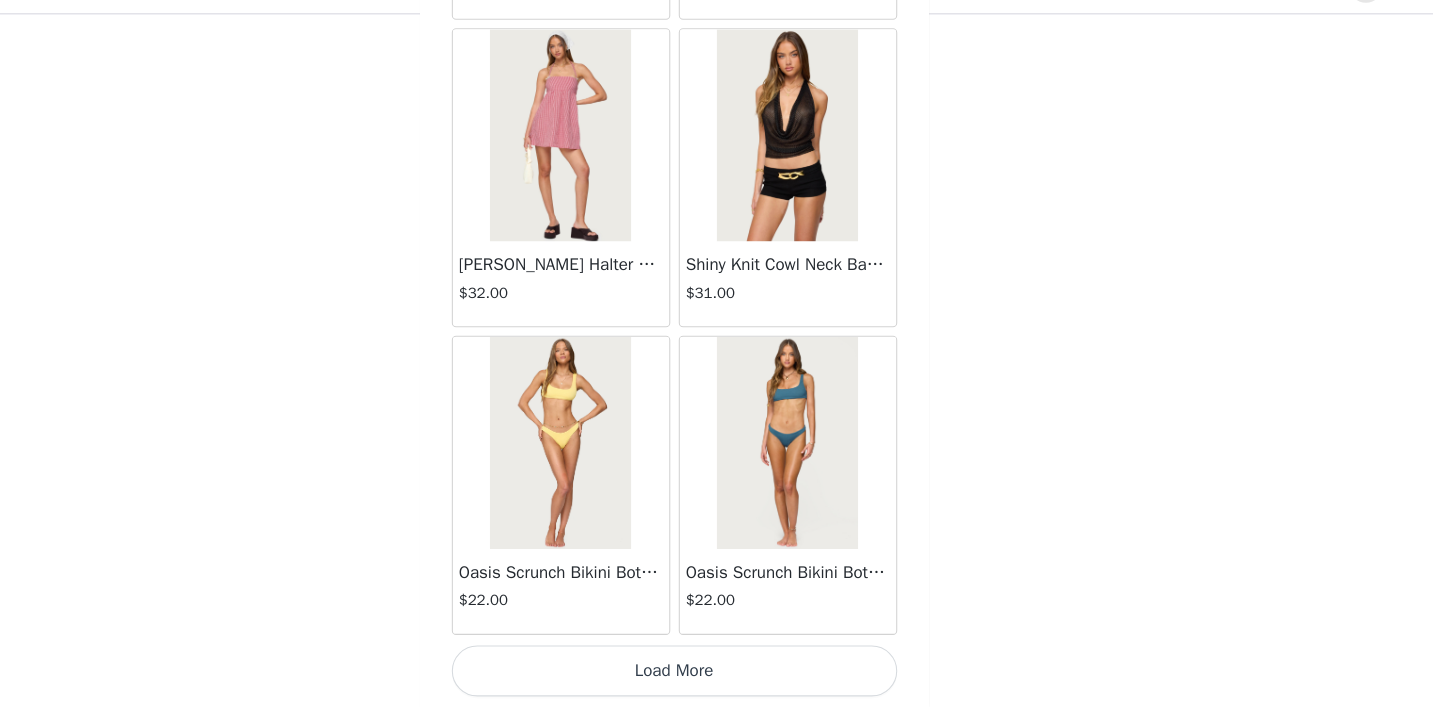click on "Load More" at bounding box center [717, 673] 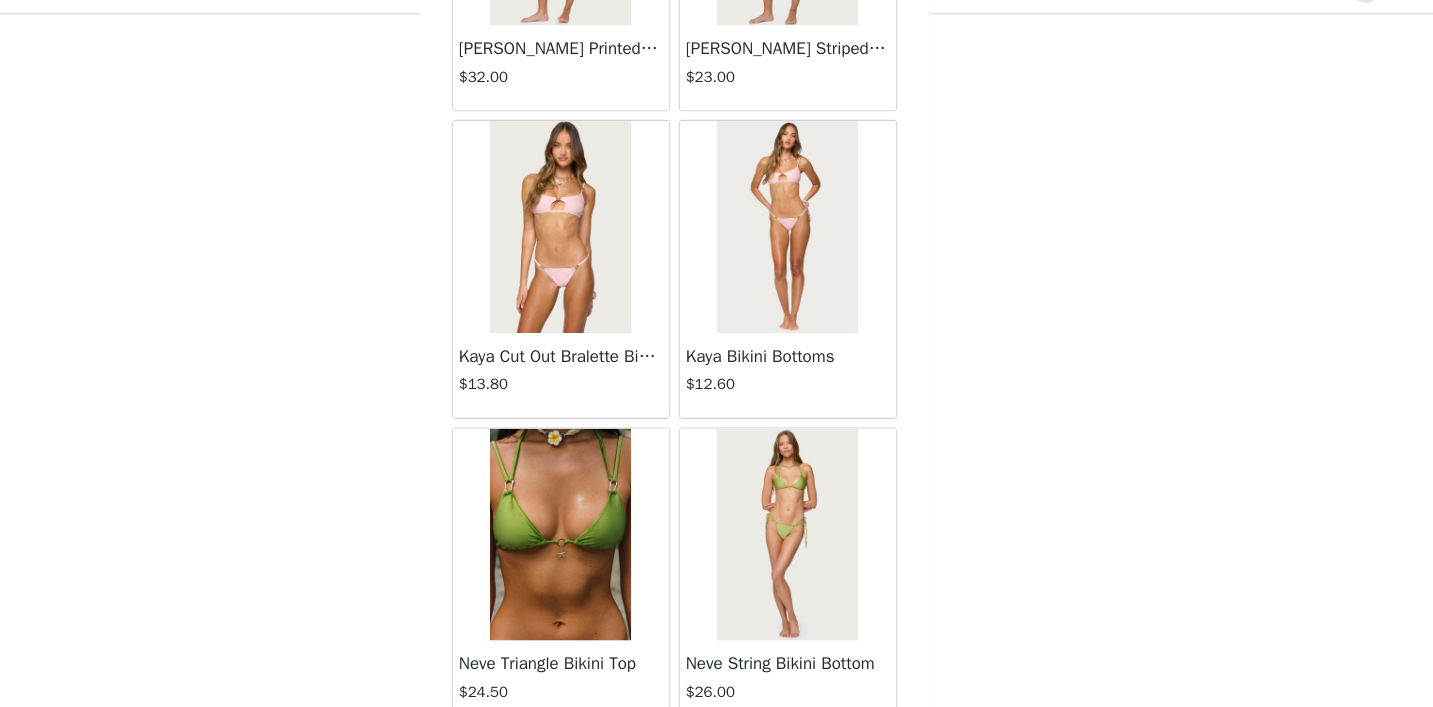 scroll, scrollTop: 28453, scrollLeft: 0, axis: vertical 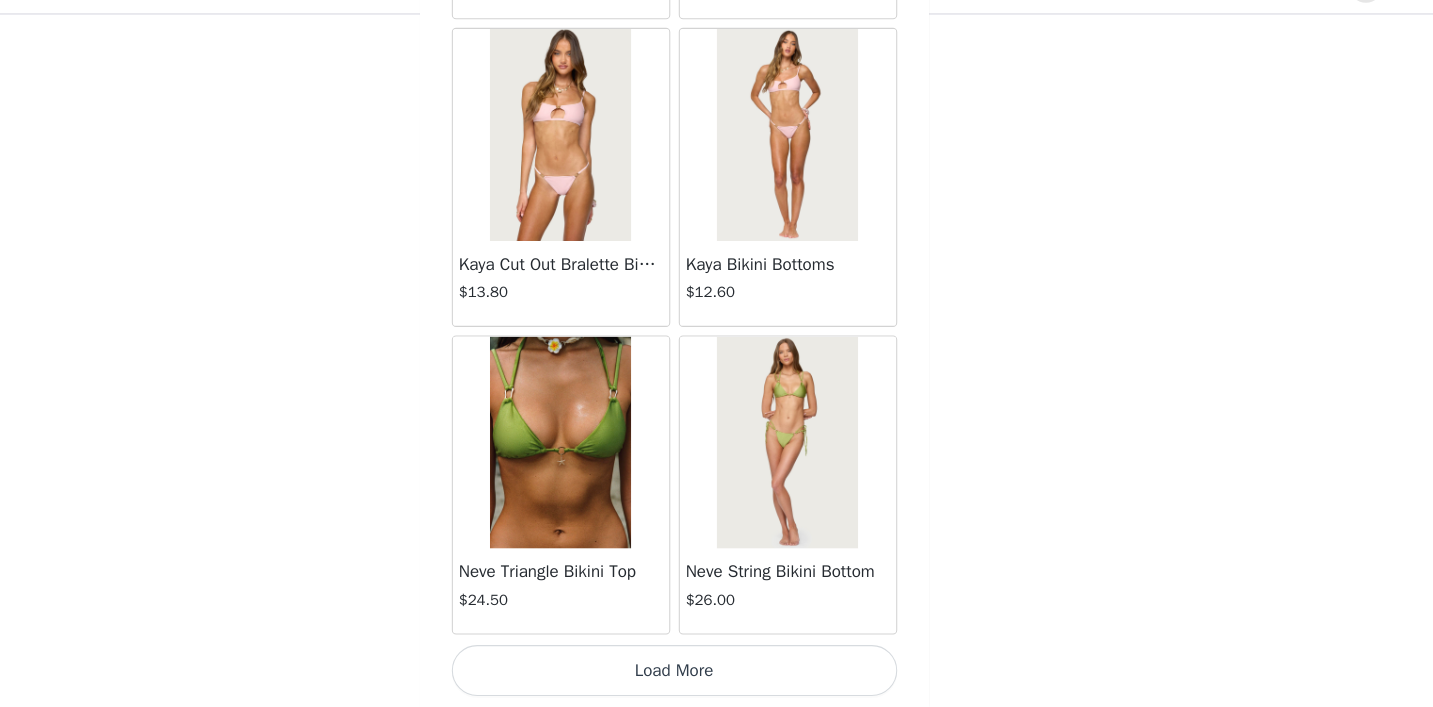 click on "Load More" at bounding box center (717, 673) 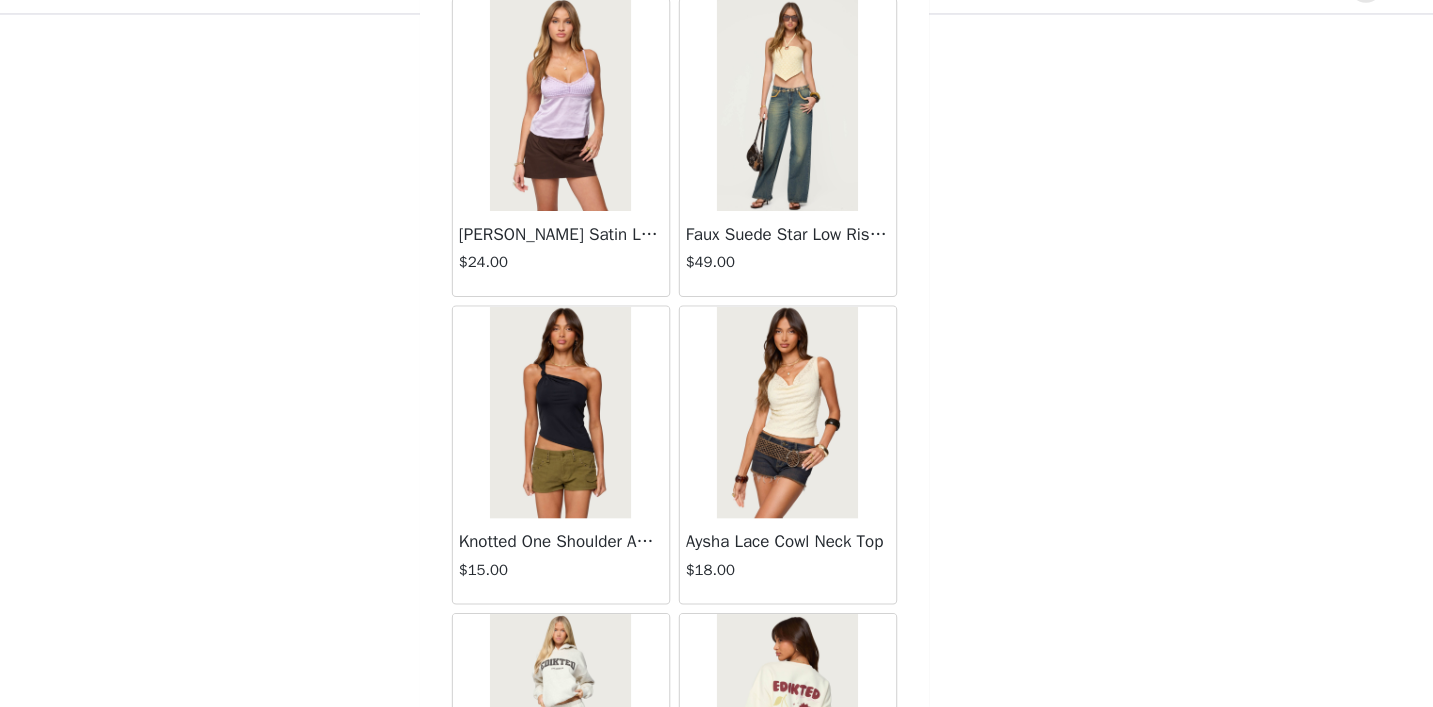 scroll, scrollTop: 31325, scrollLeft: 0, axis: vertical 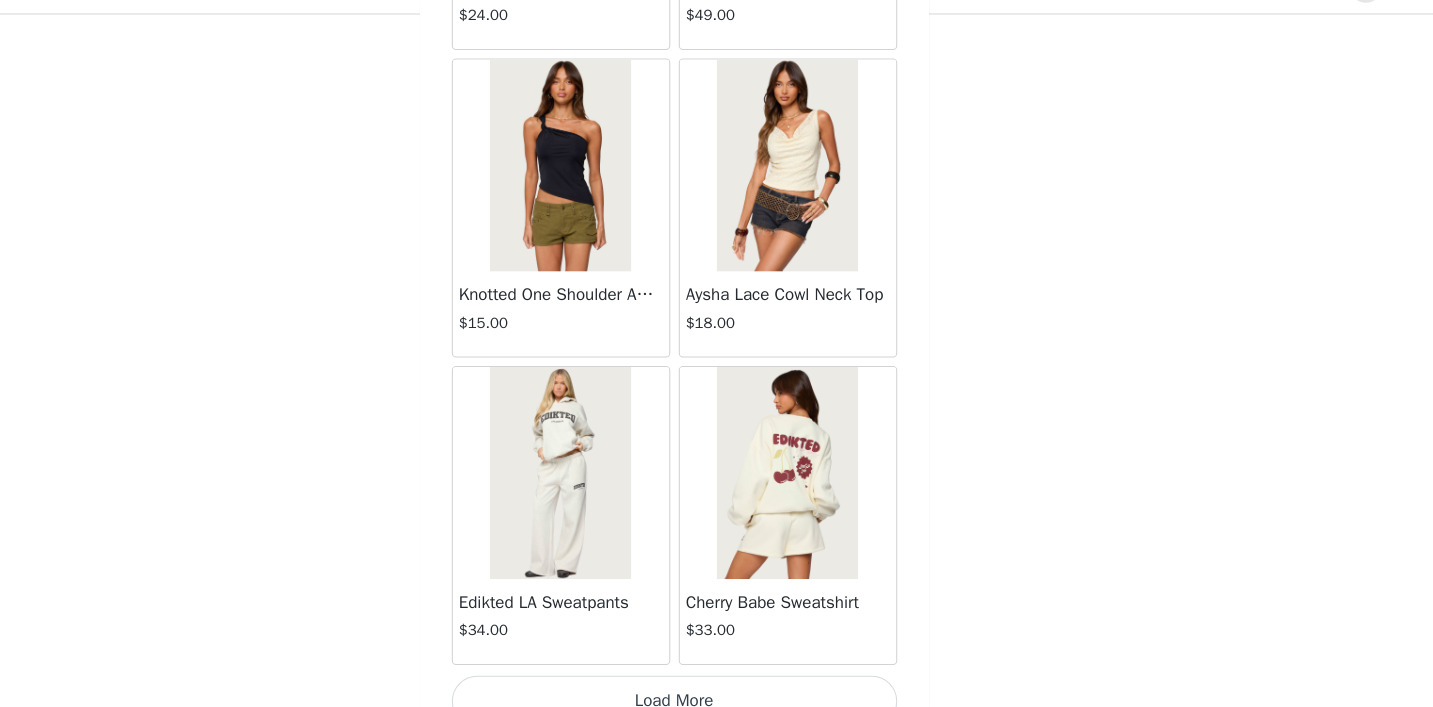 click on "Lovina Grommet Pleated Mini Skort   $16.80       Metallic & Sequin Textured Tank Top   $23.00       Nelley Backless Beaded Sequin Chiffon Top   $30.00       [PERSON_NAME] Asymmetric One Shoulder Crochet Top   $21.60       [PERSON_NAME] Plaid Micro Shorts   $25.00       [PERSON_NAME] Floral Texured Sheer Halter Top   $23.00       Maree Bead V Neck Top   $19.00       Maree Bead Cut Out Mini Skirt   $17.00       [PERSON_NAME] Cut Out Halter Top   $24.00       Juney Pinstripe Tailored Button Up Shirt   $30.00       Avenly Striped Tie Front Babydoll Top   $23.00       [PERSON_NAME] Studded Grommet Tube Top   $25.00       Avalai Linen Look Mini Skort   $32.00       Beaded Deep Cowl Neck Backless Top   $31.00       Frayed Pleated Denim Mini Skort   $16.00       Klay Linen Look Pleated Mini Skort   $14.40       Contrast Lace Asymmetric Off Shoulder Top   $14.40       [PERSON_NAME] Split Front Sheer Mesh Top   $24.00       Zigzag Stripe Shorts   $19.00       Astra Beaded Sheer Strapless Top   $33.00       Beaded Floral Embroidered Tank Top   $32.00" at bounding box center [717, -15247] 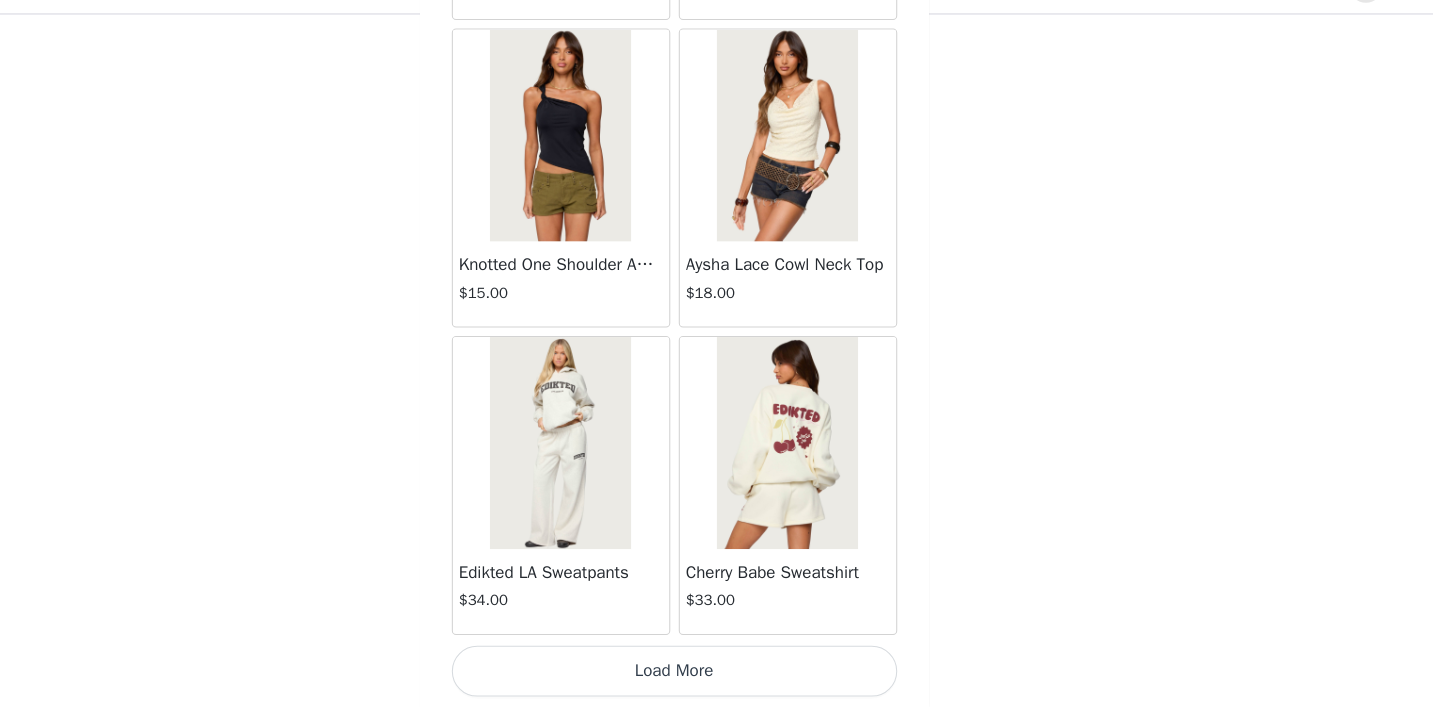 click on "Load More" at bounding box center (717, 673) 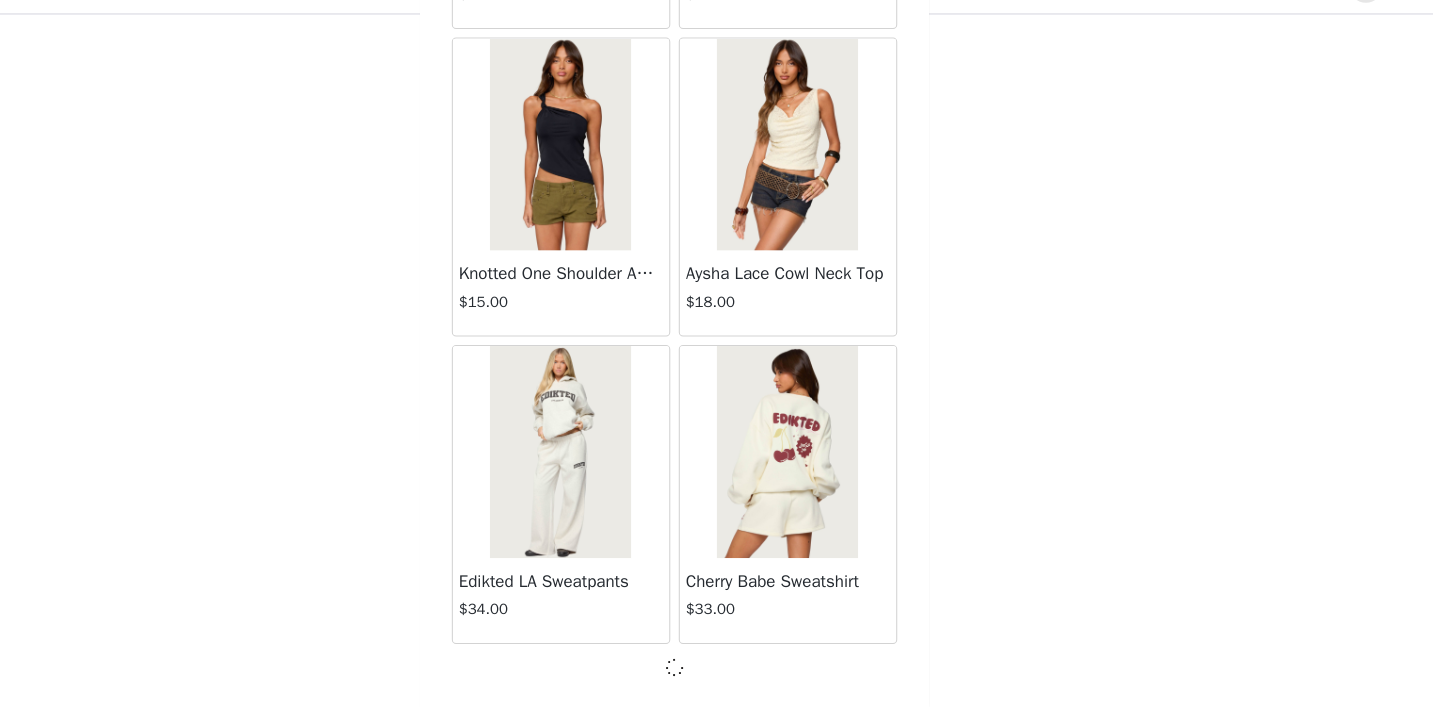 click on "Back       Lovina Grommet Pleated Mini Skort   $16.80       Metallic & Sequin Textured Tank Top   $23.00       Nelley Backless Beaded Sequin Chiffon Top   $30.00       [PERSON_NAME] Asymmetric One Shoulder Crochet Top   $21.60       [PERSON_NAME] Plaid Micro Shorts   $25.00       [PERSON_NAME] Floral Texured Sheer Halter Top   $23.00       Maree Bead V Neck Top   $19.00       Maree Bead Cut Out Mini Skirt   $17.00       [PERSON_NAME] Cut Out Halter Top   $24.00       Juney Pinstripe Tailored Button Up Shirt   $30.00       Avenly Striped Tie Front Babydoll Top   $23.00       [PERSON_NAME] Studded Grommet Tube Top   $25.00       Avalai Linen Look Mini Skort   $32.00       Beaded Deep Cowl Neck Backless Top   $31.00       Frayed Pleated Denim Mini Skort   $16.00       Klay Linen Look Pleated Mini Skort   $14.40       Contrast Lace Asymmetric Off Shoulder Top   $14.40       [PERSON_NAME] Split Front Sheer Mesh Top   $24.00       Zigzag Stripe Shorts   $19.00       Astra Beaded Sheer Strapless Top   $33.00       Beaded Floral Embroidered Tank Top   $32.00" at bounding box center (717, 353) 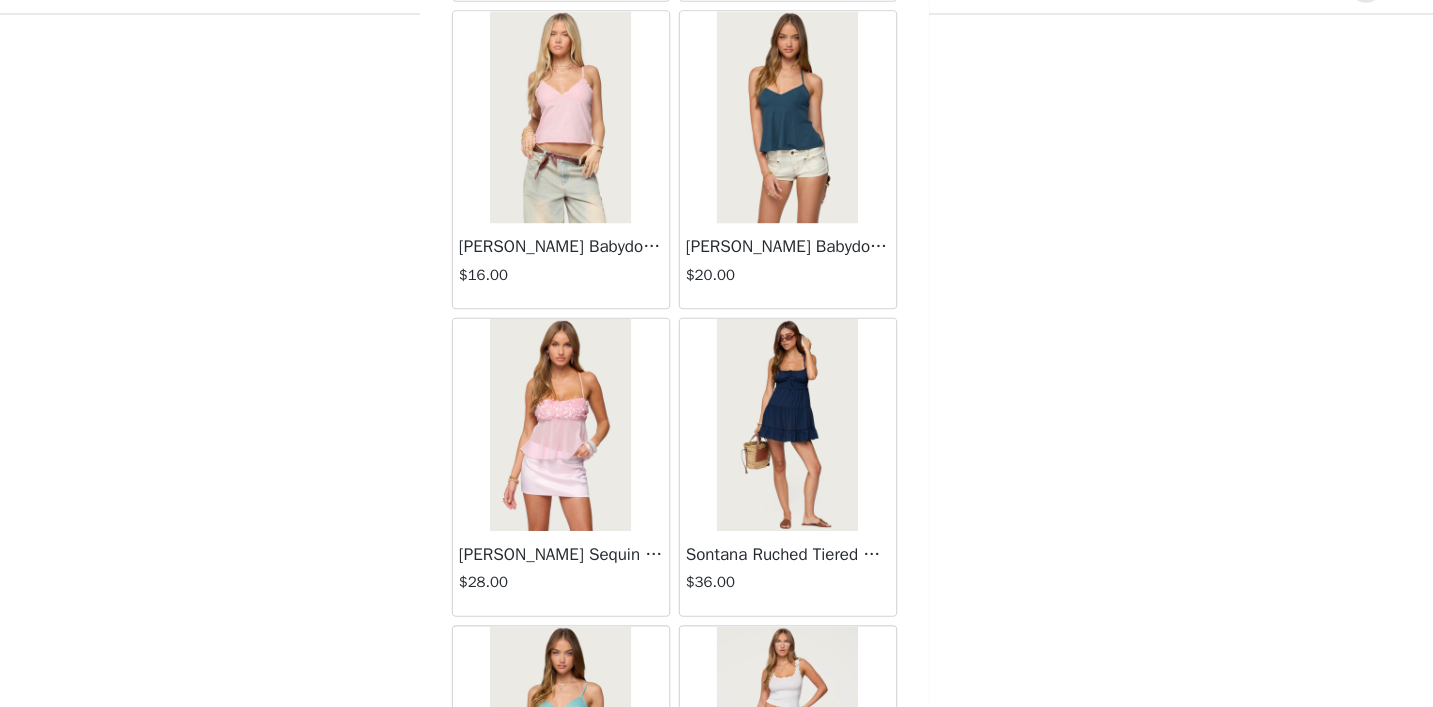 scroll, scrollTop: 32869, scrollLeft: 0, axis: vertical 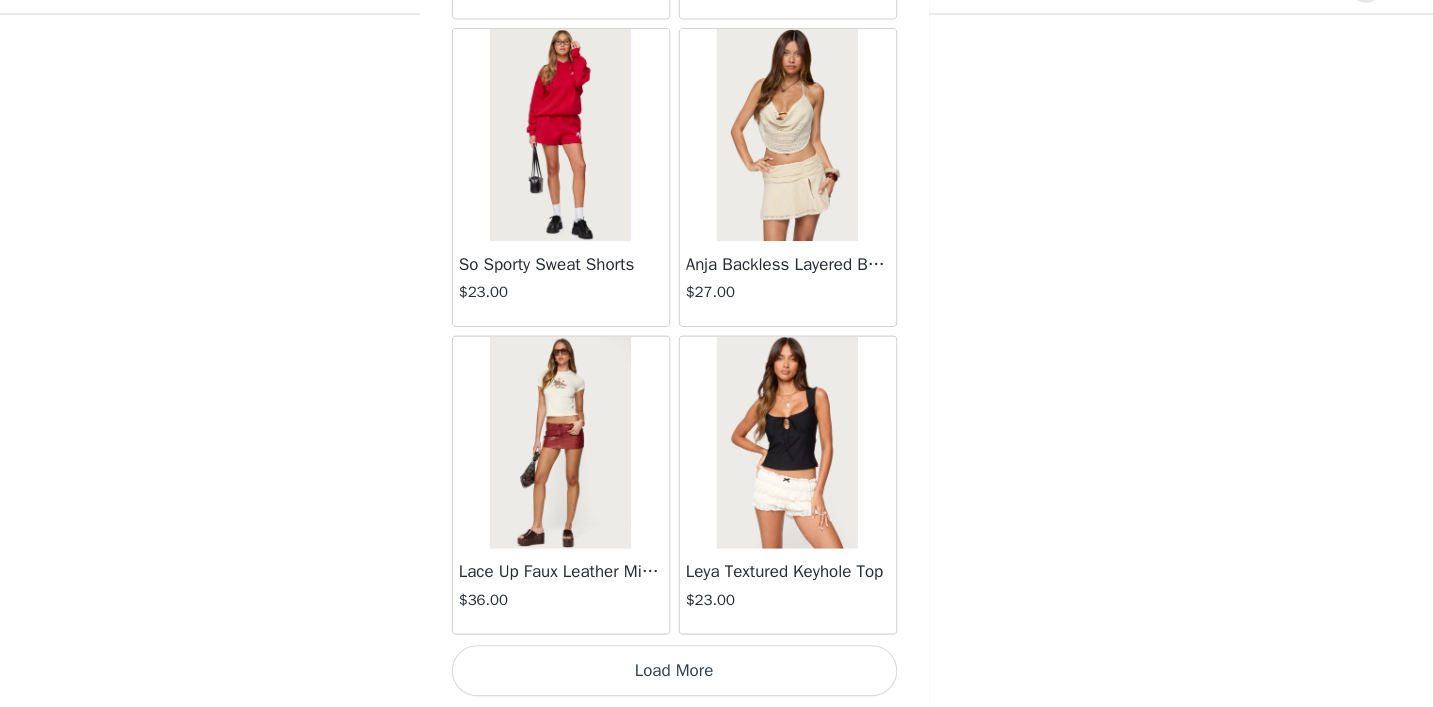click on "Load More" at bounding box center (717, 673) 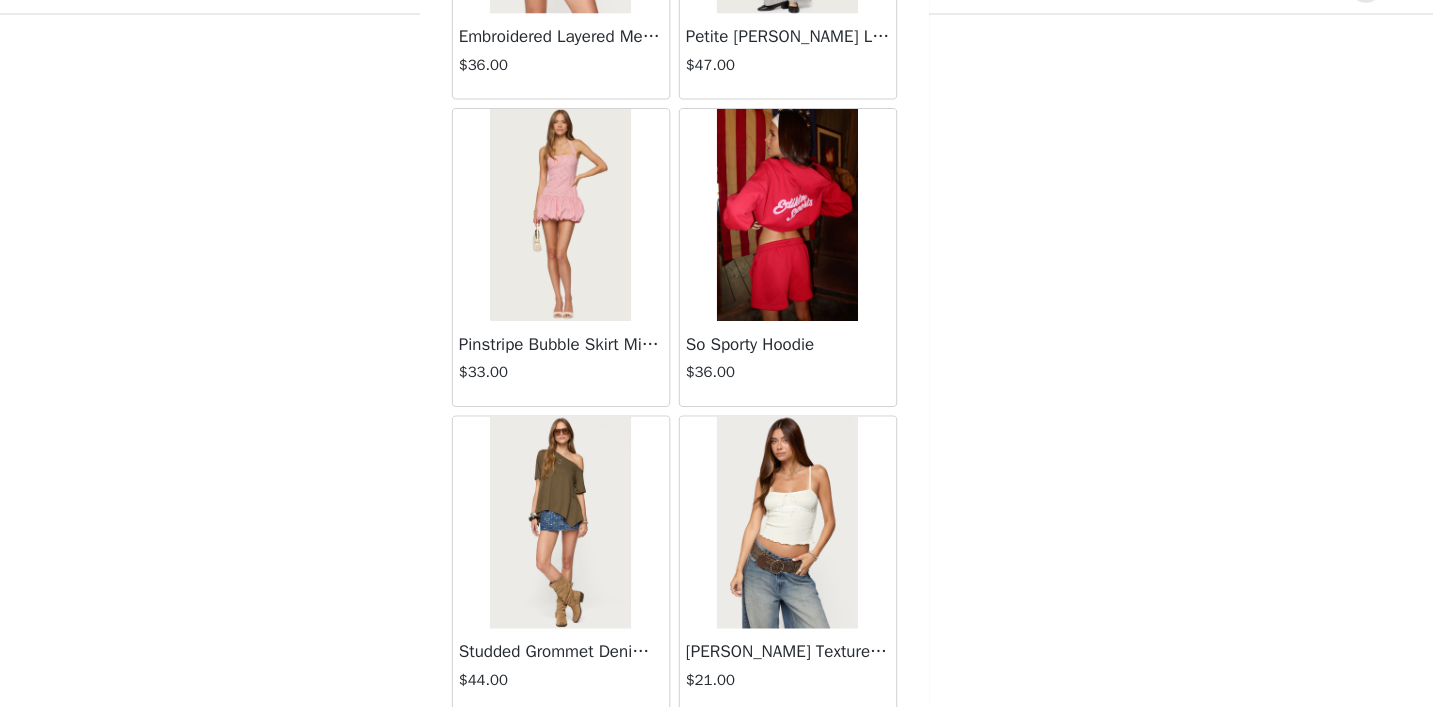 scroll, scrollTop: 36193, scrollLeft: 0, axis: vertical 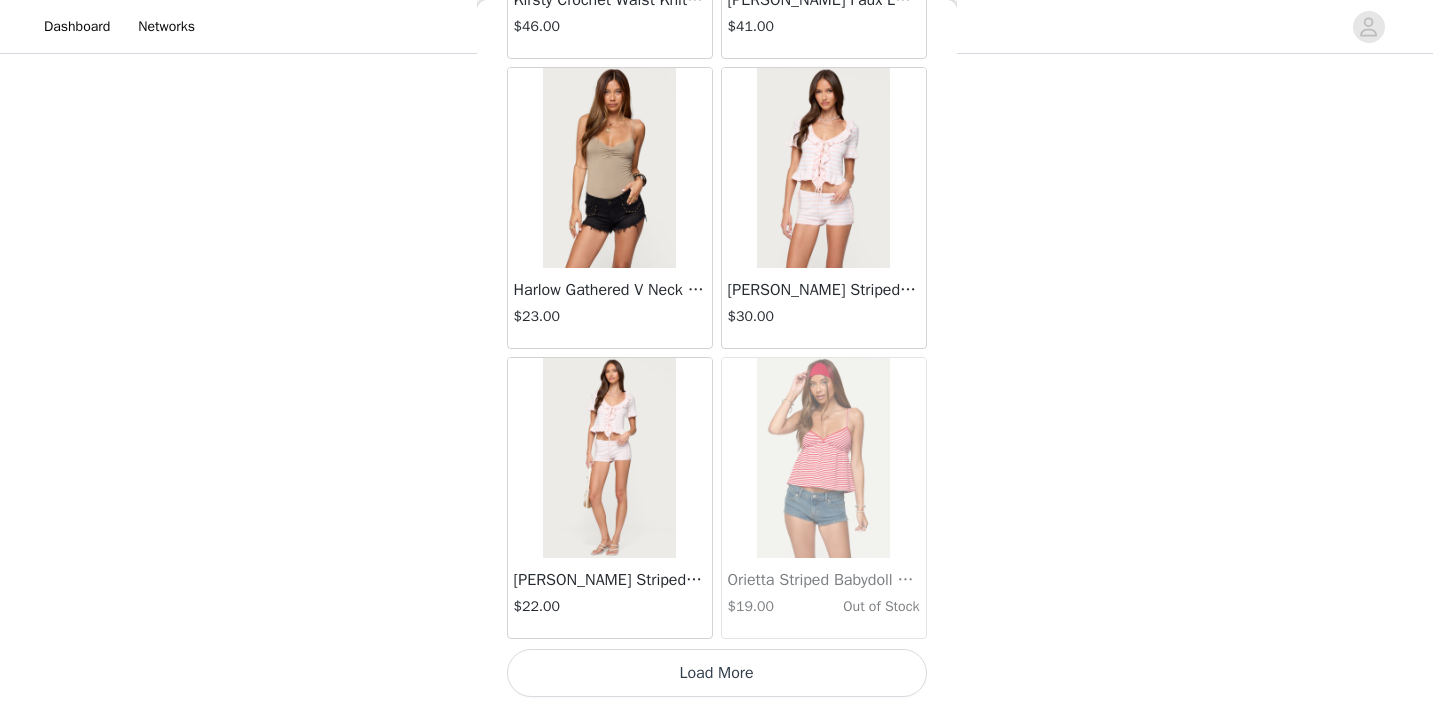 click on "Load More" at bounding box center (717, 673) 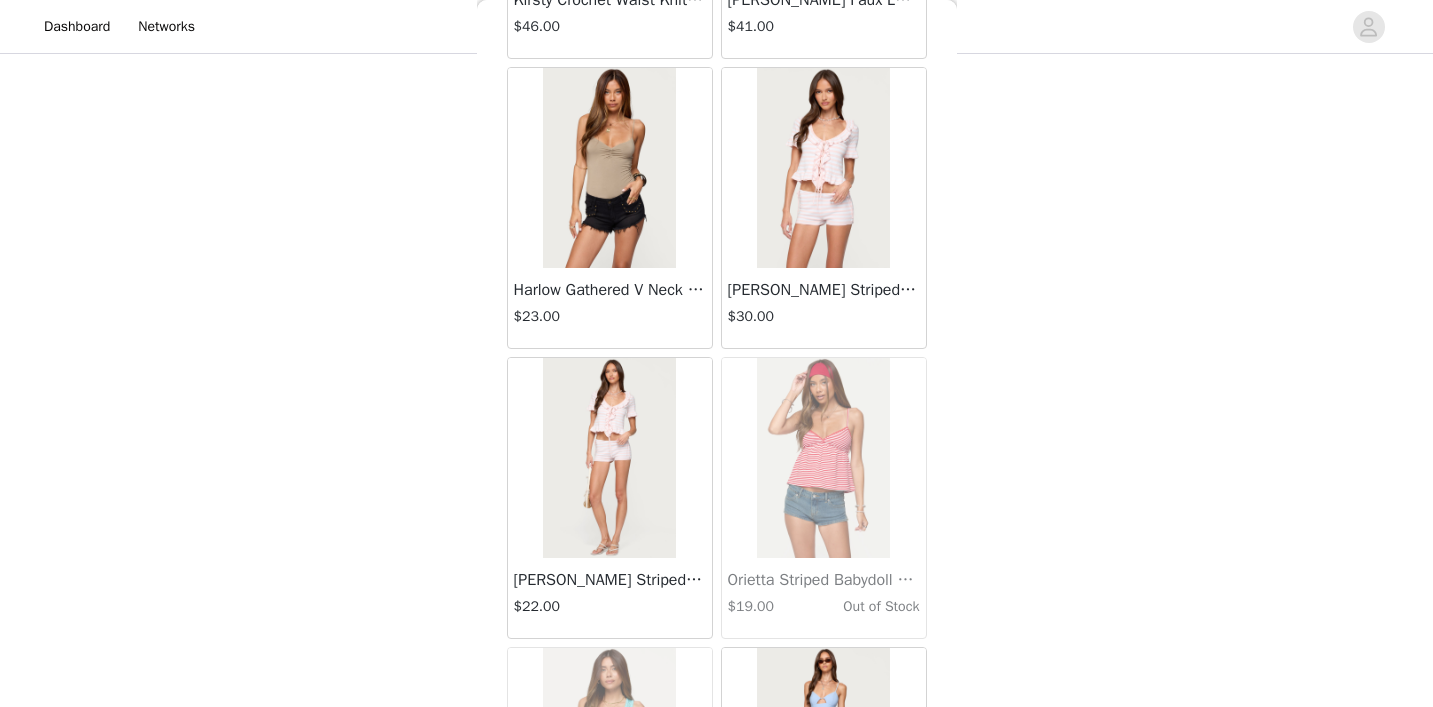 scroll, scrollTop: 37144, scrollLeft: 0, axis: vertical 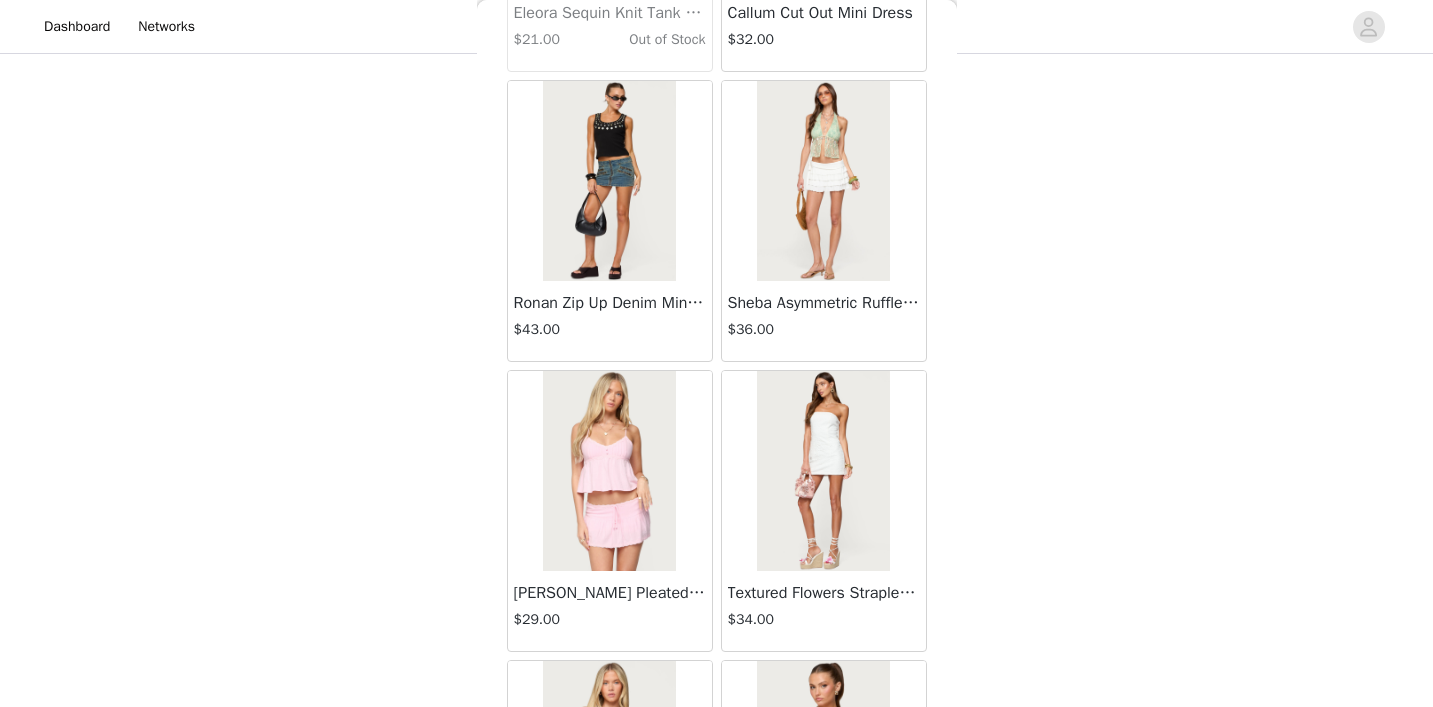 click at bounding box center [609, 471] 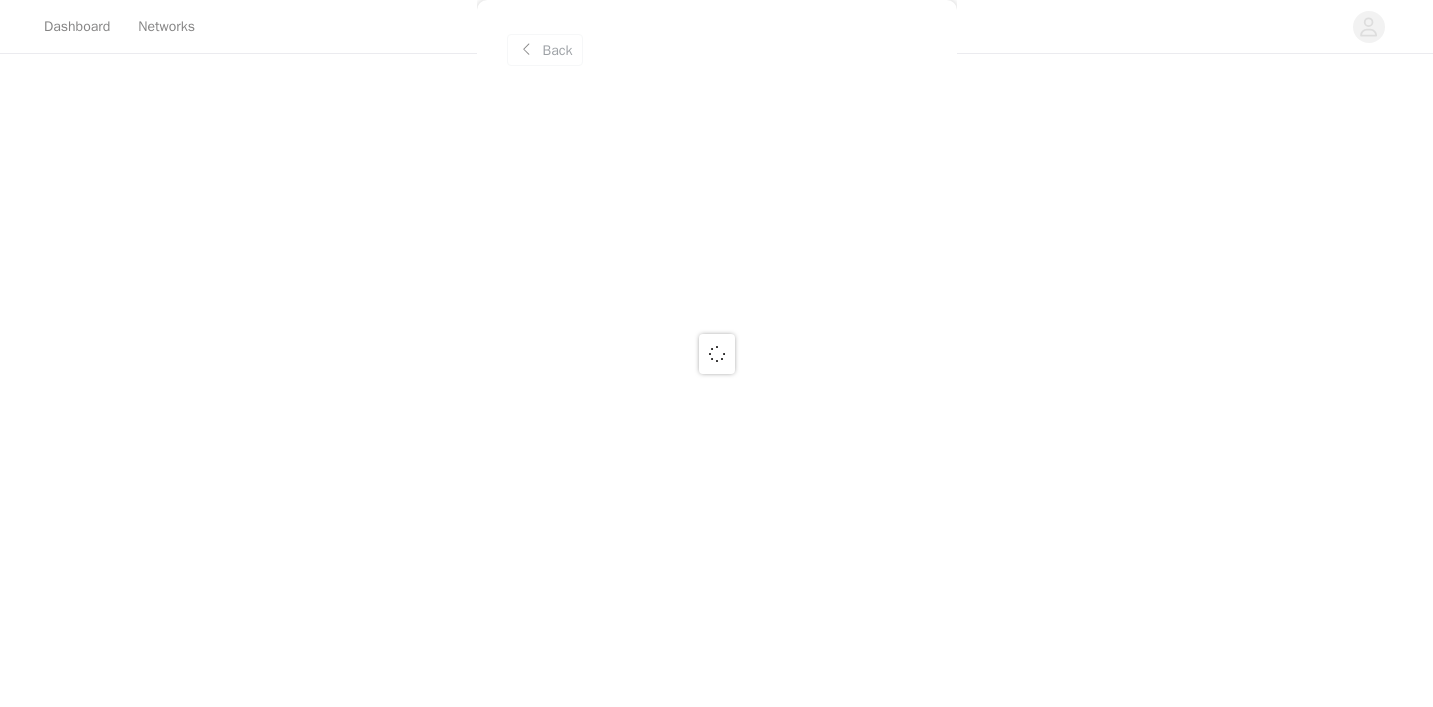 scroll, scrollTop: 0, scrollLeft: 0, axis: both 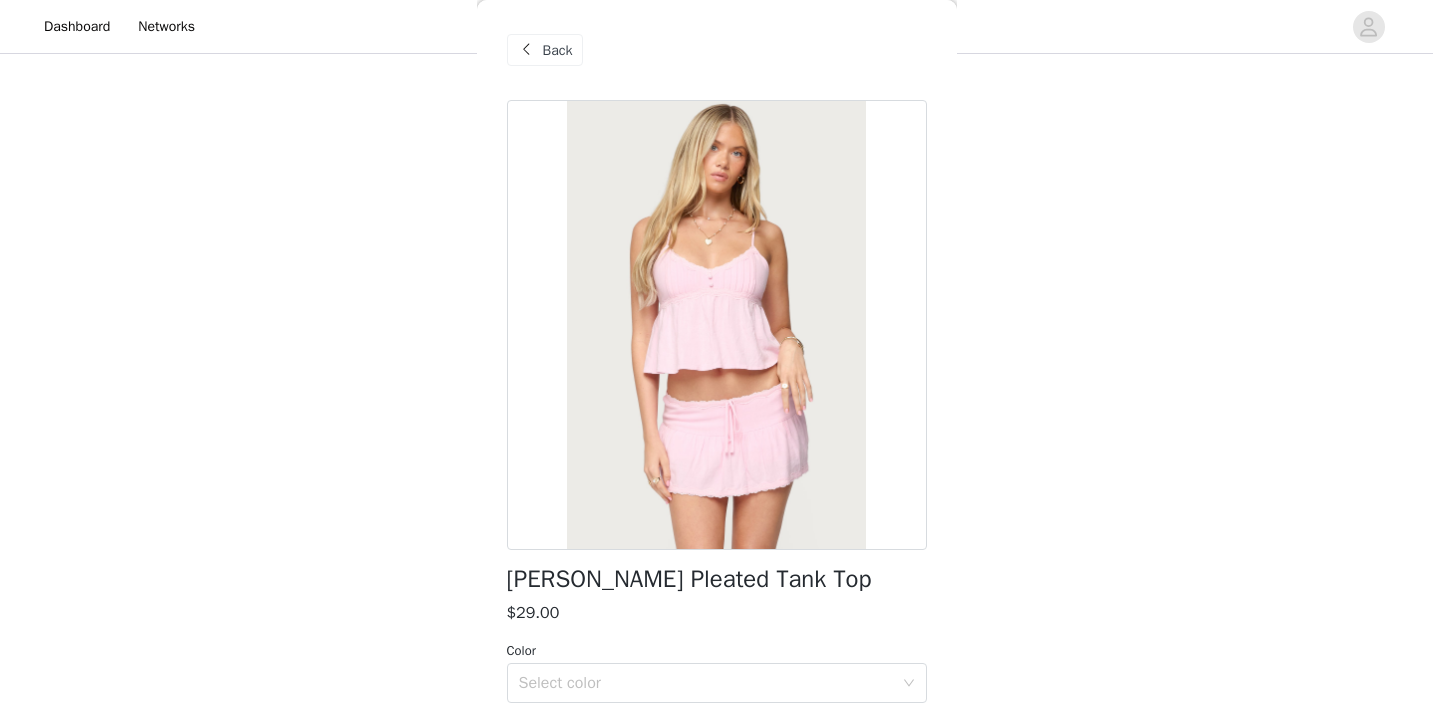 click on "Back" at bounding box center [717, 50] 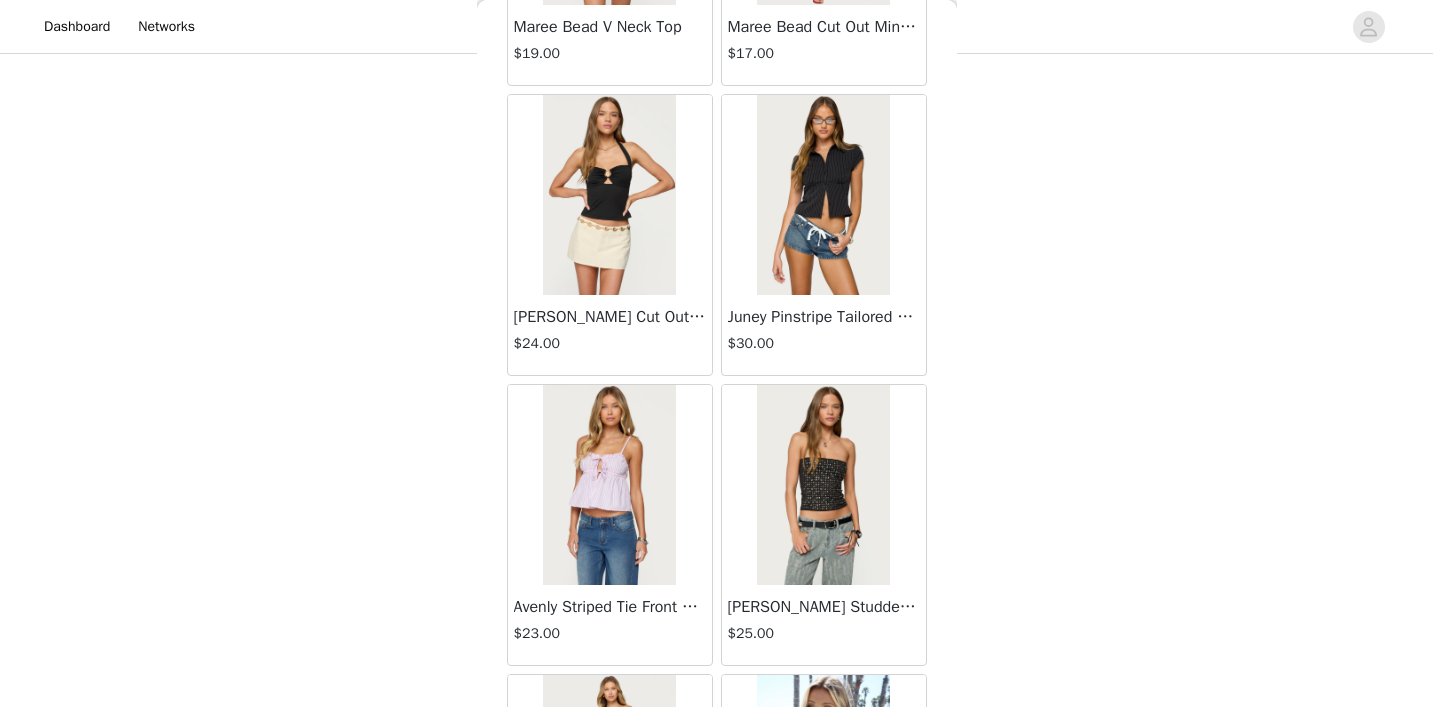 scroll, scrollTop: 1475, scrollLeft: 0, axis: vertical 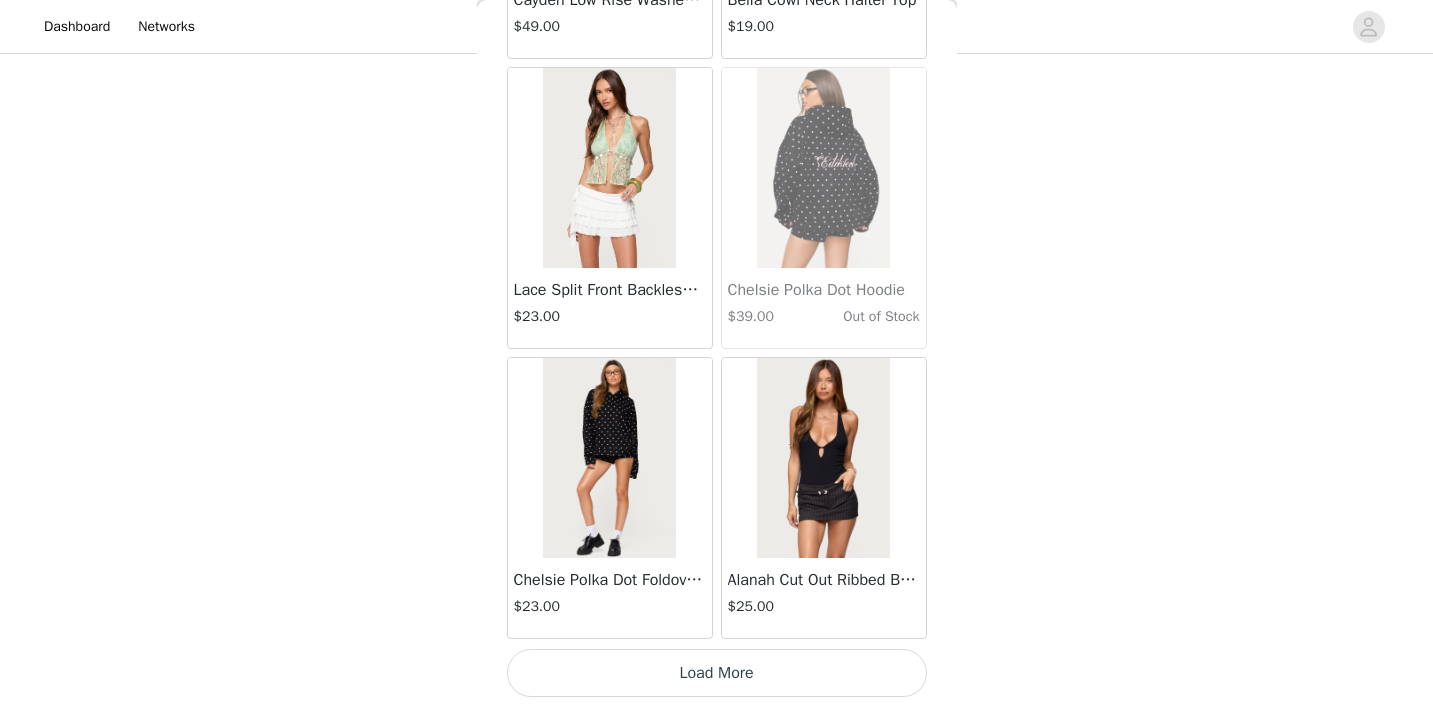 click on "Load More" at bounding box center [717, 673] 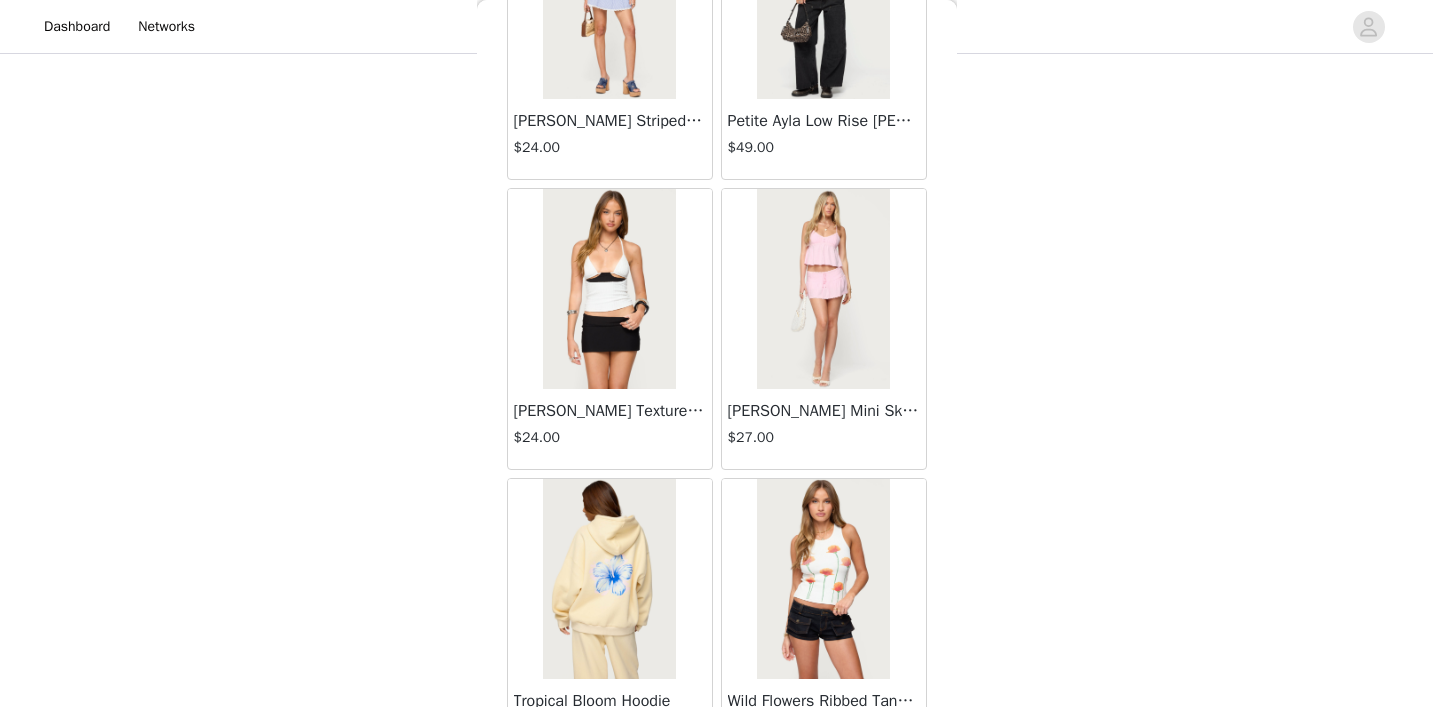 scroll, scrollTop: 42253, scrollLeft: 0, axis: vertical 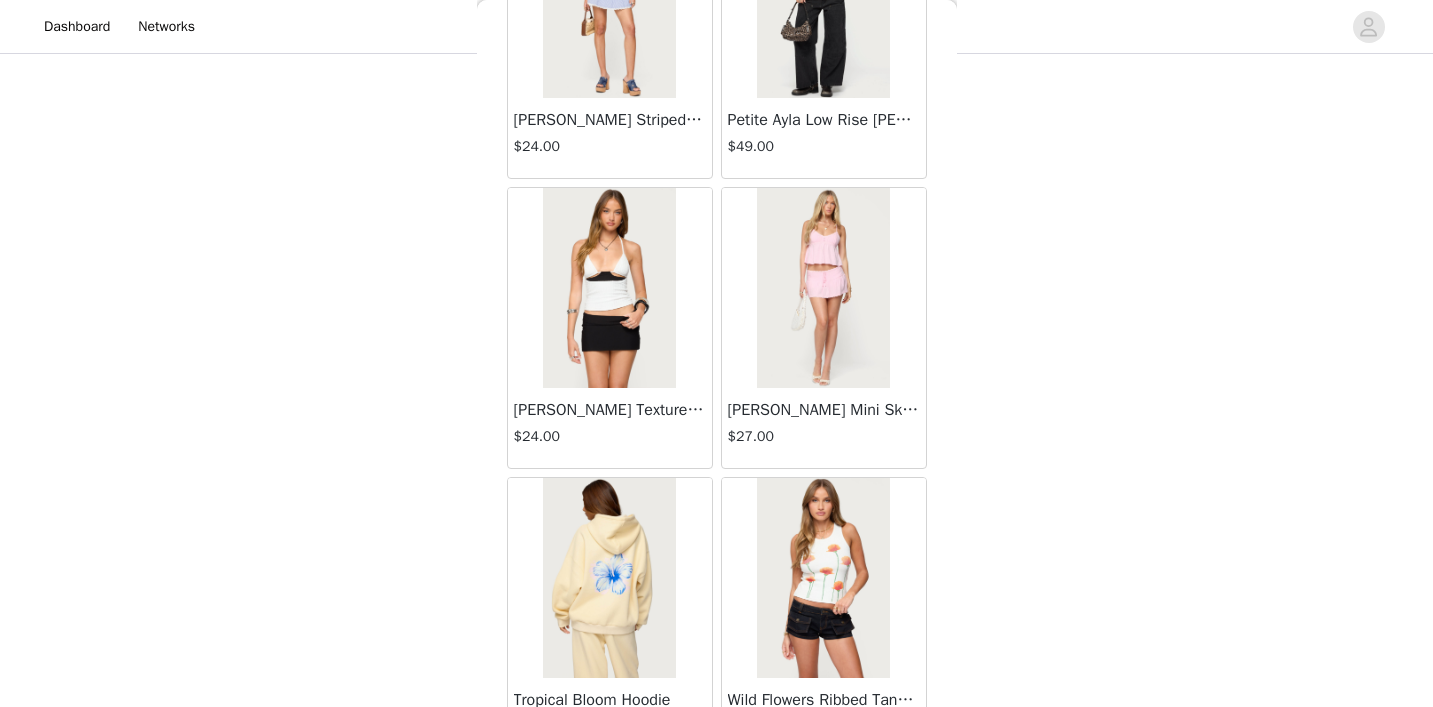 click on "[PERSON_NAME] Mini Skort   $27.00" at bounding box center (824, 428) 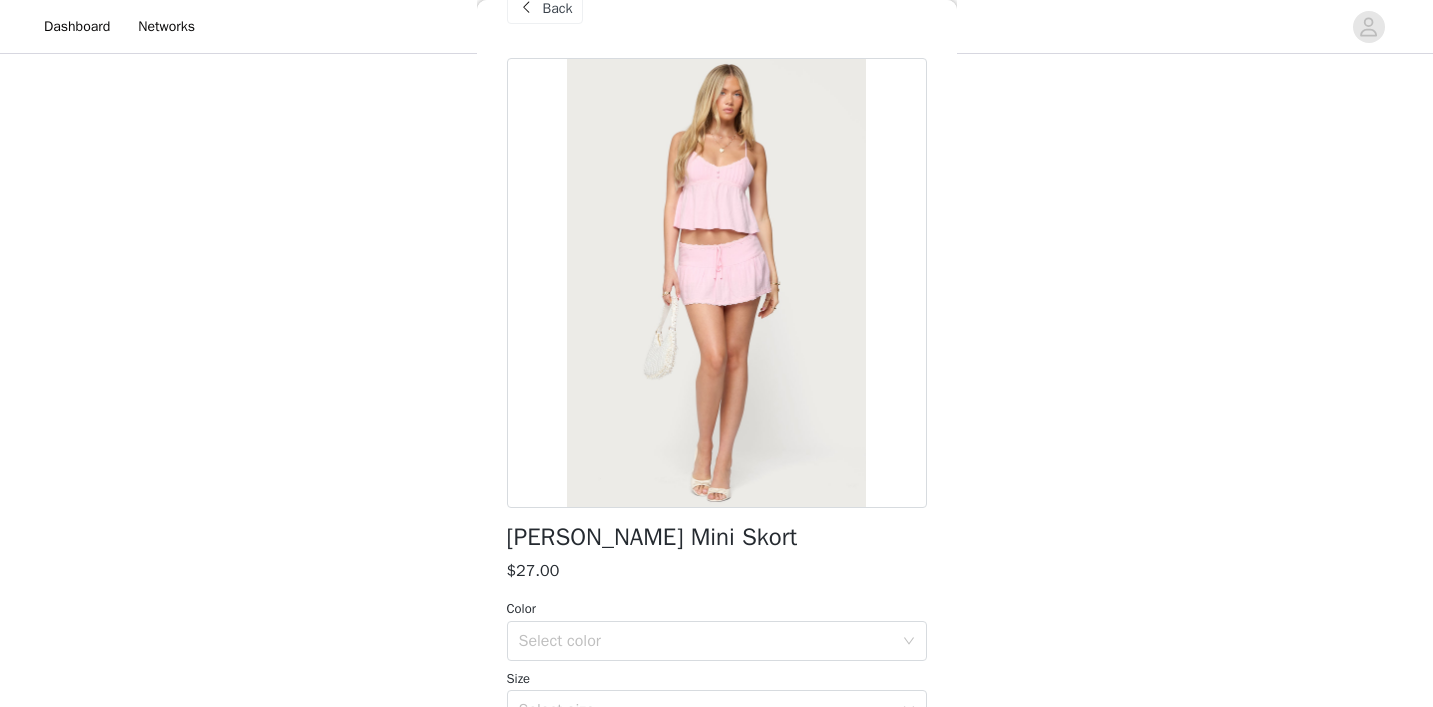 scroll, scrollTop: 39, scrollLeft: 0, axis: vertical 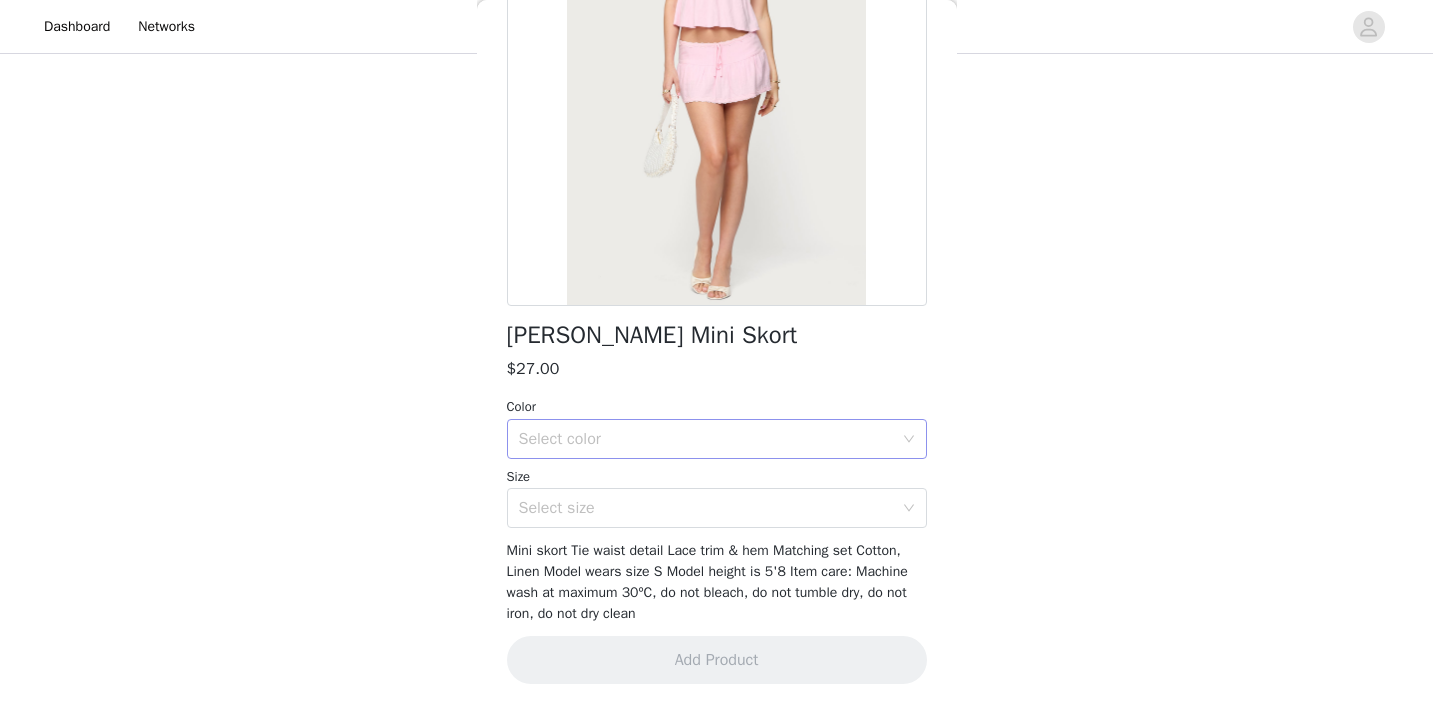 click on "Select color" at bounding box center (706, 439) 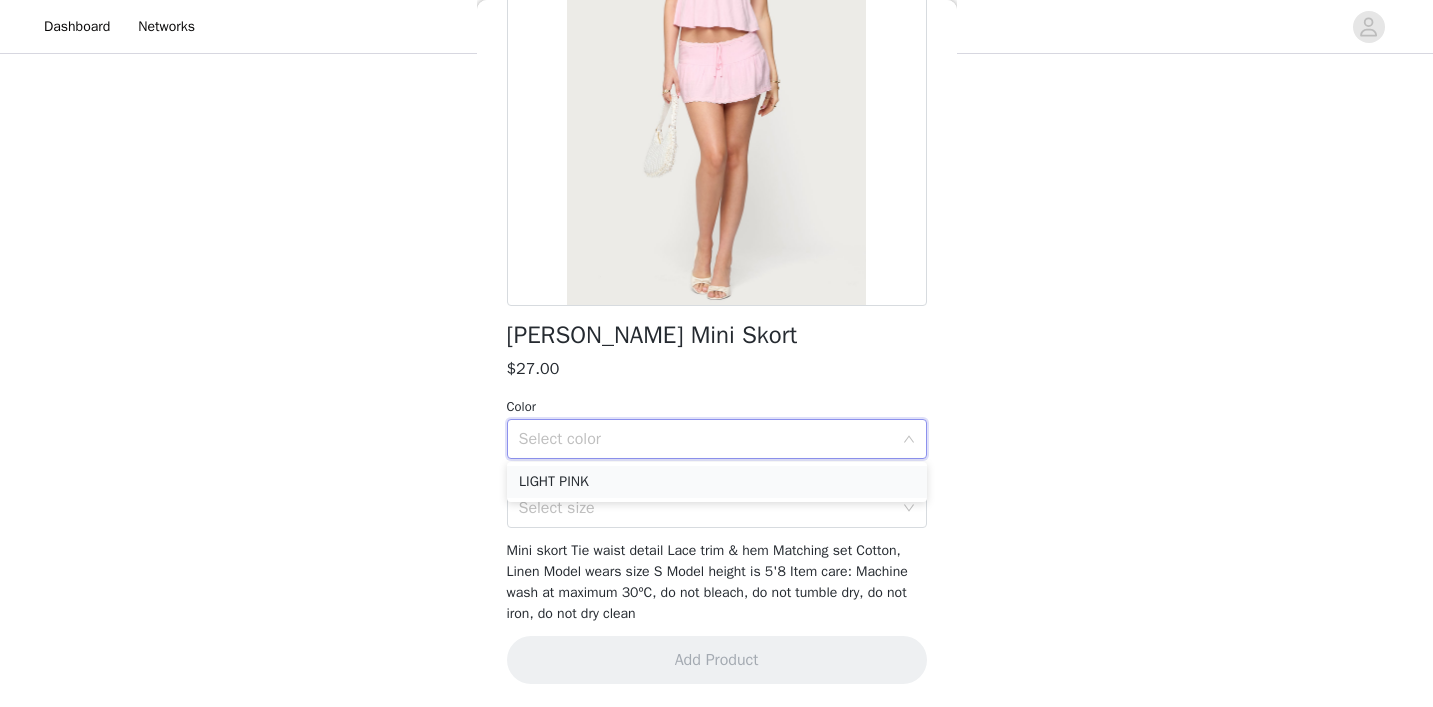 click on "LIGHT PINK" at bounding box center [717, 482] 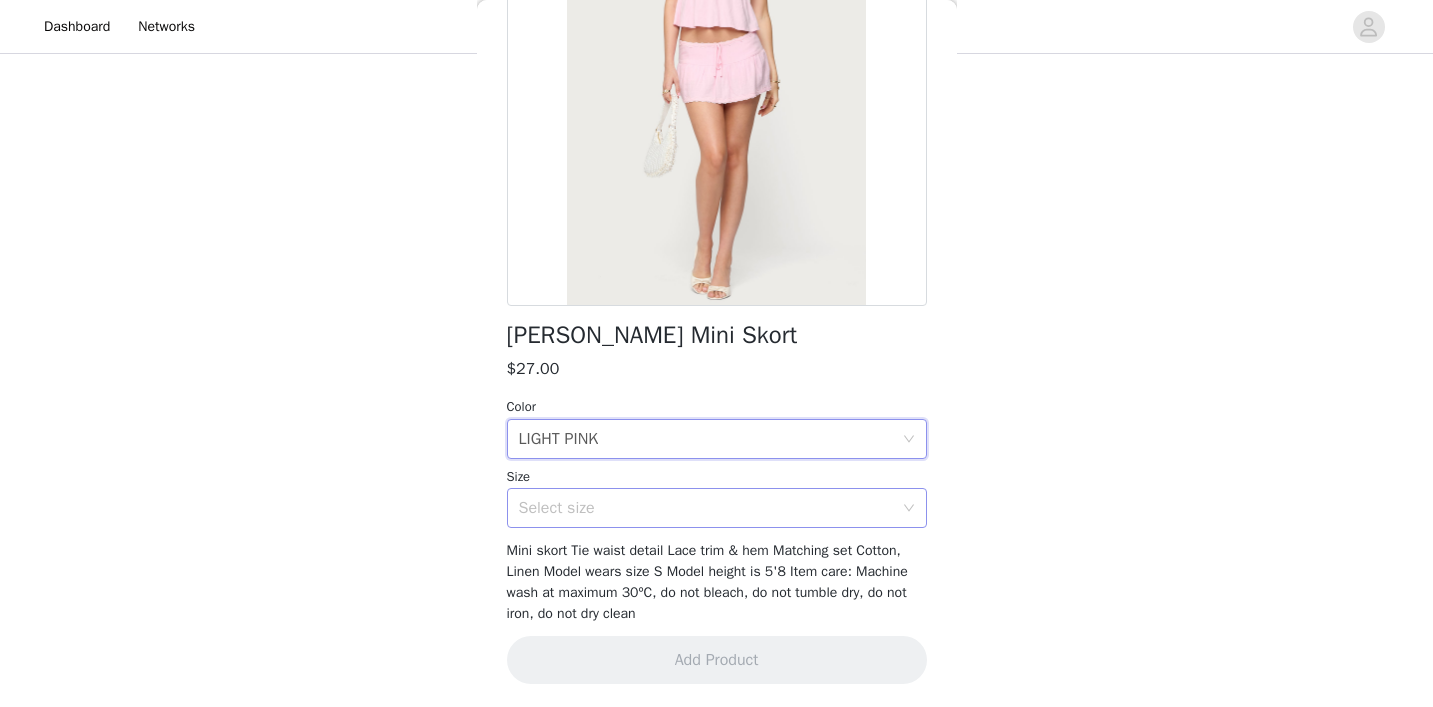 click on "Select size" at bounding box center [710, 508] 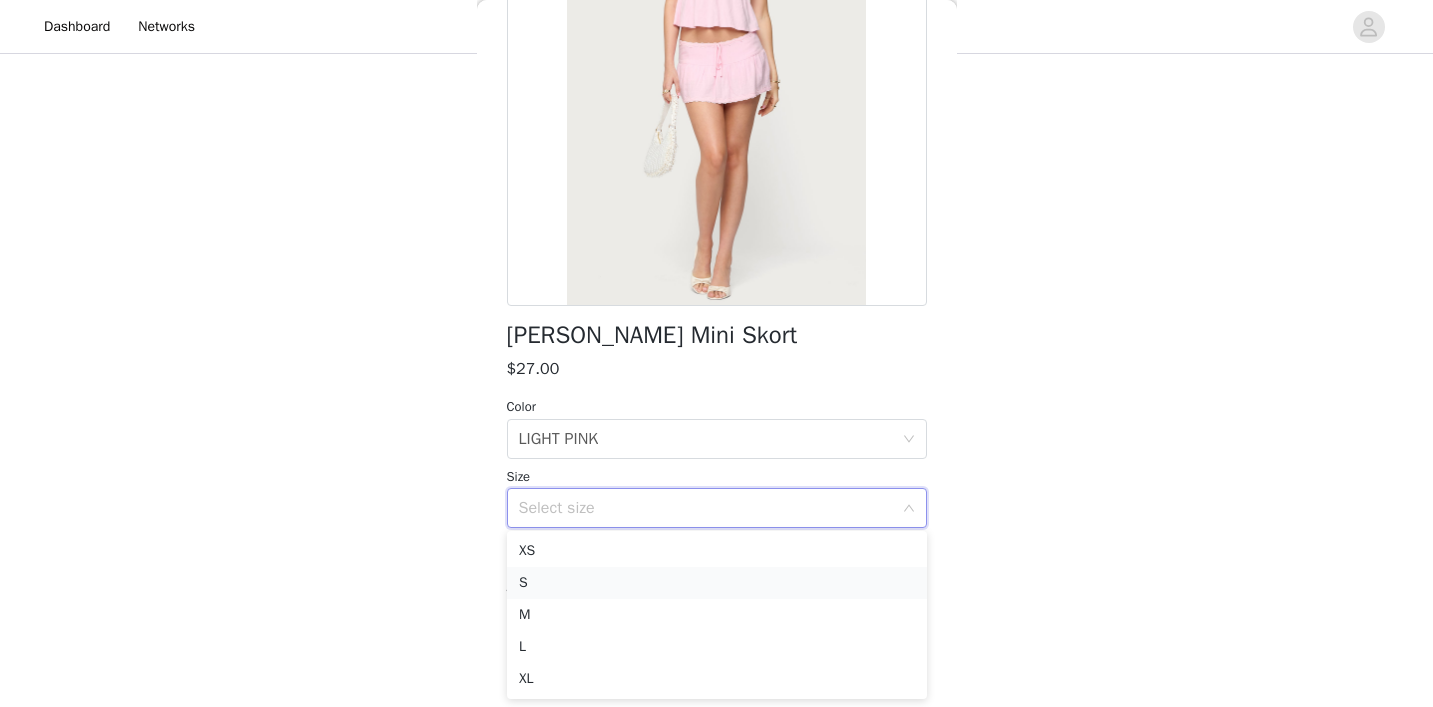 click on "S" at bounding box center (717, 583) 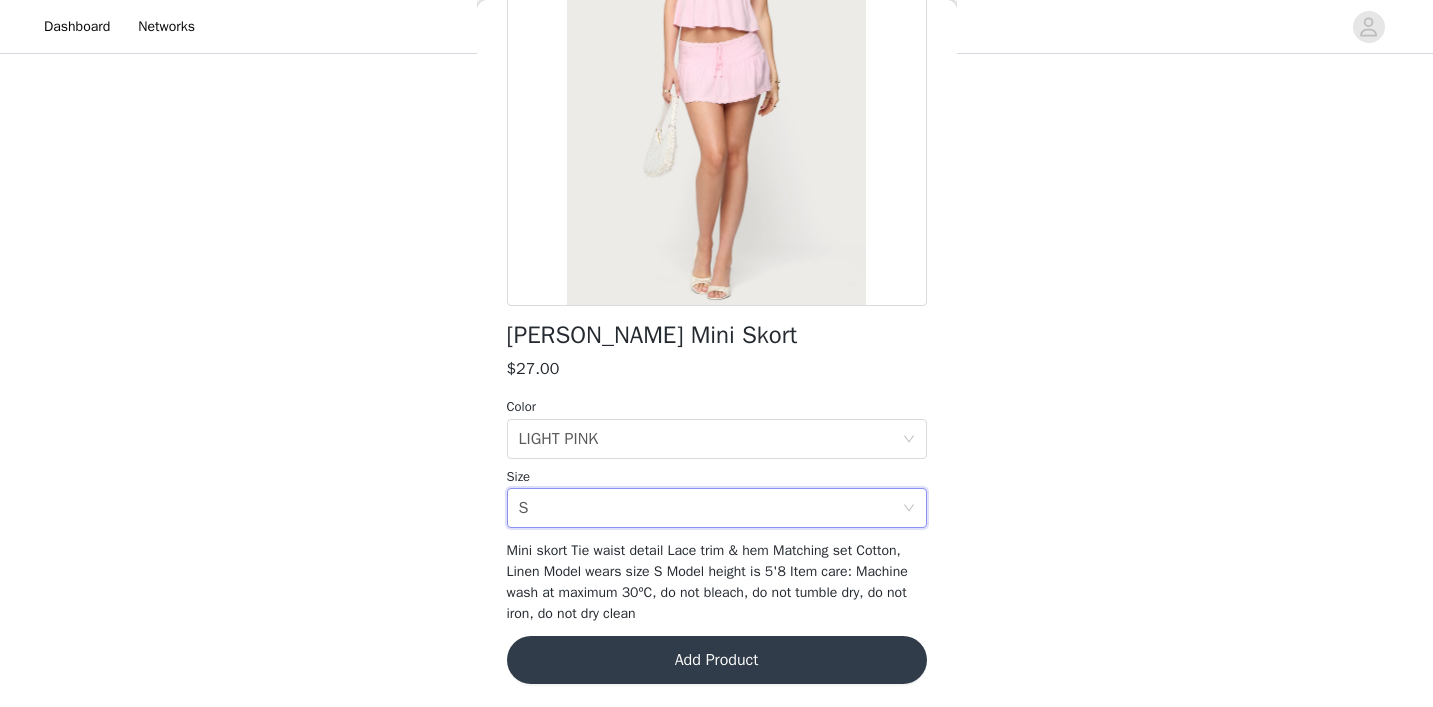click on "Add Product" at bounding box center (717, 660) 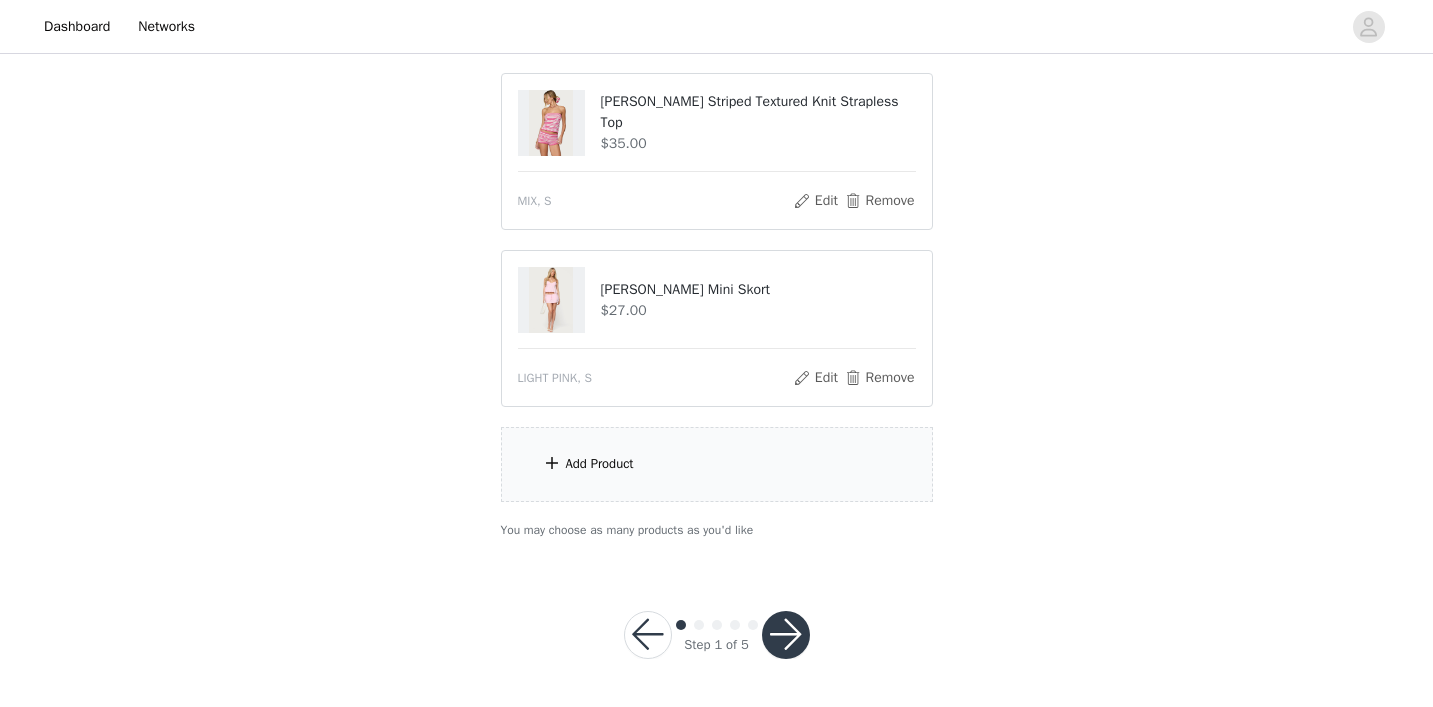 scroll, scrollTop: 2326, scrollLeft: 0, axis: vertical 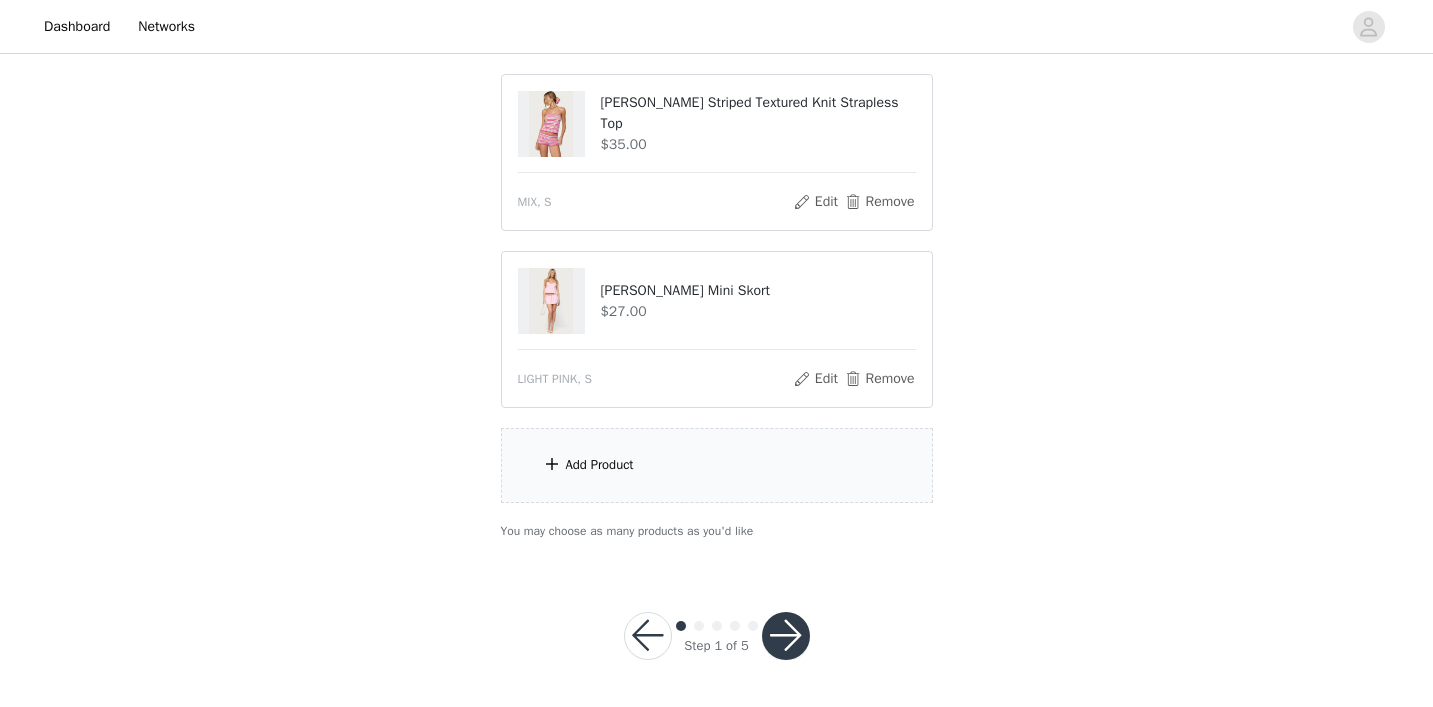 click on "Add Product" at bounding box center [717, 465] 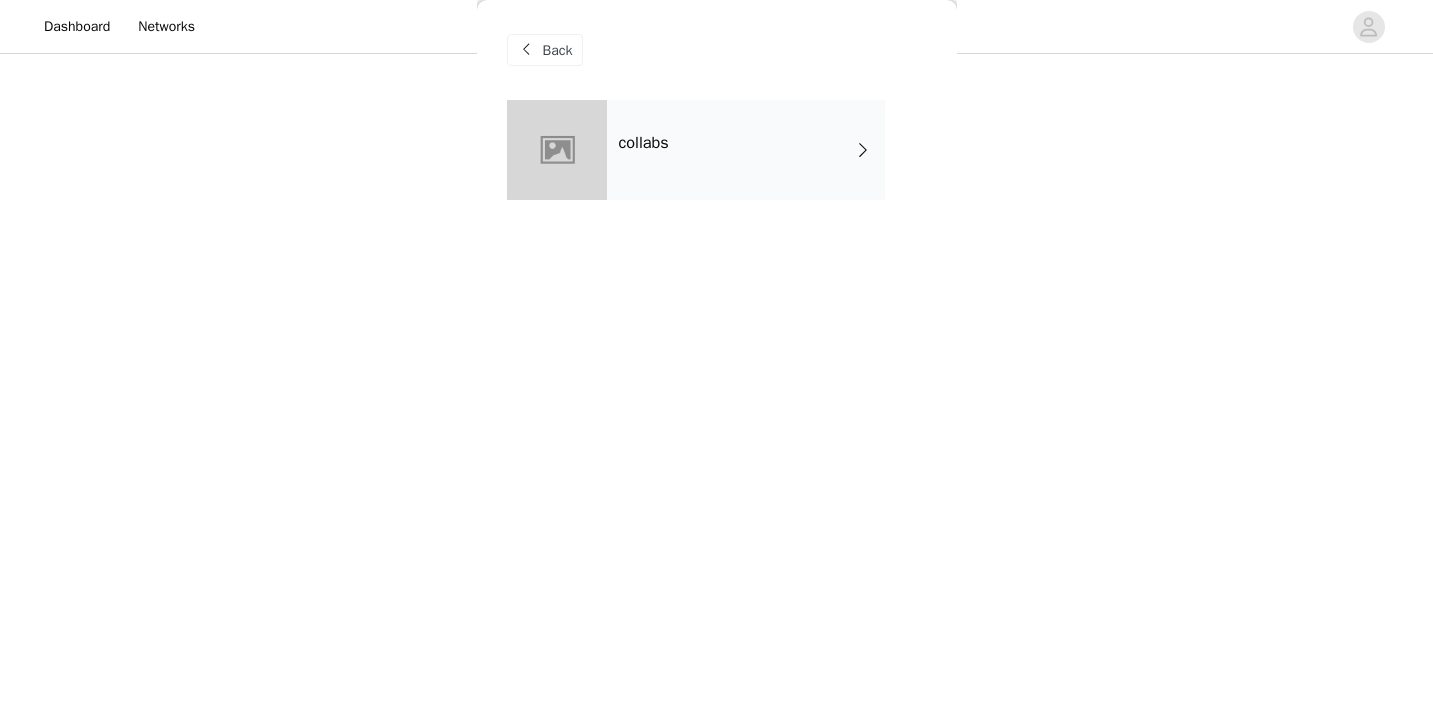 click on "collabs" at bounding box center [746, 150] 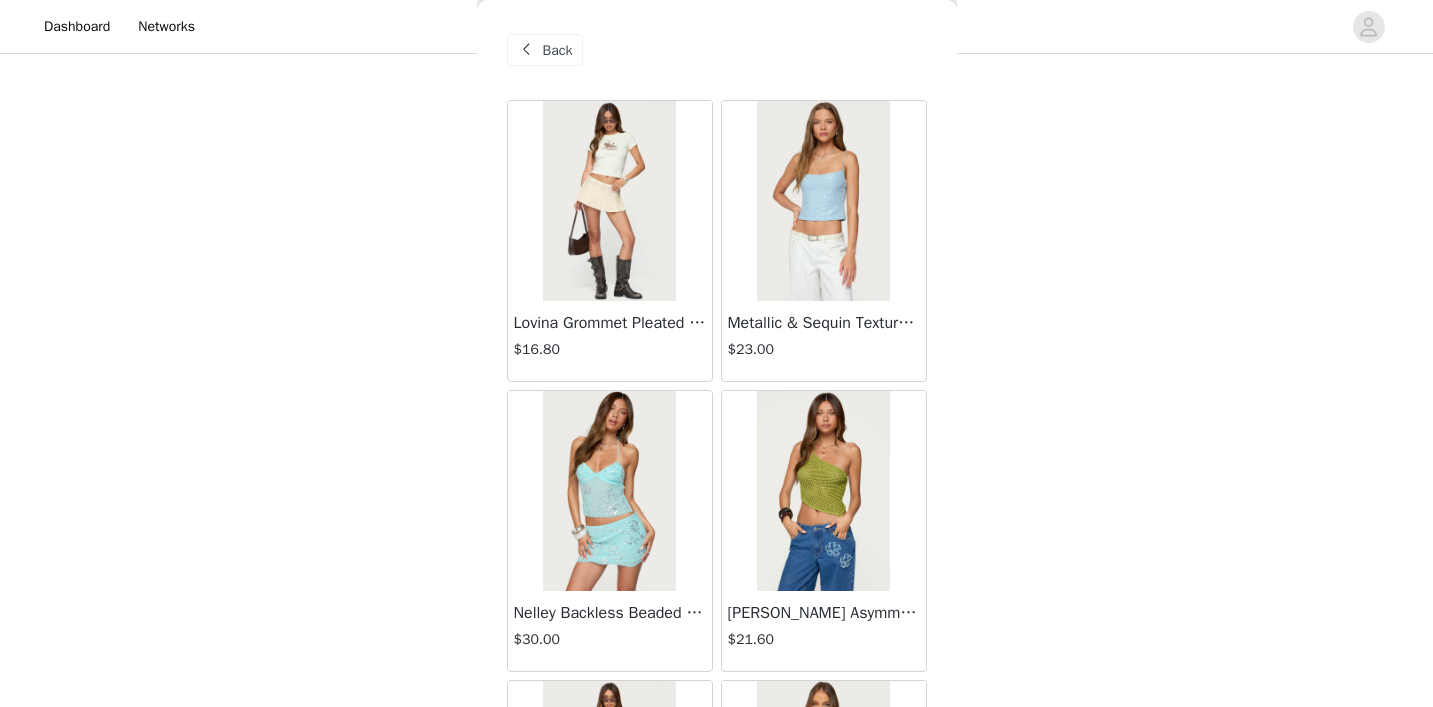 scroll, scrollTop: 2326, scrollLeft: 0, axis: vertical 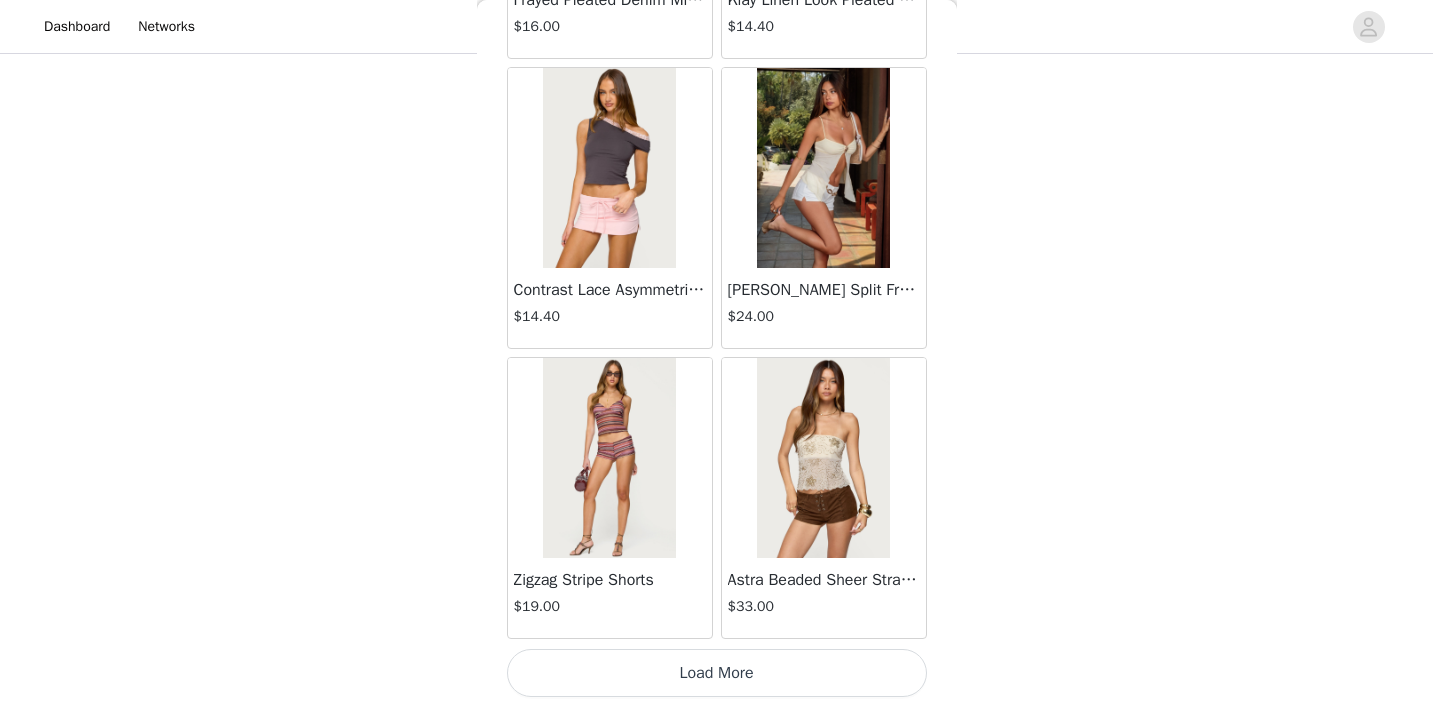 click on "Load More" at bounding box center (717, 673) 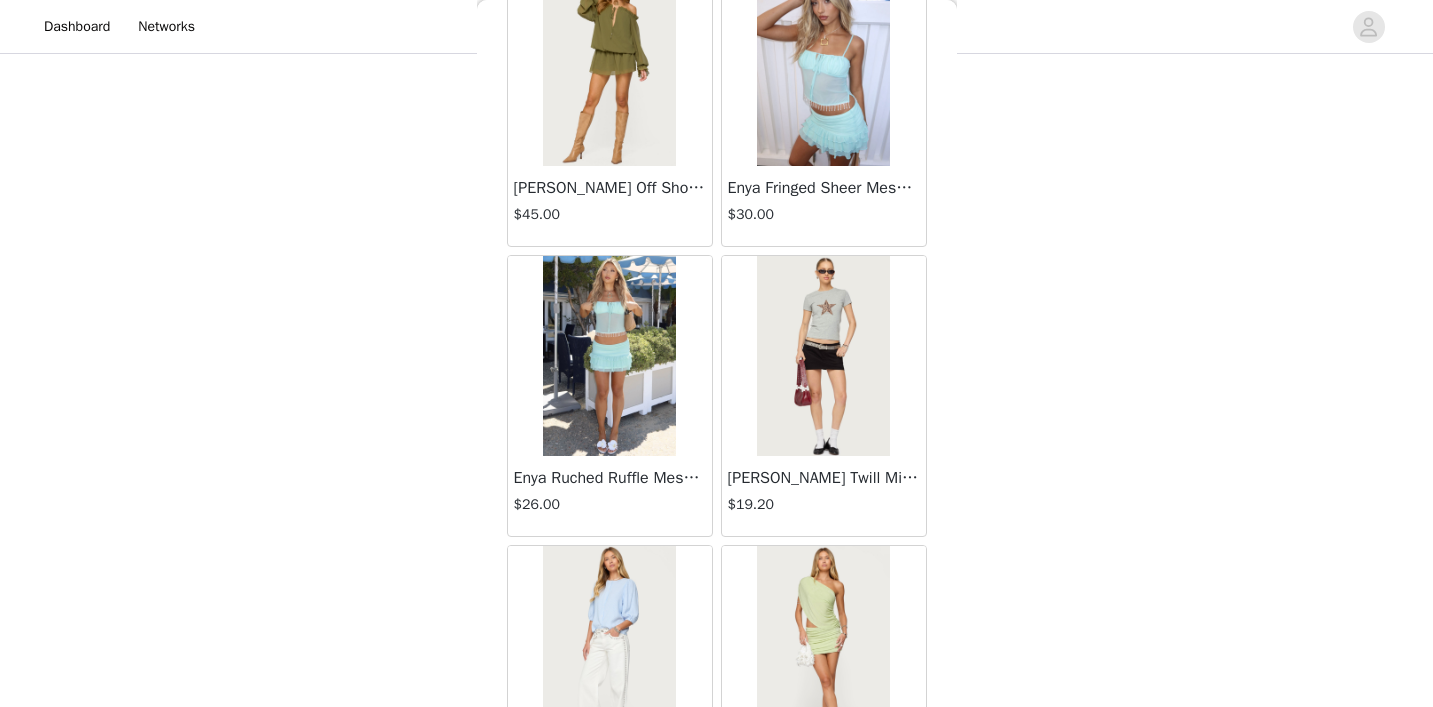 scroll, scrollTop: 4995, scrollLeft: 0, axis: vertical 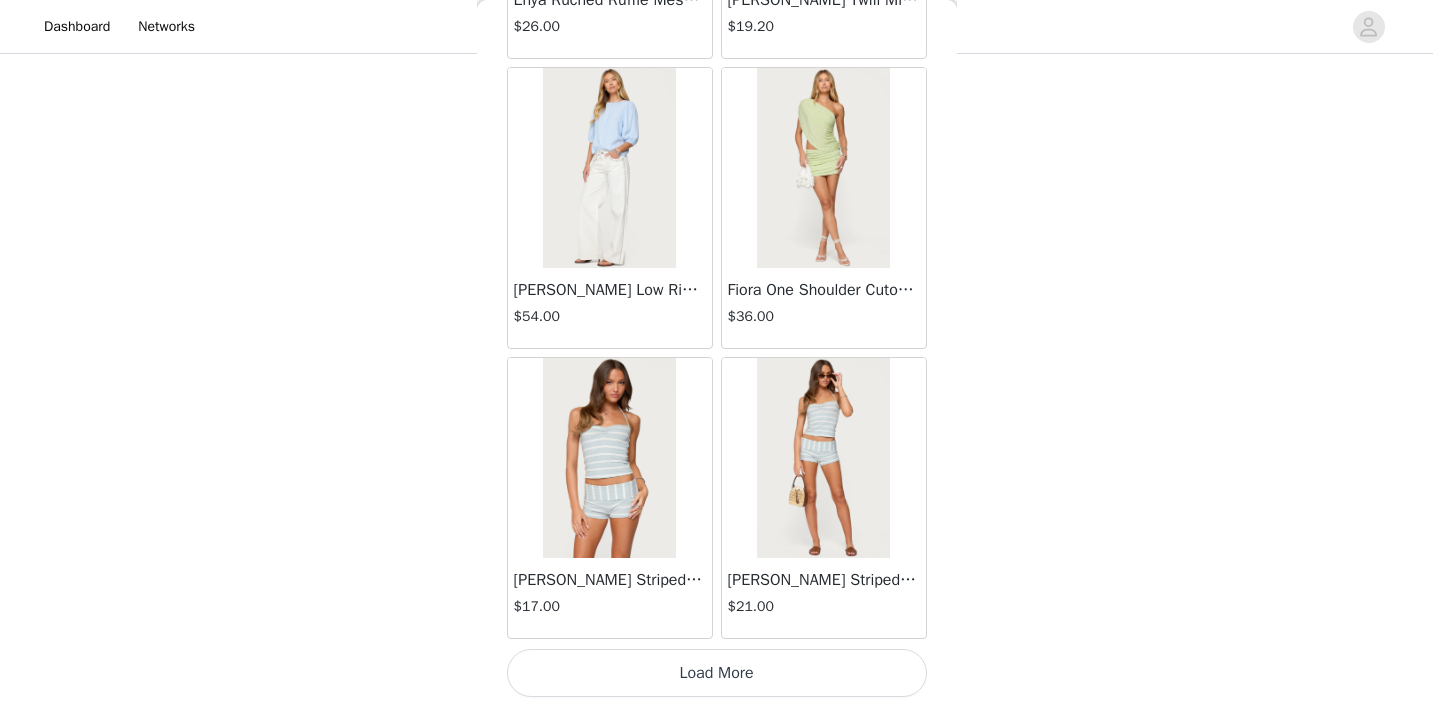click on "Lovina Grommet Pleated Mini Skort   $16.80       Metallic & Sequin Textured Tank Top   $23.00       Nelley Backless Beaded Sequin Chiffon Top   $30.00       [PERSON_NAME] Asymmetric One Shoulder Crochet Top   $21.60       [PERSON_NAME] Plaid Micro Shorts   $25.00       [PERSON_NAME] Floral Texured Sheer Halter Top   $23.00       Maree Bead V Neck Top   $19.00       Maree Bead Cut Out Mini Skirt   $17.00       [PERSON_NAME] Cut Out Halter Top   $24.00       Juney Pinstripe Tailored Button Up Shirt   $30.00       Avenly Striped Tie Front Babydoll Top   $23.00       [PERSON_NAME] Studded Grommet Tube Top   $25.00       Avalai Linen Look Mini Skort   $32.00       Beaded Deep Cowl Neck Backless Top   $31.00       Frayed Pleated Denim Mini Skort   $16.00       Klay Linen Look Pleated Mini Skort   $14.40       Contrast Lace Asymmetric Off Shoulder Top   $14.40       [PERSON_NAME] Split Front Sheer Mesh Top   $24.00       Zigzag Stripe Shorts   $19.00       Astra Beaded Sheer Strapless Top   $33.00       Beaded Floral Embroidered Tank Top   $32.00" at bounding box center [717, -2225] 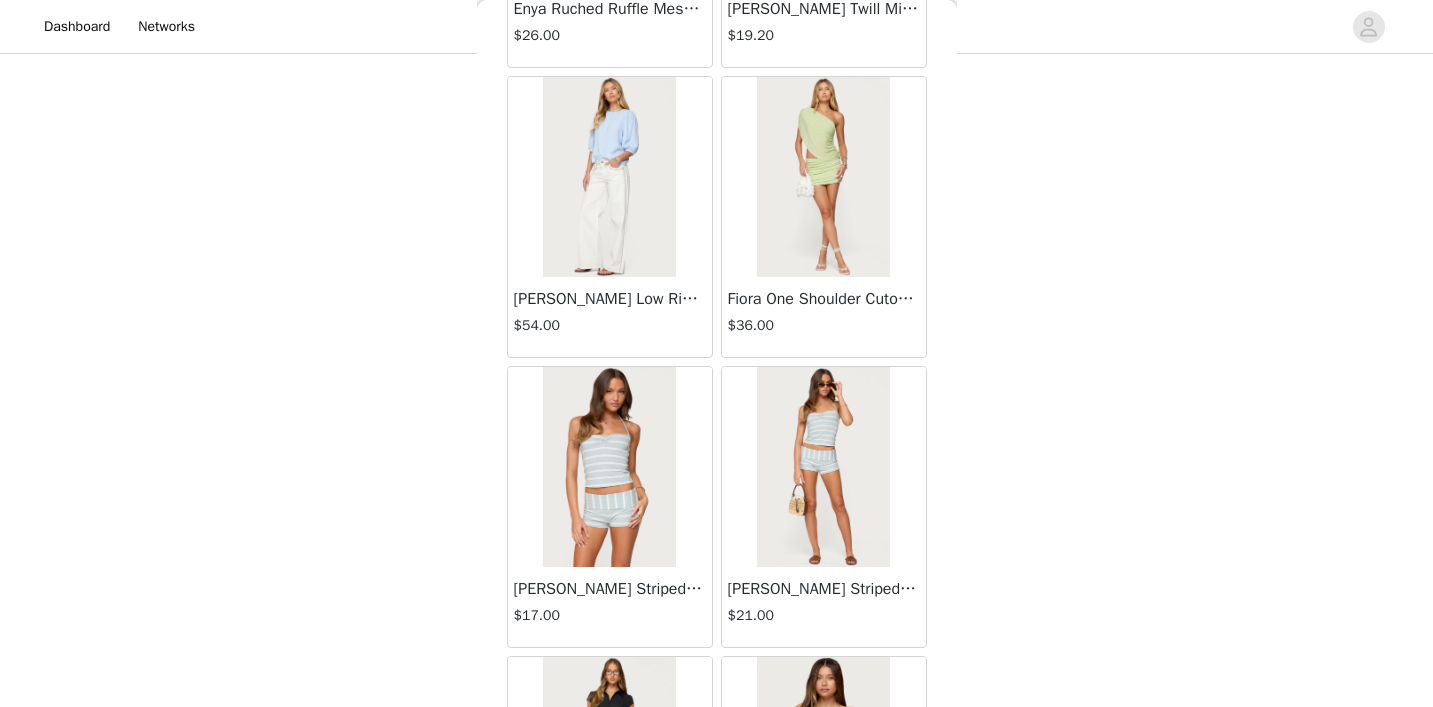 scroll, scrollTop: 2327, scrollLeft: 0, axis: vertical 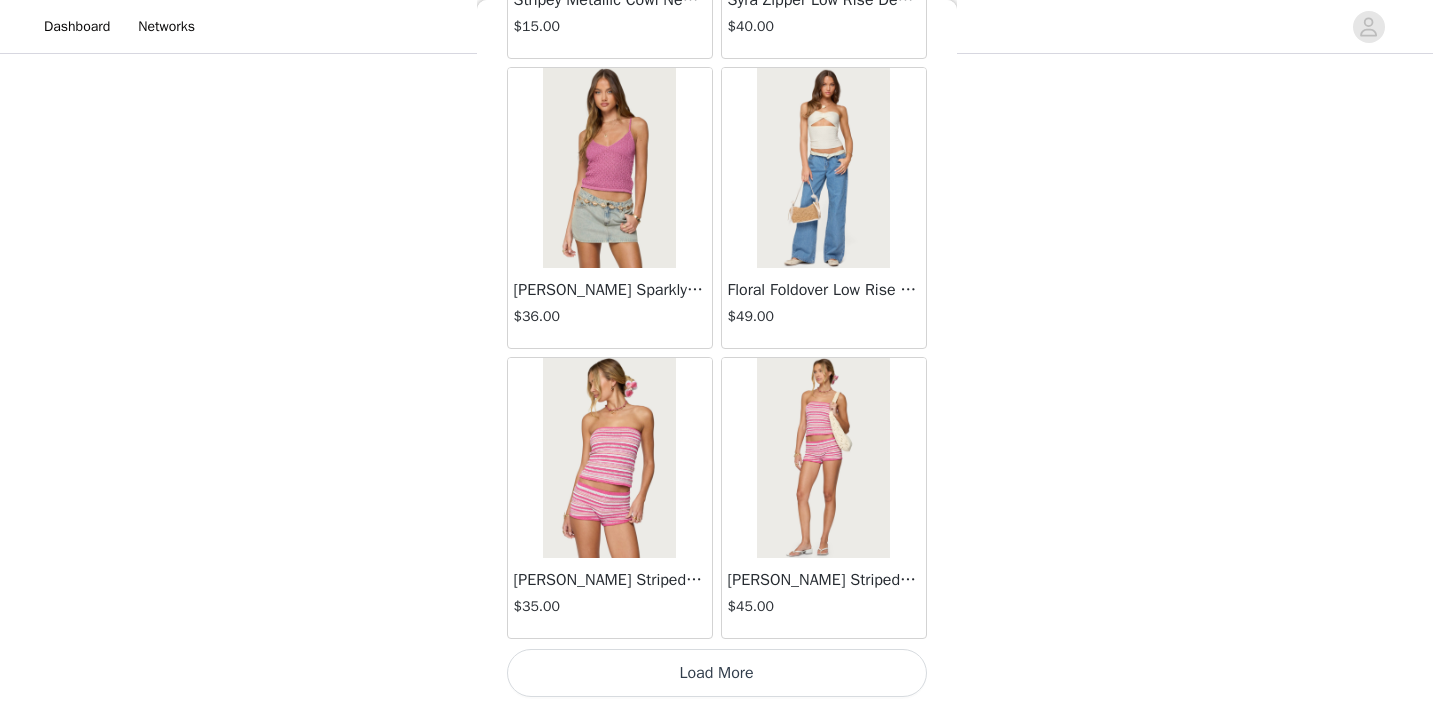 click on "Load More" at bounding box center (717, 673) 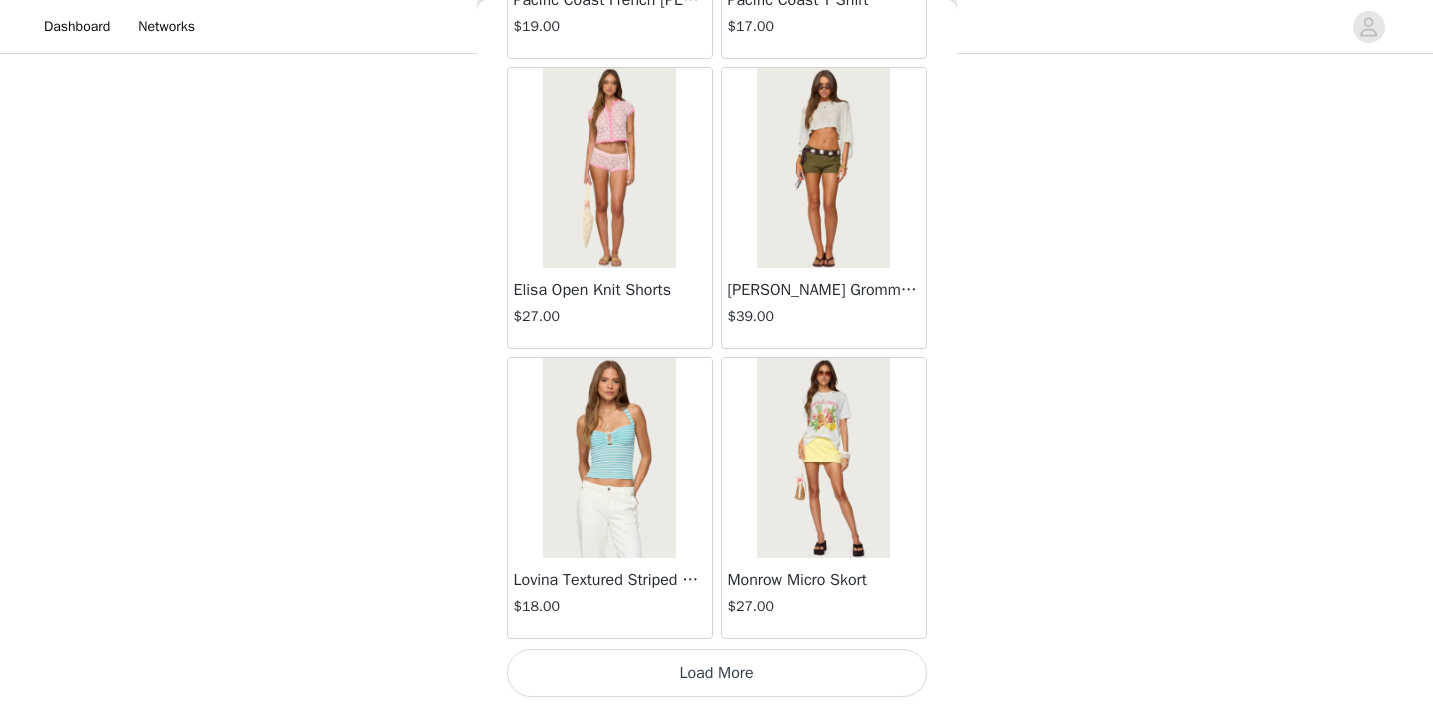 click on "Load More" at bounding box center (717, 673) 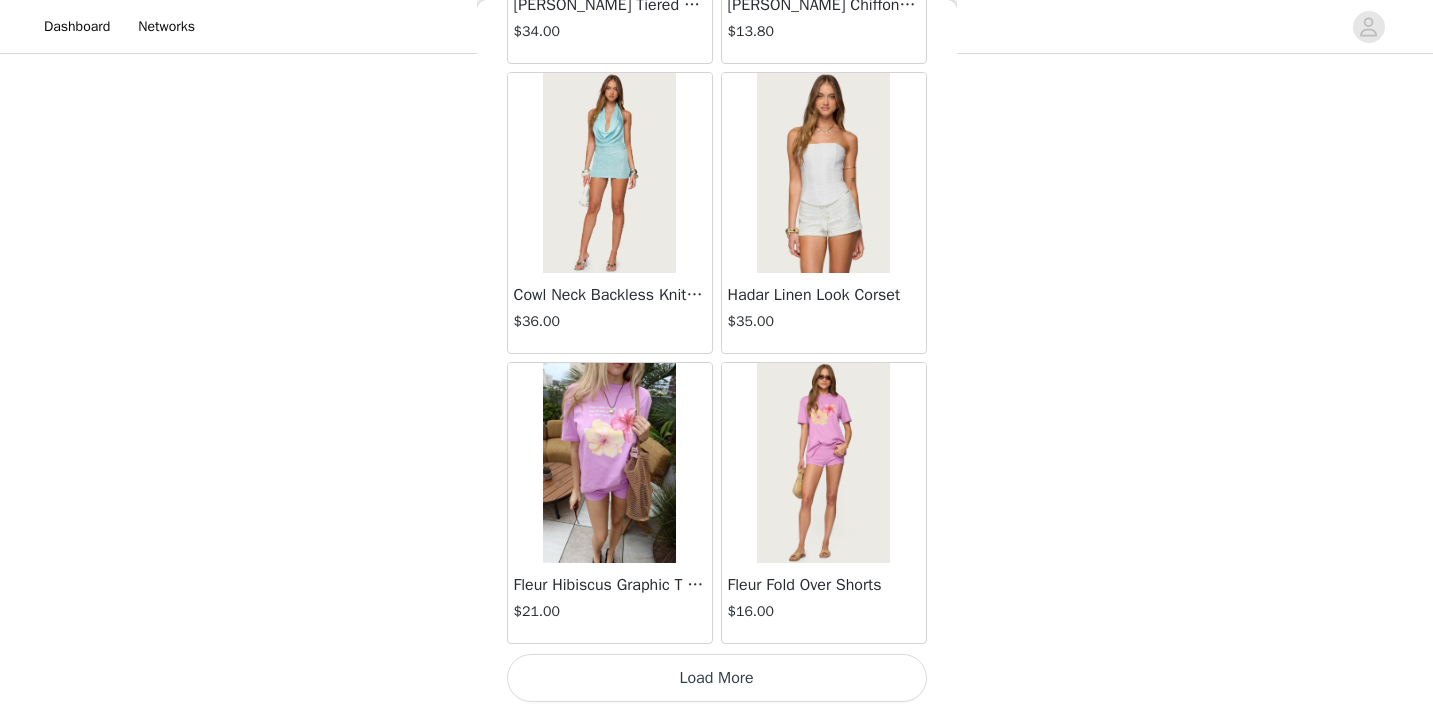 click on "Load More" at bounding box center (717, 678) 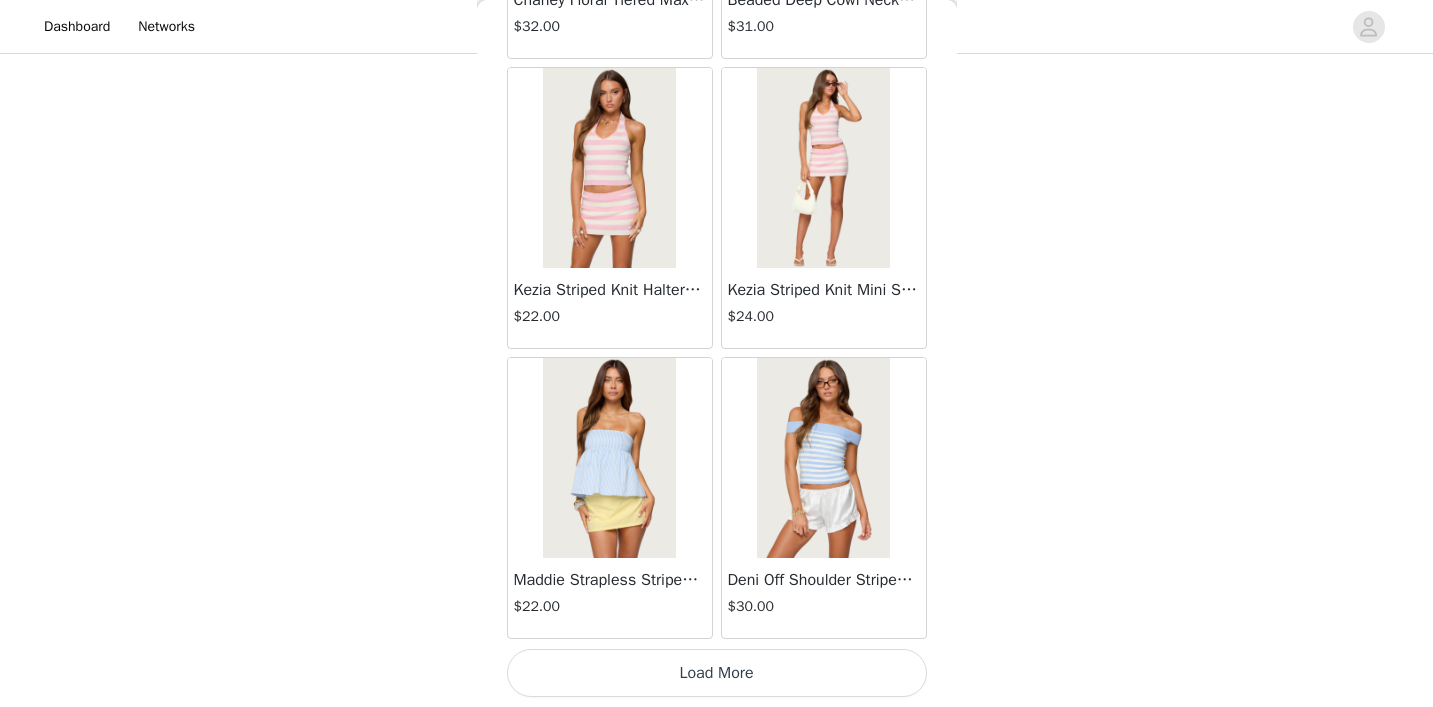 click on "Deni Off Shoulder Striped Knit Top   $30.00" at bounding box center [824, 598] 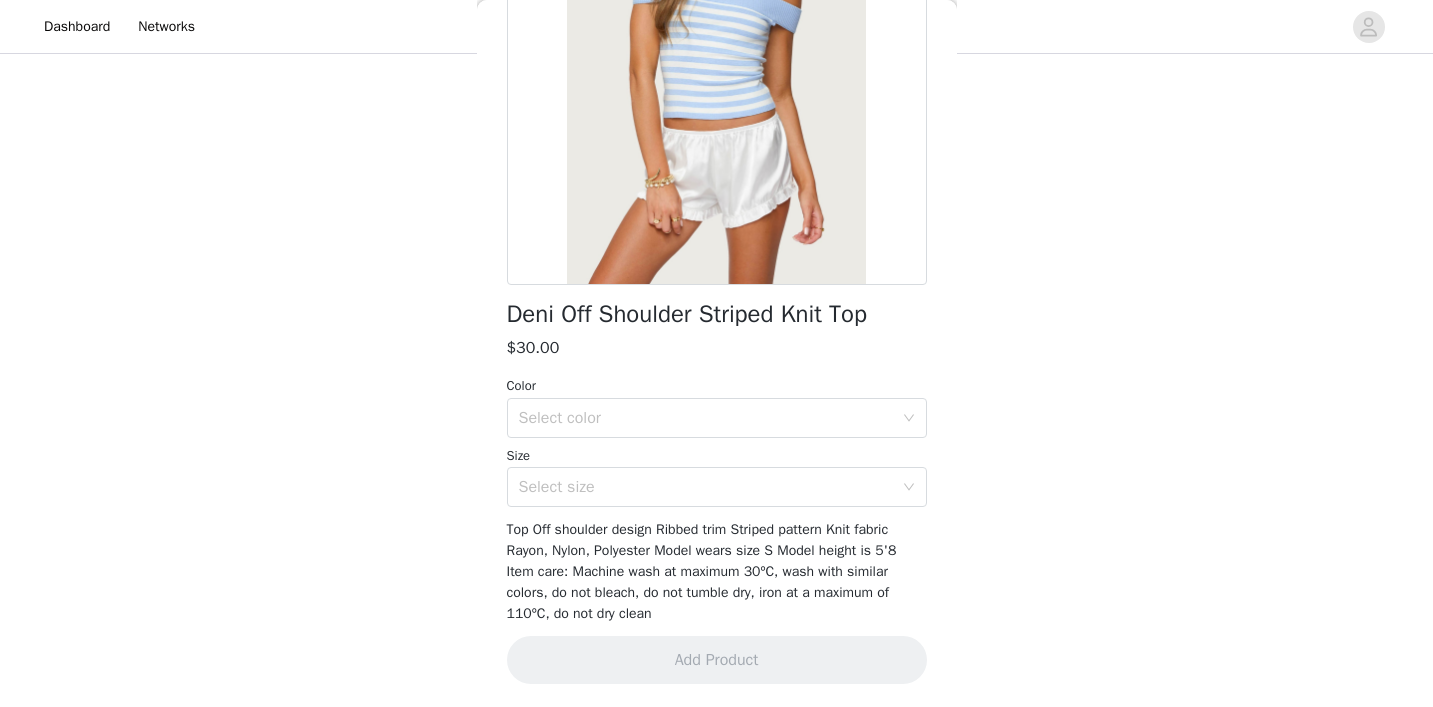 click on "Back     Deni Off Shoulder Striped Knit Top       $30.00         Color   Select color Size   Select size   Top Off shoulder design Ribbed trim Striped pattern Knit fabric Rayon, Nylon, Polyester Model wears size S Model height is 5'8 Item care: Machine wash at maximum 30ºC, wash with similar colors, do not bleach, do not tumble dry, iron at a maximum of 110ºC, do not dry clean   Add Product" at bounding box center [717, 353] 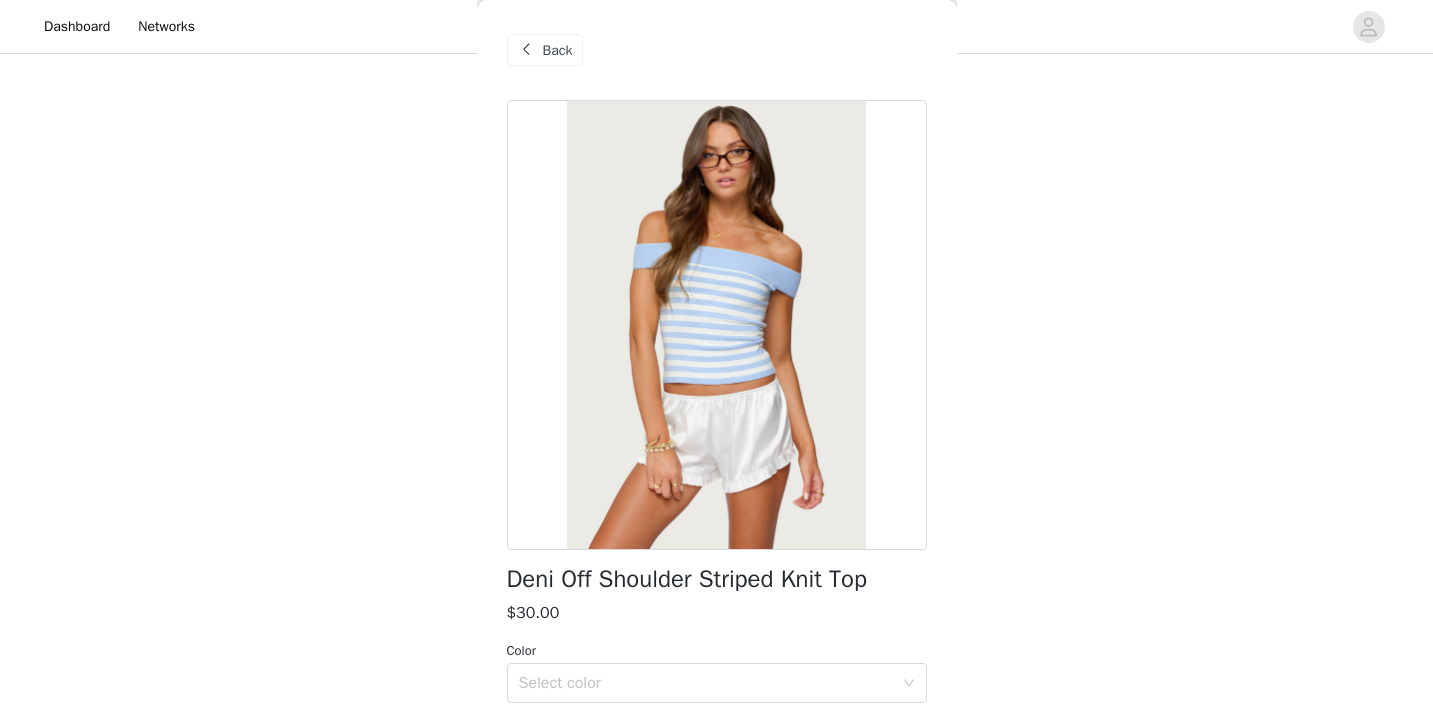 scroll, scrollTop: 0, scrollLeft: 0, axis: both 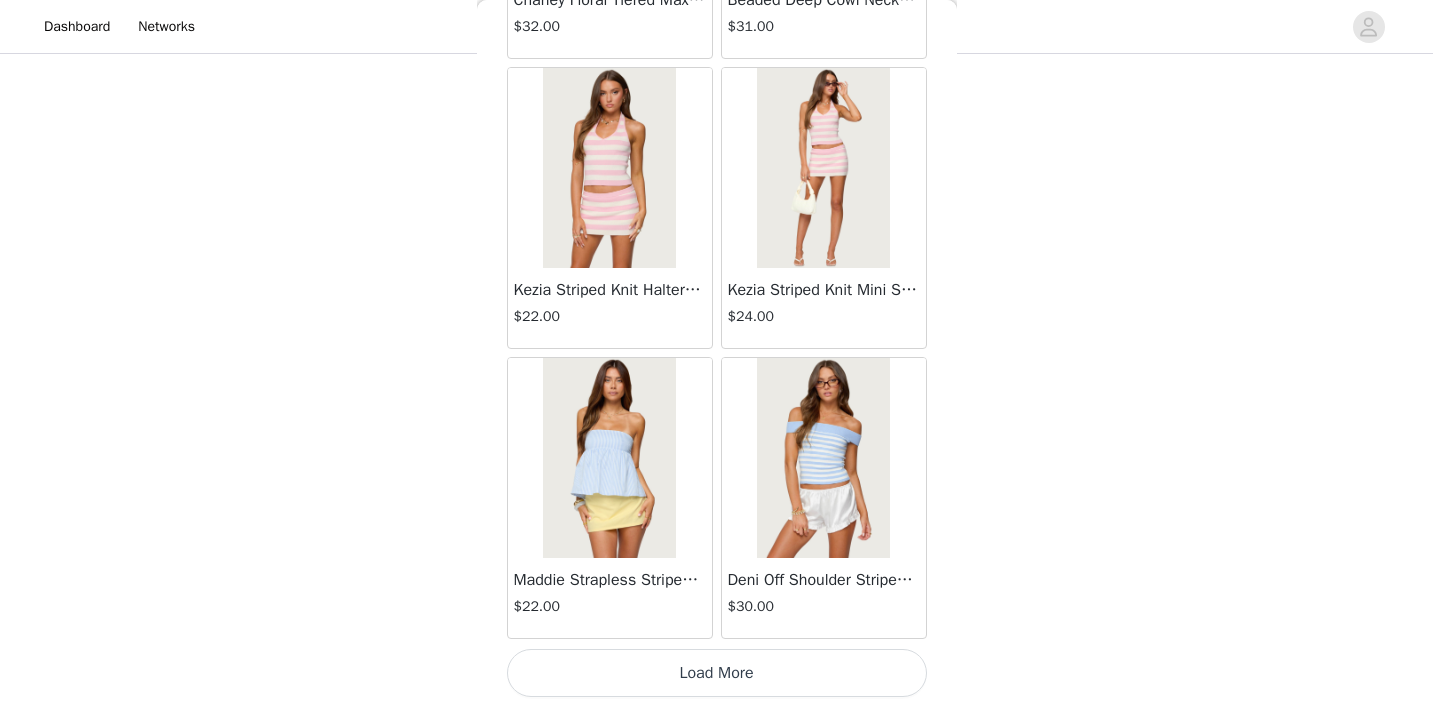 click on "Load More" at bounding box center [717, 673] 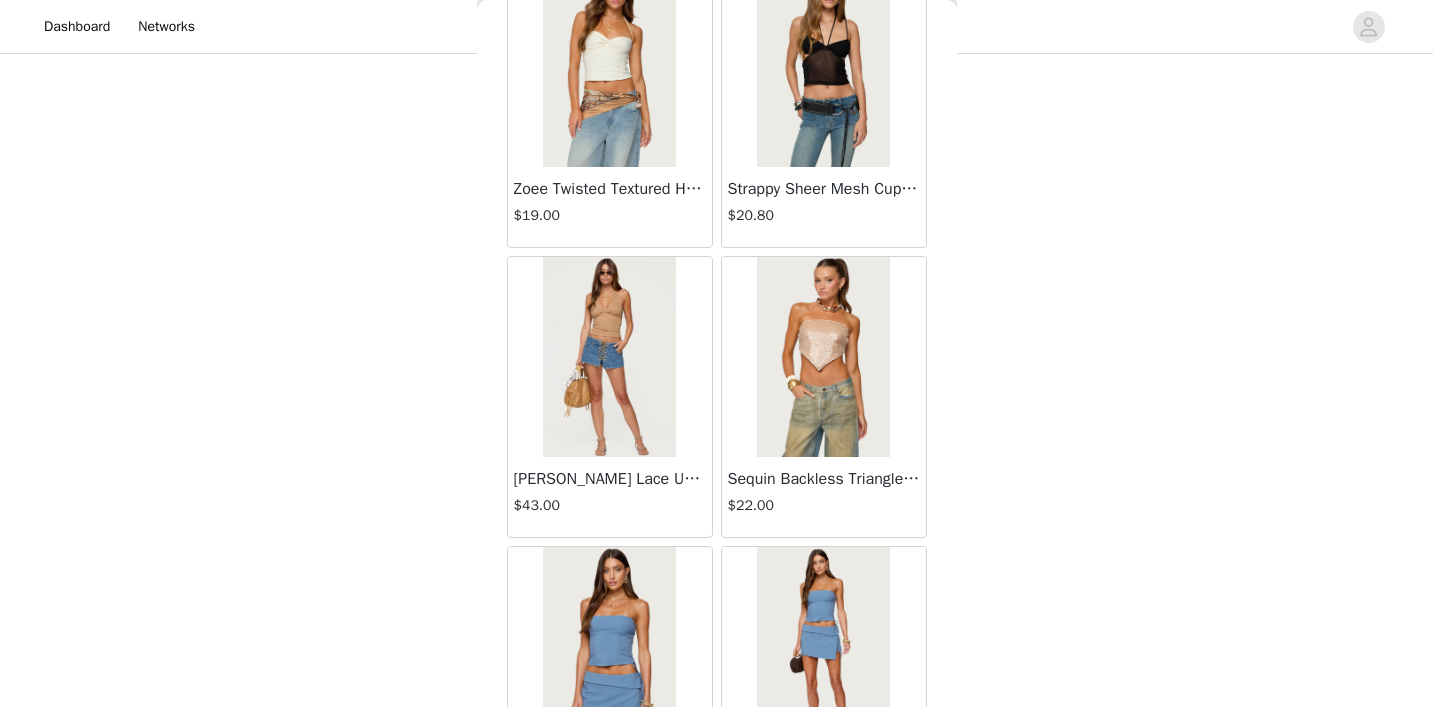 scroll, scrollTop: 19753, scrollLeft: 0, axis: vertical 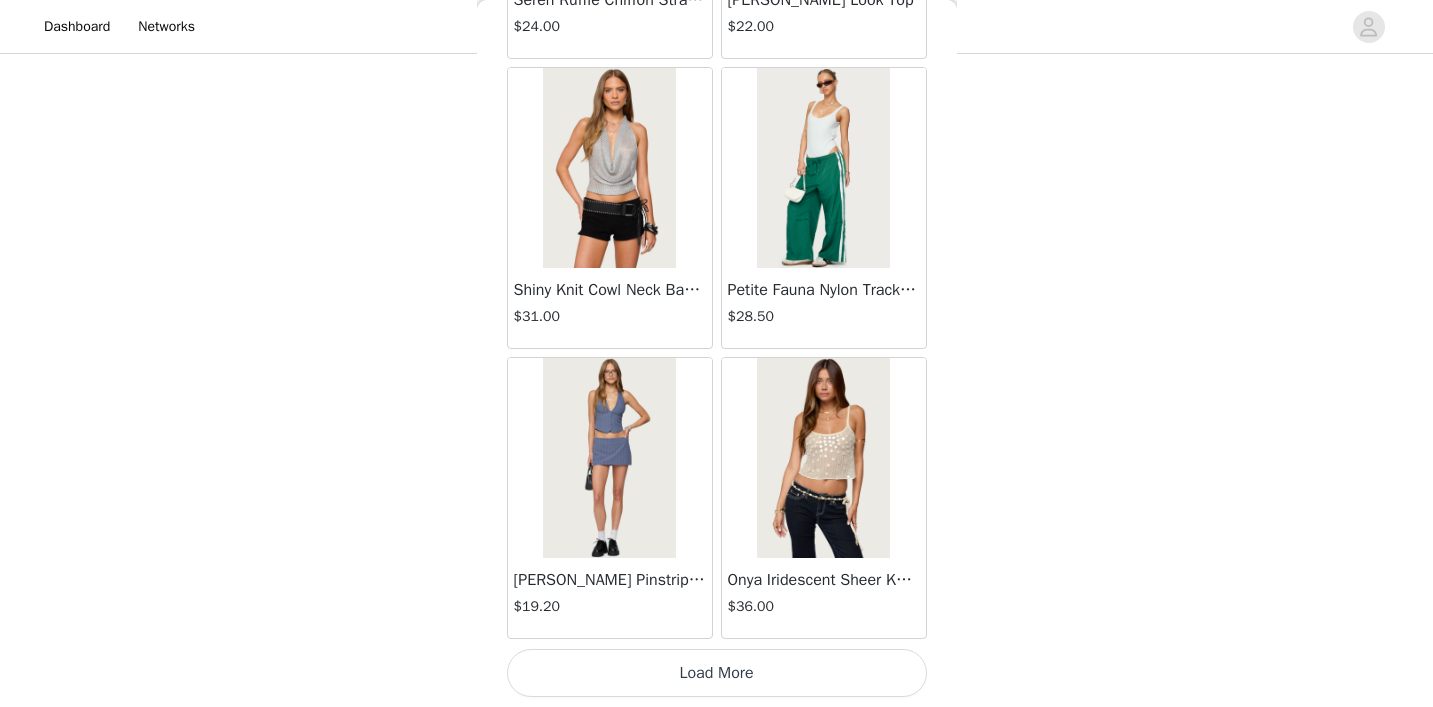 click on "Load More" at bounding box center [717, 673] 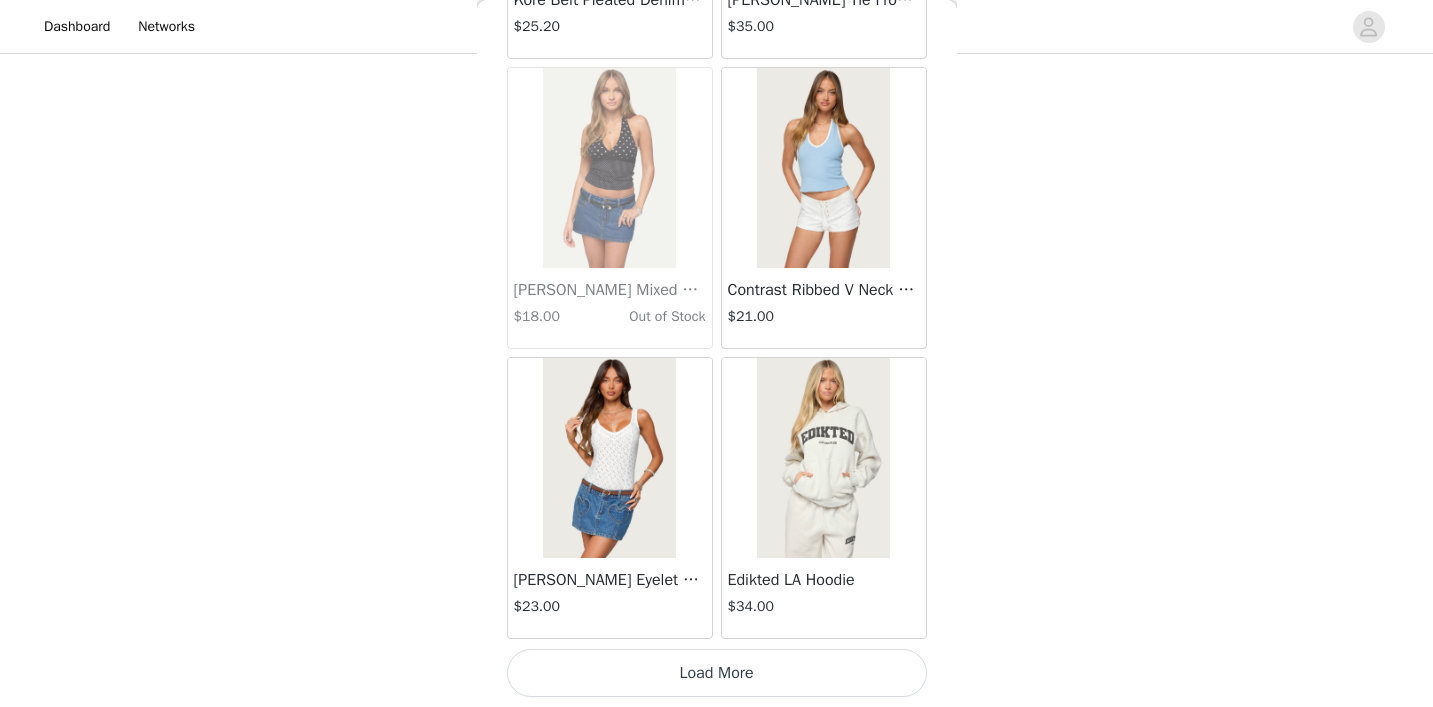 scroll, scrollTop: 22653, scrollLeft: 0, axis: vertical 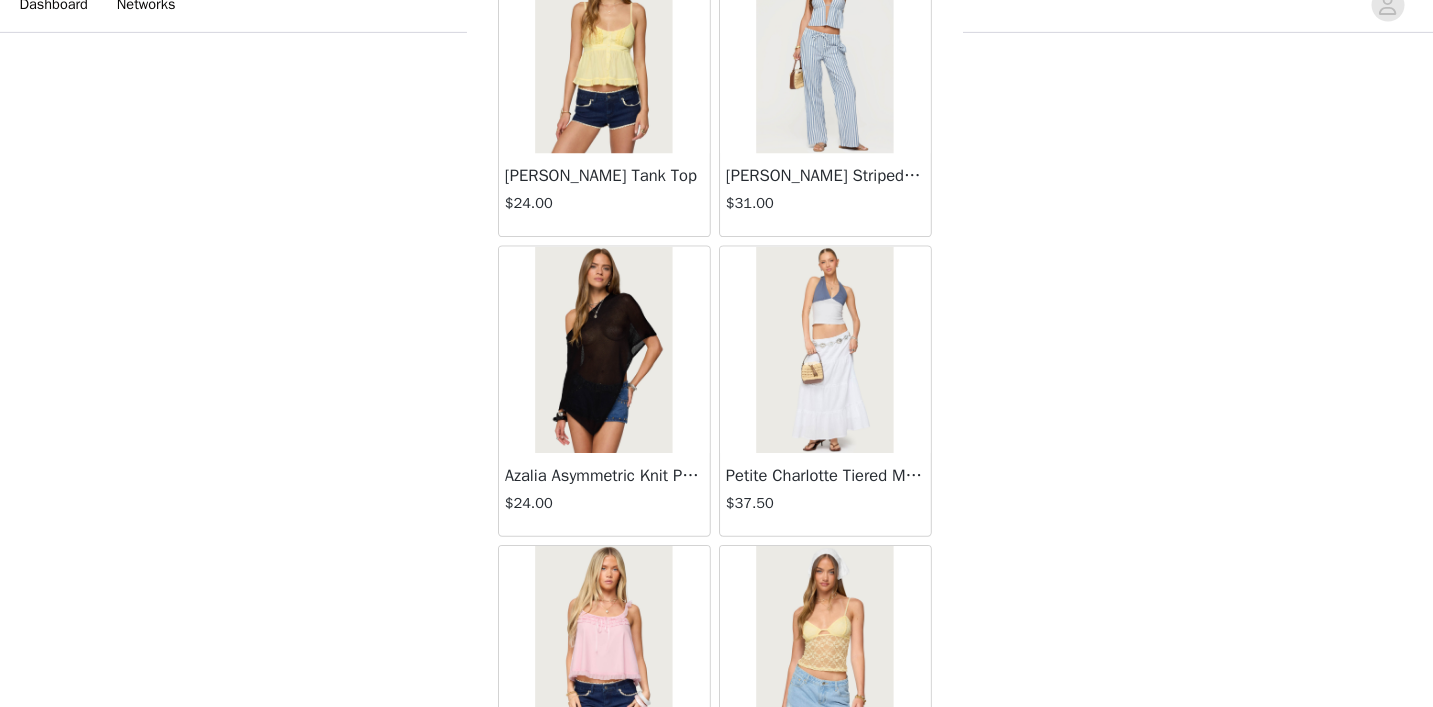 click on "$37.50" at bounding box center (824, 511) 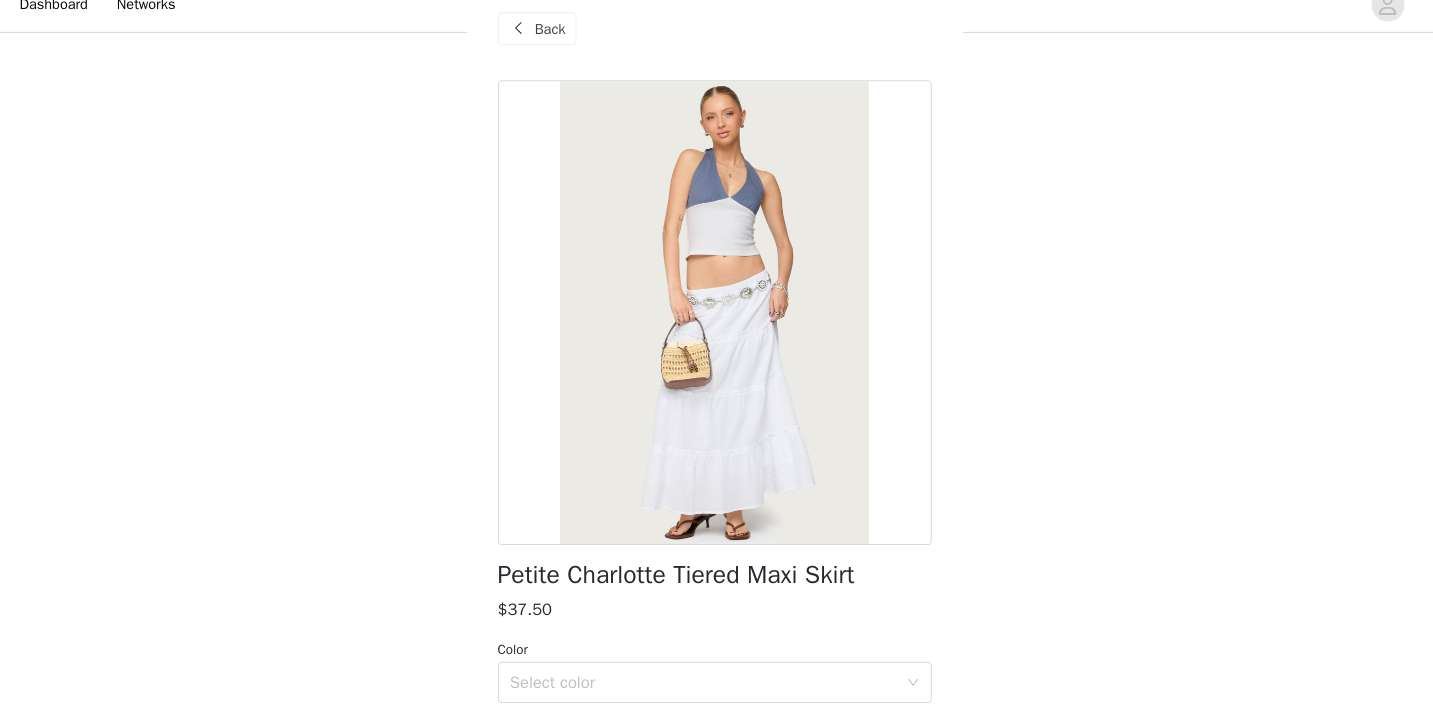scroll, scrollTop: 0, scrollLeft: 0, axis: both 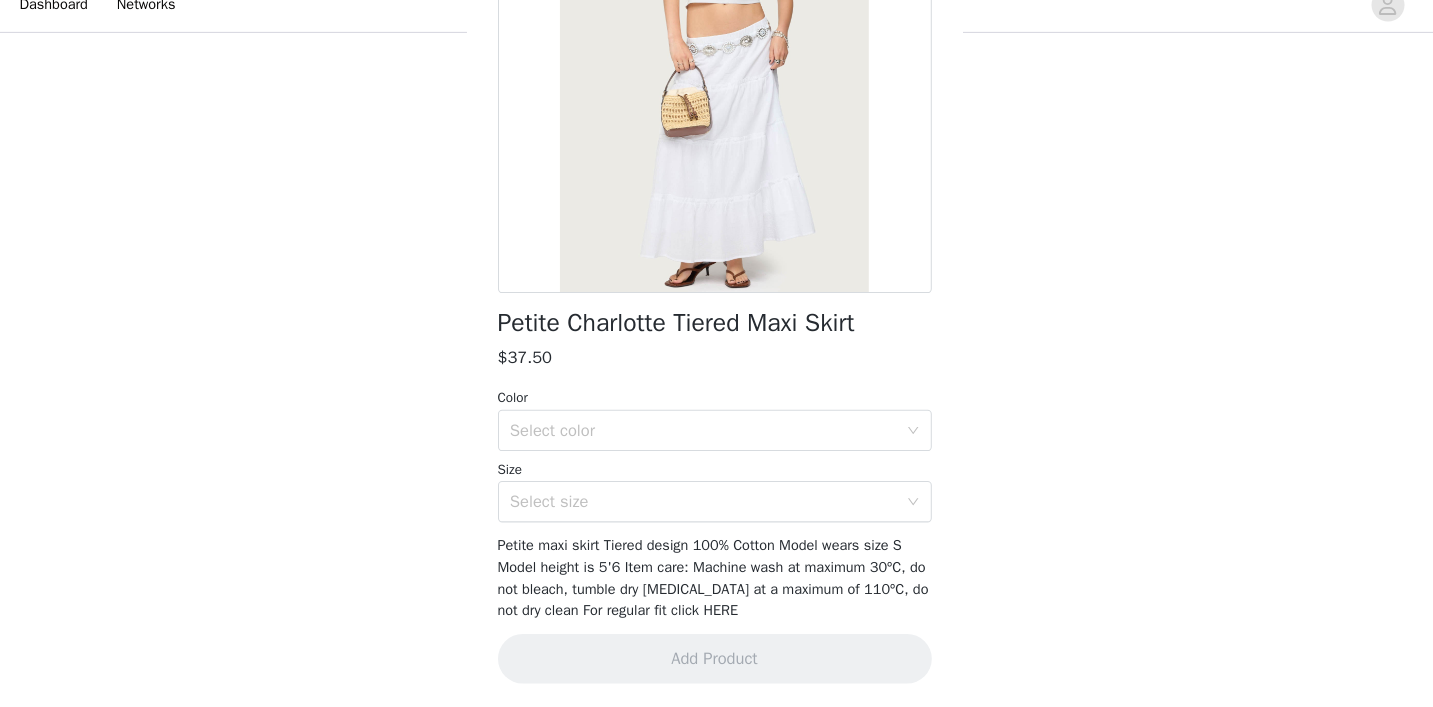 click on "Color" at bounding box center [717, 407] 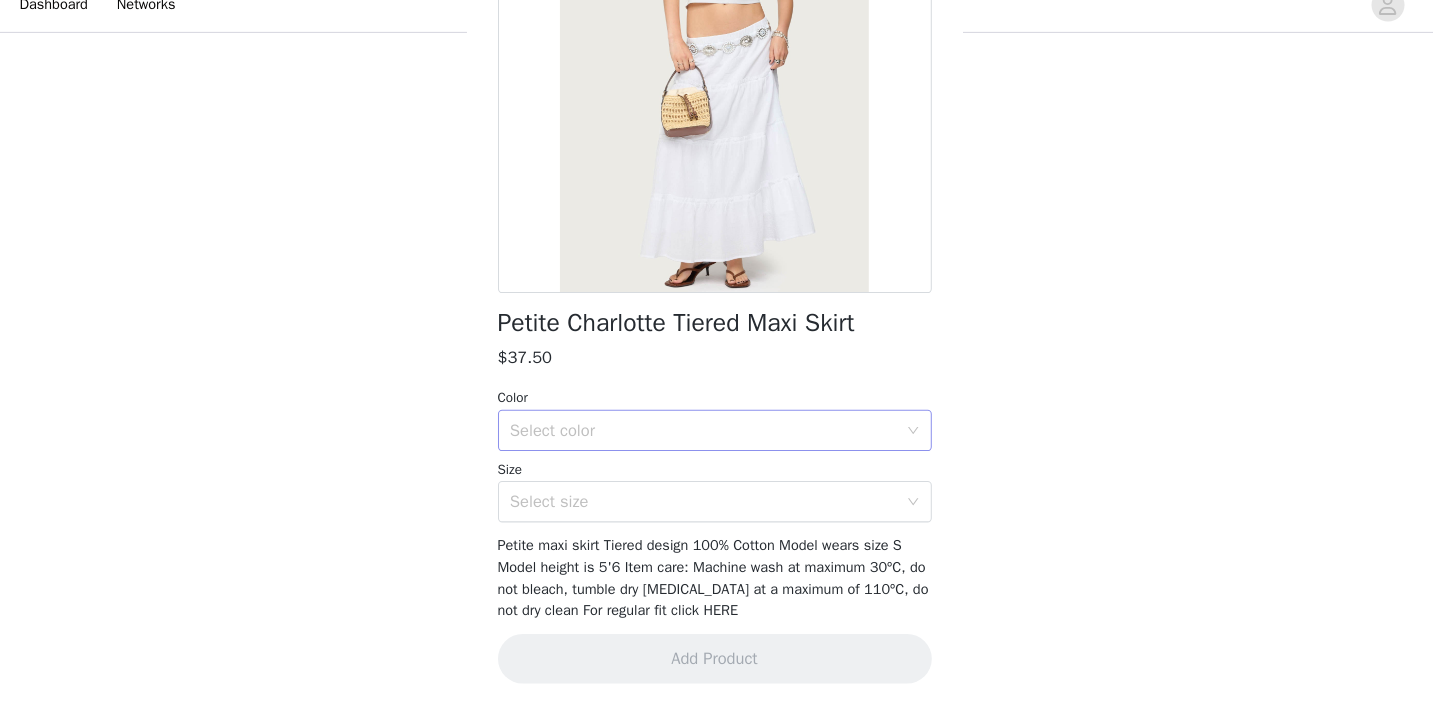 click on "Select color" at bounding box center (706, 439) 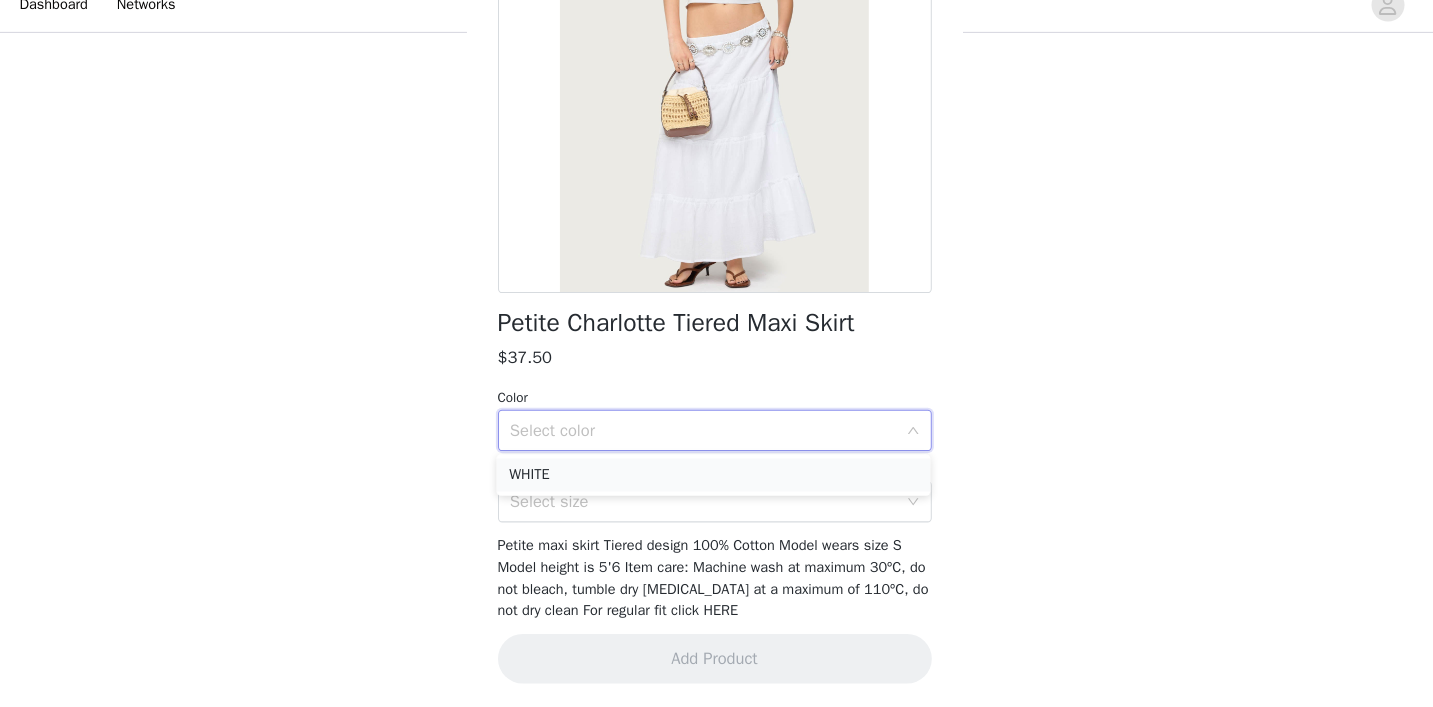 click on "WHITE" at bounding box center (716, 482) 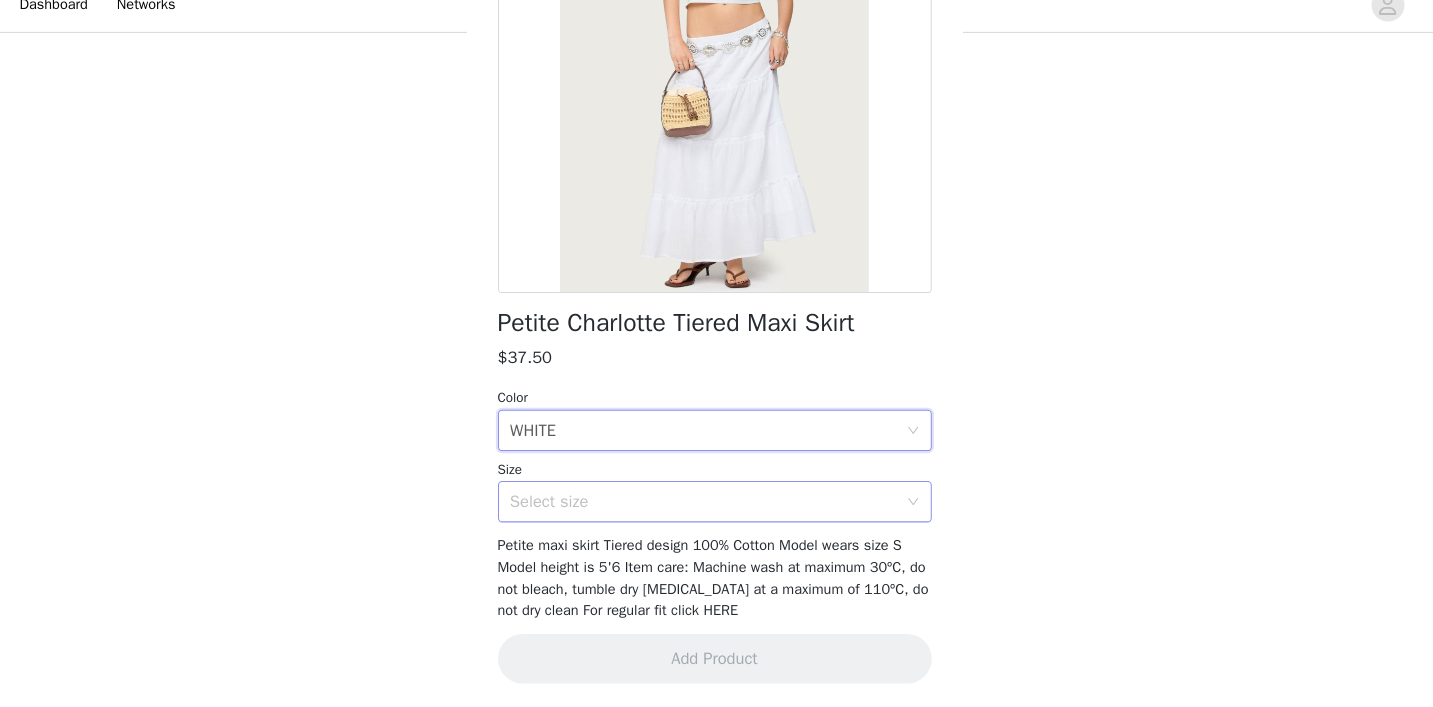 click on "Select size" at bounding box center (706, 508) 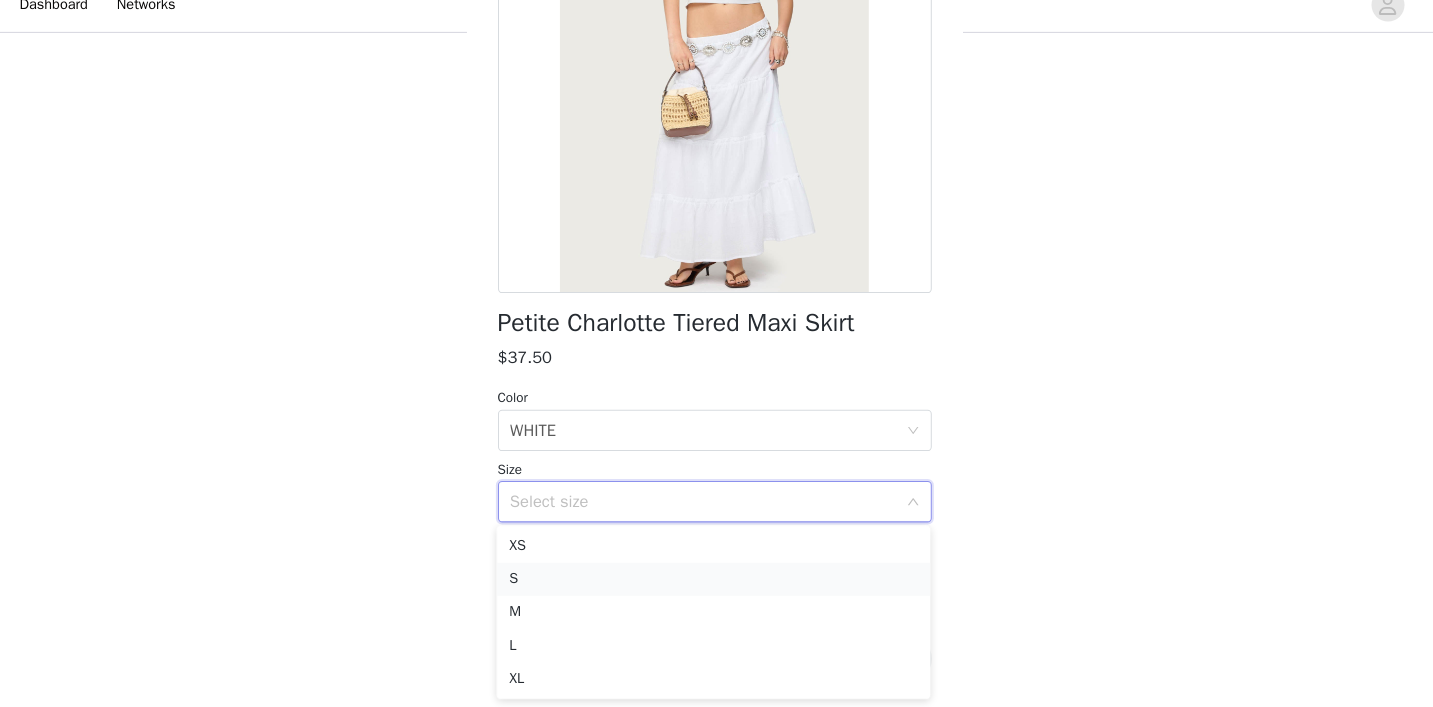 click on "S" at bounding box center [716, 583] 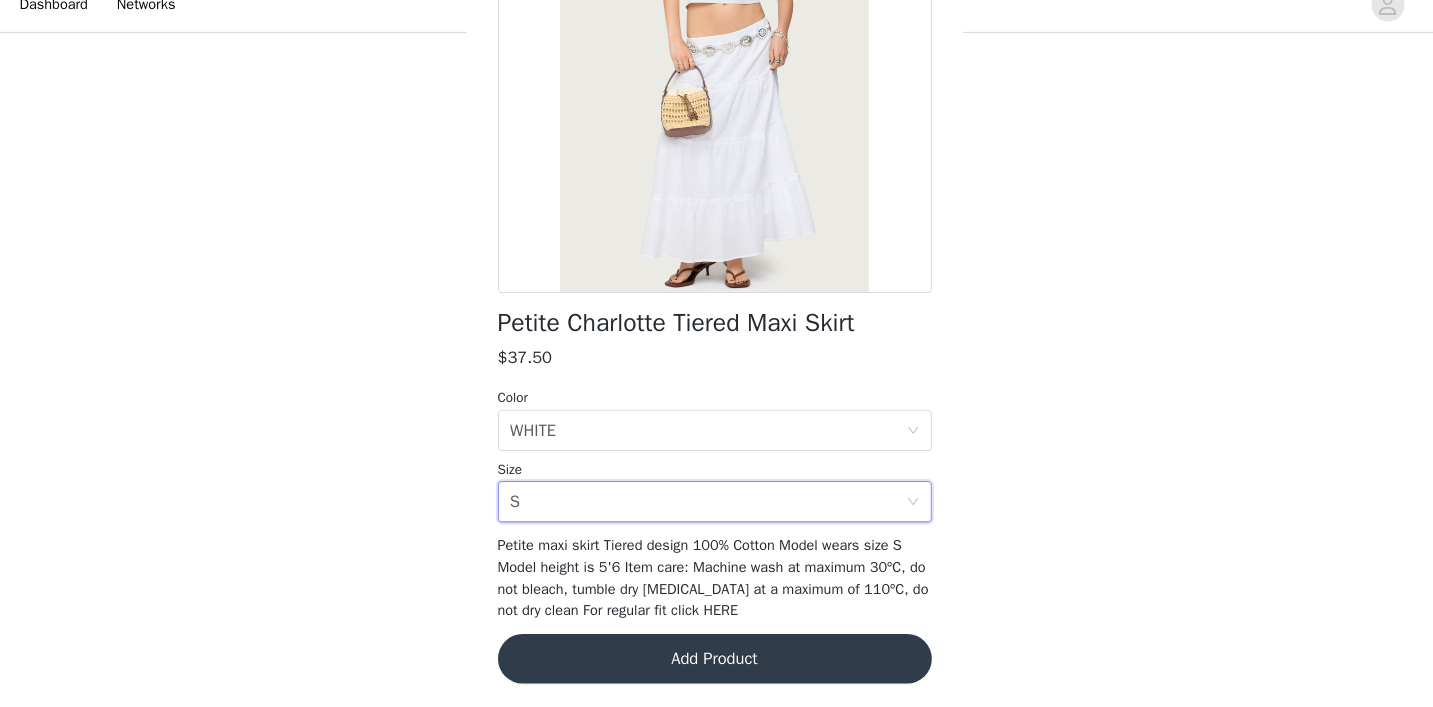 click on "Add Product" at bounding box center [717, 660] 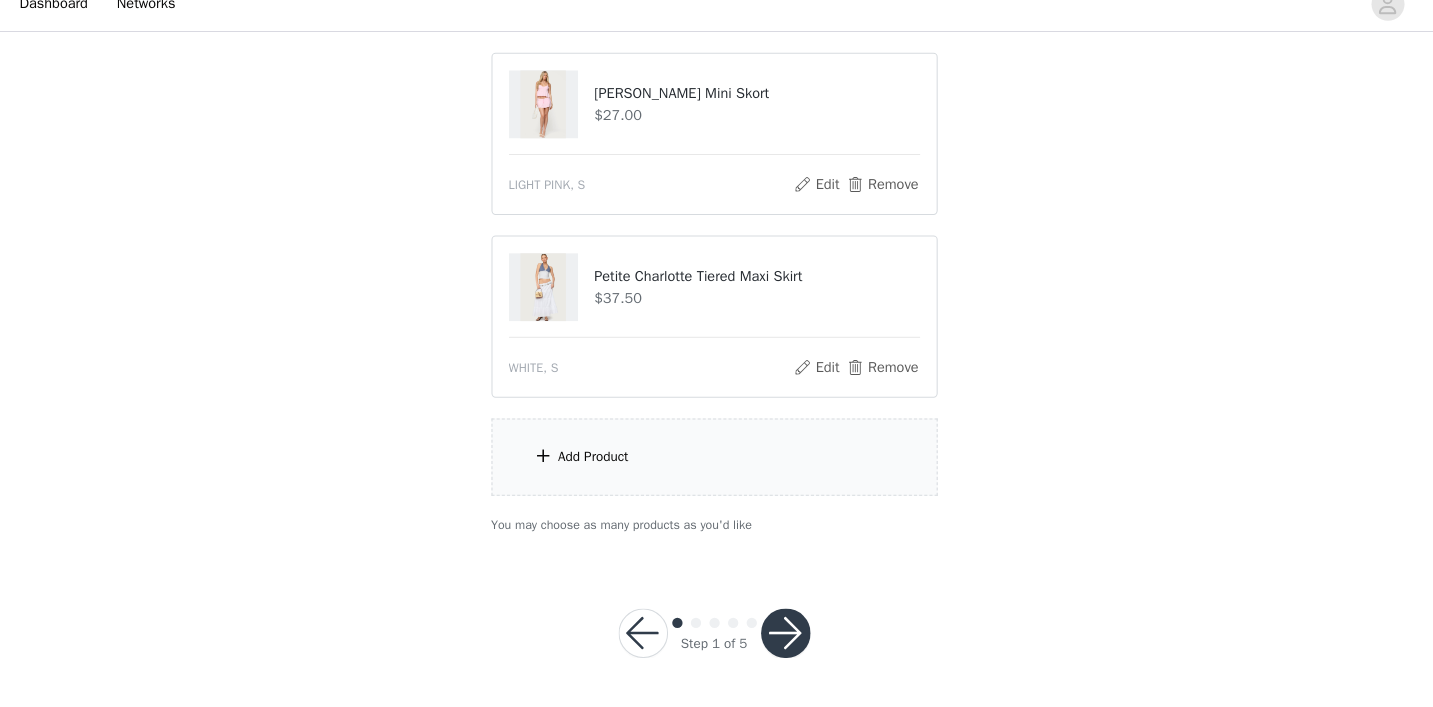 scroll, scrollTop: 2503, scrollLeft: 0, axis: vertical 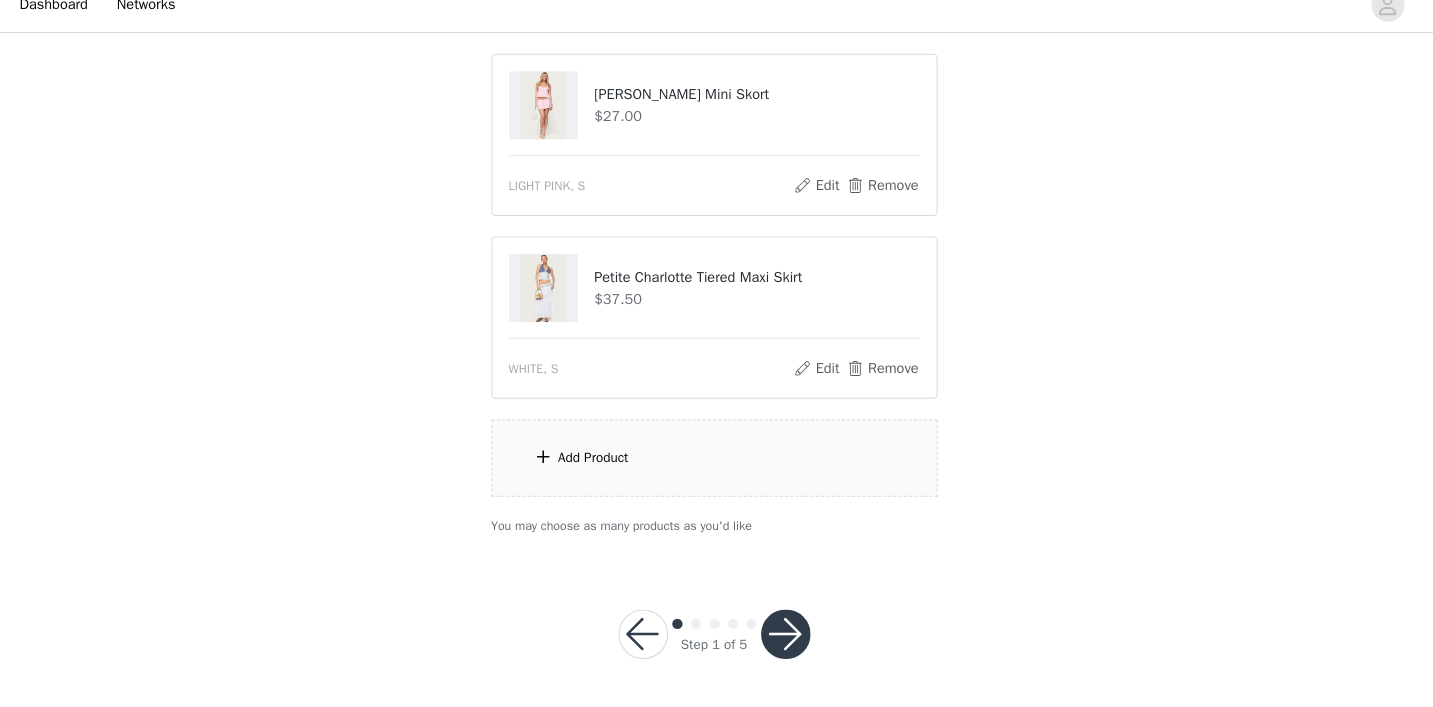 click on "Add Product" at bounding box center [717, 465] 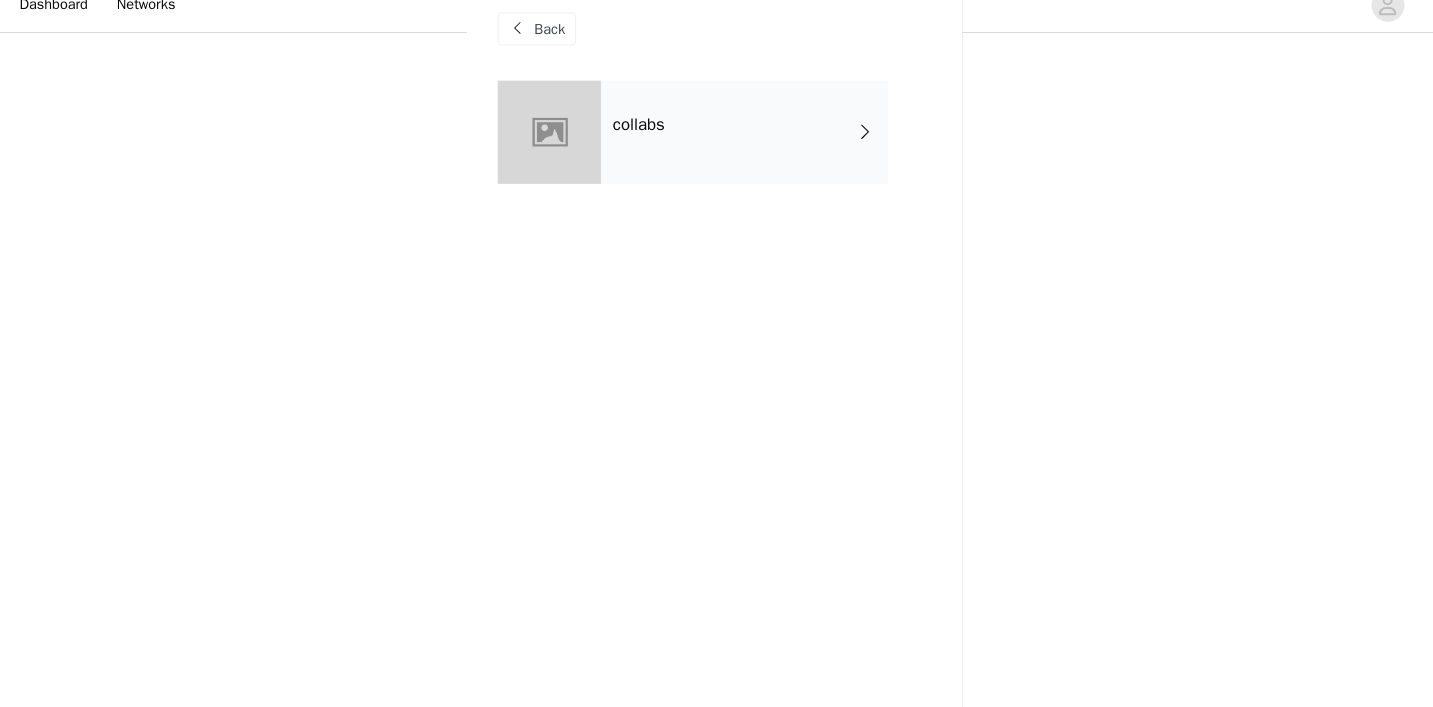 click on "collabs" at bounding box center (746, 150) 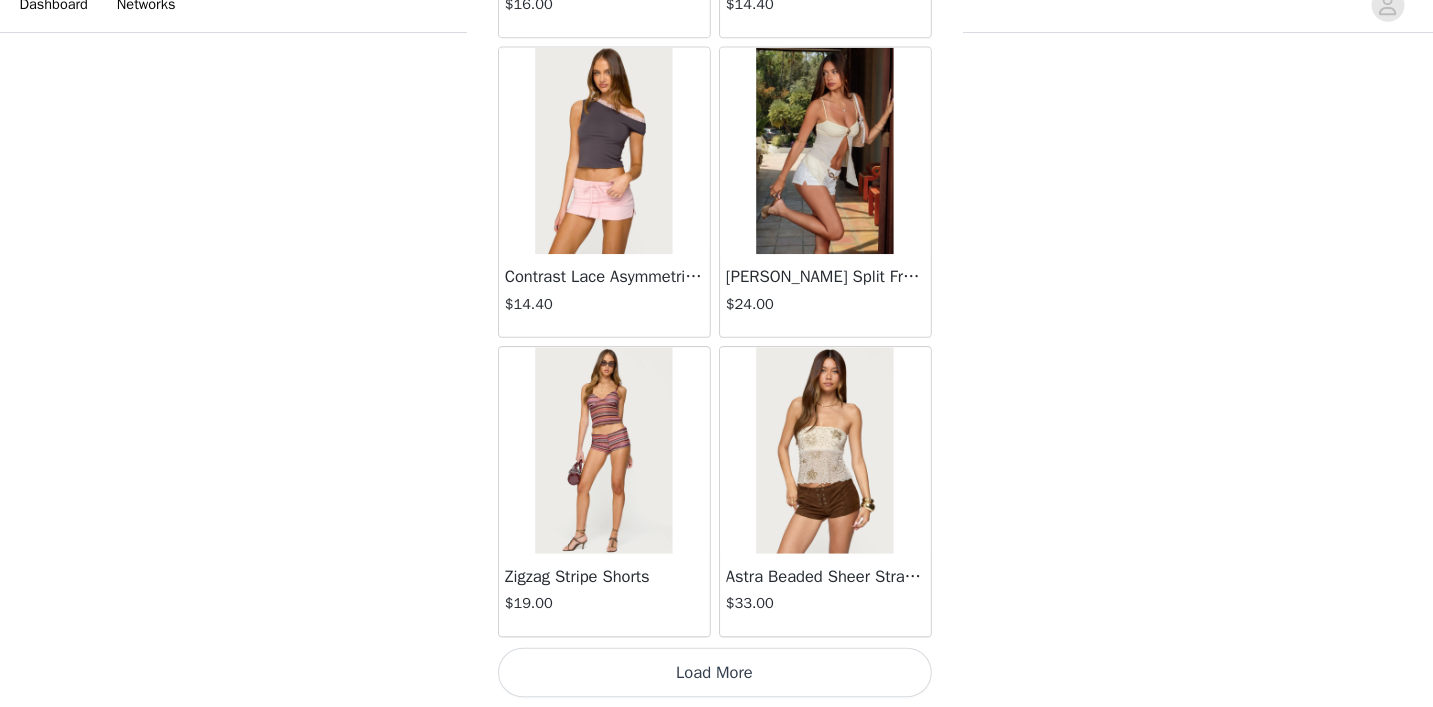 click on "Load More" at bounding box center (717, 673) 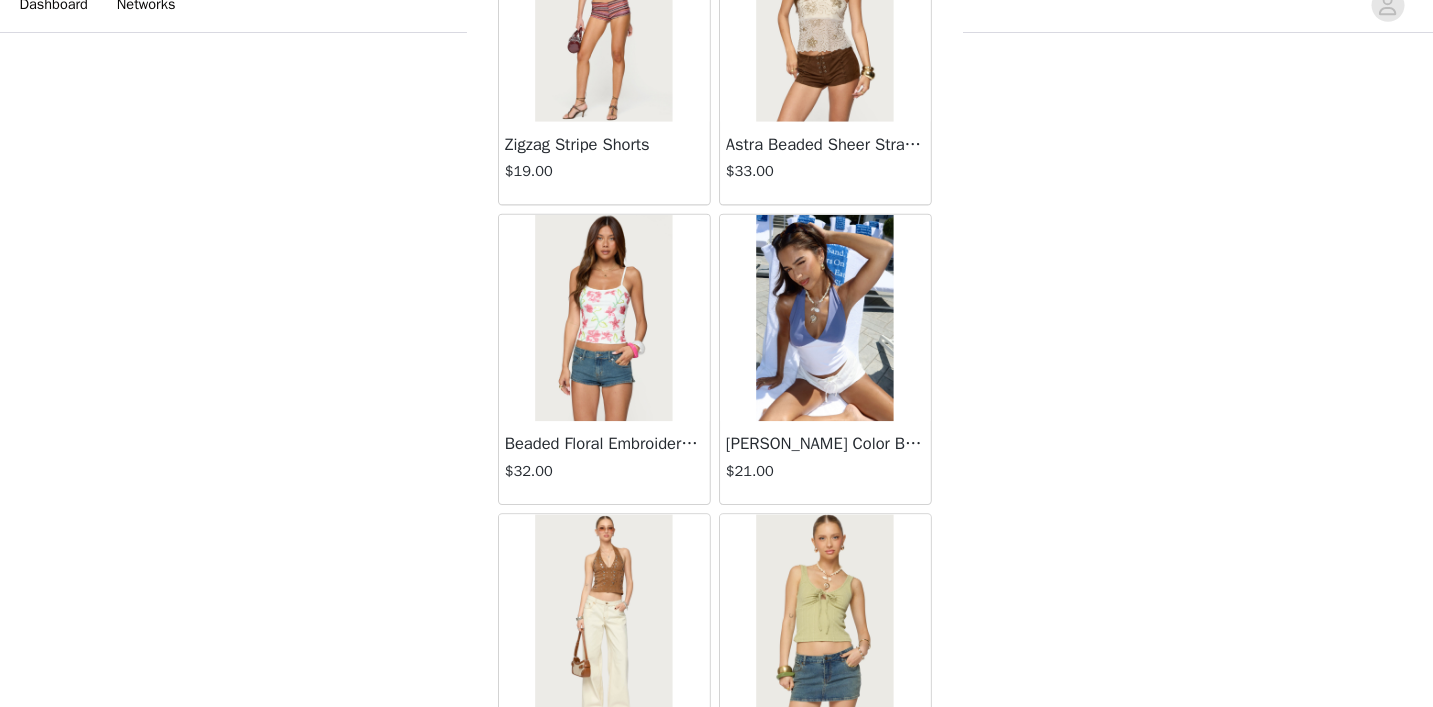 scroll, scrollTop: 2946, scrollLeft: 0, axis: vertical 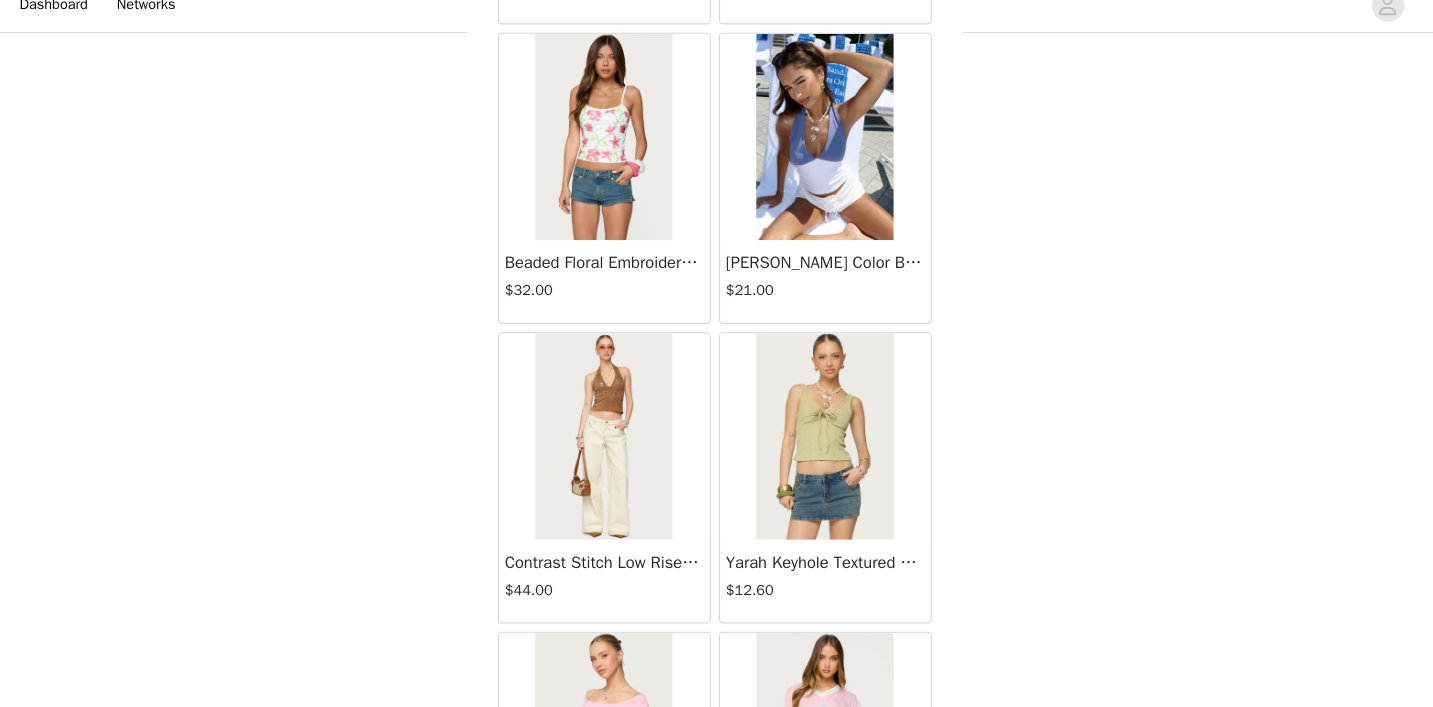 click at bounding box center (823, 155) 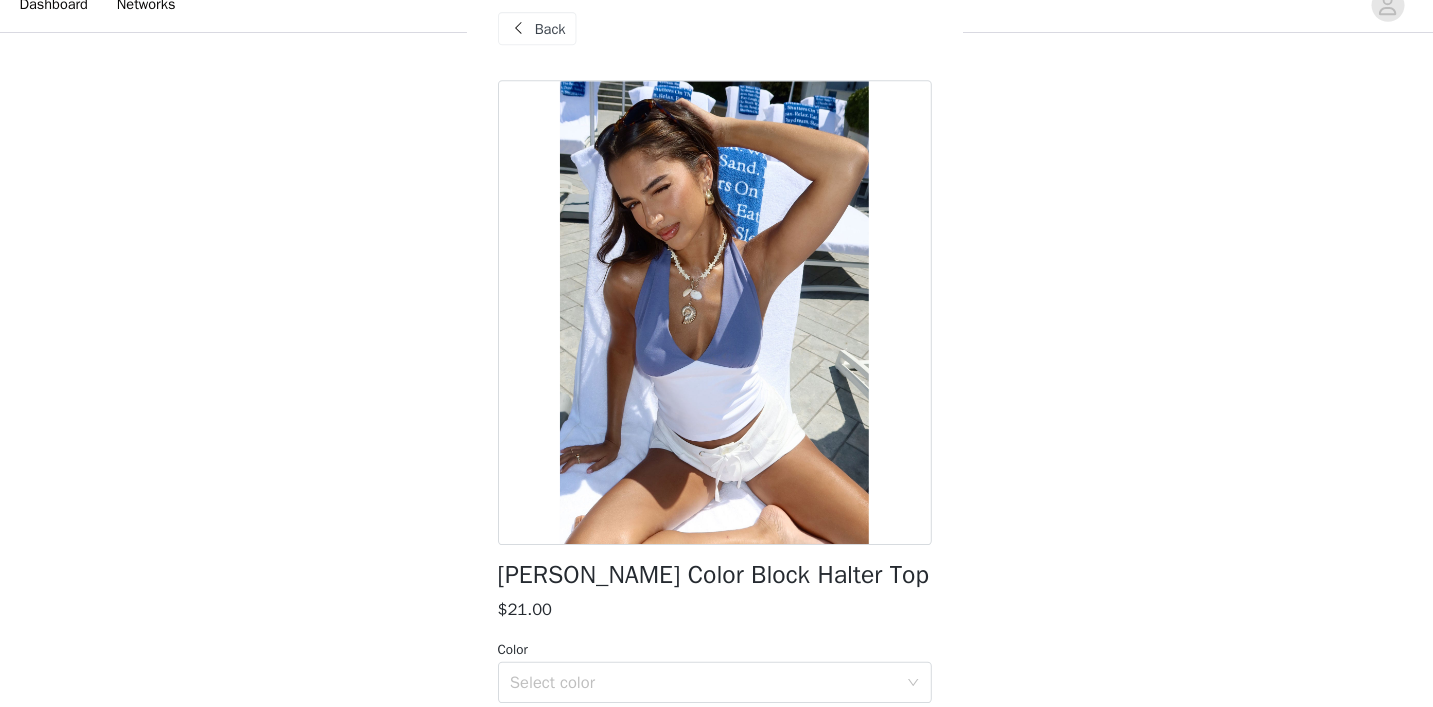 scroll, scrollTop: 198, scrollLeft: 0, axis: vertical 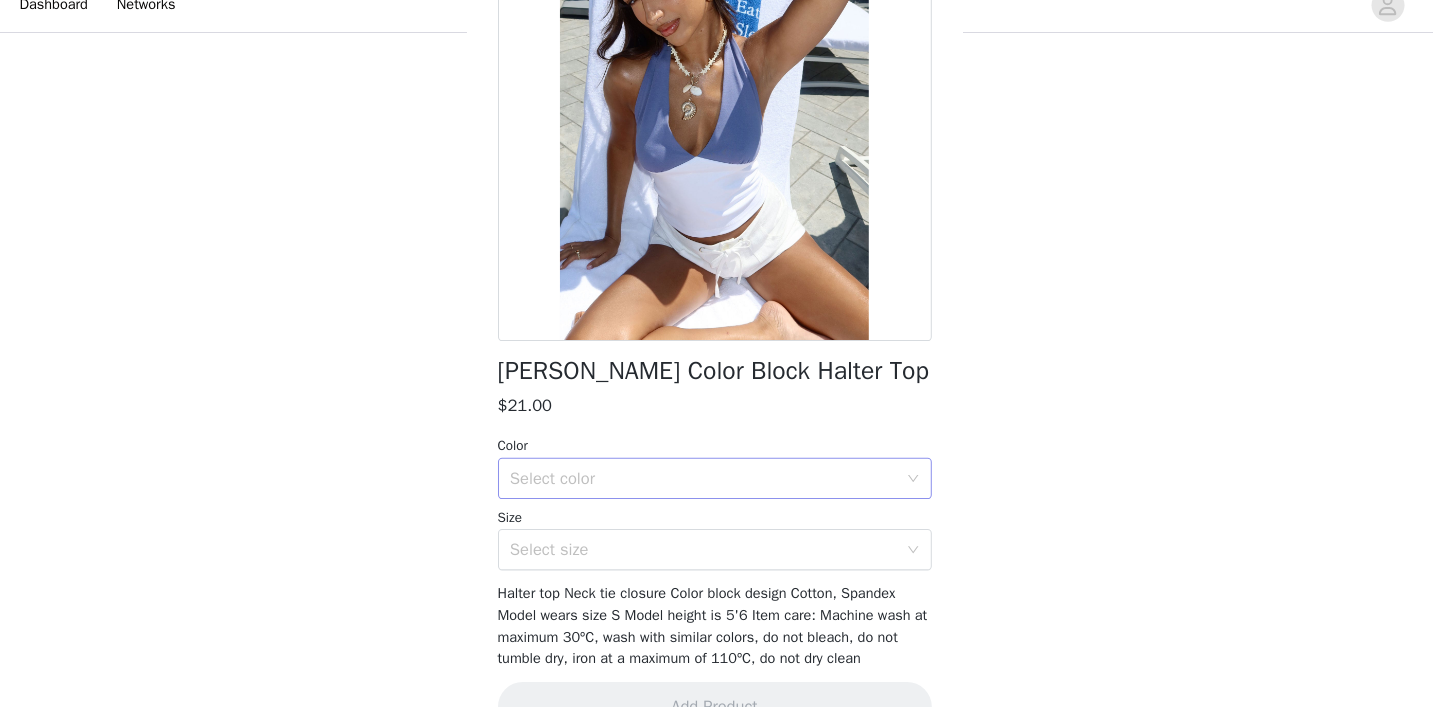 click on "Select color" at bounding box center [710, 485] 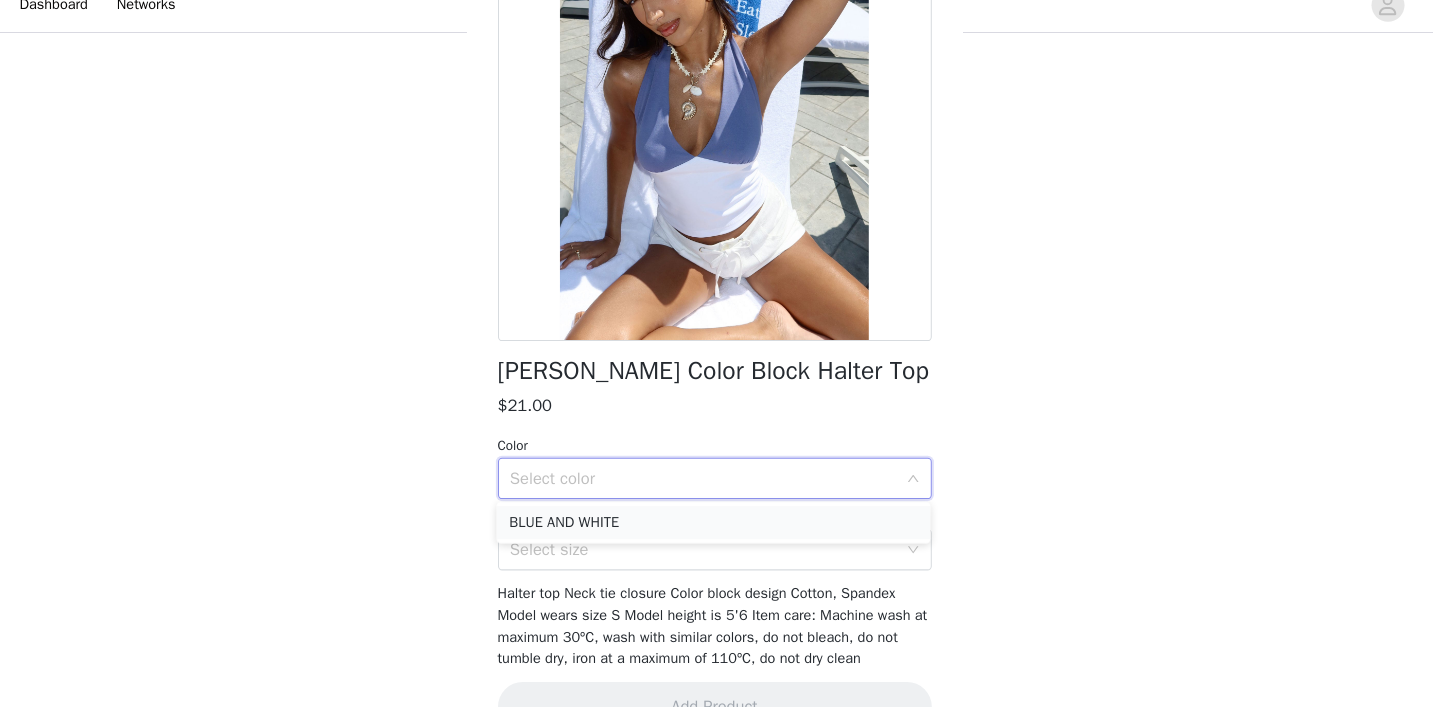 click on "BLUE AND WHITE" at bounding box center (716, 528) 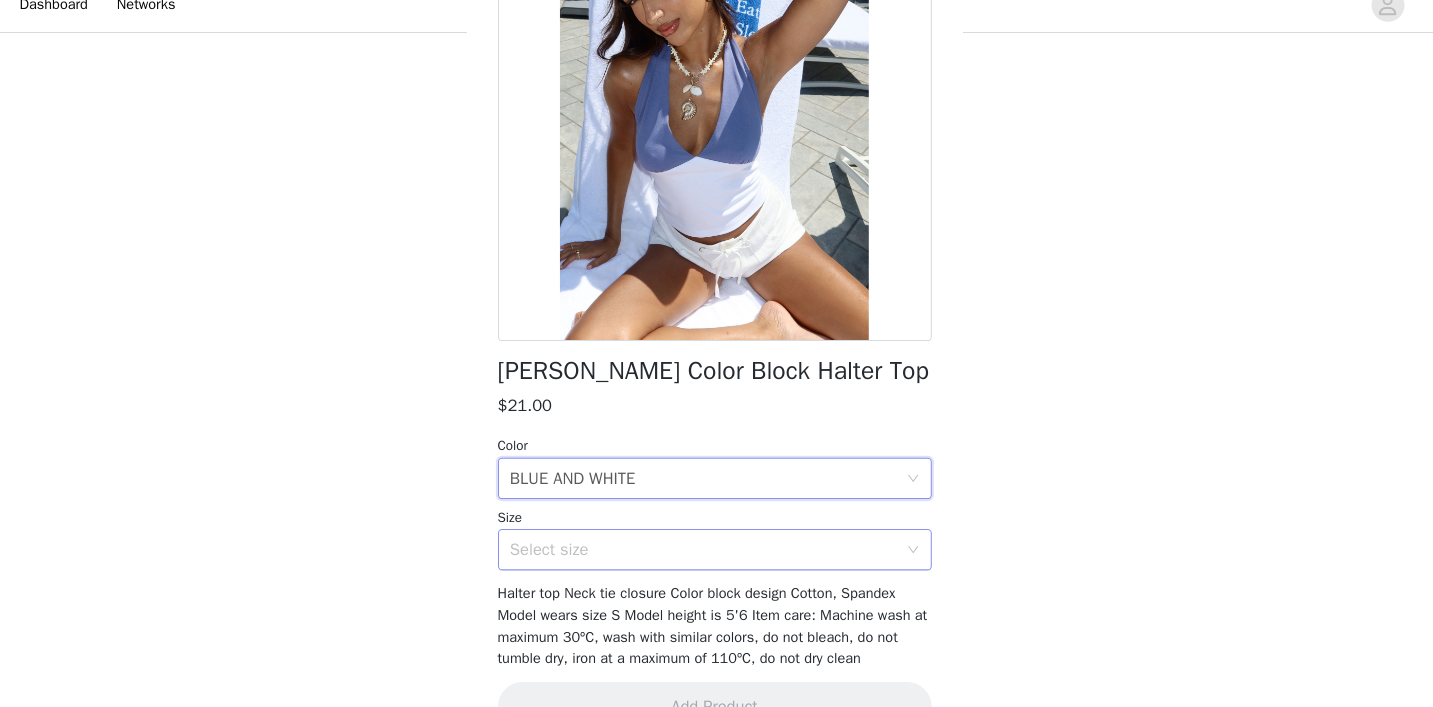 click on "Select size" at bounding box center [706, 554] 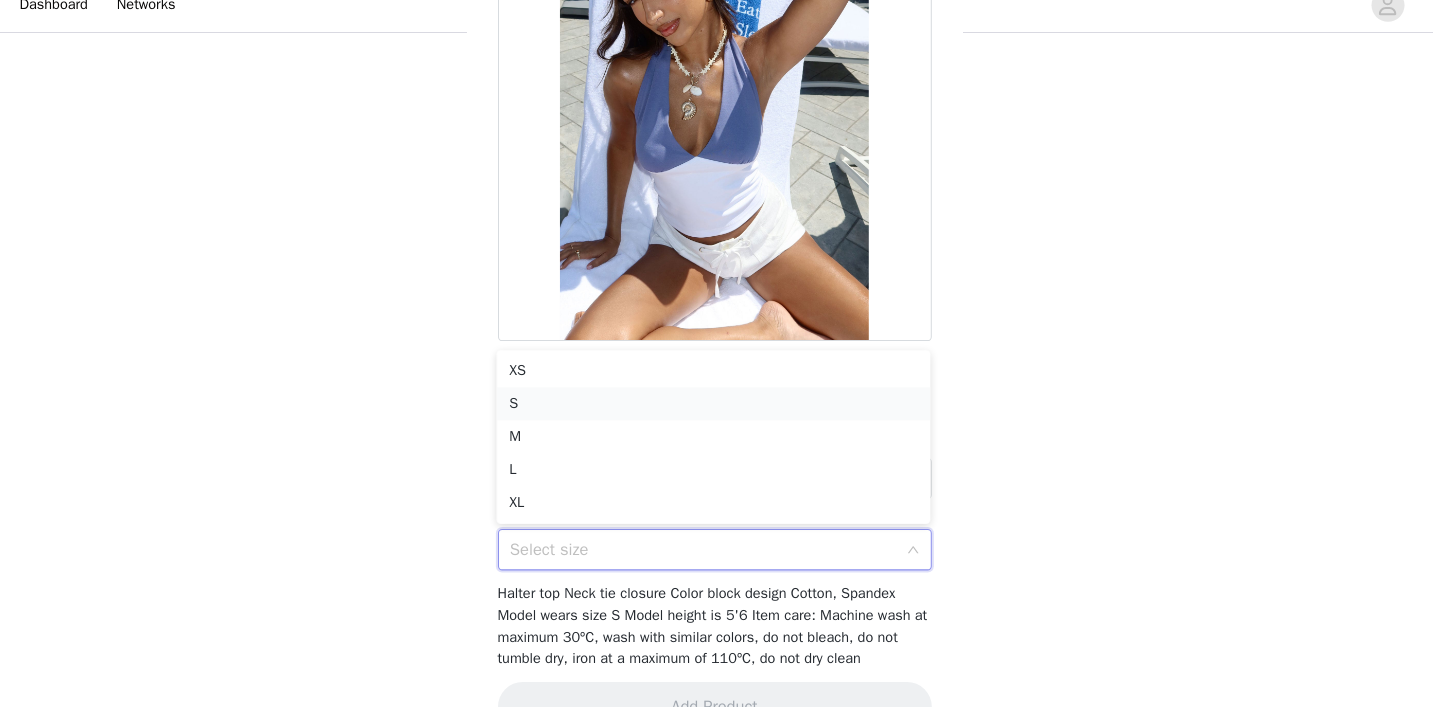 click on "S" at bounding box center (716, 413) 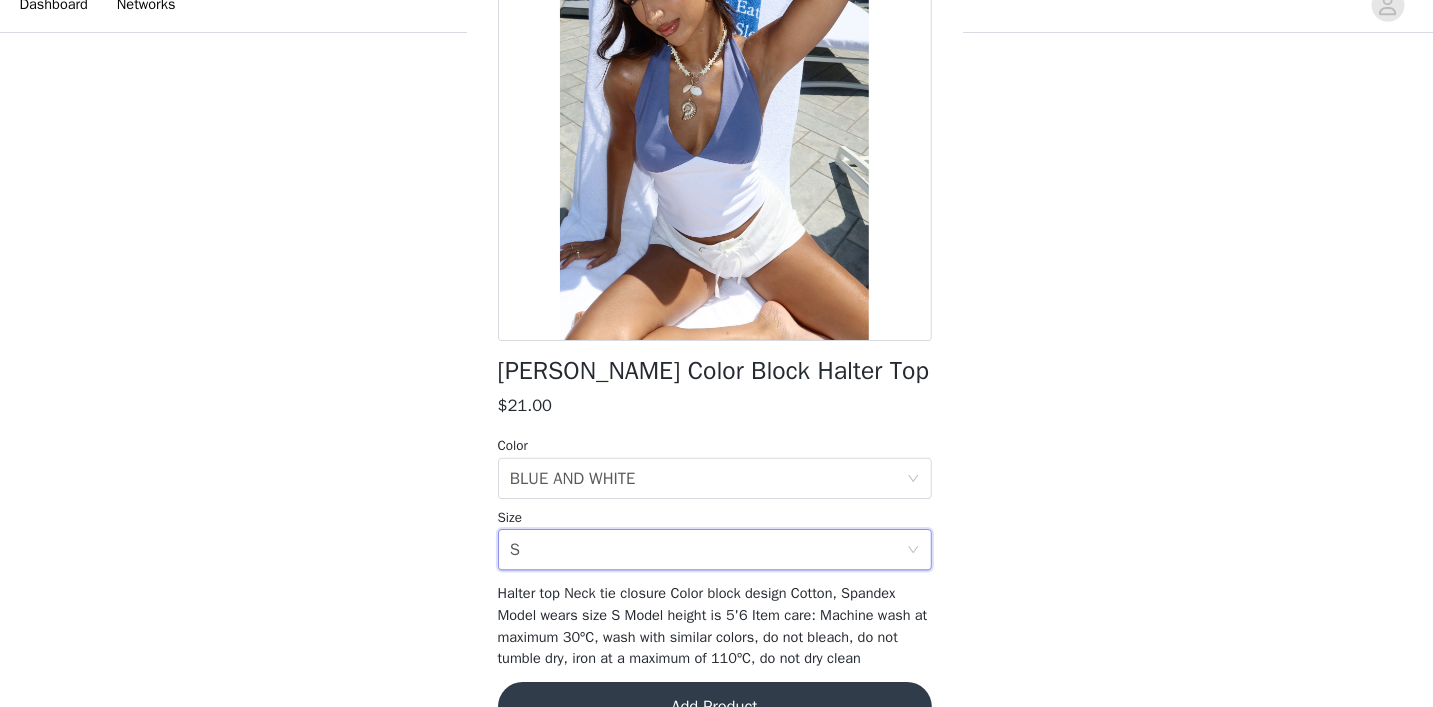 click on "Add Product" at bounding box center (717, 706) 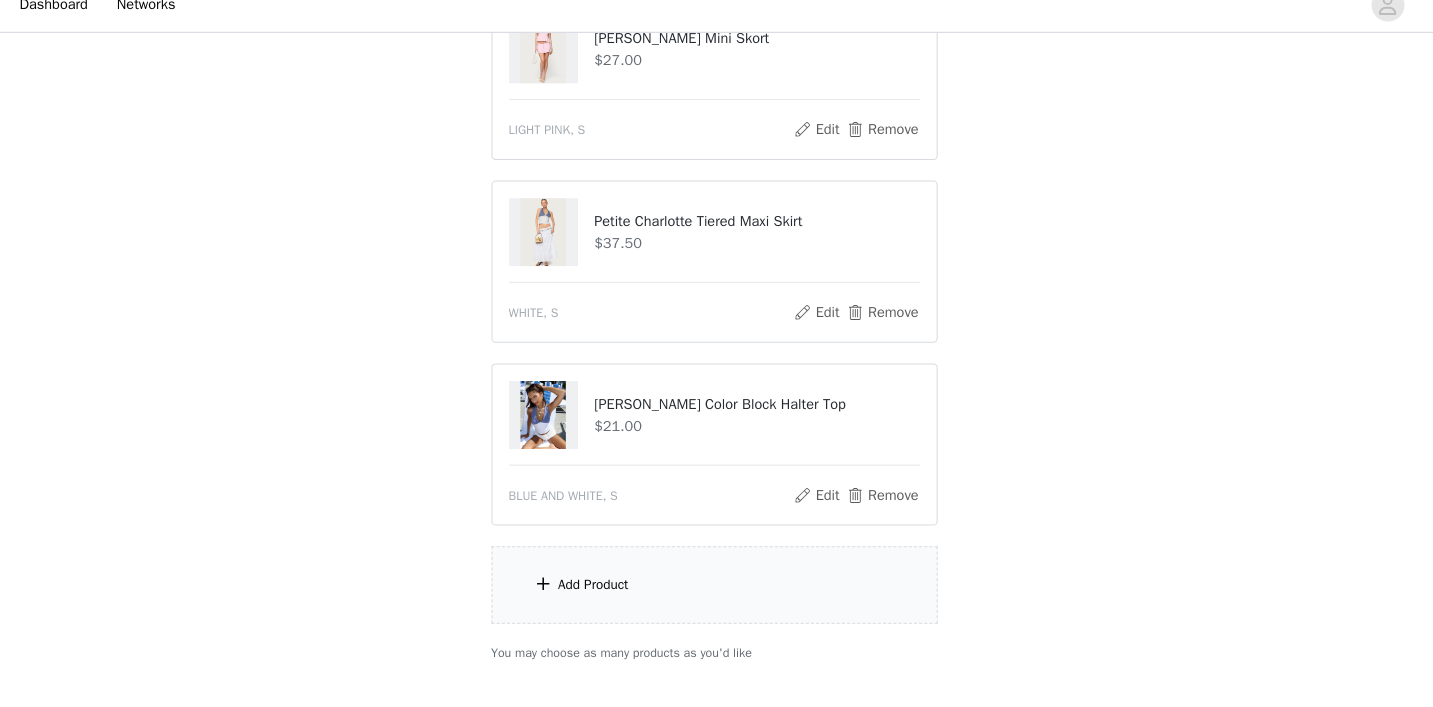 scroll, scrollTop: 2617, scrollLeft: 0, axis: vertical 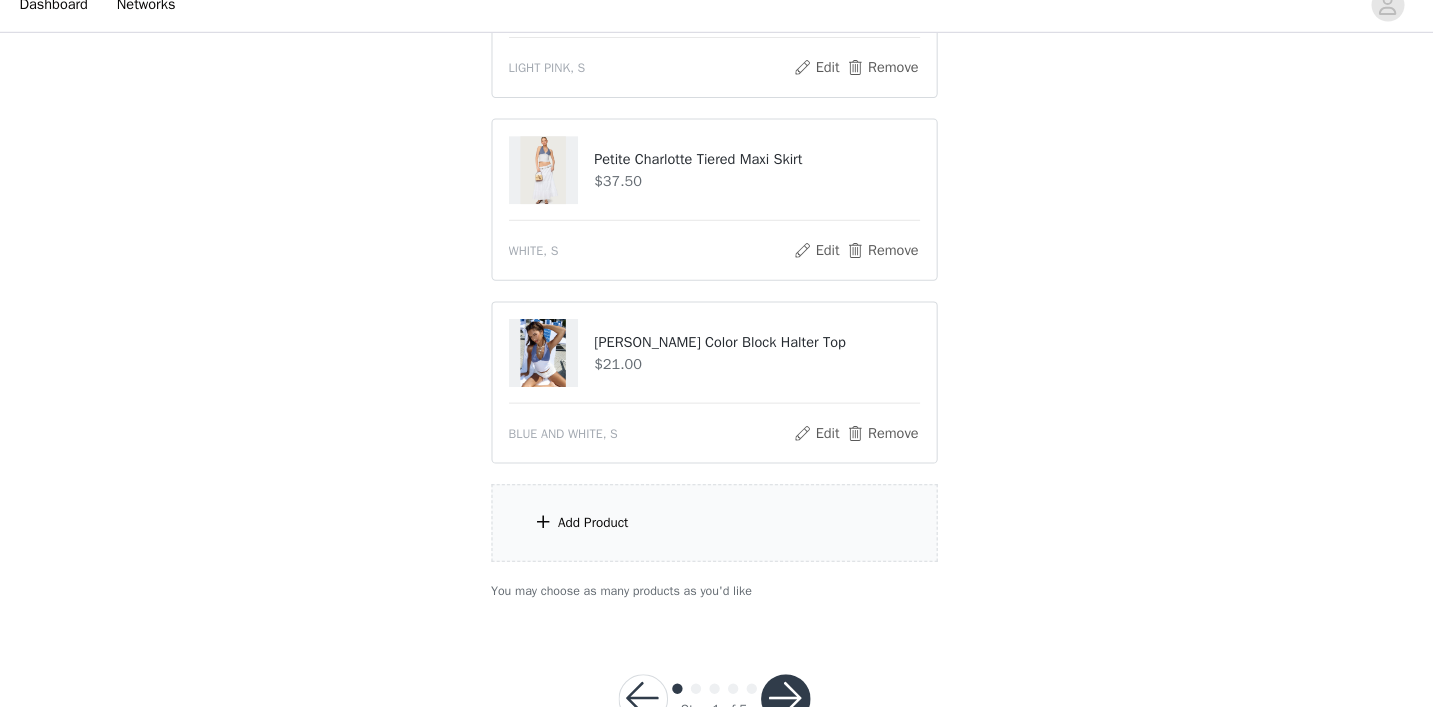 click on "Add Product" at bounding box center (717, 528) 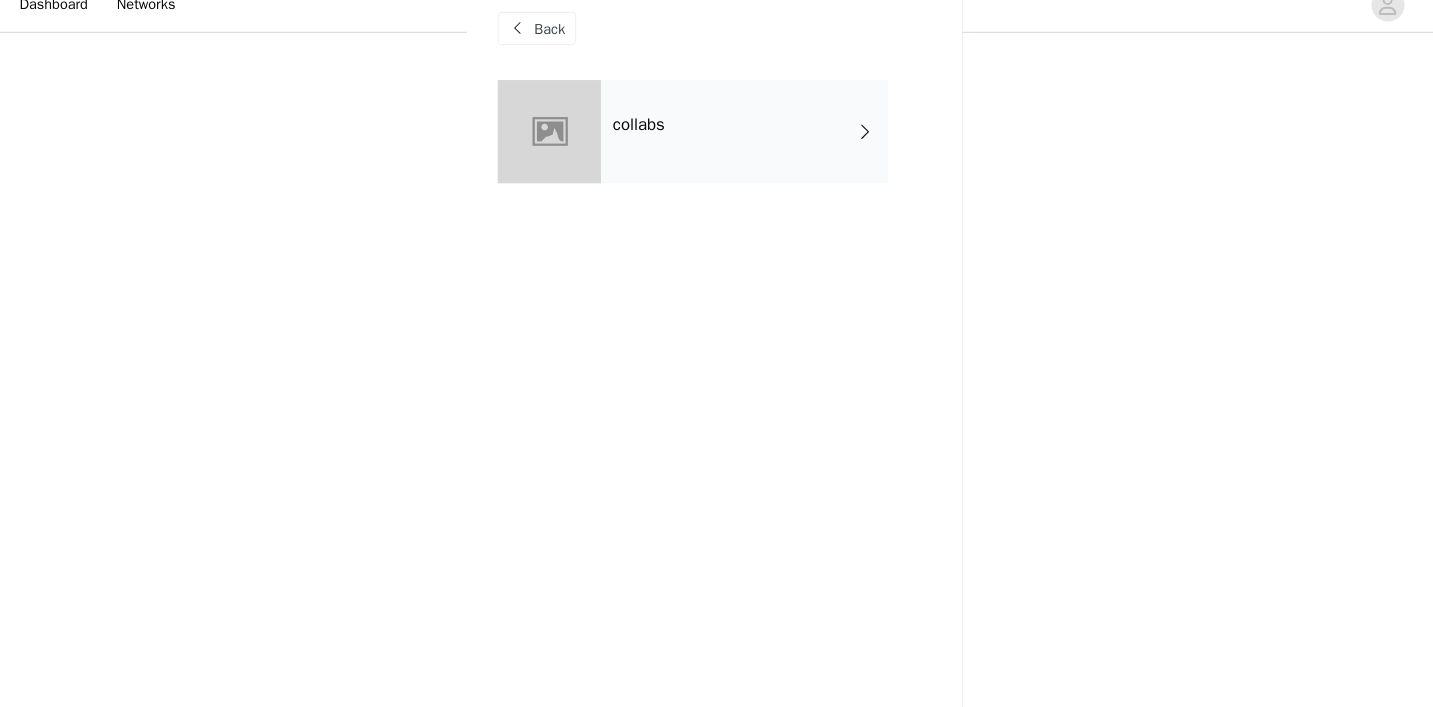 click on "Back" at bounding box center (717, 50) 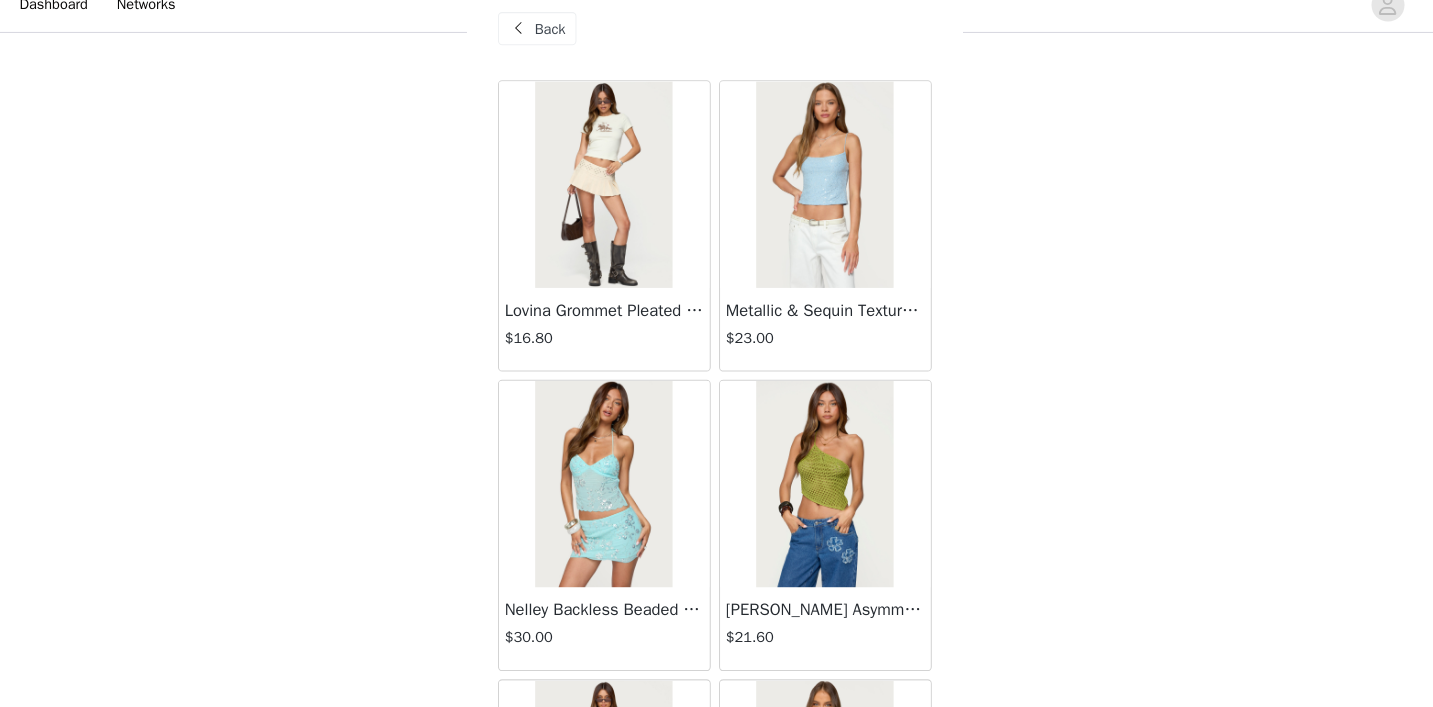 scroll, scrollTop: 2680, scrollLeft: 0, axis: vertical 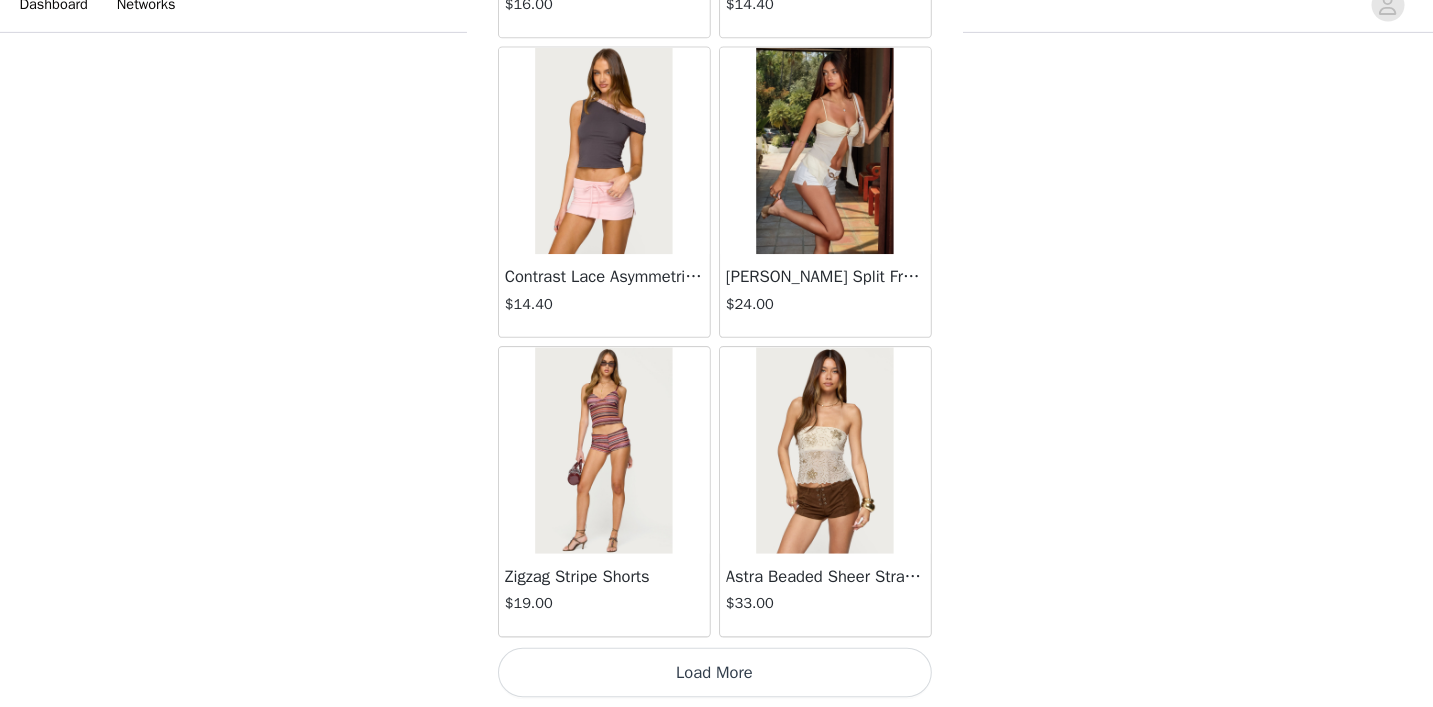 click on "Load More" at bounding box center (717, 673) 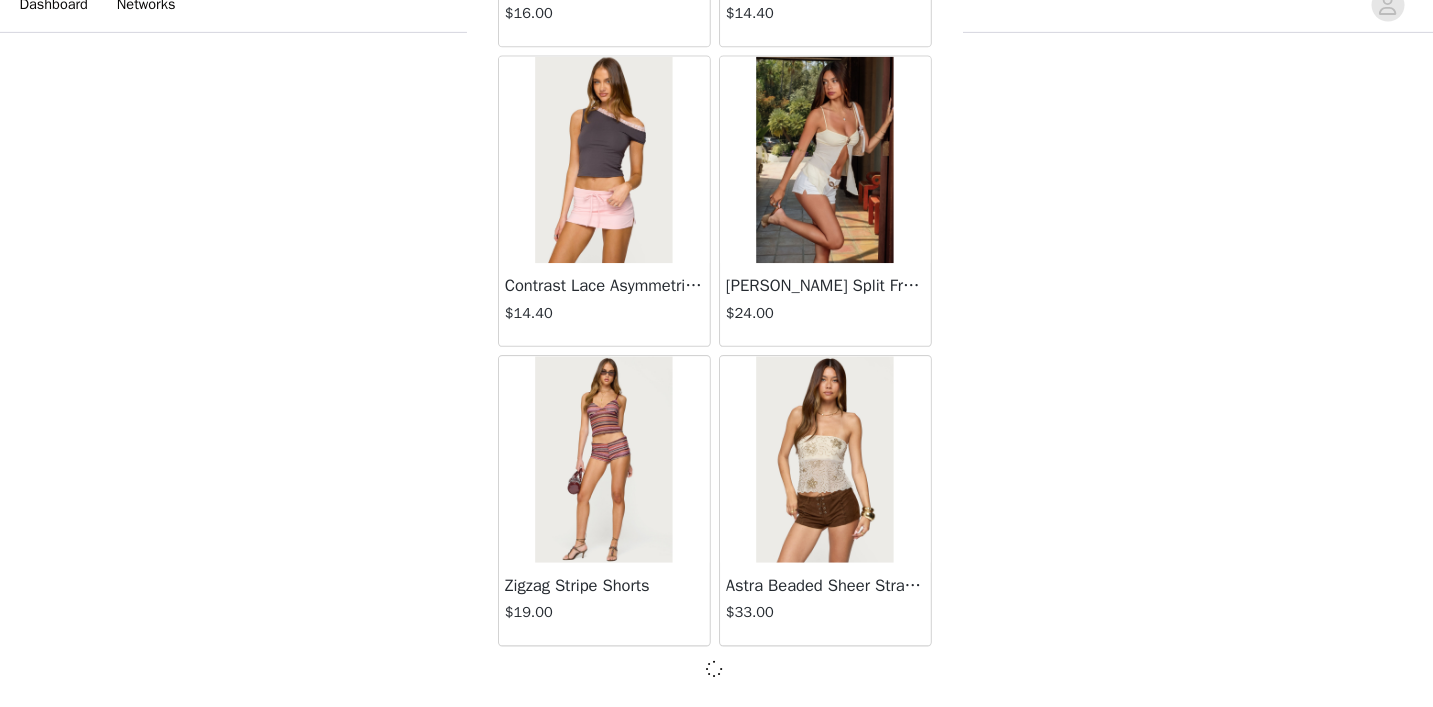 scroll, scrollTop: 2344, scrollLeft: 0, axis: vertical 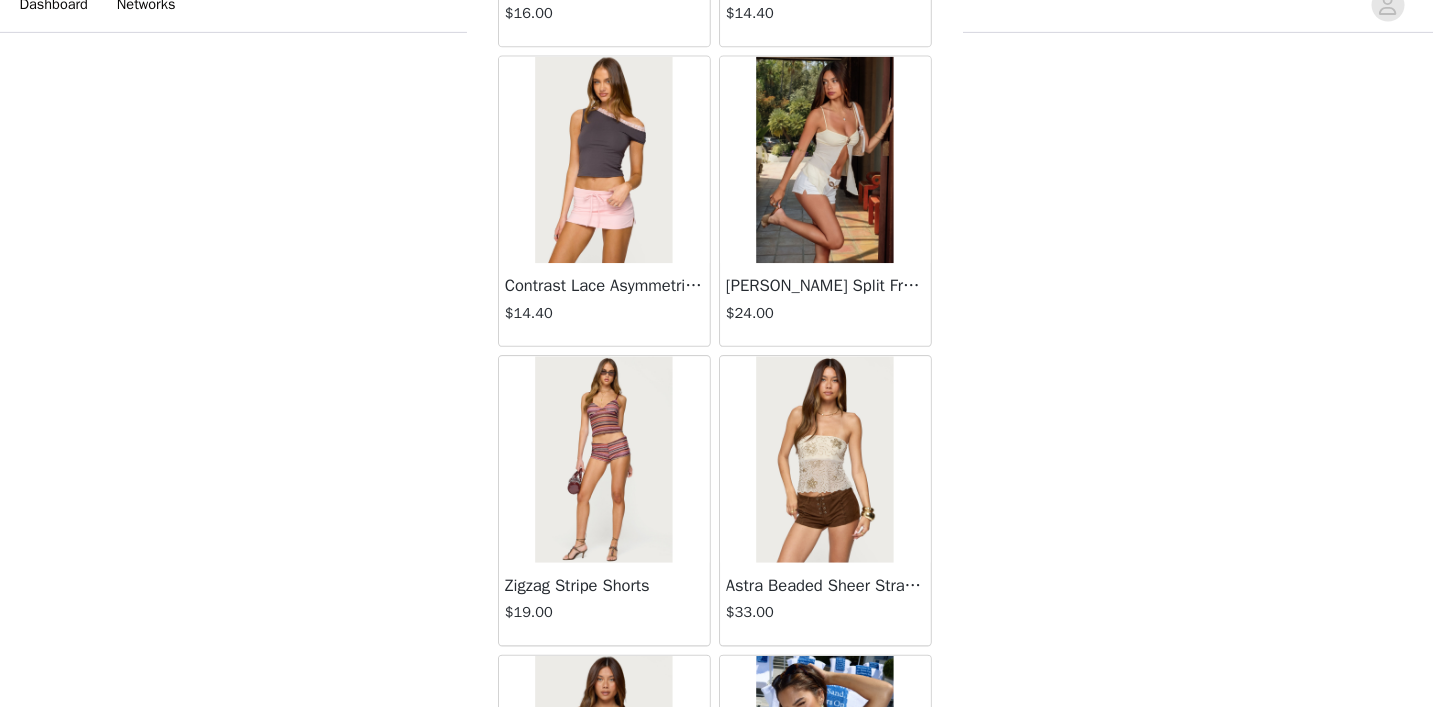 click at bounding box center [823, 467] 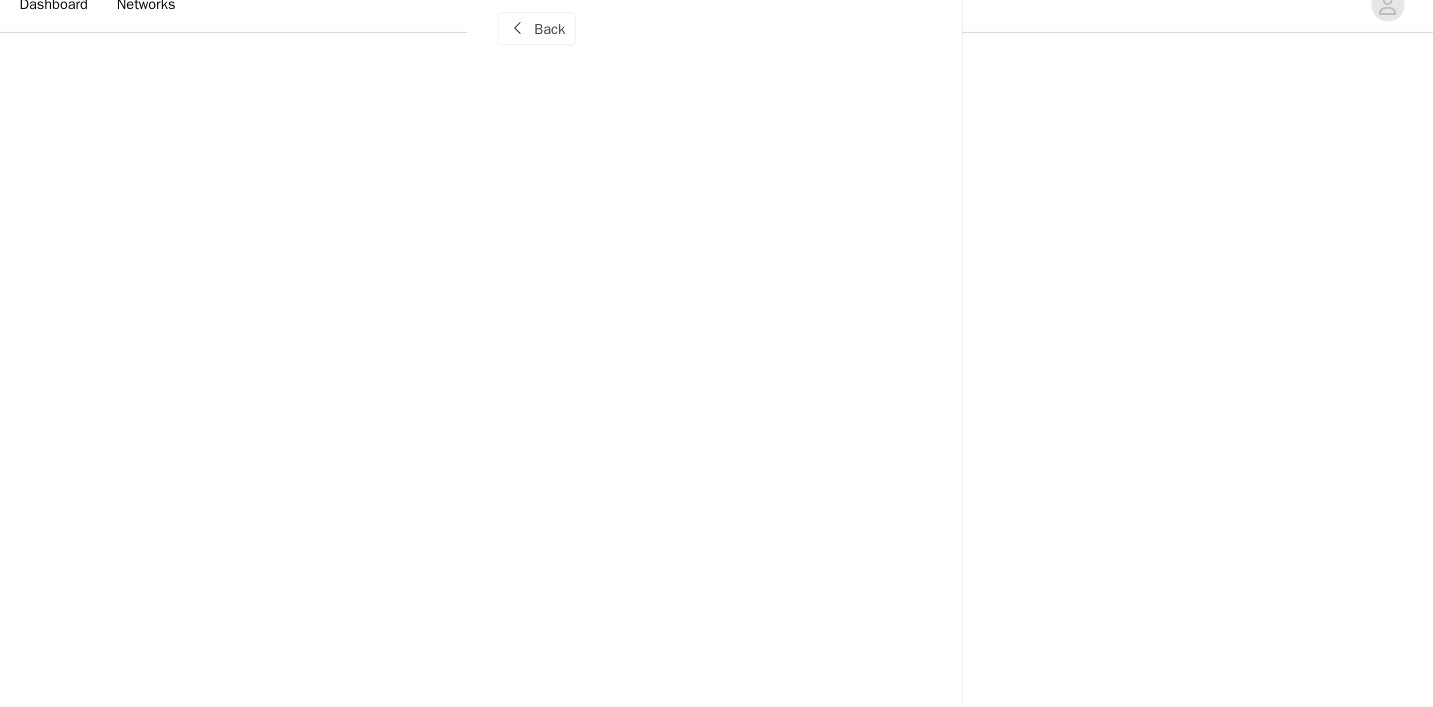 scroll, scrollTop: 0, scrollLeft: 0, axis: both 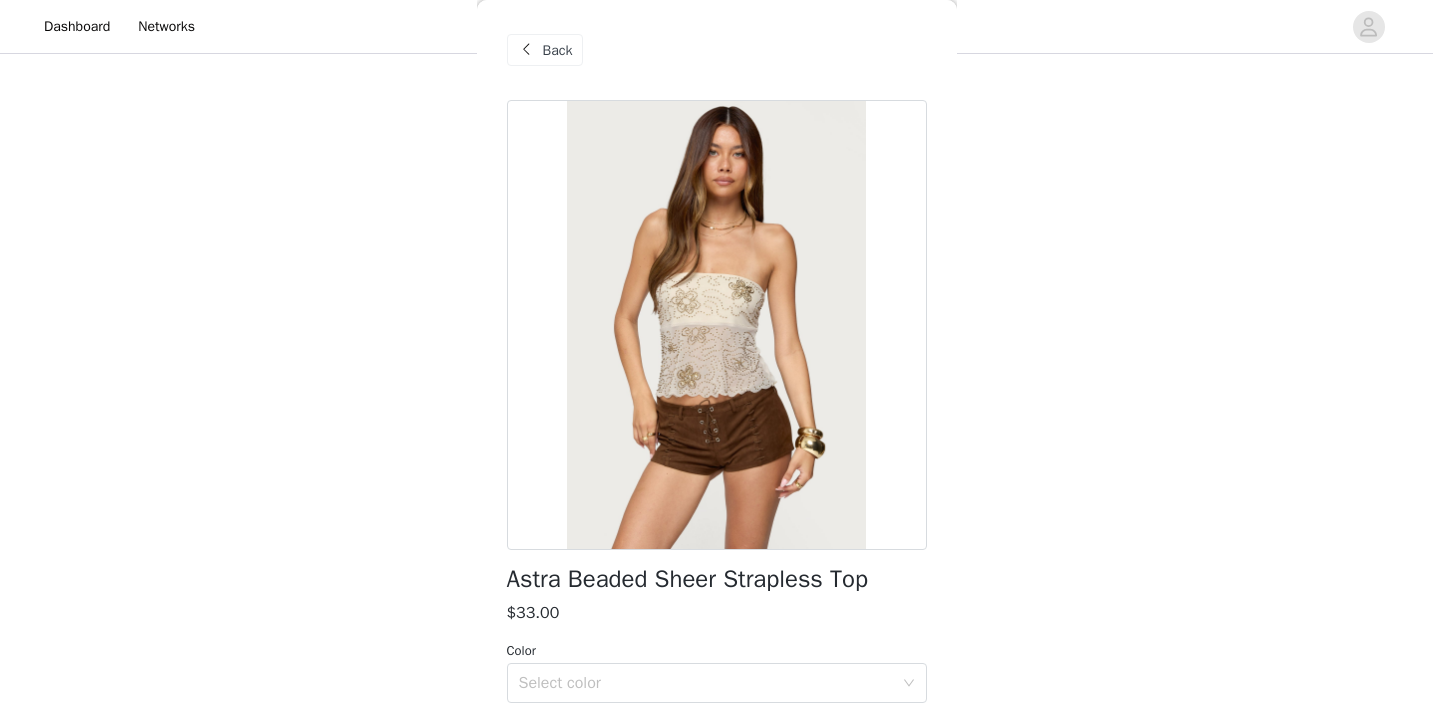 click at bounding box center (527, 50) 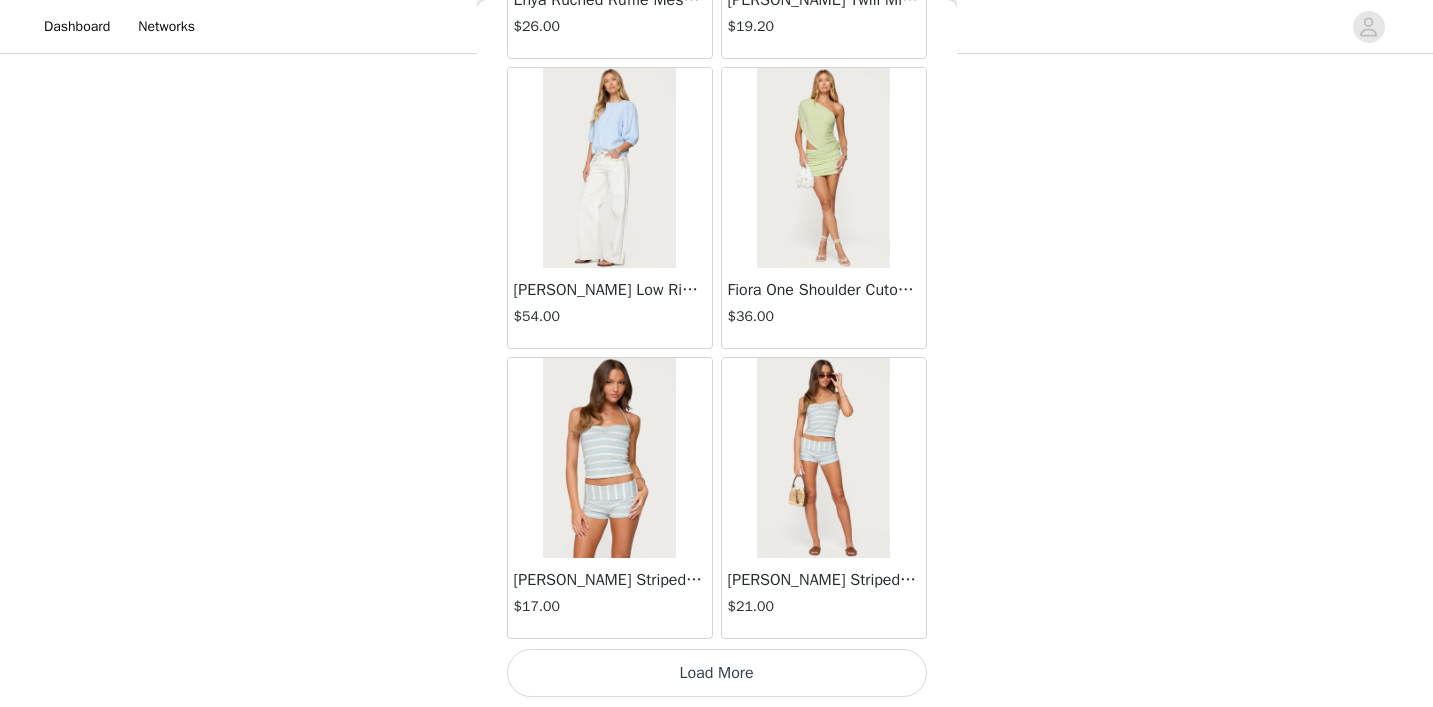 click on "Load More" at bounding box center (717, 673) 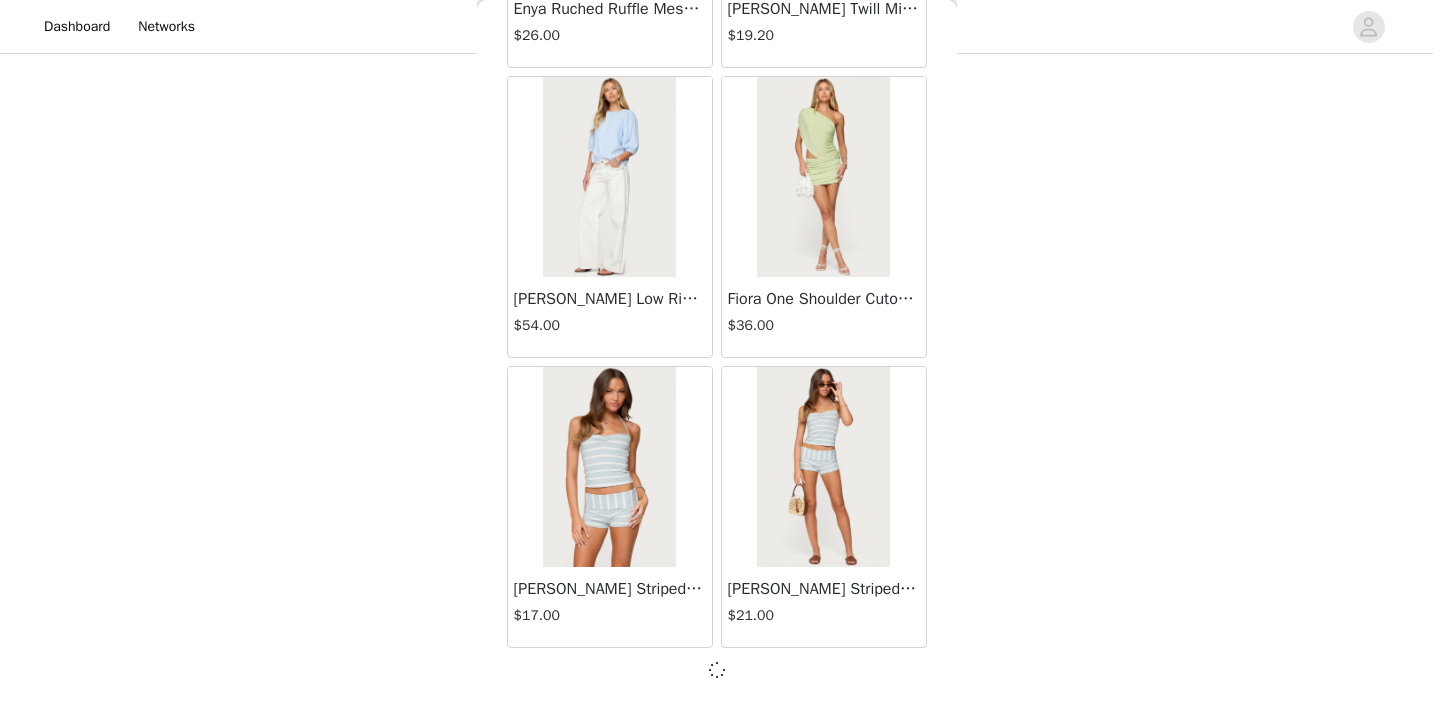 scroll, scrollTop: 5244, scrollLeft: 0, axis: vertical 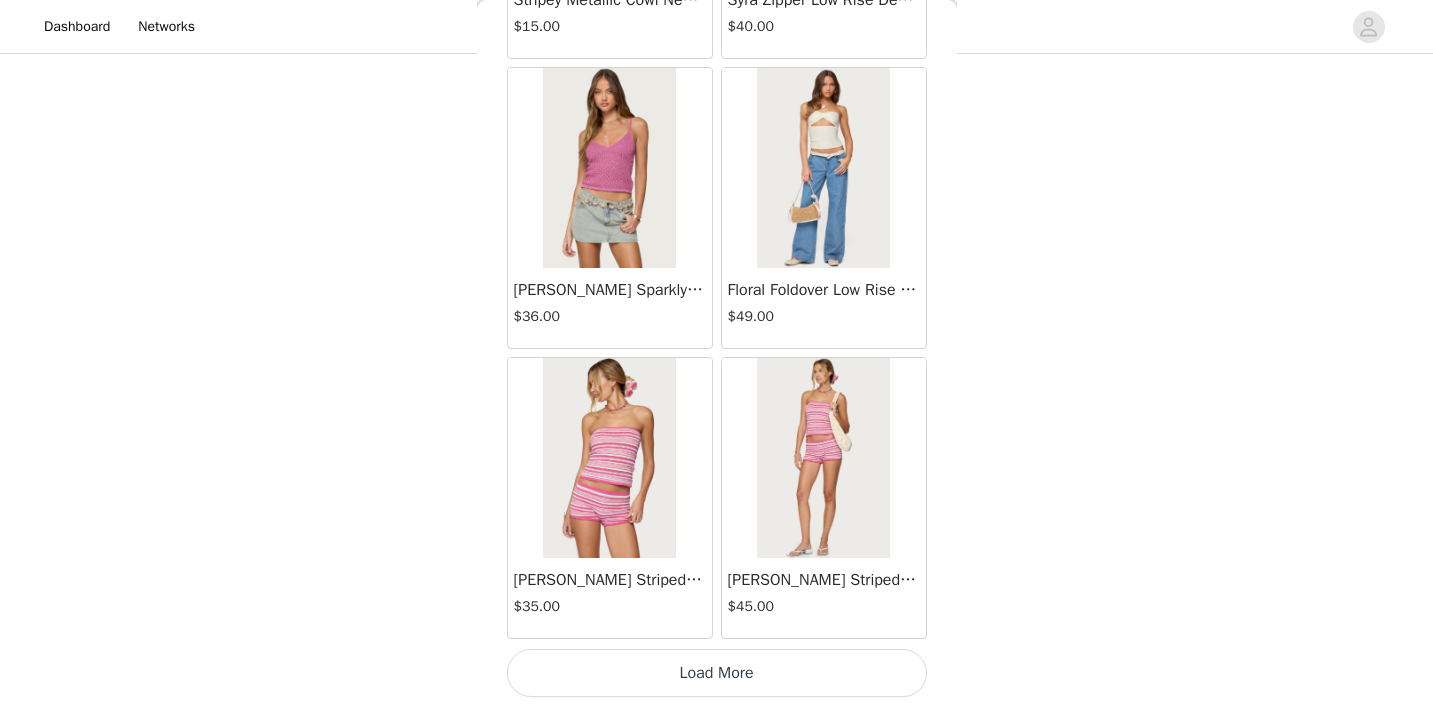 click on "Load More" at bounding box center [717, 673] 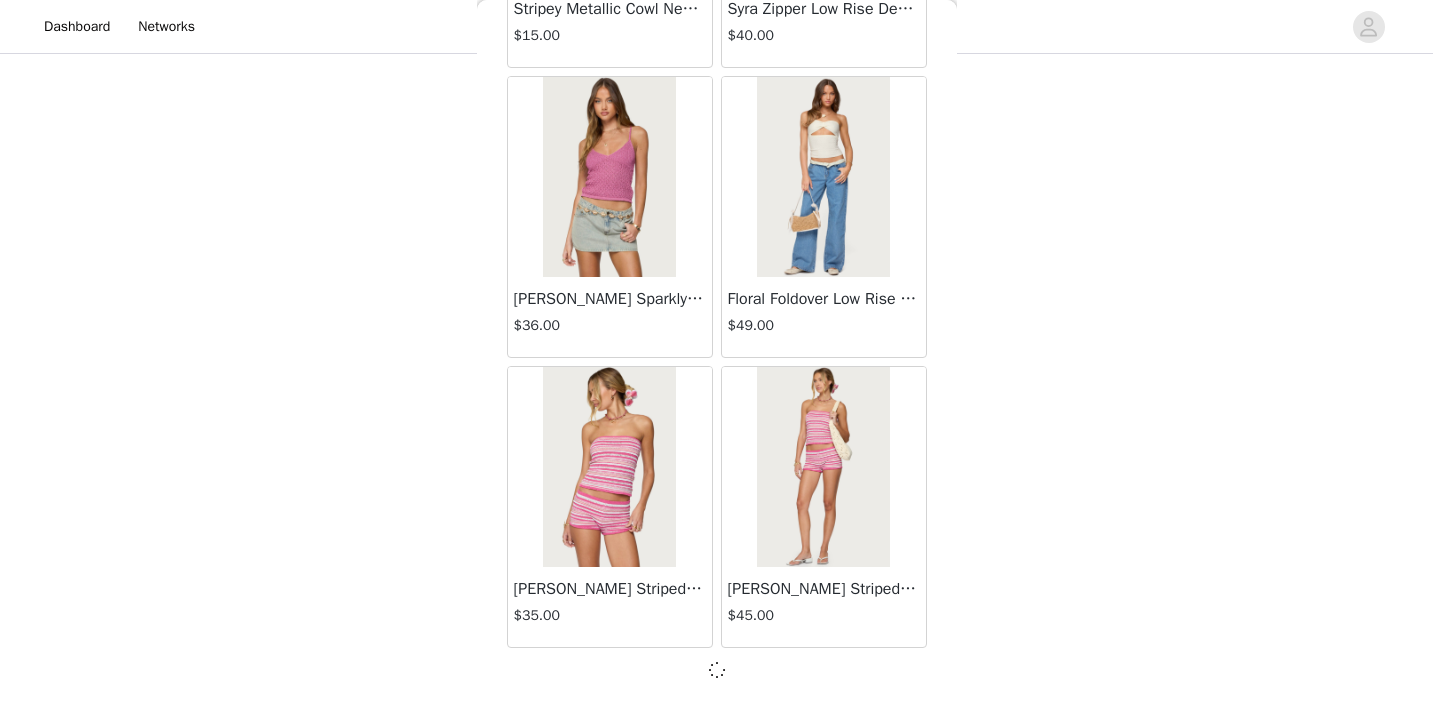 scroll, scrollTop: 8144, scrollLeft: 0, axis: vertical 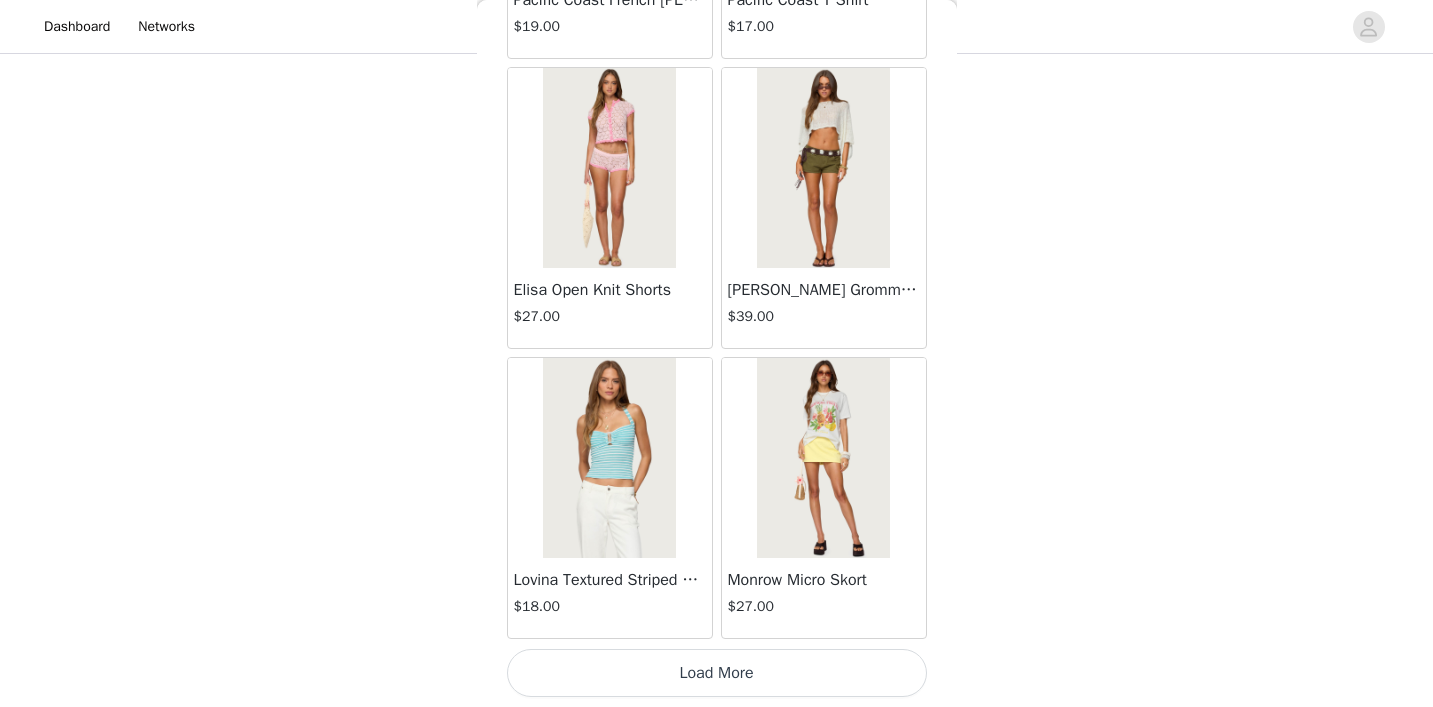 click on "Lovina Grommet Pleated Mini Skort   $16.80       Metallic & Sequin Textured Tank Top   $23.00       Nelley Backless Beaded Sequin Chiffon Top   $30.00       [PERSON_NAME] Asymmetric One Shoulder Crochet Top   $21.60       [PERSON_NAME] Plaid Micro Shorts   $25.00       [PERSON_NAME] Floral Texured Sheer Halter Top   $23.00       Maree Bead V Neck Top   $19.00       Maree Bead Cut Out Mini Skirt   $17.00       [PERSON_NAME] Cut Out Halter Top   $24.00       Juney Pinstripe Tailored Button Up Shirt   $30.00       Avenly Striped Tie Front Babydoll Top   $23.00       [PERSON_NAME] Studded Grommet Tube Top   $25.00       Avalai Linen Look Mini Skort   $32.00       Beaded Deep Cowl Neck Backless Top   $31.00       Frayed Pleated Denim Mini Skort   $16.00       Klay Linen Look Pleated Mini Skort   $14.40       Contrast Lace Asymmetric Off Shoulder Top   $14.40       [PERSON_NAME] Split Front Sheer Mesh Top   $24.00       Zigzag Stripe Shorts   $19.00       Astra Beaded Sheer Strapless Top   $33.00       Beaded Floral Embroidered Tank Top   $32.00" at bounding box center [717, -5125] 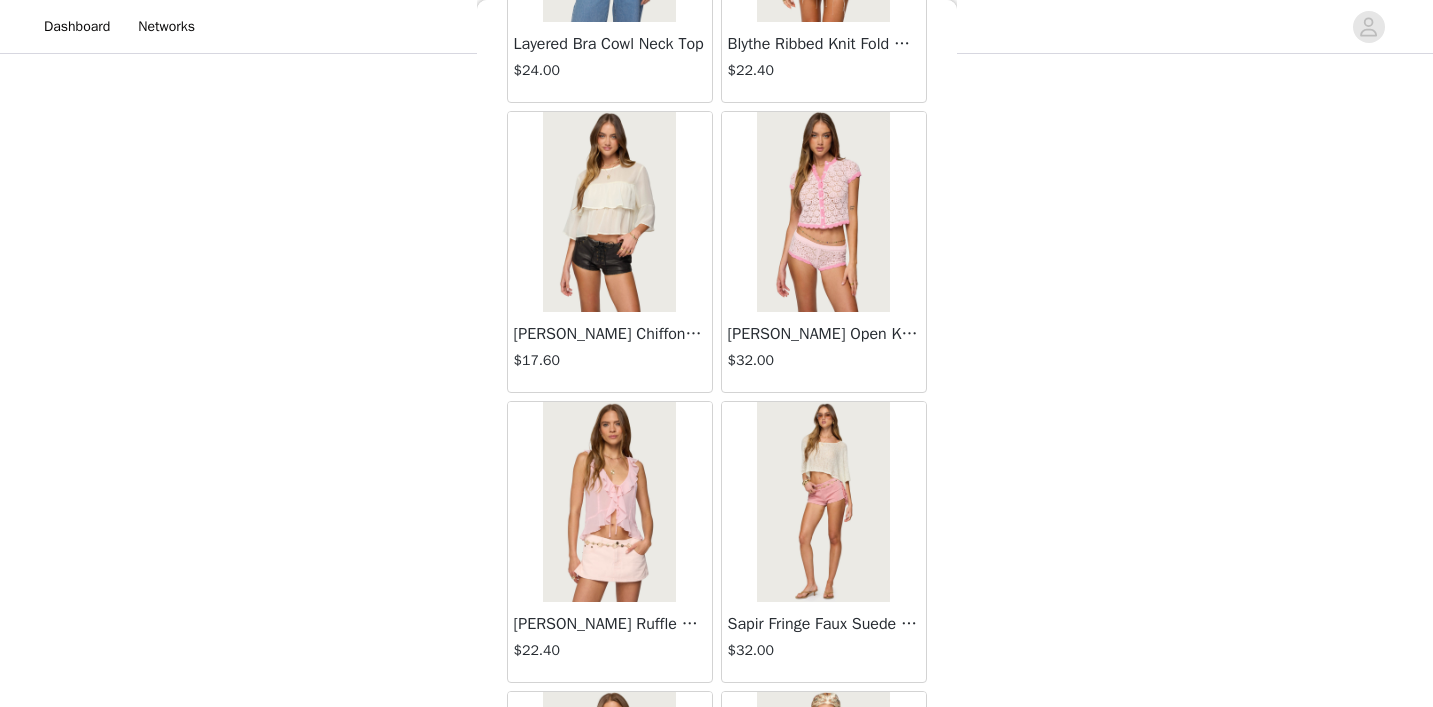 scroll, scrollTop: 11882, scrollLeft: 0, axis: vertical 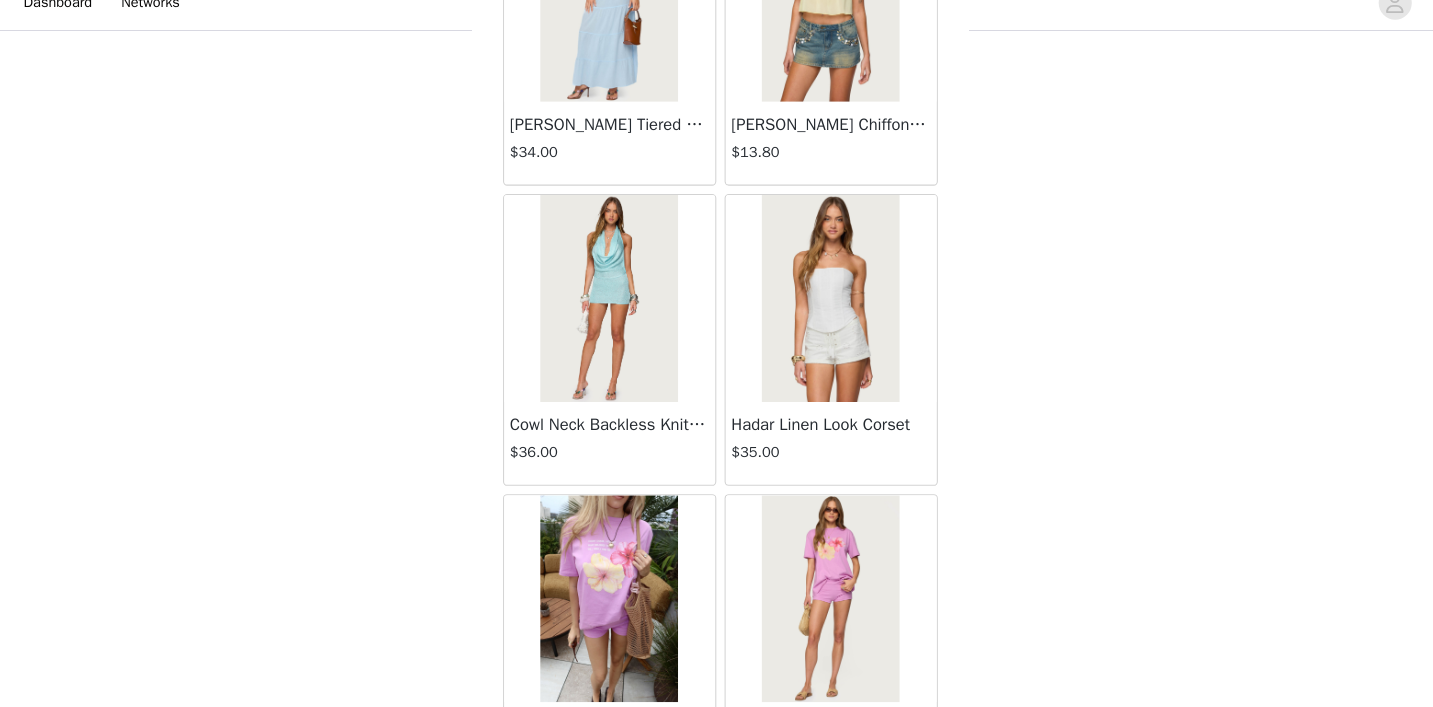 click at bounding box center [823, 312] 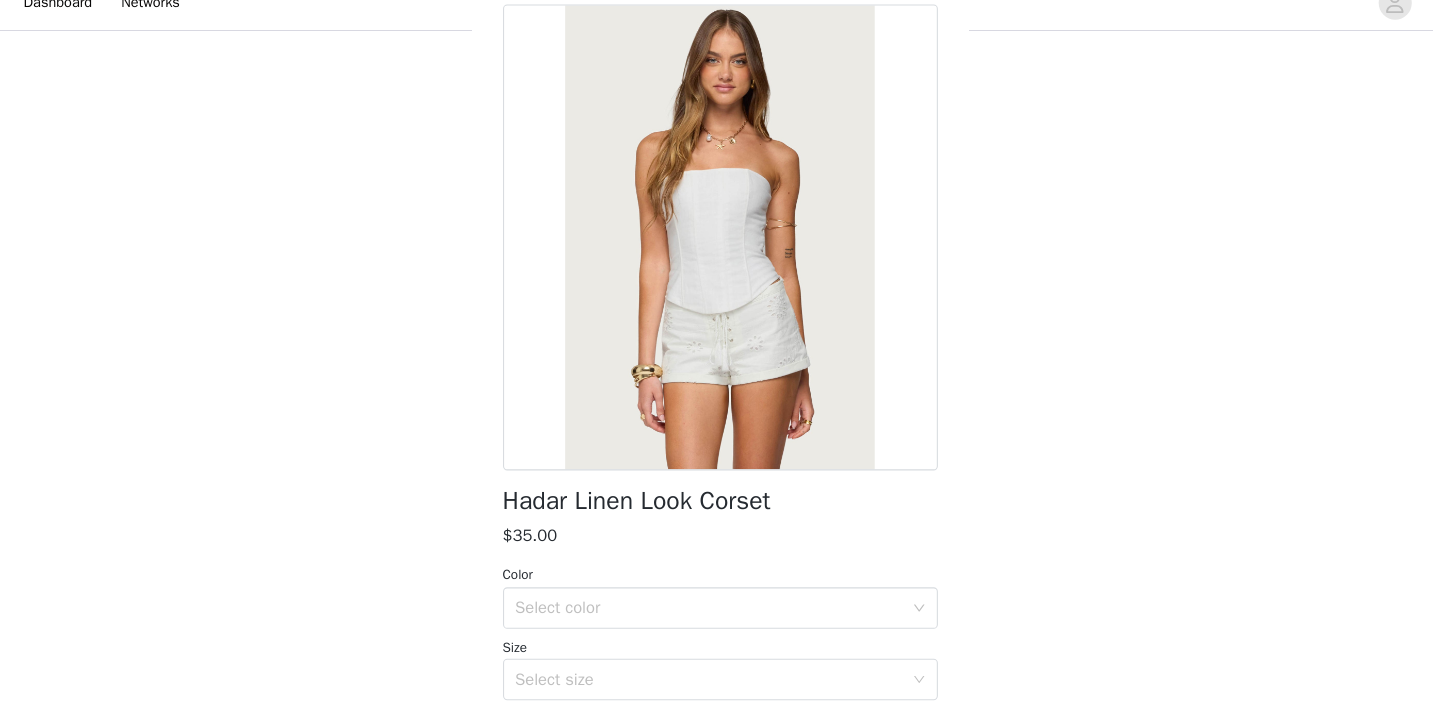 scroll, scrollTop: 64, scrollLeft: 0, axis: vertical 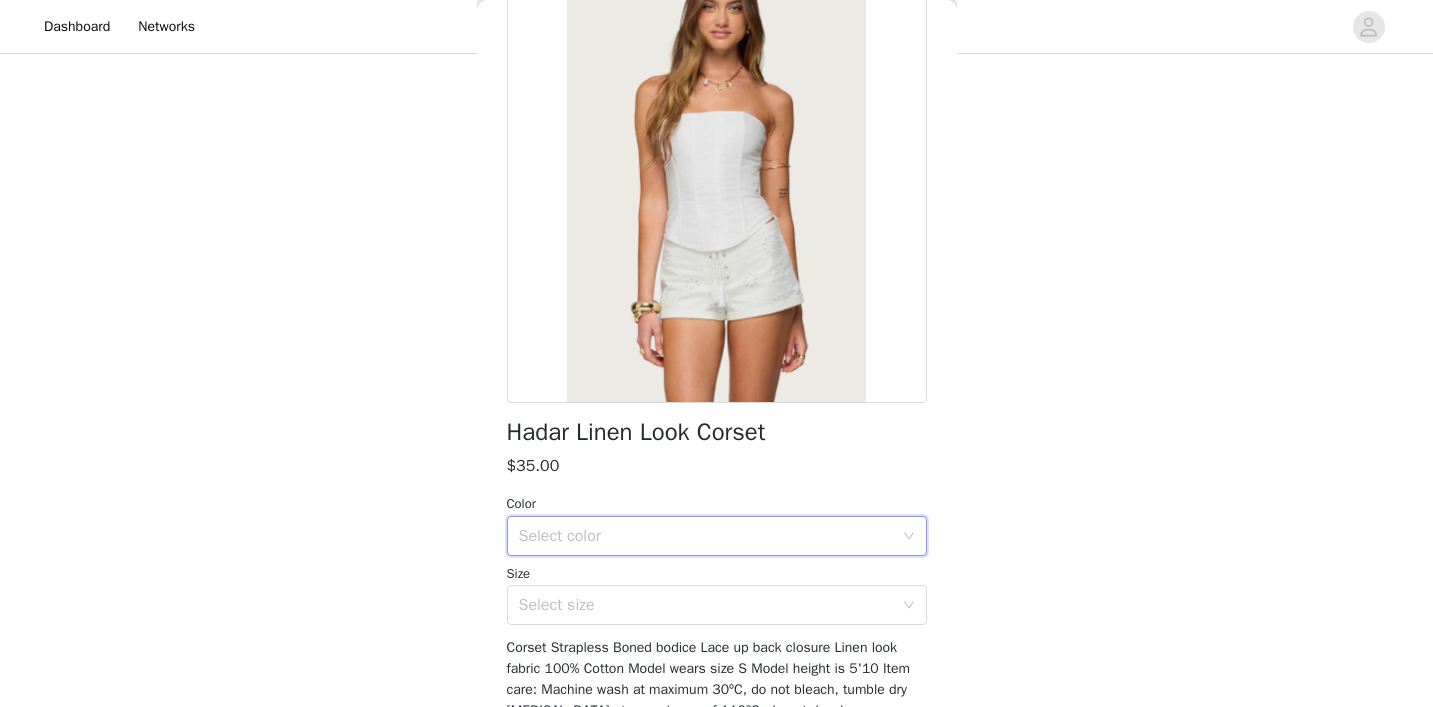 click on "Select color" at bounding box center [710, 536] 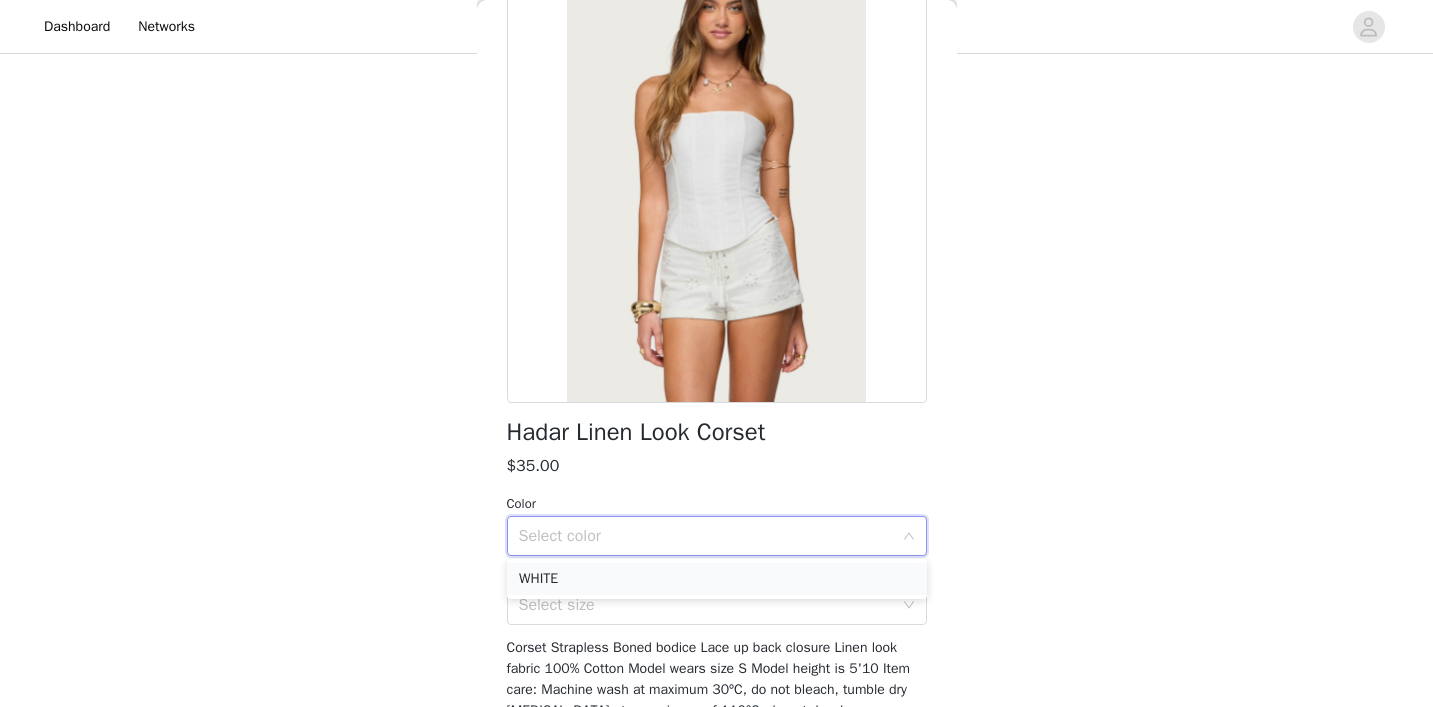 click on "WHITE" at bounding box center (717, 579) 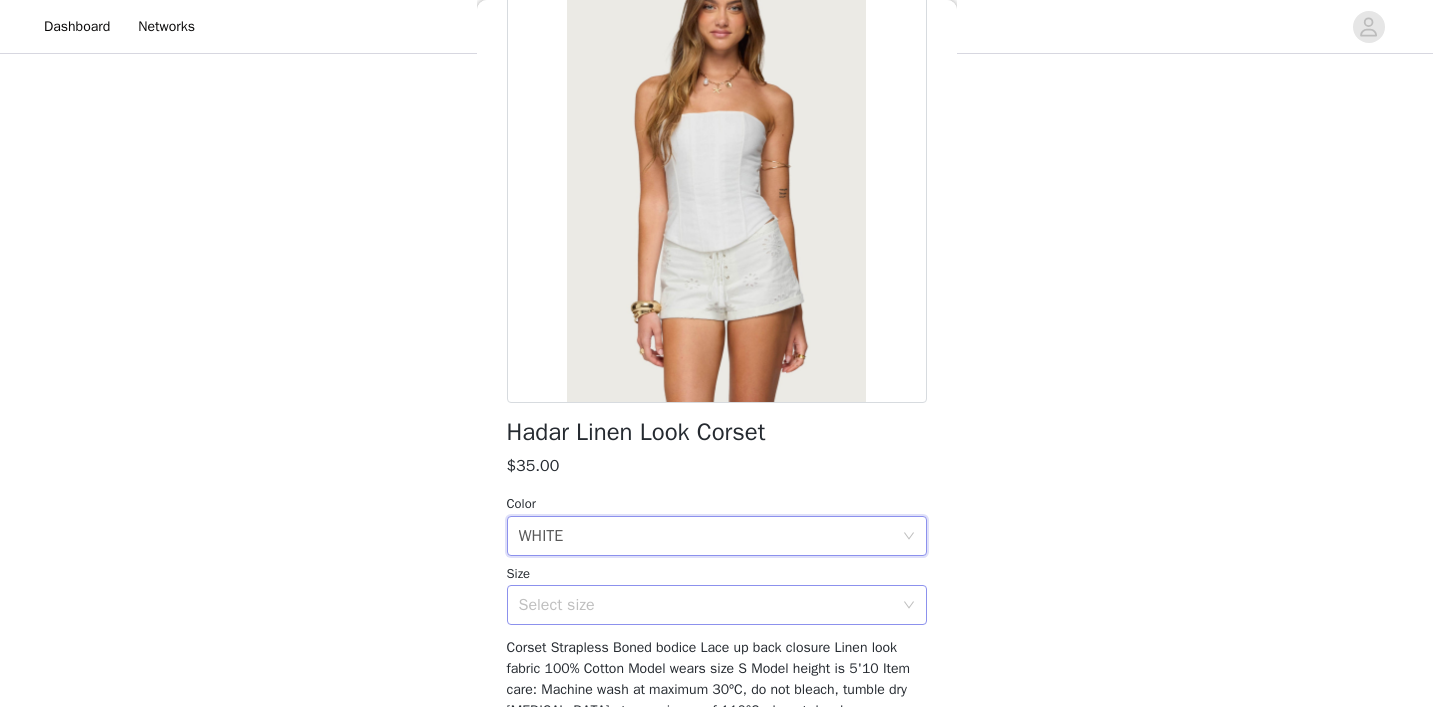 click on "Select size" at bounding box center (706, 605) 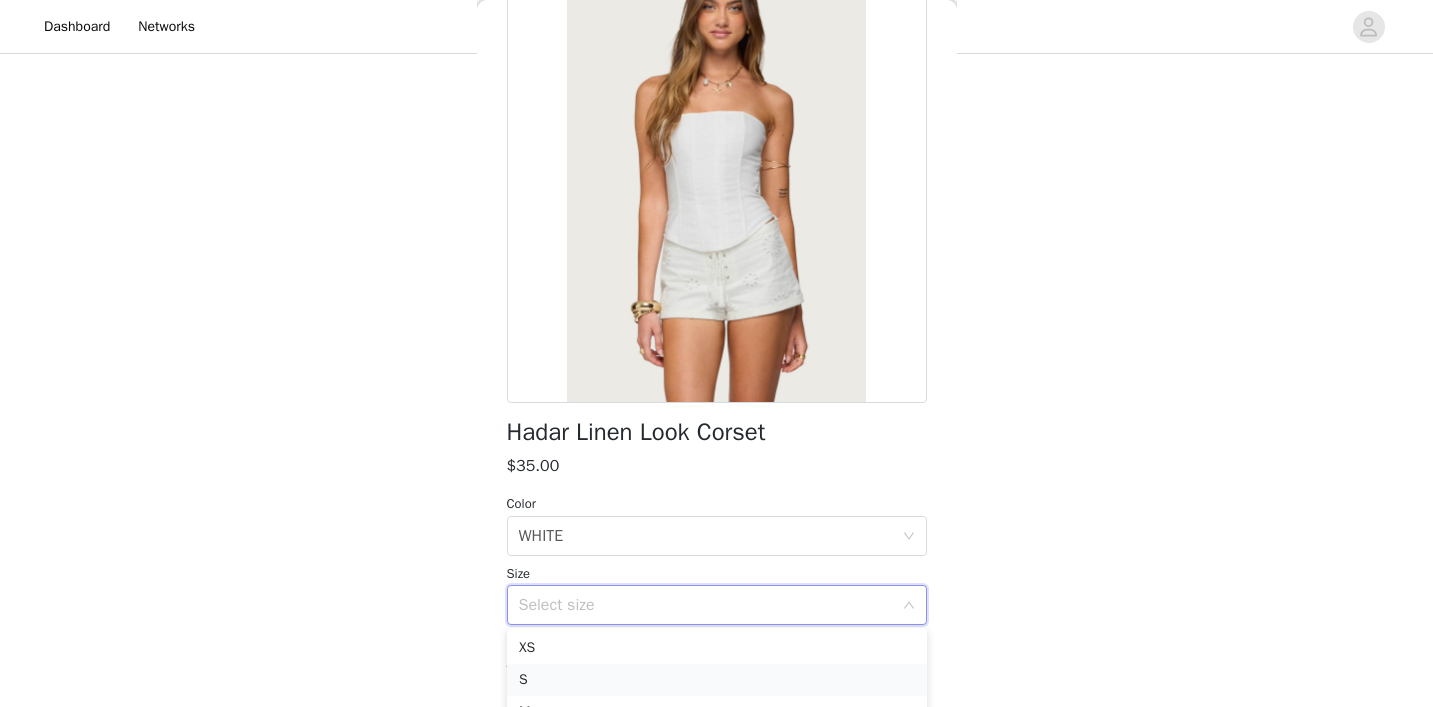 click on "S" at bounding box center [717, 680] 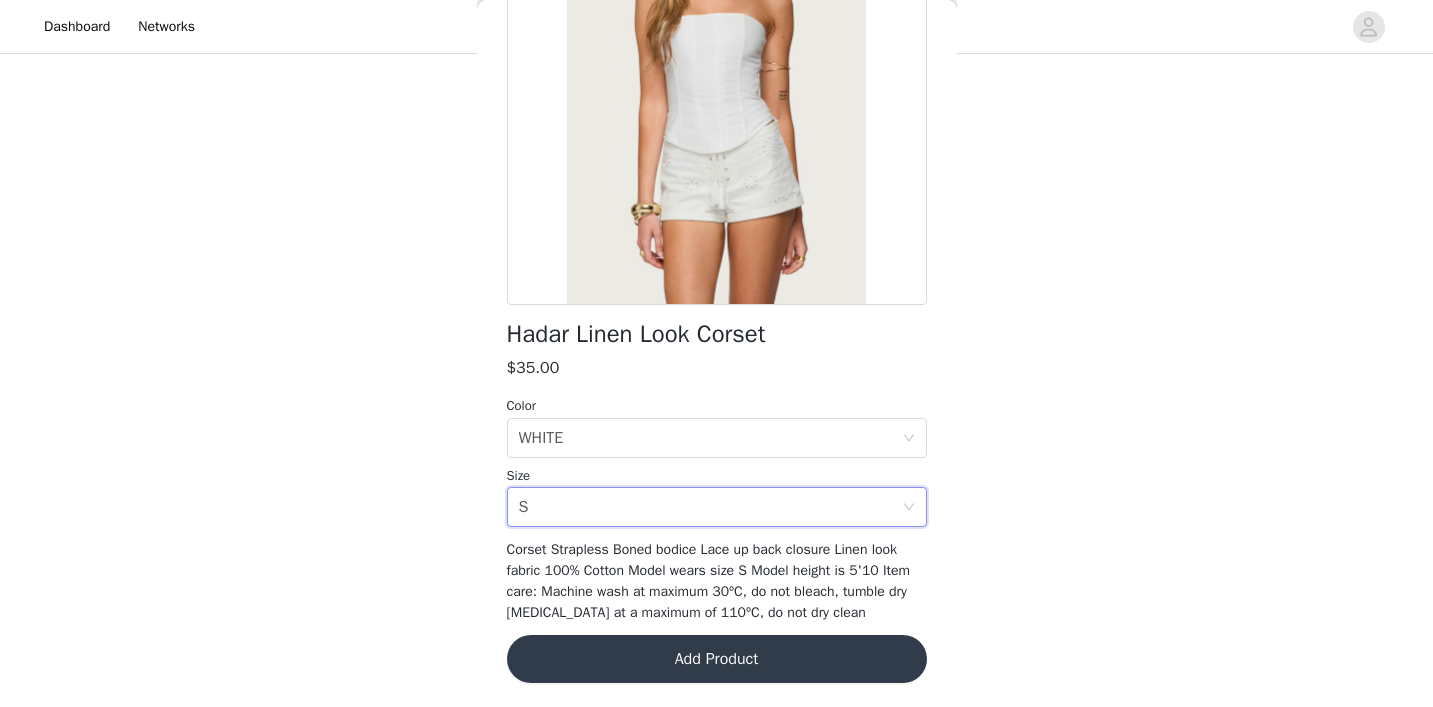 scroll, scrollTop: 244, scrollLeft: 0, axis: vertical 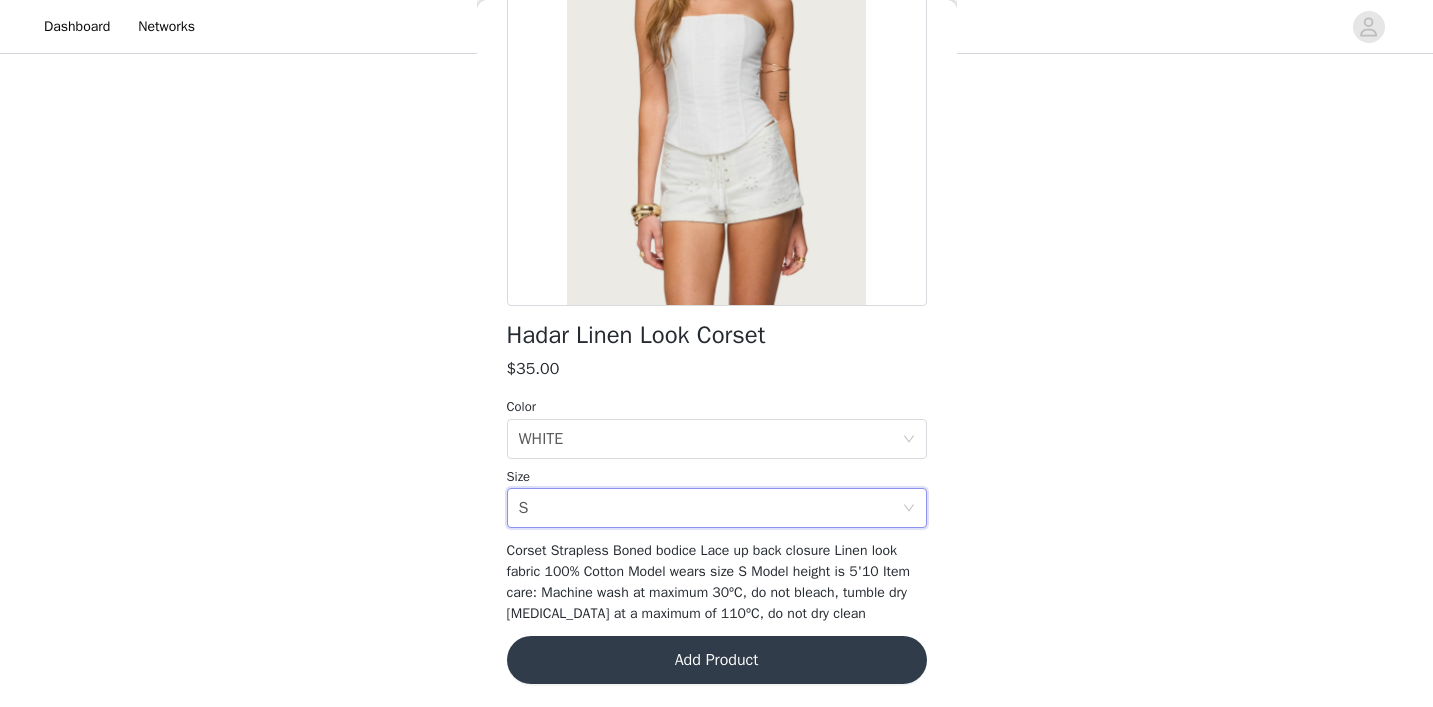 click on "Add Product" at bounding box center [717, 660] 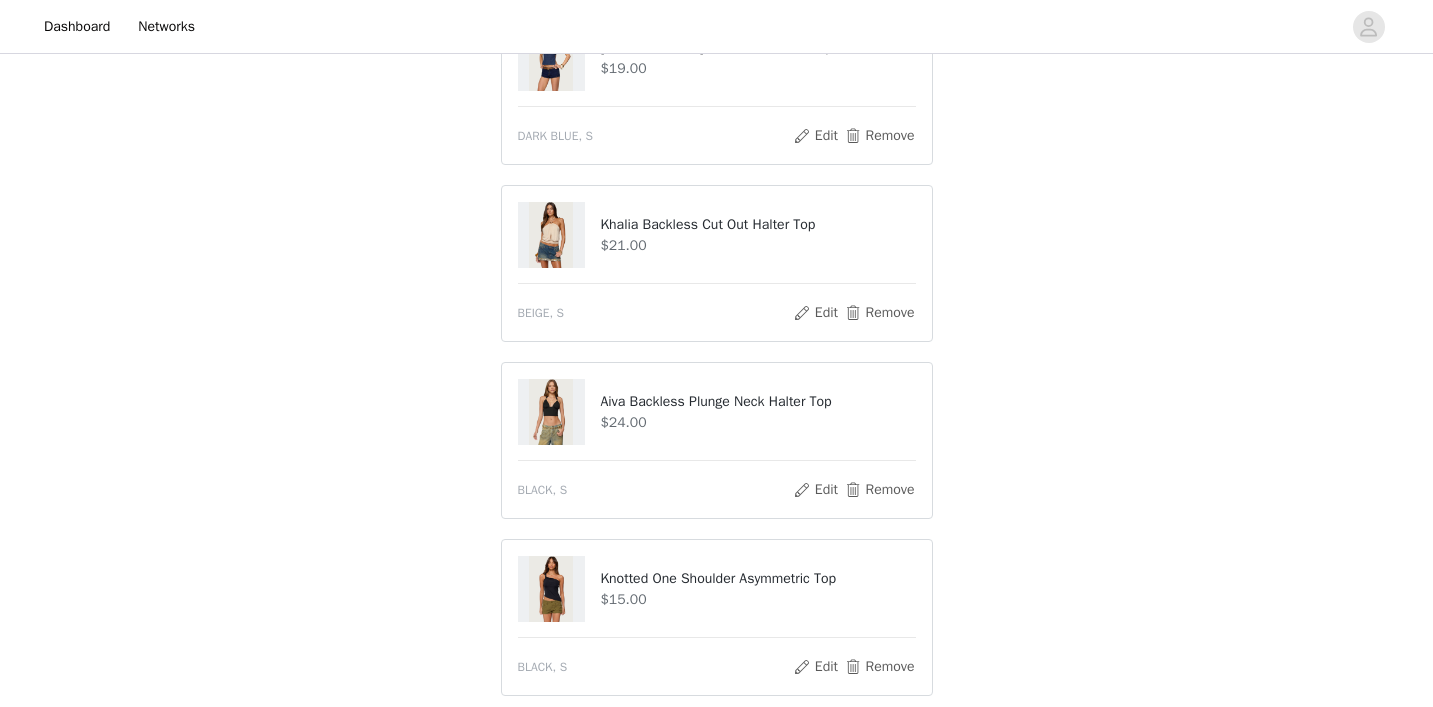scroll, scrollTop: 1097, scrollLeft: 0, axis: vertical 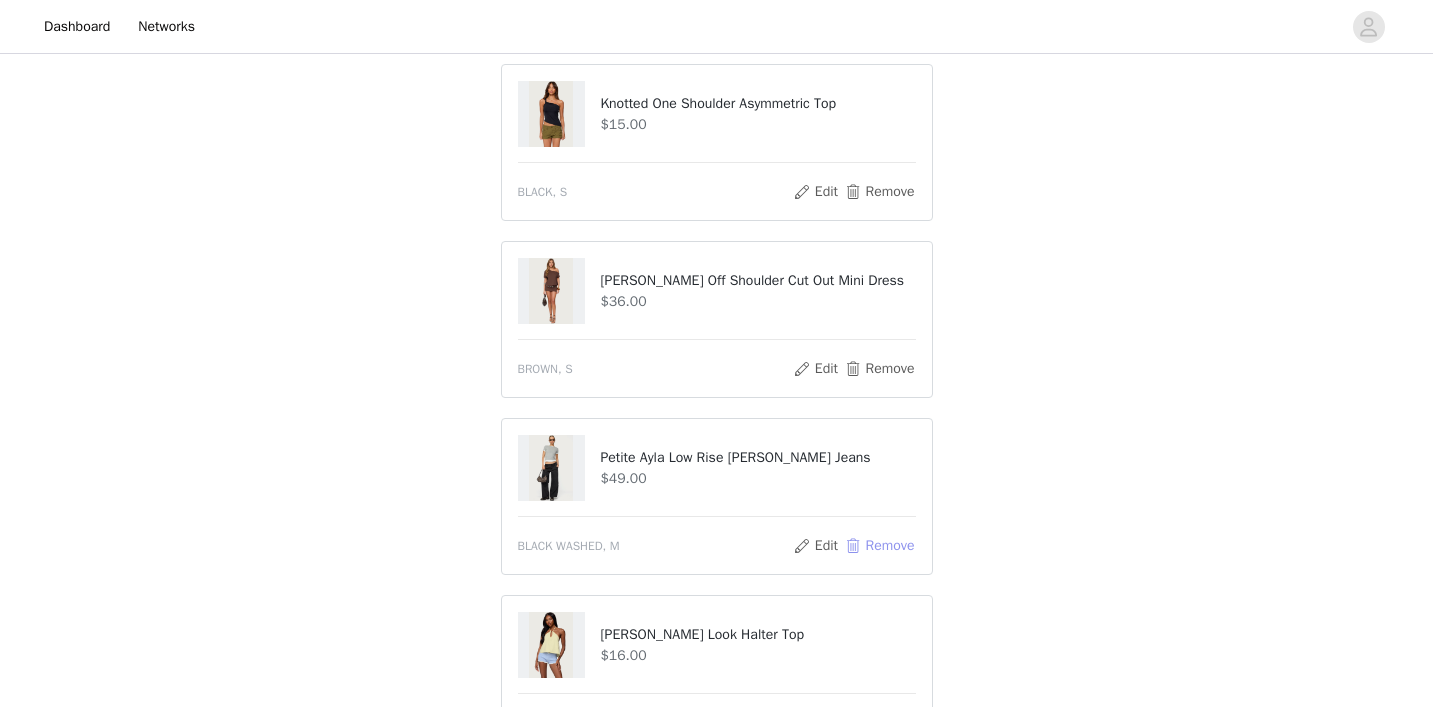 click on "Remove" at bounding box center (879, 546) 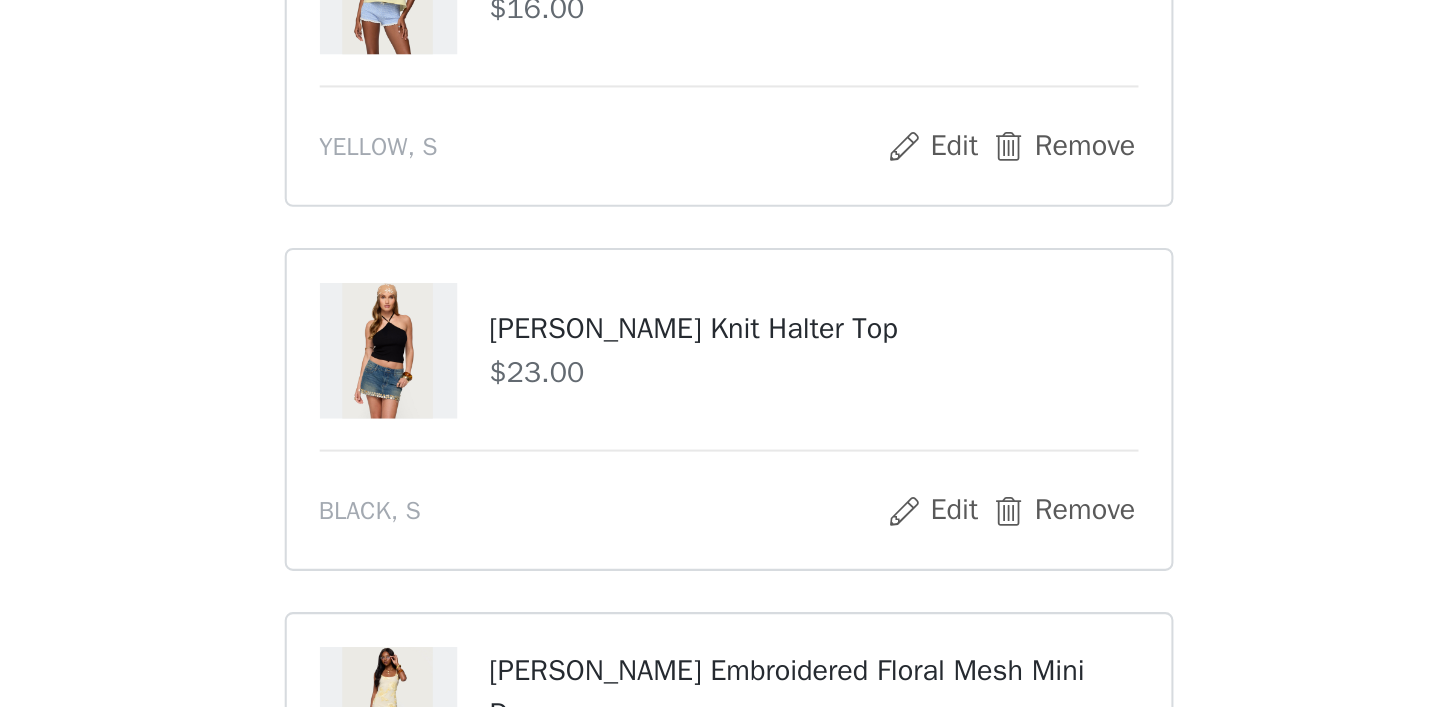 scroll, scrollTop: 1222, scrollLeft: 0, axis: vertical 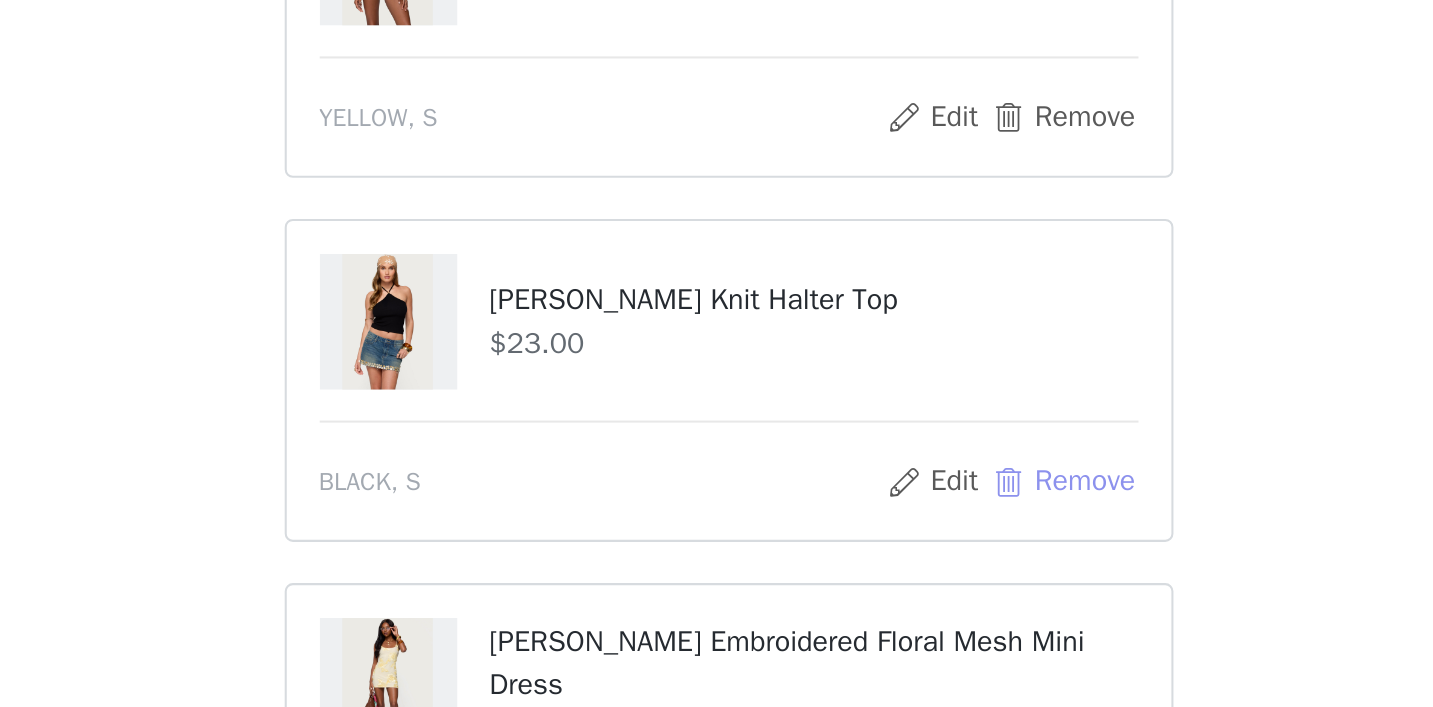 click on "Remove" at bounding box center [879, 598] 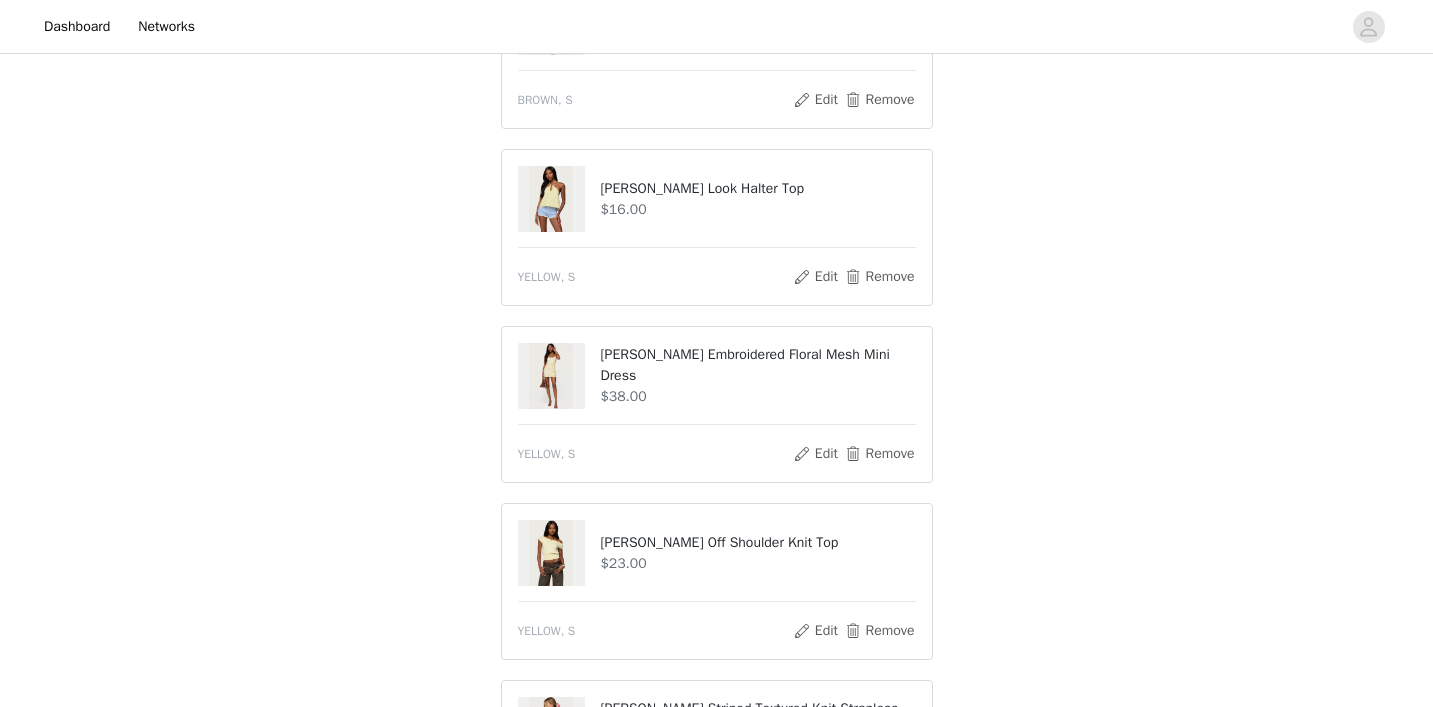 scroll, scrollTop: 1676, scrollLeft: 0, axis: vertical 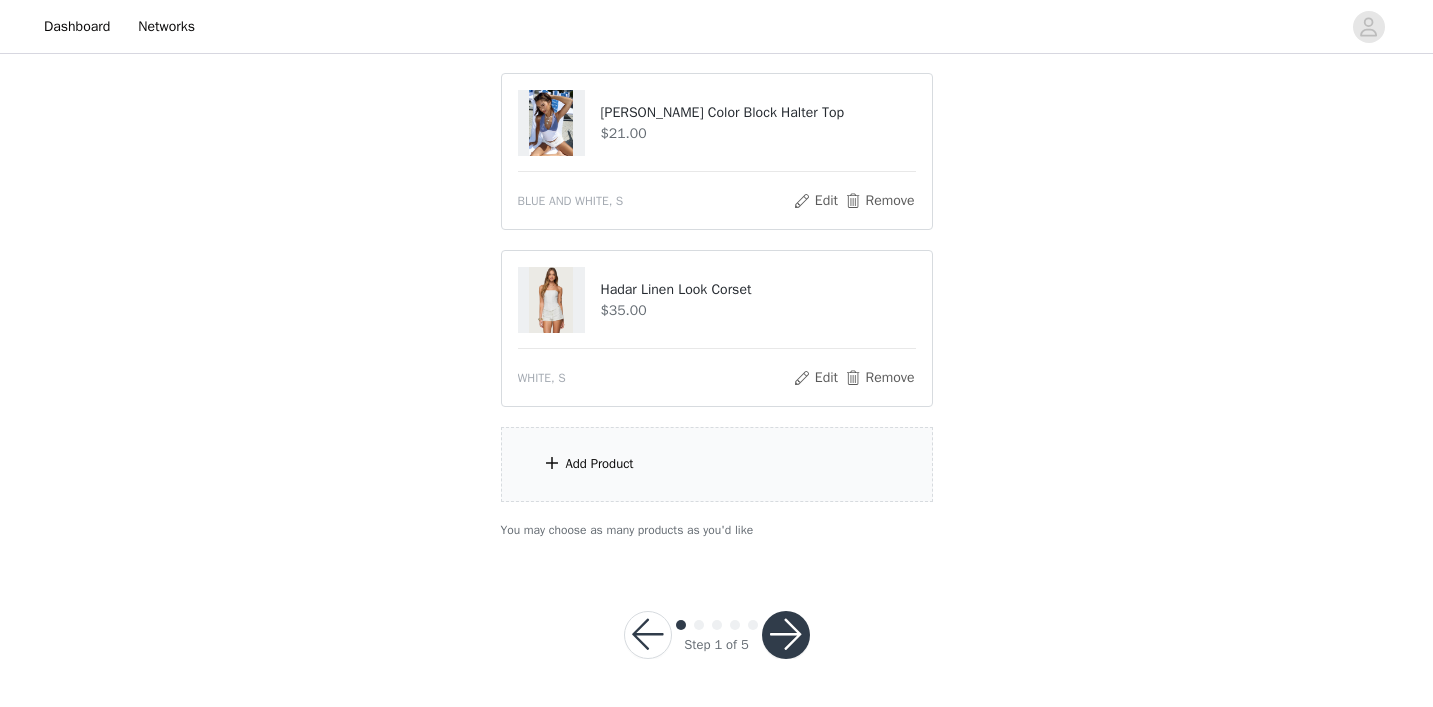 click on "Choose as many products as you'd like, up to $400.00.       15 Selected   Remaining Funds: $-15.50         [PERSON_NAME] Floral Texured Sheer Halter Top     $23.00       WHITE, S       Edit   Remove     [PERSON_NAME] Striped Textured Knit Shorts     $45.00       MIX, S       Edit   Remove     [PERSON_NAME] Backless Denim Top     $19.00       DARK BLUE, S       Edit   Remove     Khalia Backless Cut Out Halter Top     $21.00       BEIGE, S       Edit   Remove     Aiva Backless Plunge Neck Halter Top     $24.00       BLACK, S       Edit   Remove     Knotted One Shoulder Asymmetric Top     $15.00       BLACK, S       Edit   Remove     [PERSON_NAME] Off Shoulder Cut Out Mini Dress     $36.00       BROWN, S       Edit   Remove     [PERSON_NAME] Look Halter Top     $16.00       YELLOW, S       Edit   Remove     [PERSON_NAME] Embroidered Floral Mesh Mini Dress     $38.00       YELLOW, S       Edit   Remove     [PERSON_NAME] Off Shoulder Knit Top     $23.00       YELLOW, S       Edit   Remove     [PERSON_NAME] Striped Textured Knit Strapless Top     $35.00" at bounding box center (717, -889) 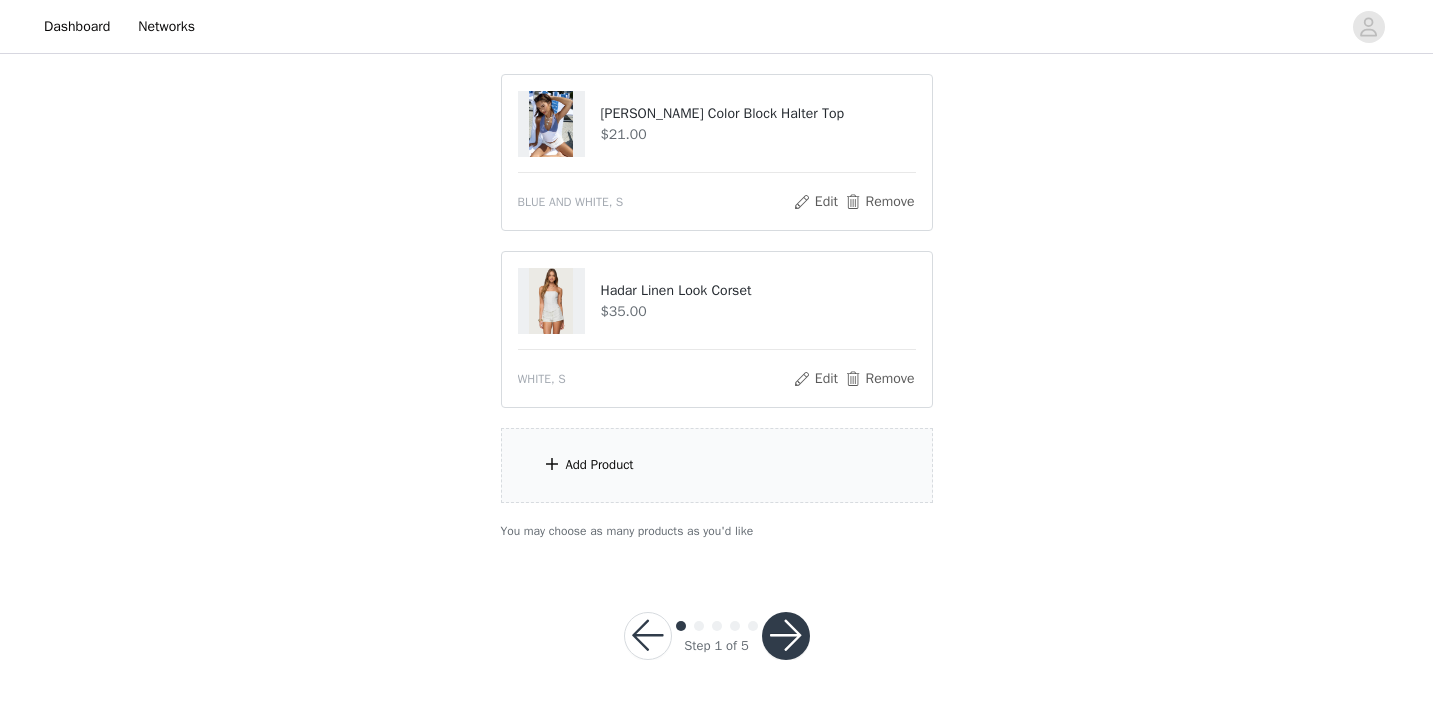 click on "Add Product" at bounding box center (717, 465) 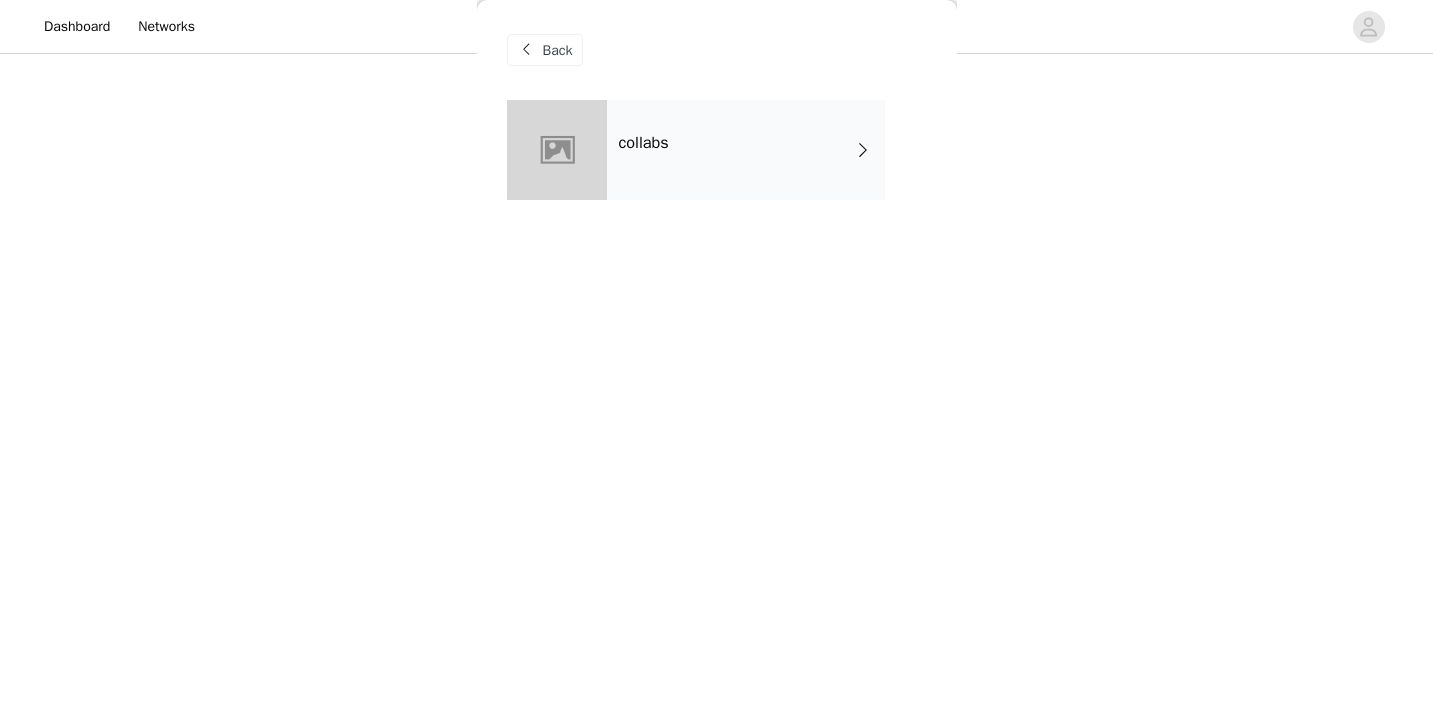 click on "collabs" at bounding box center [746, 150] 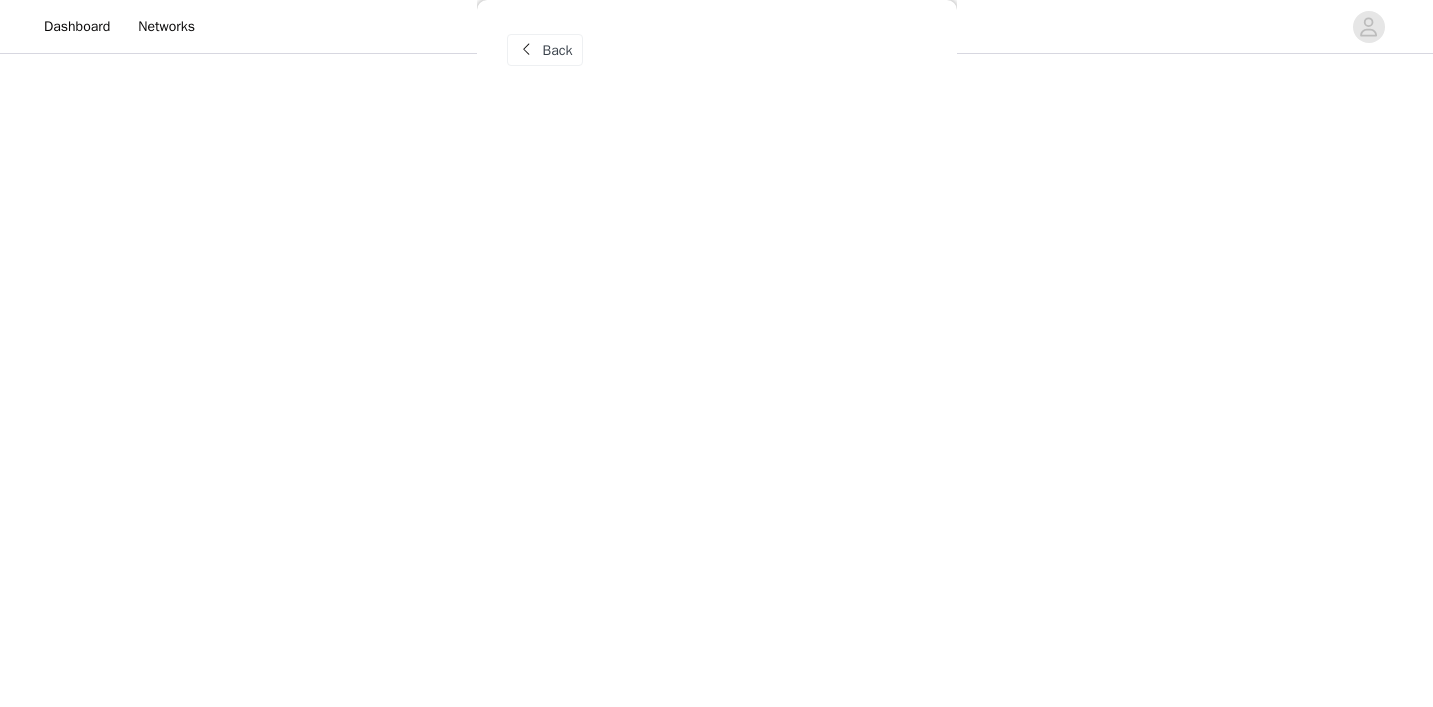 scroll, scrollTop: 2085, scrollLeft: 0, axis: vertical 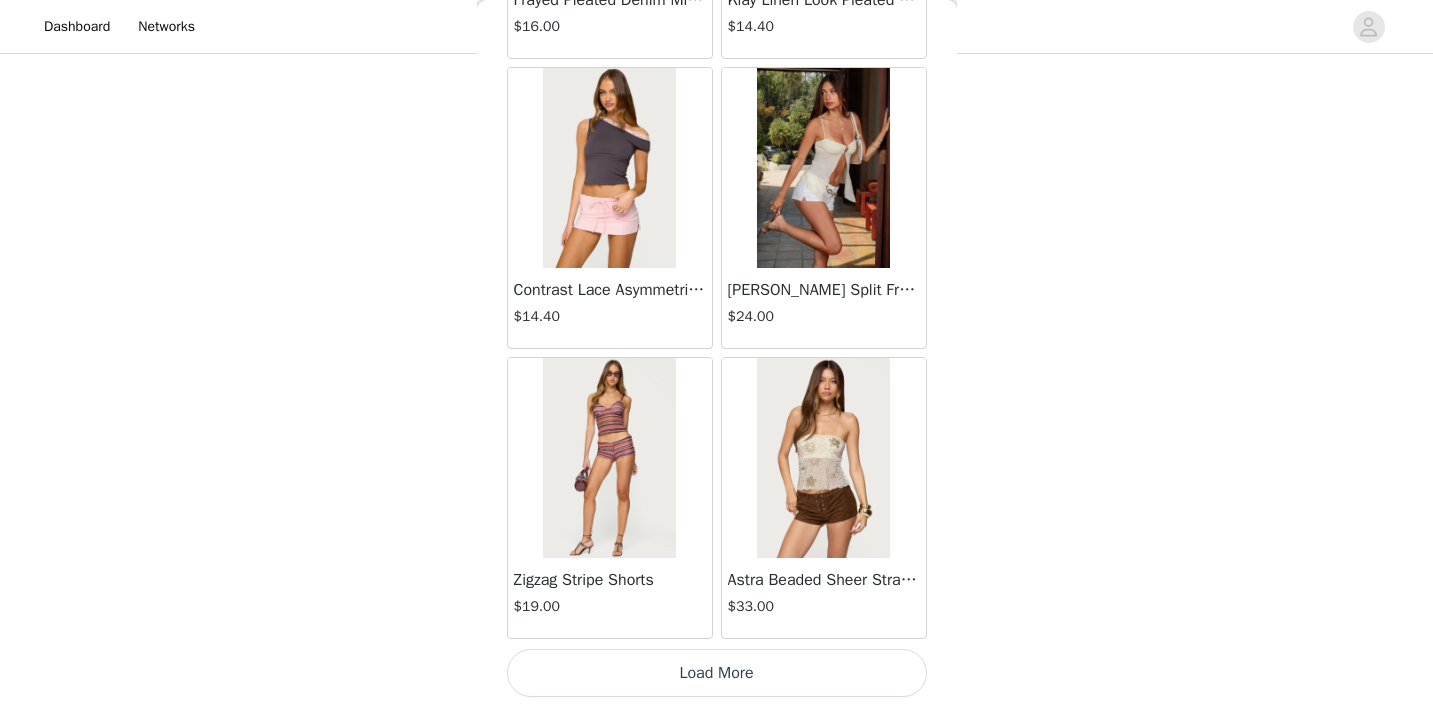 click on "Load More" at bounding box center [717, 673] 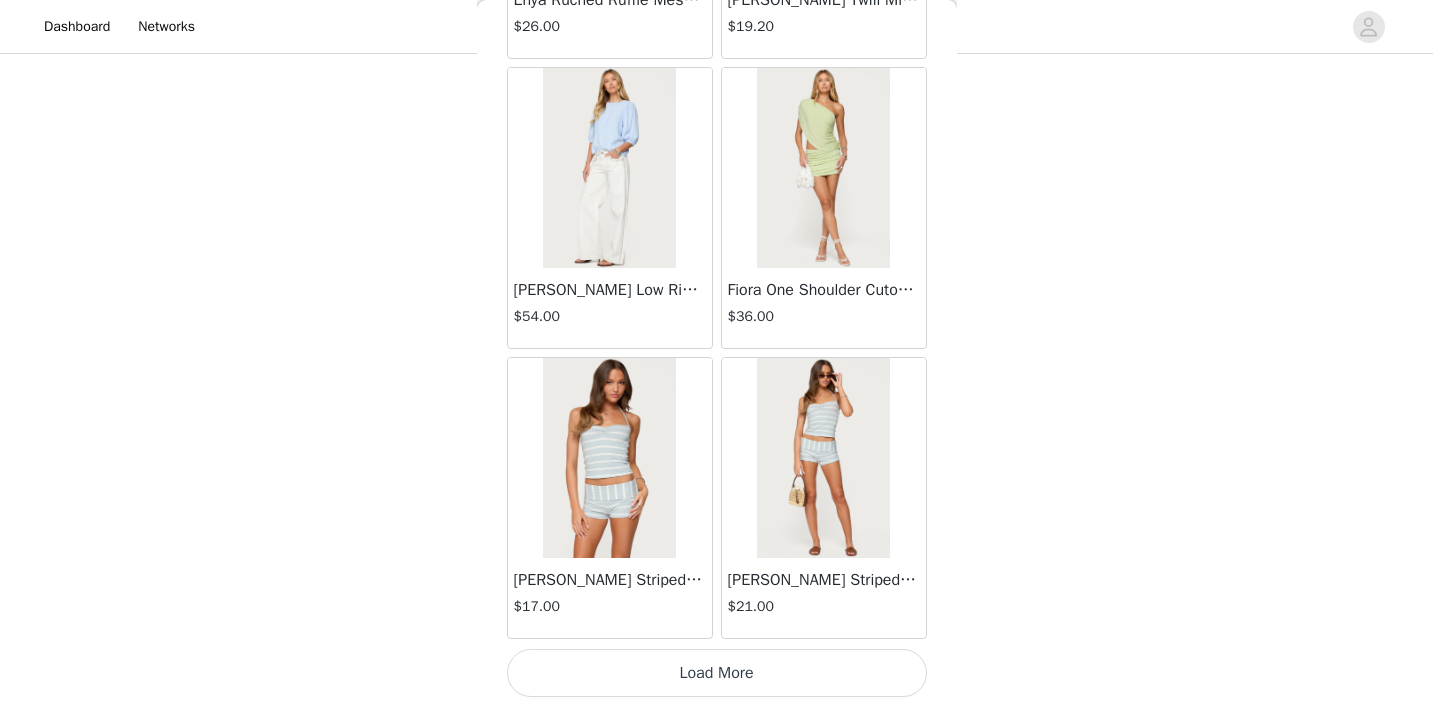 click on "Load More" at bounding box center [717, 673] 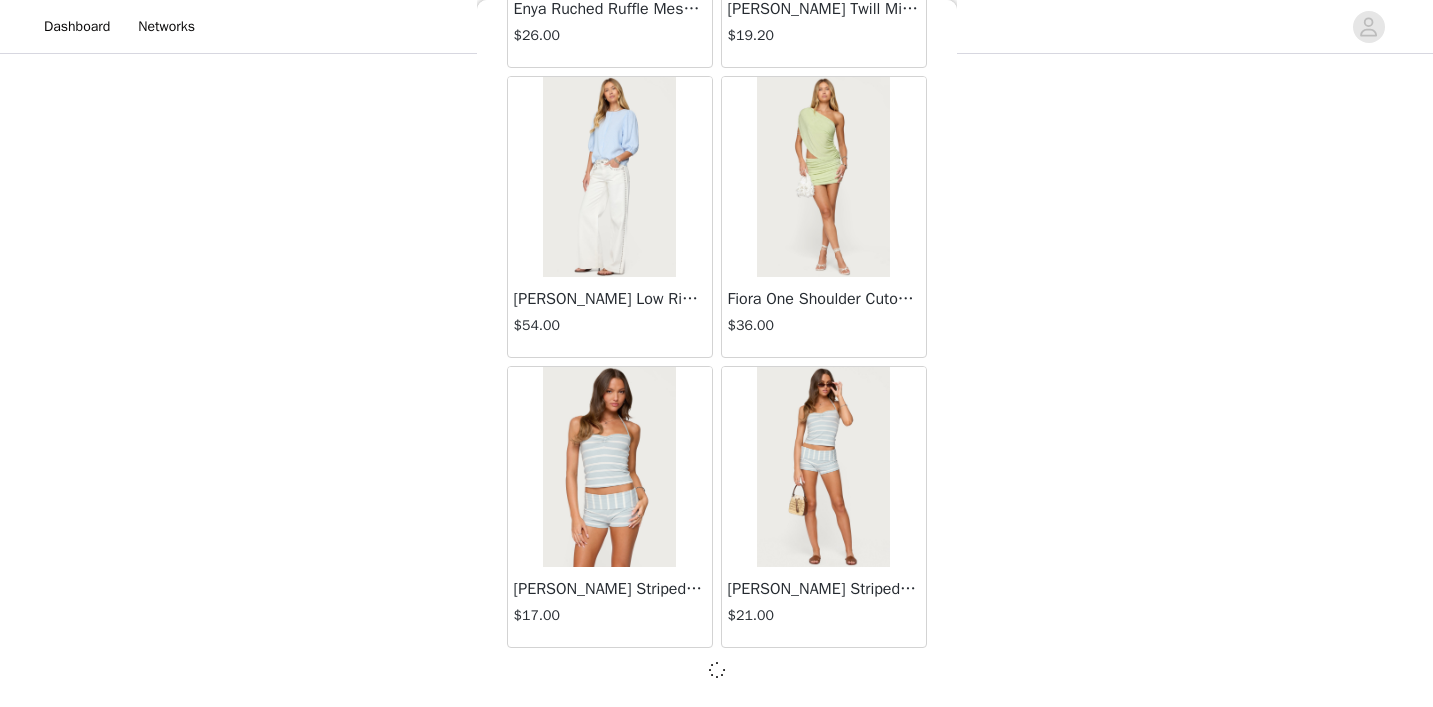 scroll, scrollTop: 5244, scrollLeft: 0, axis: vertical 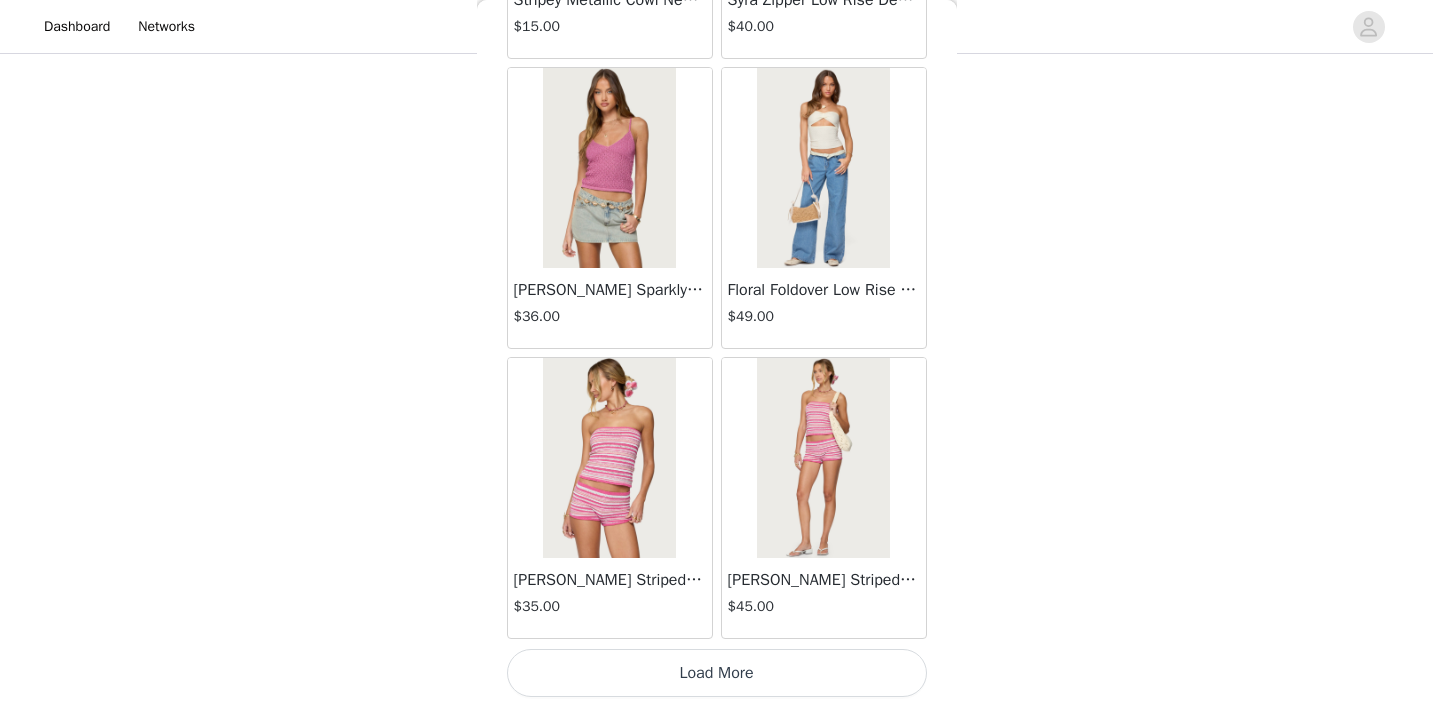 click on "Load More" at bounding box center [717, 673] 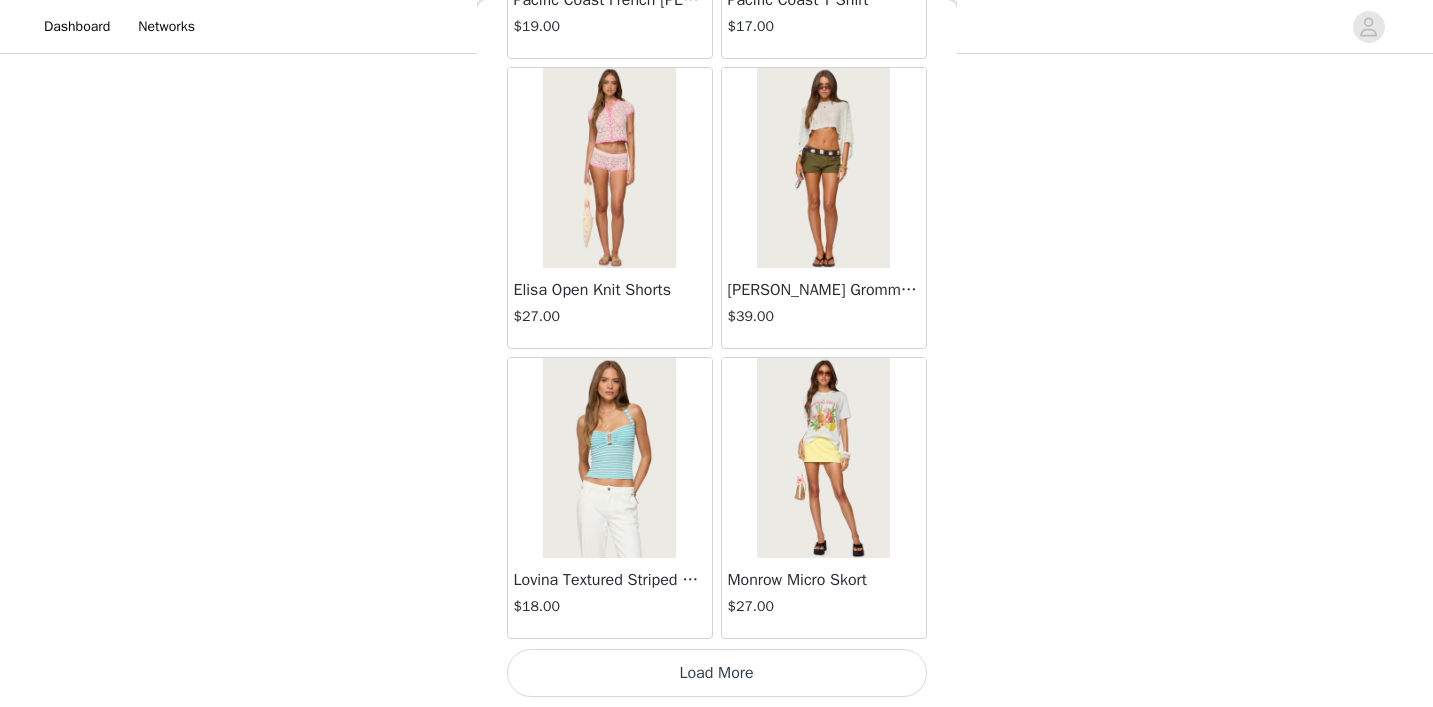 click on "Load More" at bounding box center [717, 673] 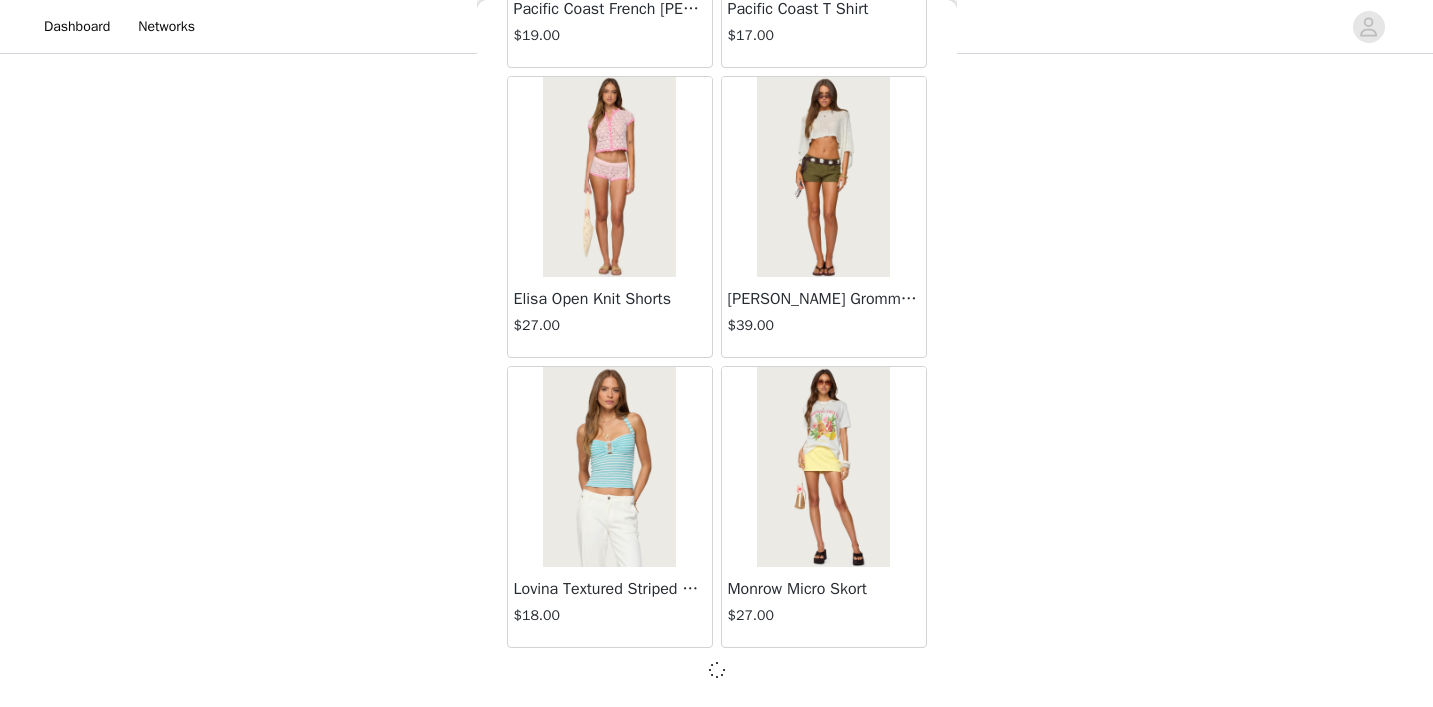 scroll, scrollTop: 11044, scrollLeft: 0, axis: vertical 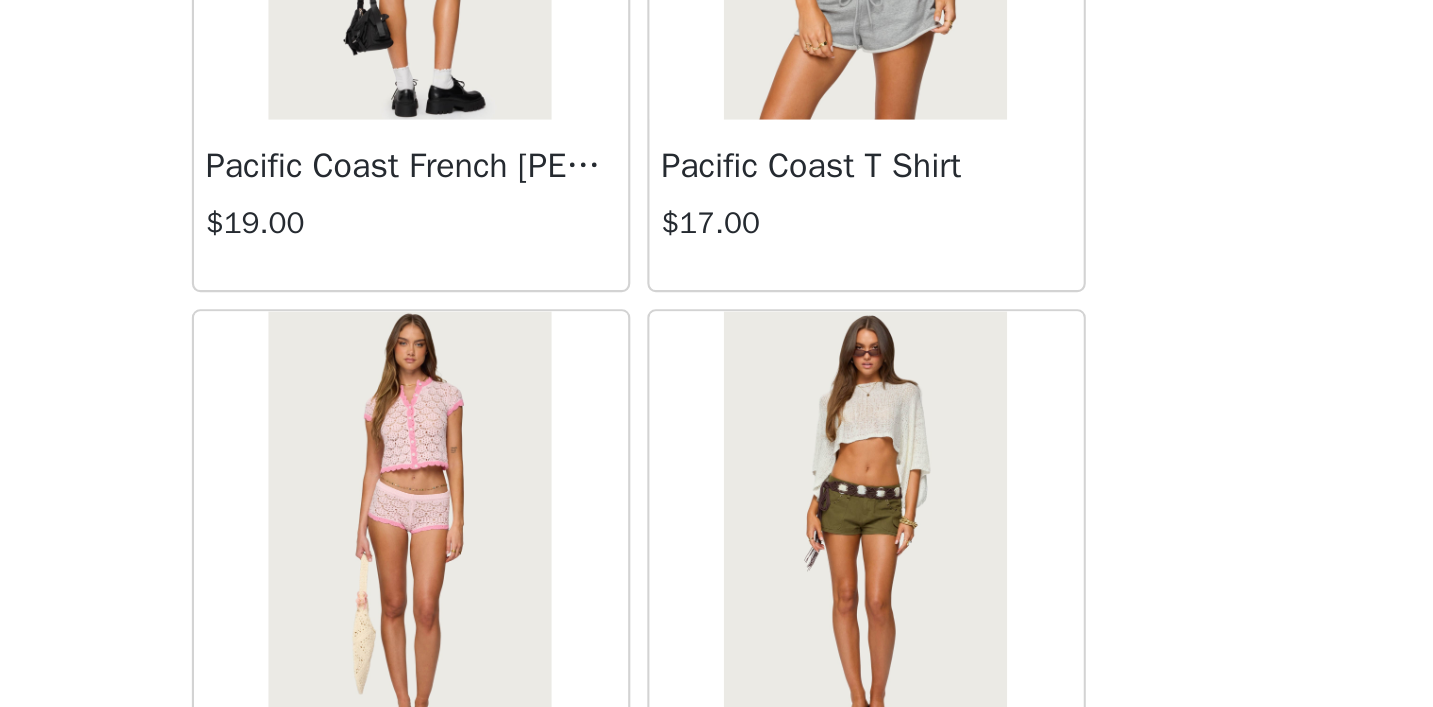 click at bounding box center (823, 621) 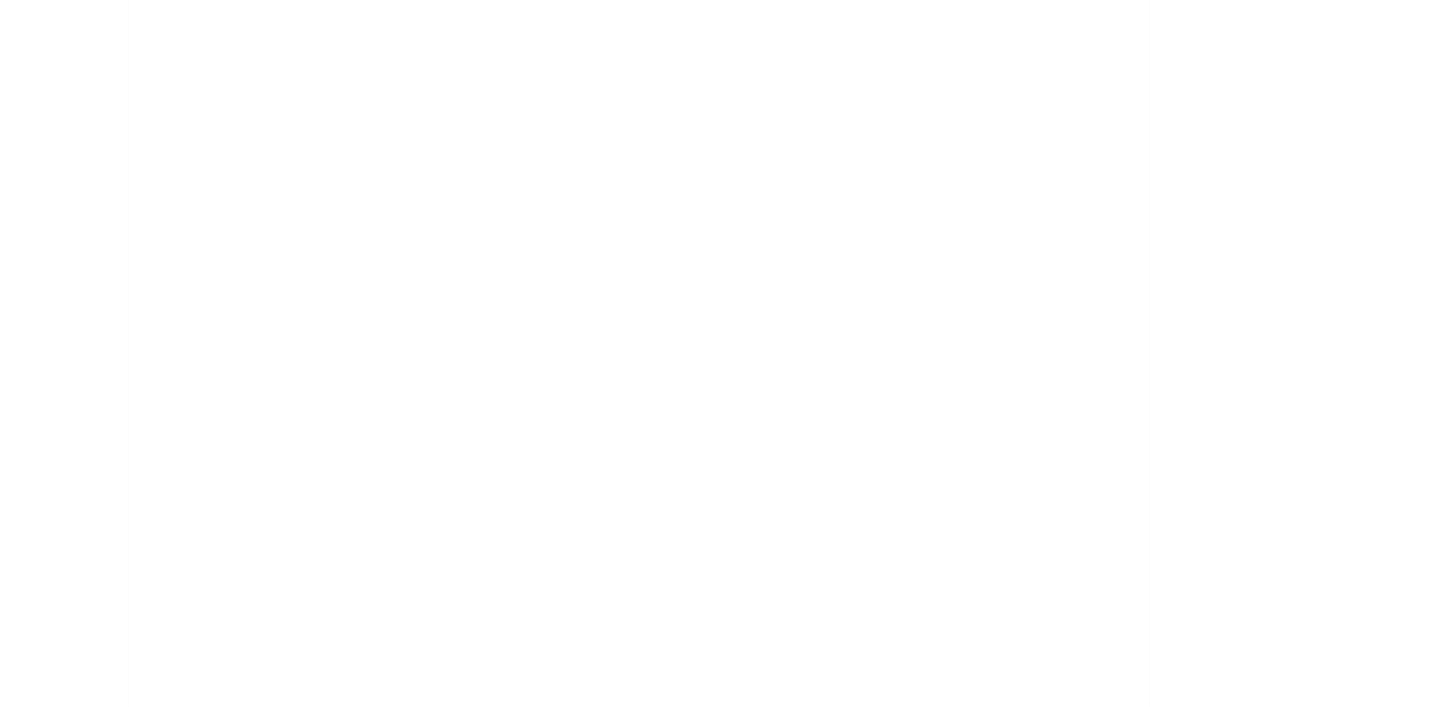 scroll, scrollTop: 265, scrollLeft: 0, axis: vertical 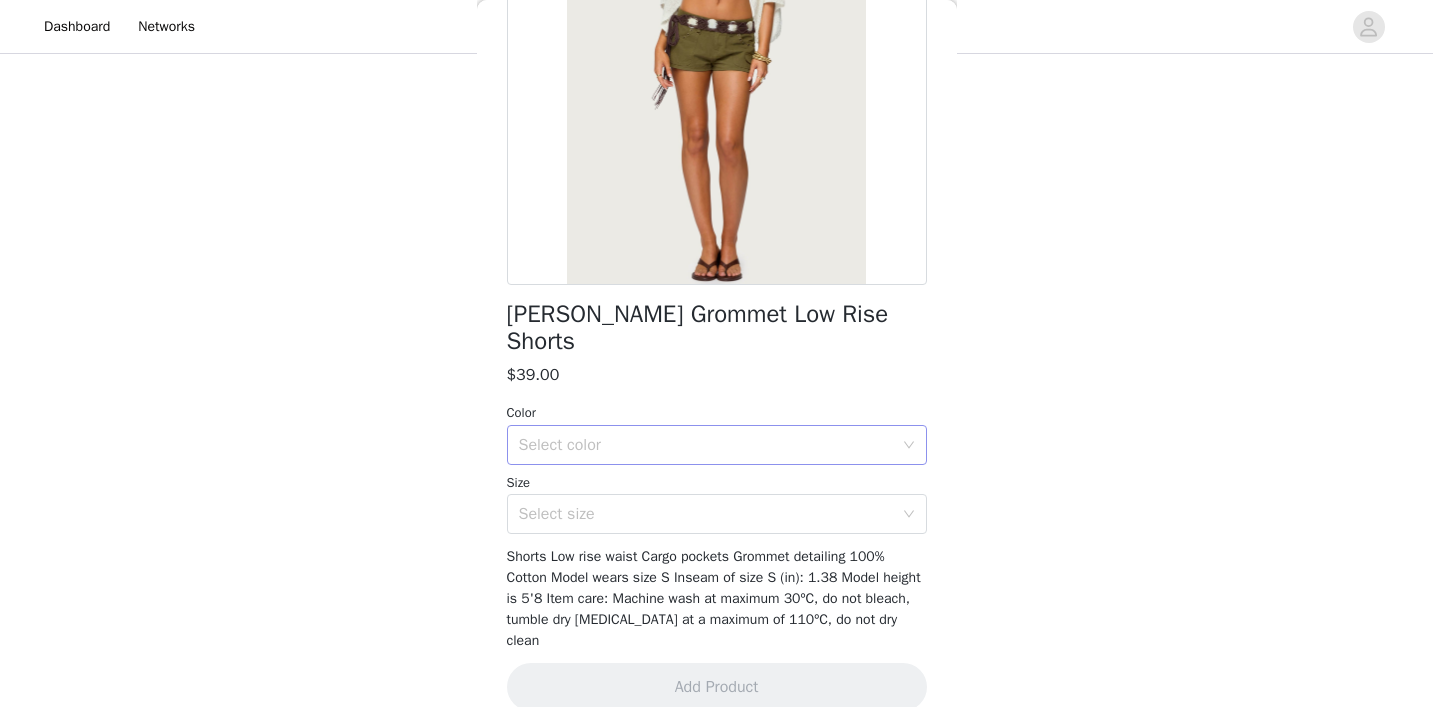 click on "Select color" at bounding box center [706, 445] 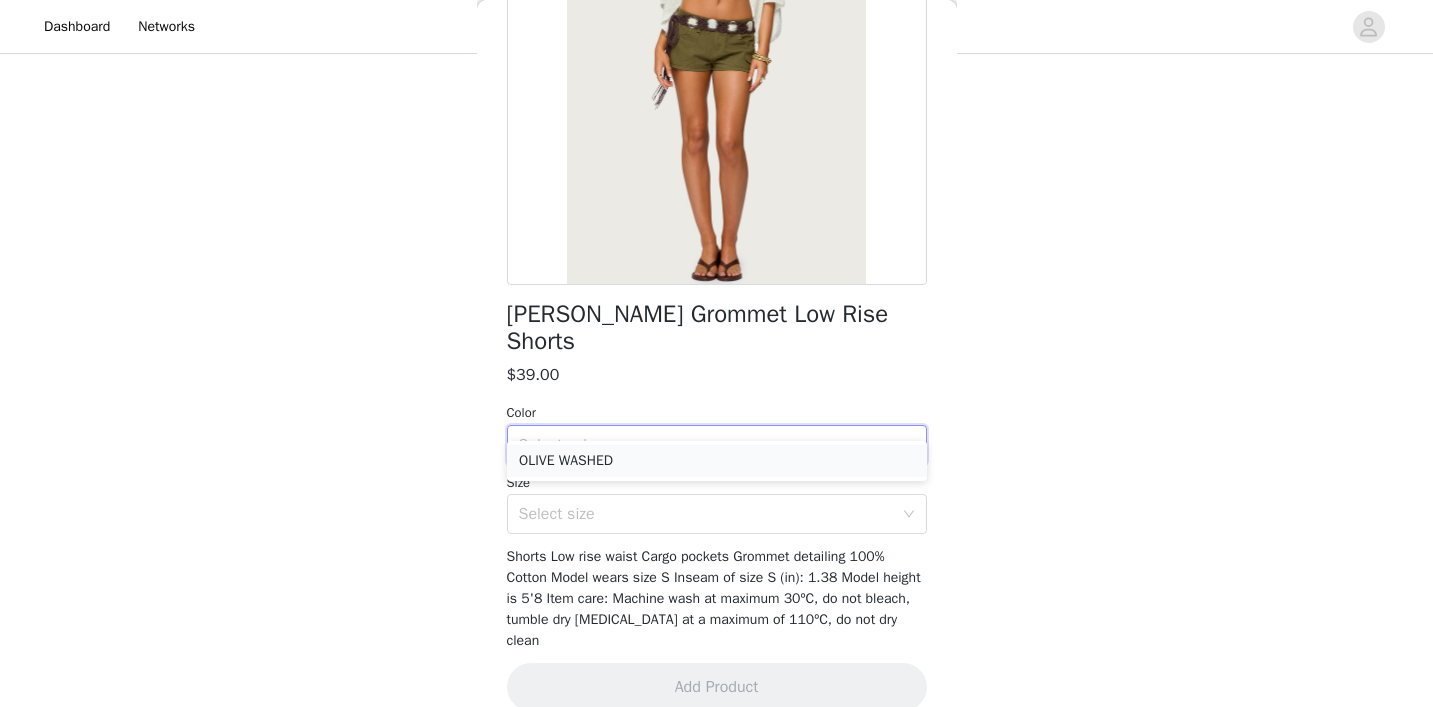 click on "OLIVE WASHED" at bounding box center (717, 461) 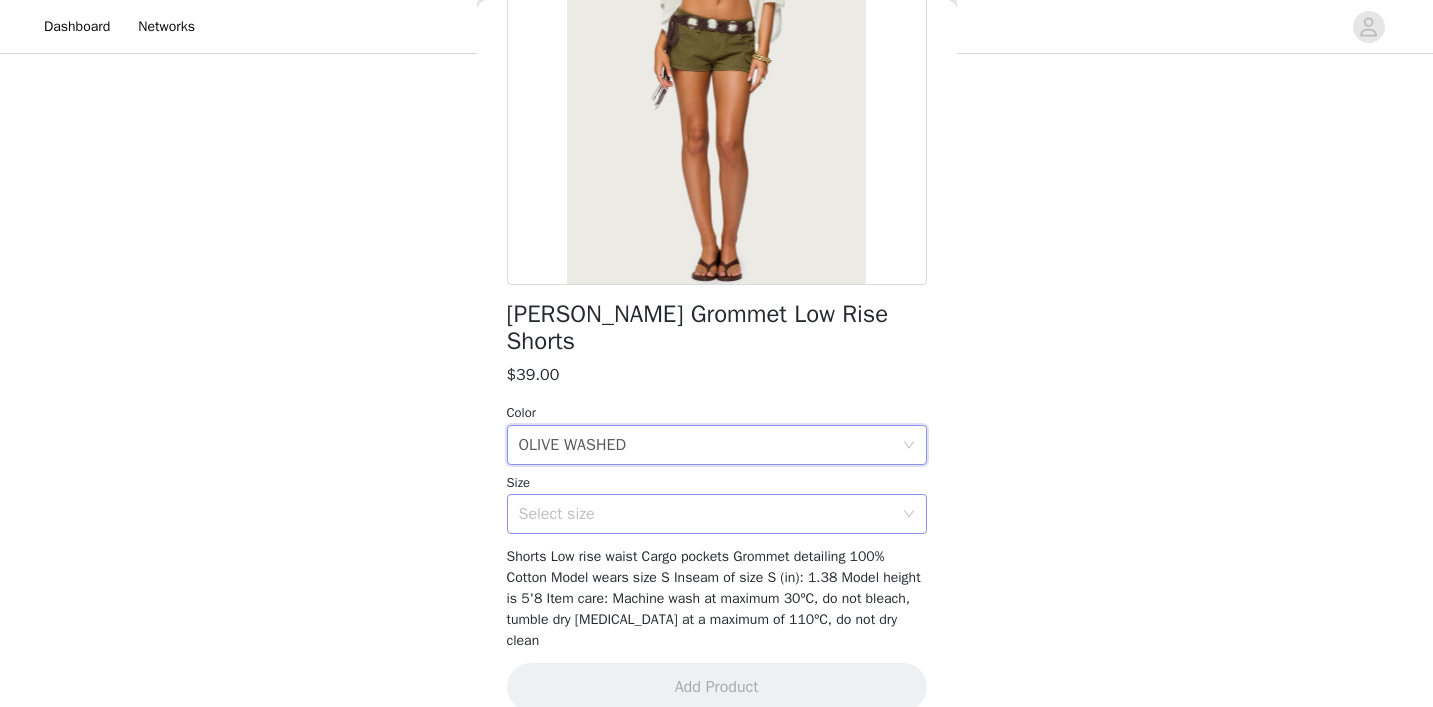 click on "Select size" at bounding box center [706, 514] 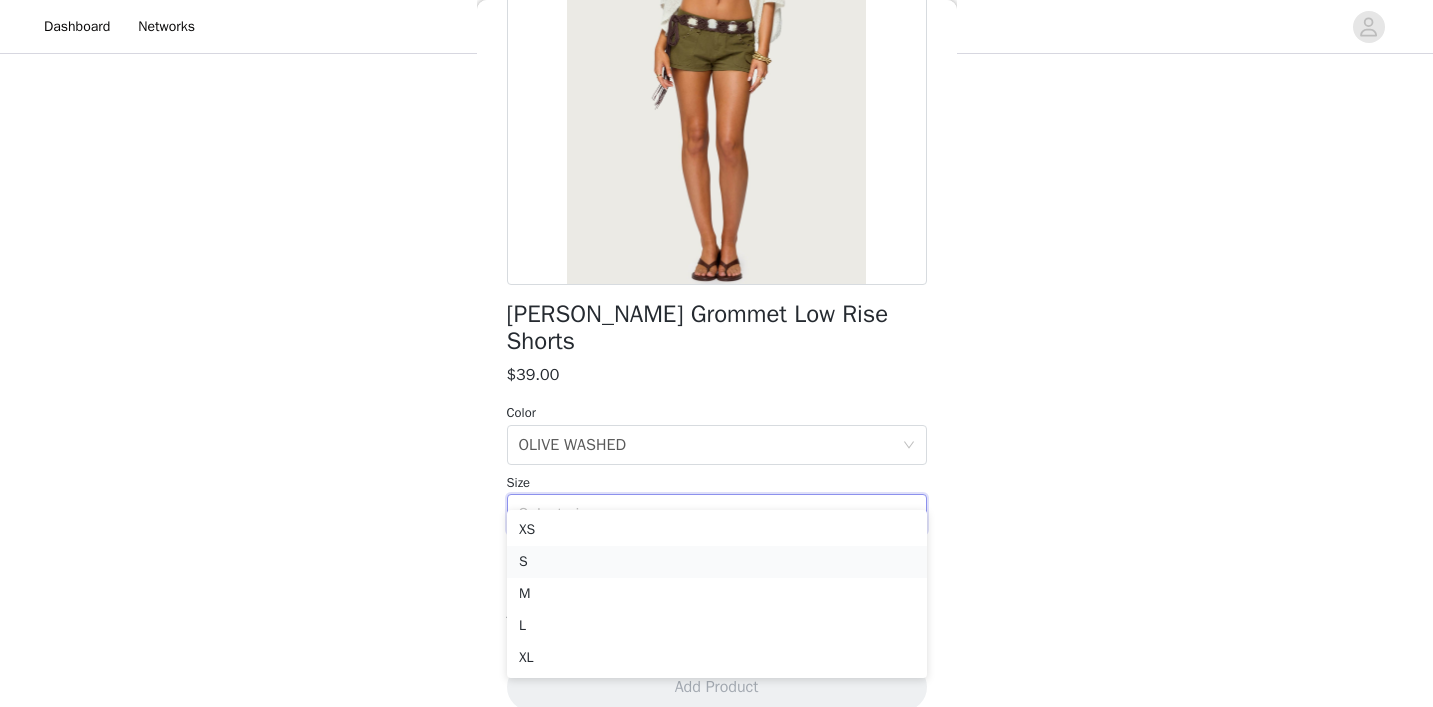 click on "S" at bounding box center [717, 562] 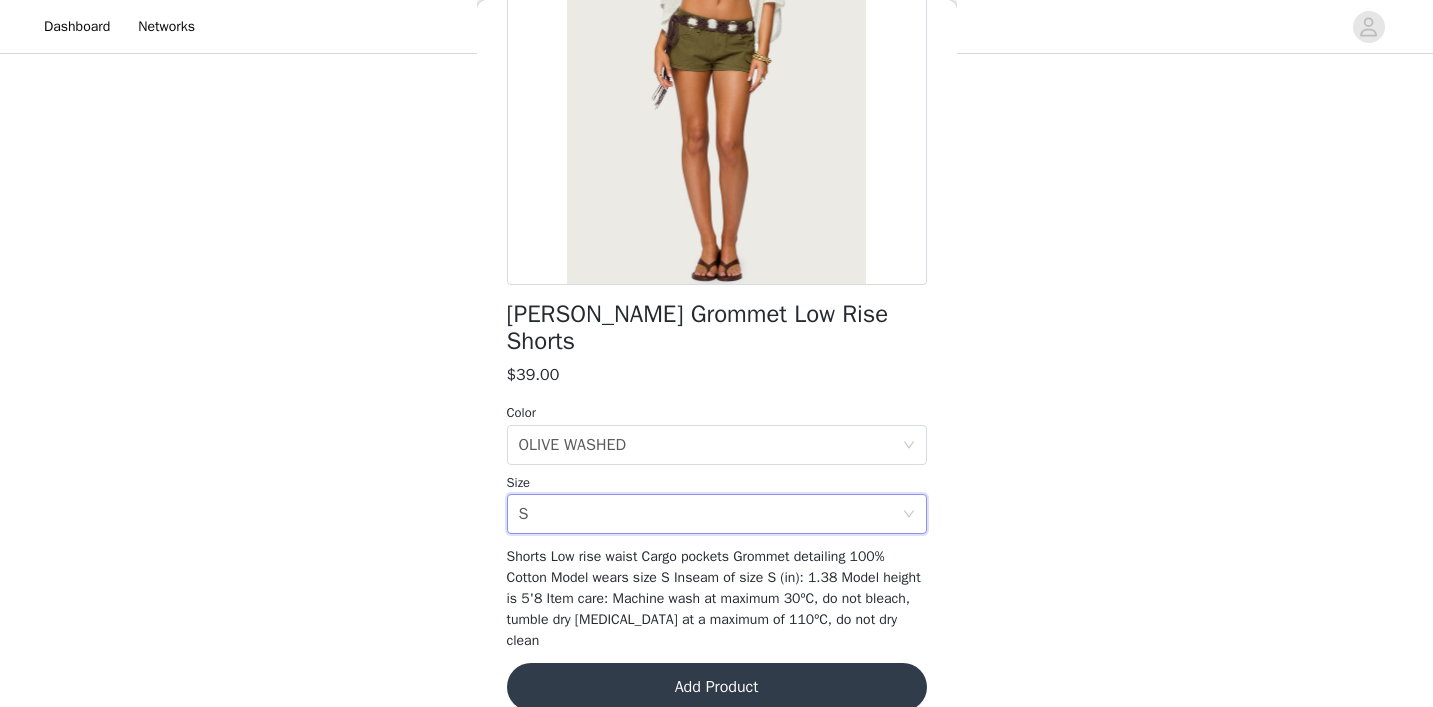 click on "Add Product" at bounding box center [717, 687] 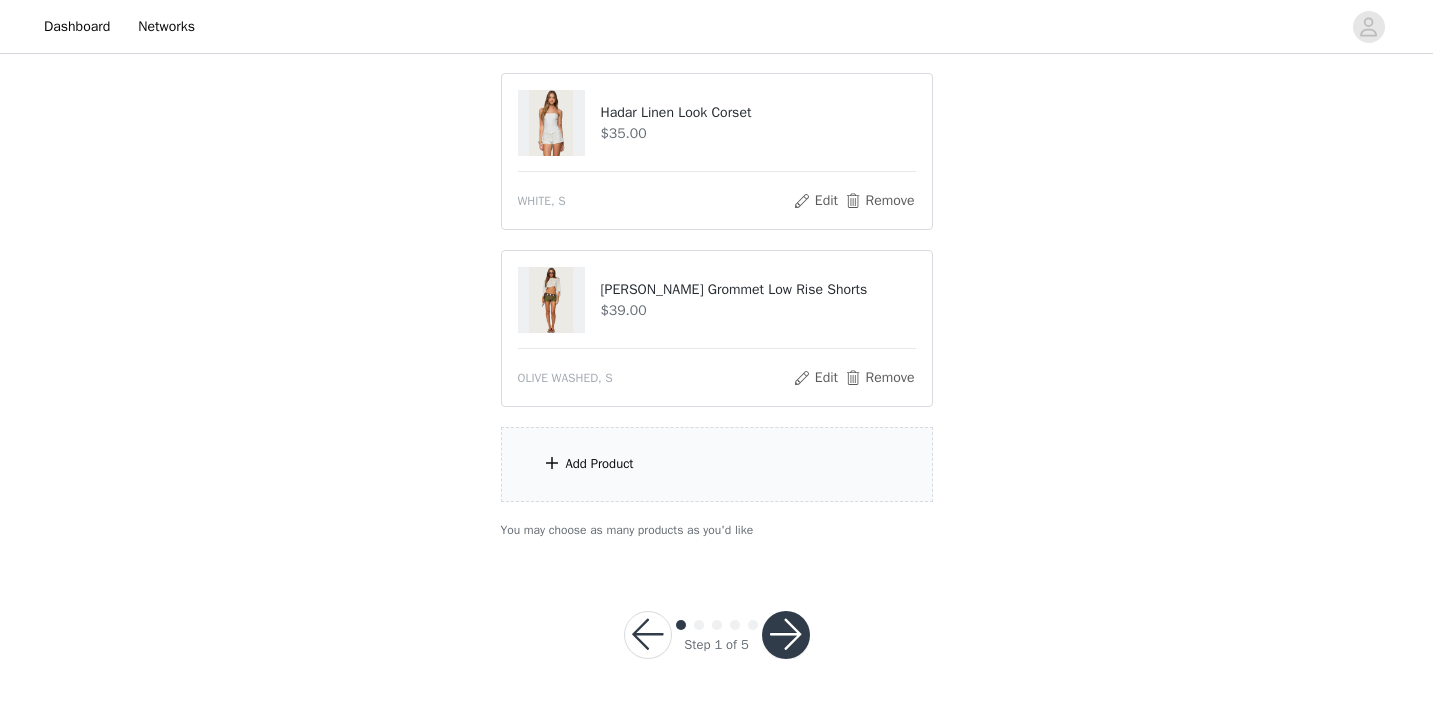 scroll, scrollTop: 2680, scrollLeft: 0, axis: vertical 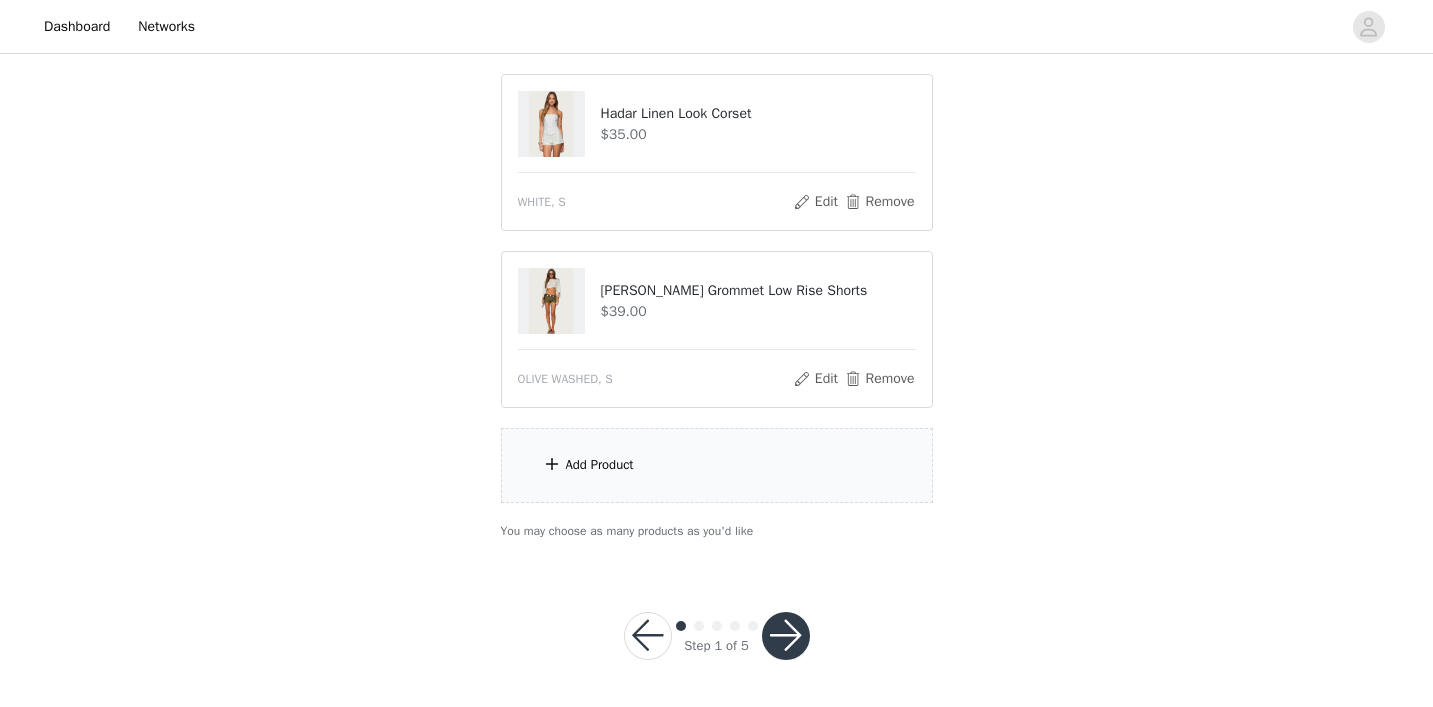 click on "Add Product" at bounding box center (717, 465) 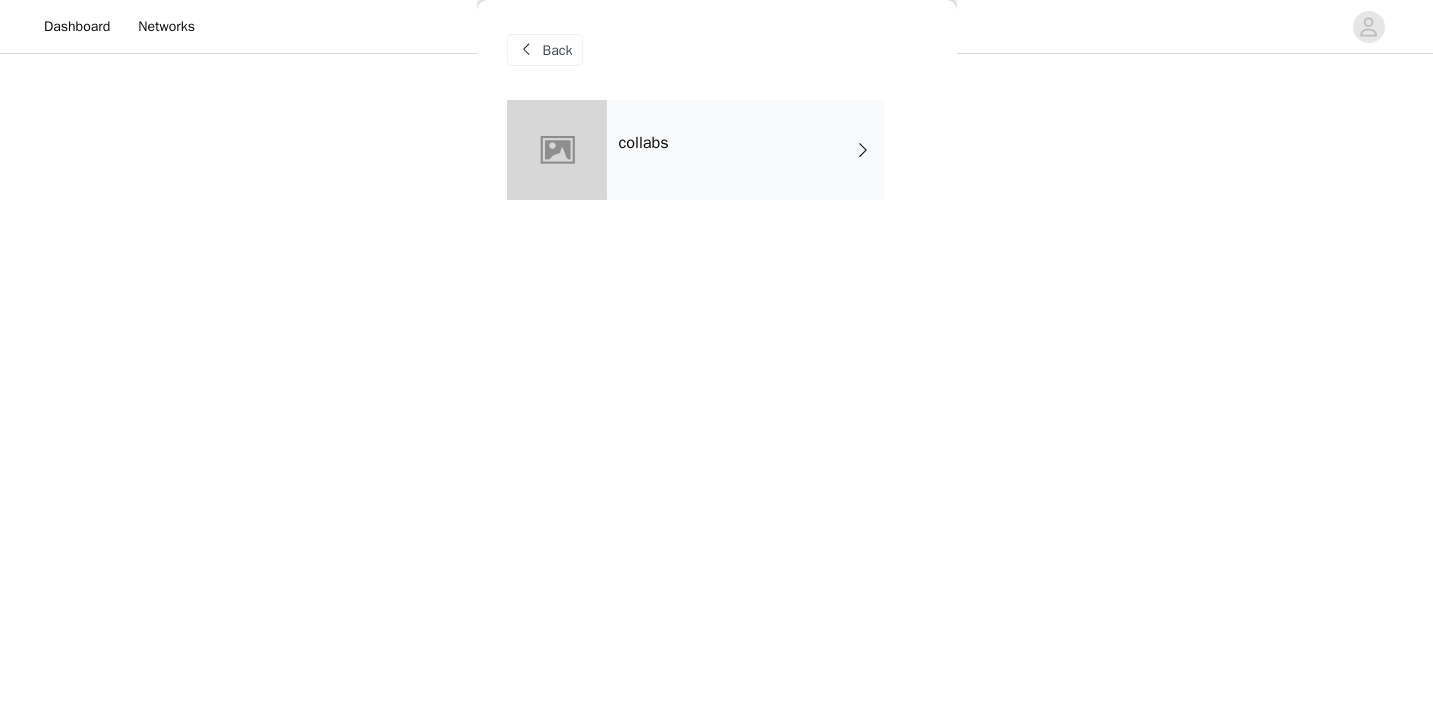 click on "collabs" at bounding box center [717, 165] 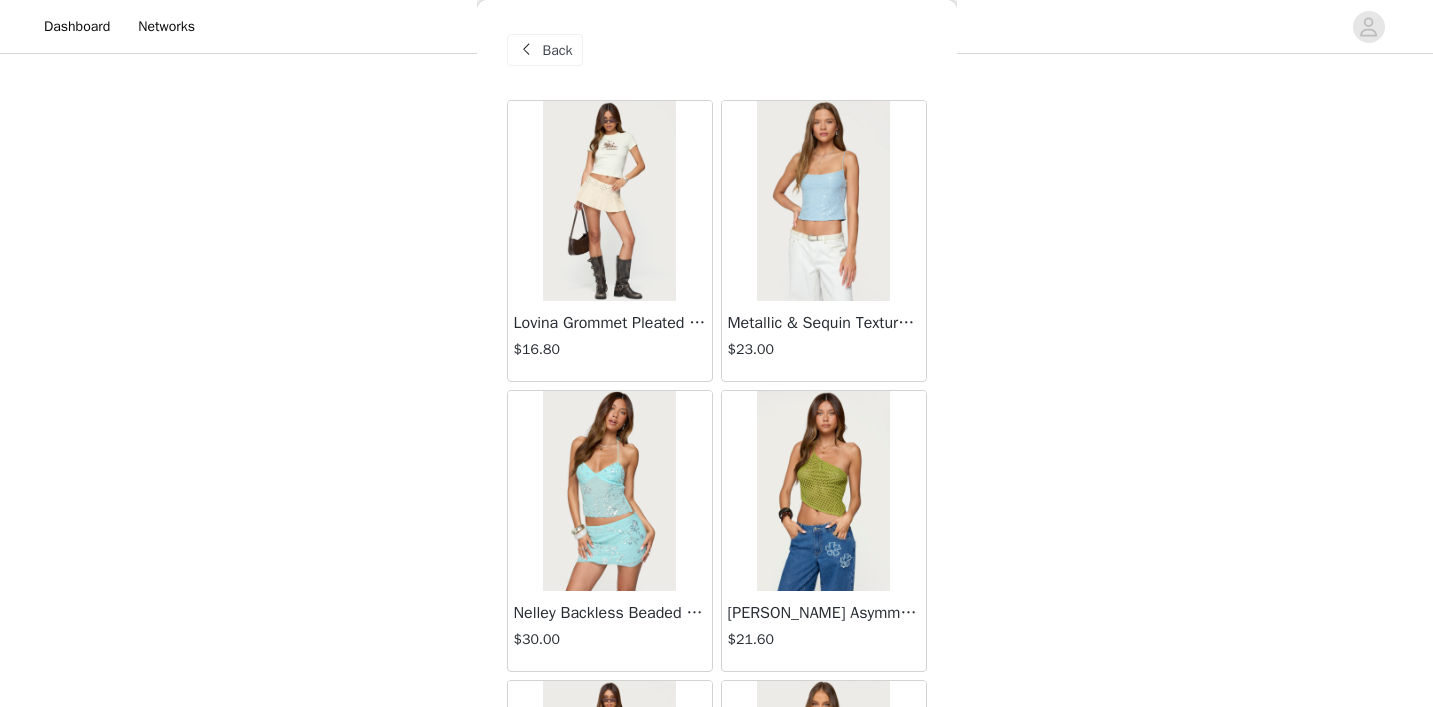 scroll, scrollTop: 2681, scrollLeft: 0, axis: vertical 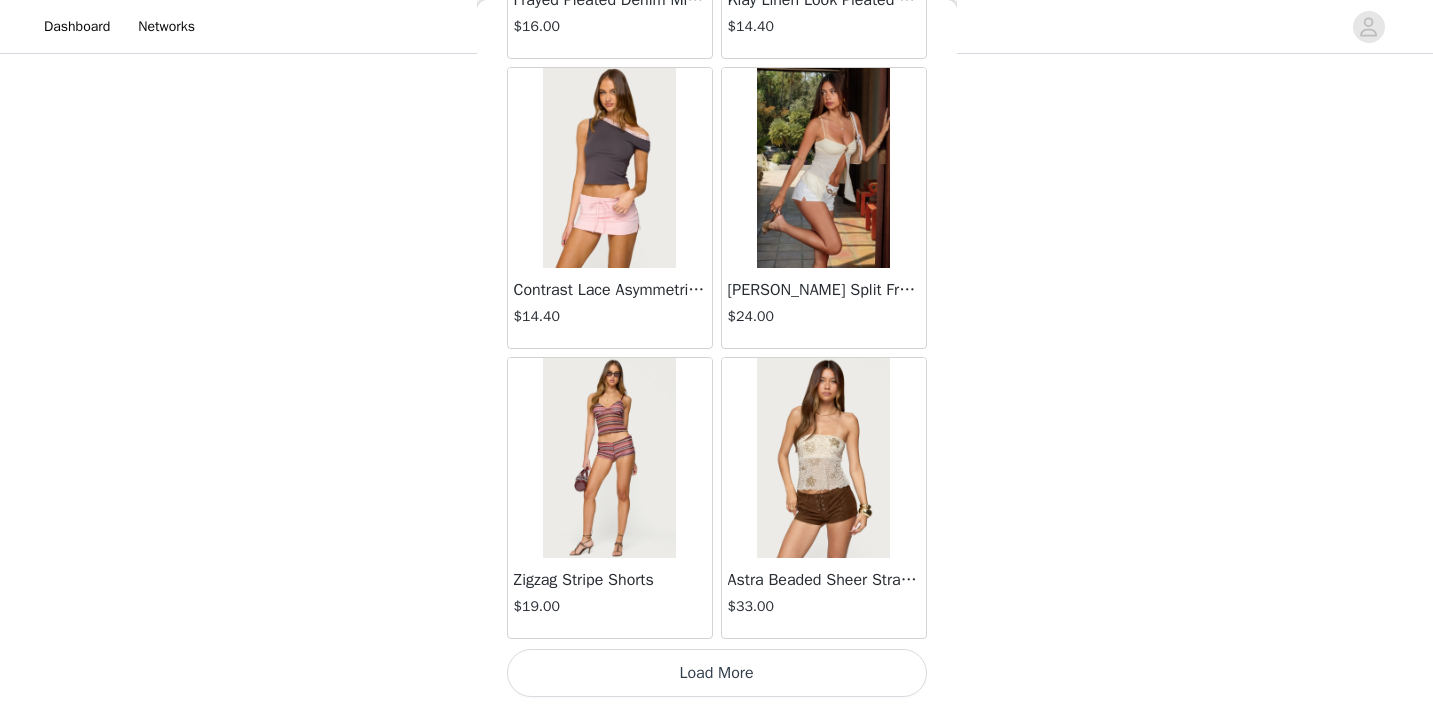 click on "Load More" at bounding box center [717, 673] 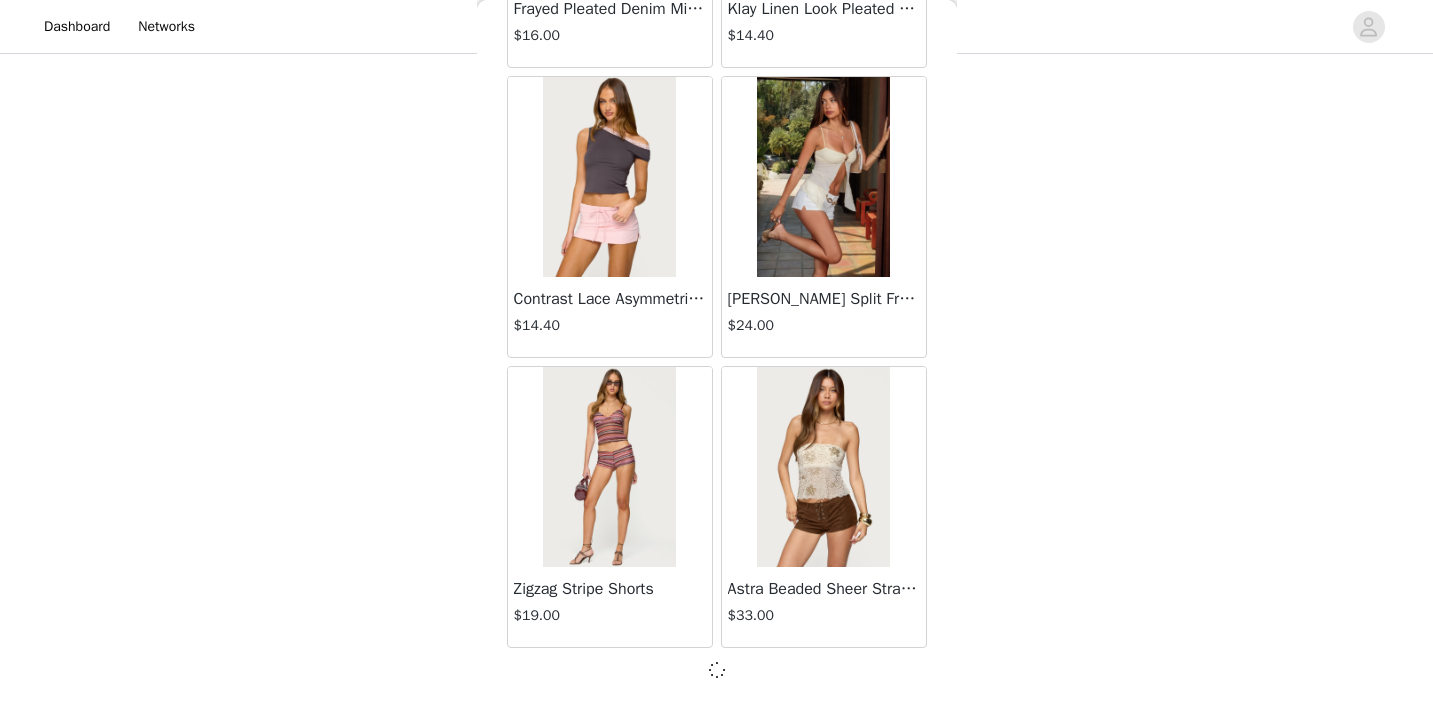 scroll, scrollTop: 2344, scrollLeft: 0, axis: vertical 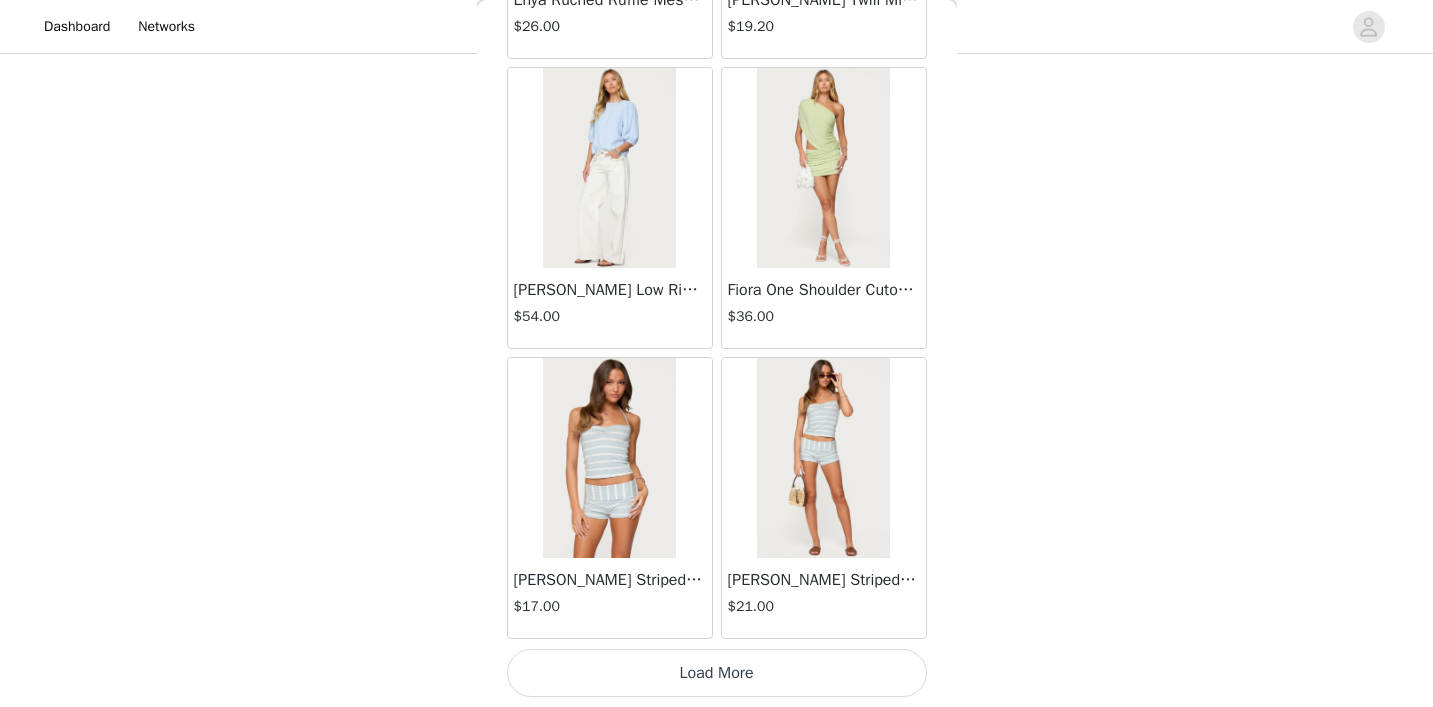 click on "Load More" at bounding box center [717, 673] 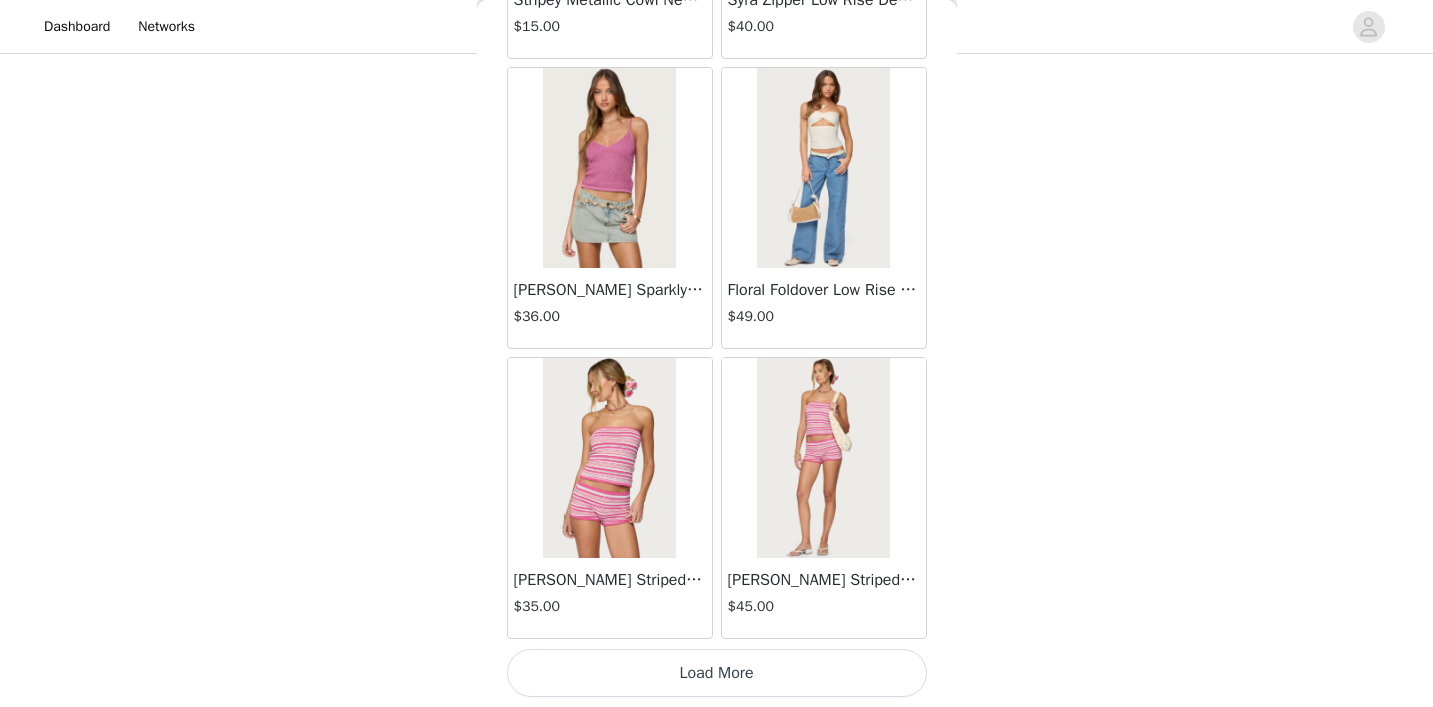 click on "Load More" at bounding box center (717, 673) 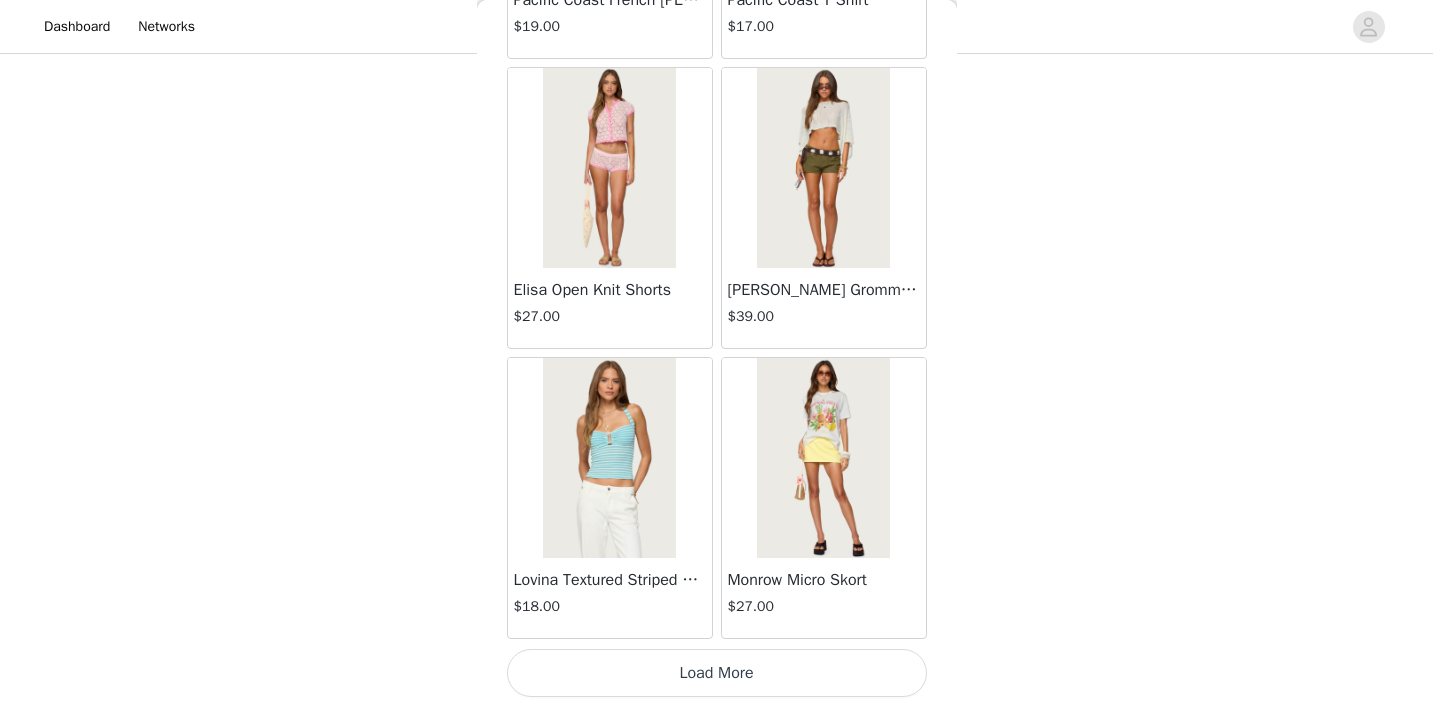 click on "Load More" at bounding box center (717, 673) 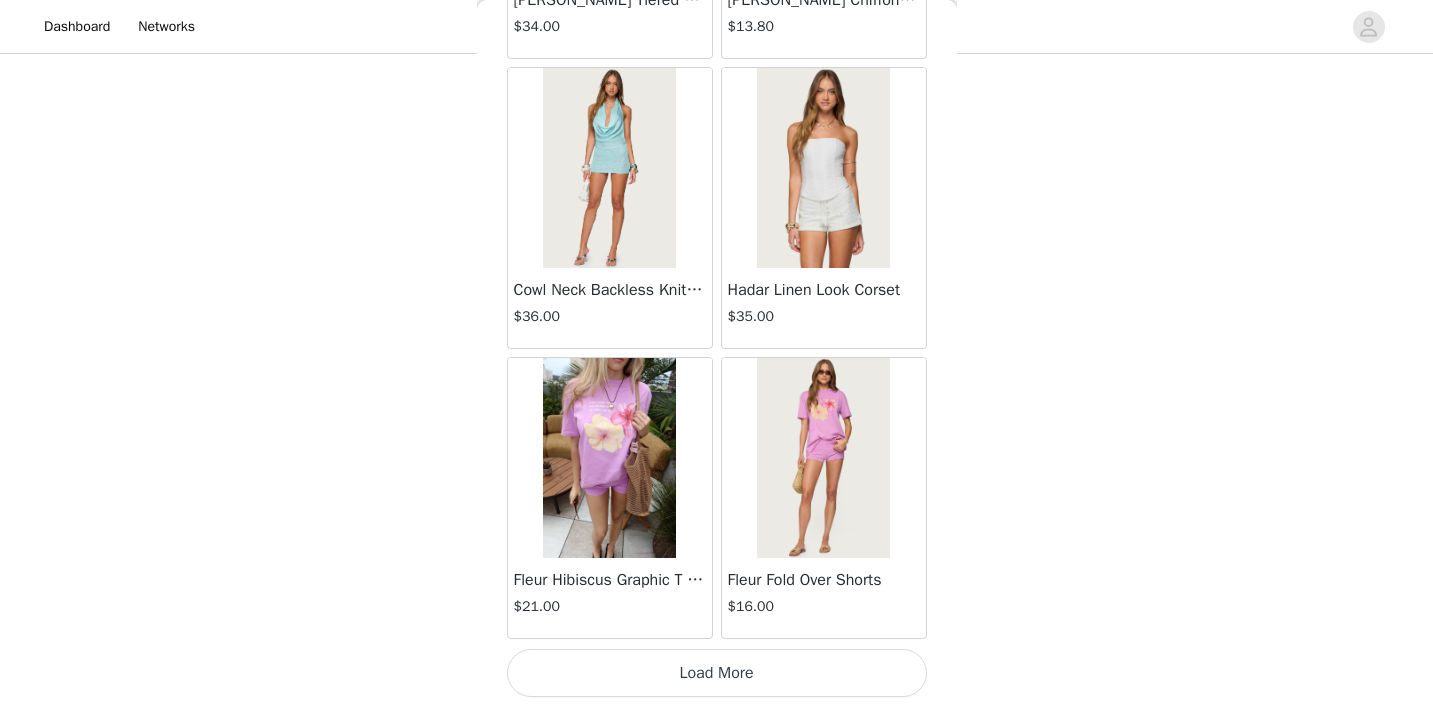 click on "Load More" at bounding box center (717, 673) 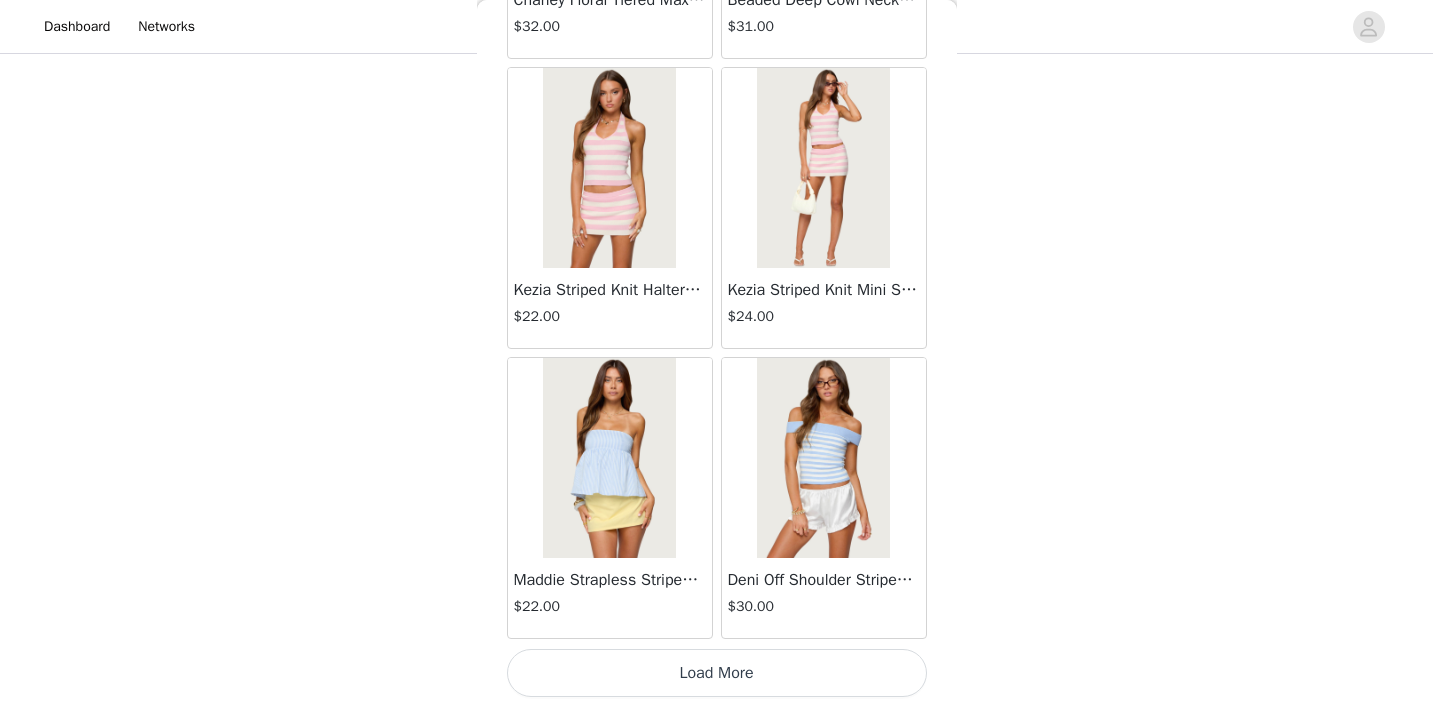 click on "Load More" at bounding box center (717, 673) 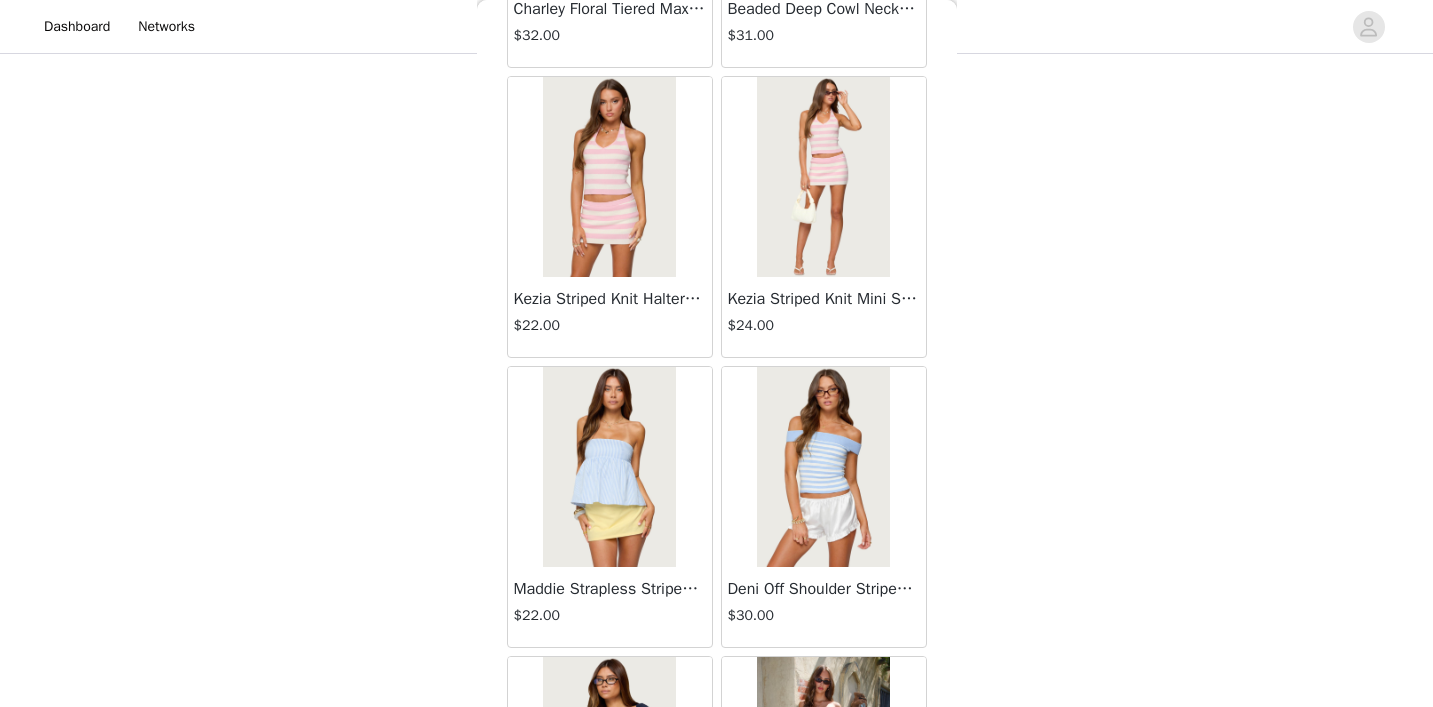 scroll, scrollTop: 2683, scrollLeft: 0, axis: vertical 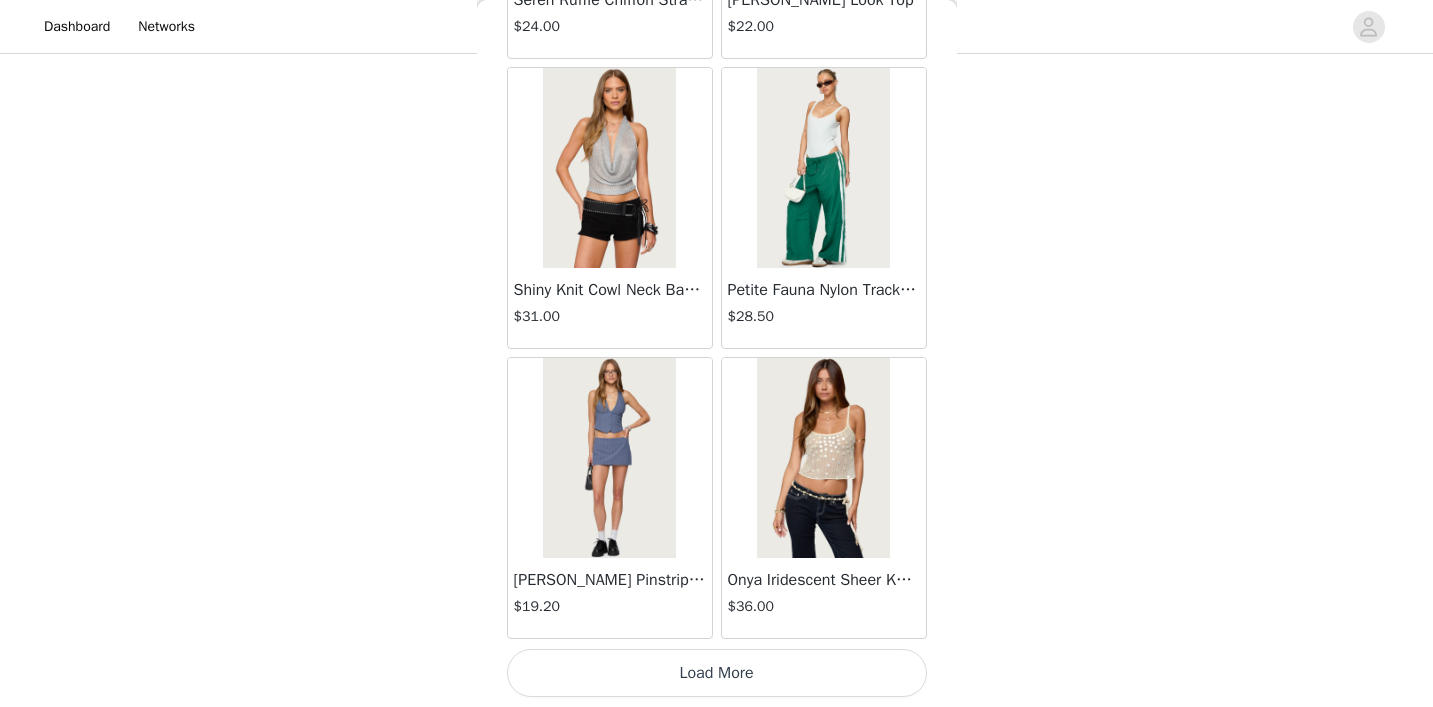 click on "Load More" at bounding box center (717, 673) 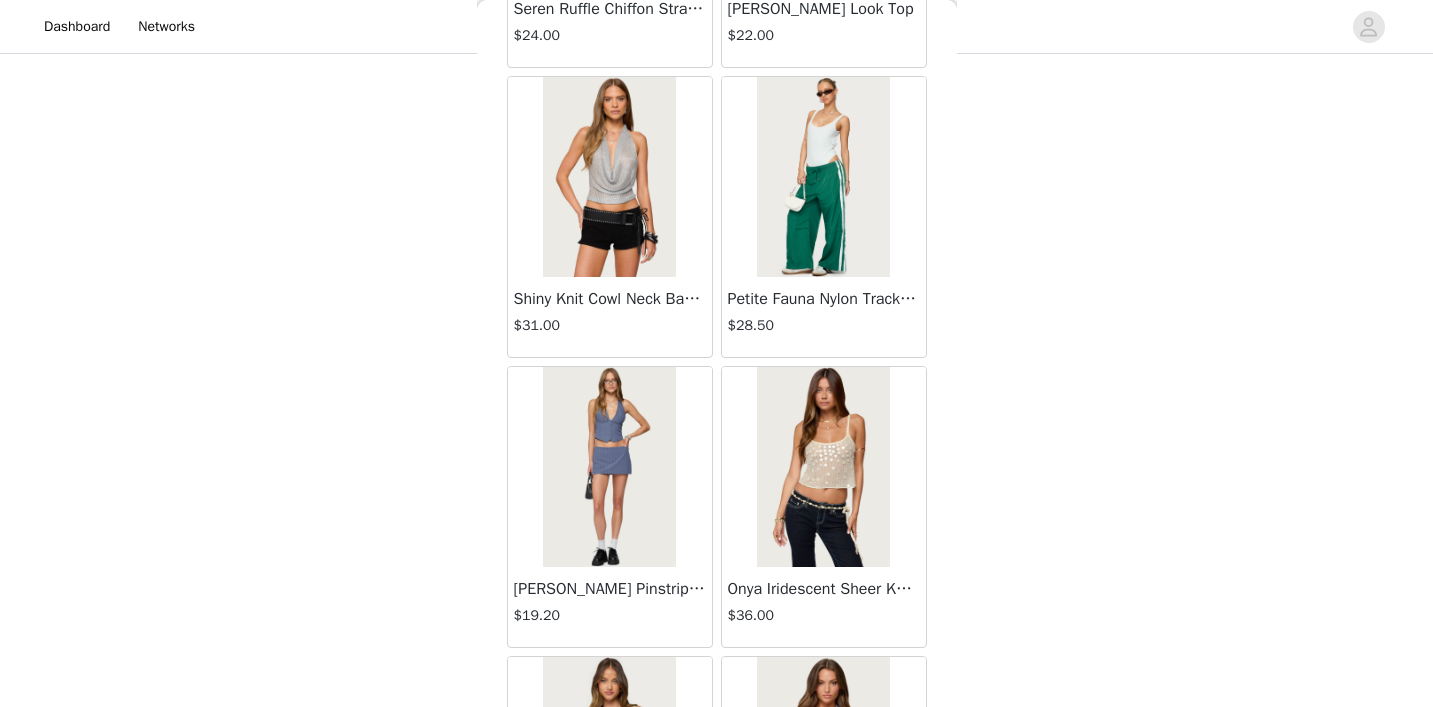 scroll, scrollTop: 2681, scrollLeft: 0, axis: vertical 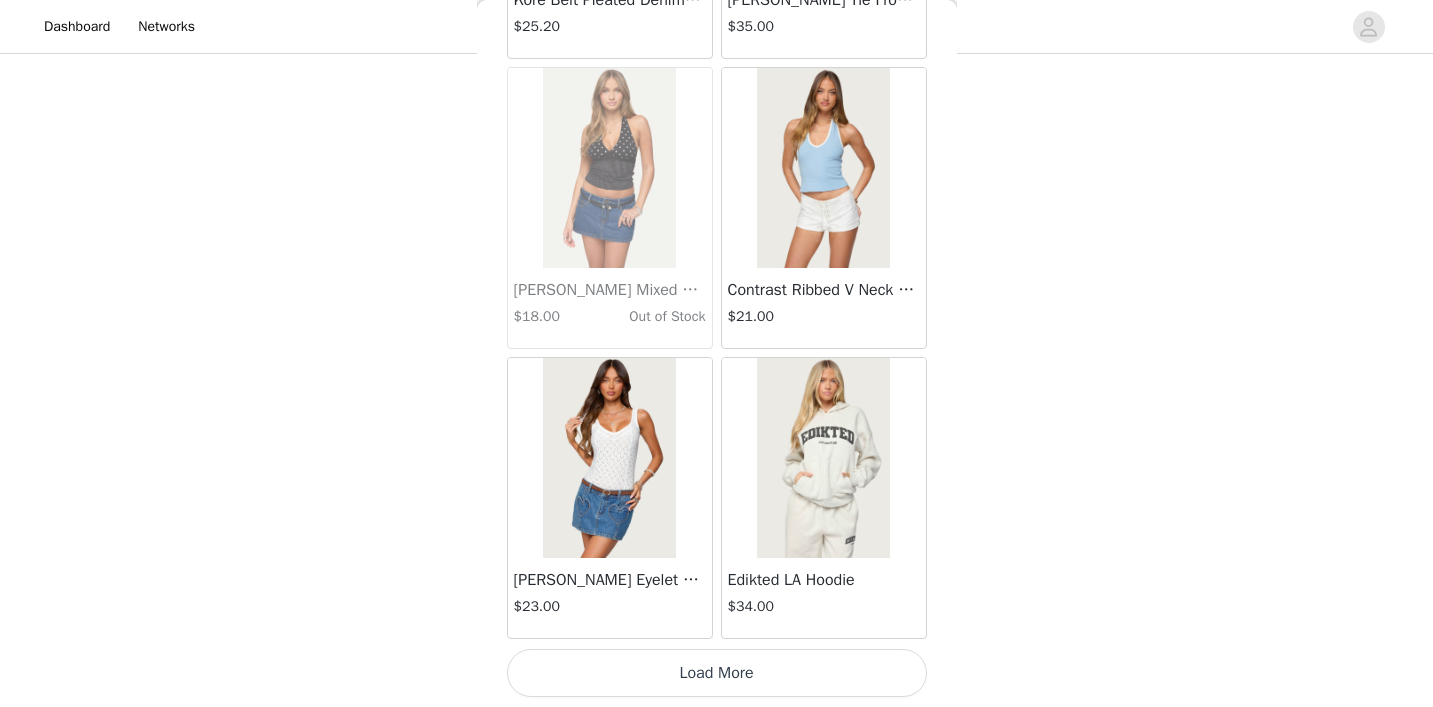 click on "Load More" at bounding box center [717, 673] 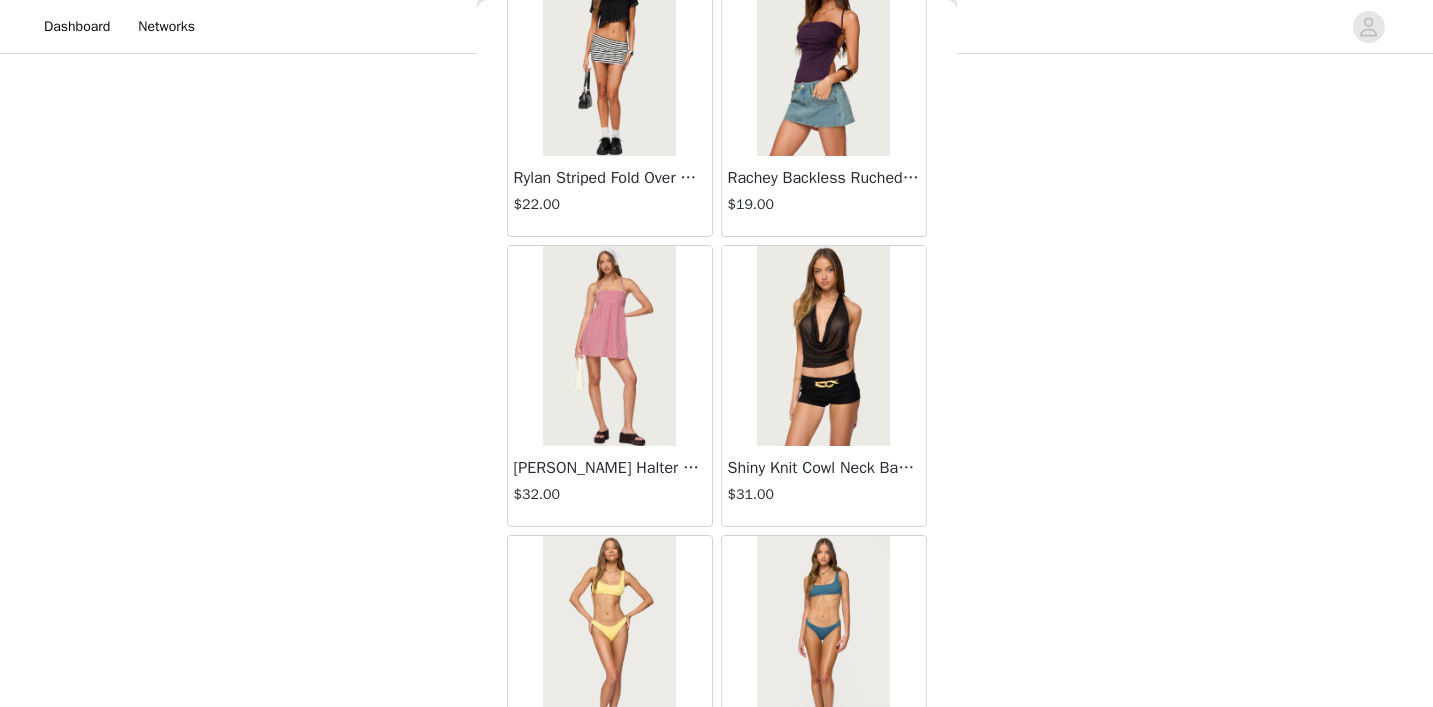 scroll, scrollTop: 25379, scrollLeft: 0, axis: vertical 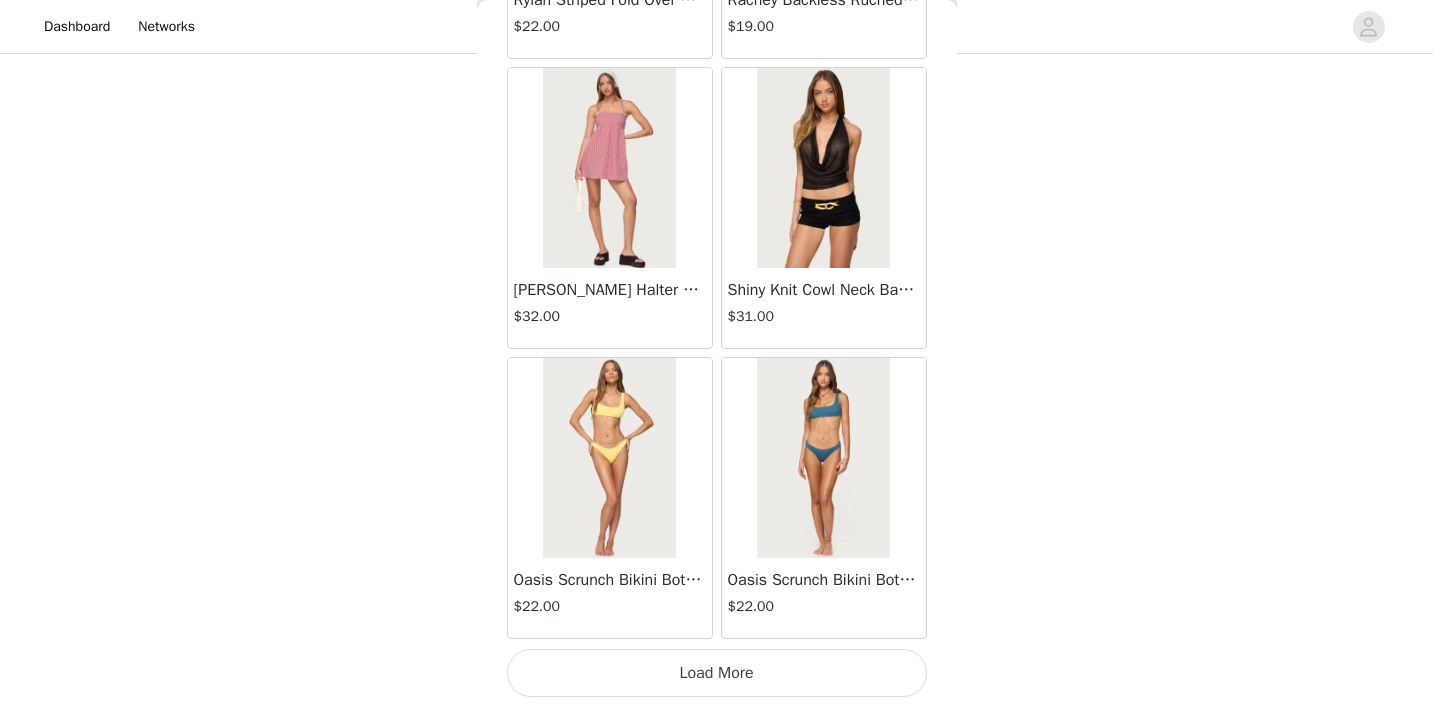 click on "Load More" at bounding box center [717, 673] 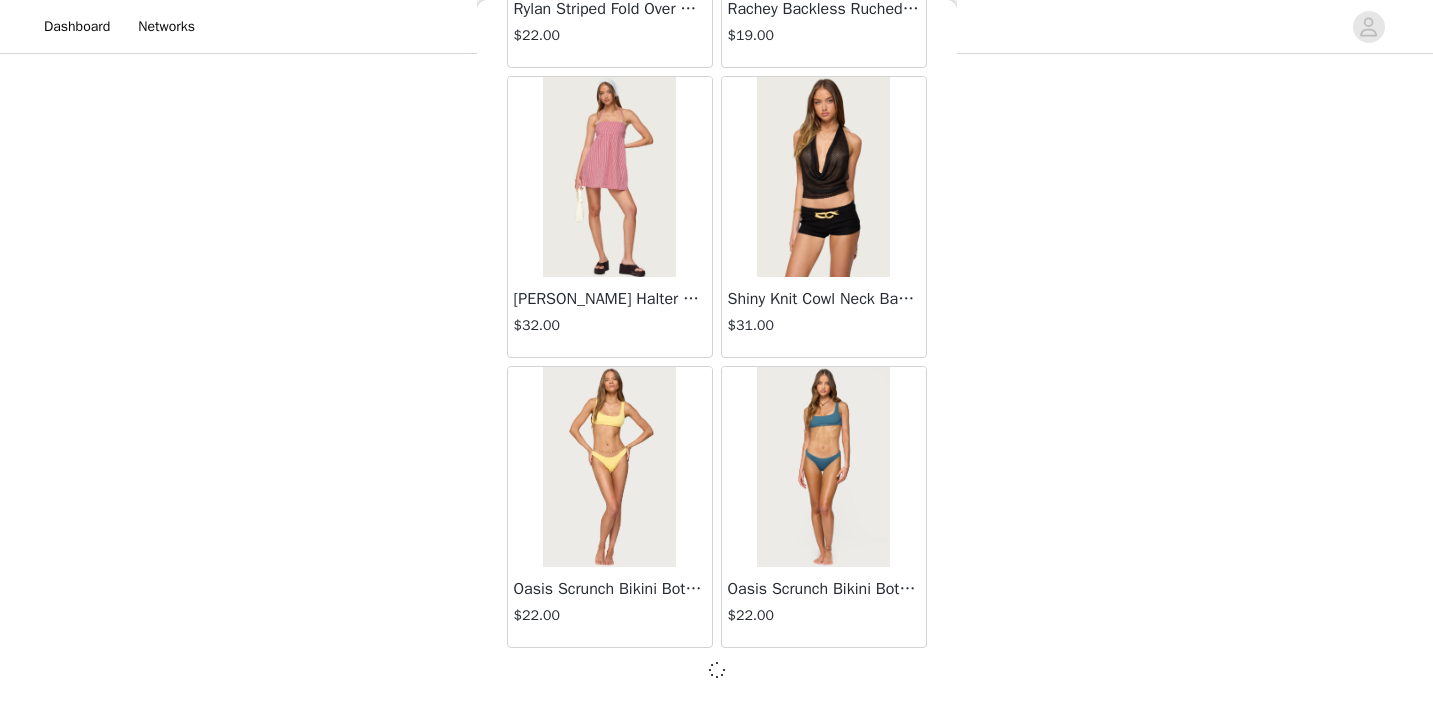 scroll, scrollTop: 25544, scrollLeft: 0, axis: vertical 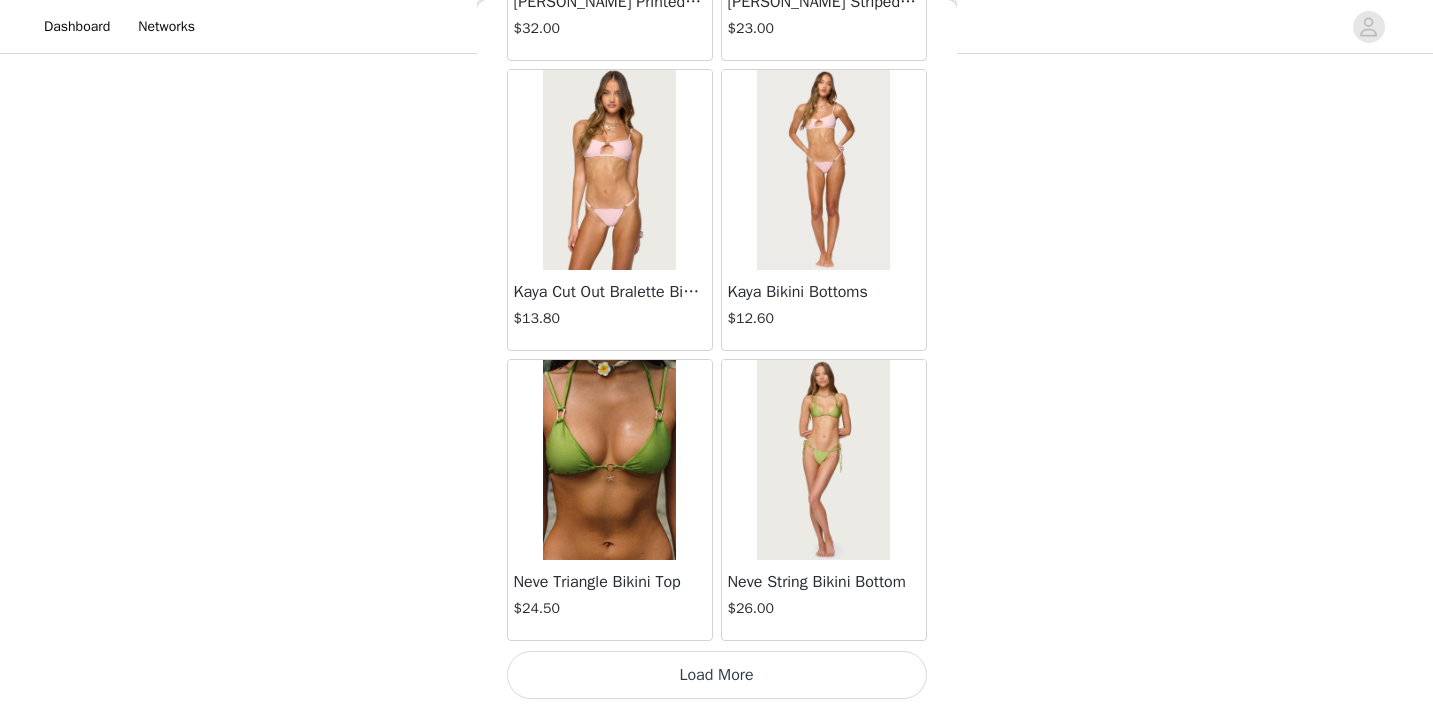 click on "Load More" at bounding box center [717, 675] 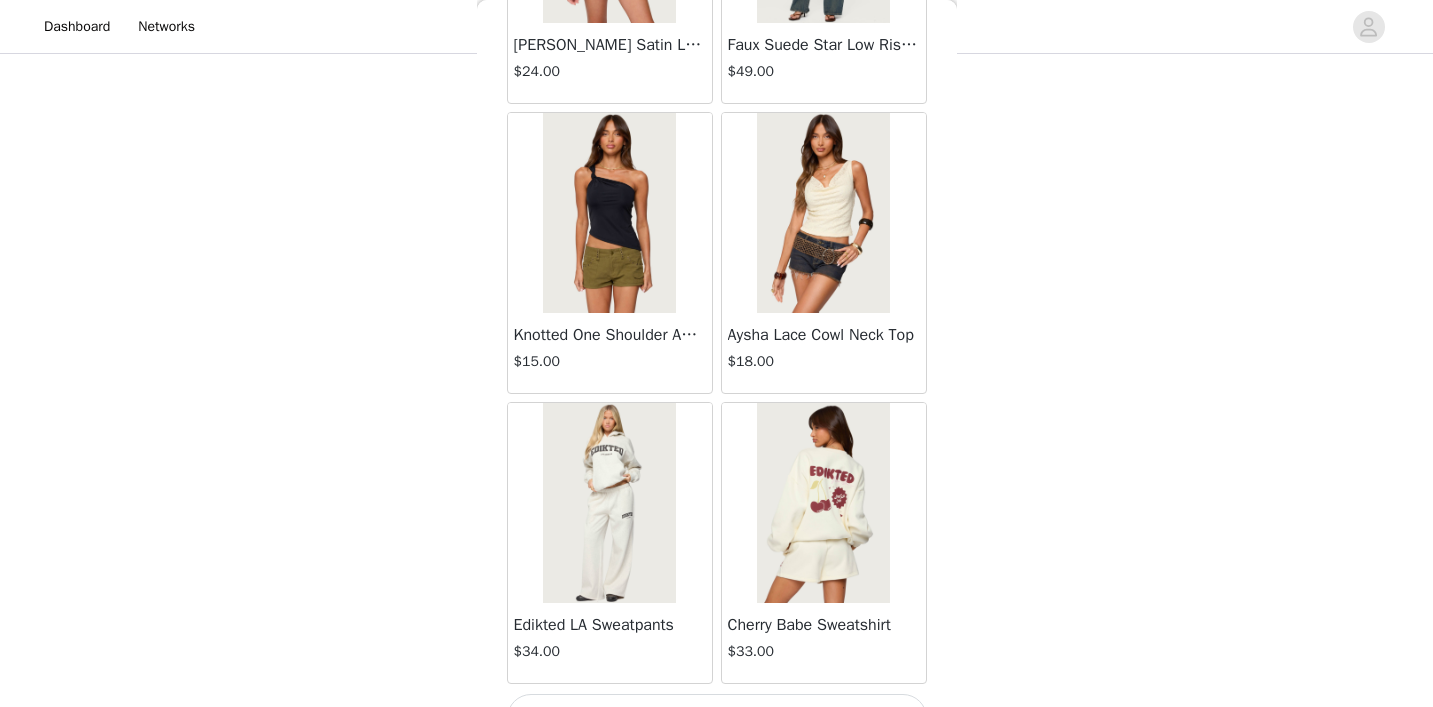 scroll, scrollTop: 31309, scrollLeft: 0, axis: vertical 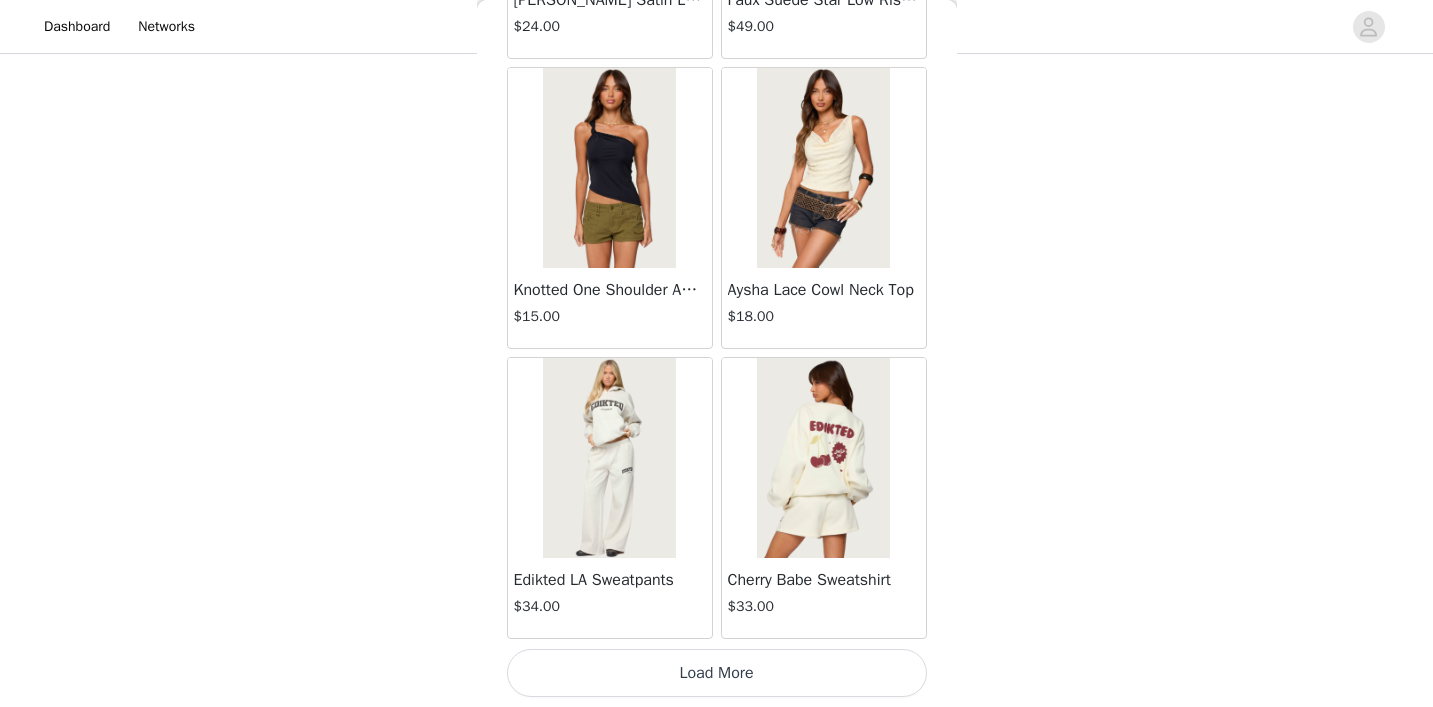 click on "Load More" at bounding box center (717, 673) 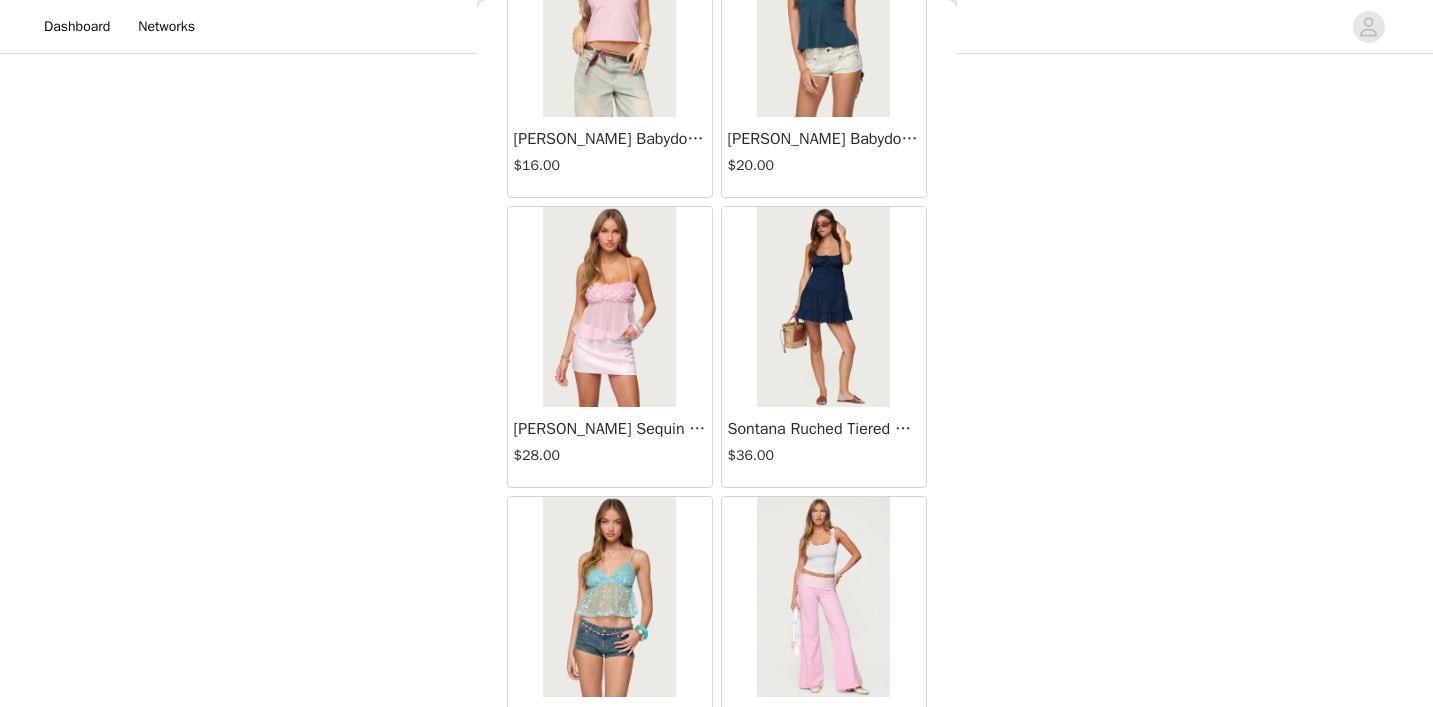 scroll, scrollTop: 33121, scrollLeft: 0, axis: vertical 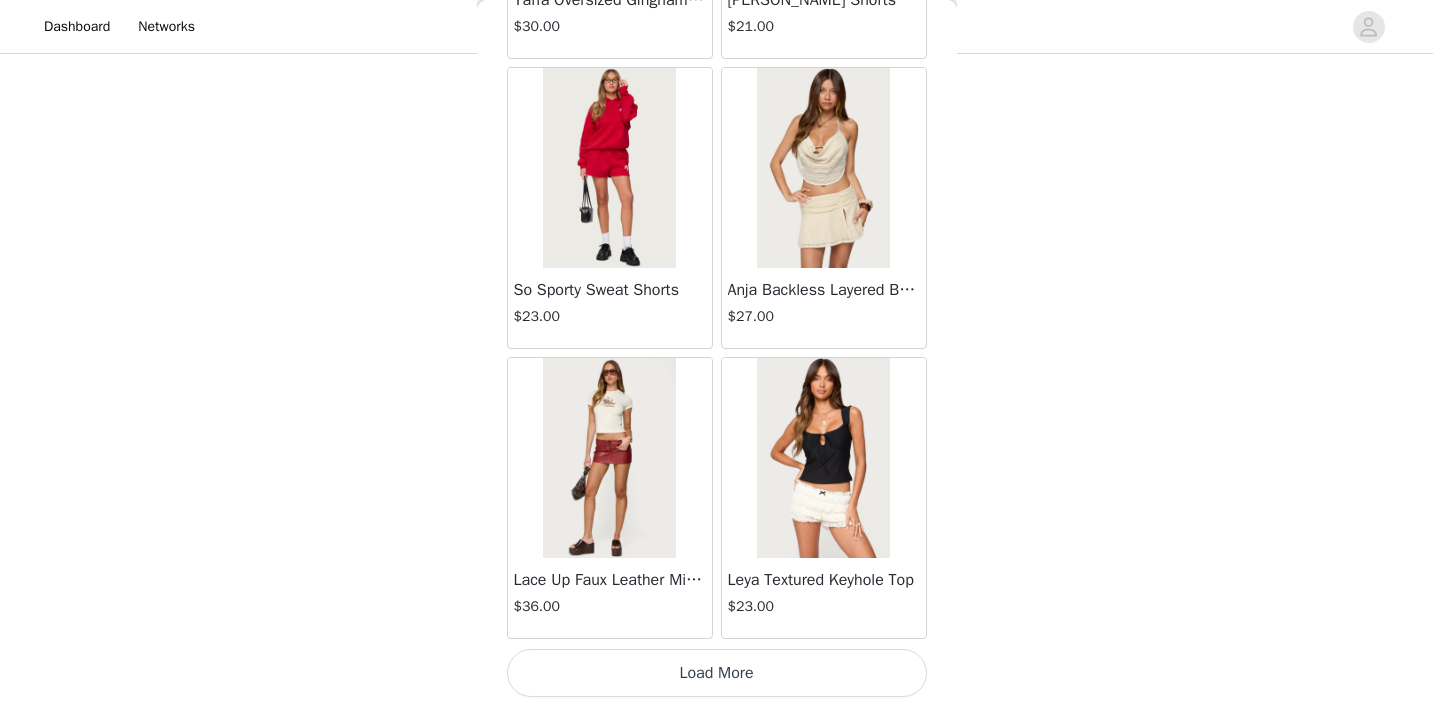 click on "Load More" at bounding box center (717, 673) 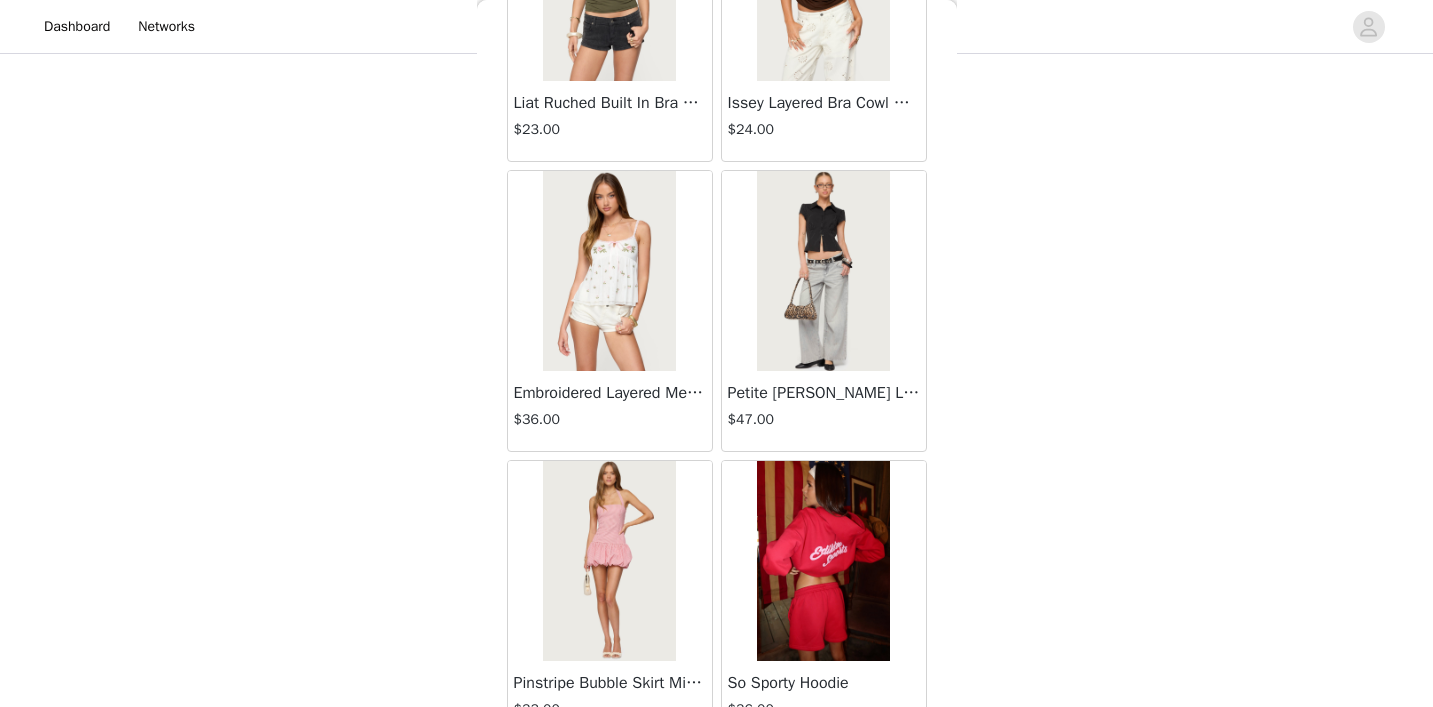 scroll, scrollTop: 35893, scrollLeft: 0, axis: vertical 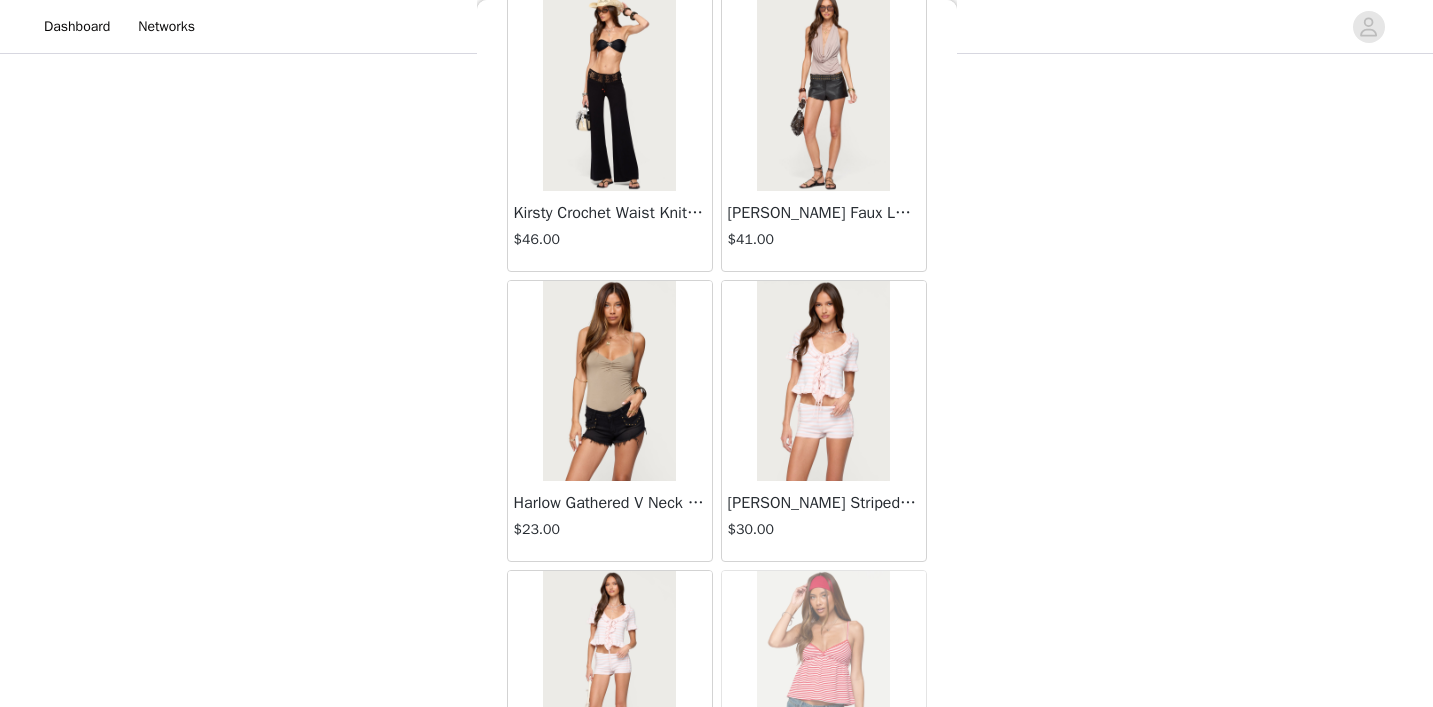 click on "Load More" at bounding box center [717, 886] 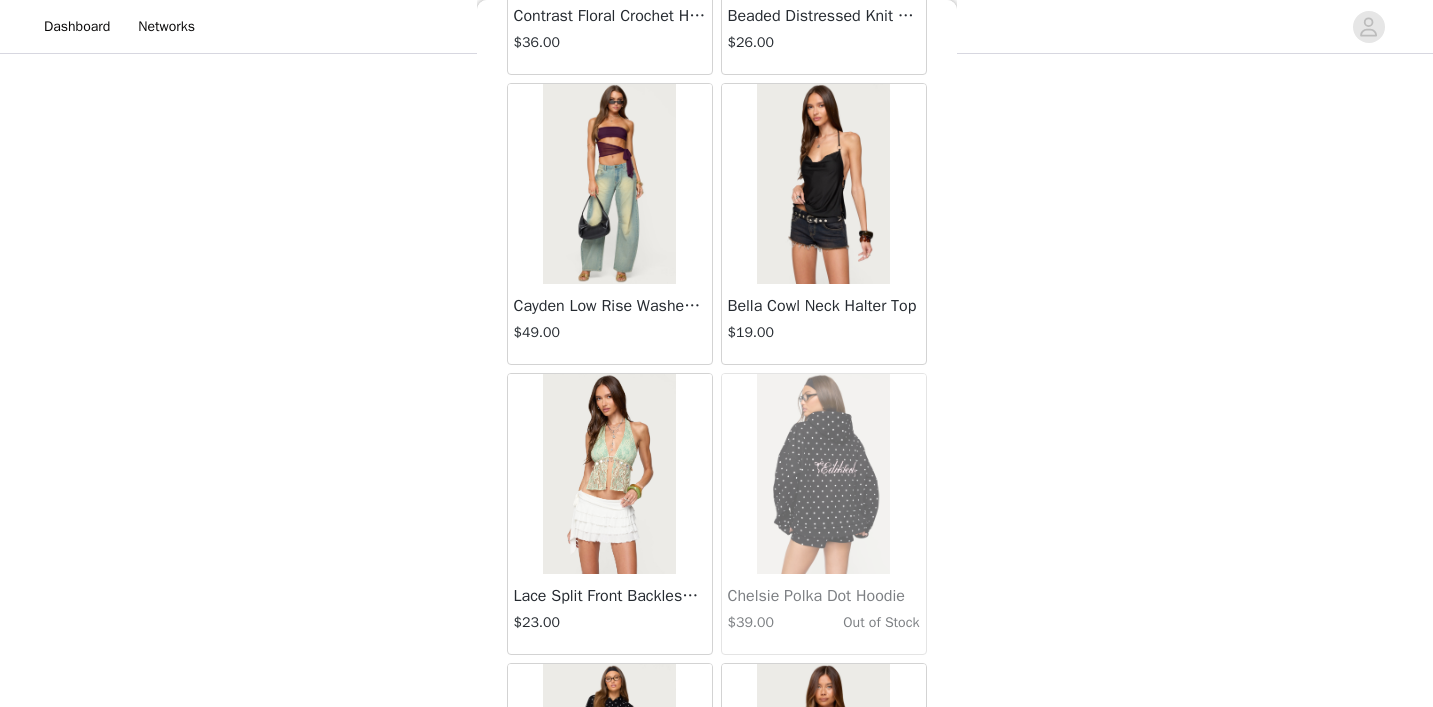 scroll, scrollTop: 39785, scrollLeft: 0, axis: vertical 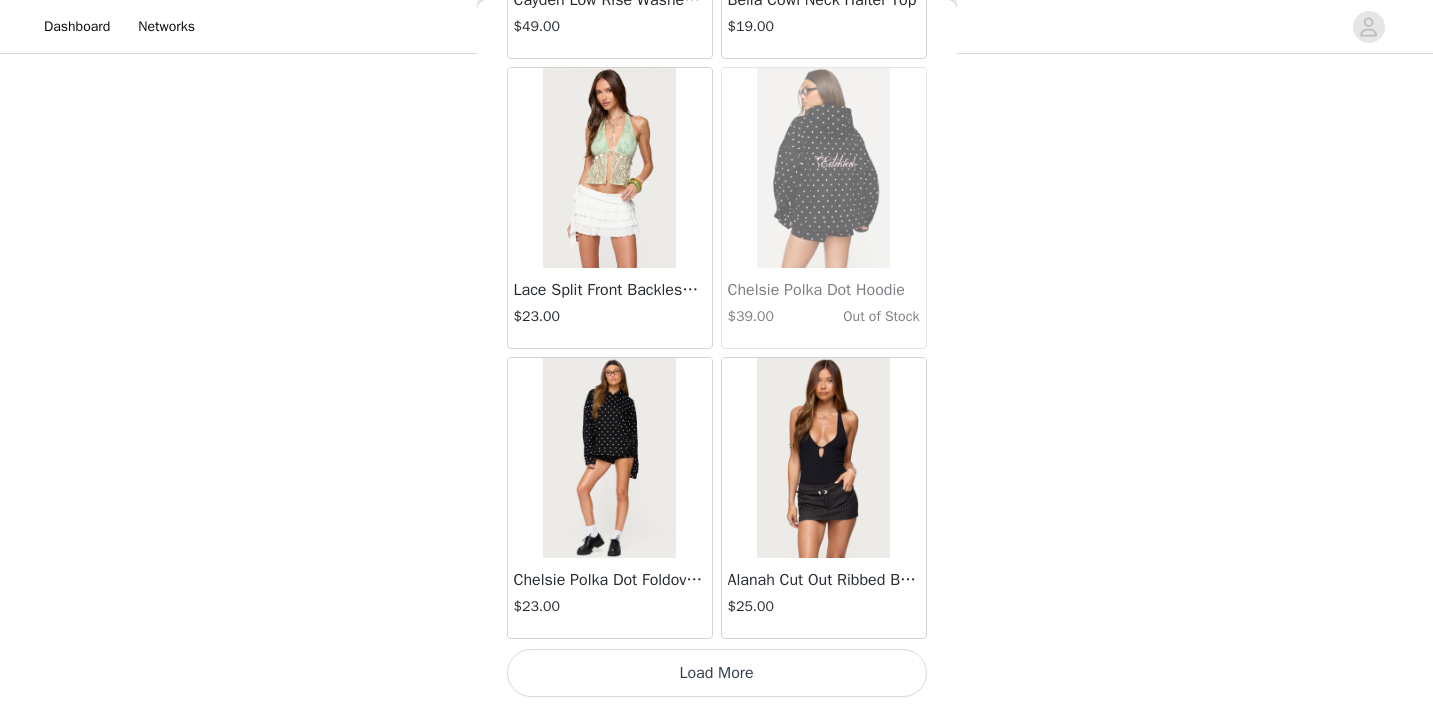 click on "Load More" at bounding box center [717, 673] 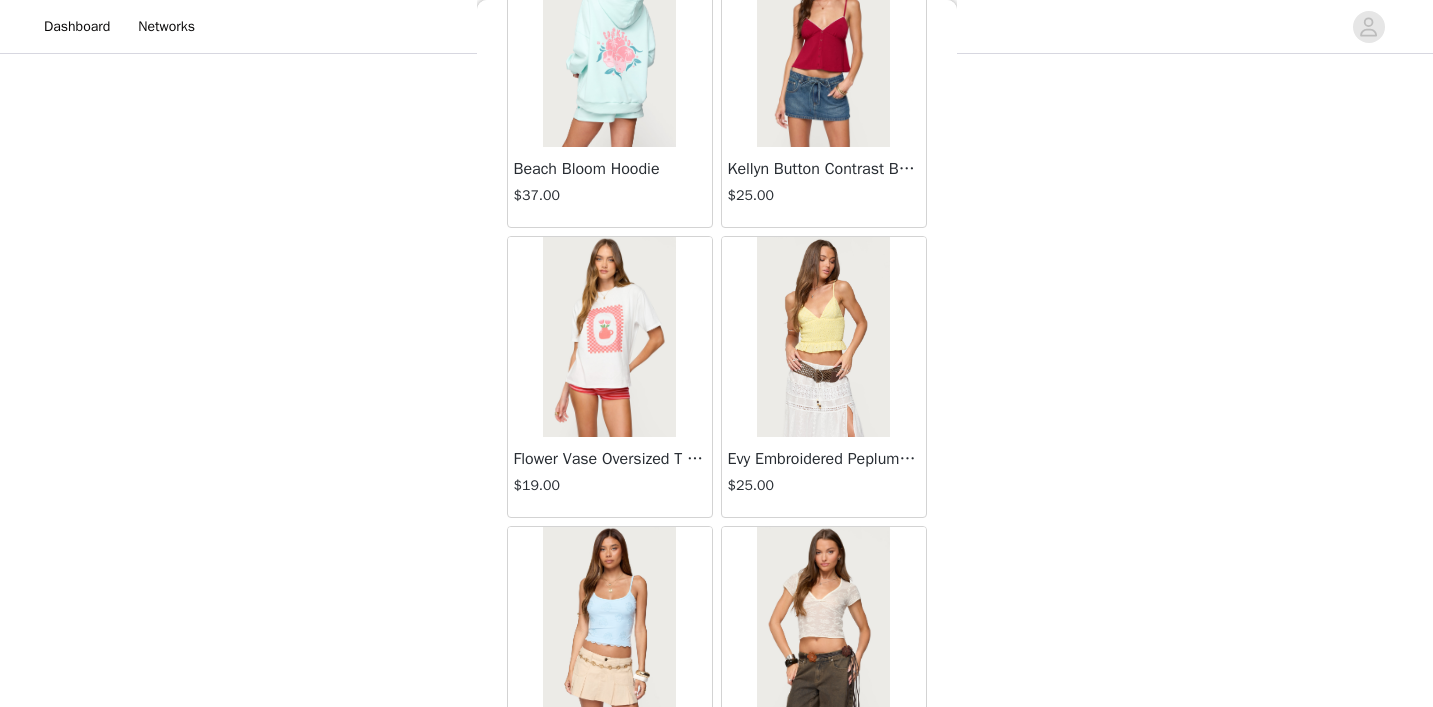 scroll, scrollTop: 41038, scrollLeft: 0, axis: vertical 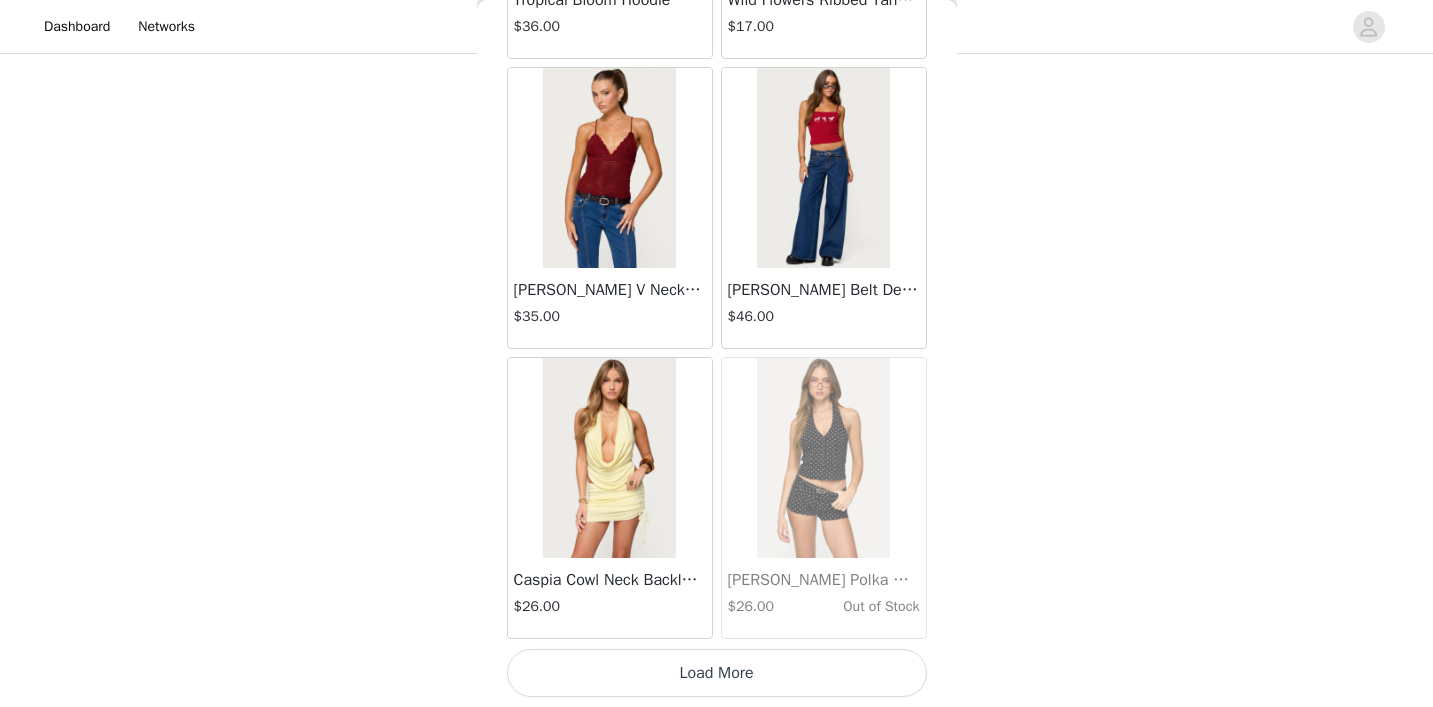 click on "Load More" at bounding box center (717, 673) 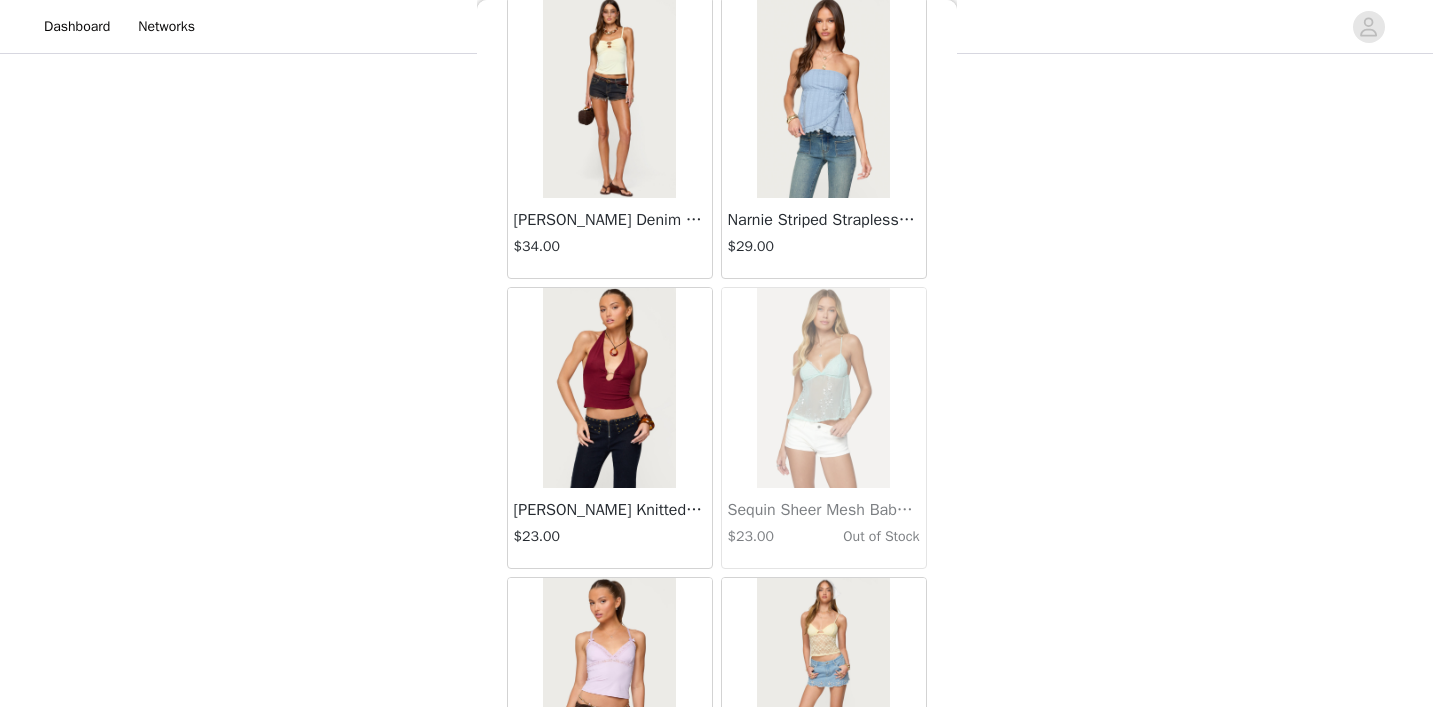 scroll, scrollTop: 45340, scrollLeft: 0, axis: vertical 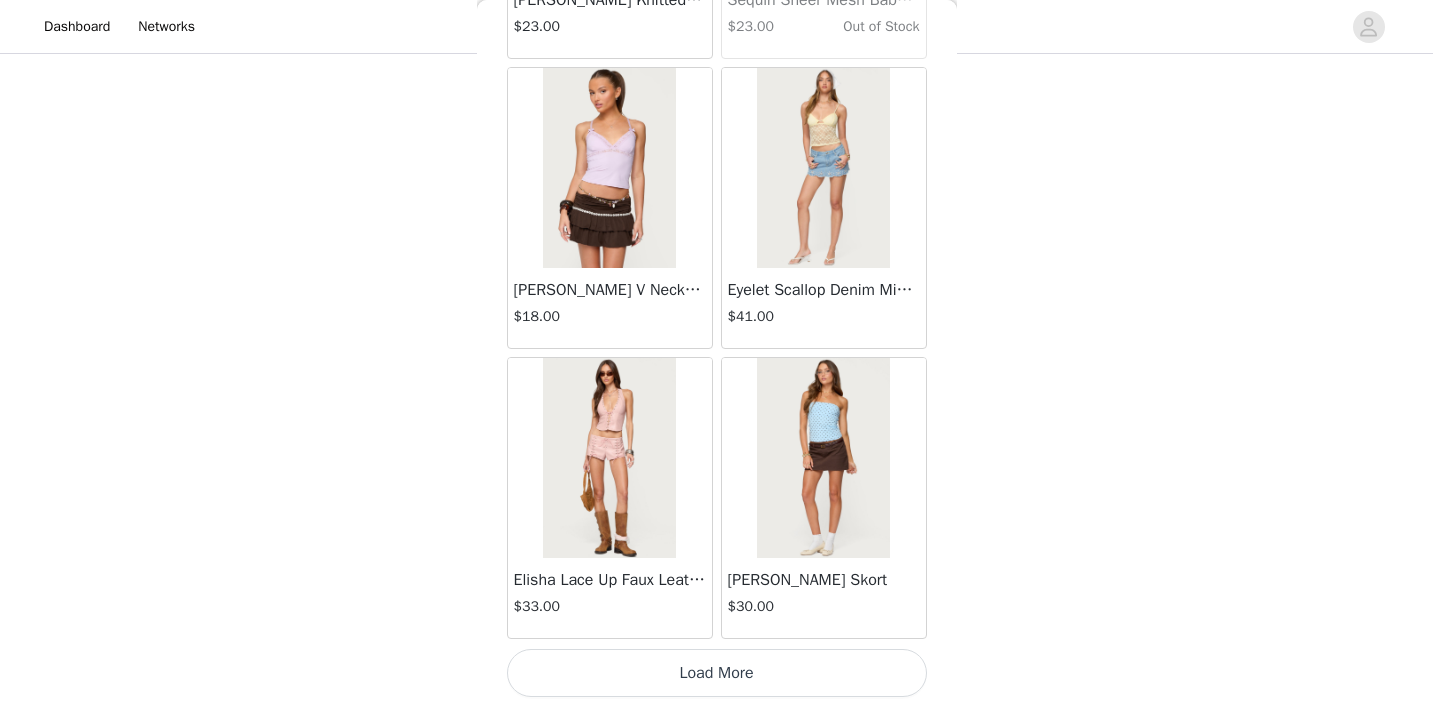 click on "Load More" at bounding box center [717, 673] 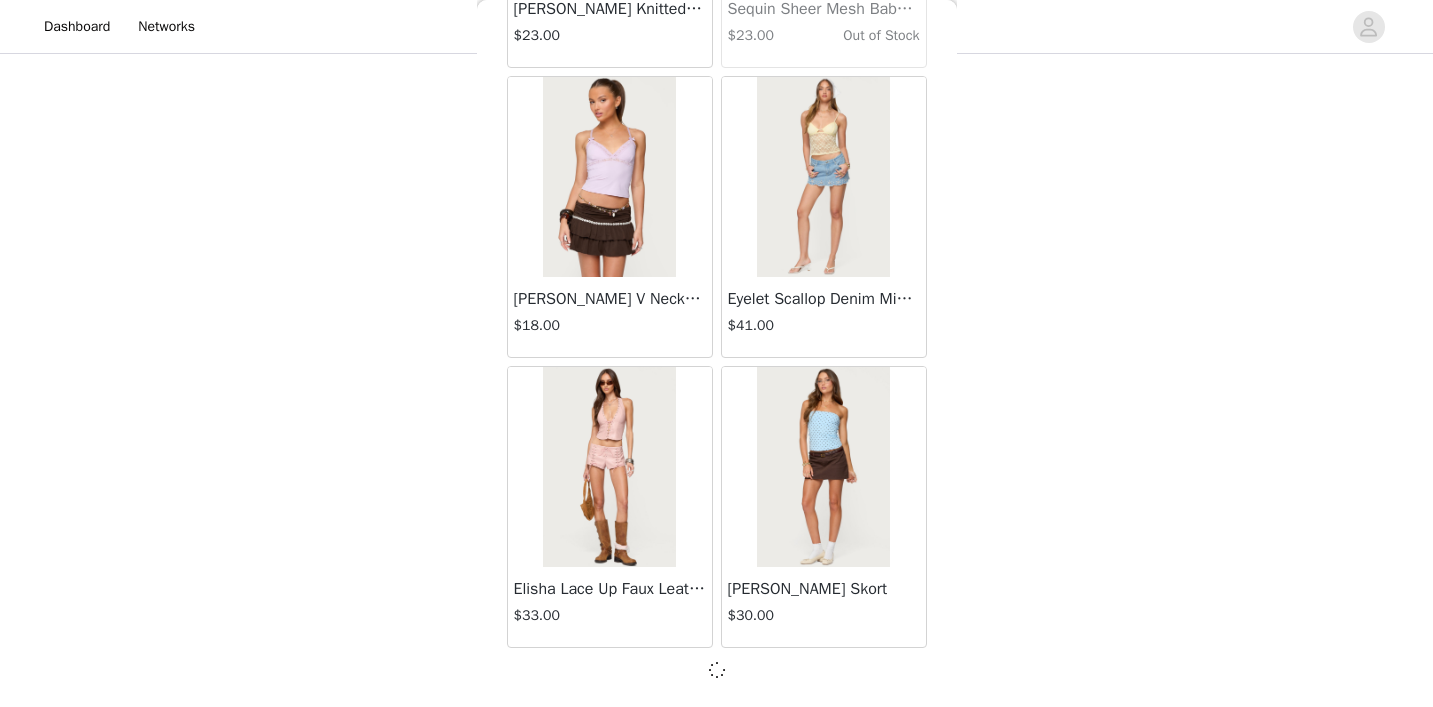 scroll, scrollTop: 45844, scrollLeft: 0, axis: vertical 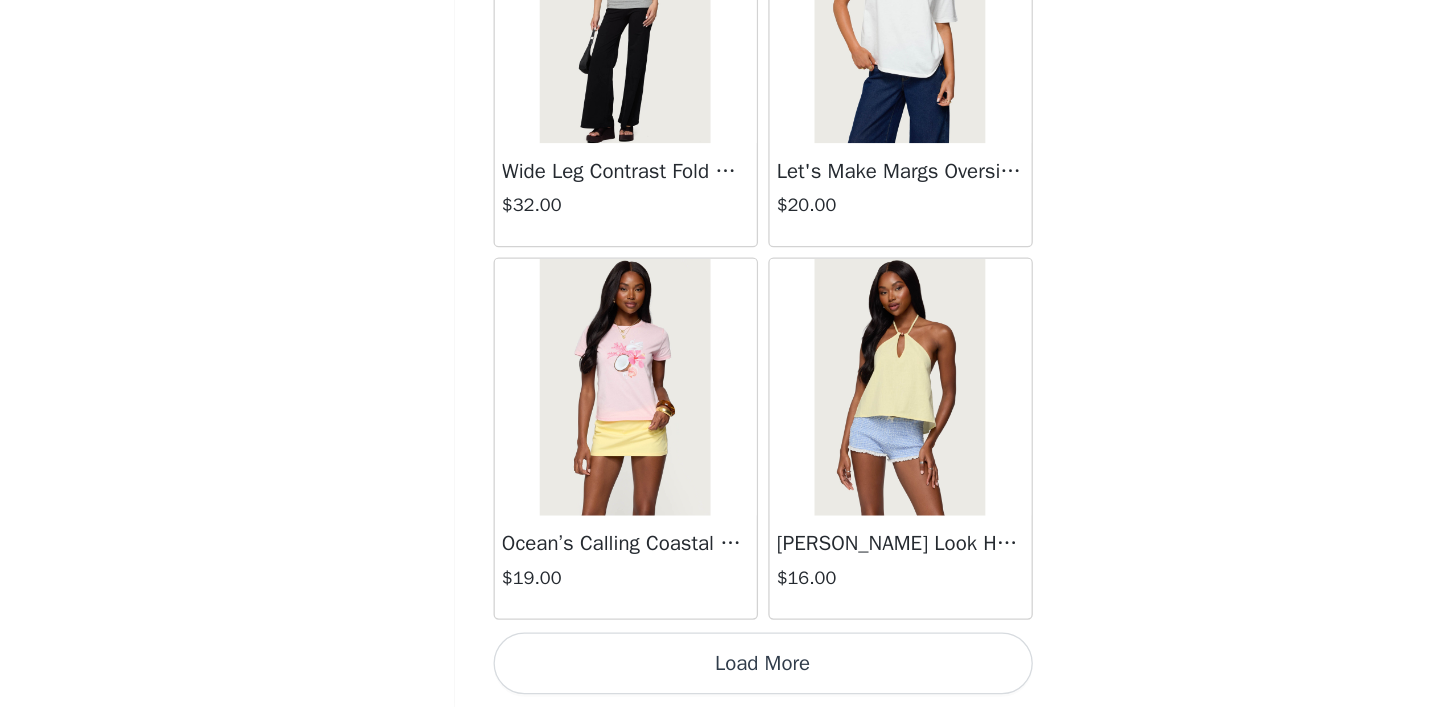 click on "Load More" at bounding box center [717, 673] 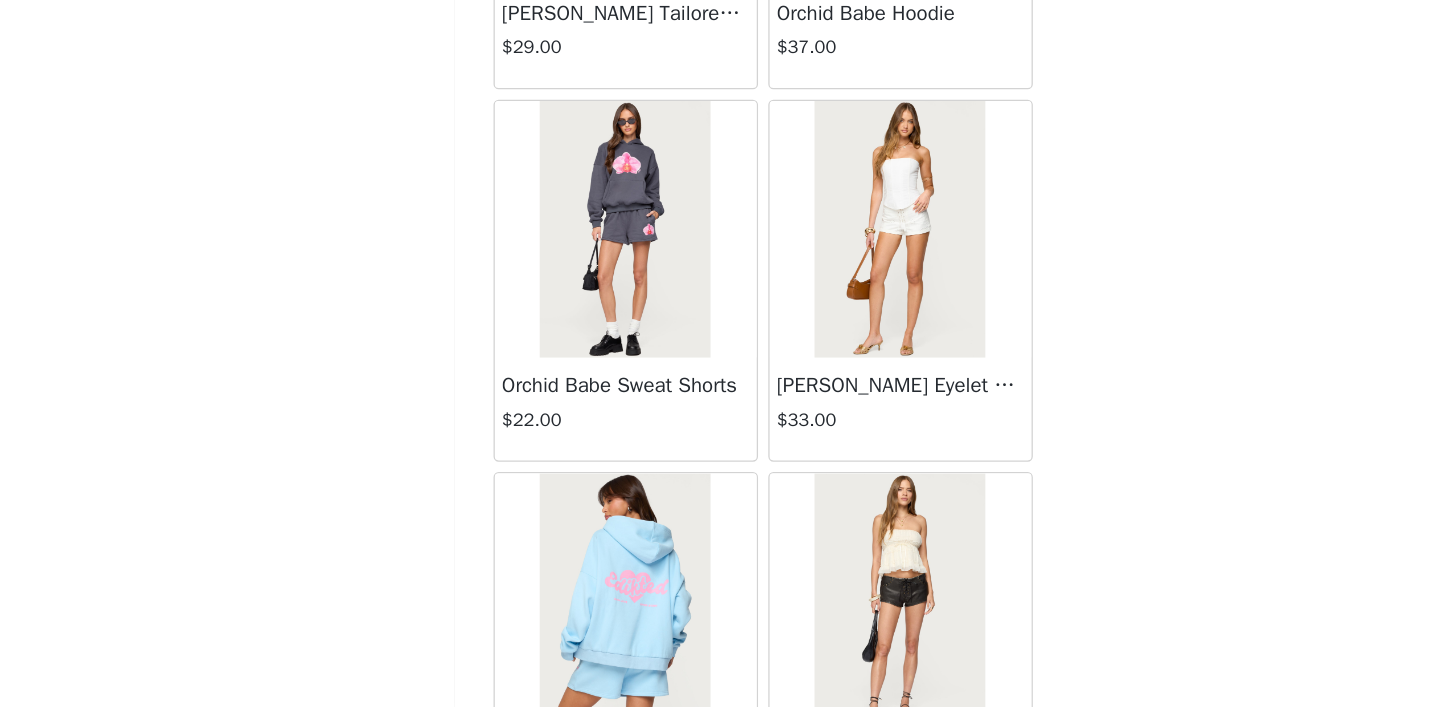 scroll, scrollTop: 51197, scrollLeft: 0, axis: vertical 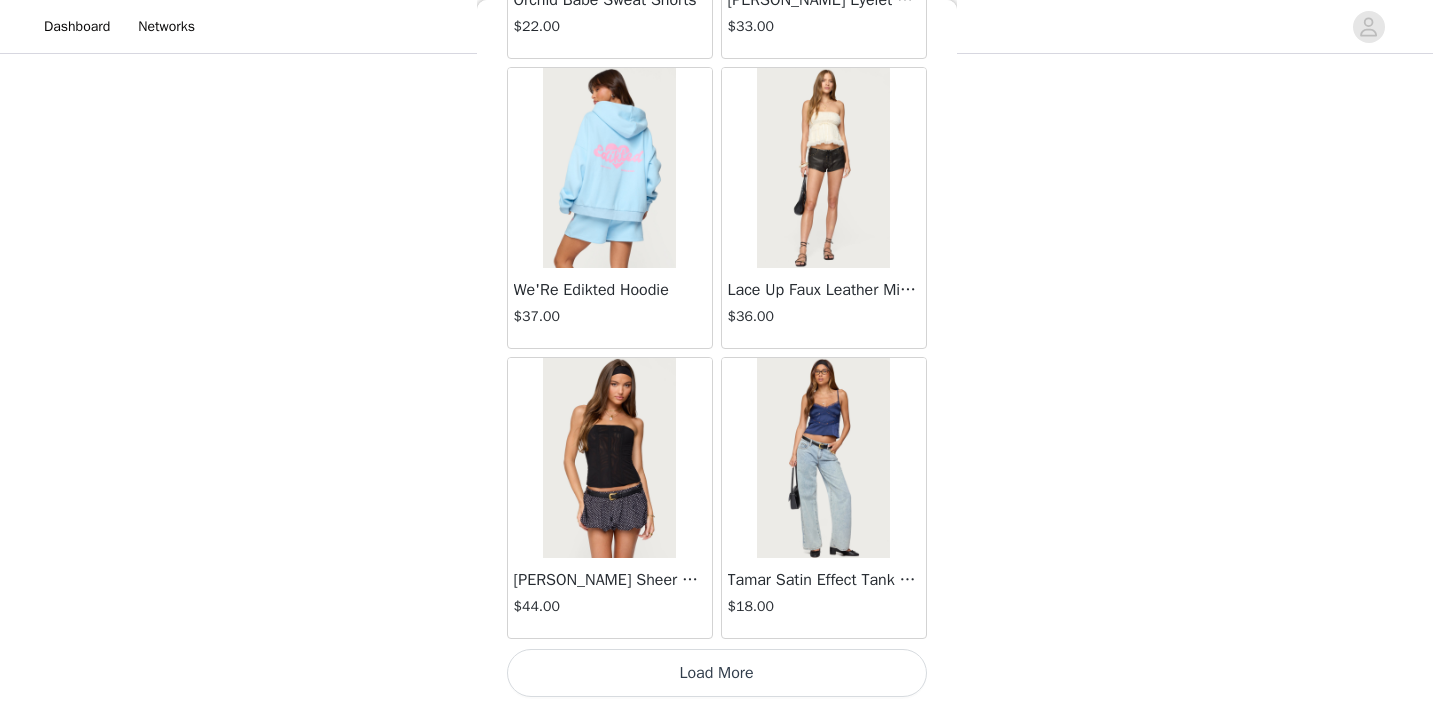 click on "Load More" at bounding box center [717, 673] 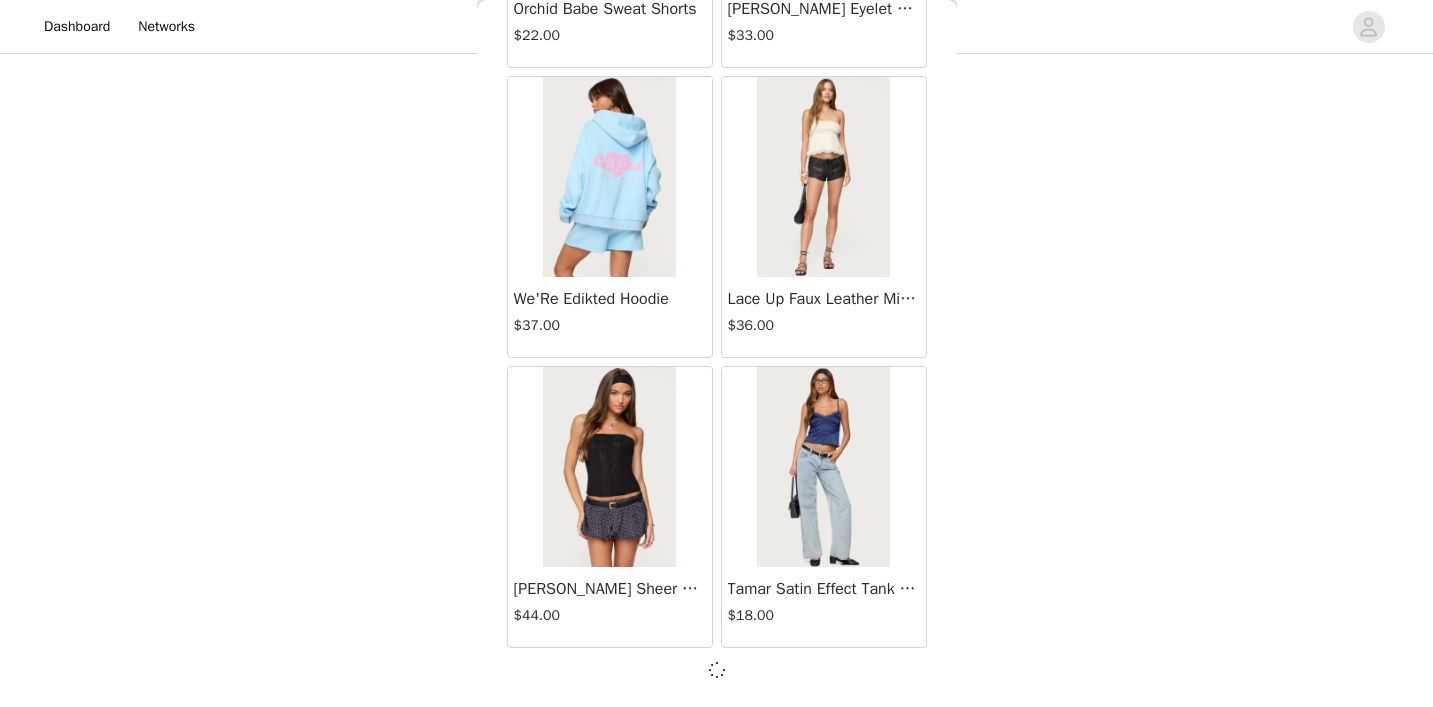 scroll, scrollTop: 51644, scrollLeft: 0, axis: vertical 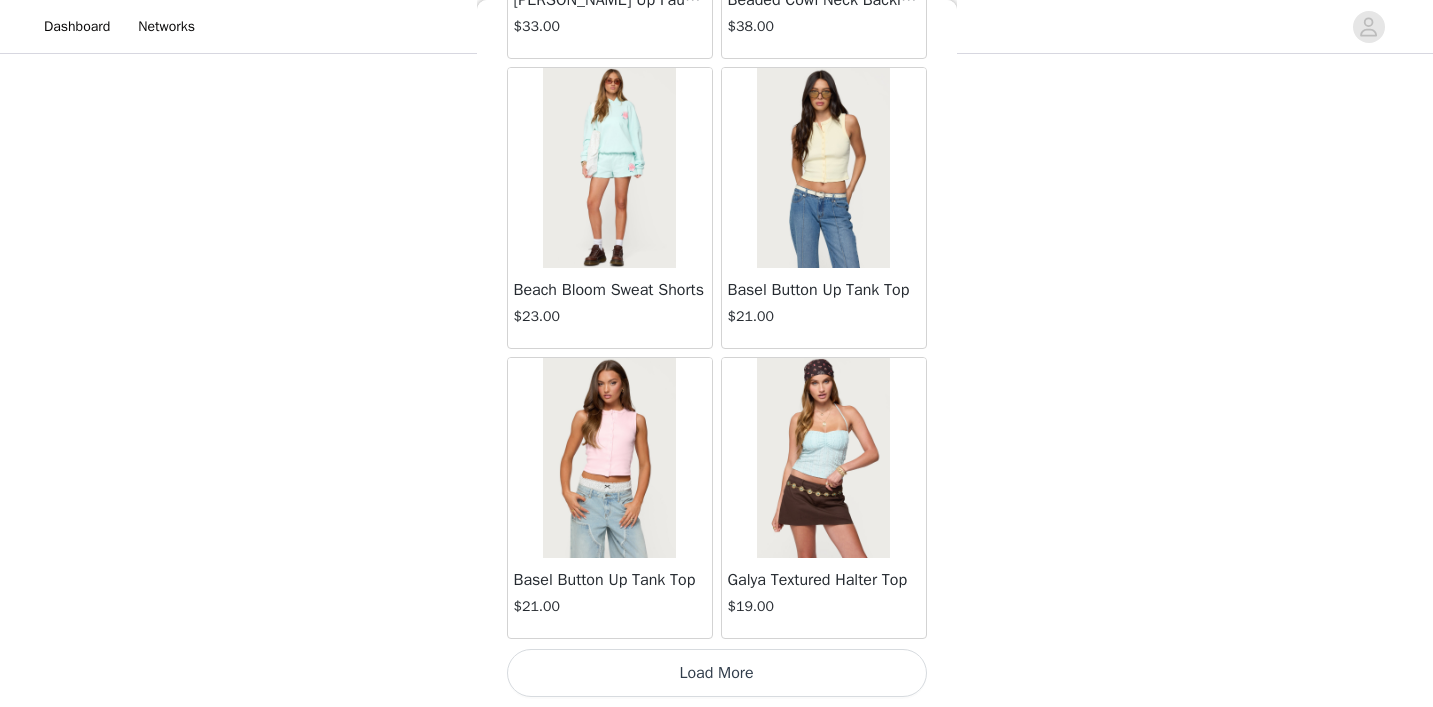click on "Load More" at bounding box center [717, 673] 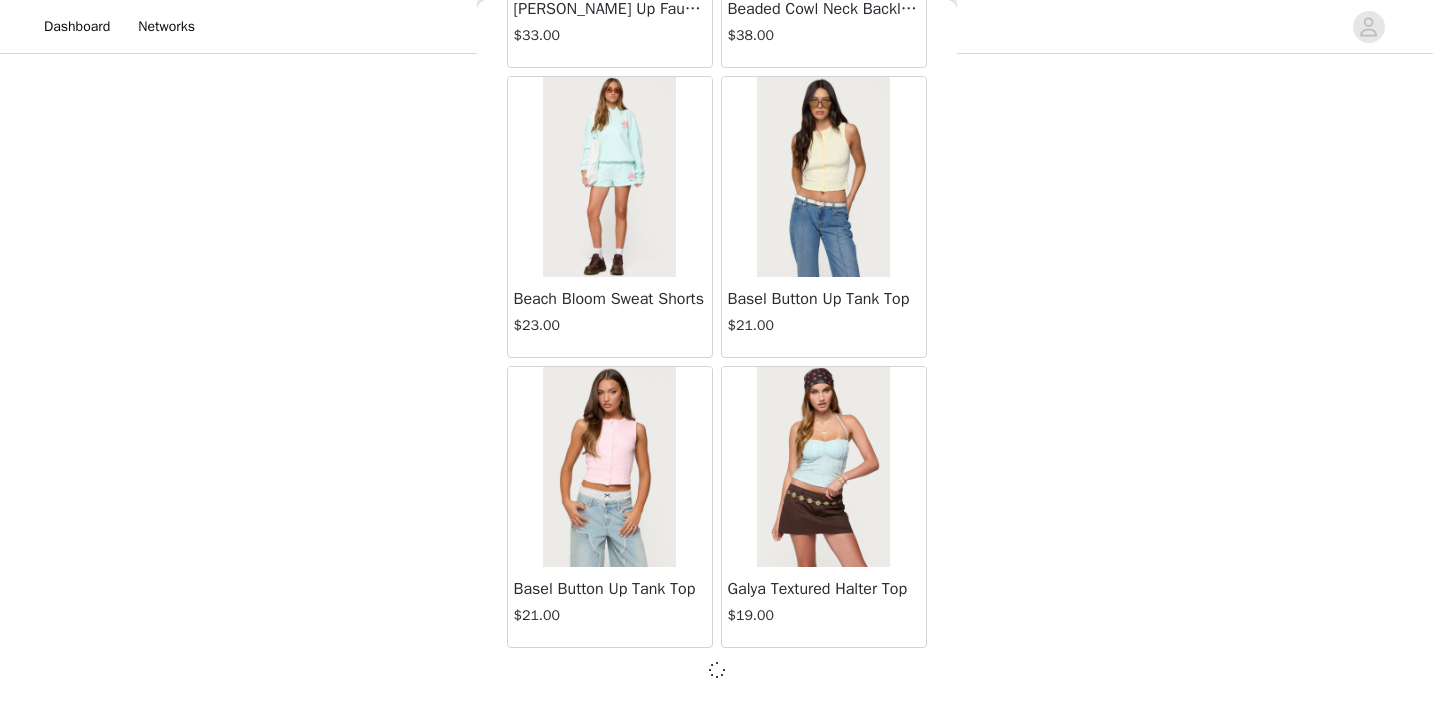 scroll, scrollTop: 54544, scrollLeft: 0, axis: vertical 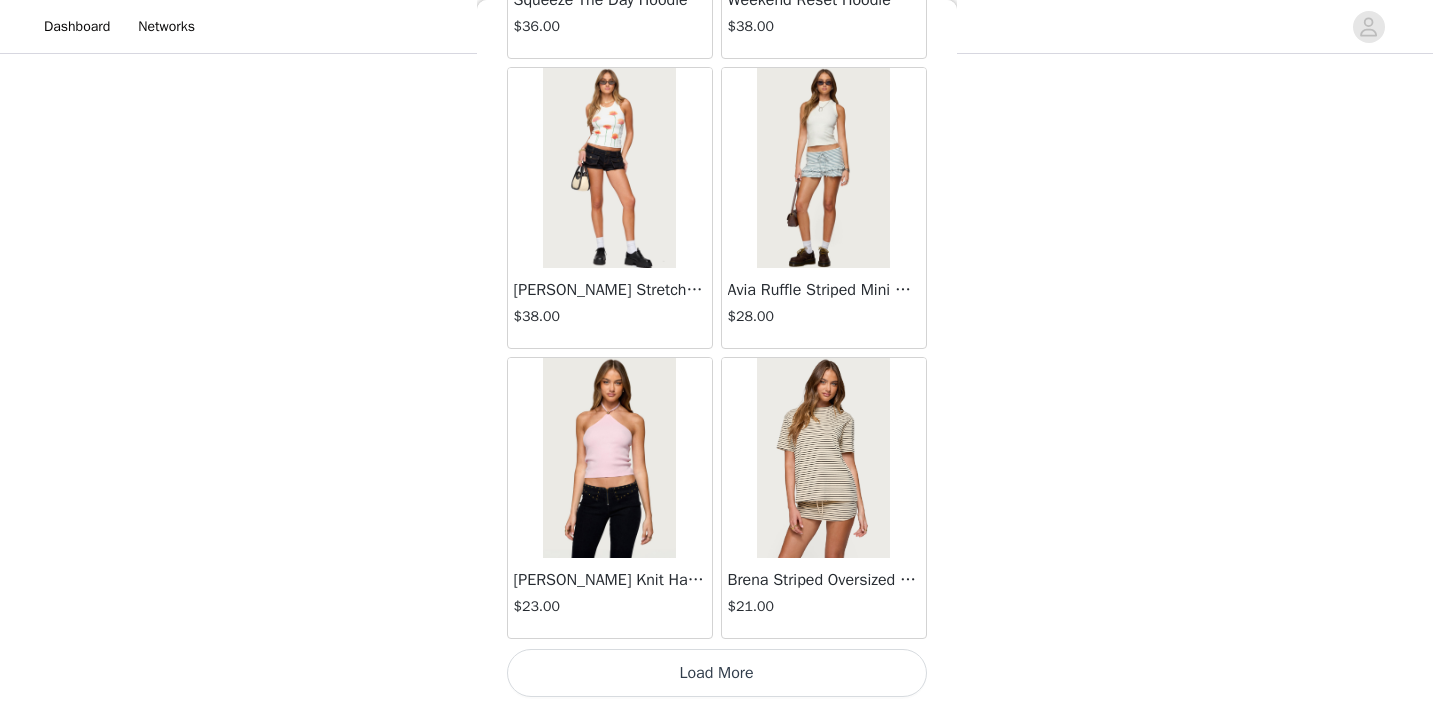 click on "Load More" at bounding box center (717, 673) 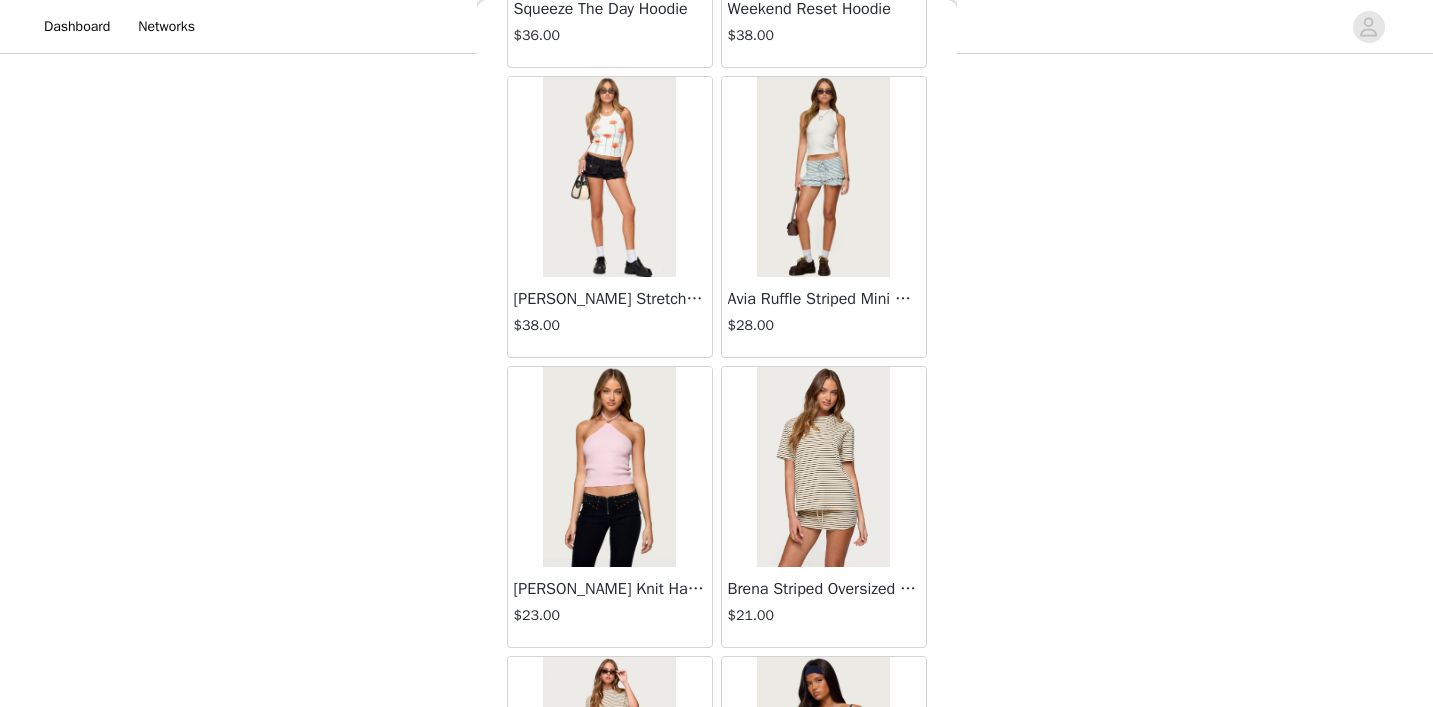 scroll, scrollTop: 2680, scrollLeft: 0, axis: vertical 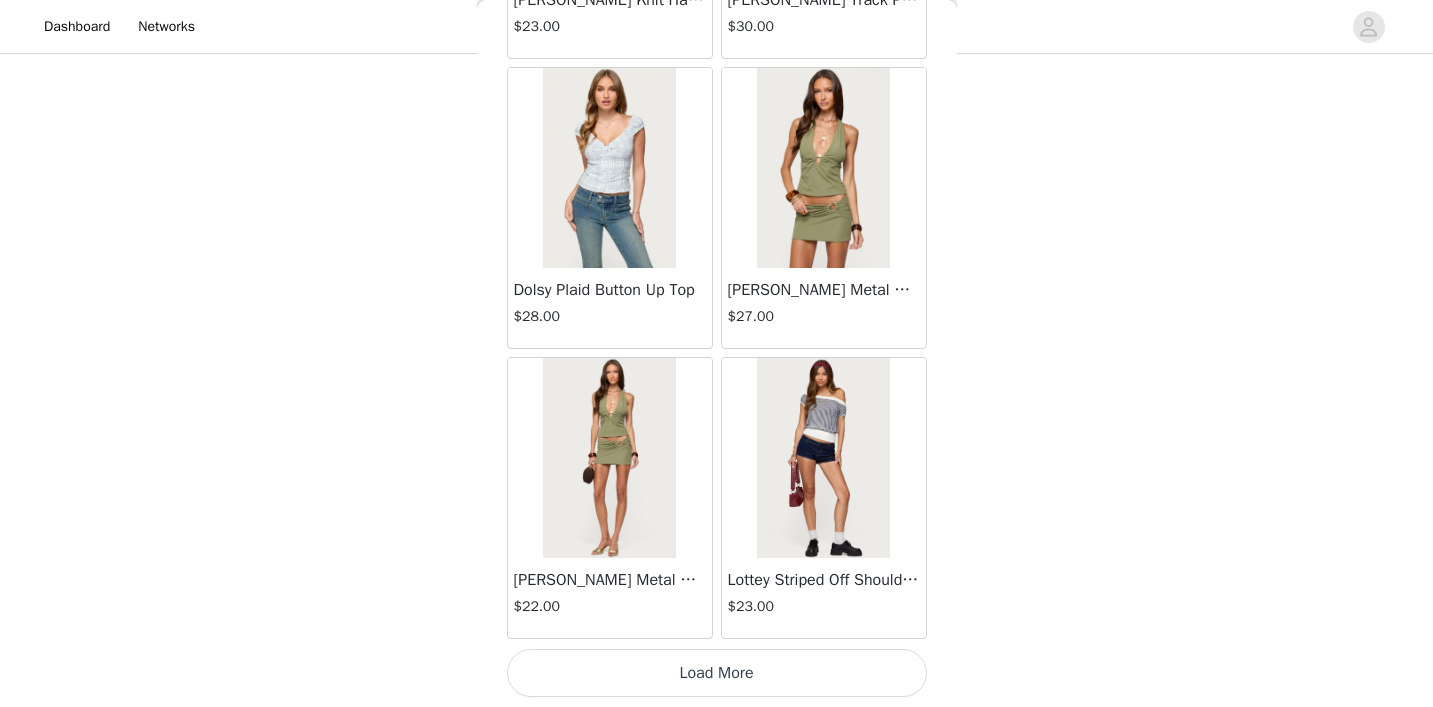 click on "Load More" at bounding box center [717, 673] 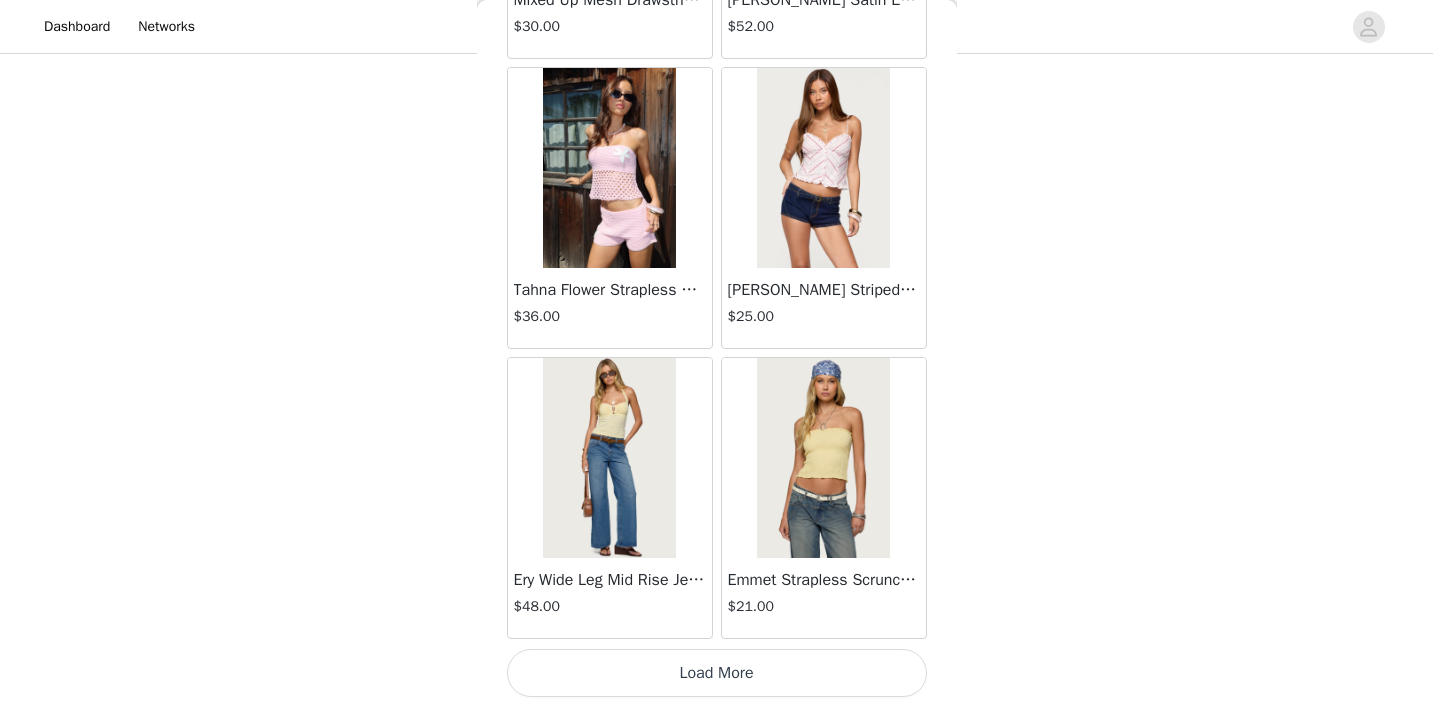 scroll, scrollTop: 63253, scrollLeft: 0, axis: vertical 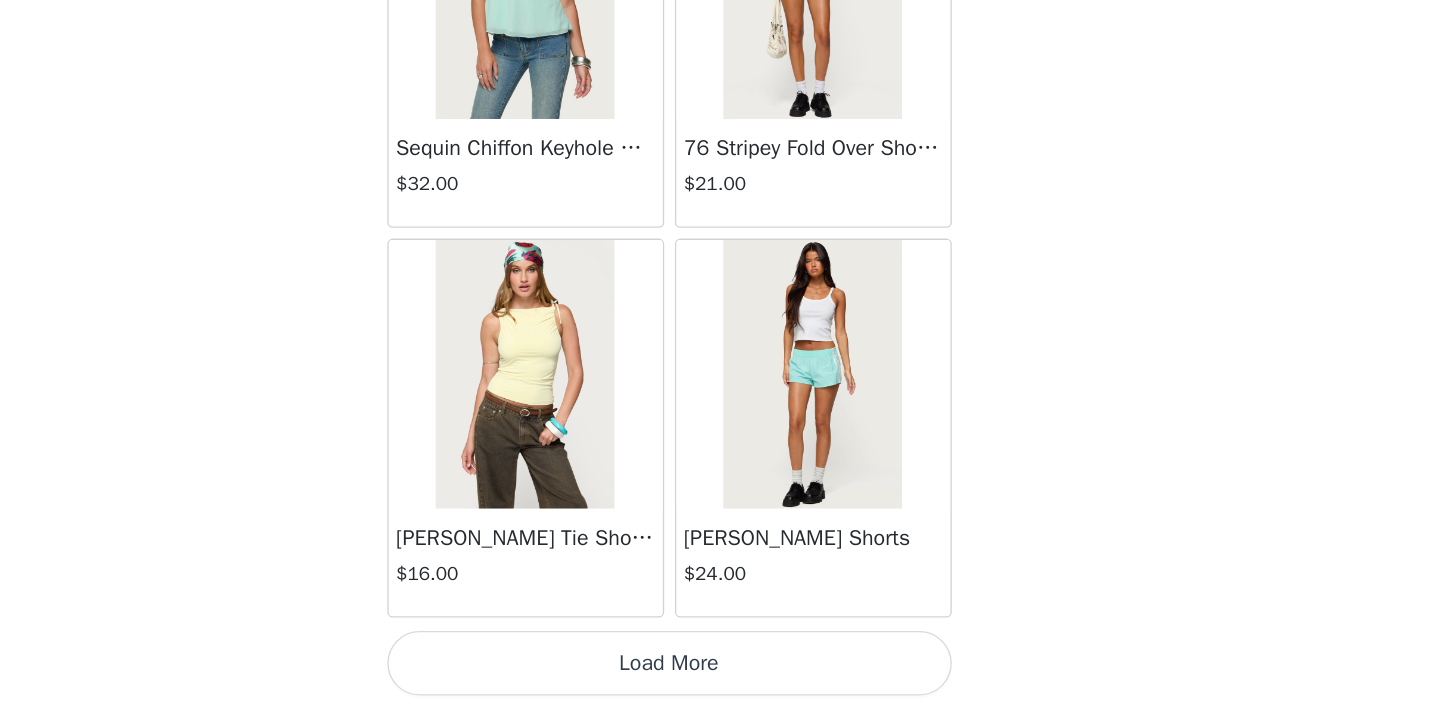 click on "Load More" at bounding box center (717, 674) 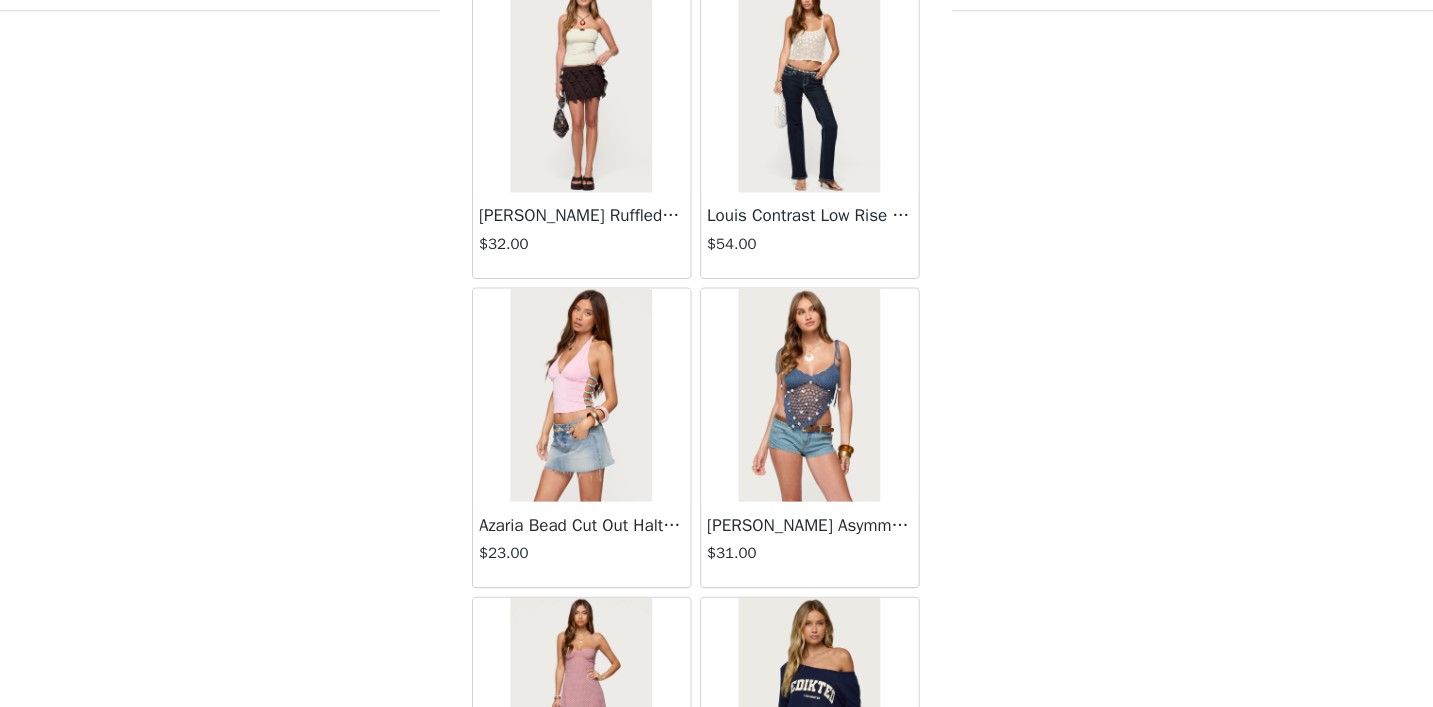 scroll, scrollTop: 67065, scrollLeft: 0, axis: vertical 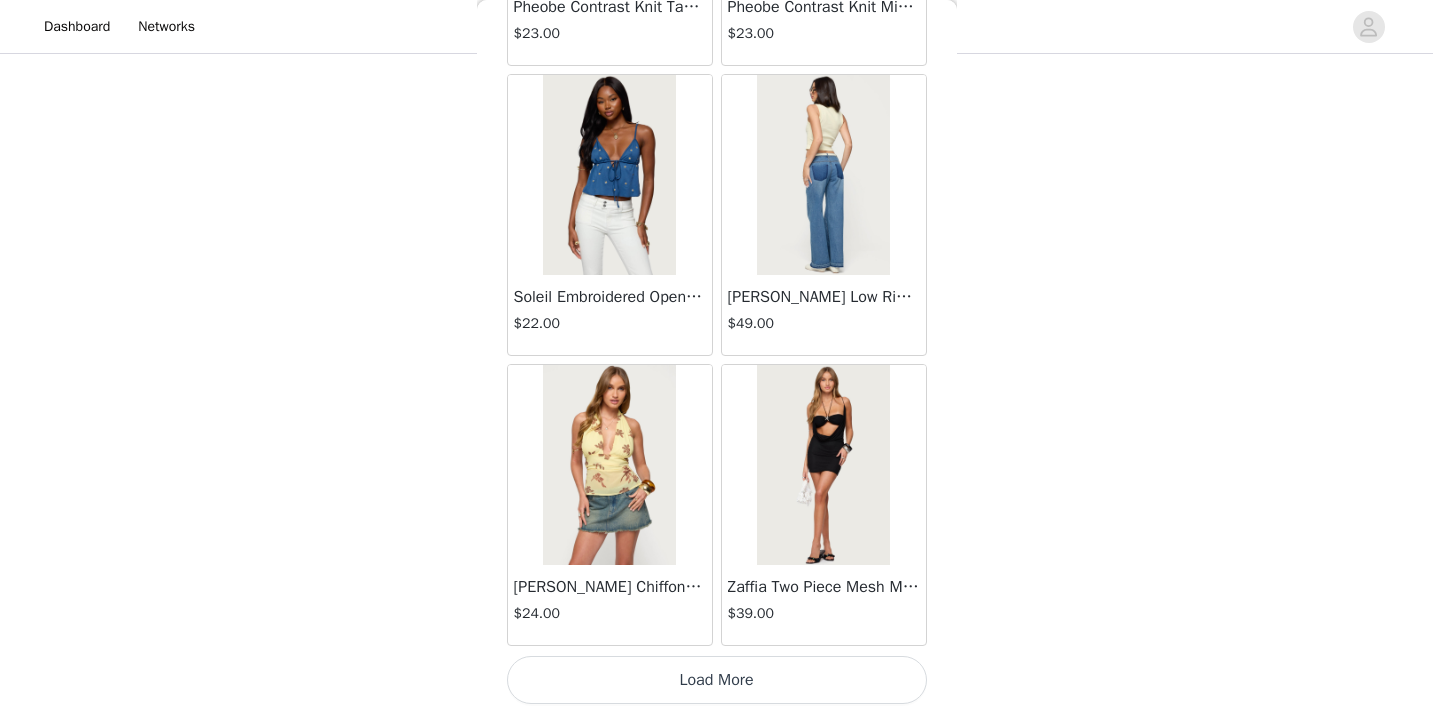 click on "Lovina Grommet Pleated Mini Skort   $16.80       Metallic & Sequin Textured Tank Top   $23.00       Nelley Backless Beaded Sequin Chiffon Top   $30.00       [PERSON_NAME] Asymmetric One Shoulder Crochet Top   $21.60       [PERSON_NAME] Plaid Micro Shorts   $25.00       [PERSON_NAME] Floral Texured Sheer Halter Top   $23.00       Maree Bead V Neck Top   $19.00       Maree Bead Cut Out Mini Skirt   $17.00       [PERSON_NAME] Cut Out Halter Top   $24.00       Juney Pinstripe Tailored Button Up Shirt   $30.00       Avenly Striped Tie Front Babydoll Top   $23.00       [PERSON_NAME] Studded Grommet Tube Top   $25.00       Avalai Linen Look Mini Skort   $32.00       Beaded Deep Cowl Neck Backless Top   $31.00       Frayed Pleated Denim Mini Skort   $16.00       Klay Linen Look Pleated Mini Skort   $14.40       Contrast Lace Asymmetric Off Shoulder Top   $14.40       [PERSON_NAME] Split Front Sheer Mesh Top   $24.00       Zigzag Stripe Shorts   $19.00       Astra Beaded Sheer Strapless Top   $33.00       Beaded Floral Embroidered Tank Top   $32.00" at bounding box center [717, -34118] 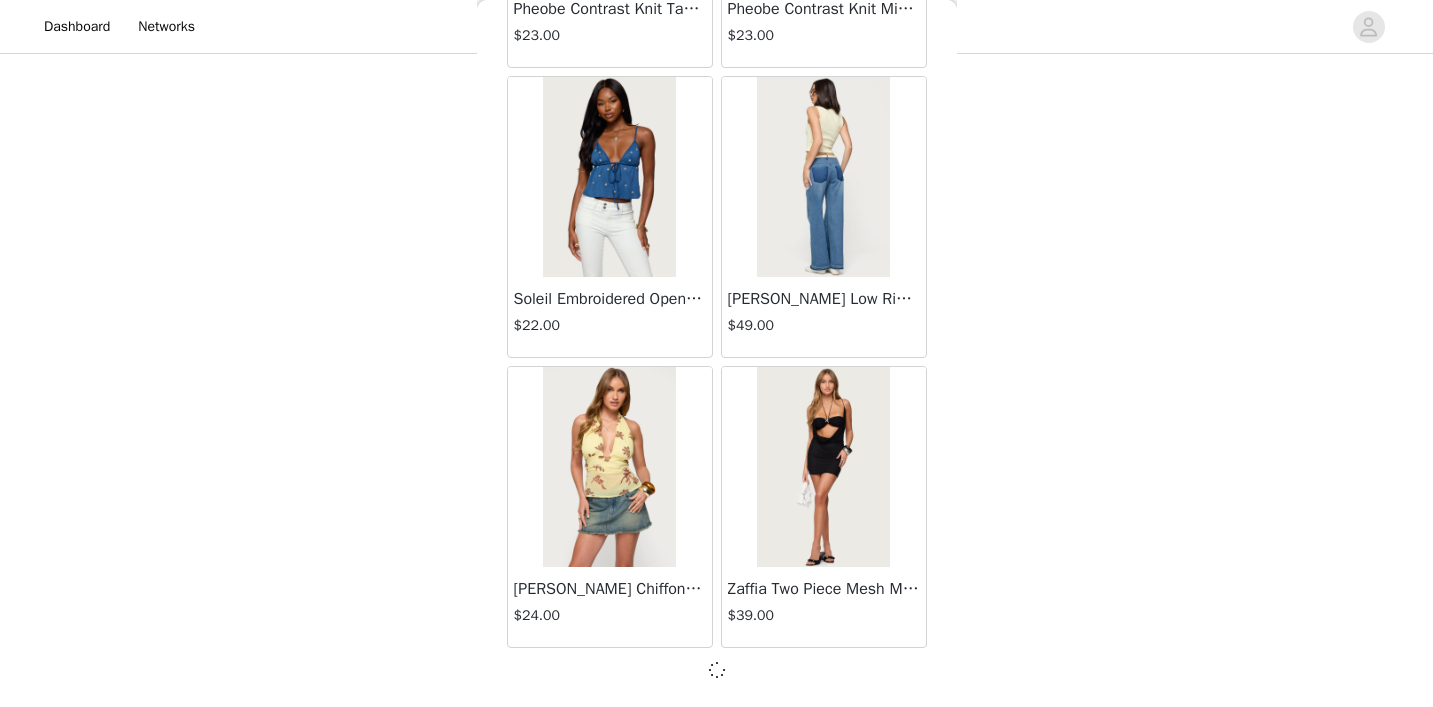 scroll, scrollTop: 69044, scrollLeft: 0, axis: vertical 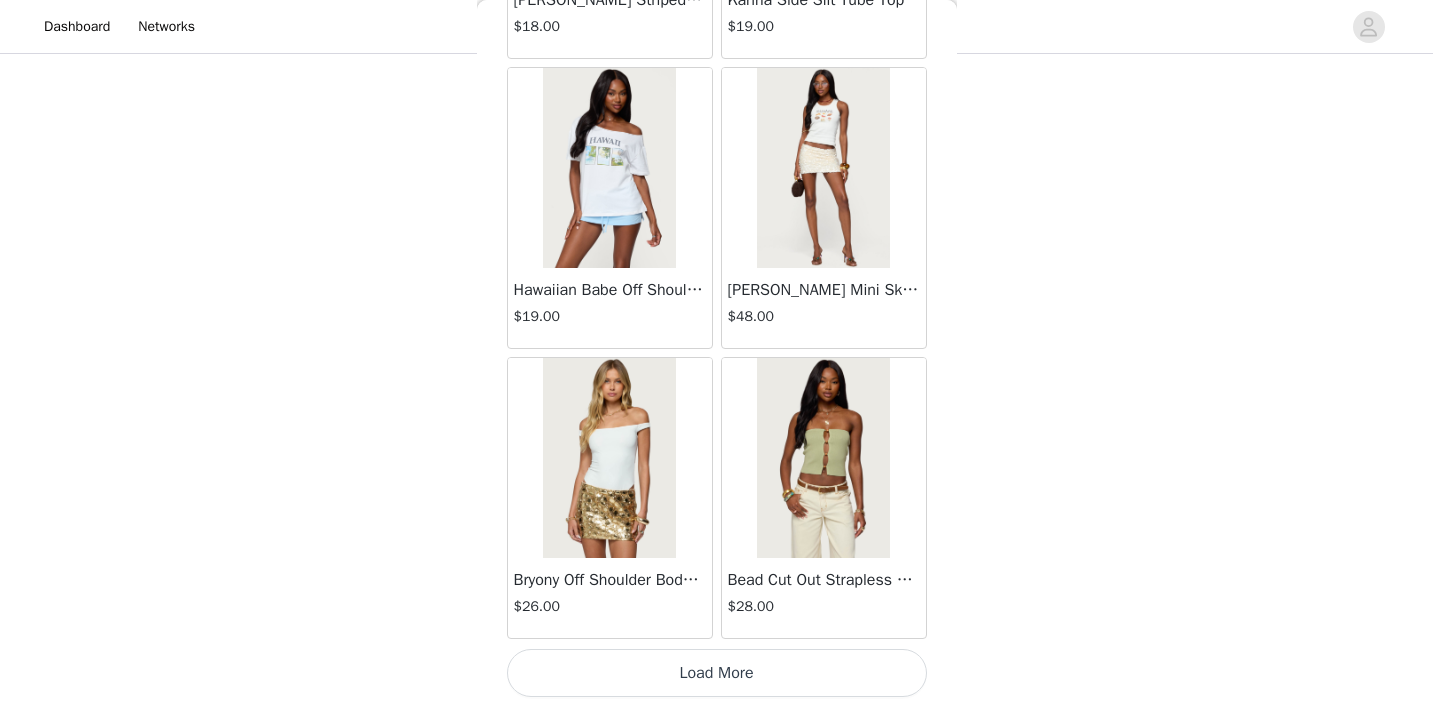 click on "Load More" at bounding box center (717, 673) 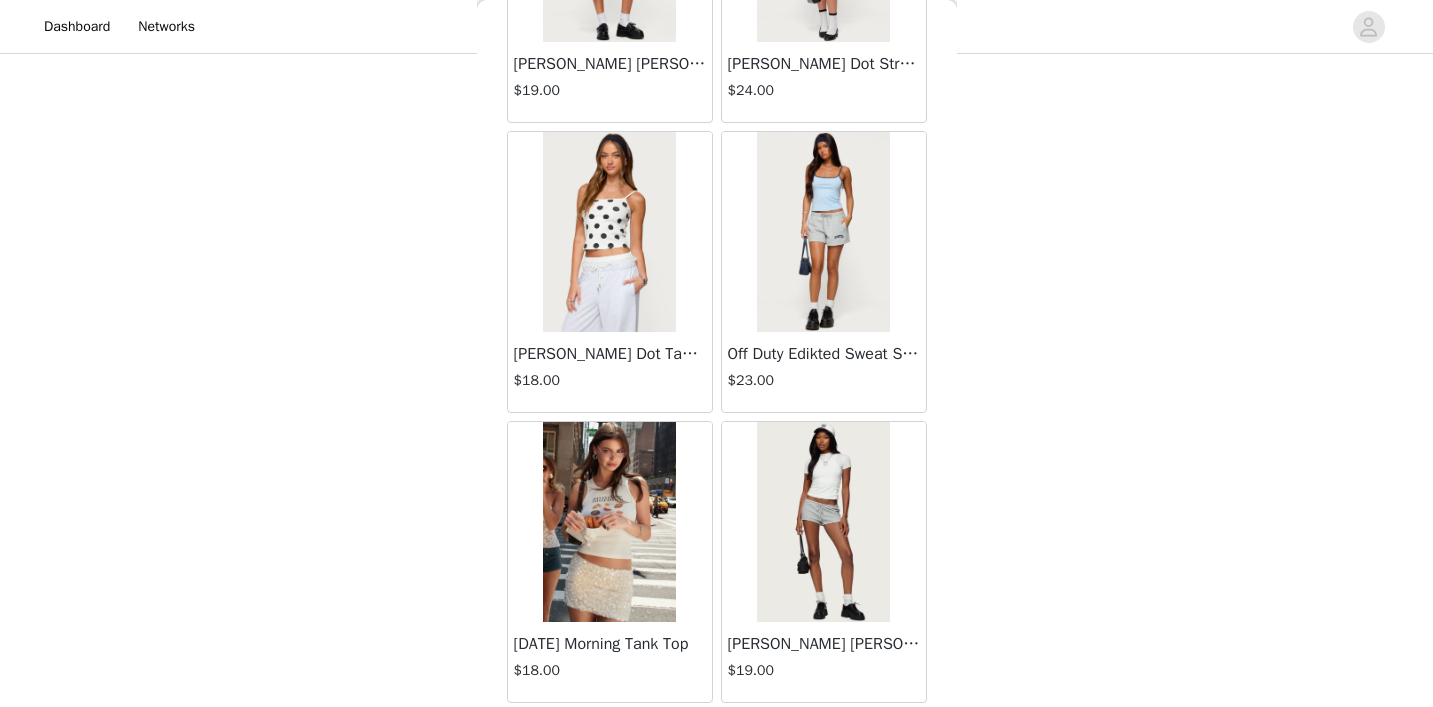 scroll, scrollTop: 73339, scrollLeft: 0, axis: vertical 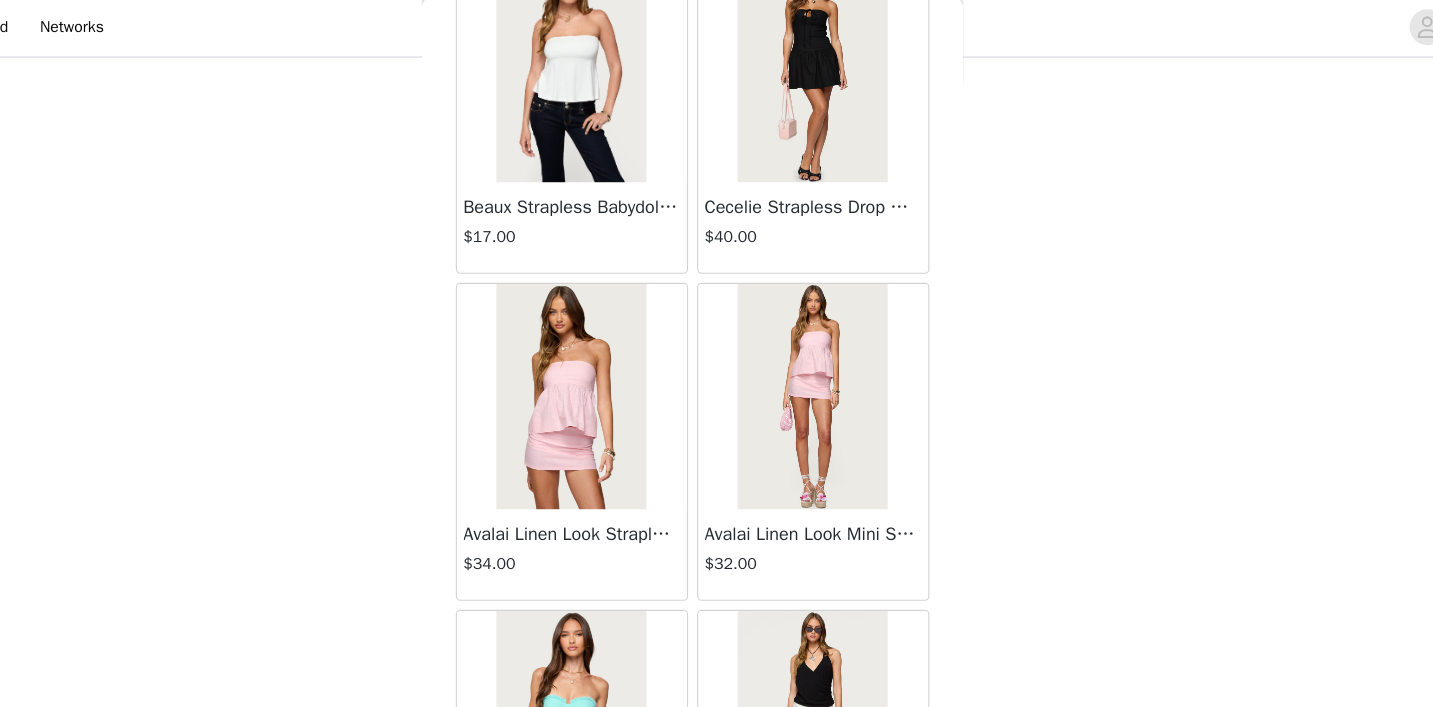 click at bounding box center (823, 645) 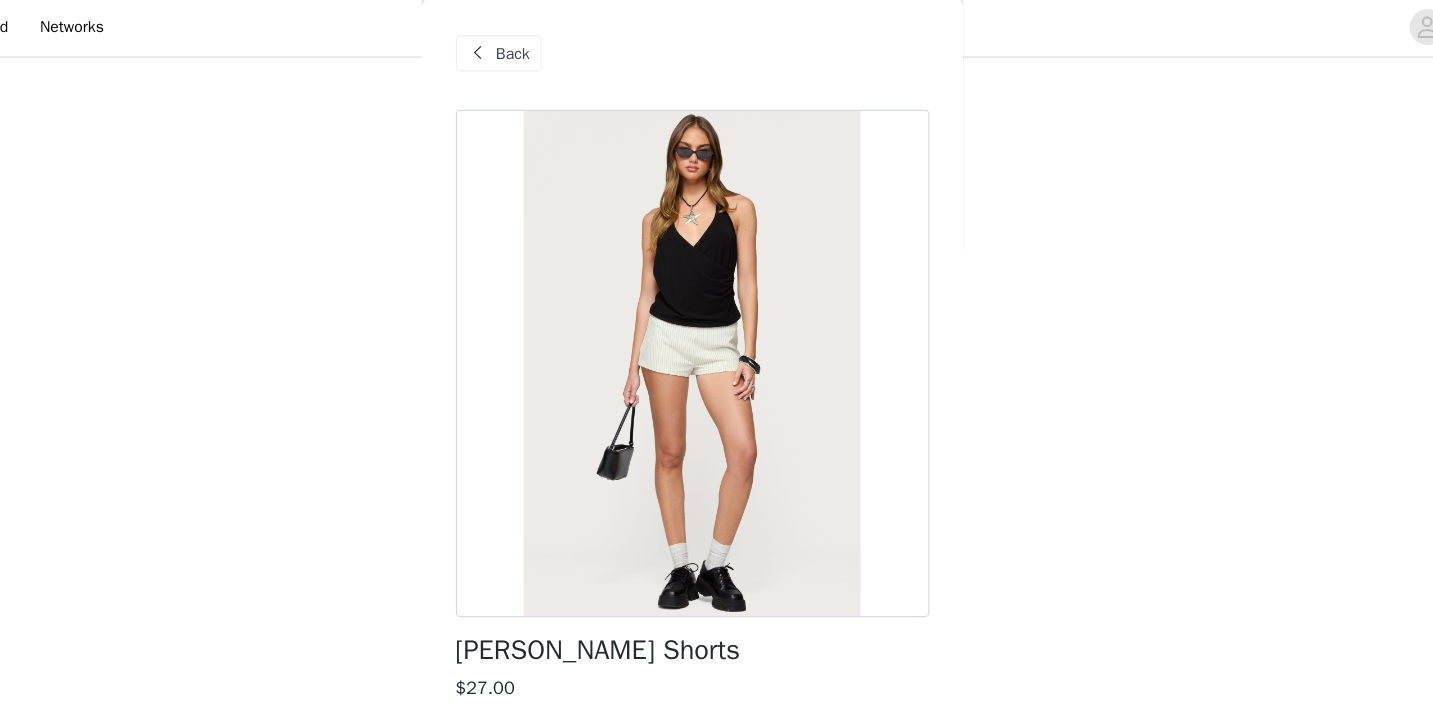 scroll, scrollTop: -3, scrollLeft: 0, axis: vertical 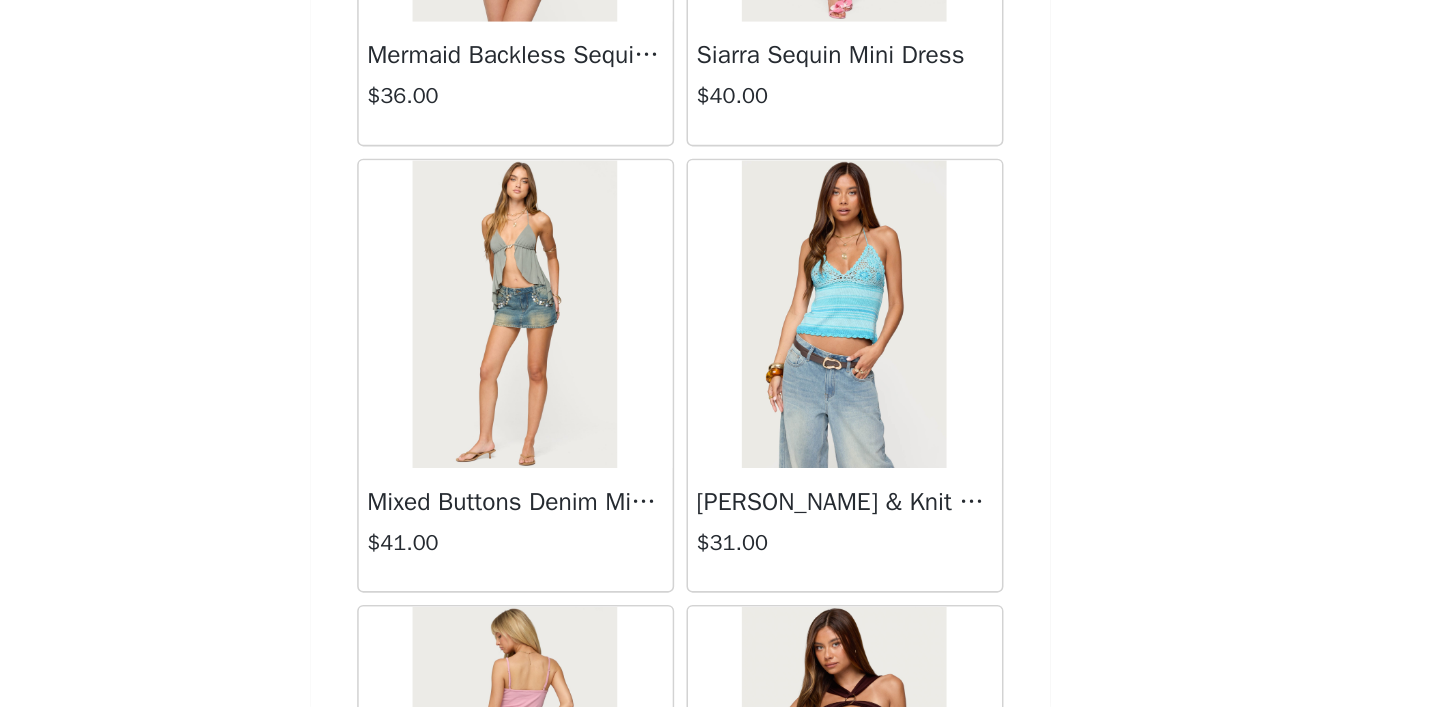click on "Mixed Buttons Denim Mini Skort" at bounding box center (610, 574) 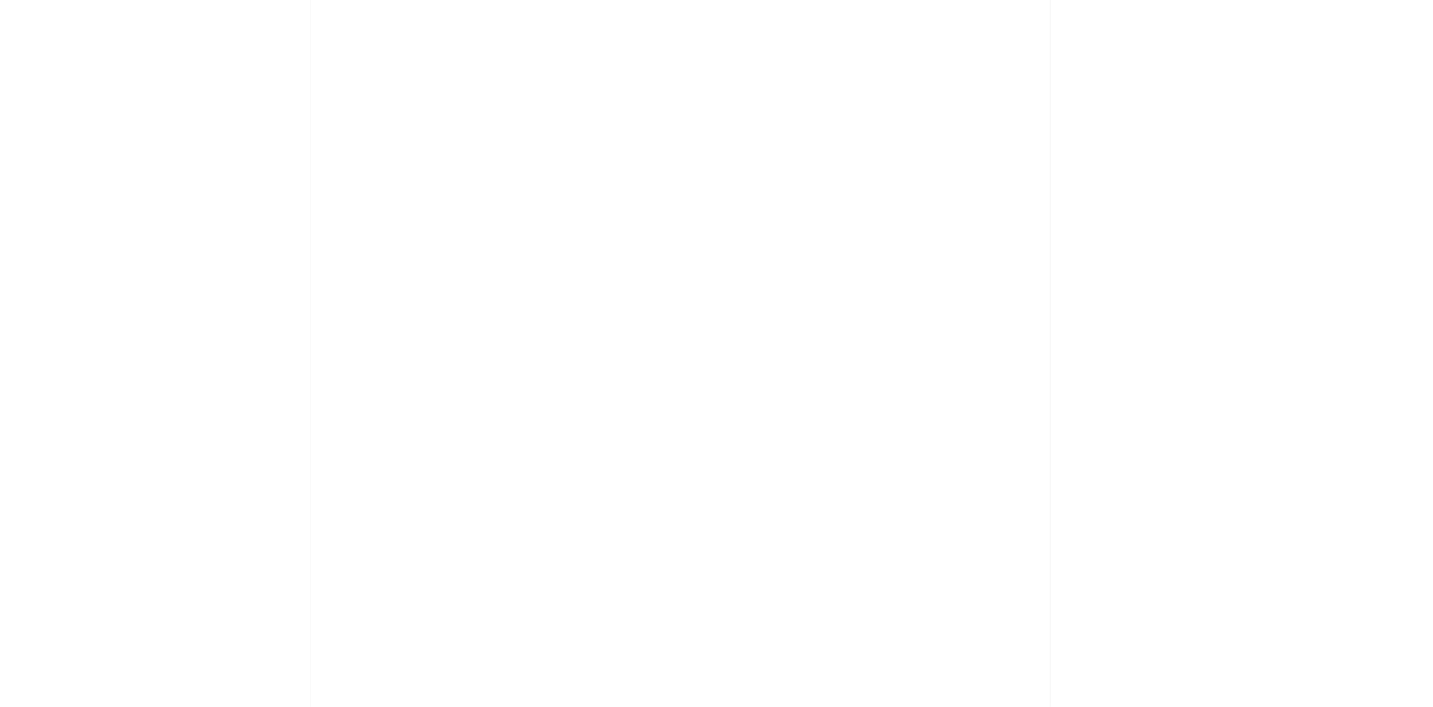 scroll, scrollTop: 0, scrollLeft: 0, axis: both 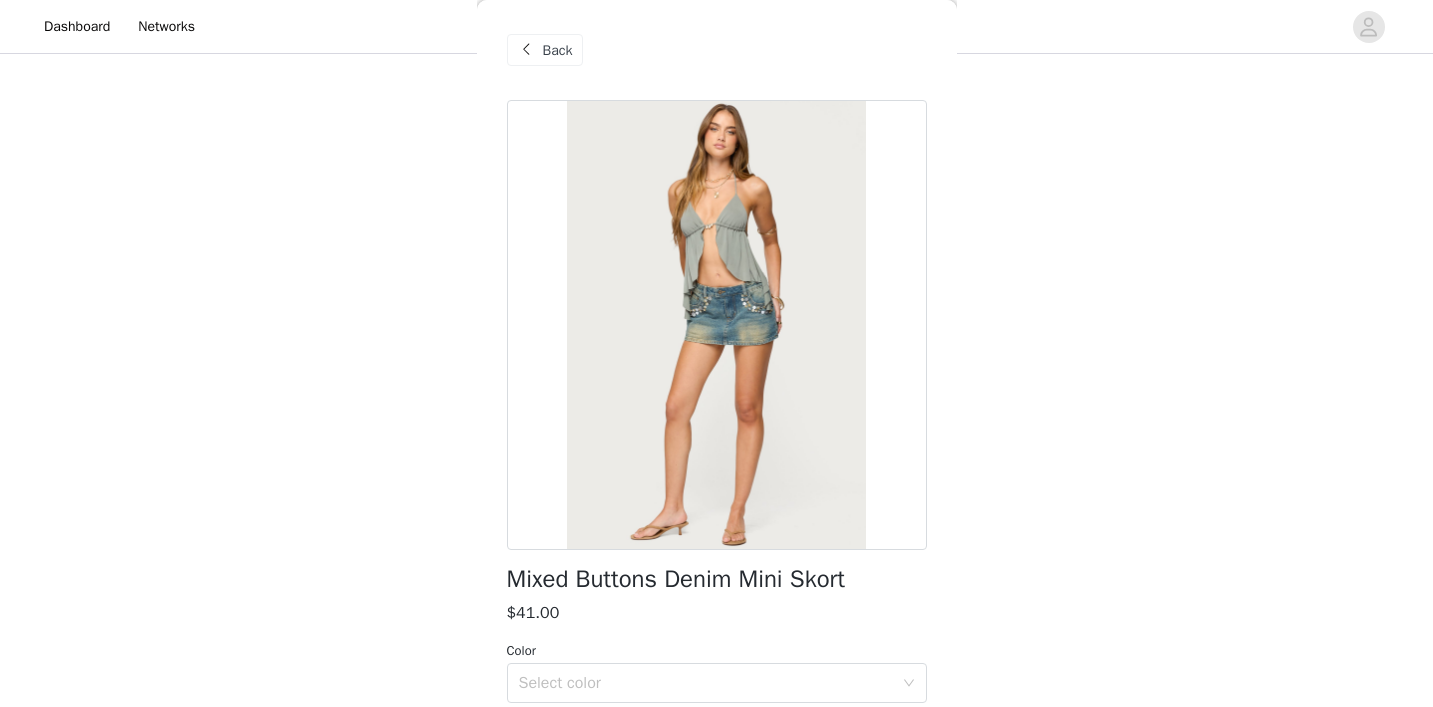 click on "Back" at bounding box center (558, 50) 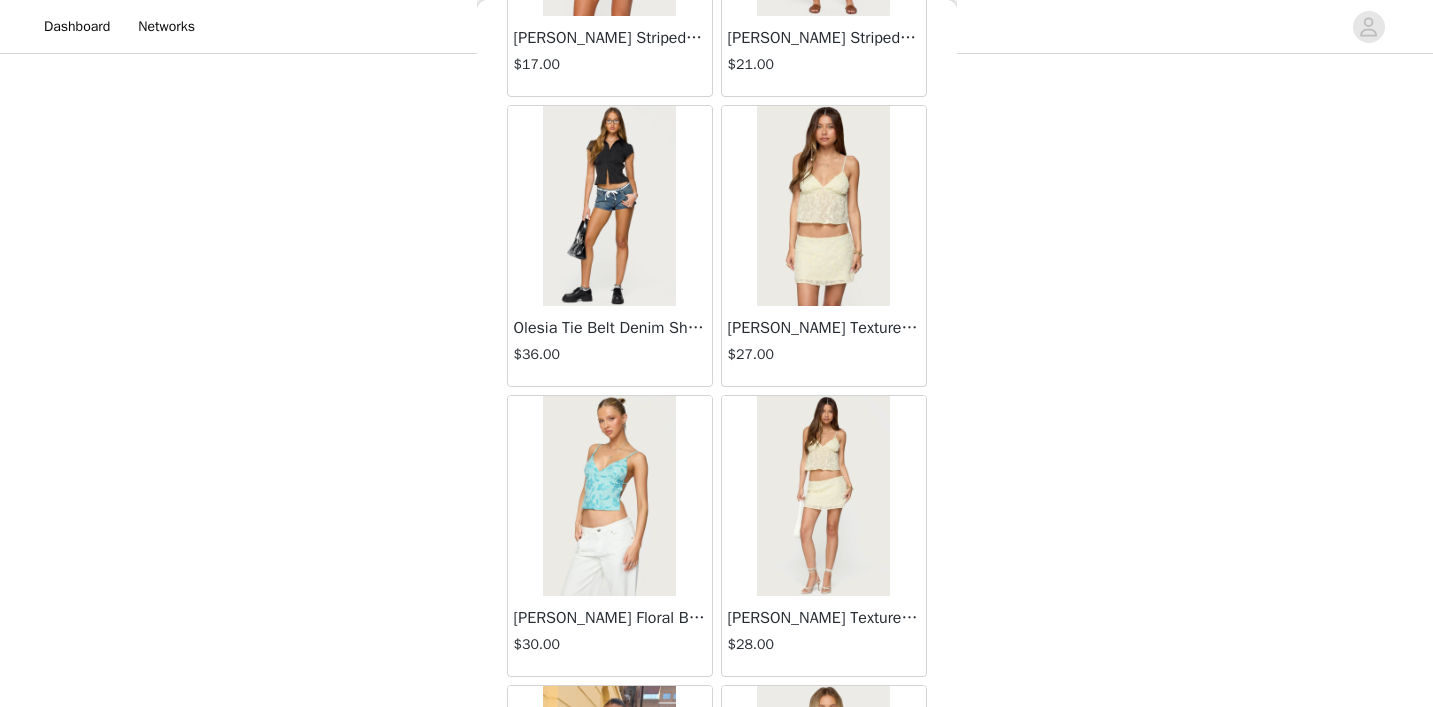 scroll, scrollTop: 5805, scrollLeft: 0, axis: vertical 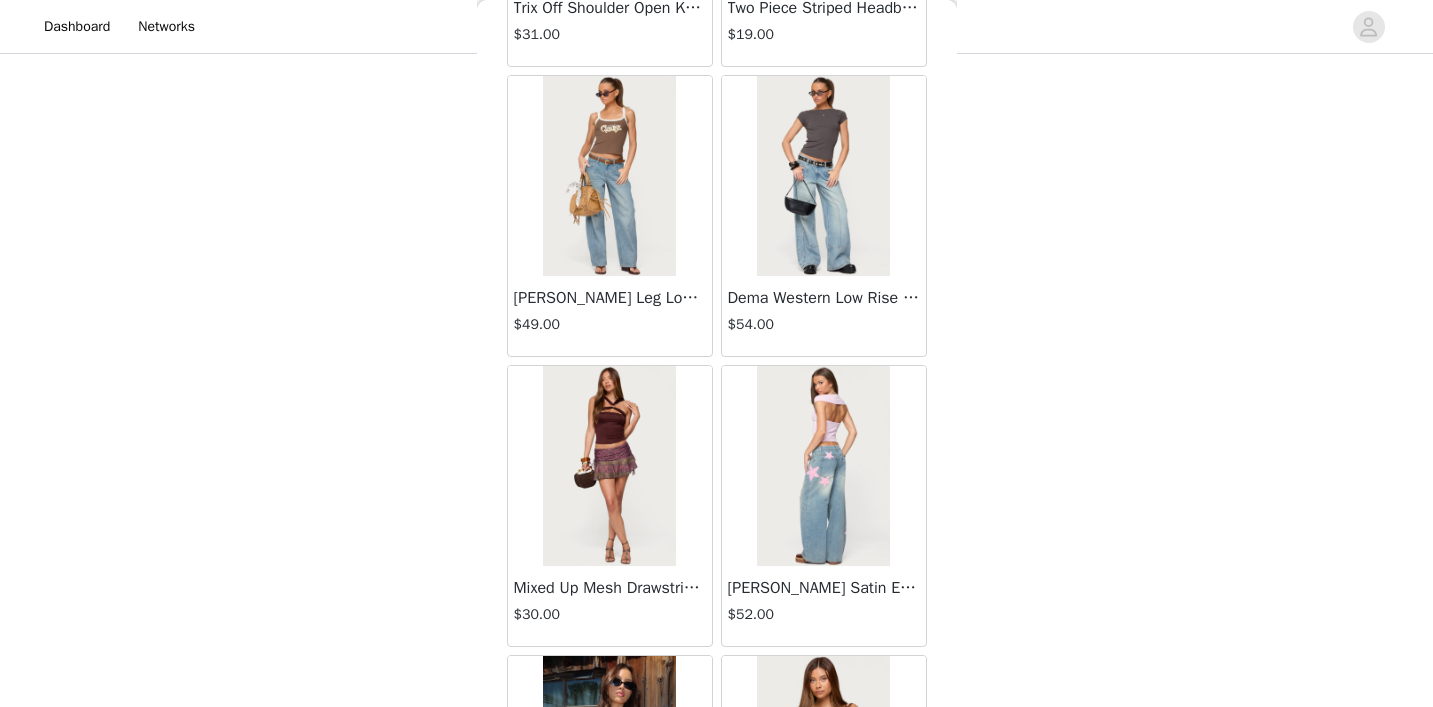 click at bounding box center [609, 466] 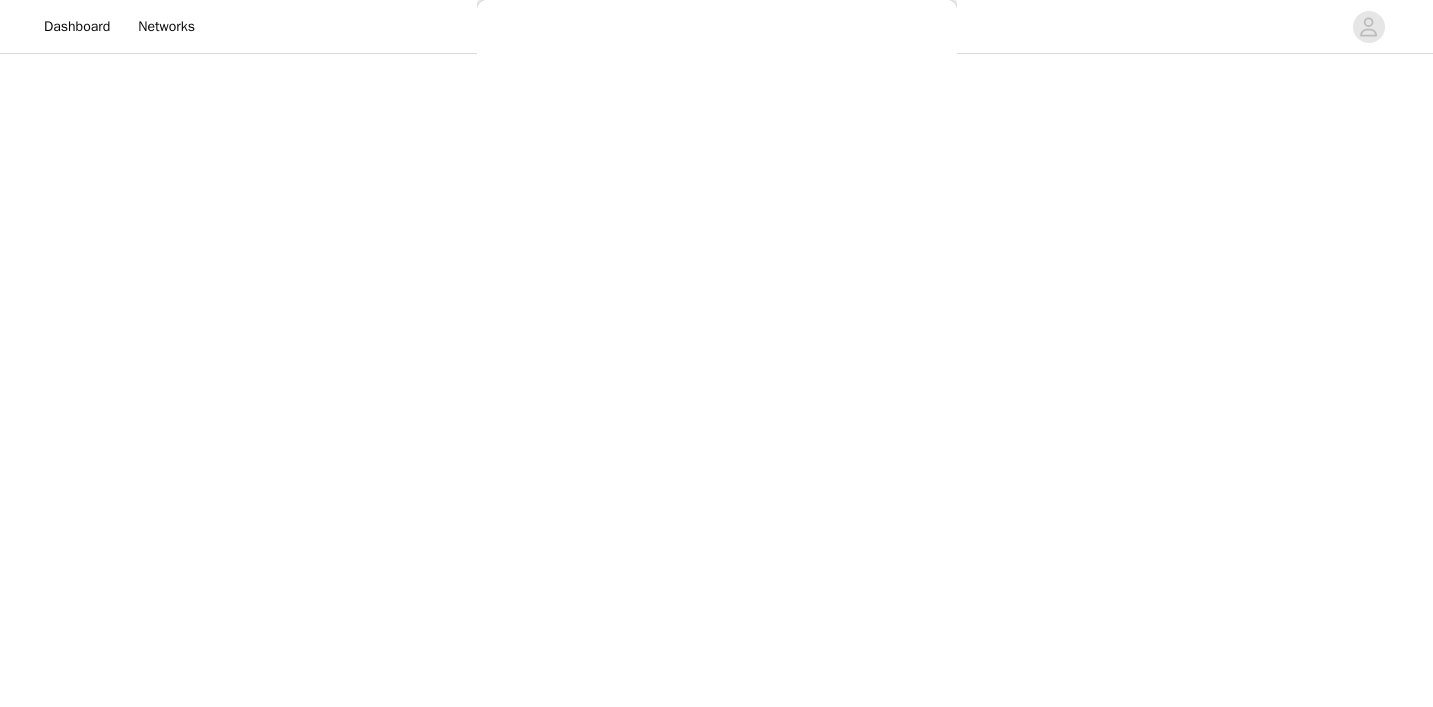 scroll, scrollTop: 244, scrollLeft: 0, axis: vertical 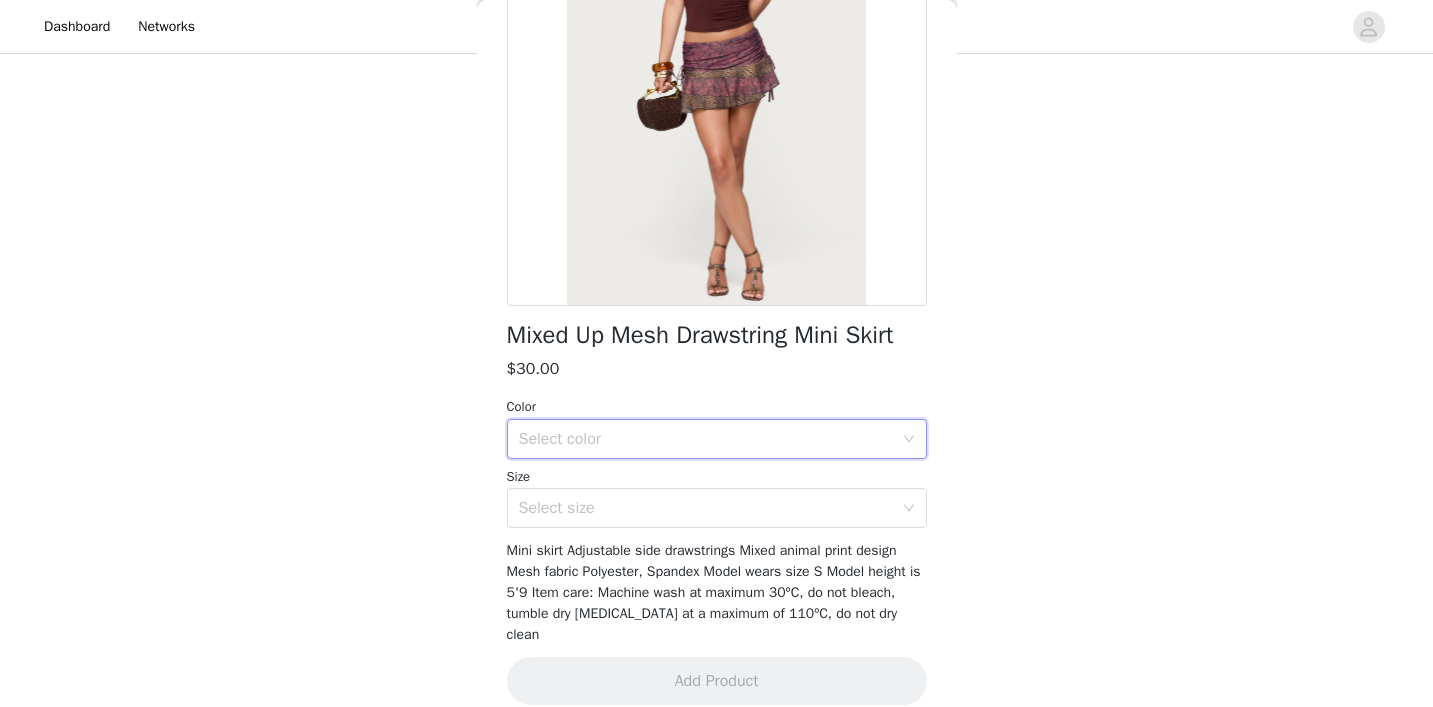 click on "Select color" at bounding box center [710, 439] 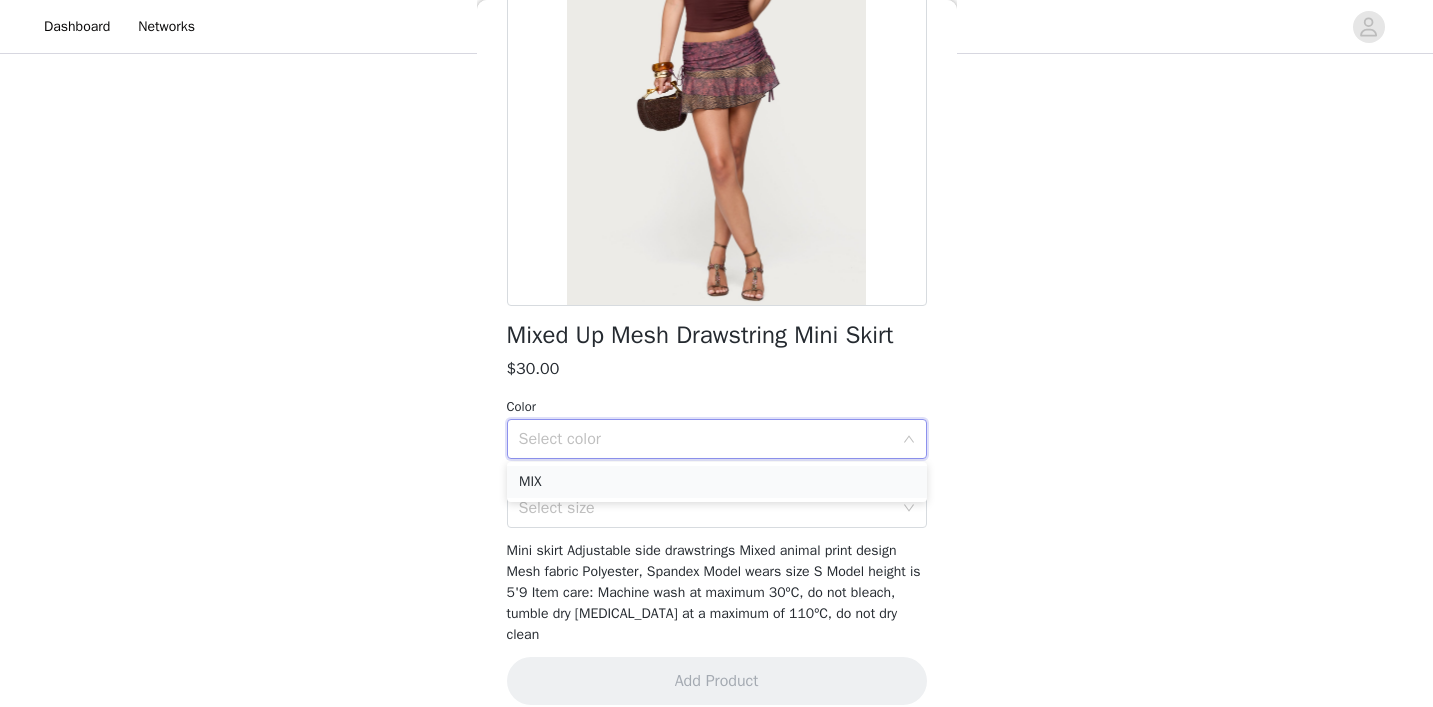 click on "MIX" at bounding box center (717, 482) 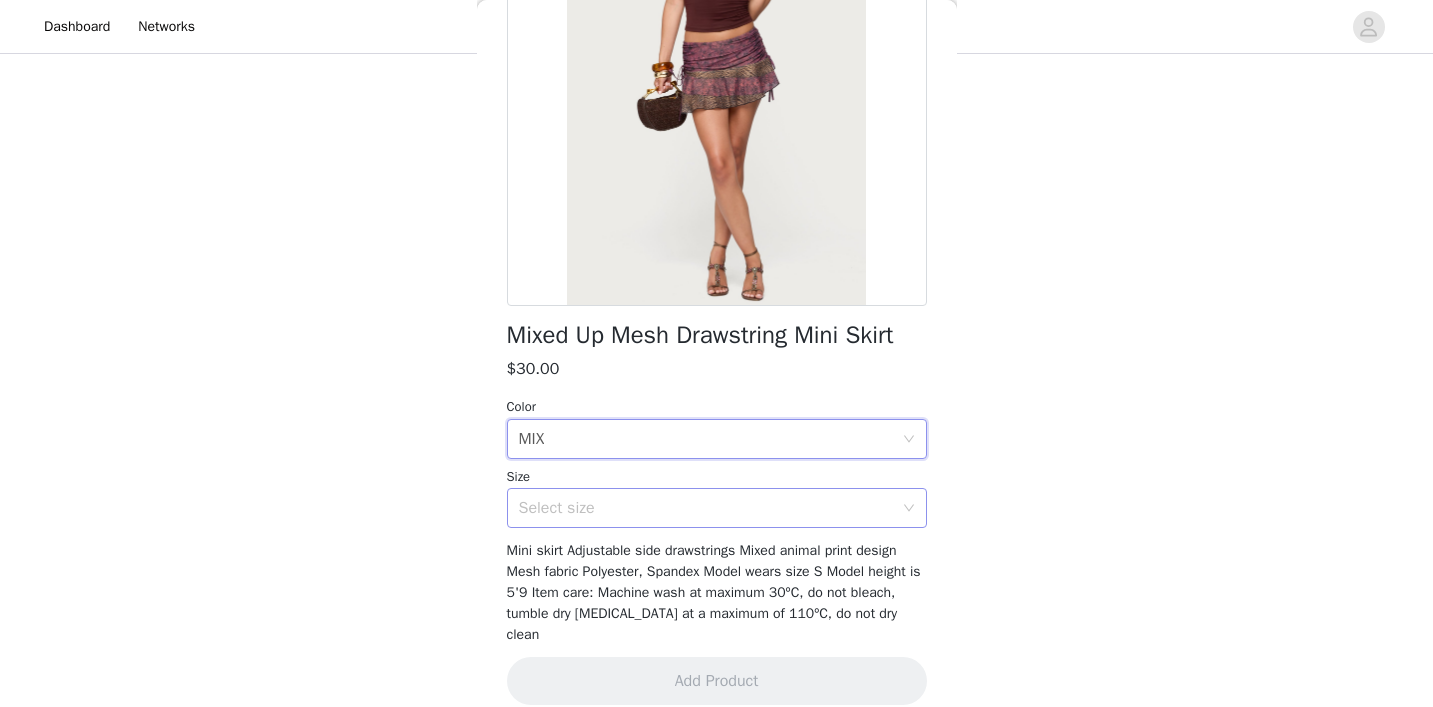 click on "Select size" at bounding box center [706, 508] 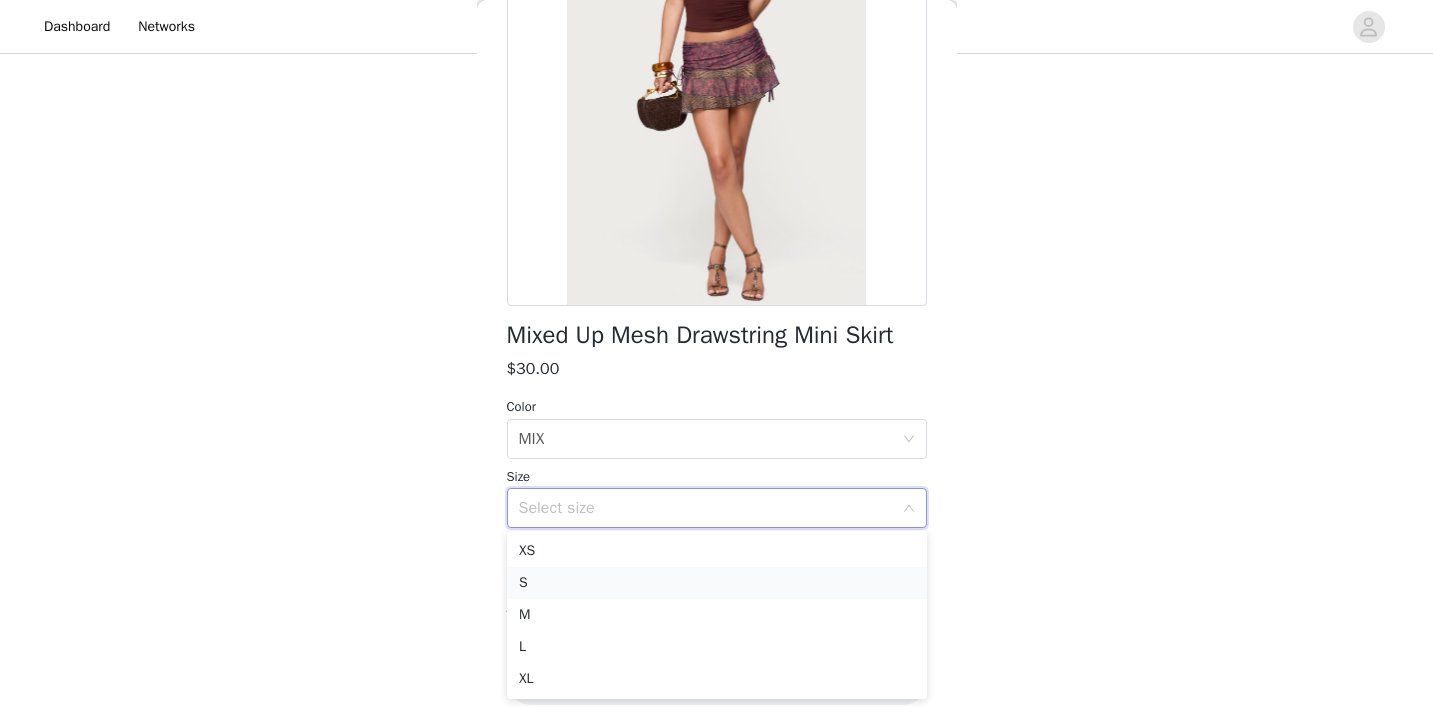 click on "S" at bounding box center [717, 583] 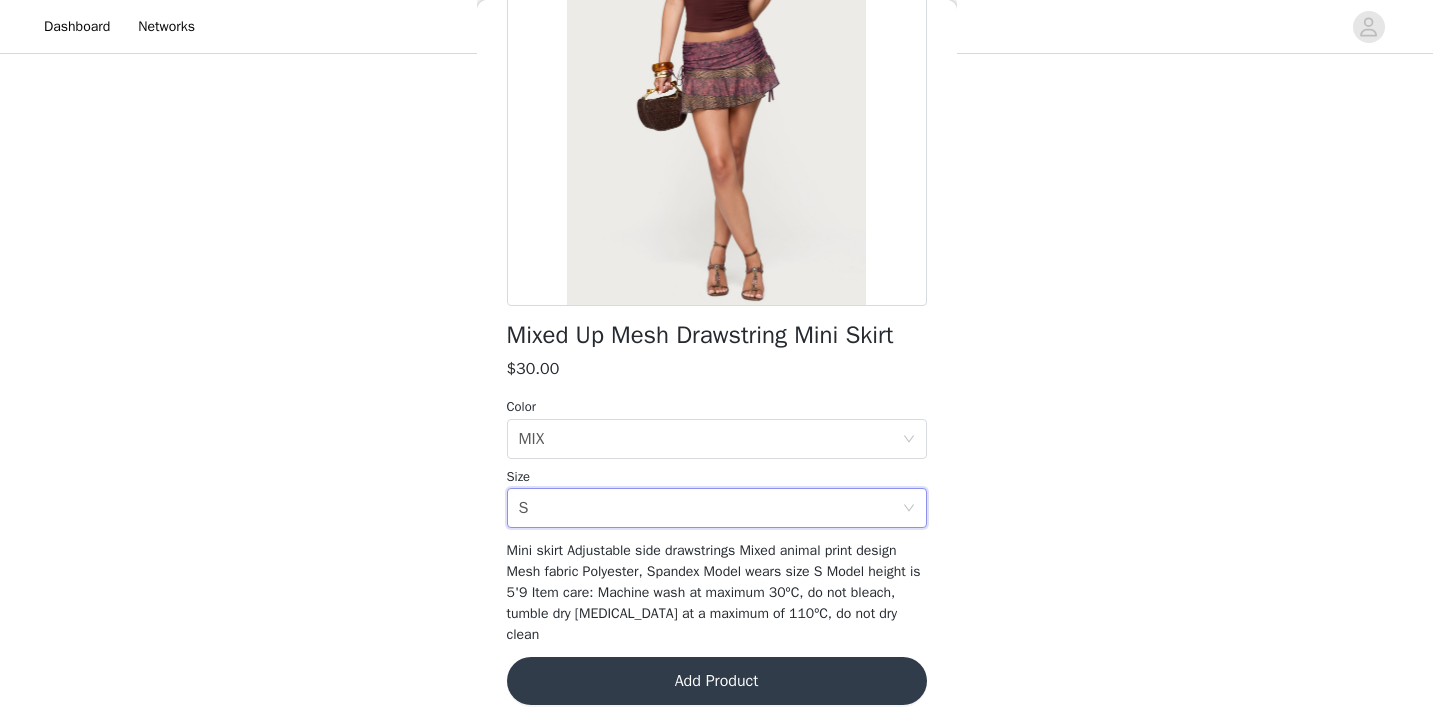 scroll, scrollTop: 2680, scrollLeft: 0, axis: vertical 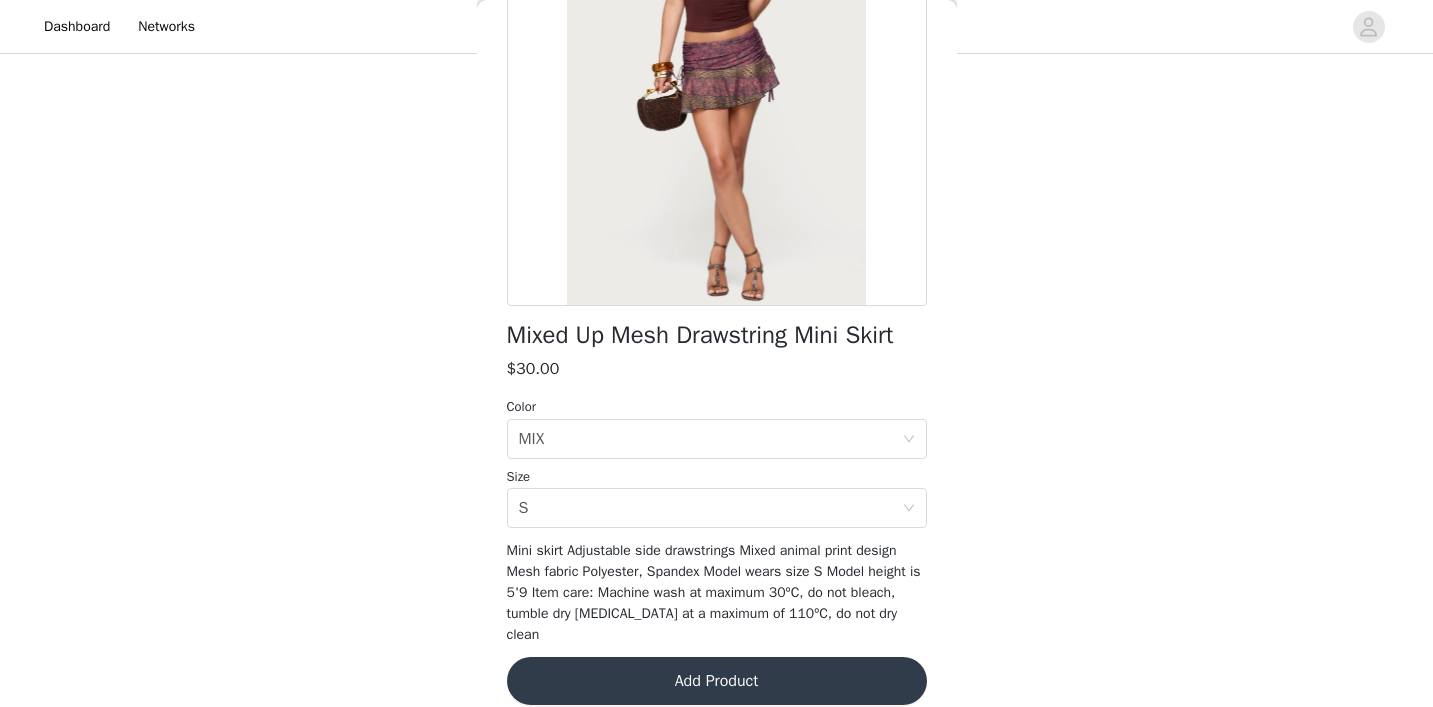 click on "Add Product" at bounding box center (717, 681) 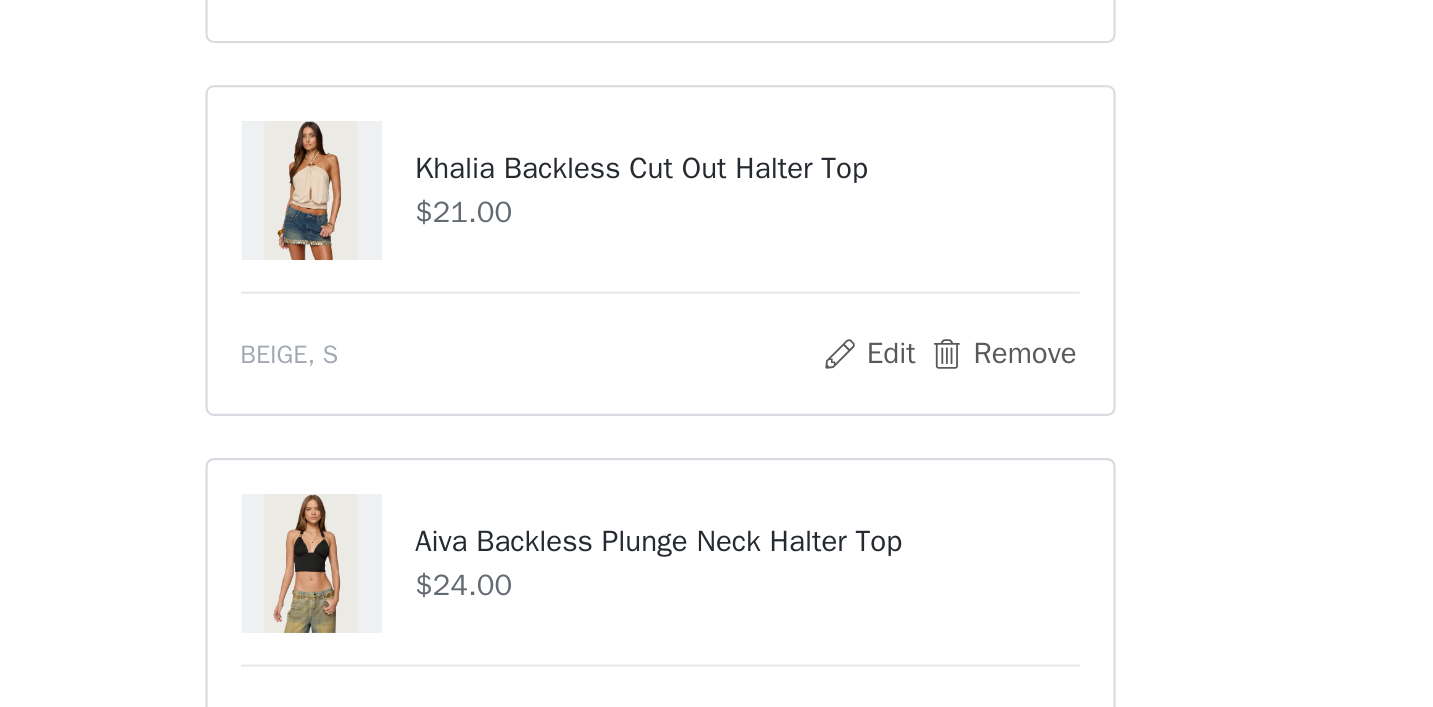 scroll, scrollTop: 513, scrollLeft: 0, axis: vertical 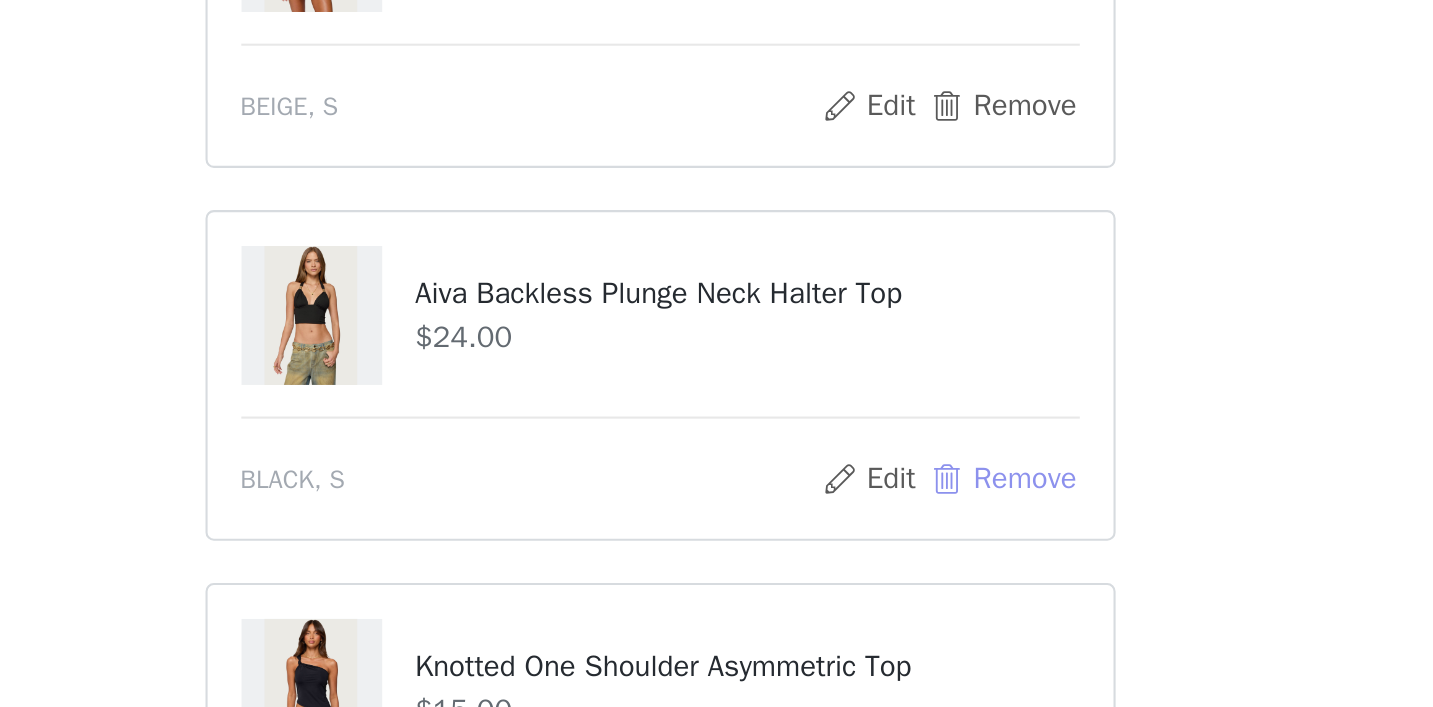 click on "Remove" at bounding box center (879, 599) 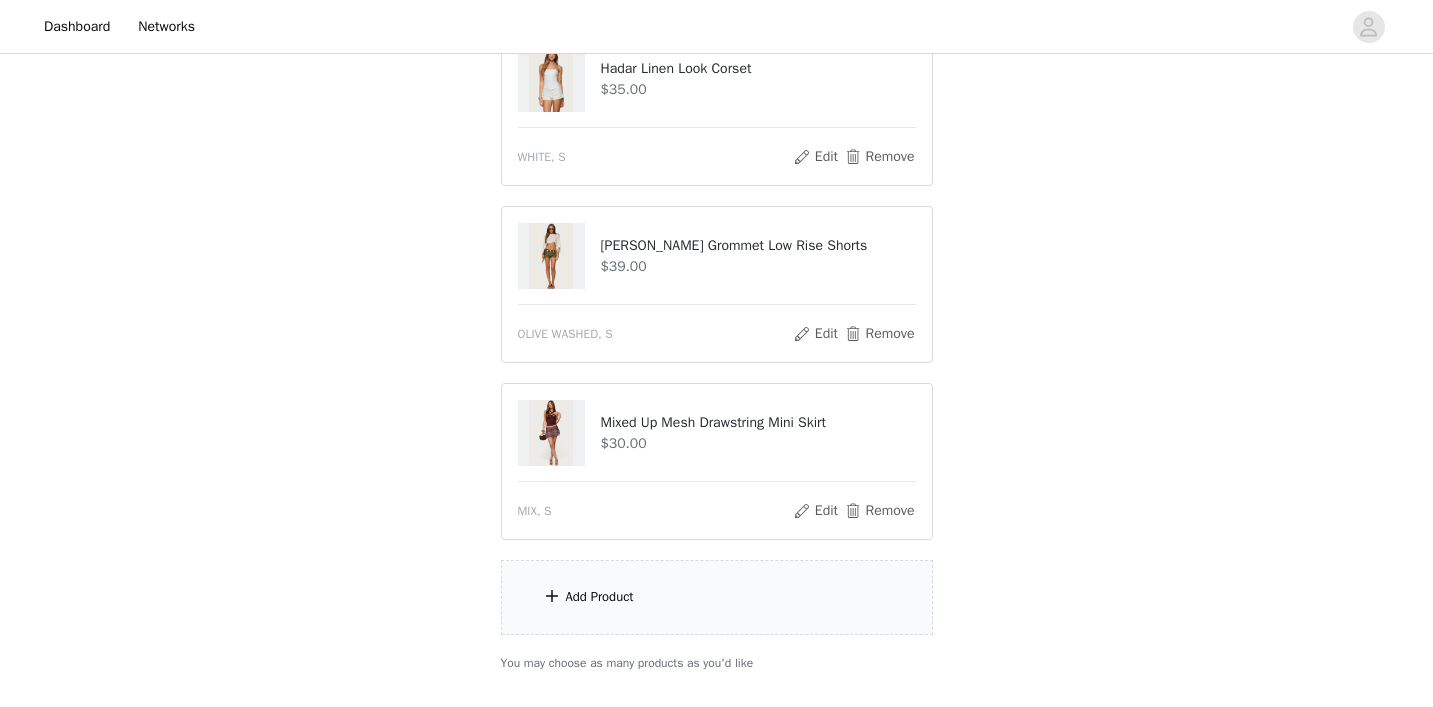 scroll, scrollTop: 2545, scrollLeft: 0, axis: vertical 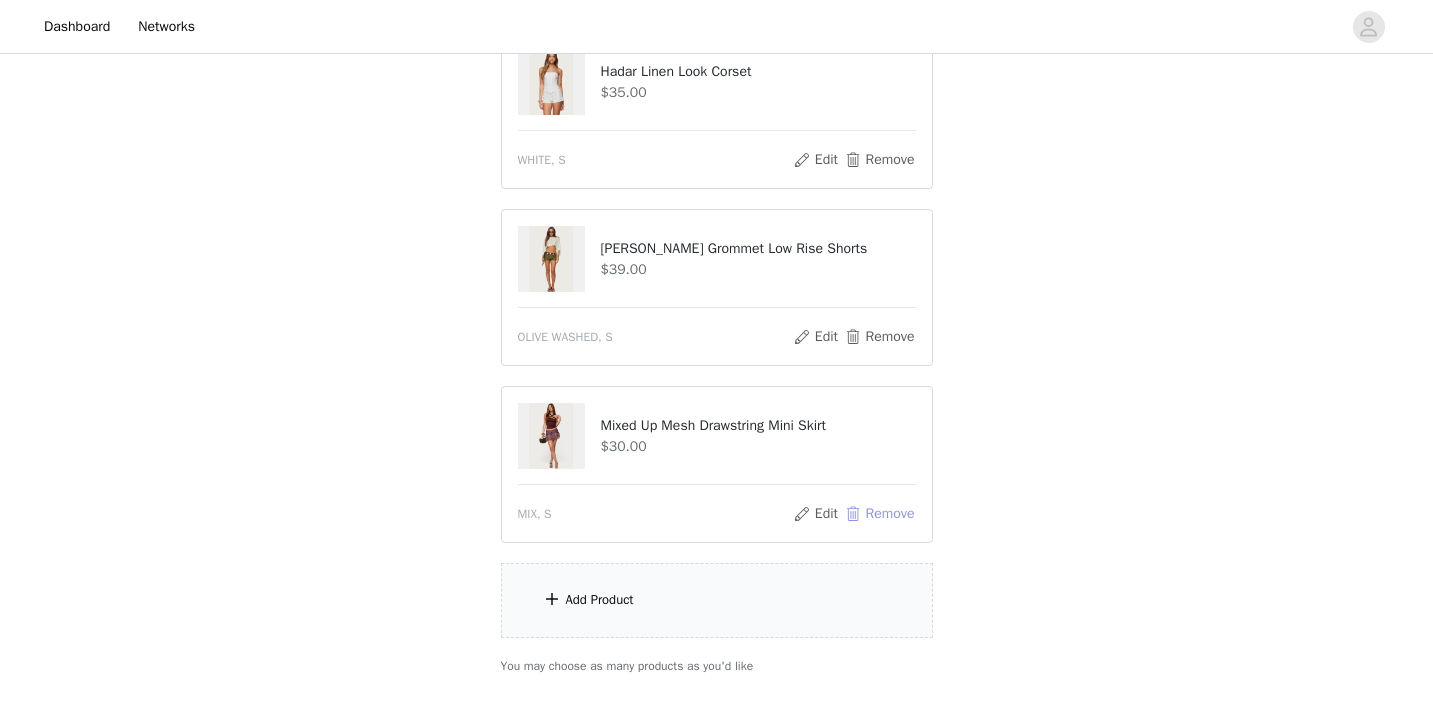 click on "Remove" at bounding box center (879, 514) 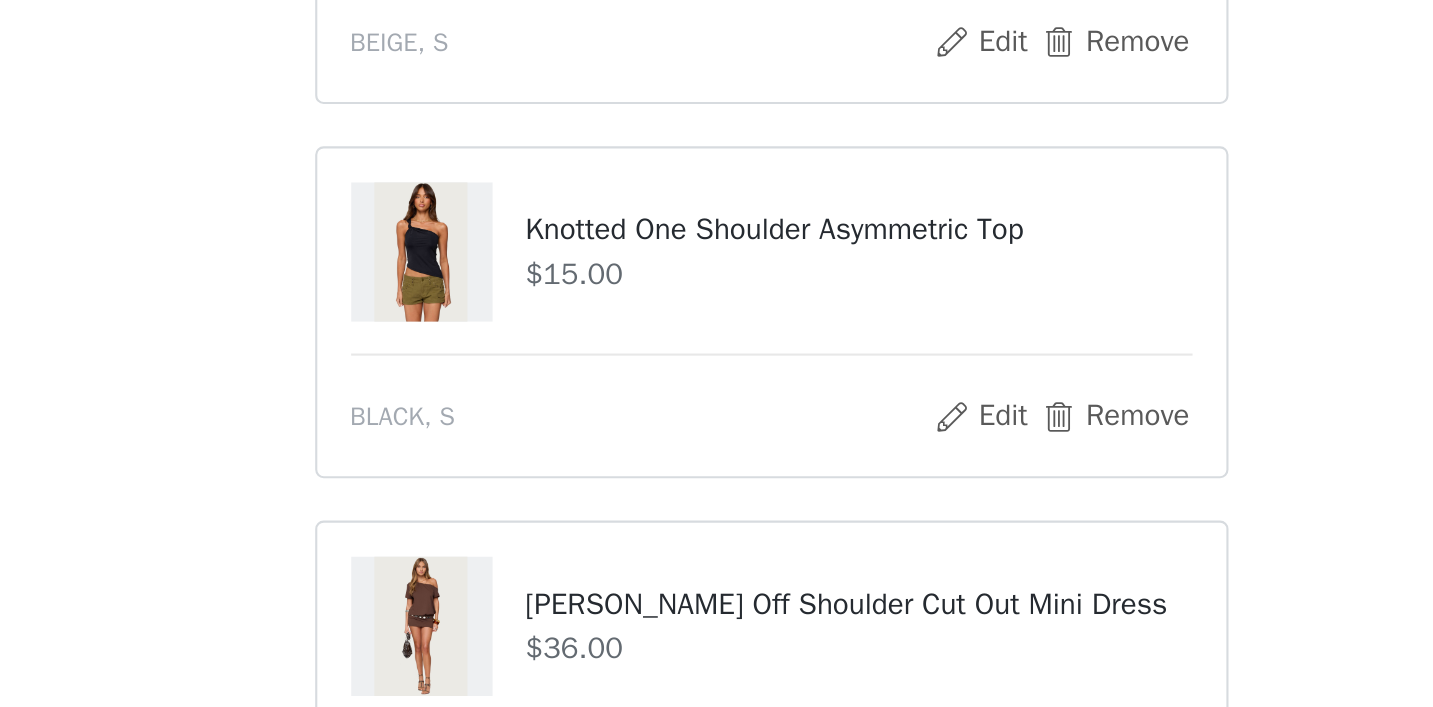 scroll, scrollTop: 856, scrollLeft: 0, axis: vertical 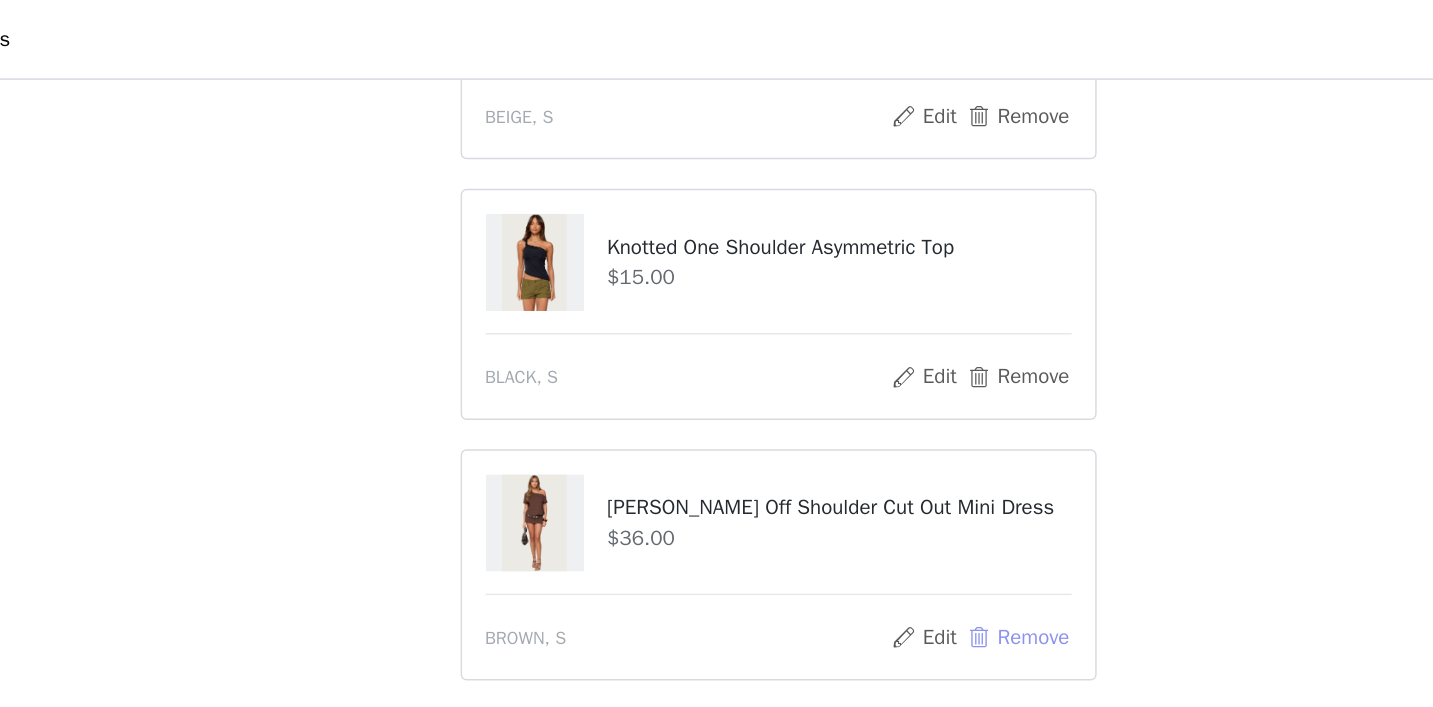 click on "Remove" at bounding box center [879, 433] 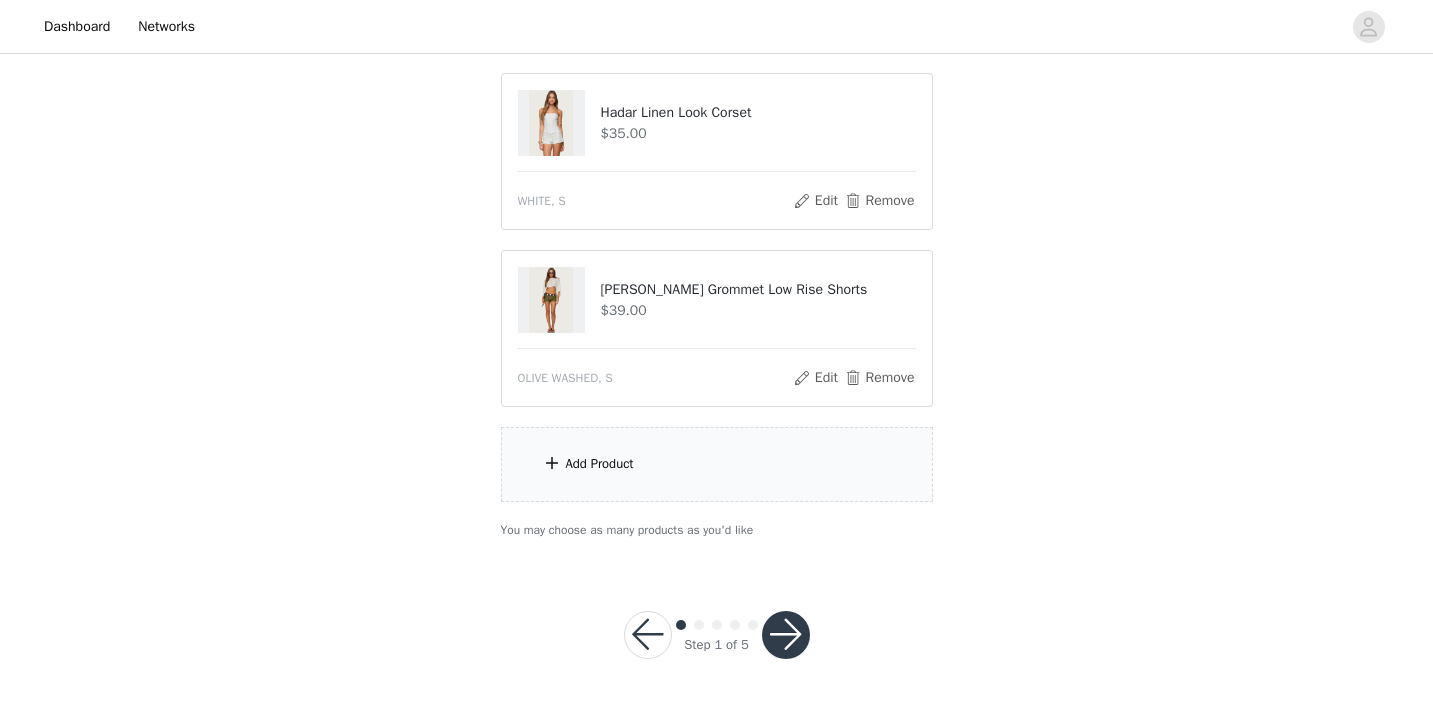 scroll, scrollTop: 2329, scrollLeft: 0, axis: vertical 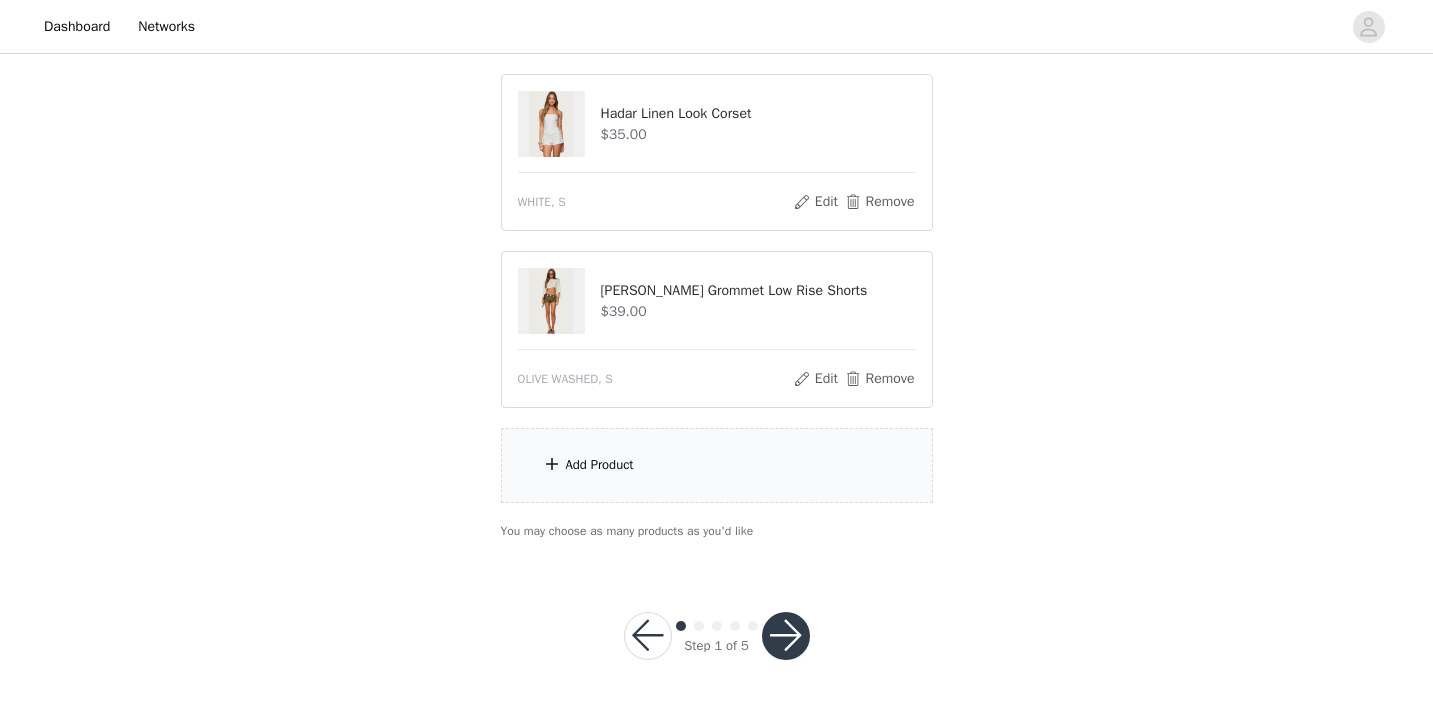 click at bounding box center (786, 636) 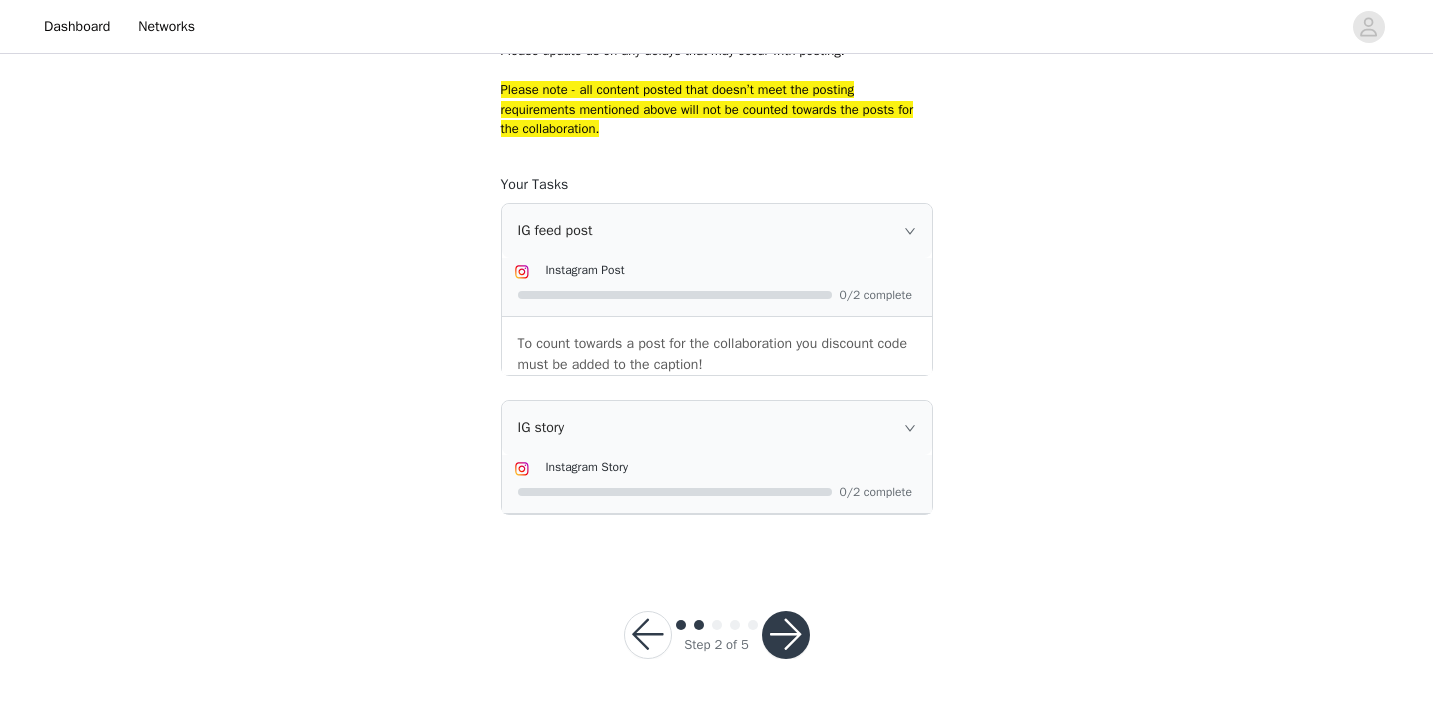scroll, scrollTop: 1200, scrollLeft: 0, axis: vertical 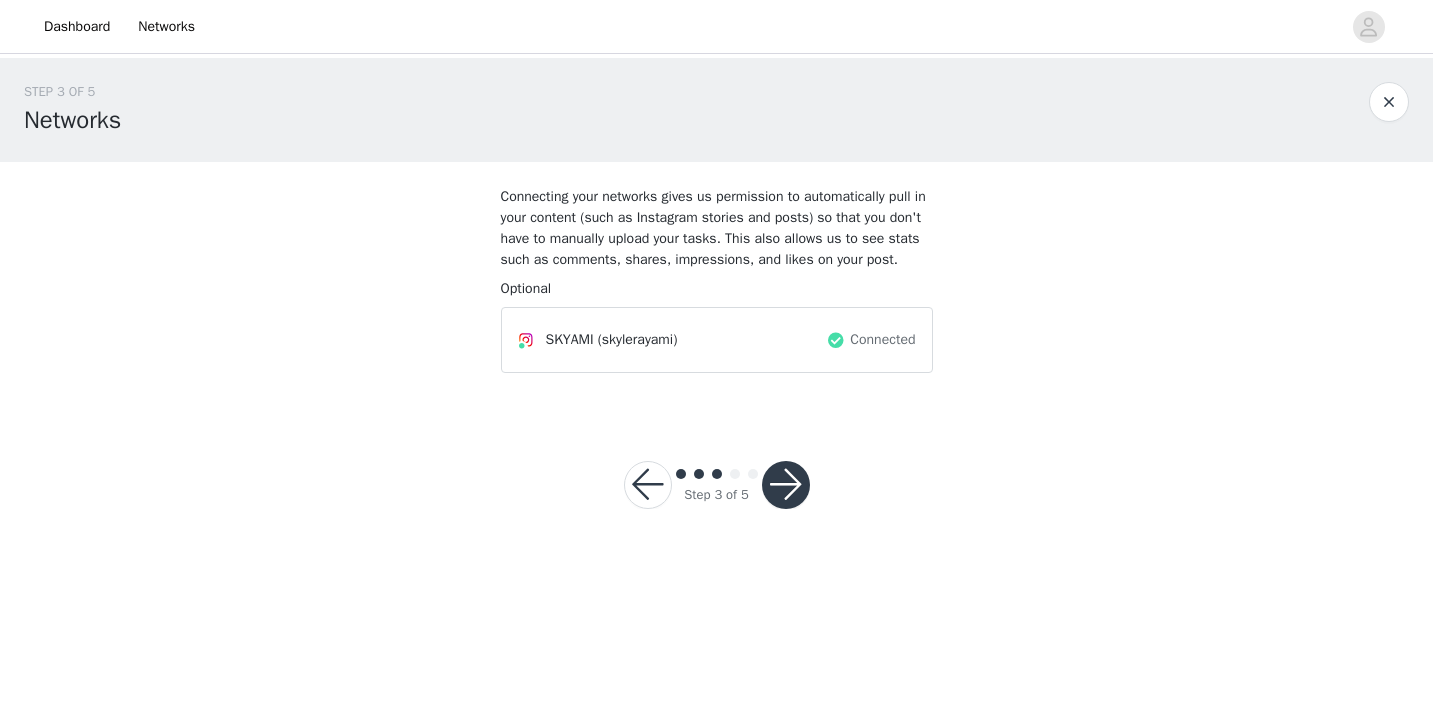 click at bounding box center (786, 485) 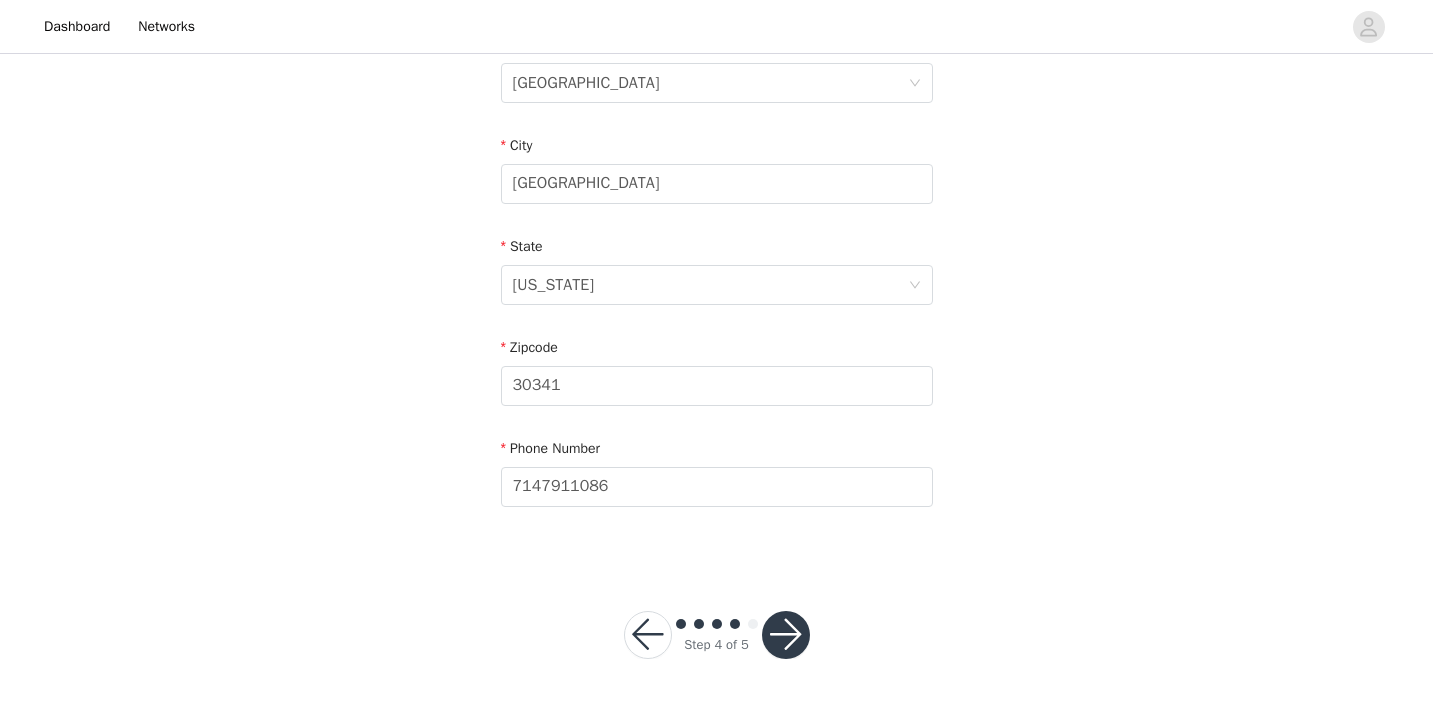 scroll, scrollTop: 656, scrollLeft: 0, axis: vertical 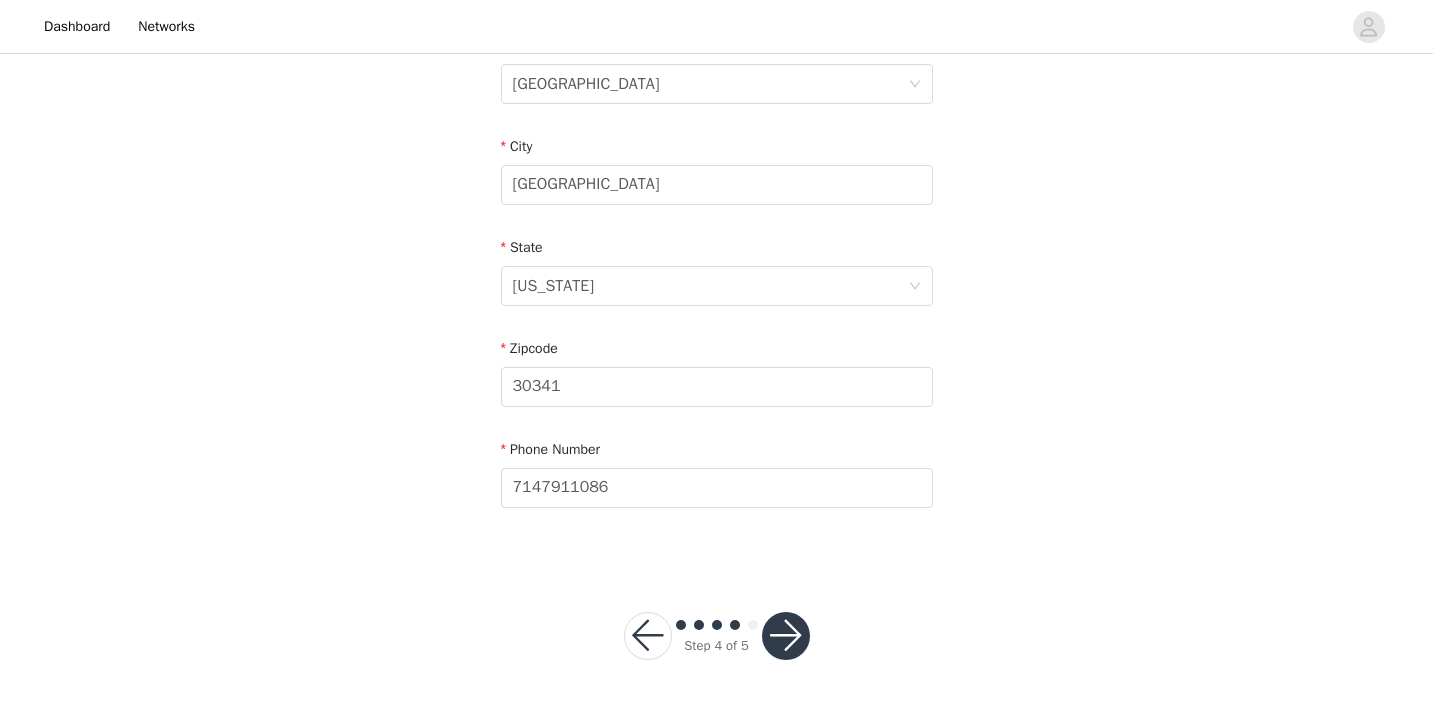 click at bounding box center (786, 636) 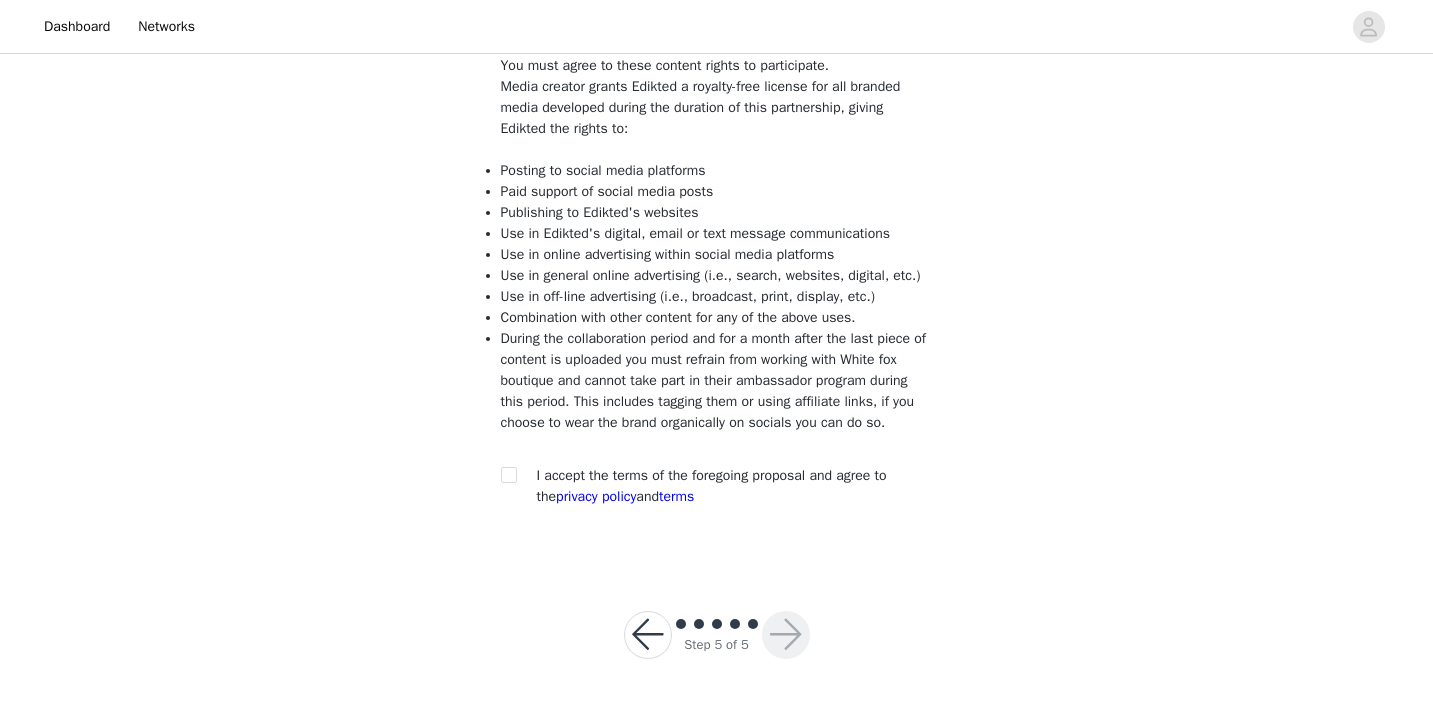 scroll, scrollTop: 217, scrollLeft: 0, axis: vertical 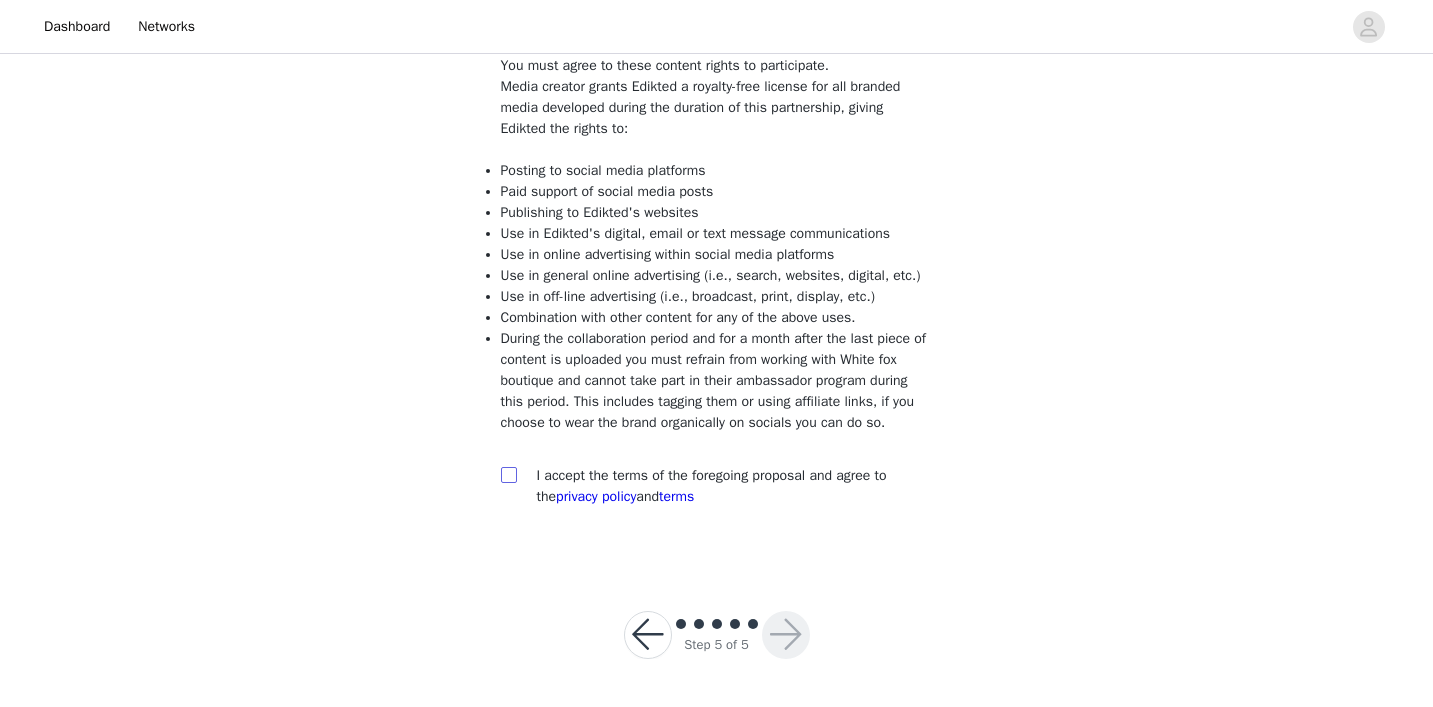 click at bounding box center [509, 475] 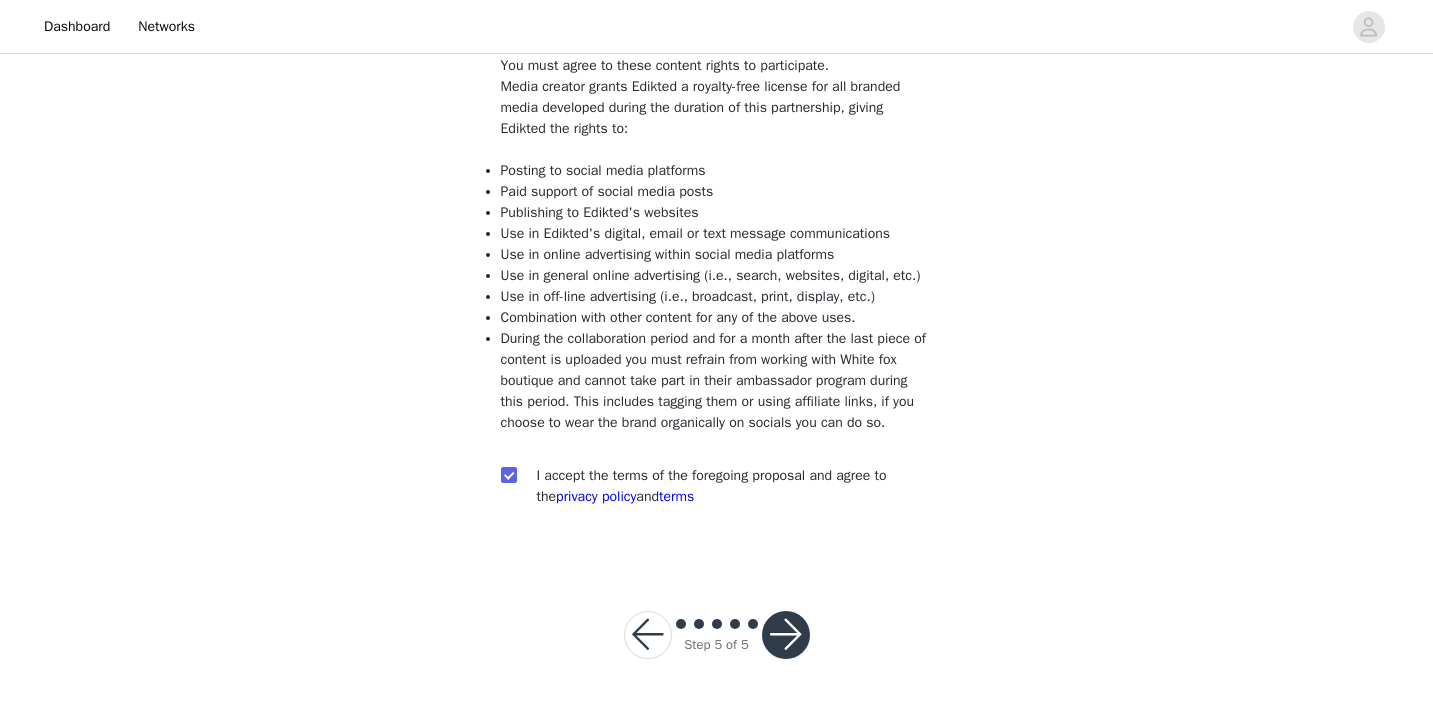 click at bounding box center (786, 635) 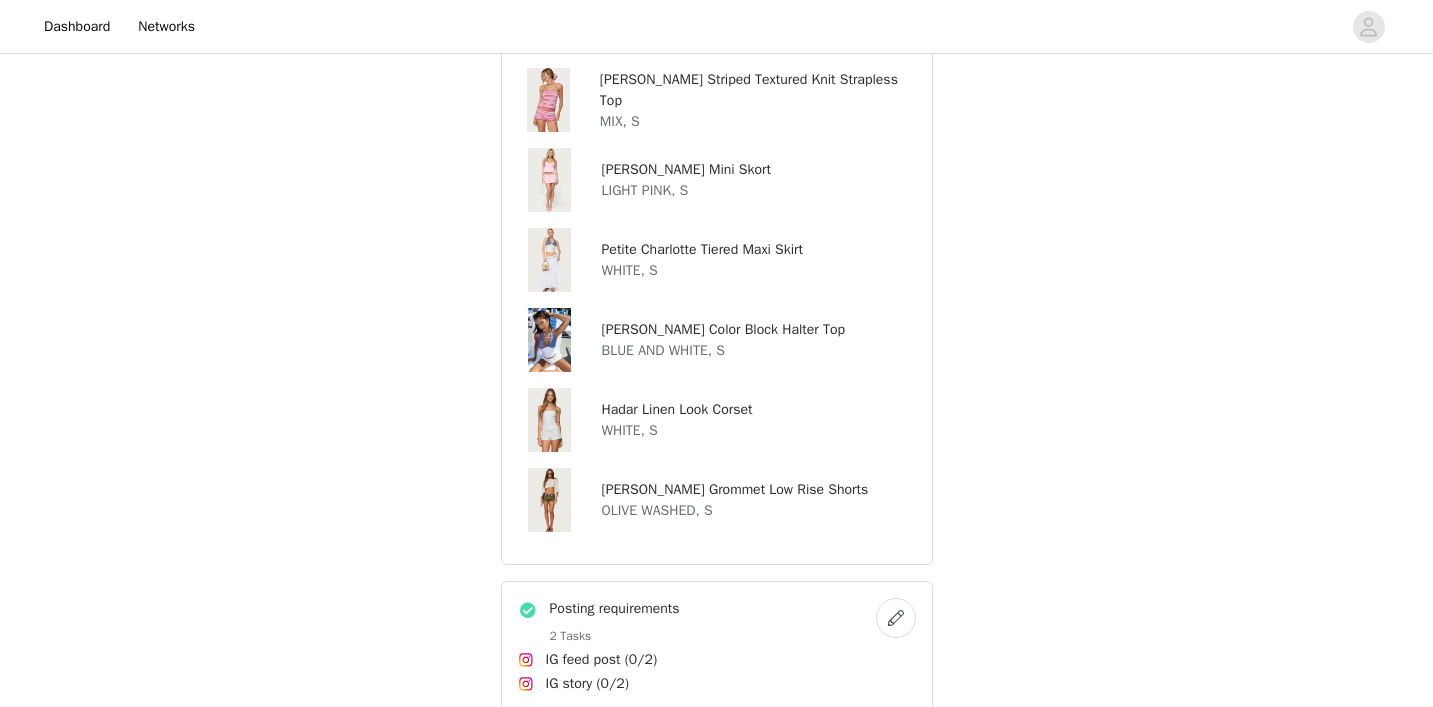 scroll, scrollTop: 2057, scrollLeft: 0, axis: vertical 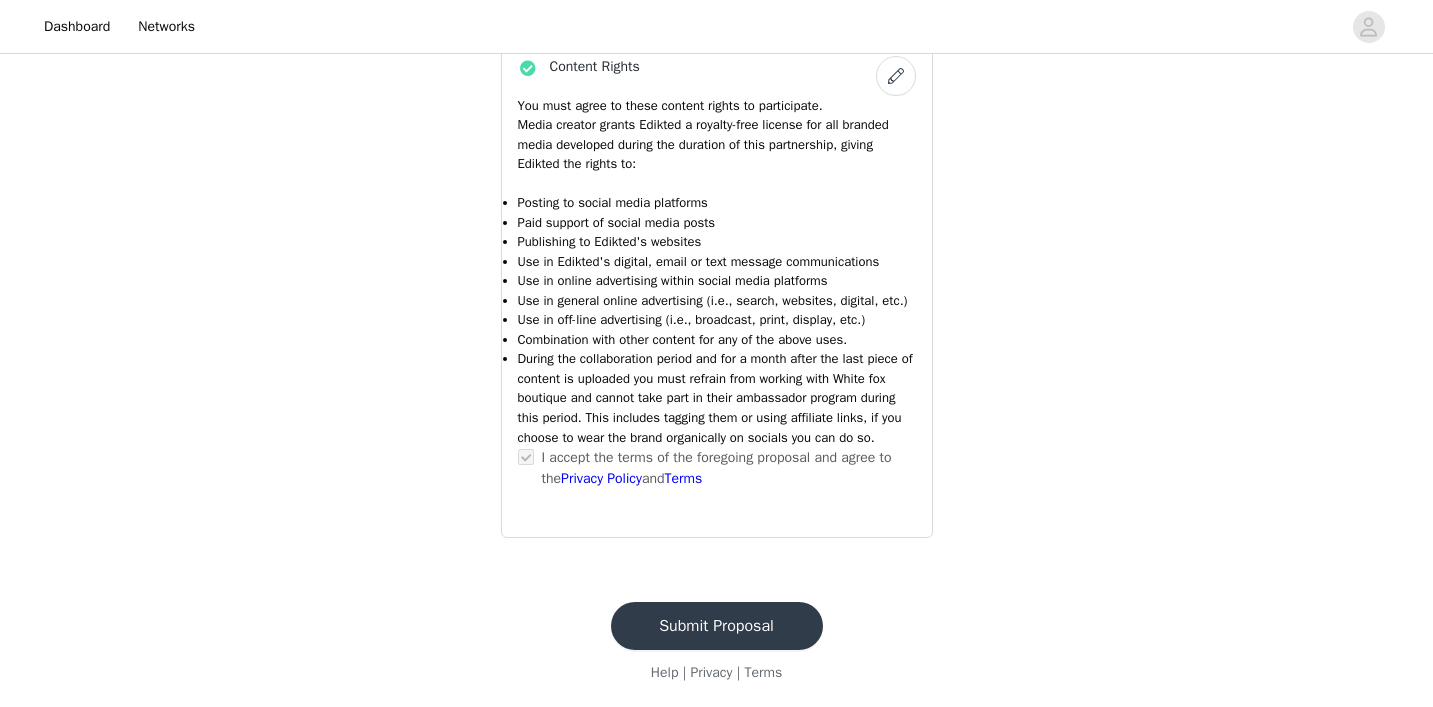 click on "Submit Proposal" at bounding box center [717, 626] 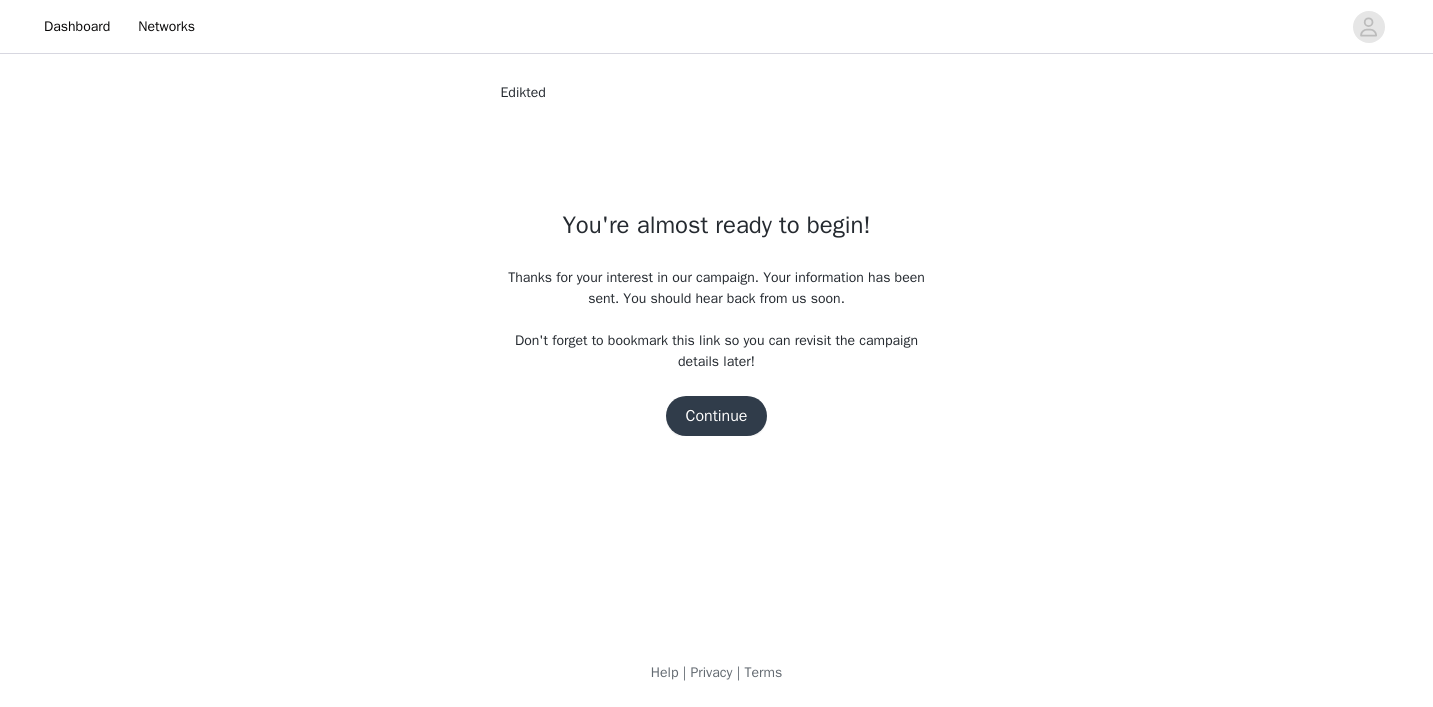 scroll, scrollTop: 0, scrollLeft: 0, axis: both 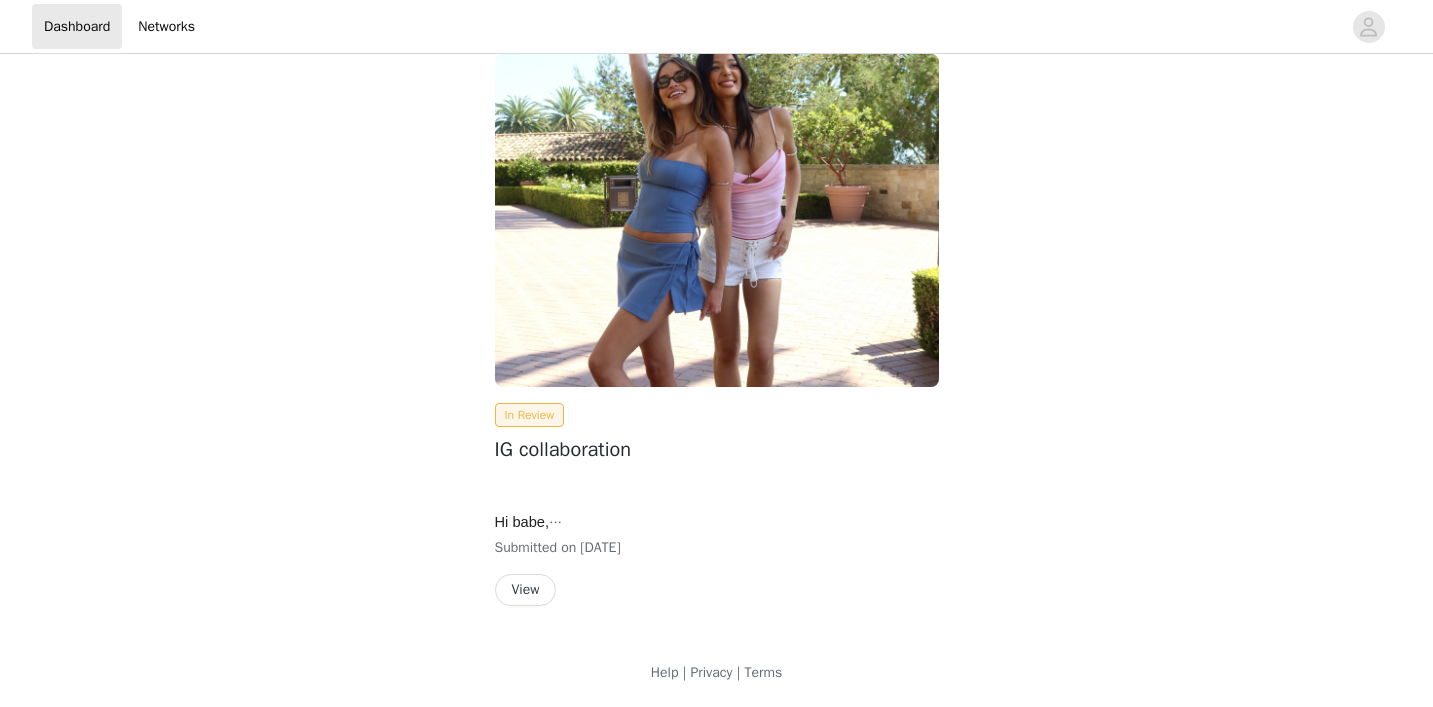 click on "View" at bounding box center (526, 590) 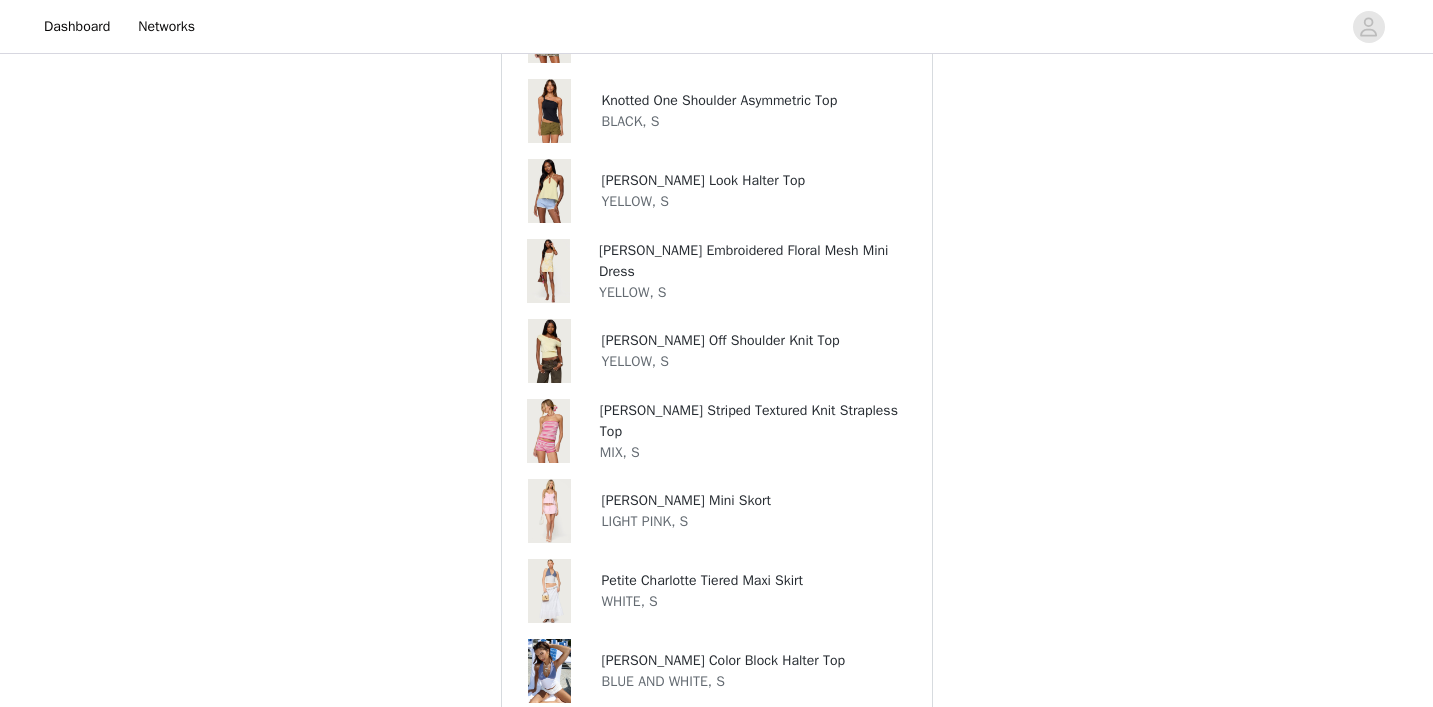 scroll, scrollTop: 1477, scrollLeft: 0, axis: vertical 